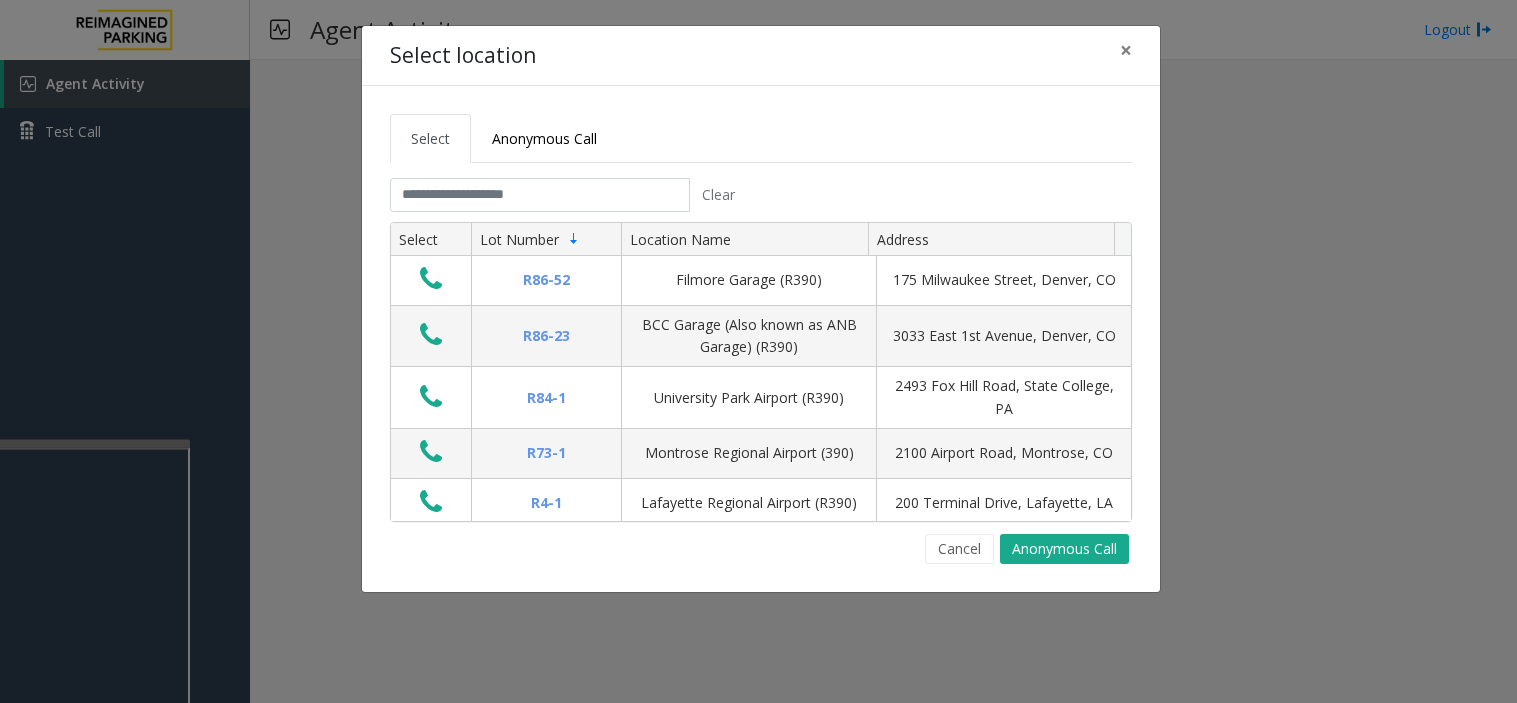 scroll, scrollTop: 0, scrollLeft: 0, axis: both 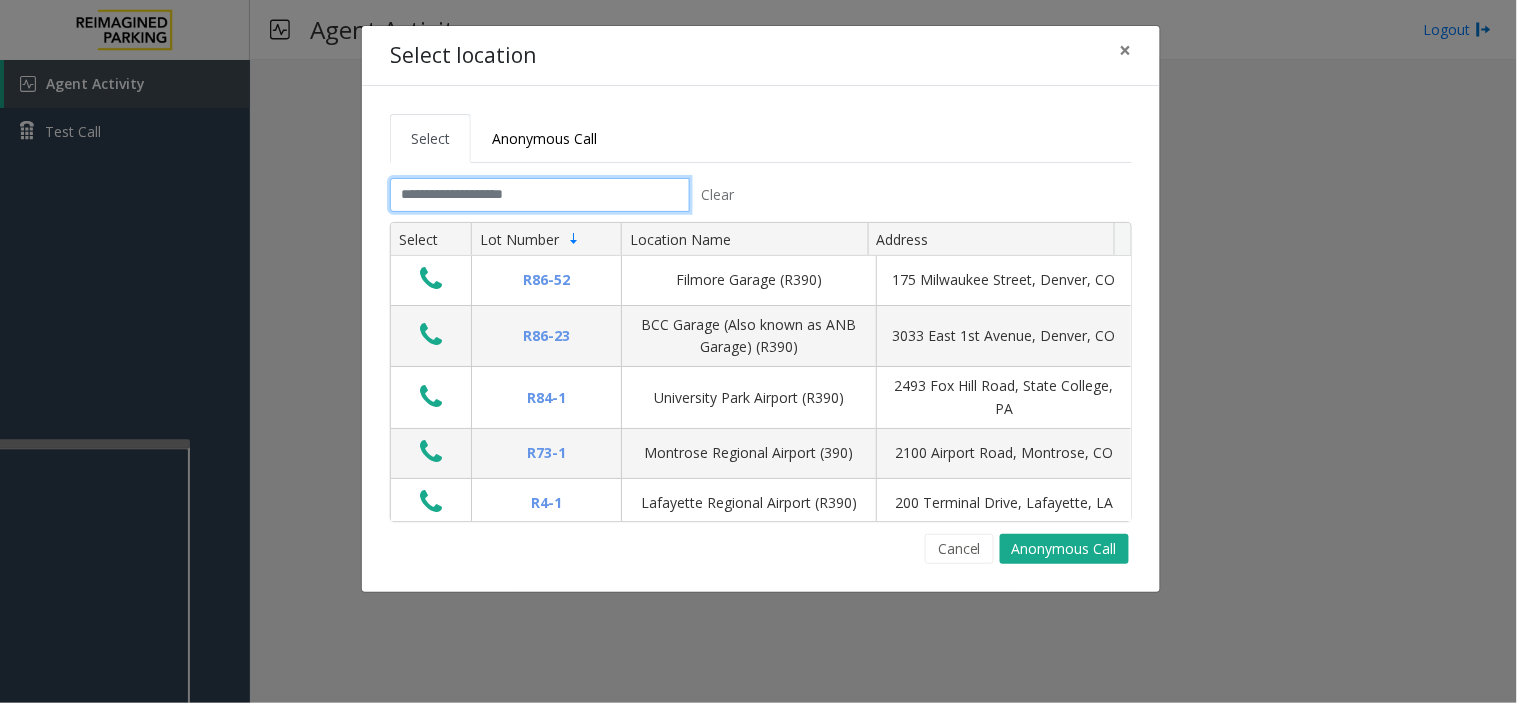 click 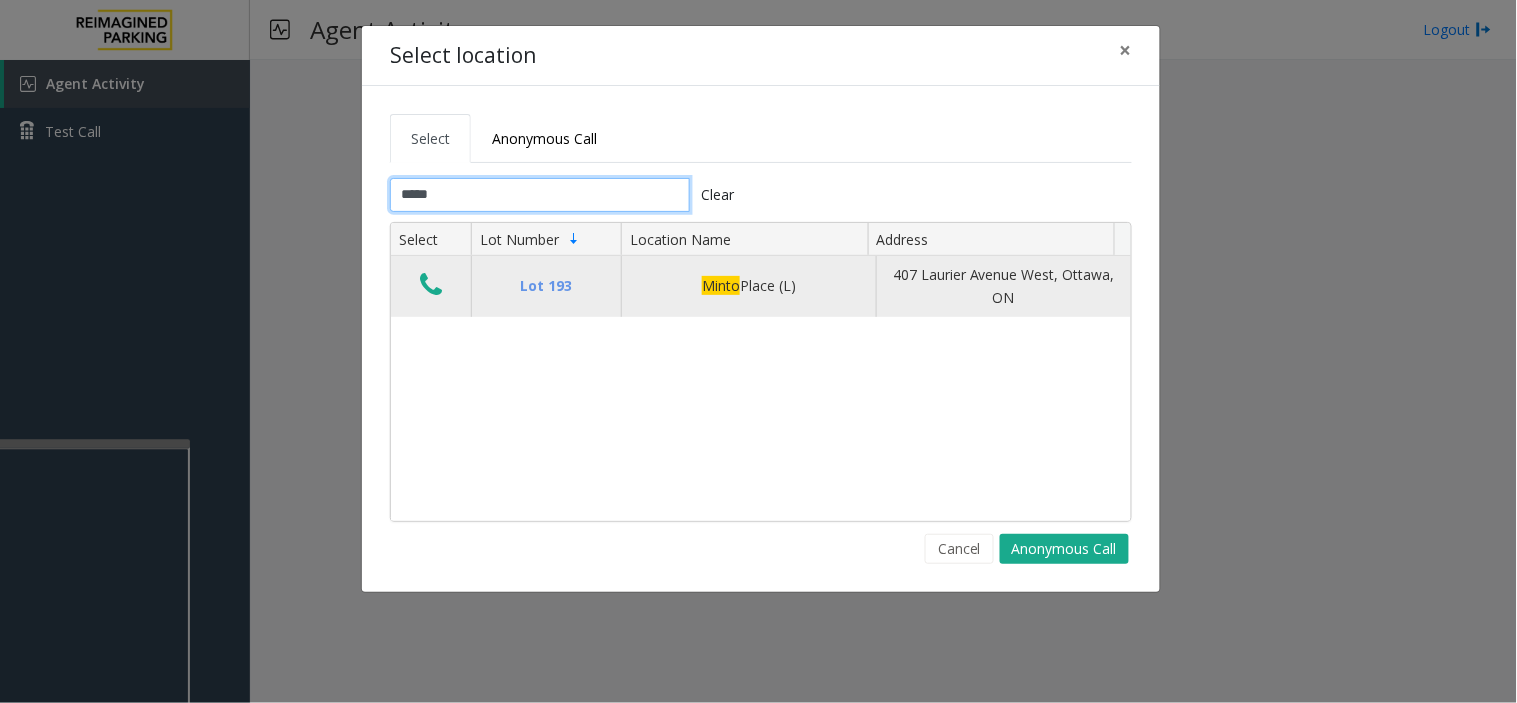 type on "*****" 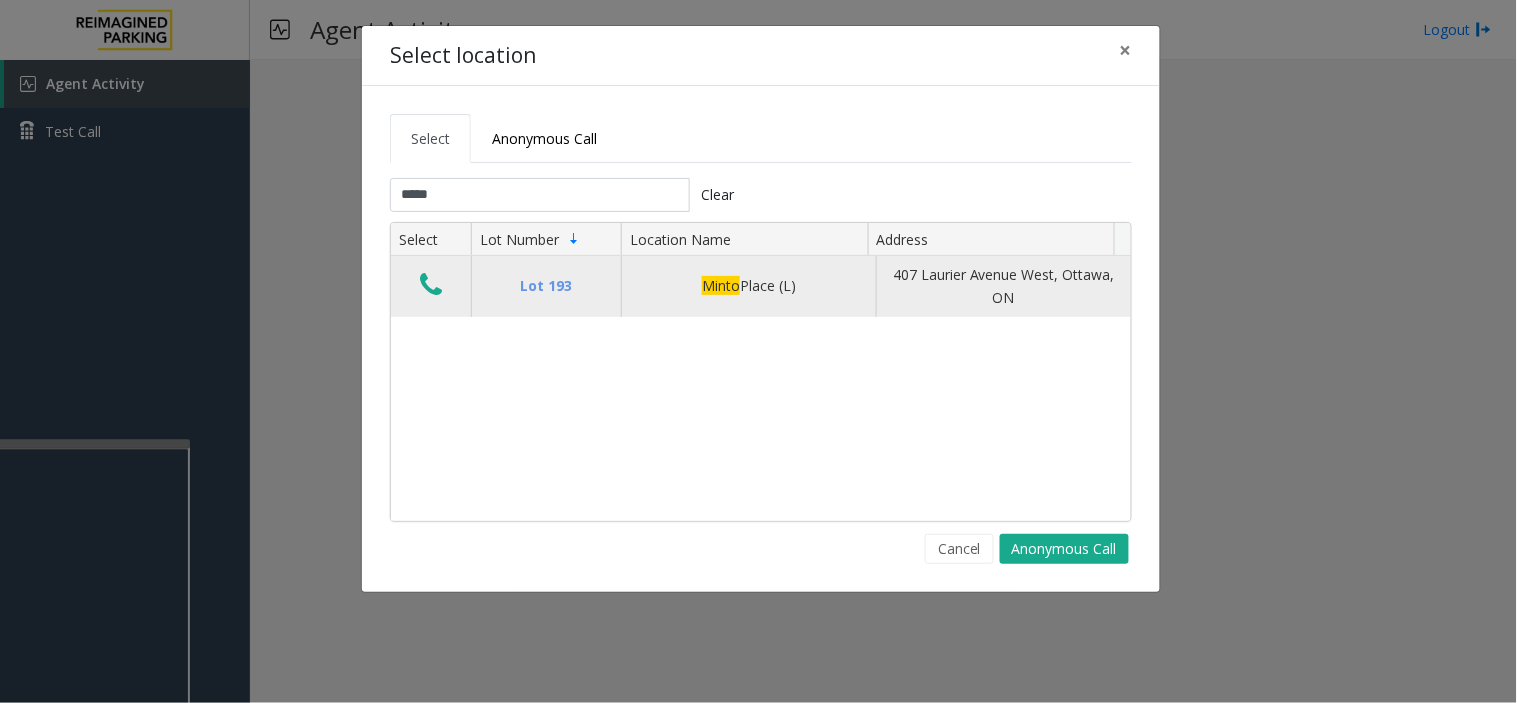 click 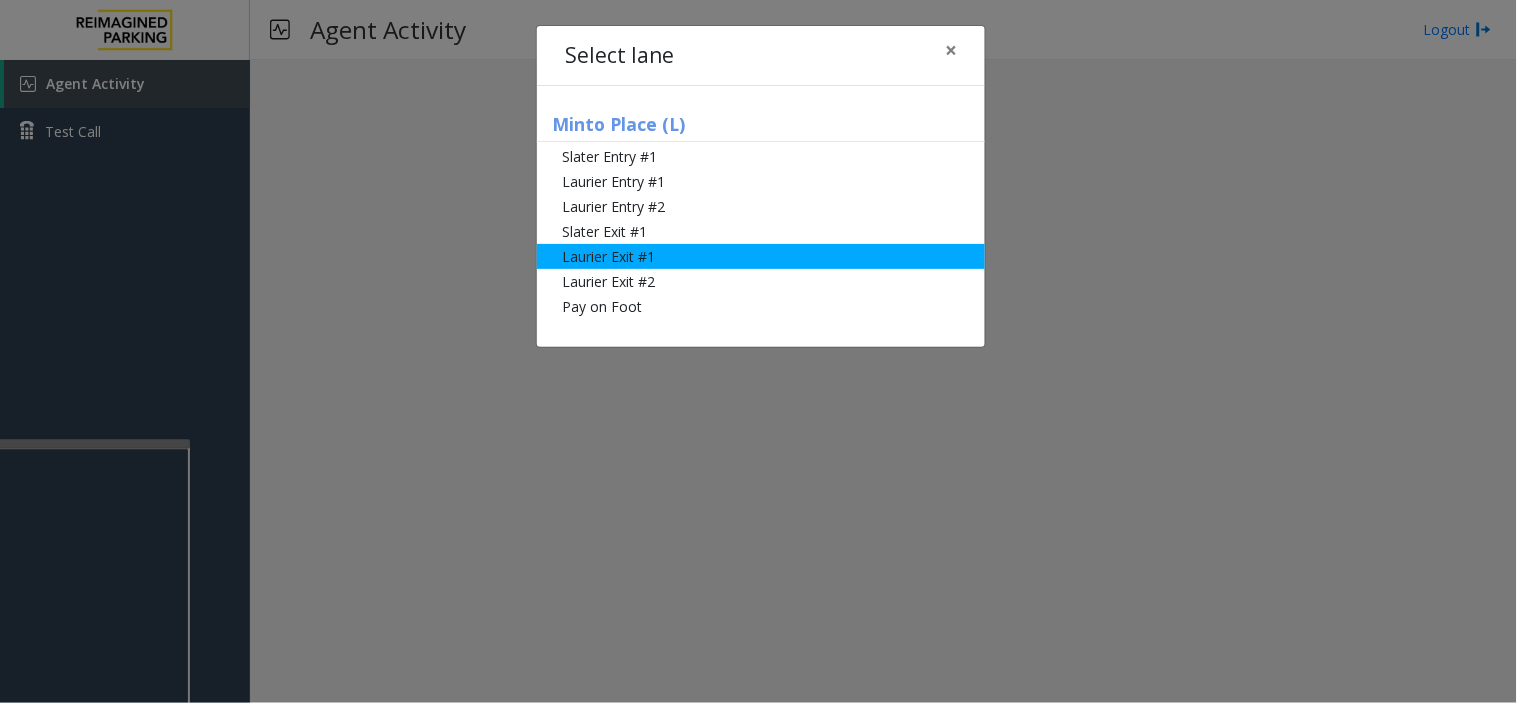 click on "Laurier Exit #1" 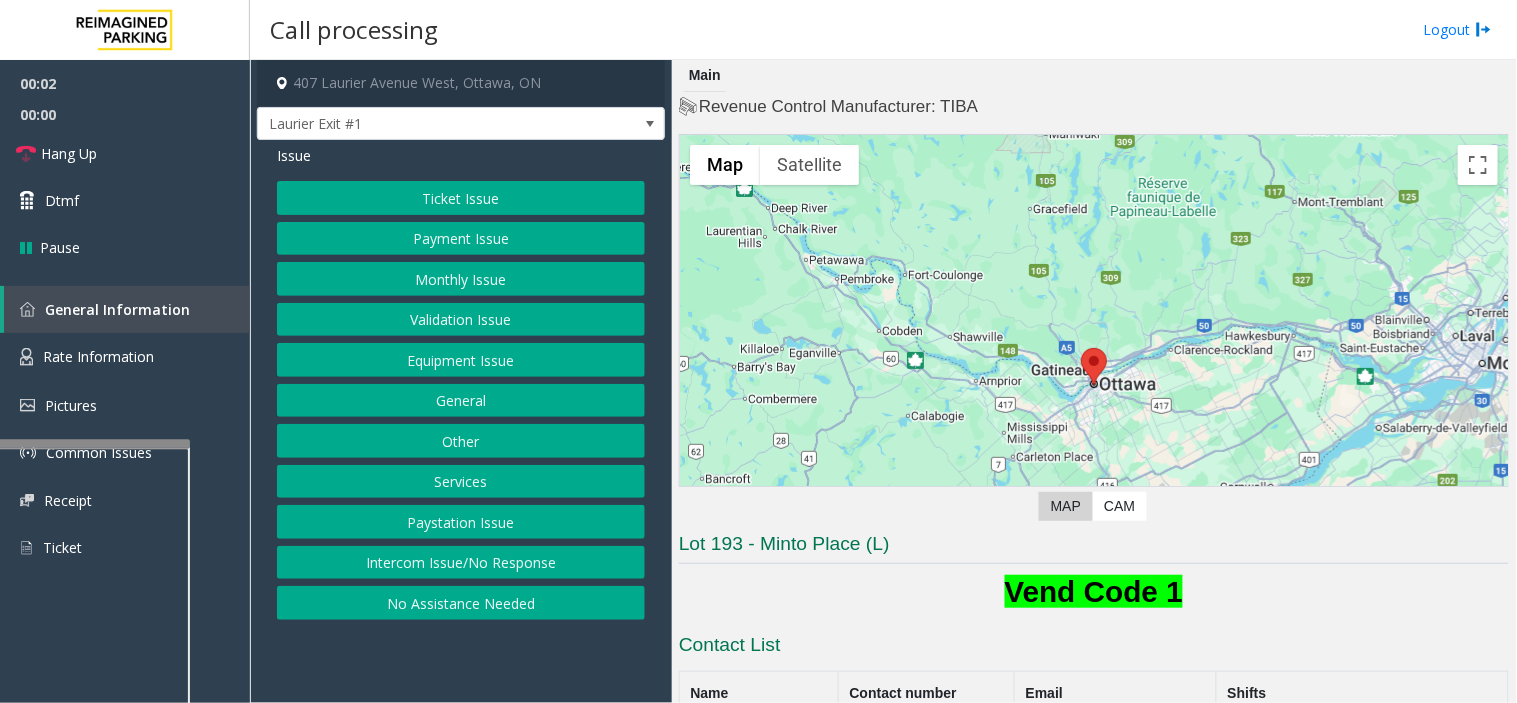 click on "Ticket Issue" 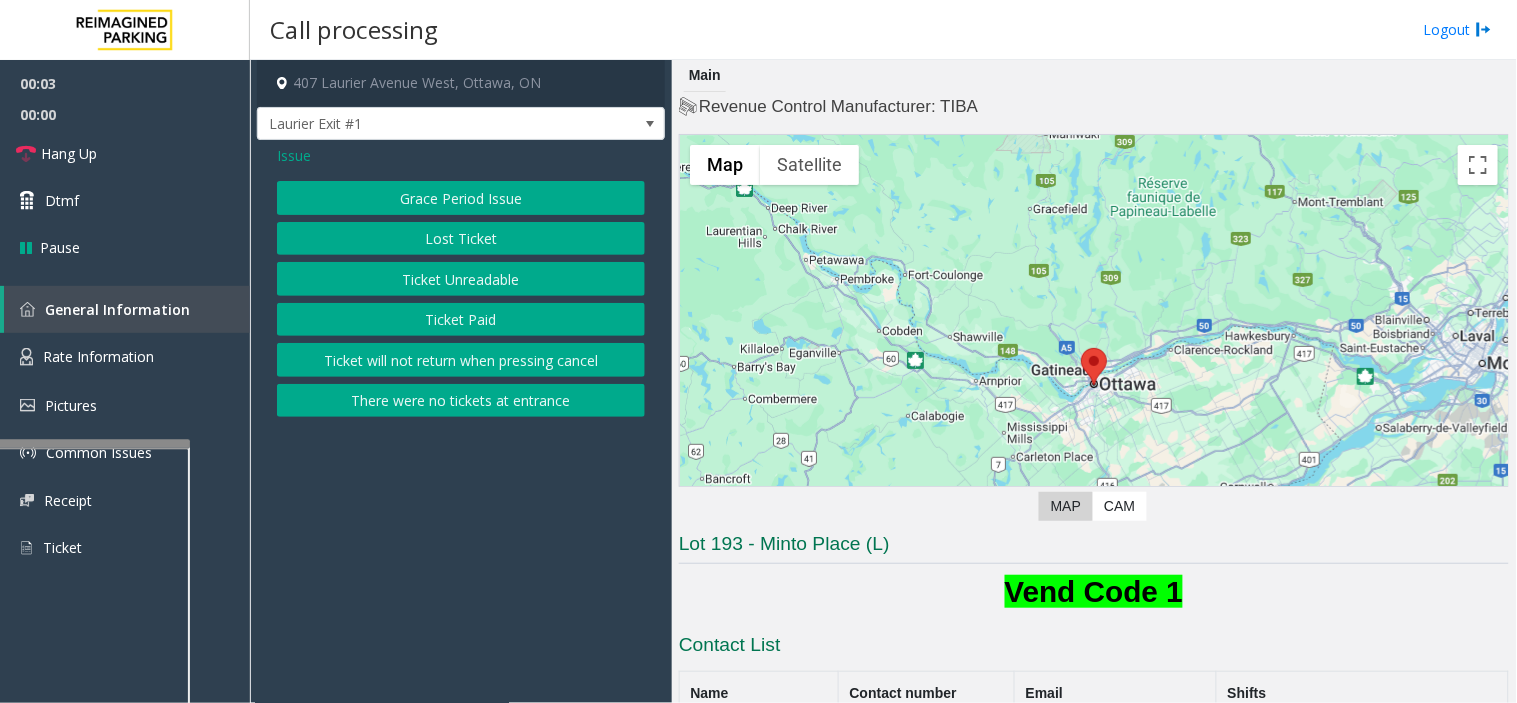 click on "Ticket Unreadable" 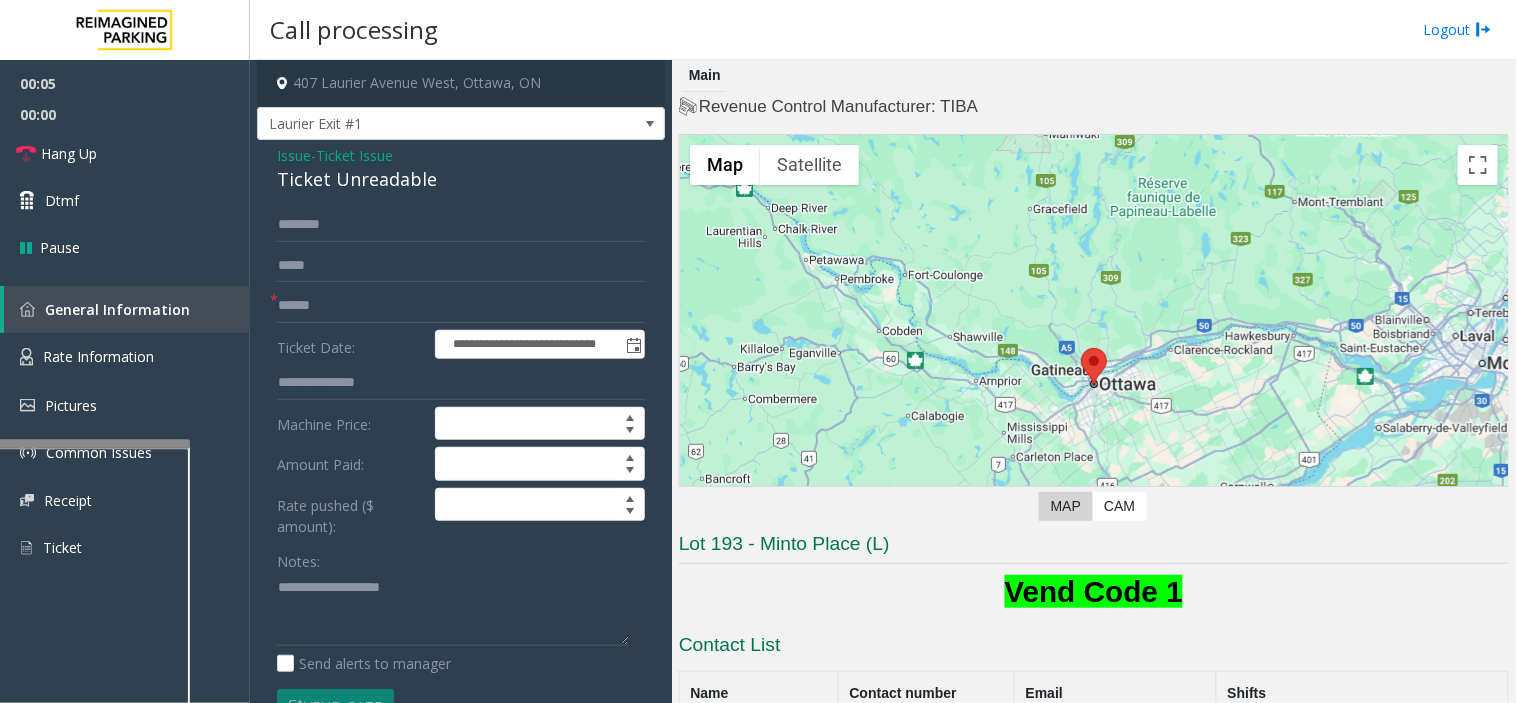 click on "Ticket Issue" 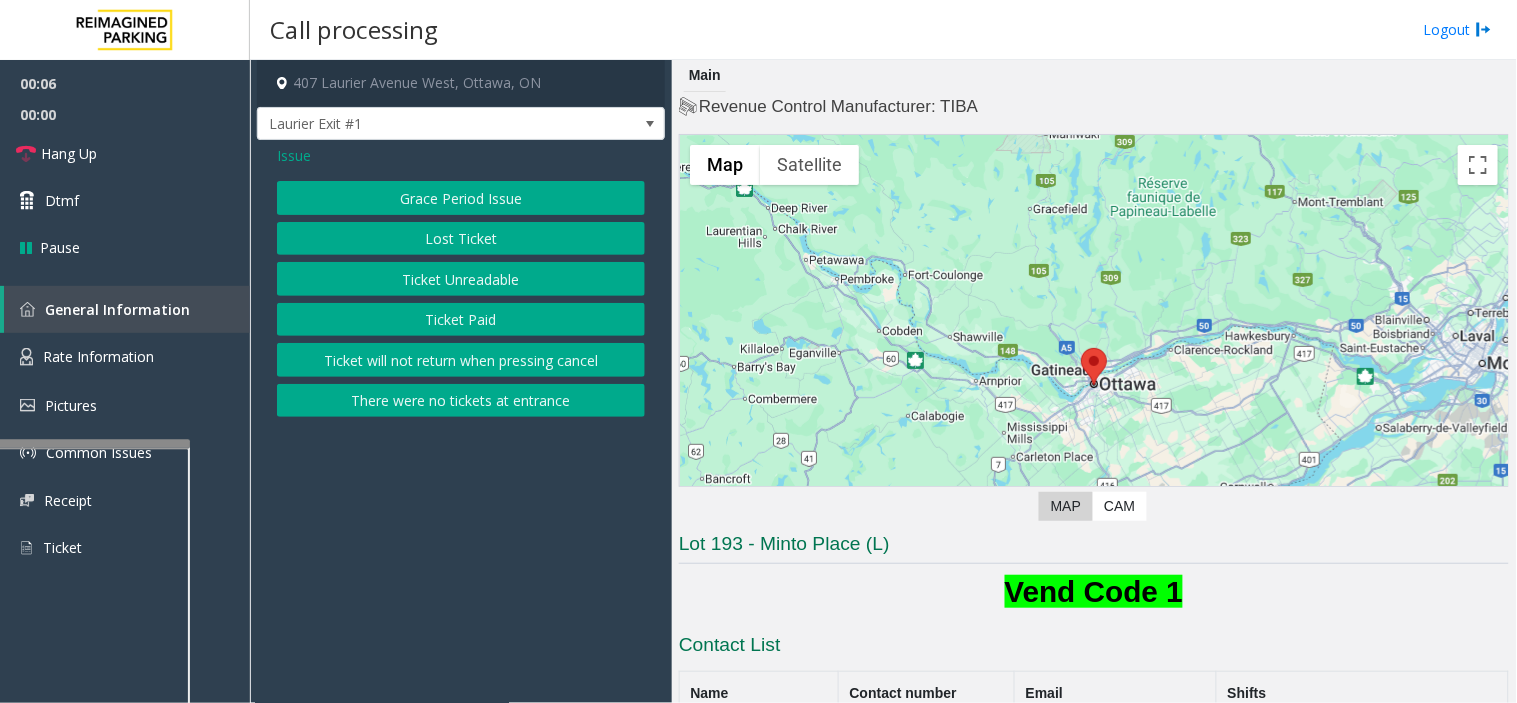 click on "Ticket Paid" 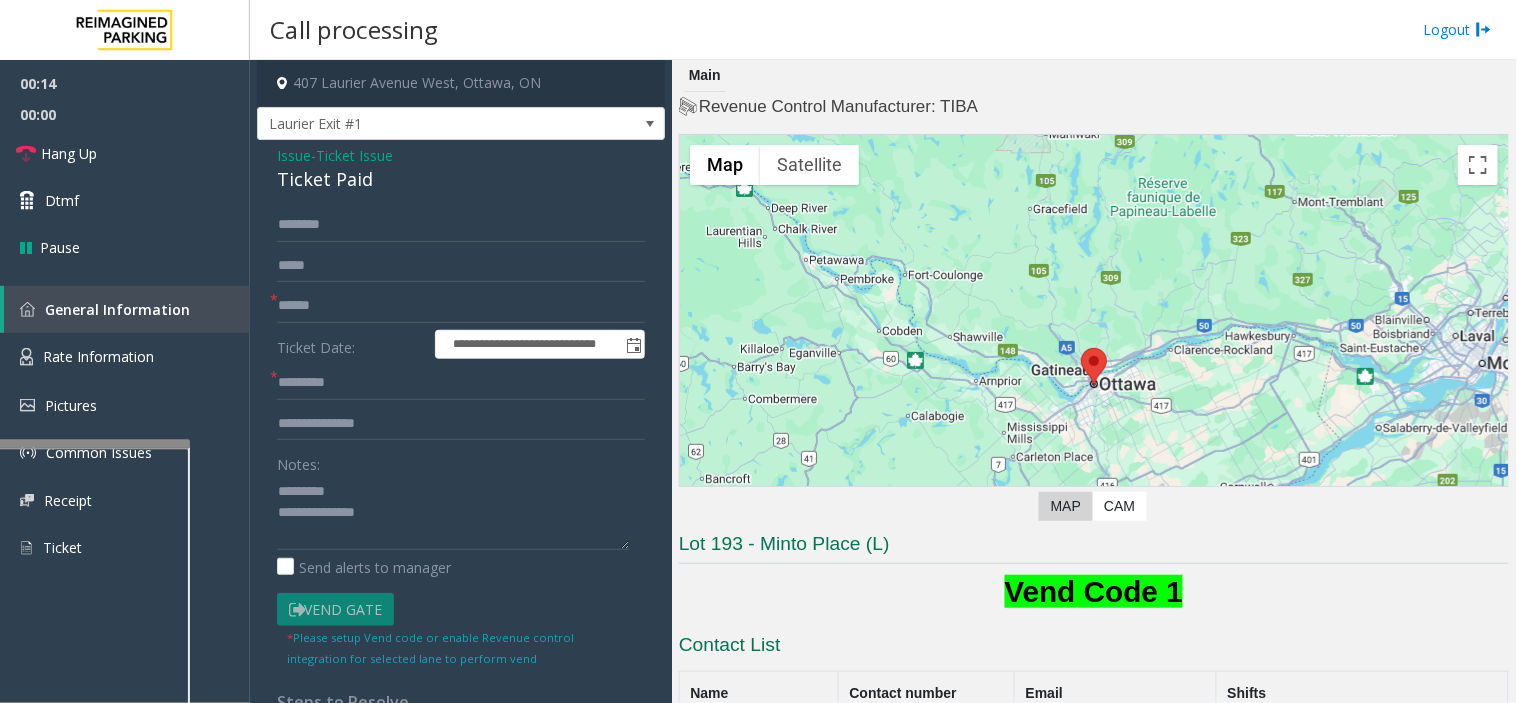 click on "Ticket Paid" 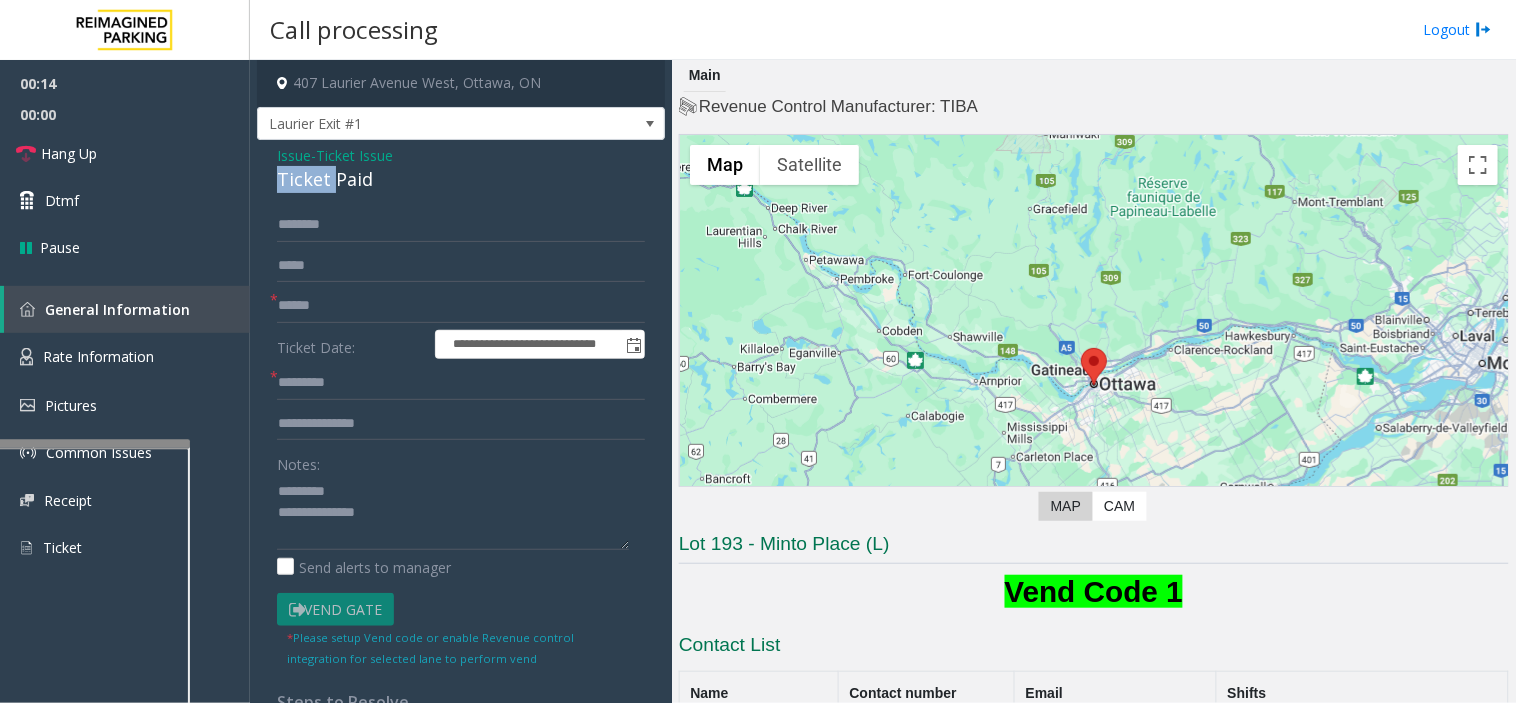 click on "Ticket Paid" 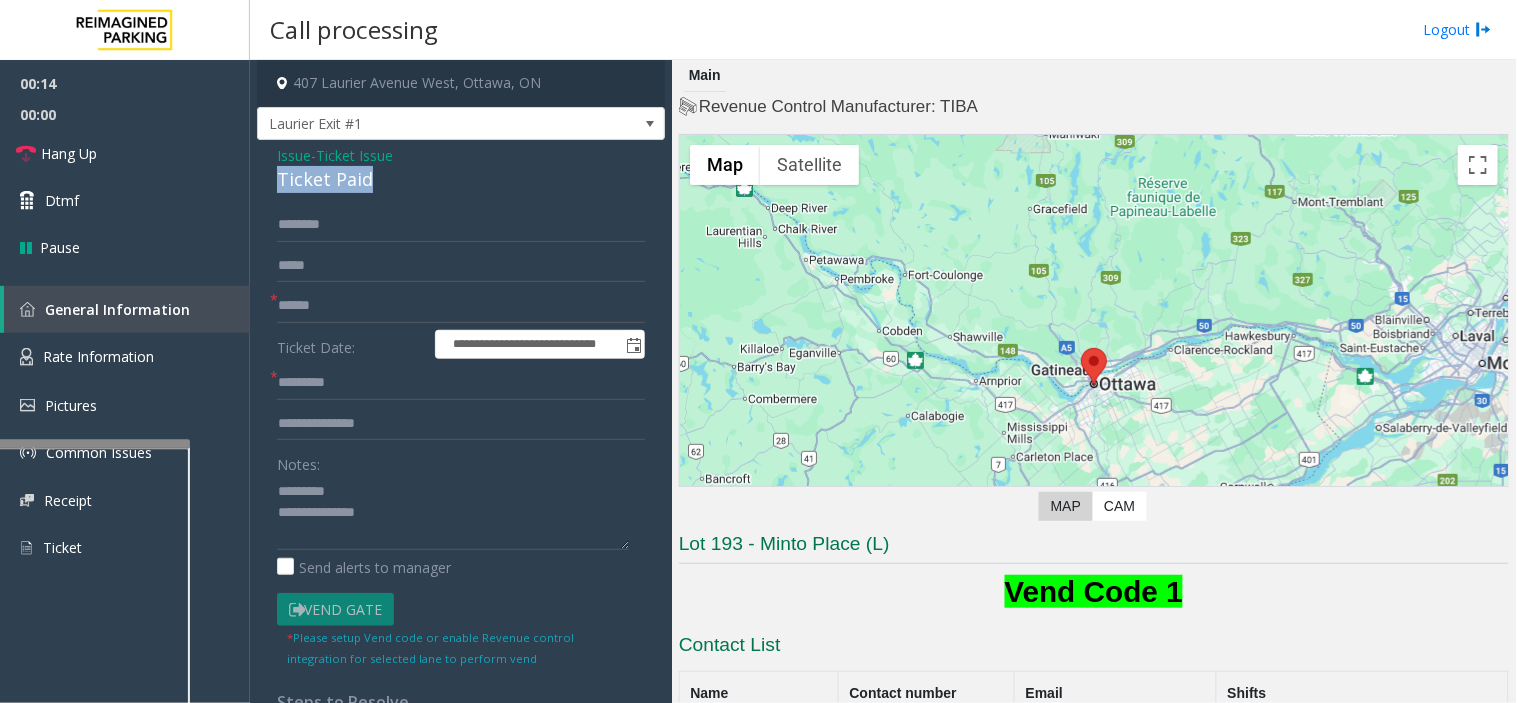 click on "Ticket Paid" 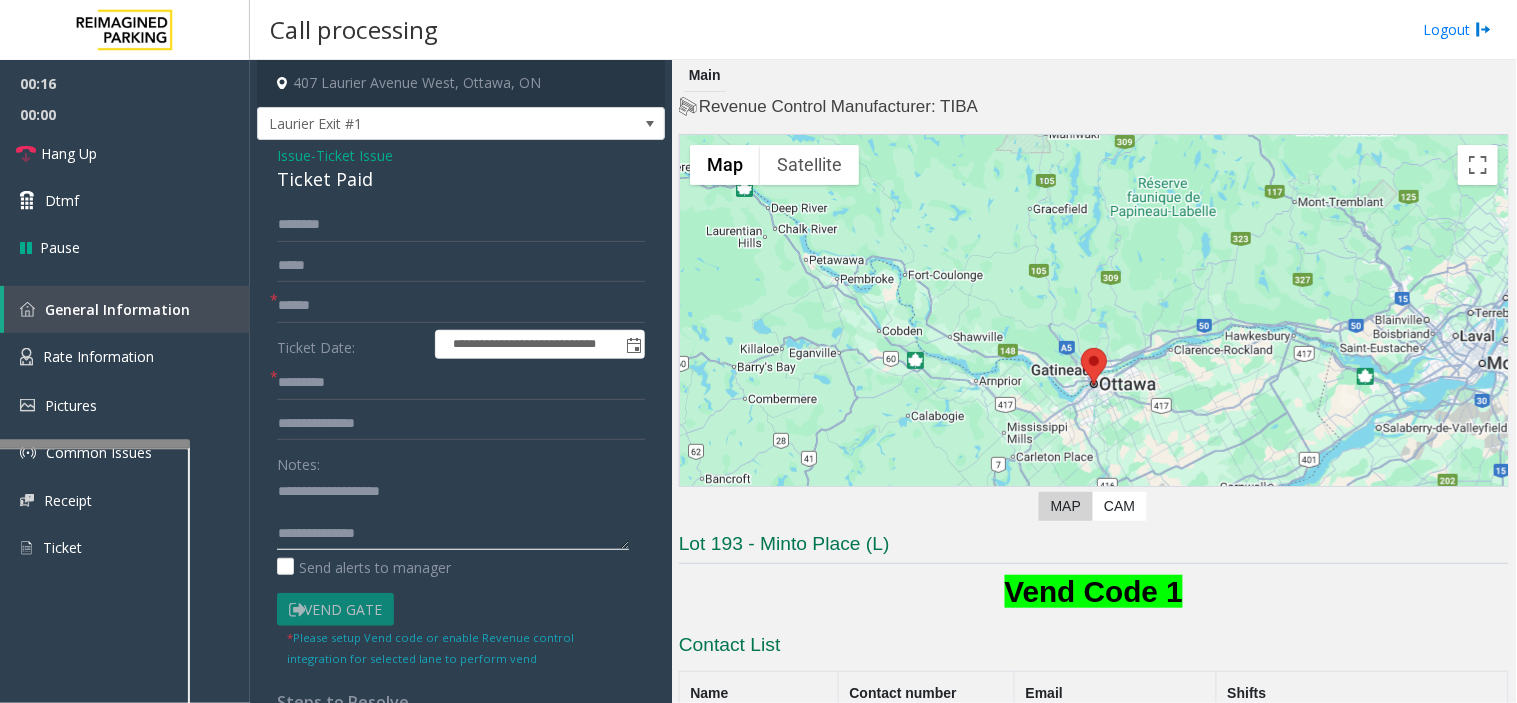 click 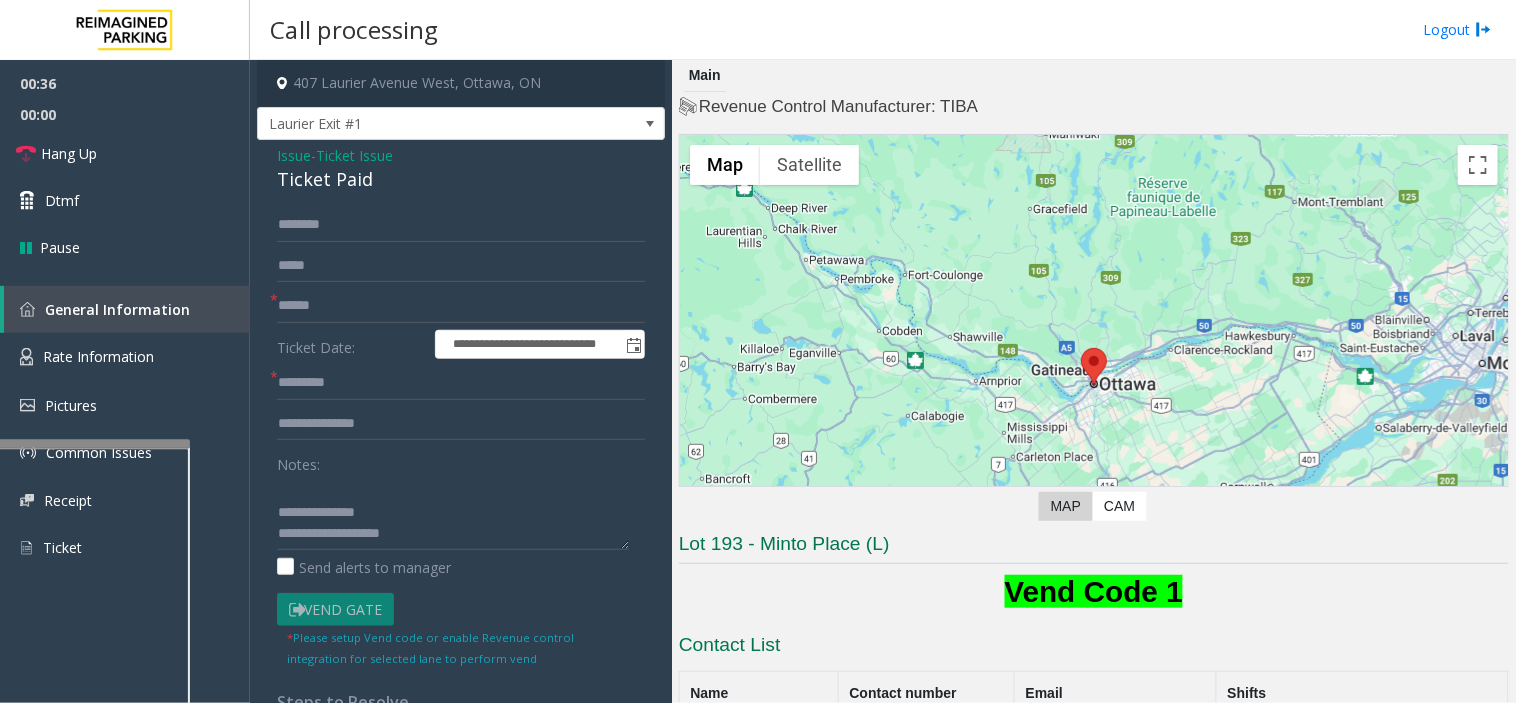 scroll, scrollTop: 42, scrollLeft: 0, axis: vertical 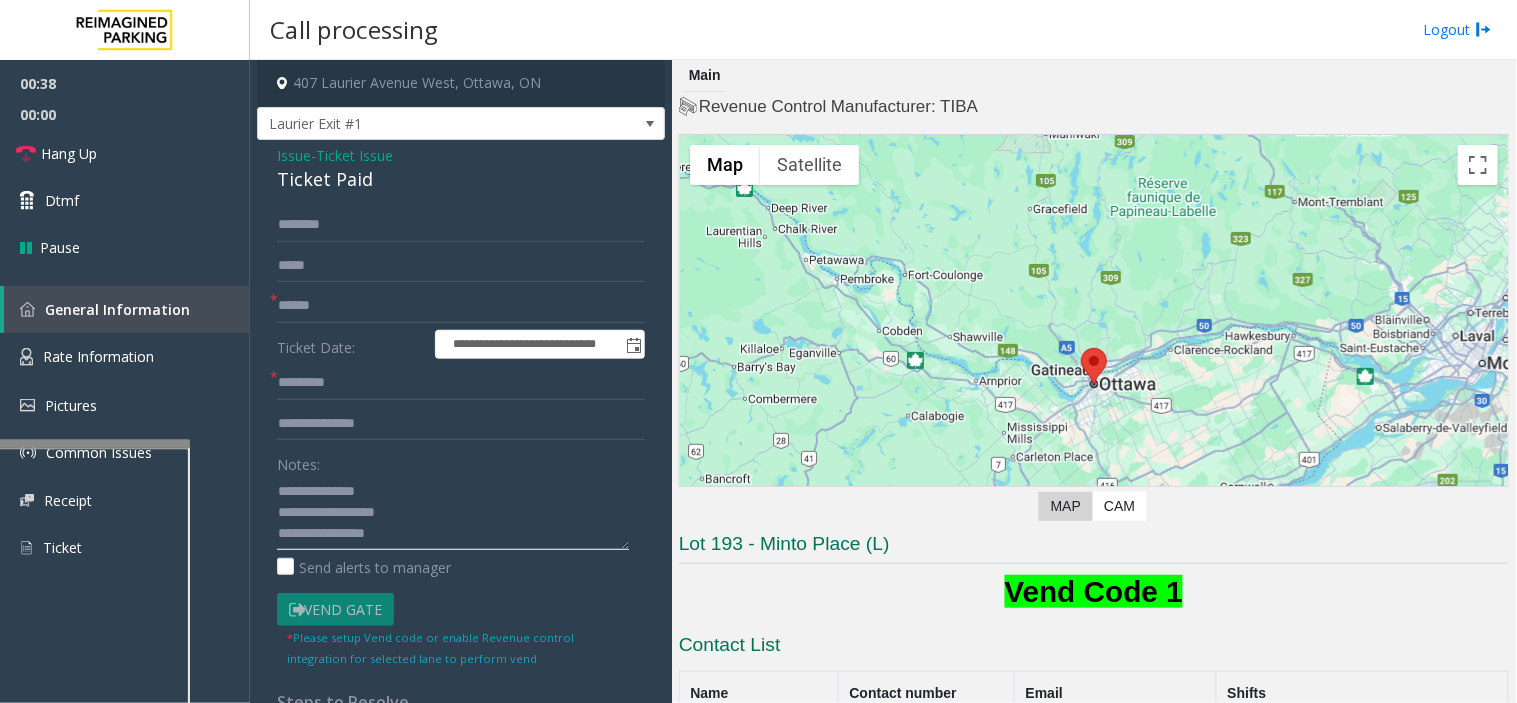 click 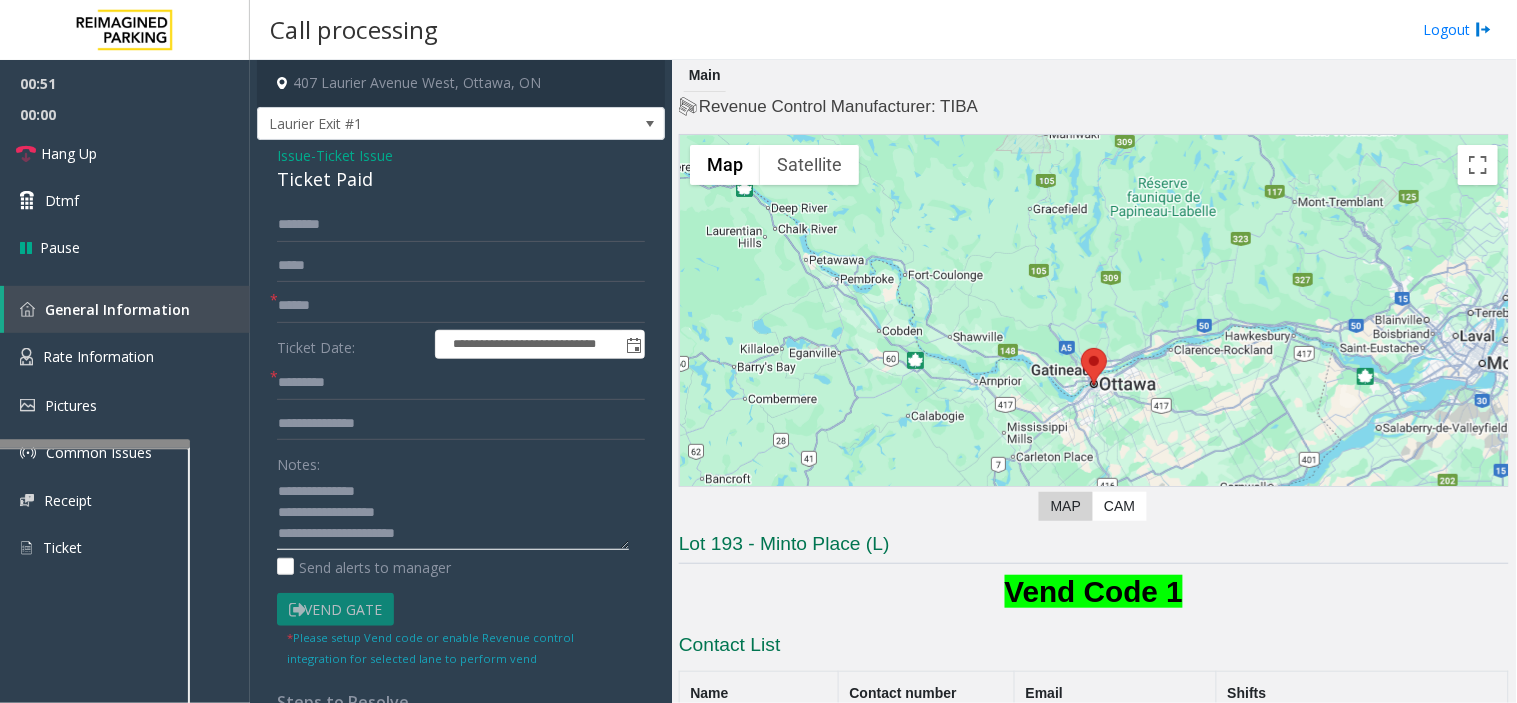 type on "**********" 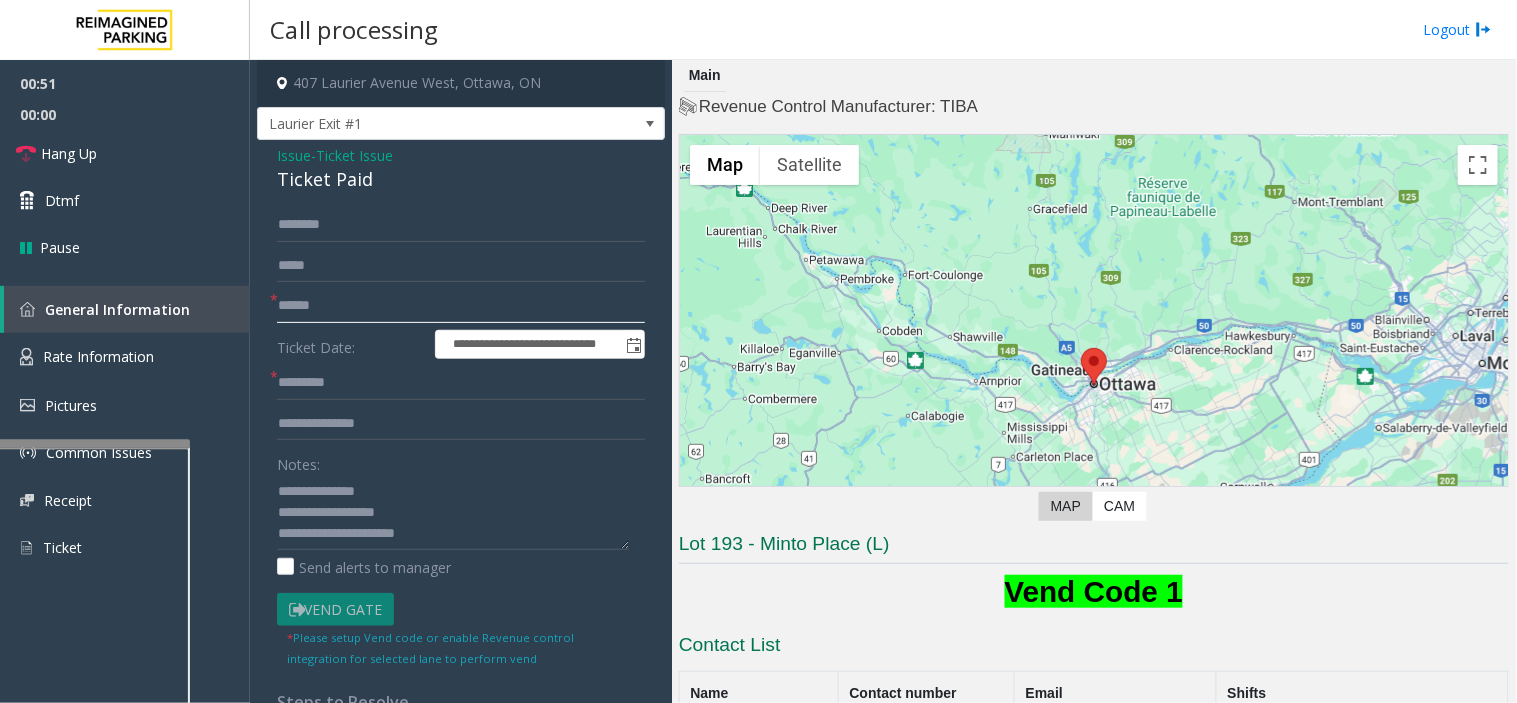 click 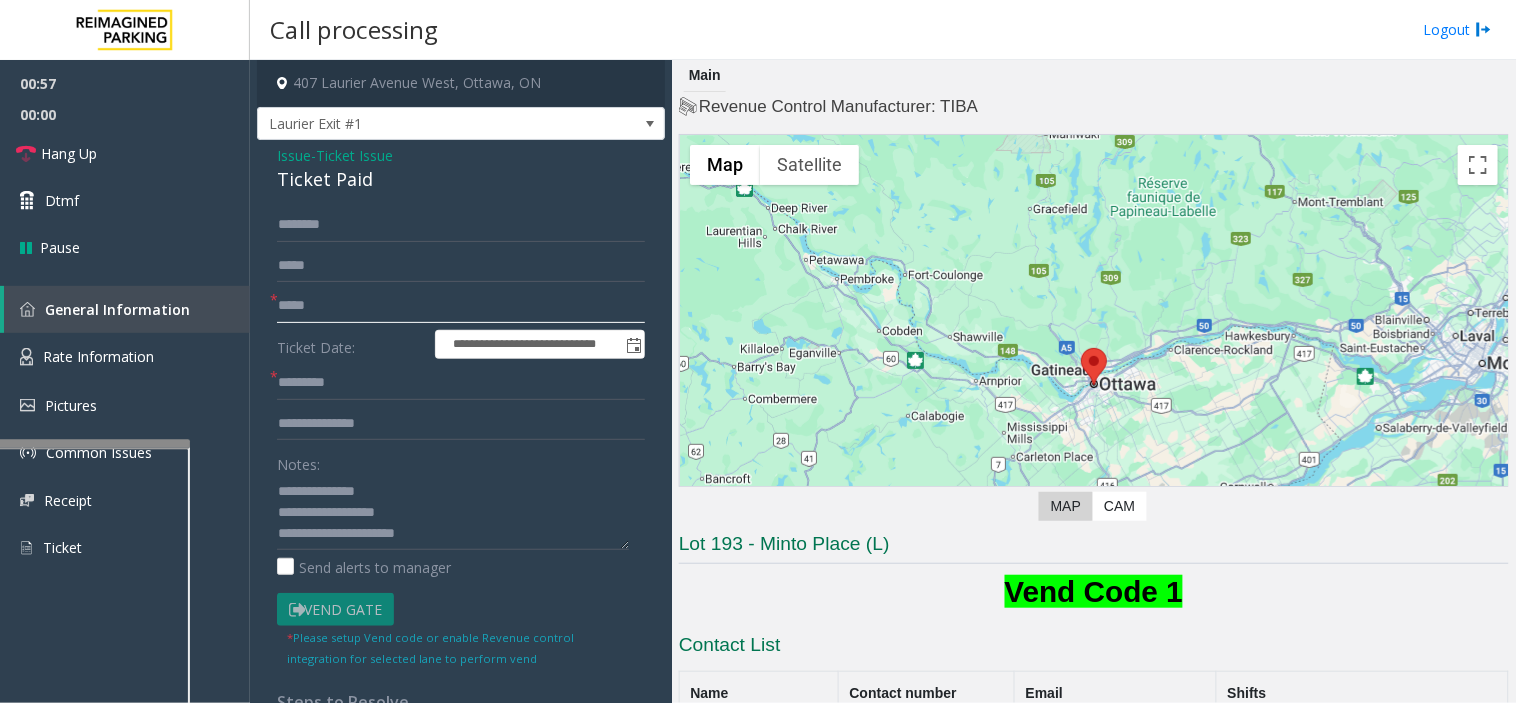 type on "*****" 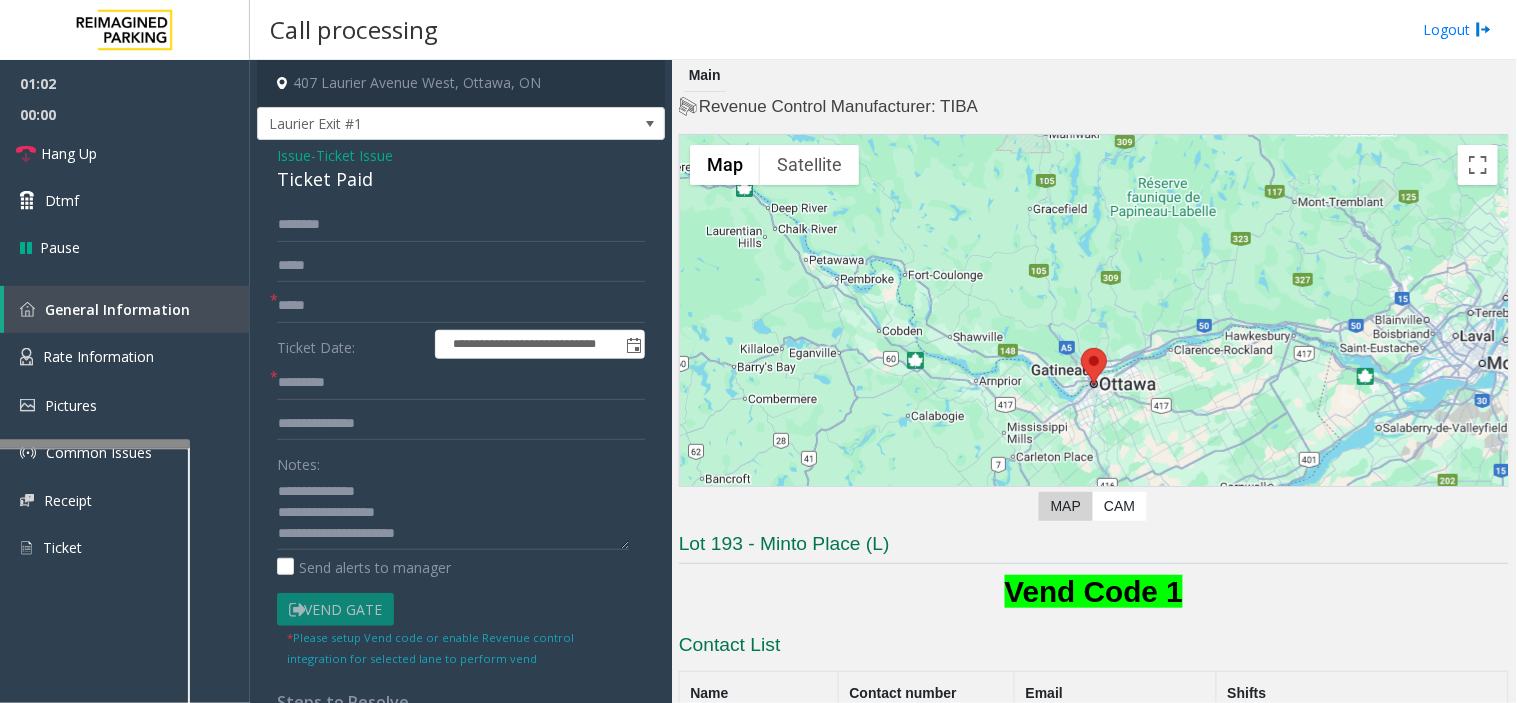 scroll, scrollTop: 0, scrollLeft: 0, axis: both 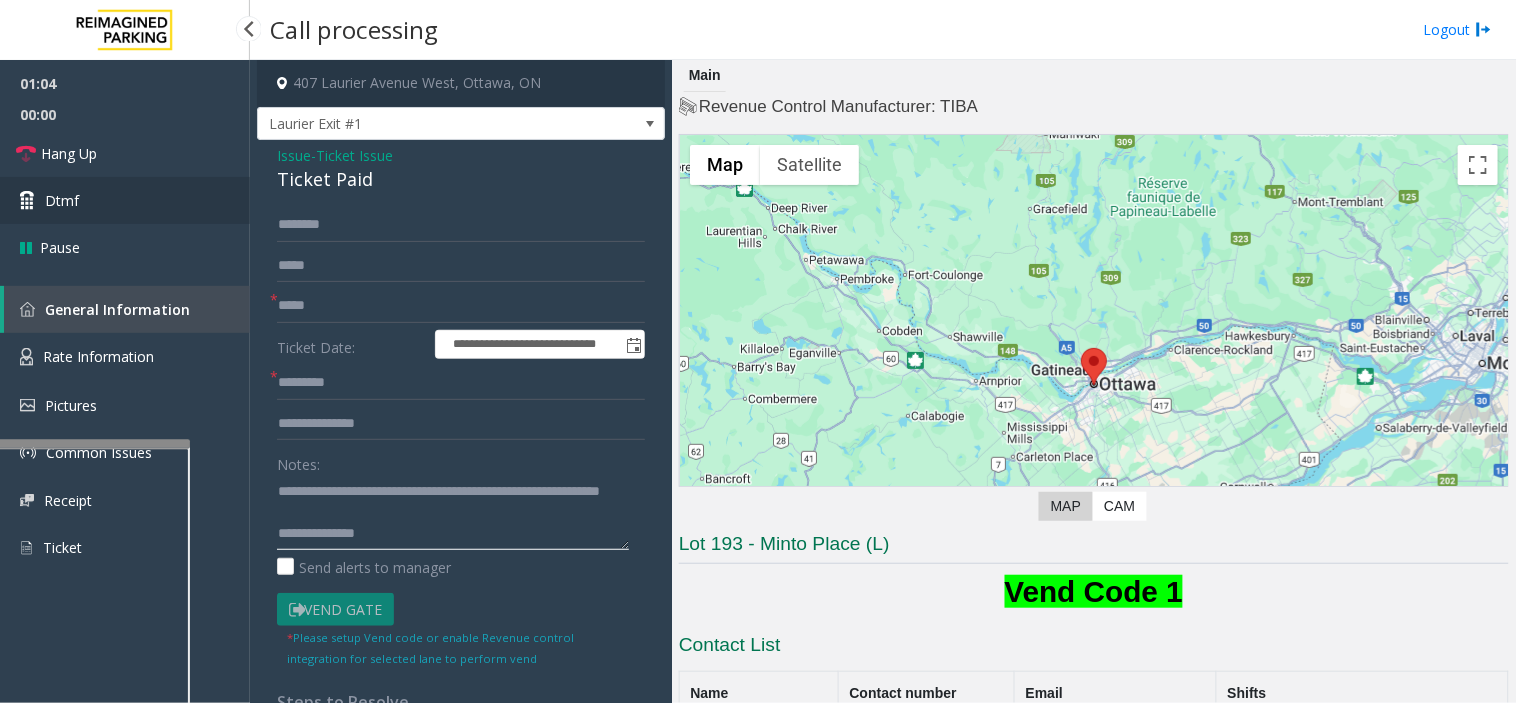 type on "**********" 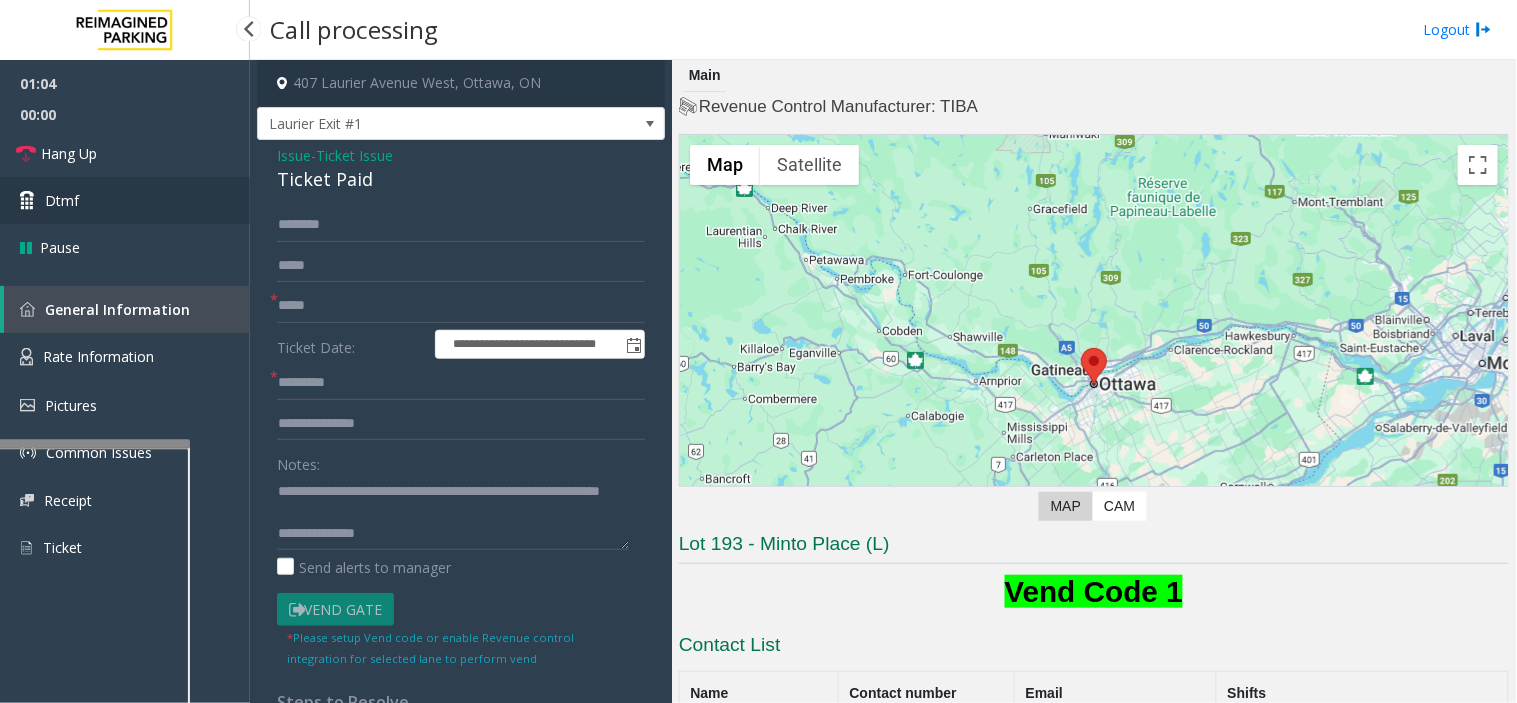click on "Dtmf" at bounding box center [125, 200] 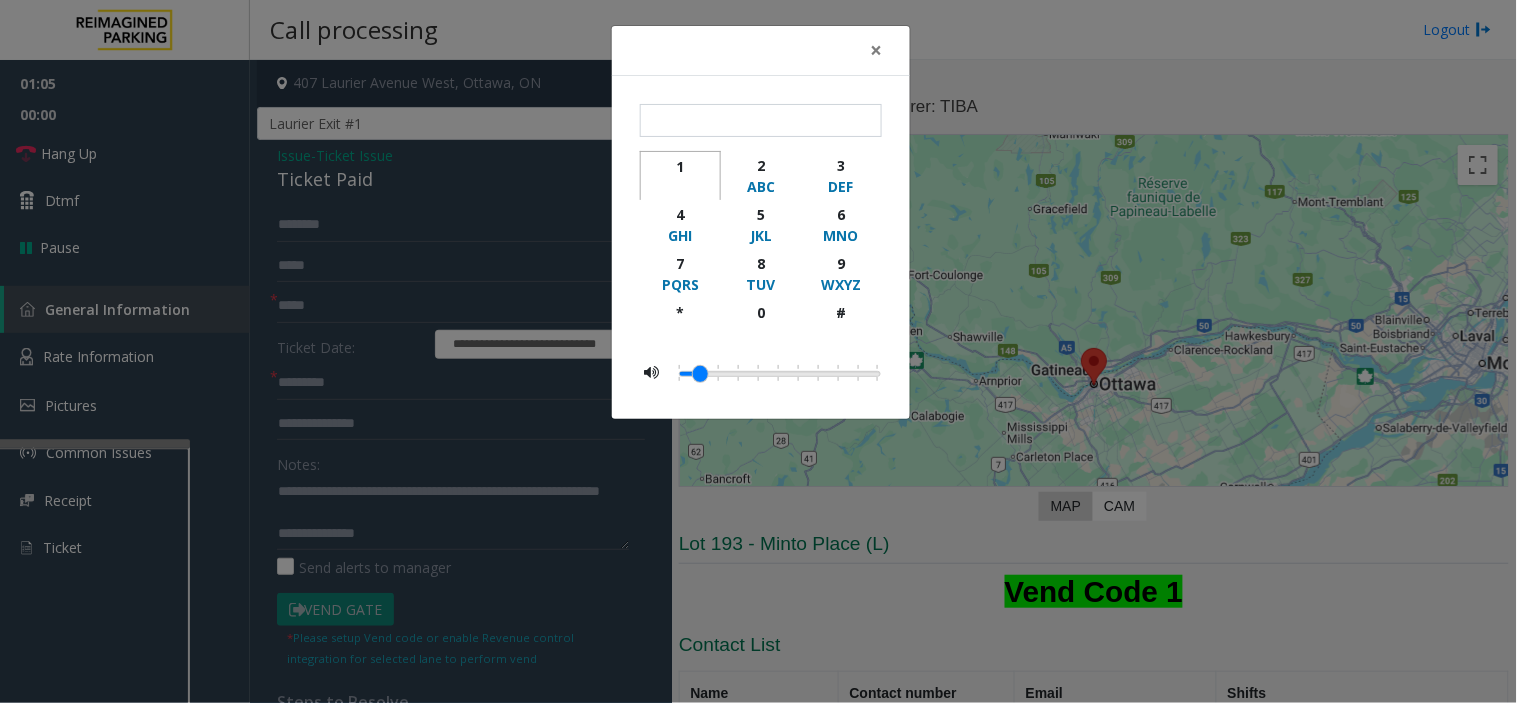 click on "1" 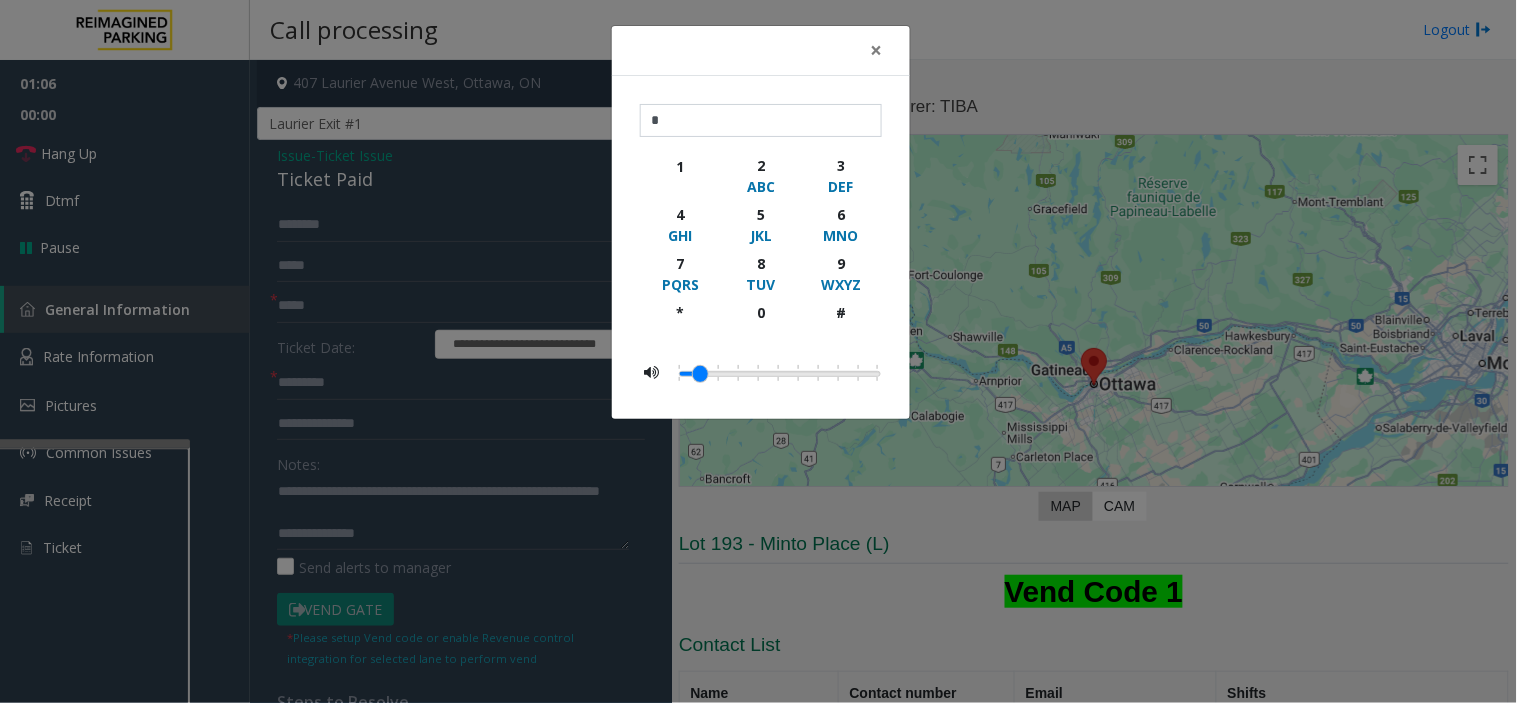 click on "× * 1 2 ABC 3 DEF 4 GHI 5 JKL 6 MNO 7 PQRS 8 TUV 9 WXYZ * 0 #" 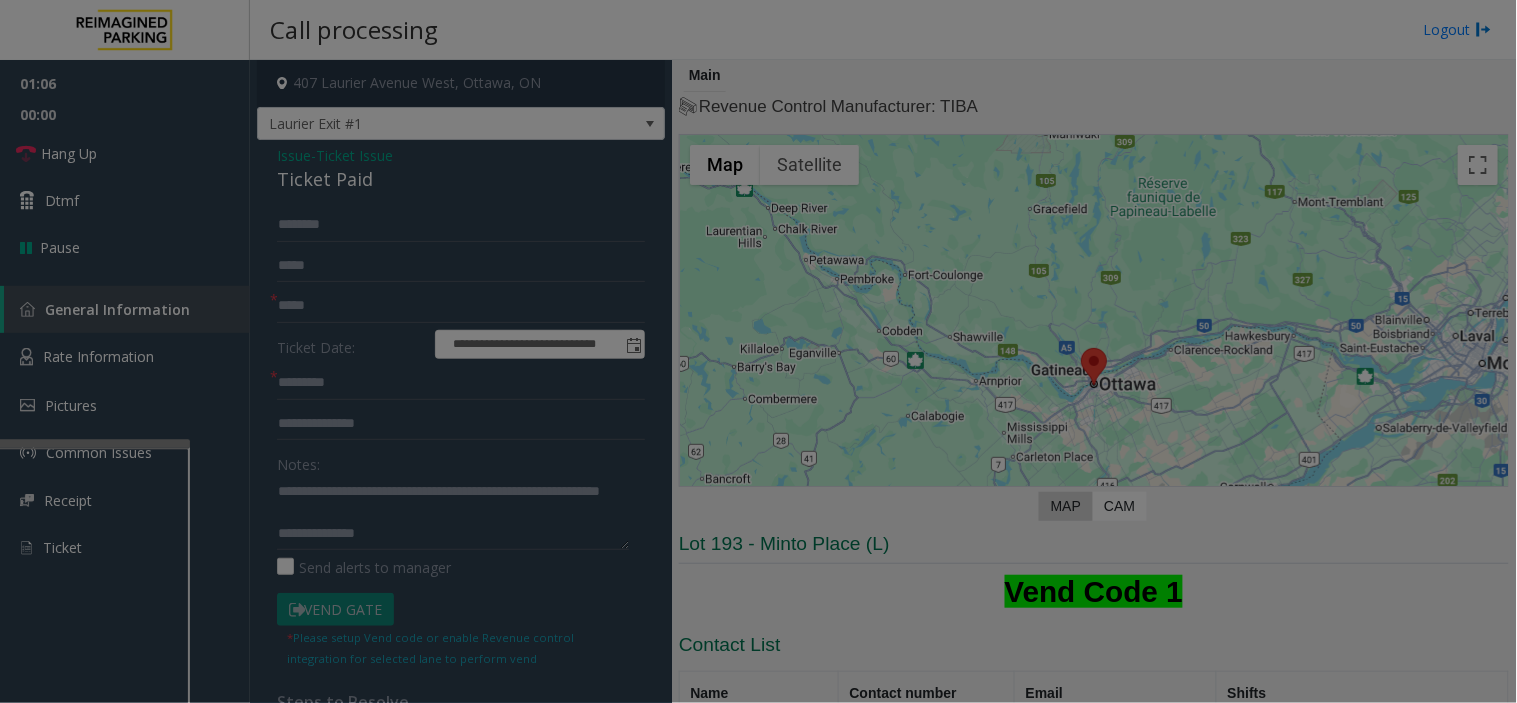 click on "**********" at bounding box center [758, 351] 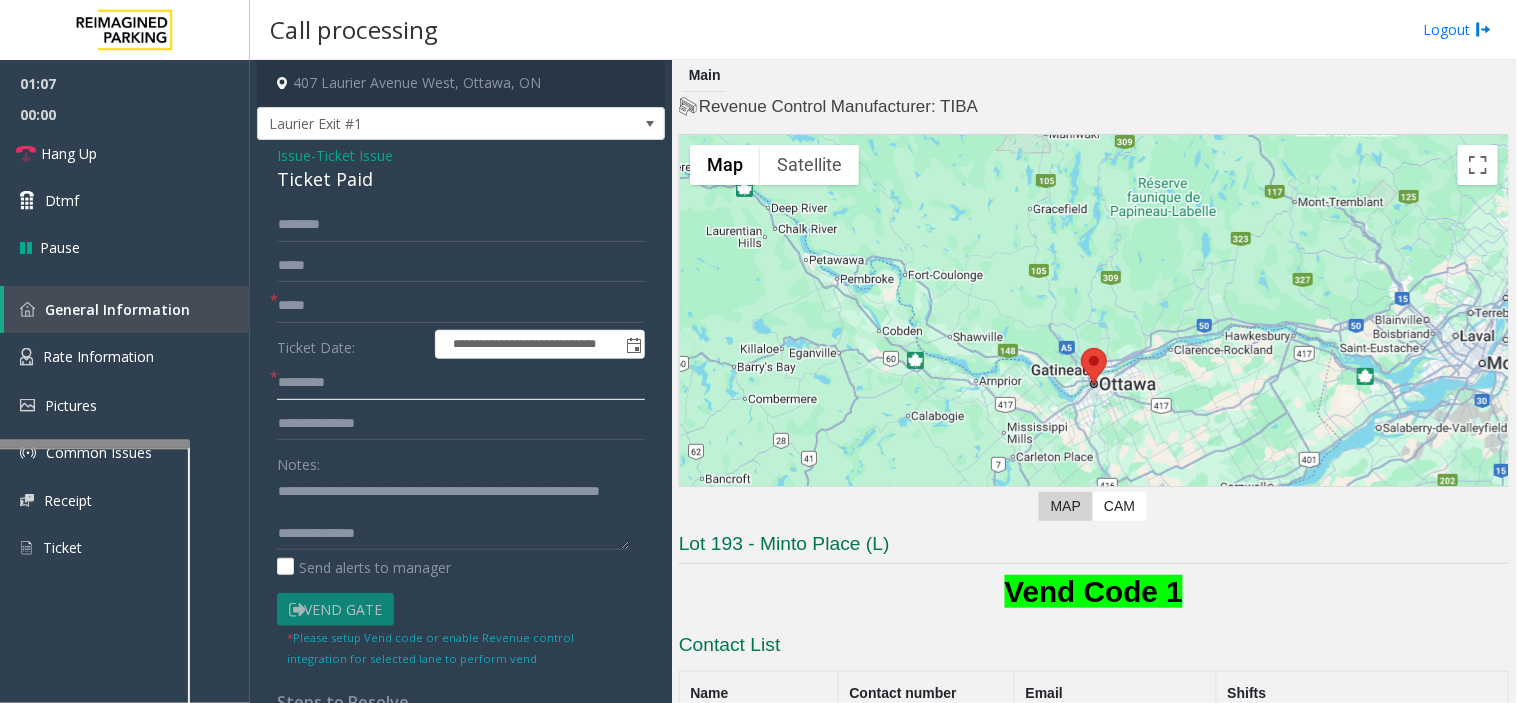 click 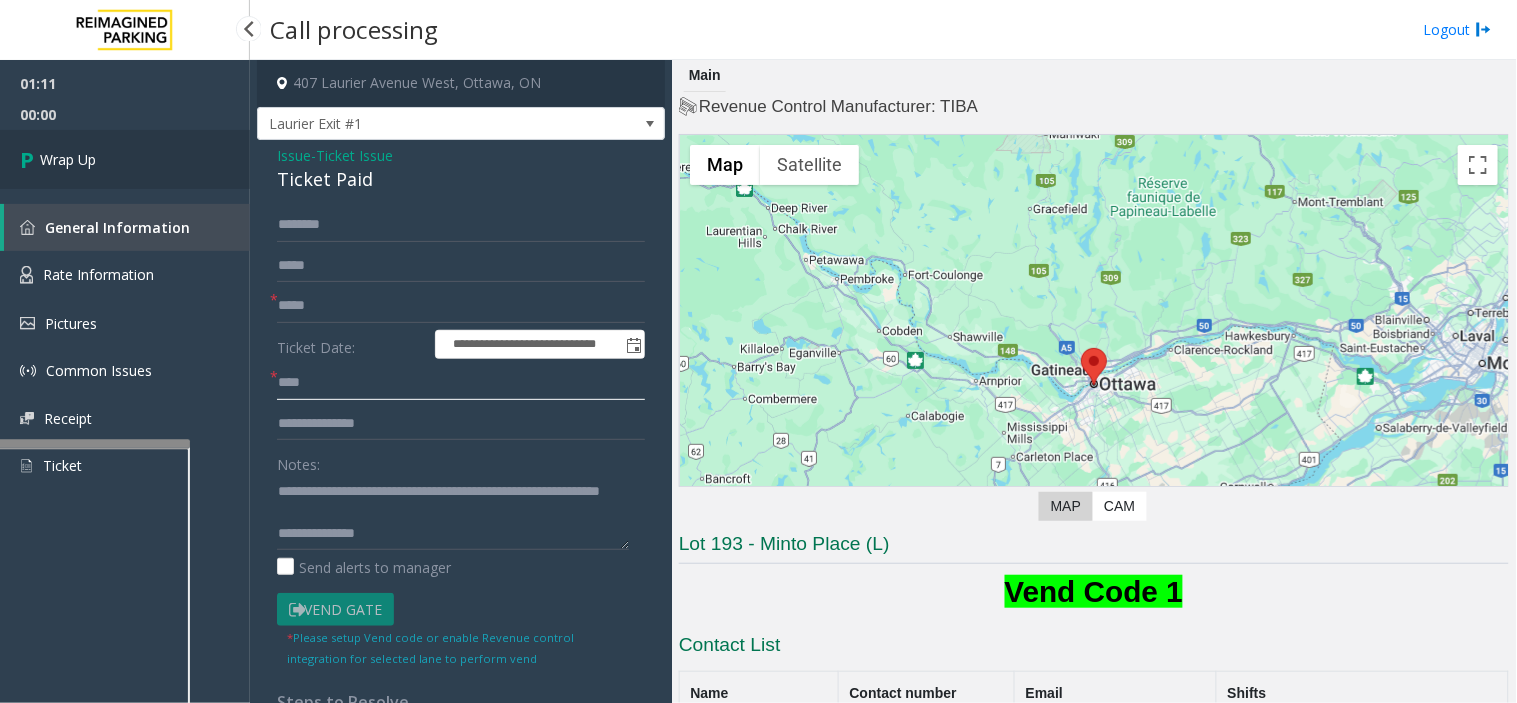 type on "****" 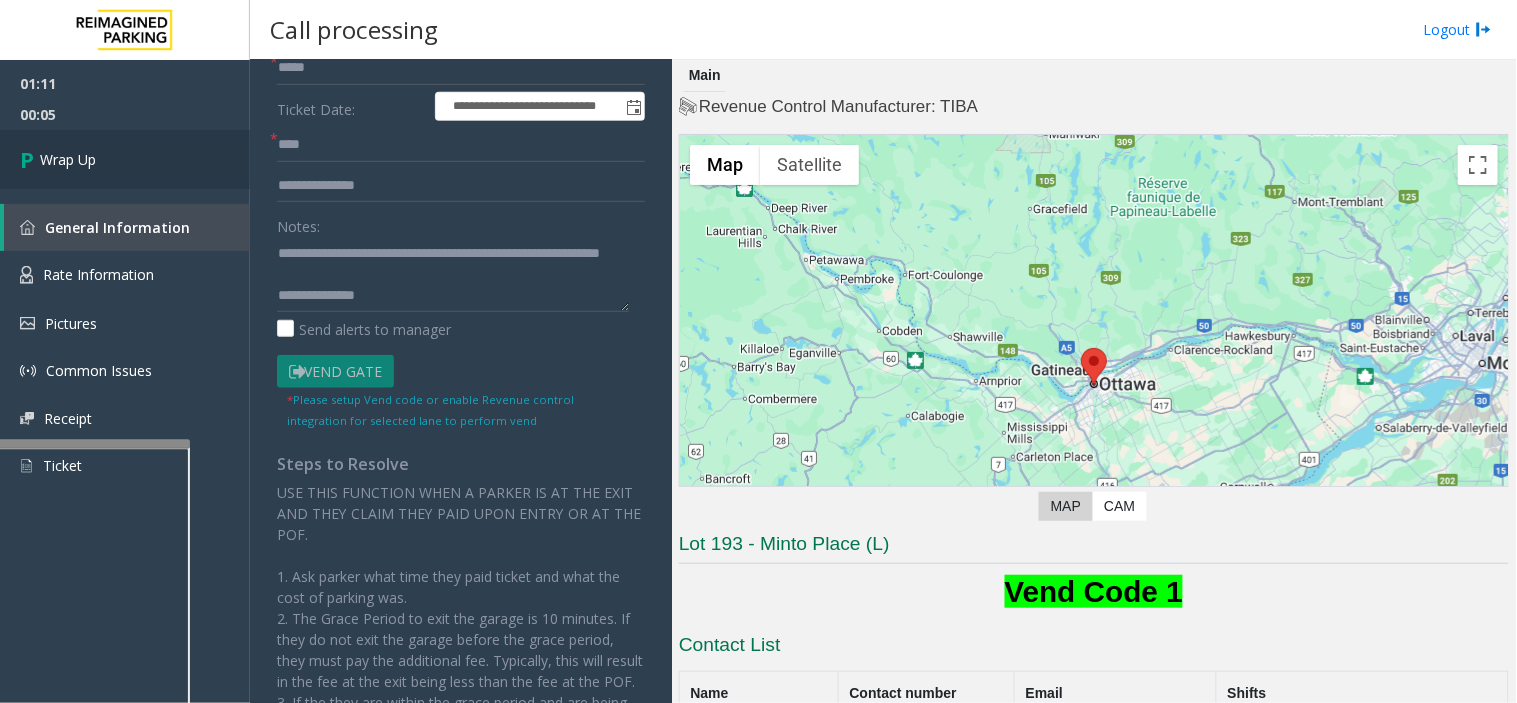 scroll, scrollTop: 111, scrollLeft: 0, axis: vertical 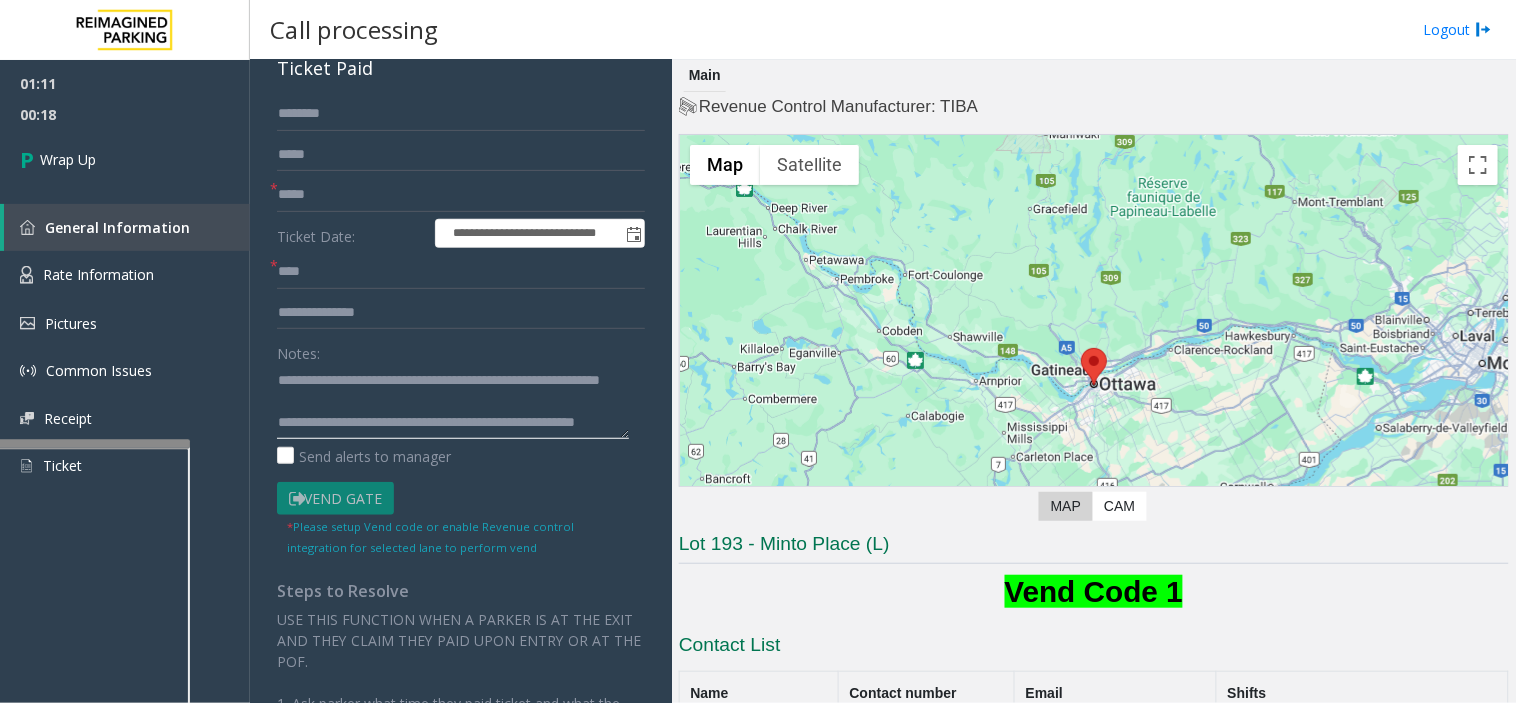 drag, startPoint x: 402, startPoint y: 374, endPoint x: 413, endPoint y: 396, distance: 24.596748 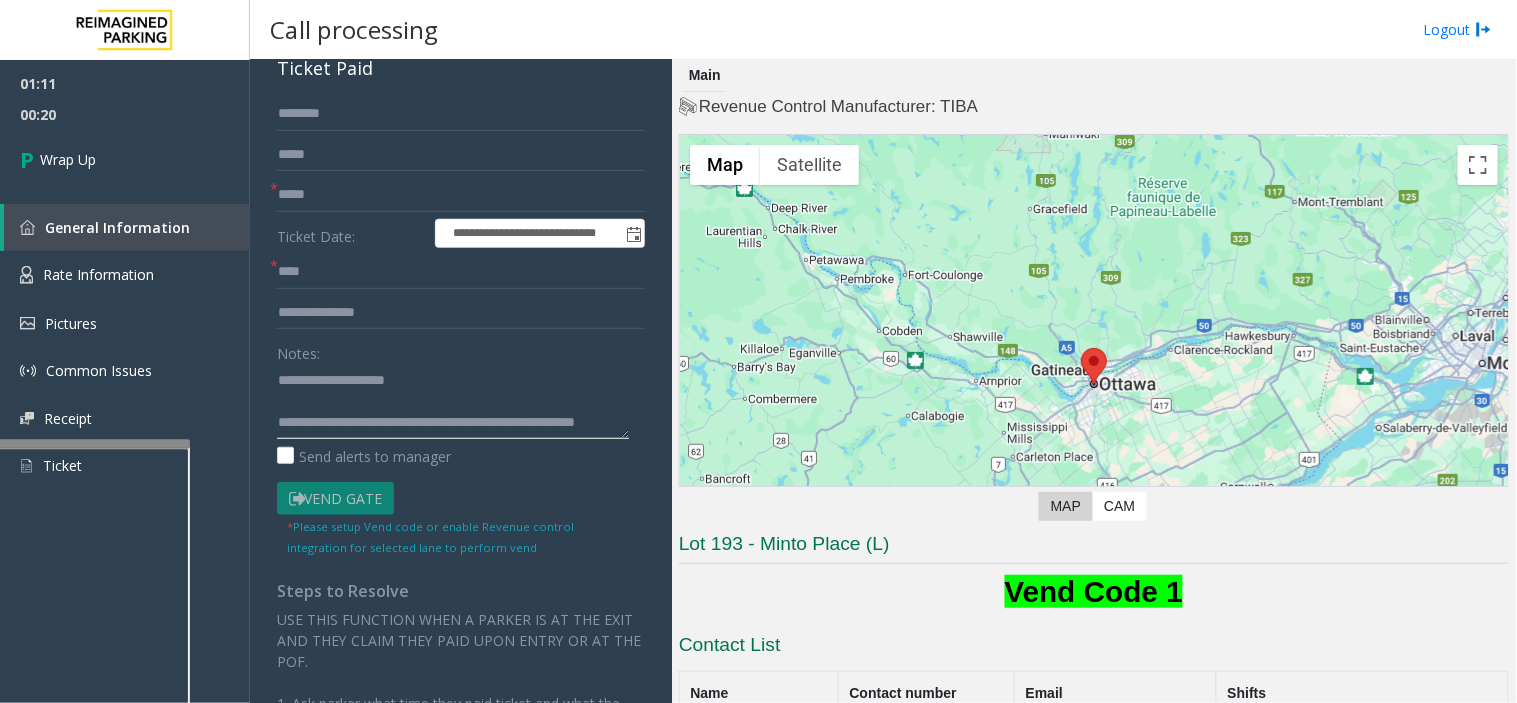scroll, scrollTop: 0, scrollLeft: 0, axis: both 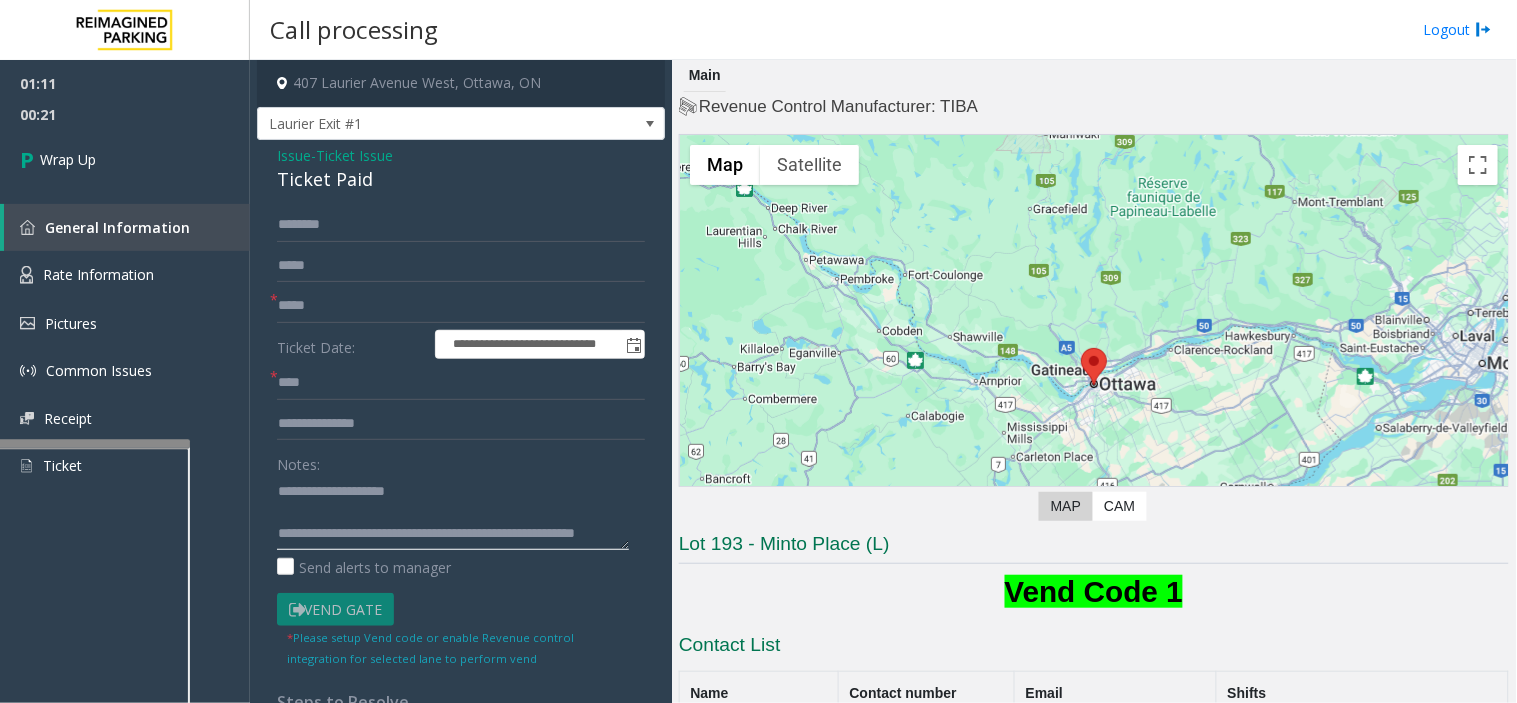 type on "**********" 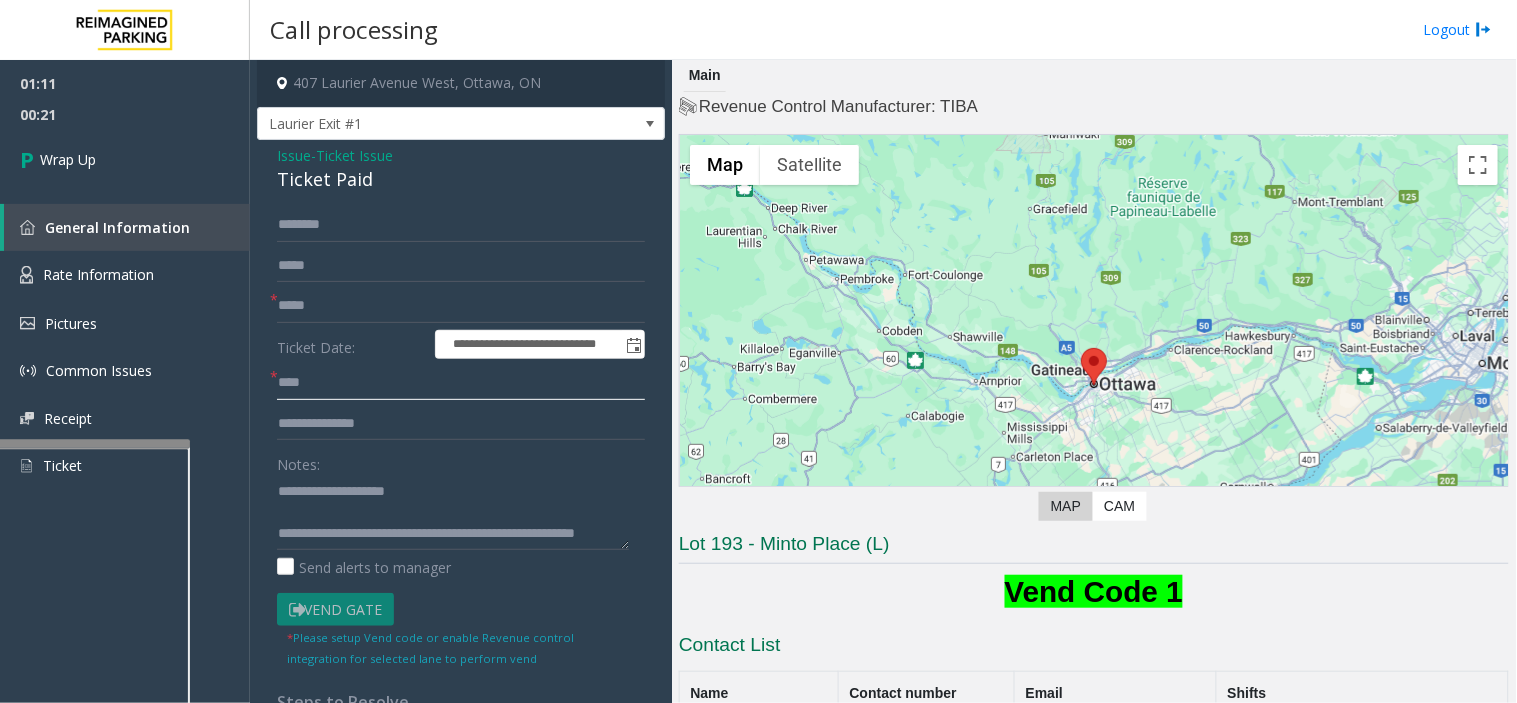 click on "****" 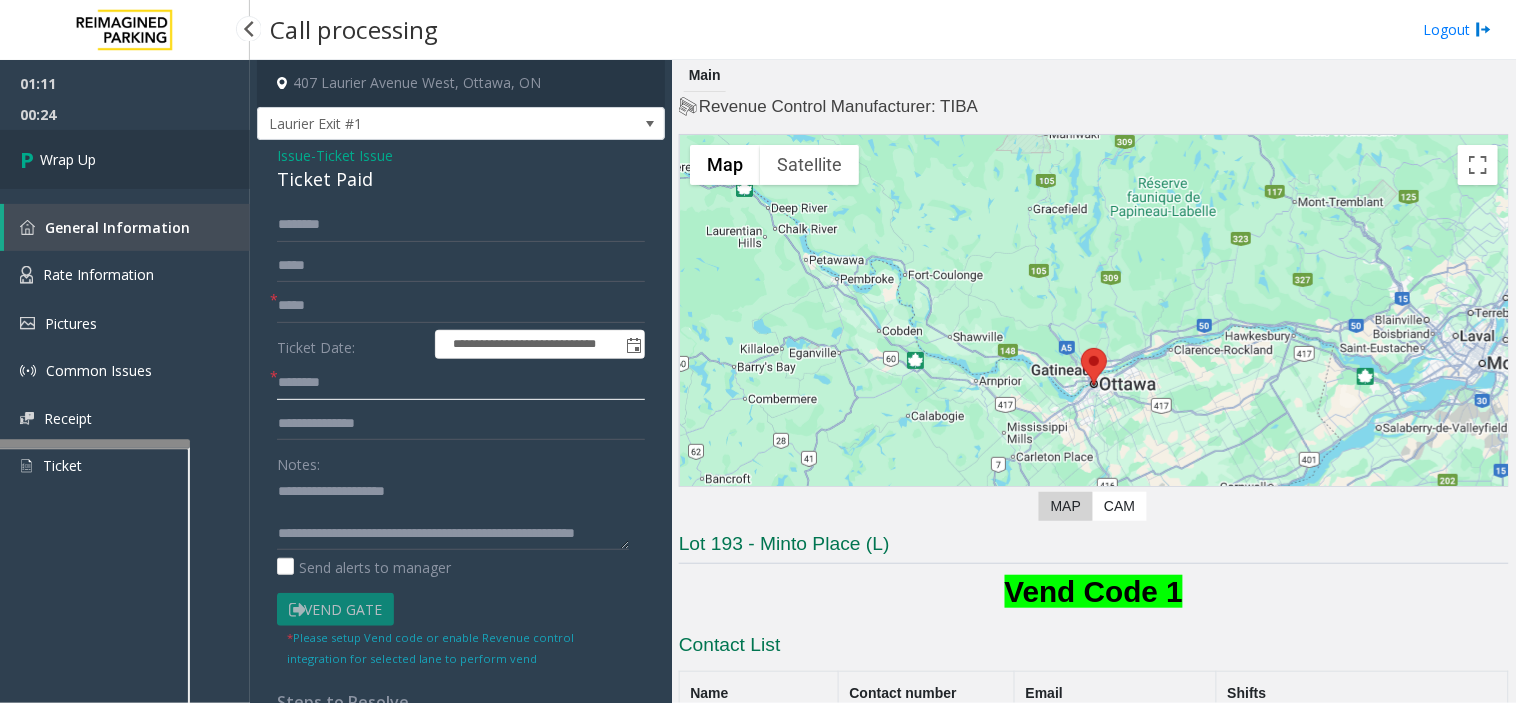 type on "*******" 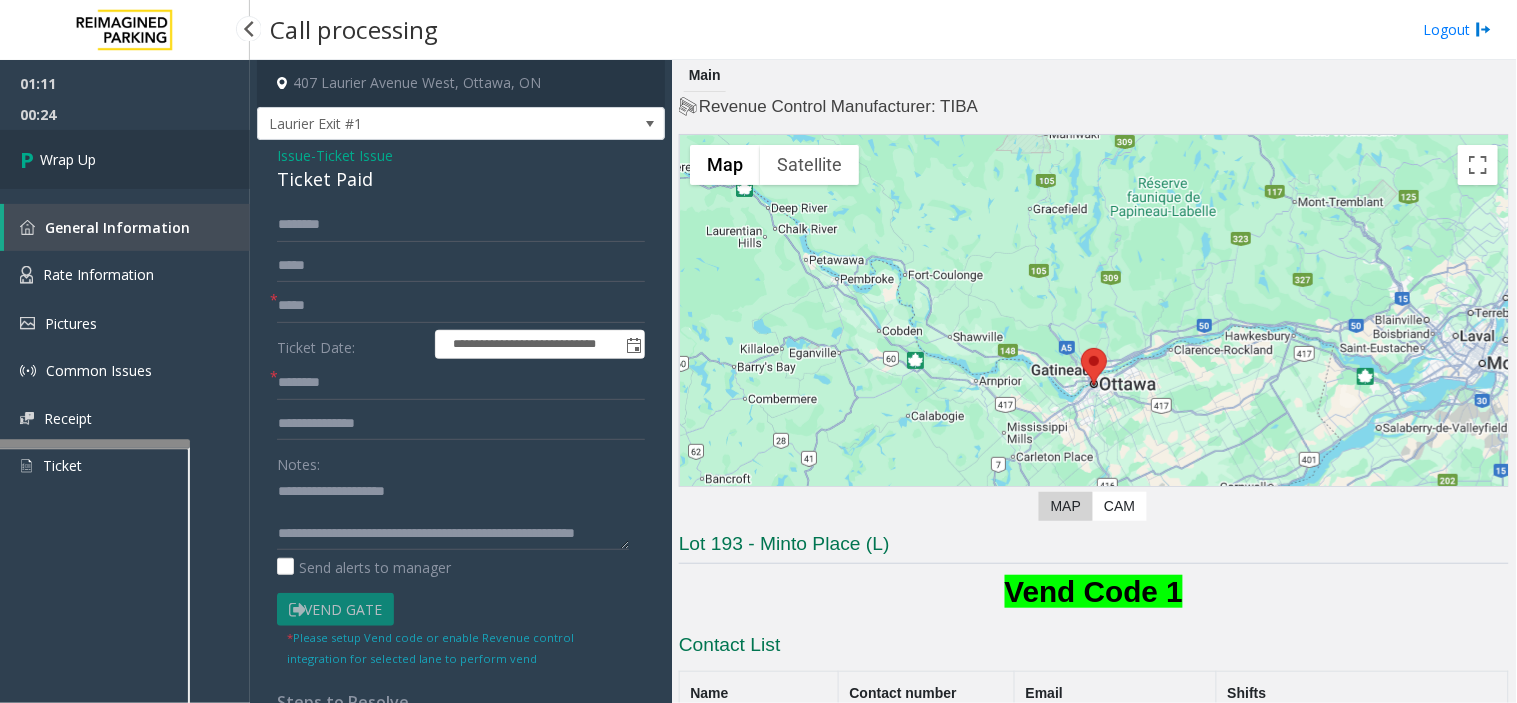 click on "Wrap Up" at bounding box center [68, 159] 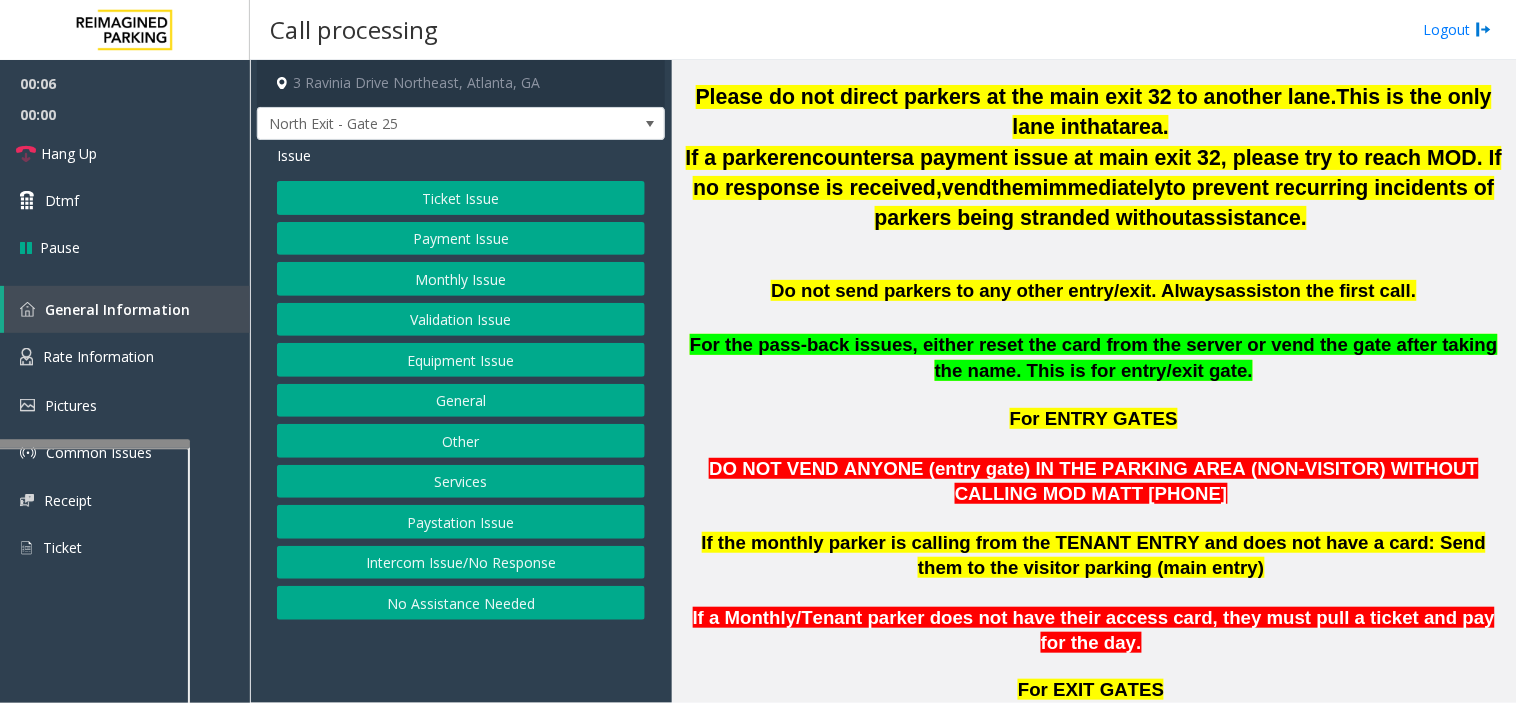 scroll, scrollTop: 555, scrollLeft: 0, axis: vertical 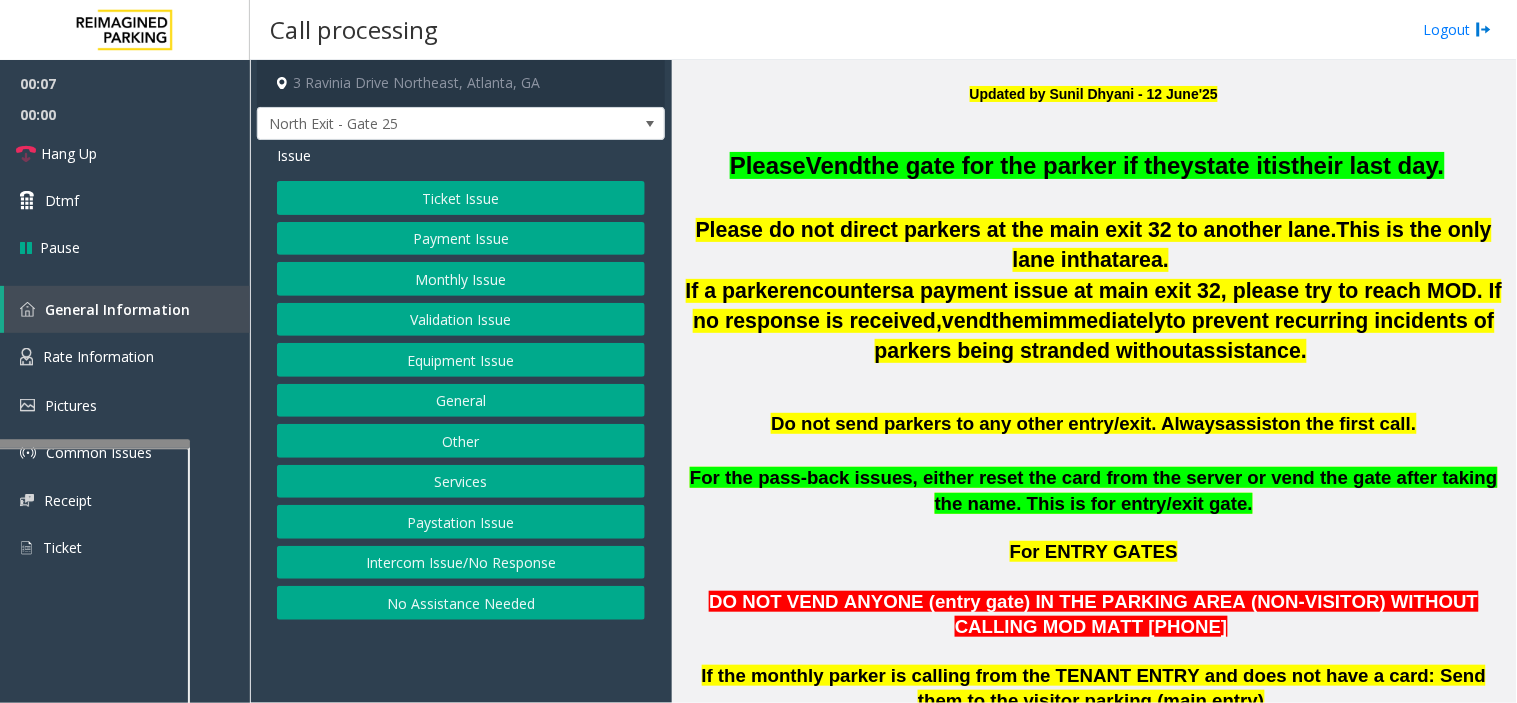 click on "Monthly Issue" 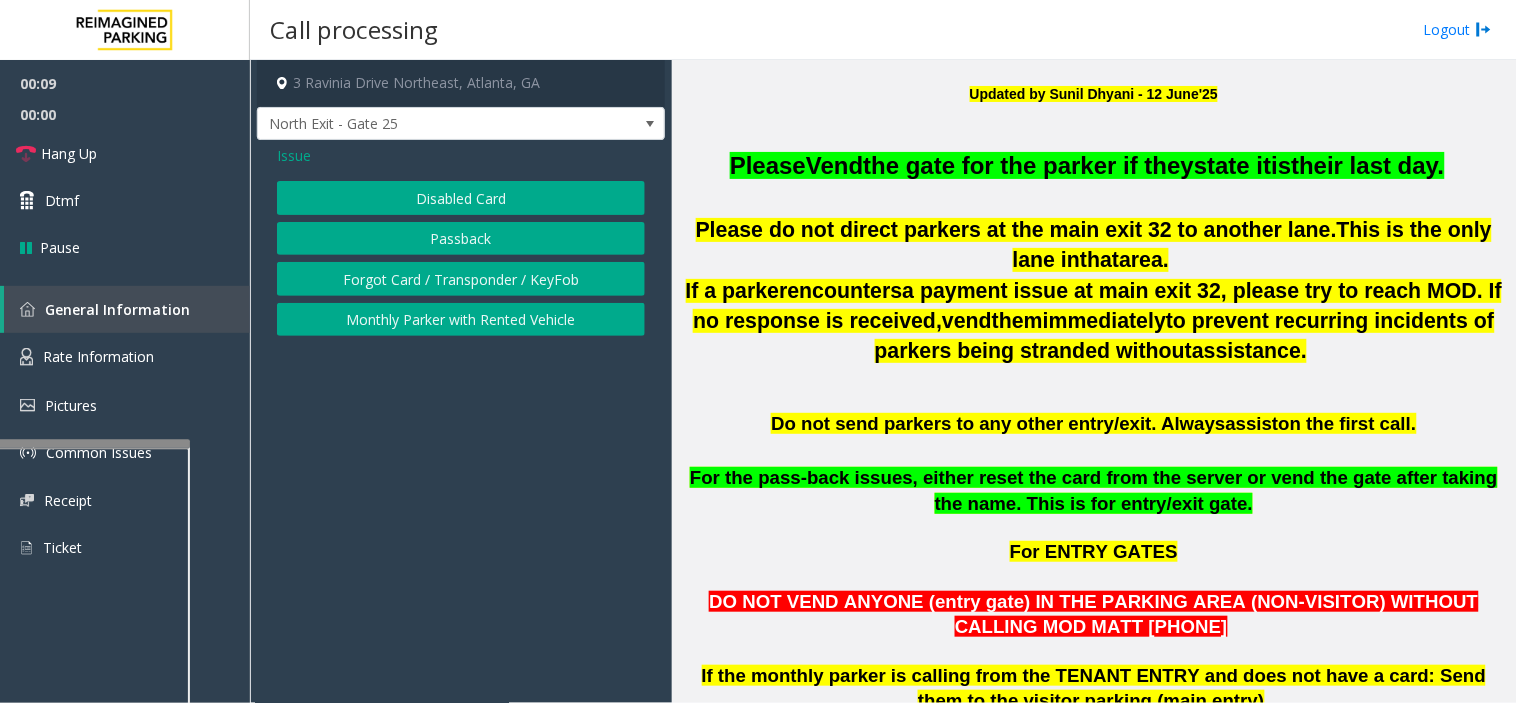 click on "Forgot Card / Transponder / KeyFob" 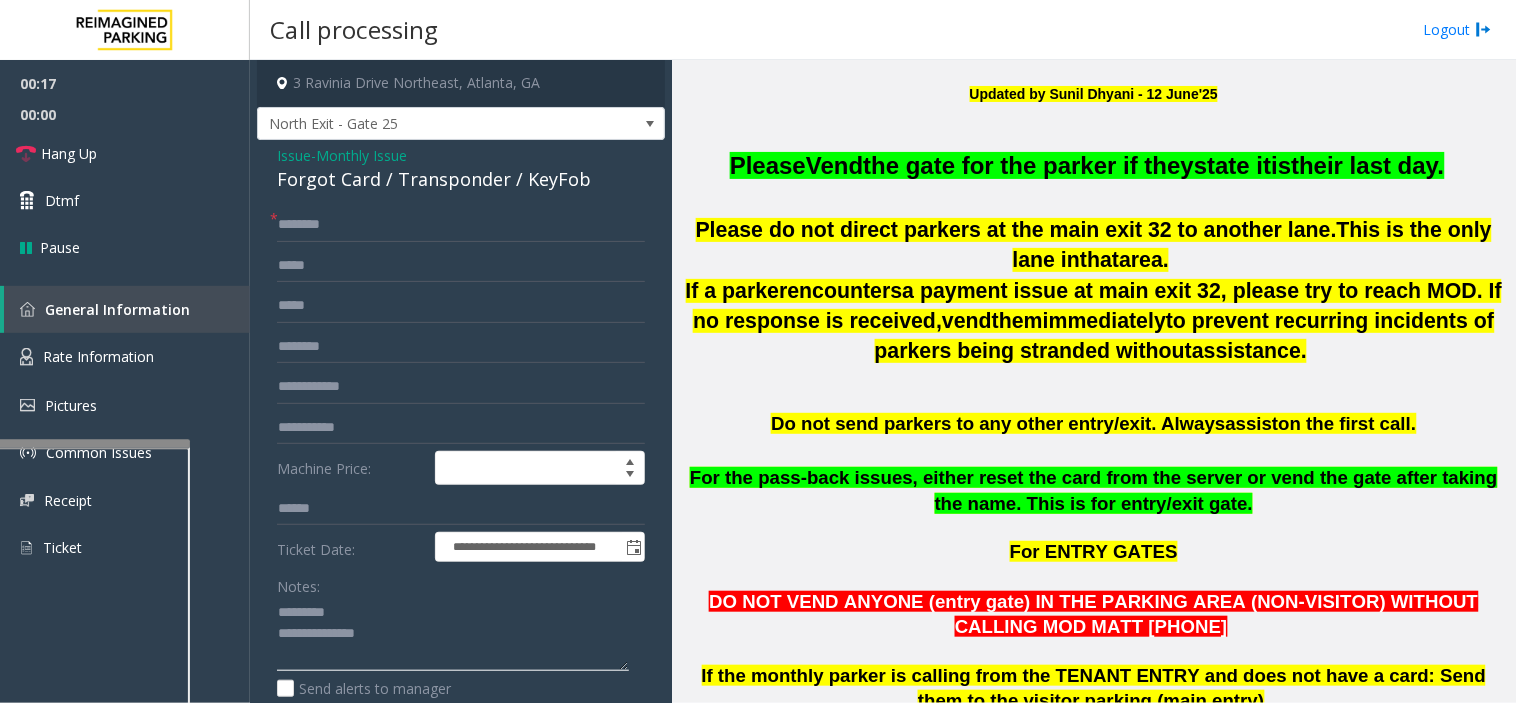 type on "**********" 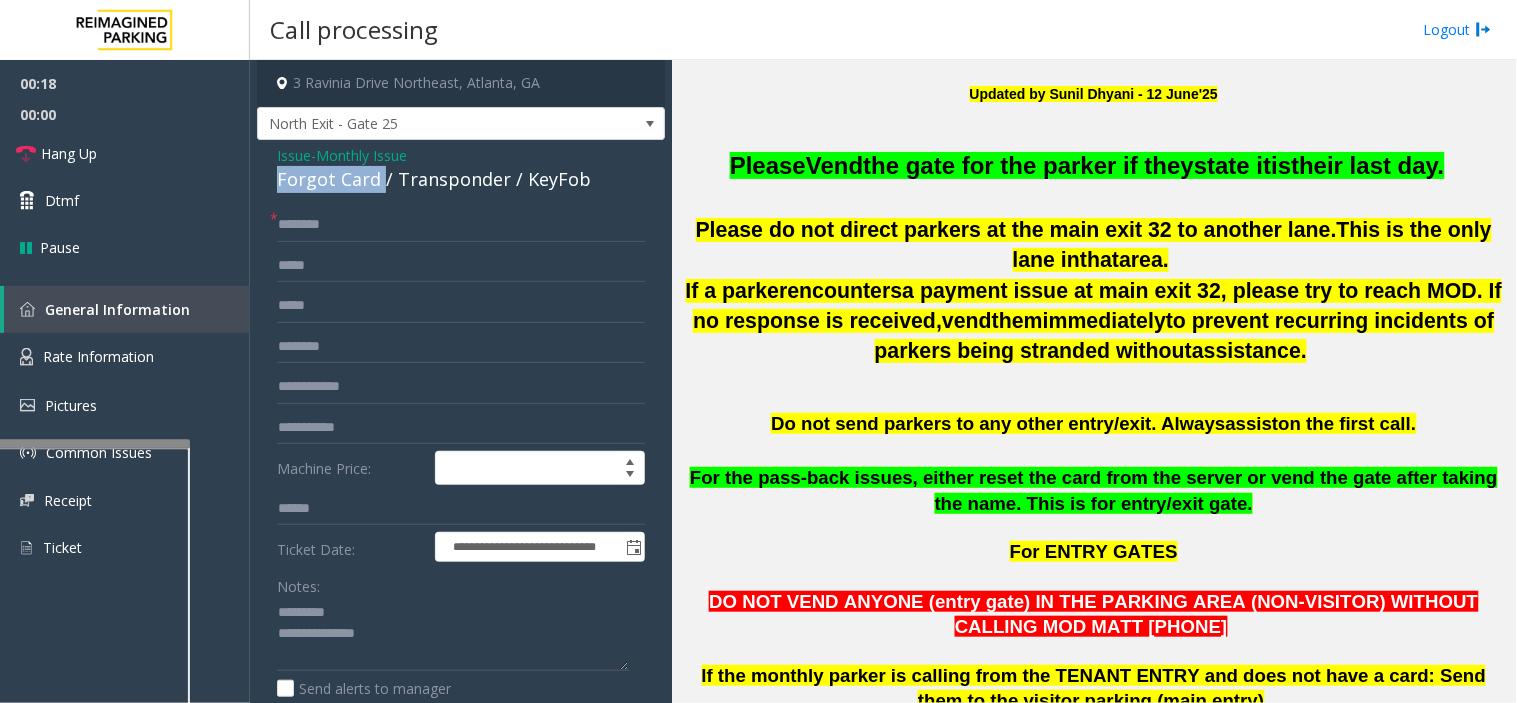 drag, startPoint x: 277, startPoint y: 186, endPoint x: 380, endPoint y: 186, distance: 103 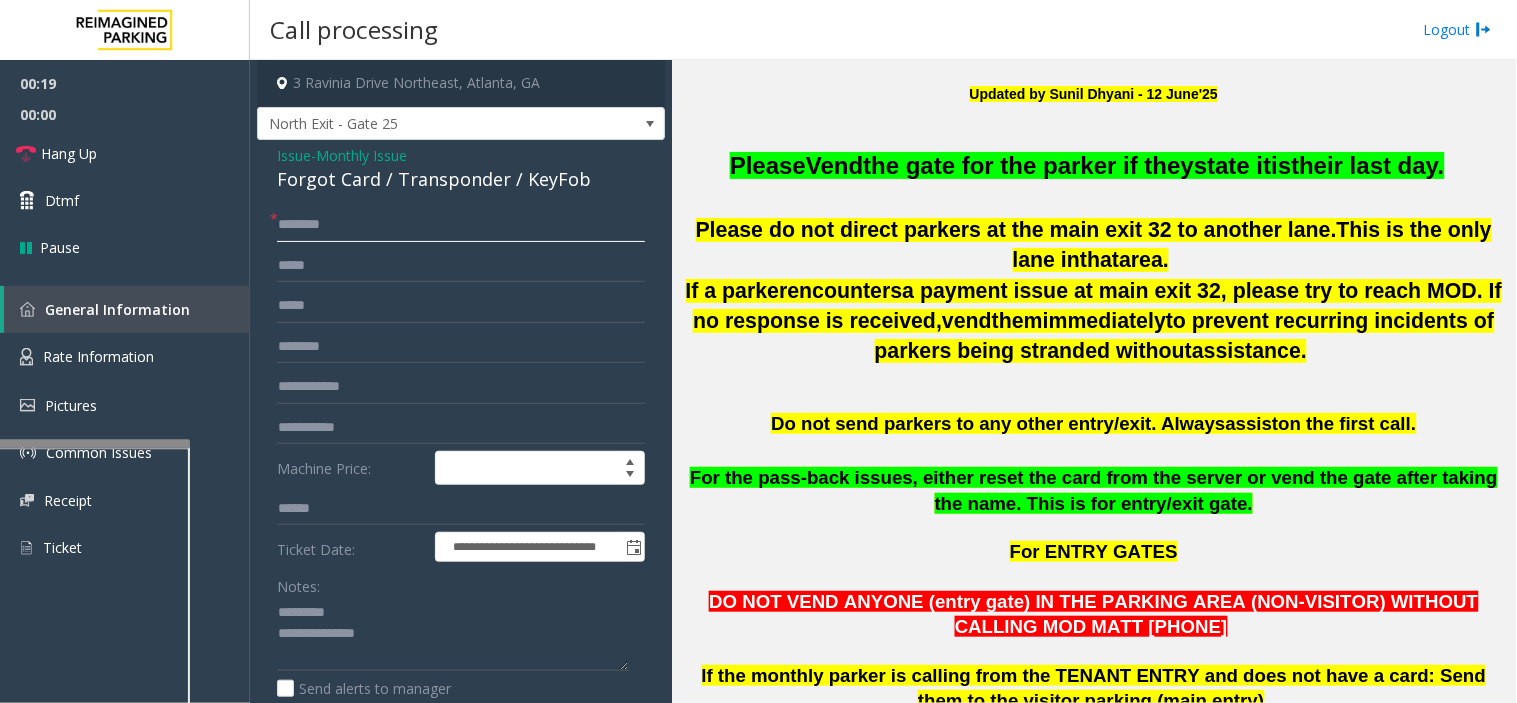 click 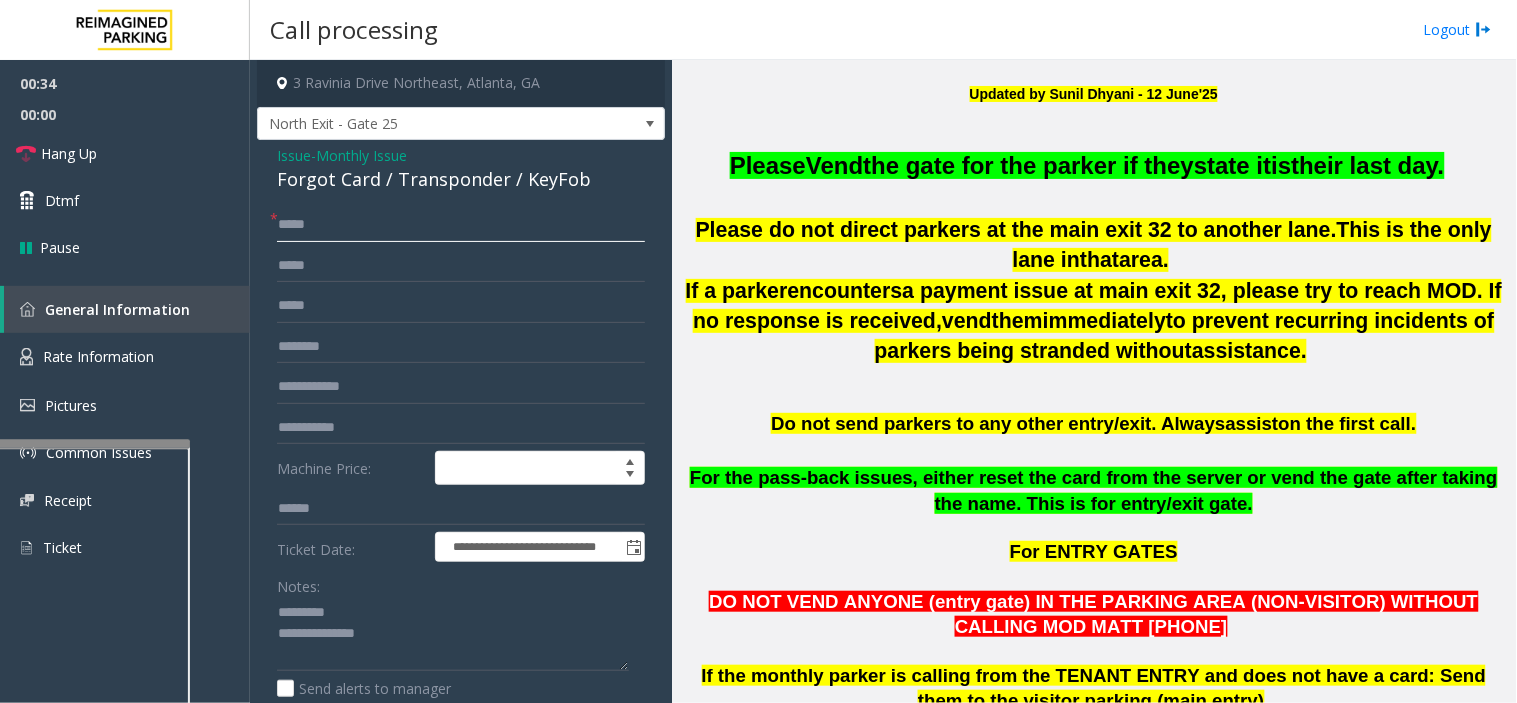 click on "****" 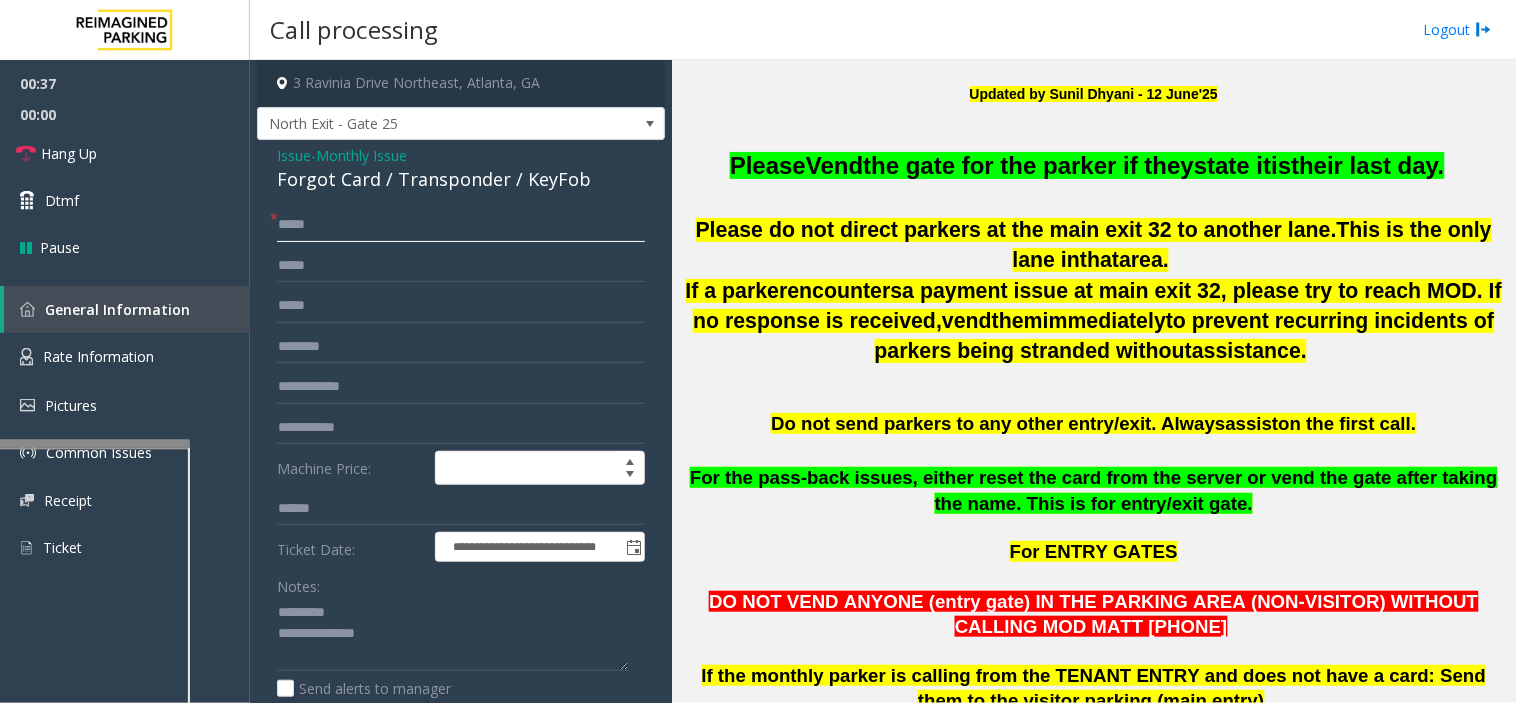 click on "****" 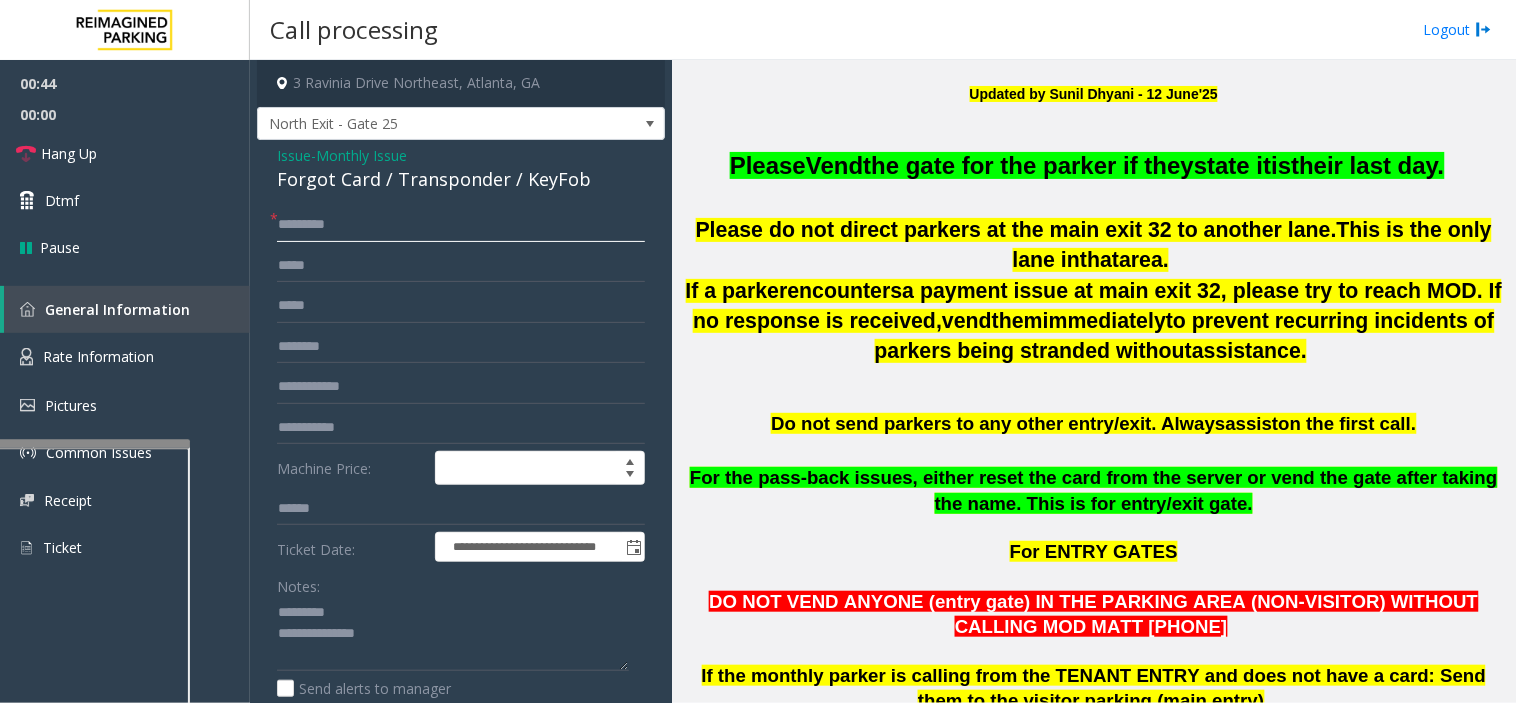 click on "********" 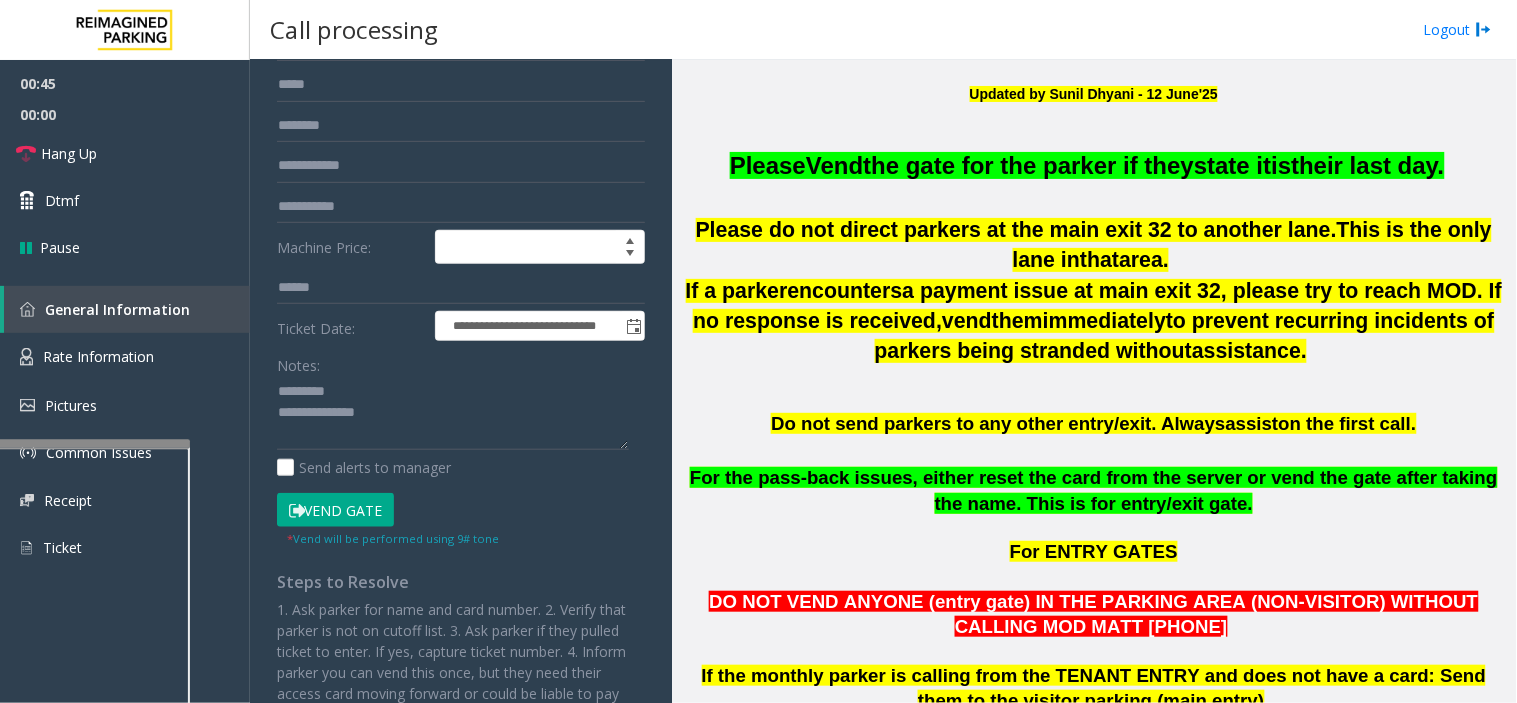 scroll, scrollTop: 222, scrollLeft: 0, axis: vertical 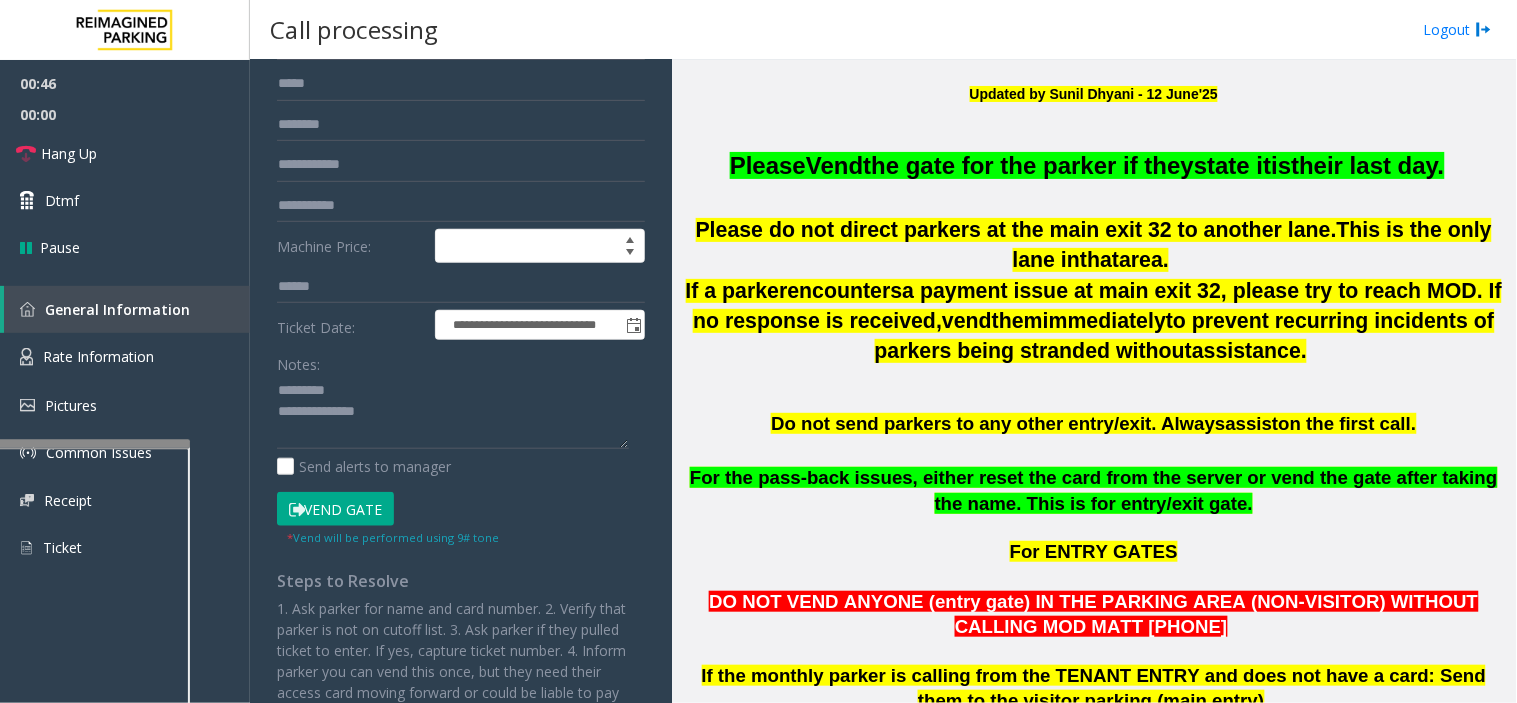 click on "Vend Gate" 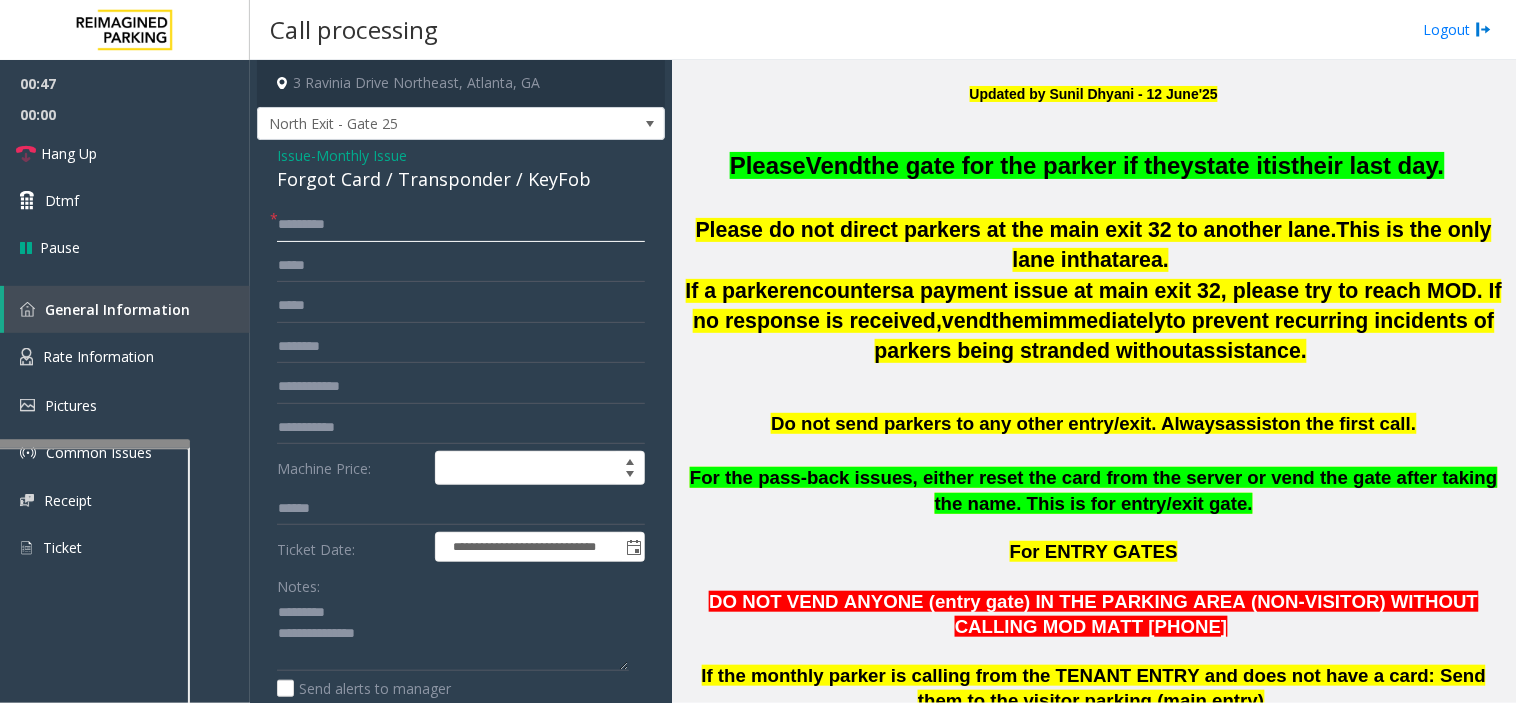 click on "********" 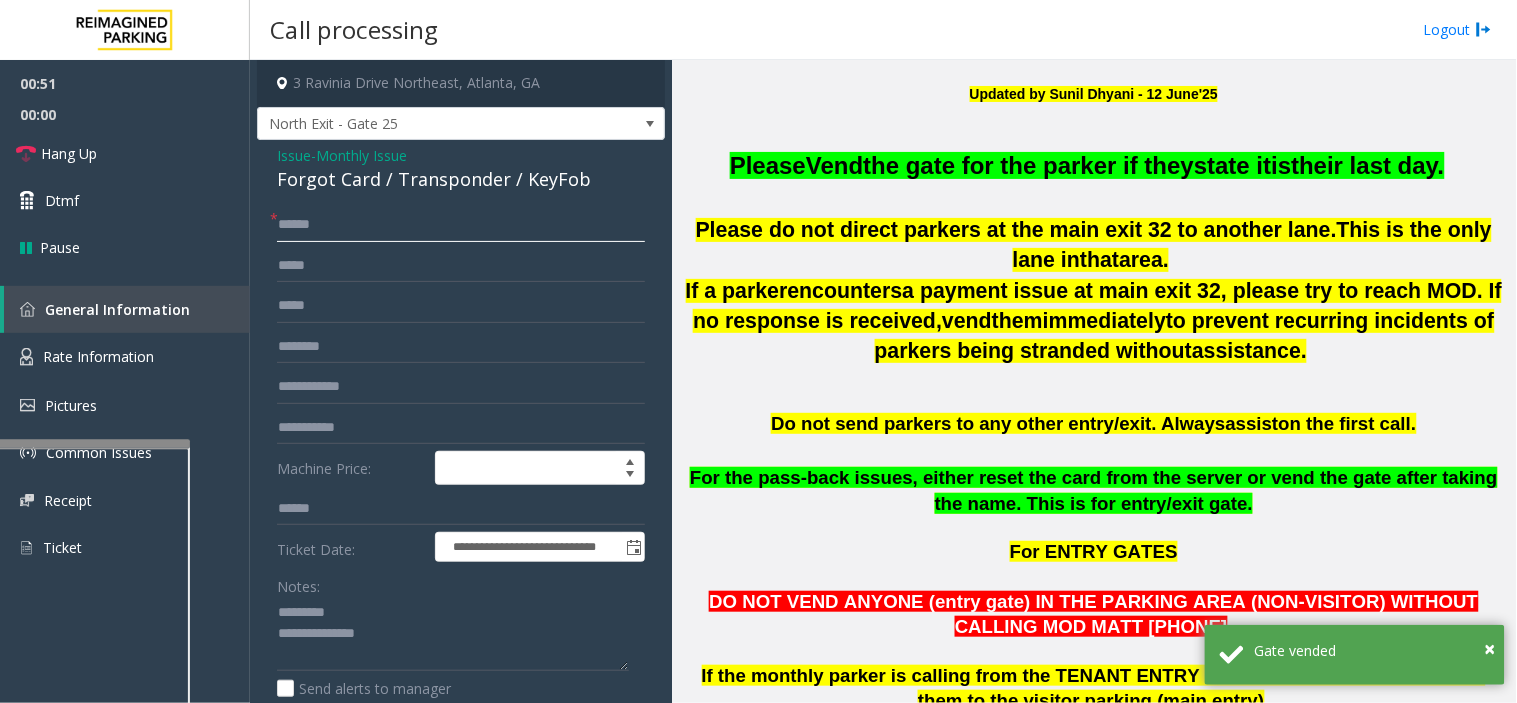 type on "*****" 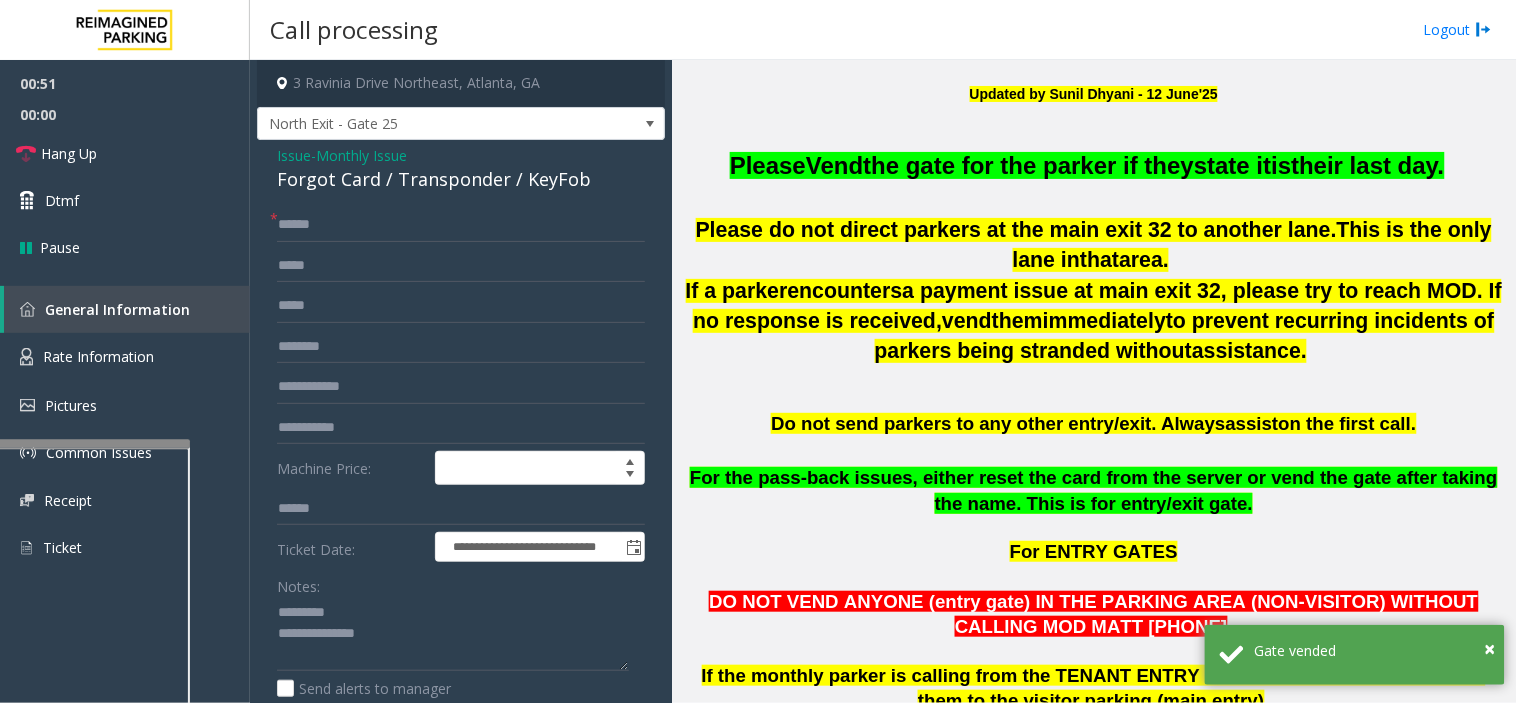 click on "the gate for the parker if they" 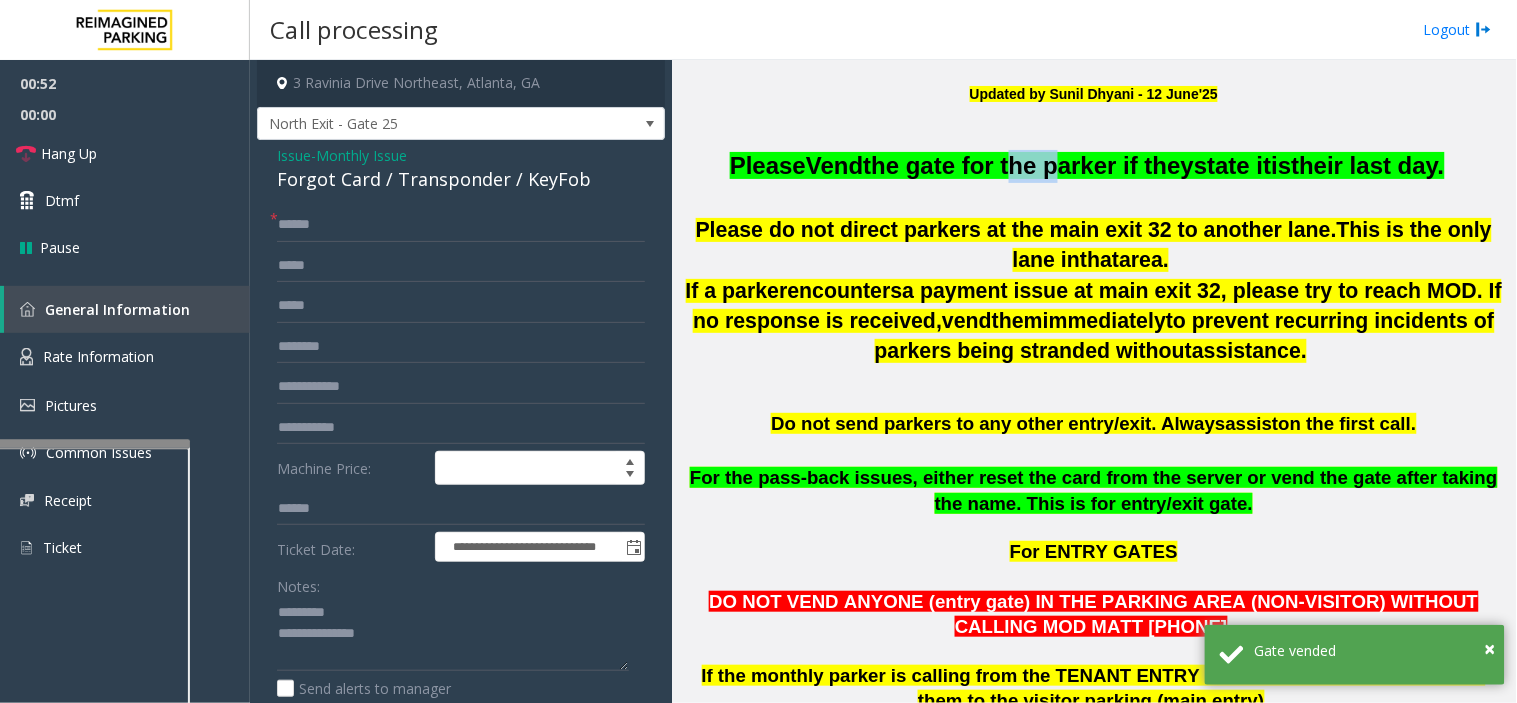 click on "the gate for the parker if they" 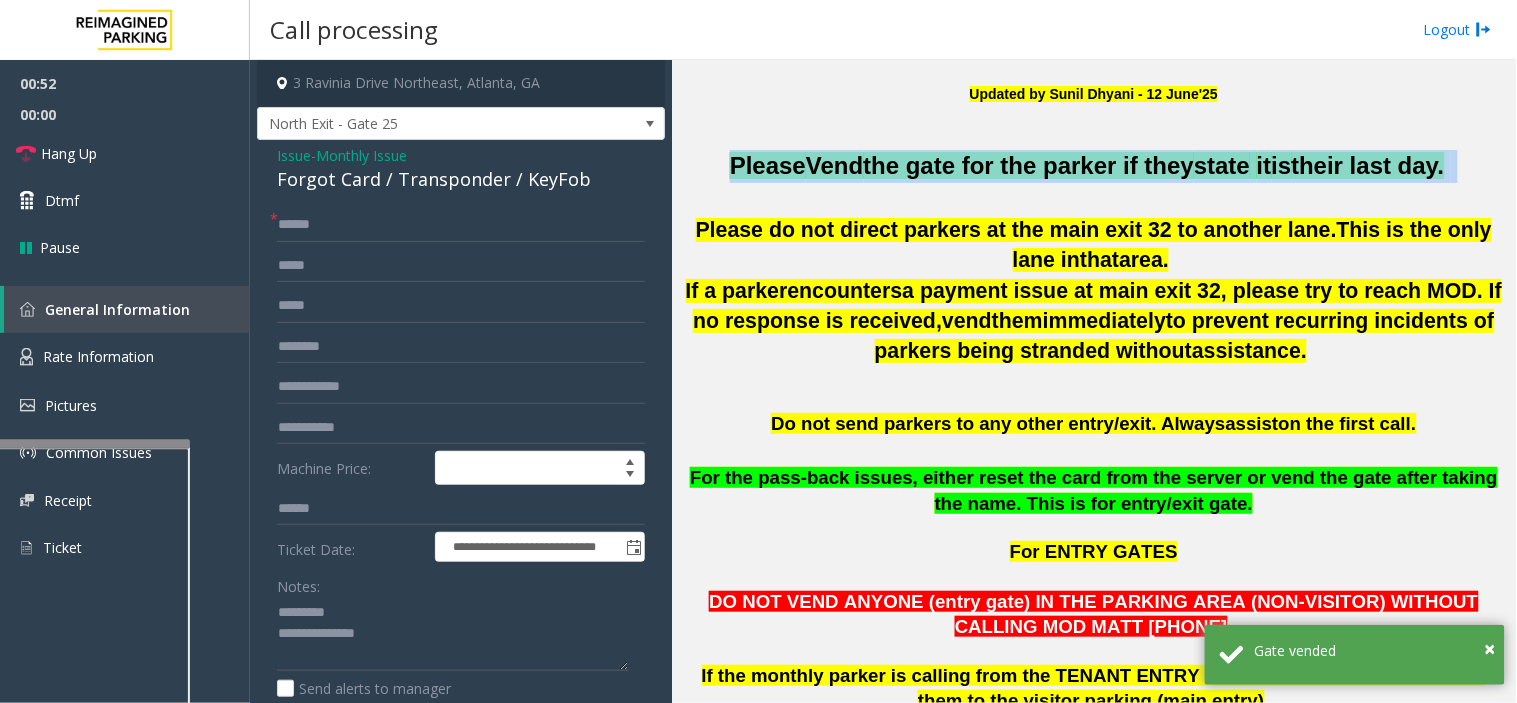 click on "the gate for the parker if they" 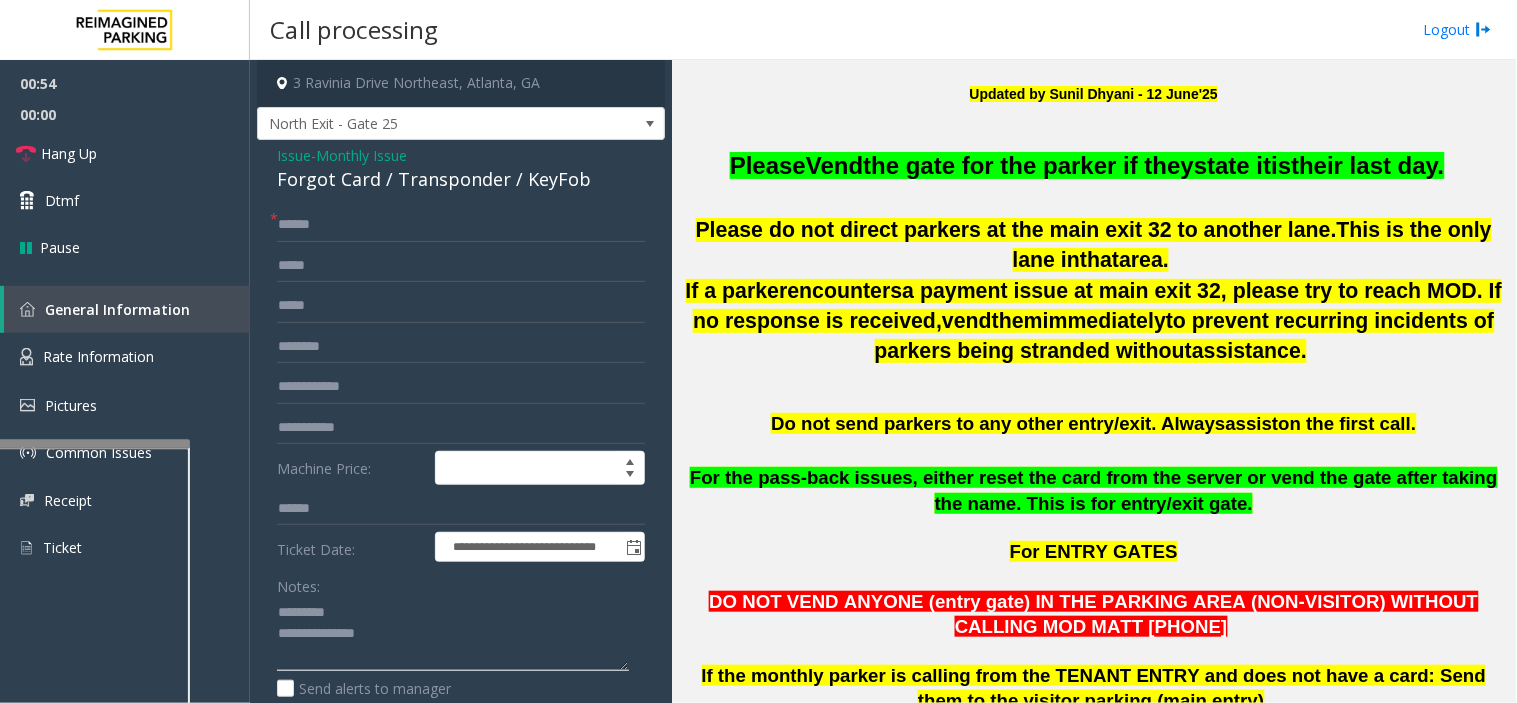 click 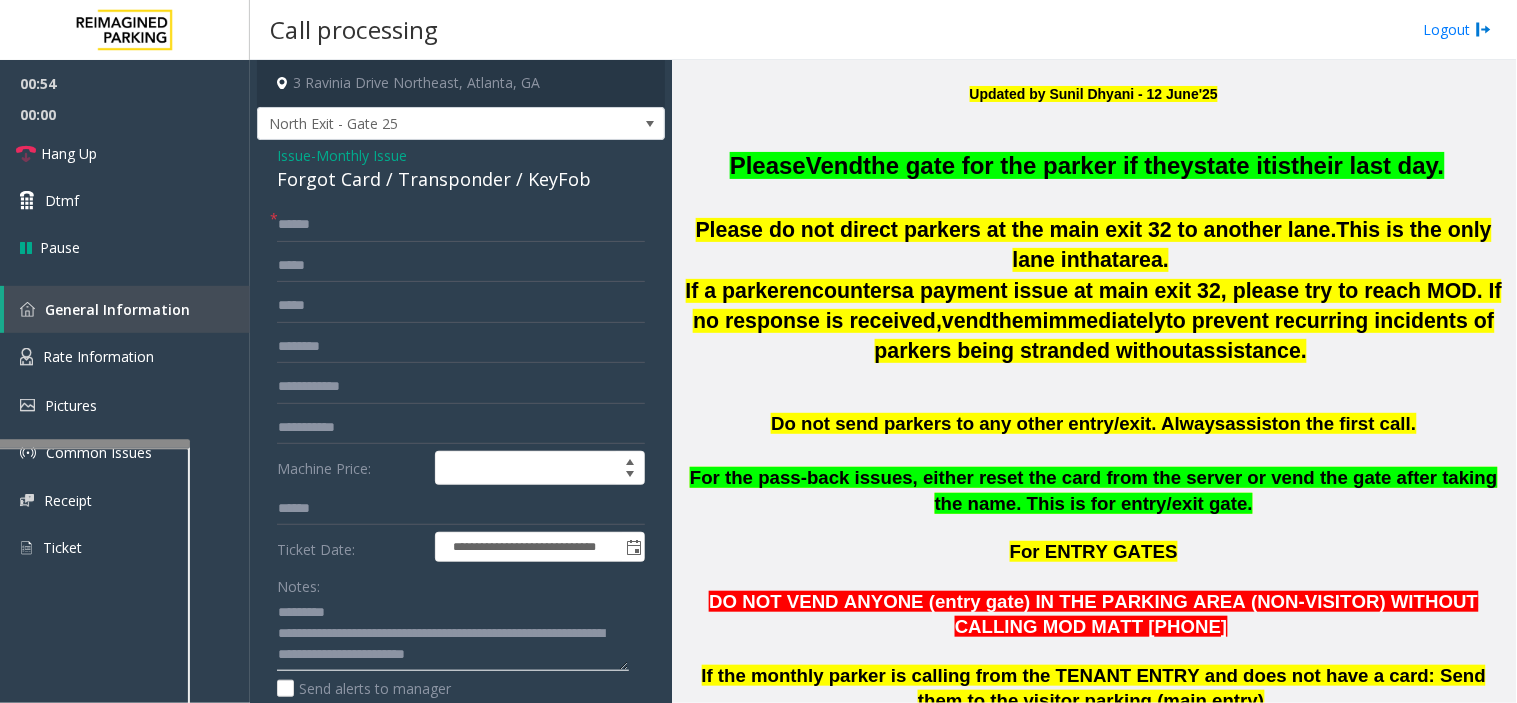 scroll, scrollTop: 34, scrollLeft: 0, axis: vertical 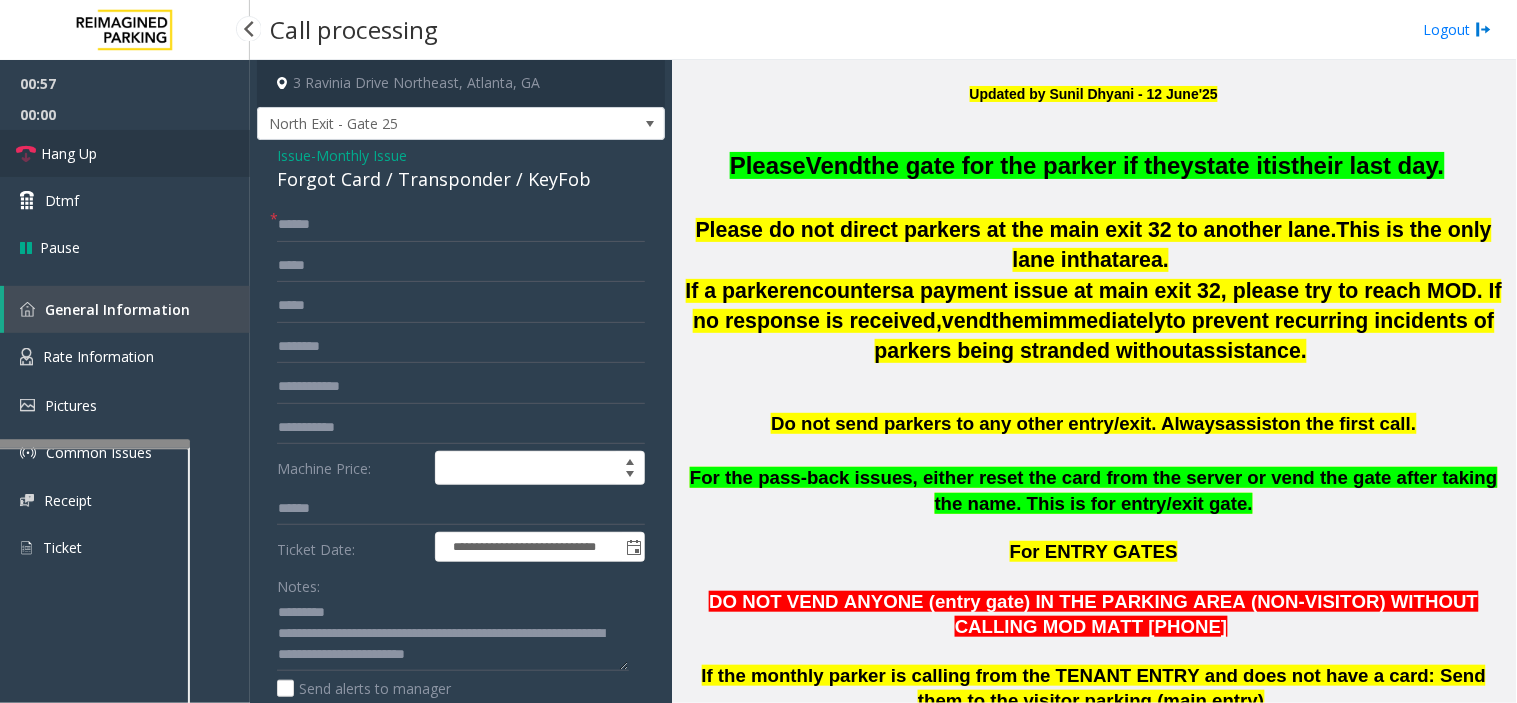 click on "Hang Up" at bounding box center [125, 153] 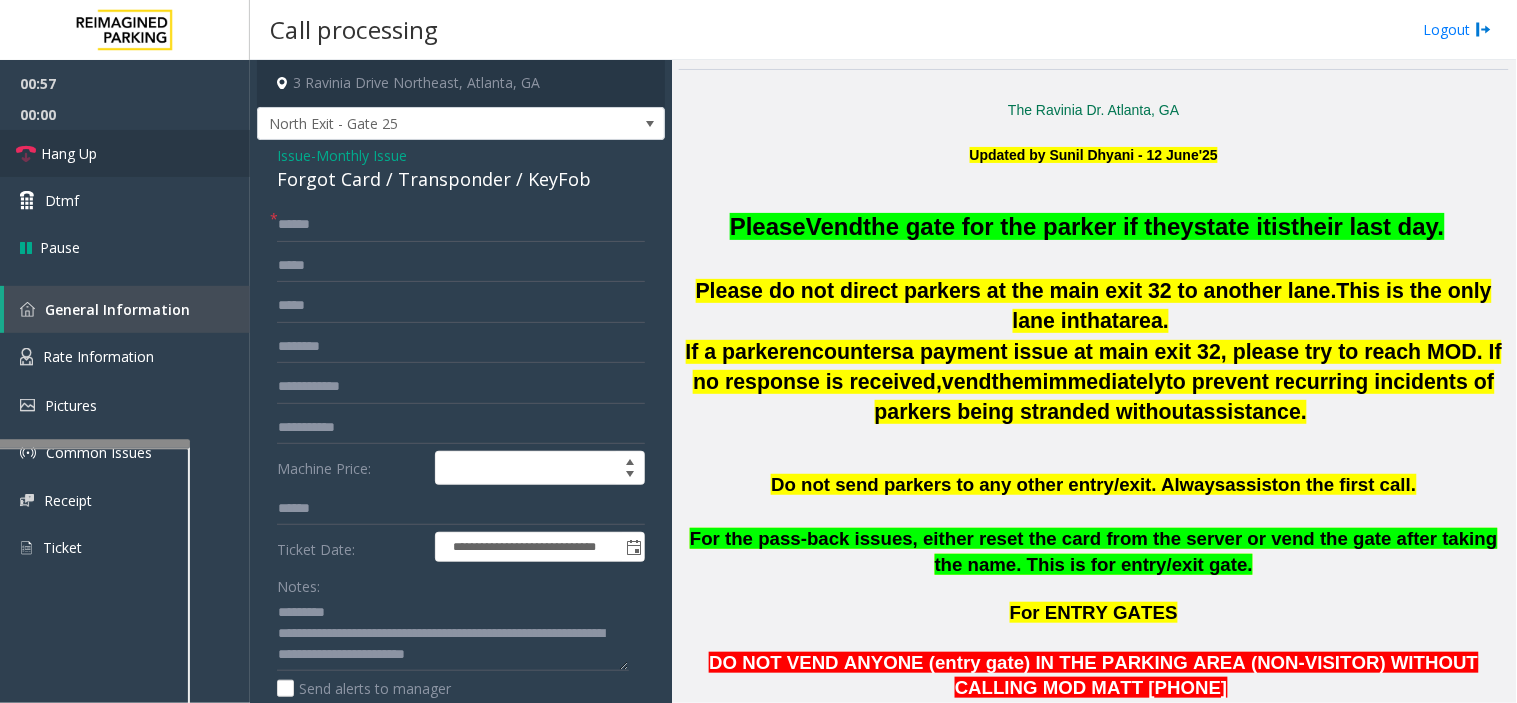 scroll, scrollTop: 444, scrollLeft: 0, axis: vertical 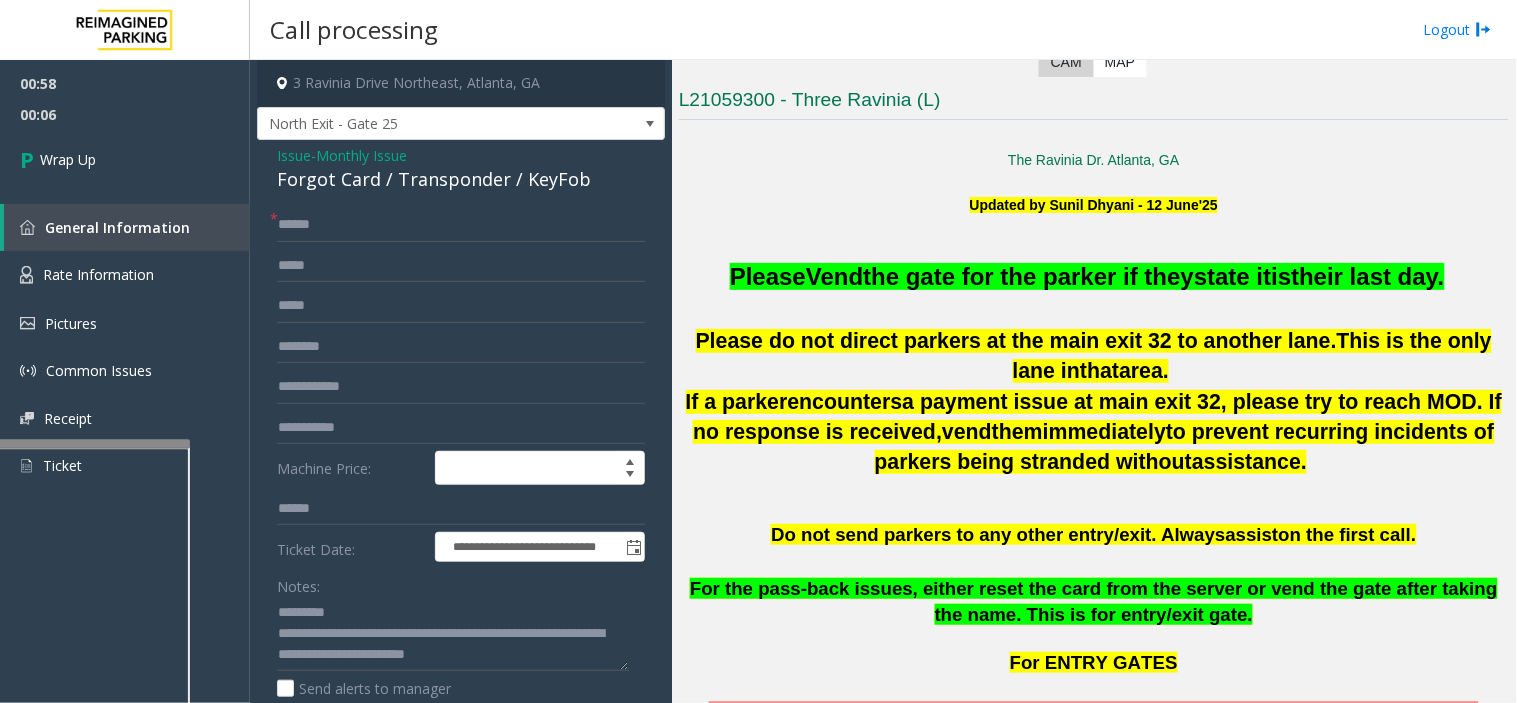 drag, startPoint x: 1353, startPoint y: 273, endPoint x: 1451, endPoint y: 270, distance: 98.045906 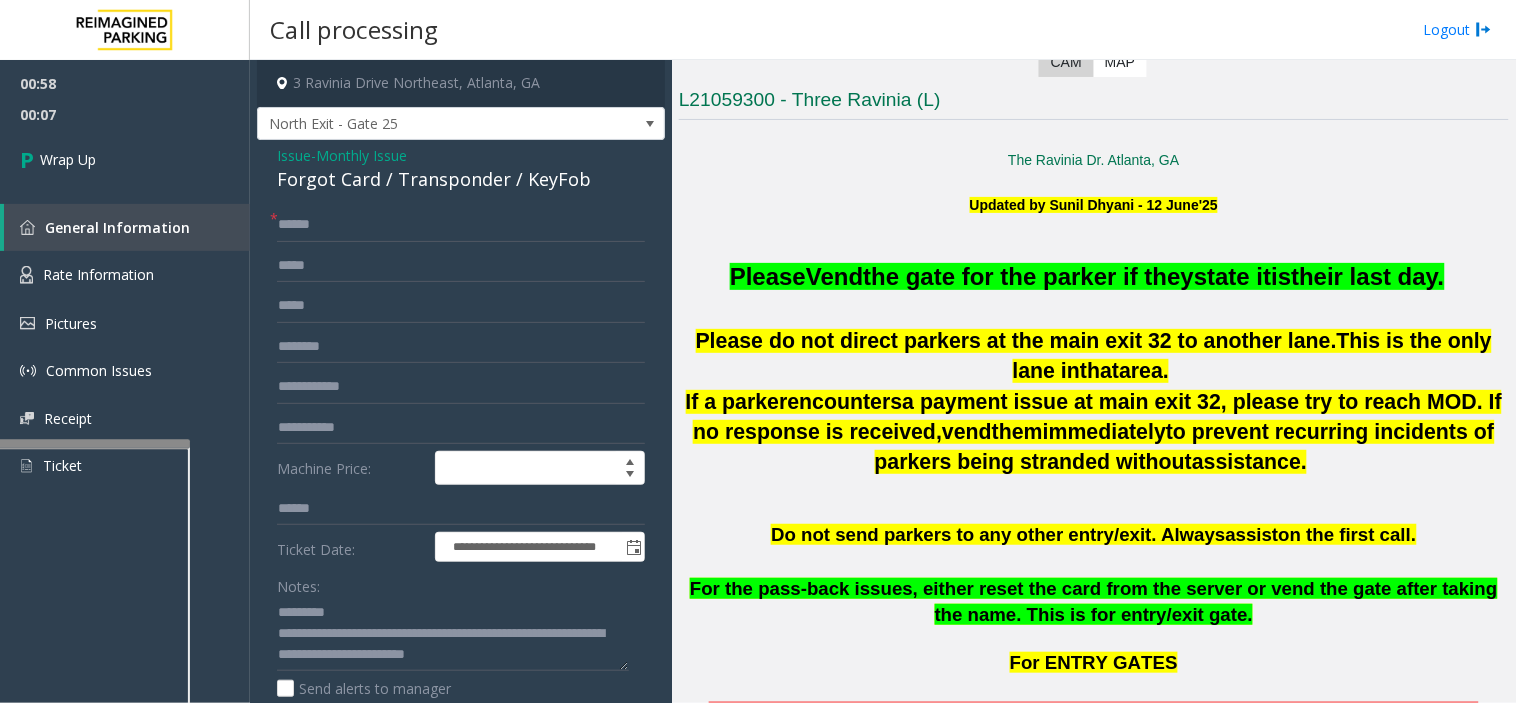 copy on "last day." 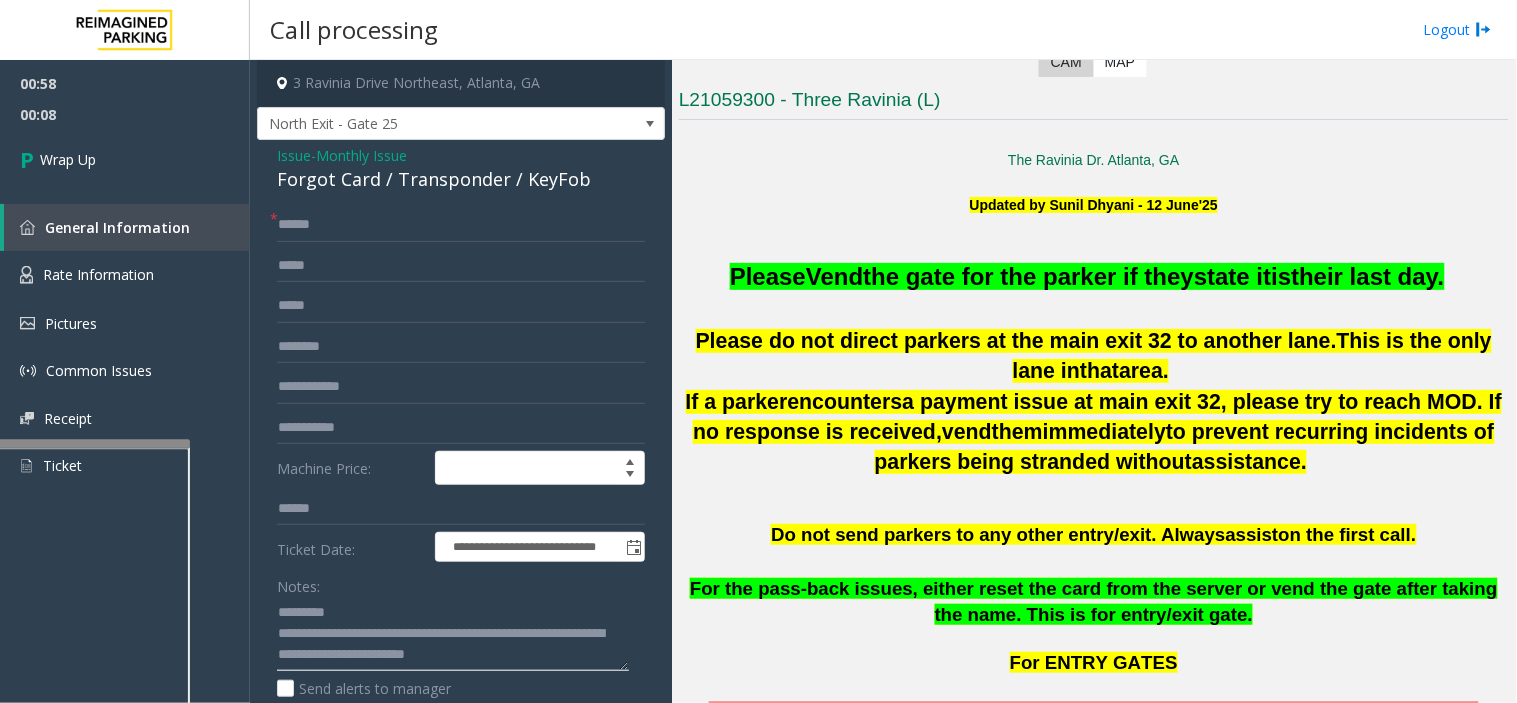 click 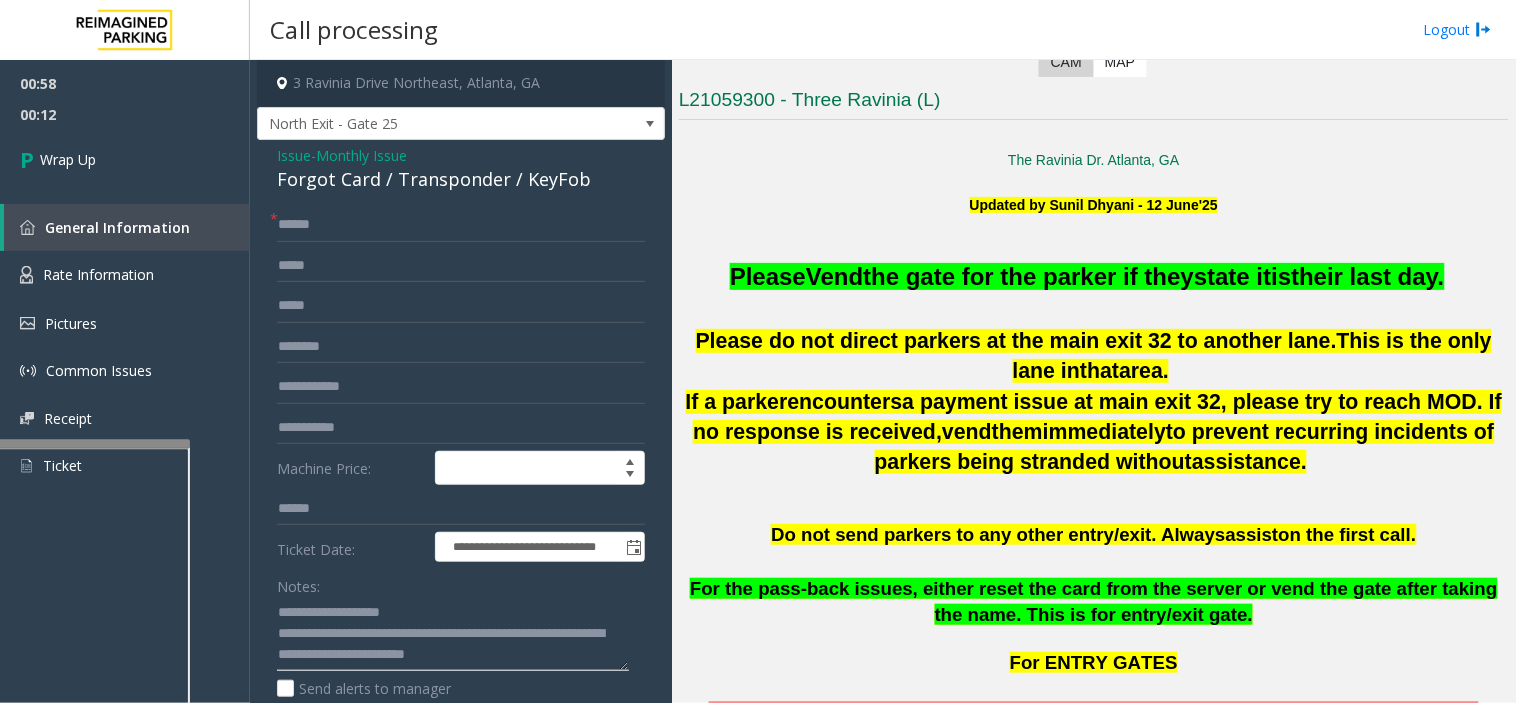 click 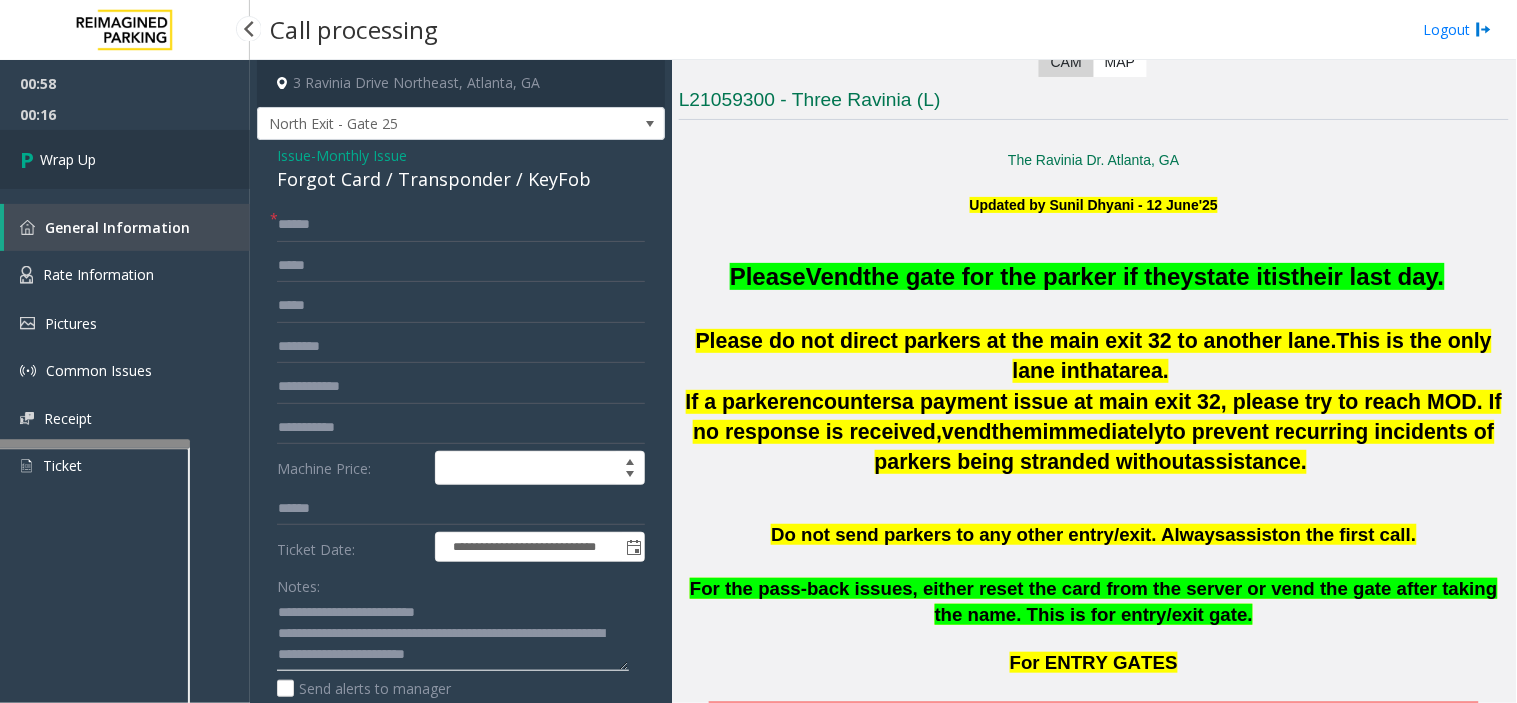 type on "**********" 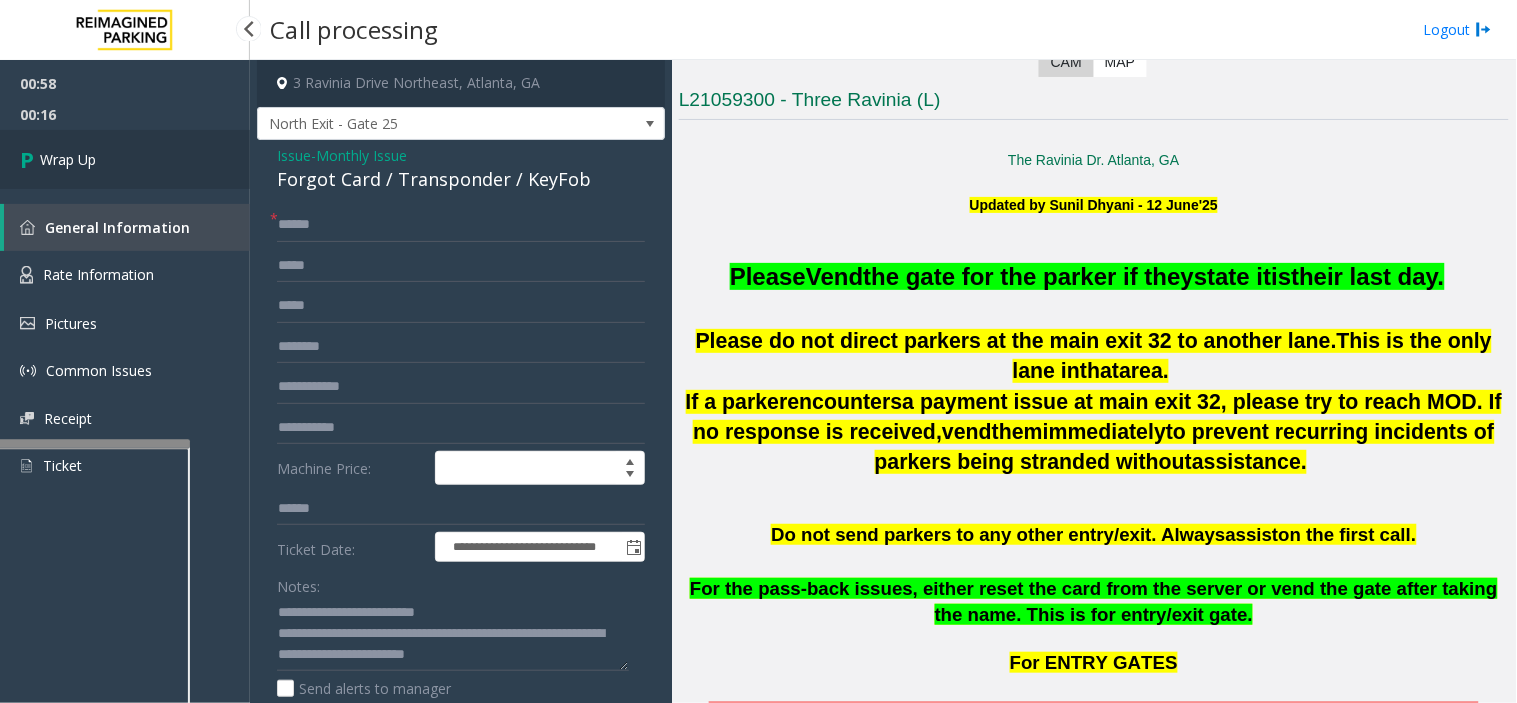 click on "Wrap Up" at bounding box center [125, 159] 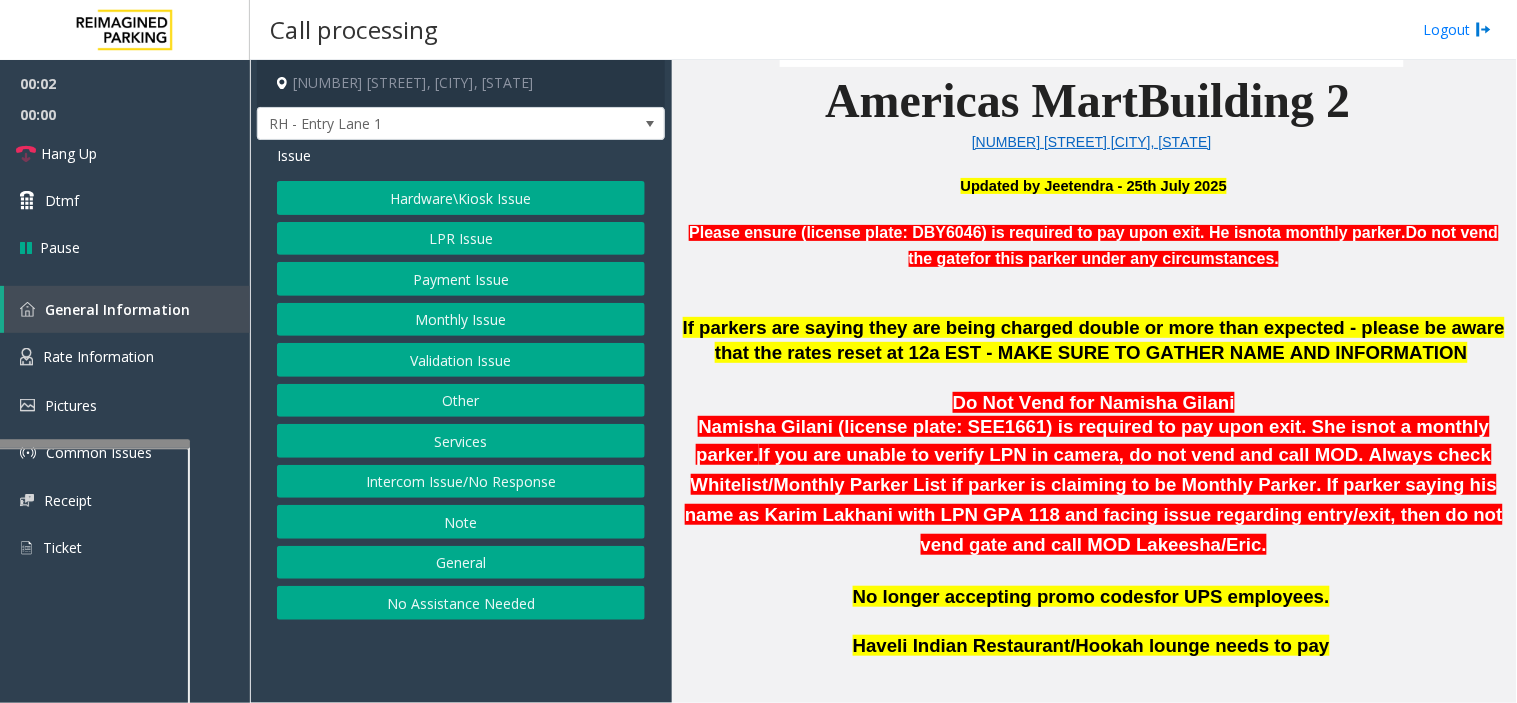 scroll, scrollTop: 555, scrollLeft: 0, axis: vertical 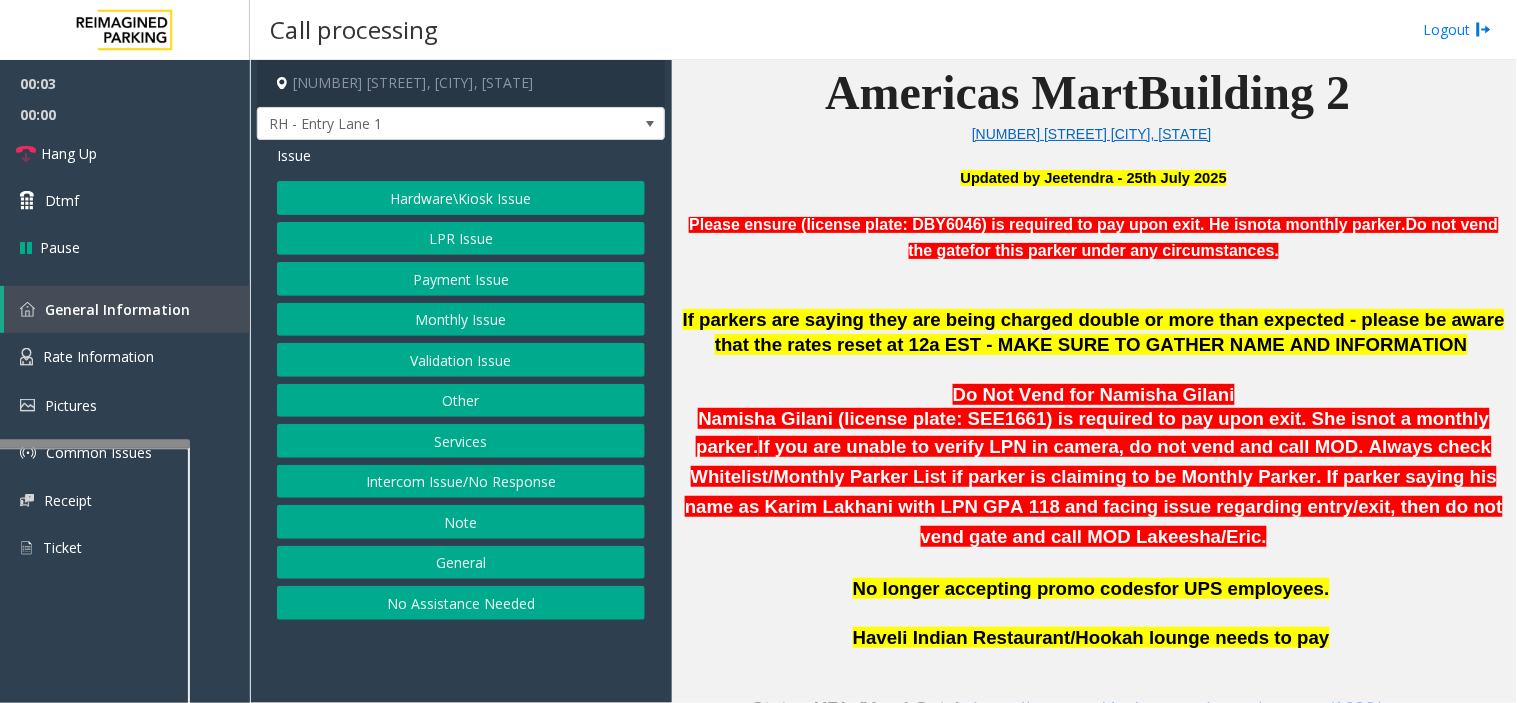click on "Intercom Issue/No Response" 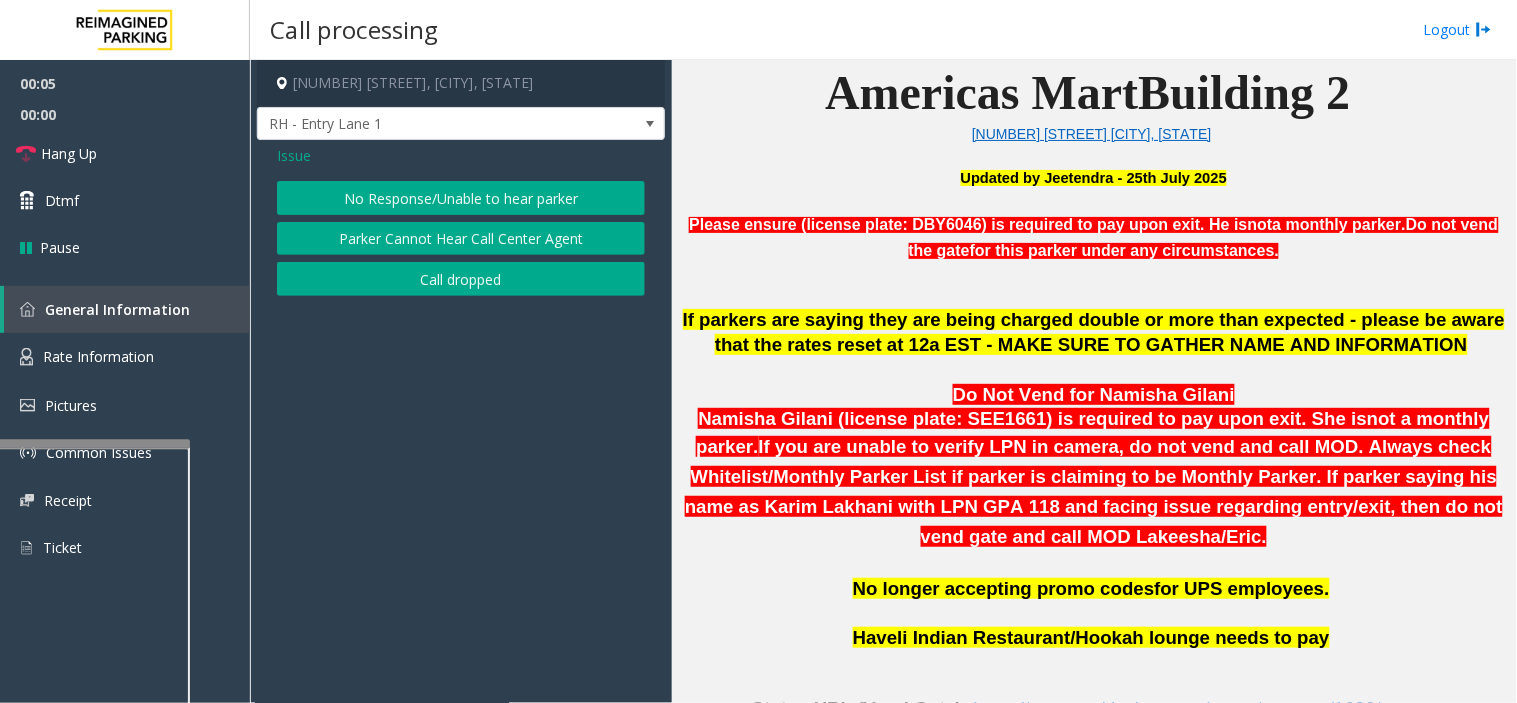 click on "No Response/Unable to hear parker" 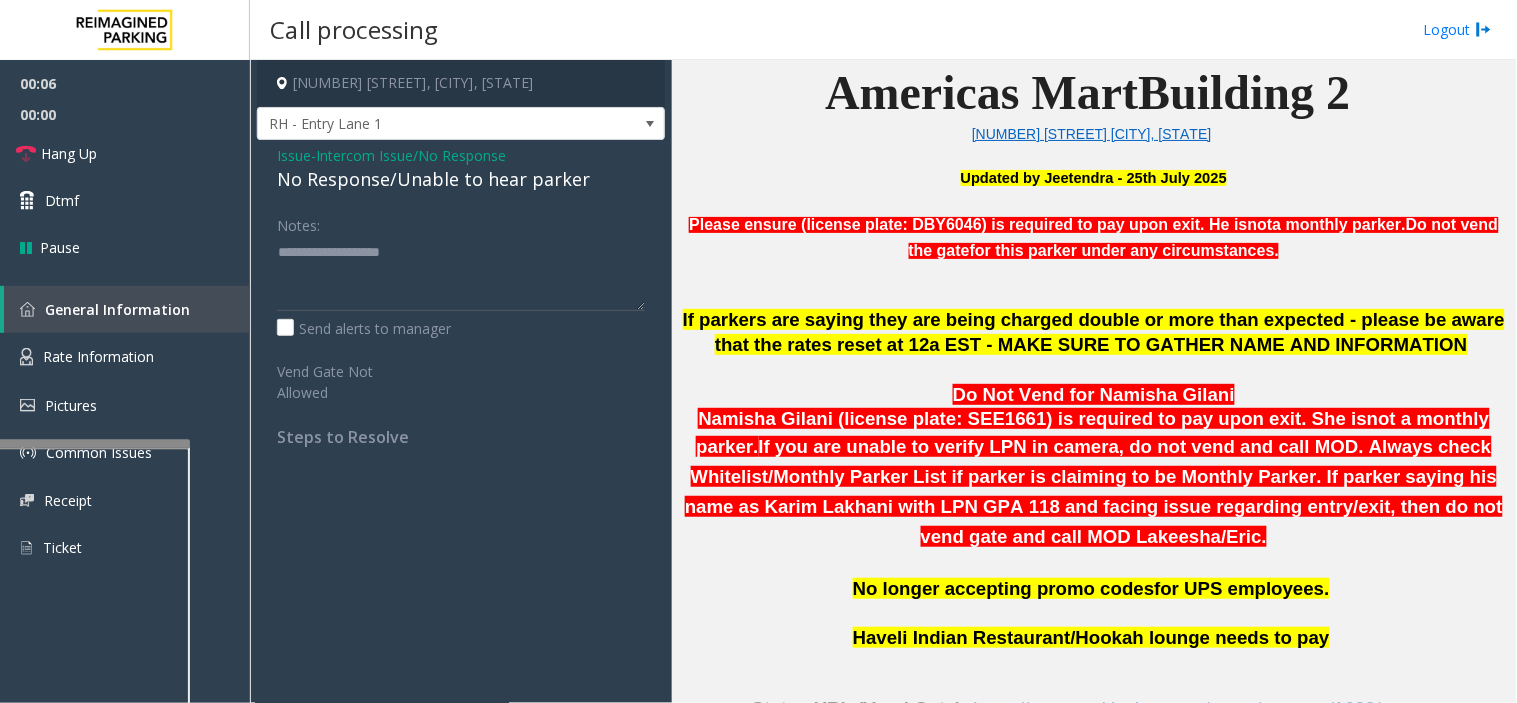 click on "No Response/Unable to hear parker" 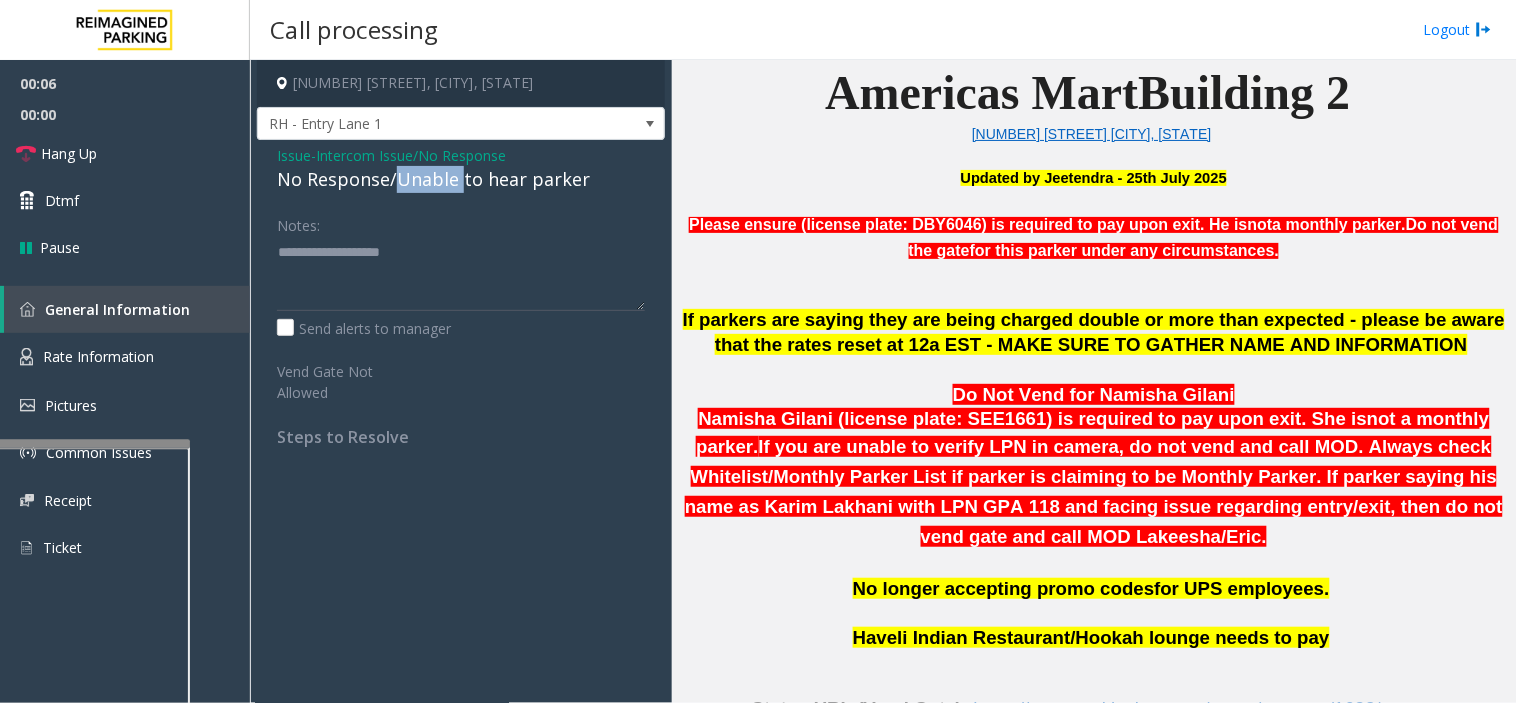 click on "No Response/Unable to hear parker" 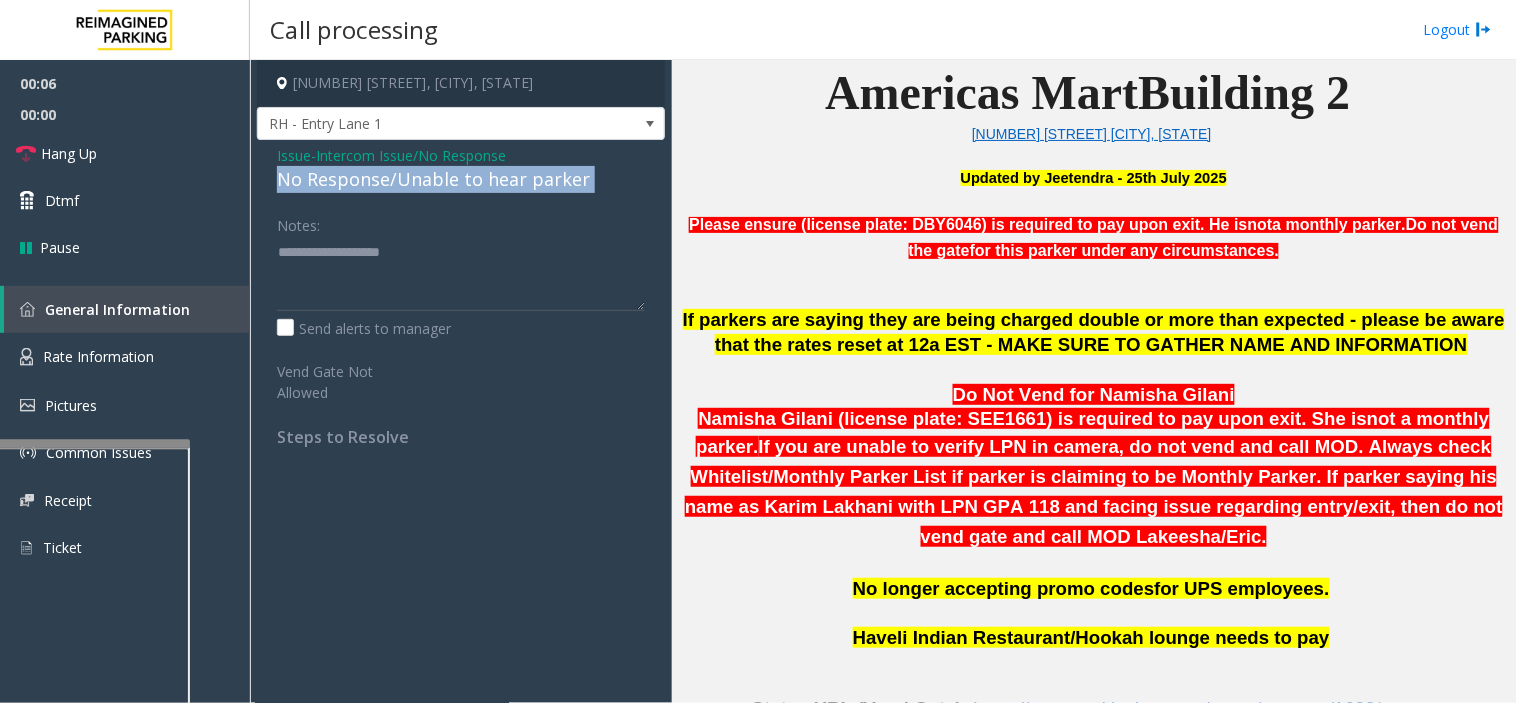 click on "No Response/Unable to hear parker" 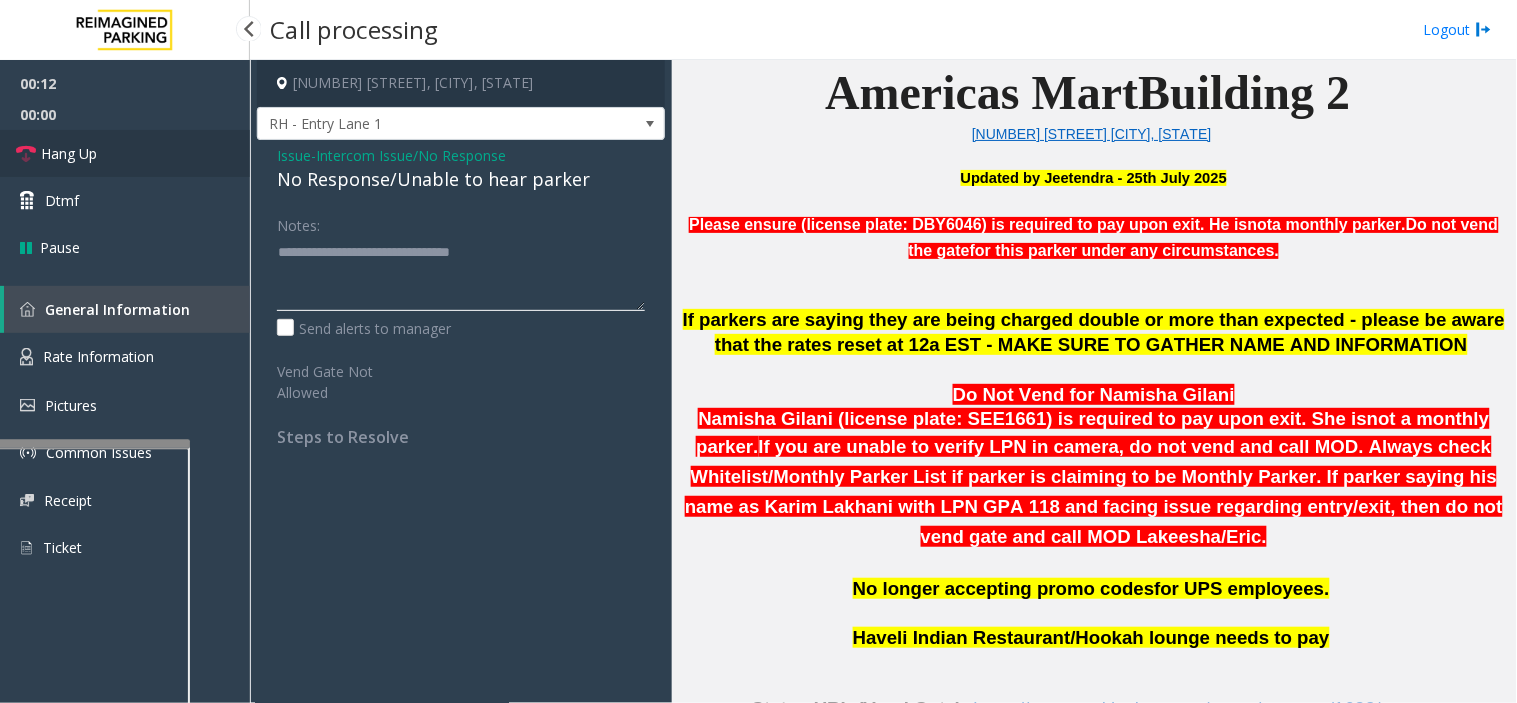 type on "**********" 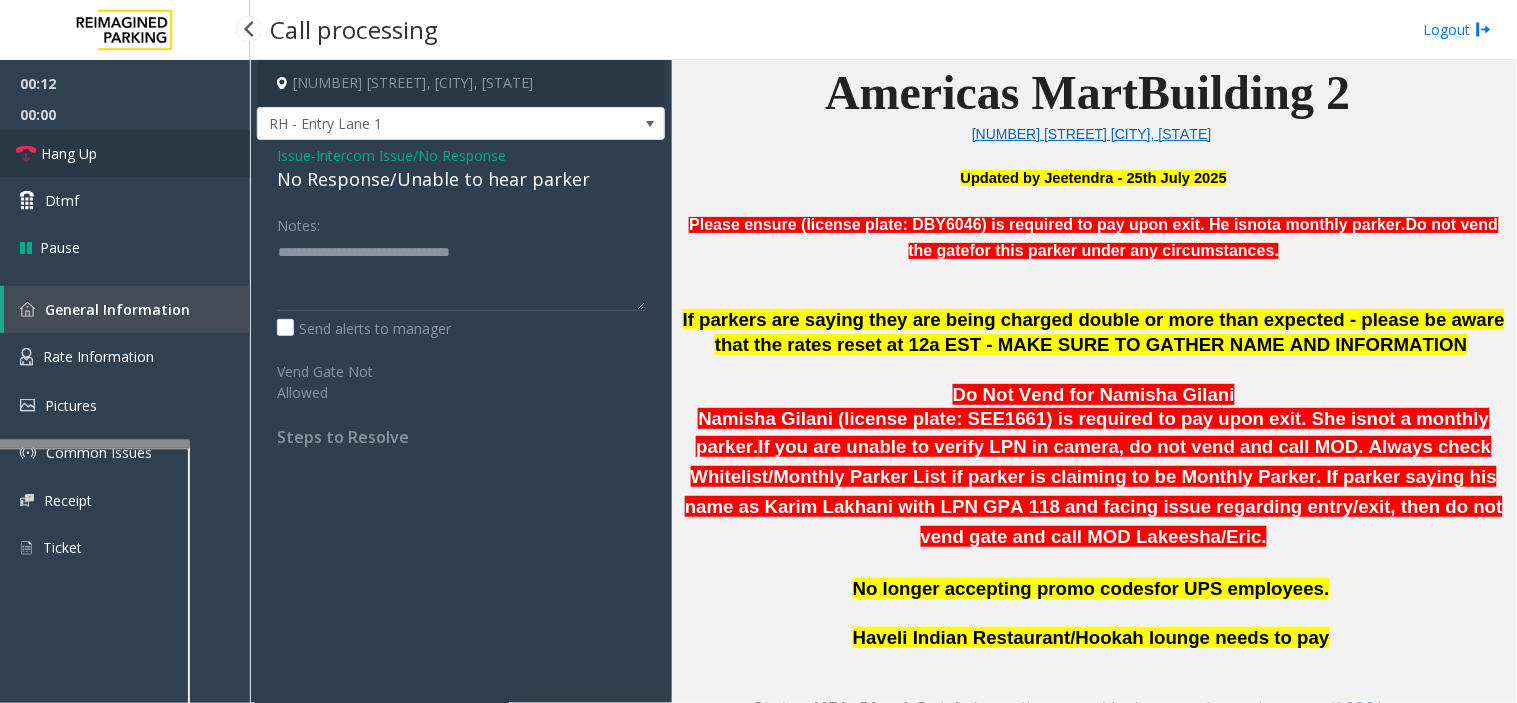 click on "Hang Up" at bounding box center [125, 153] 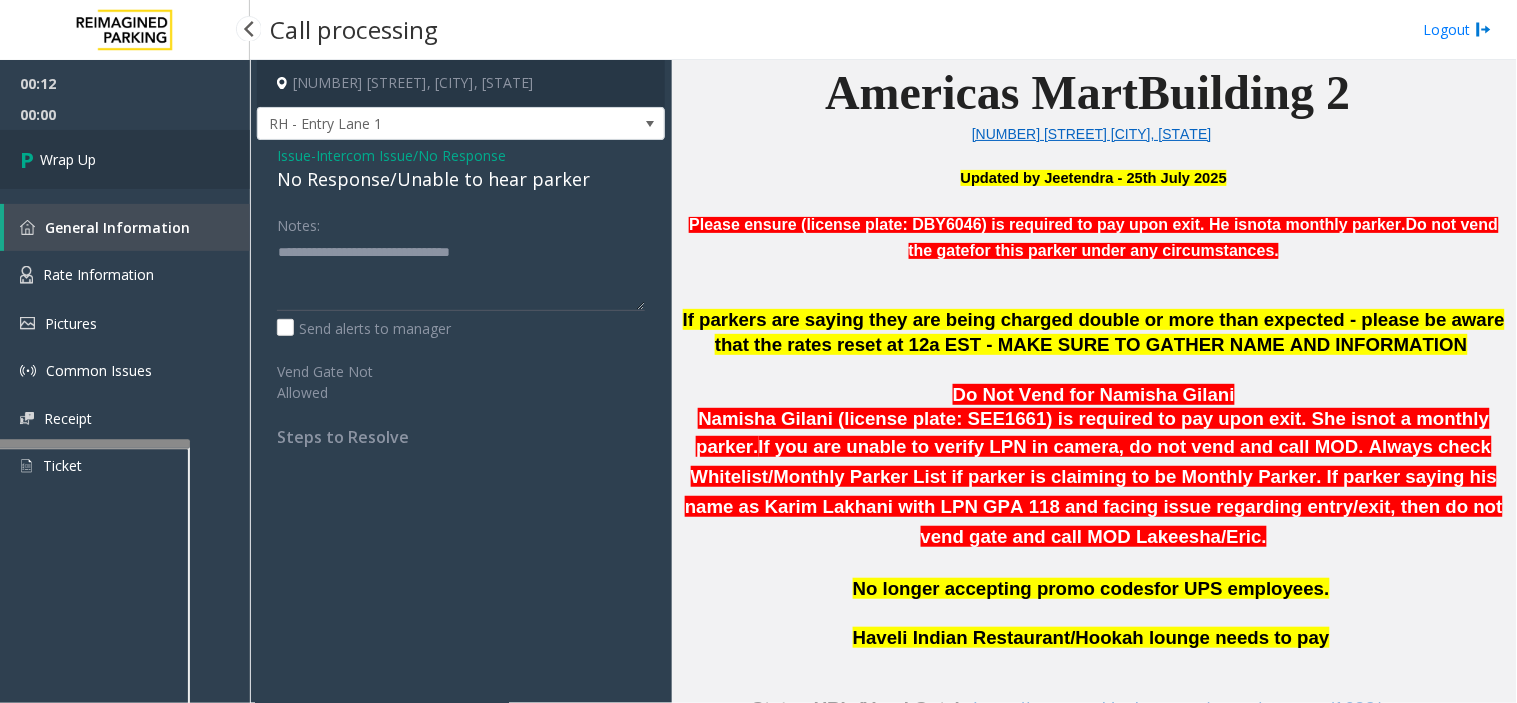 click on "Wrap Up" at bounding box center [125, 159] 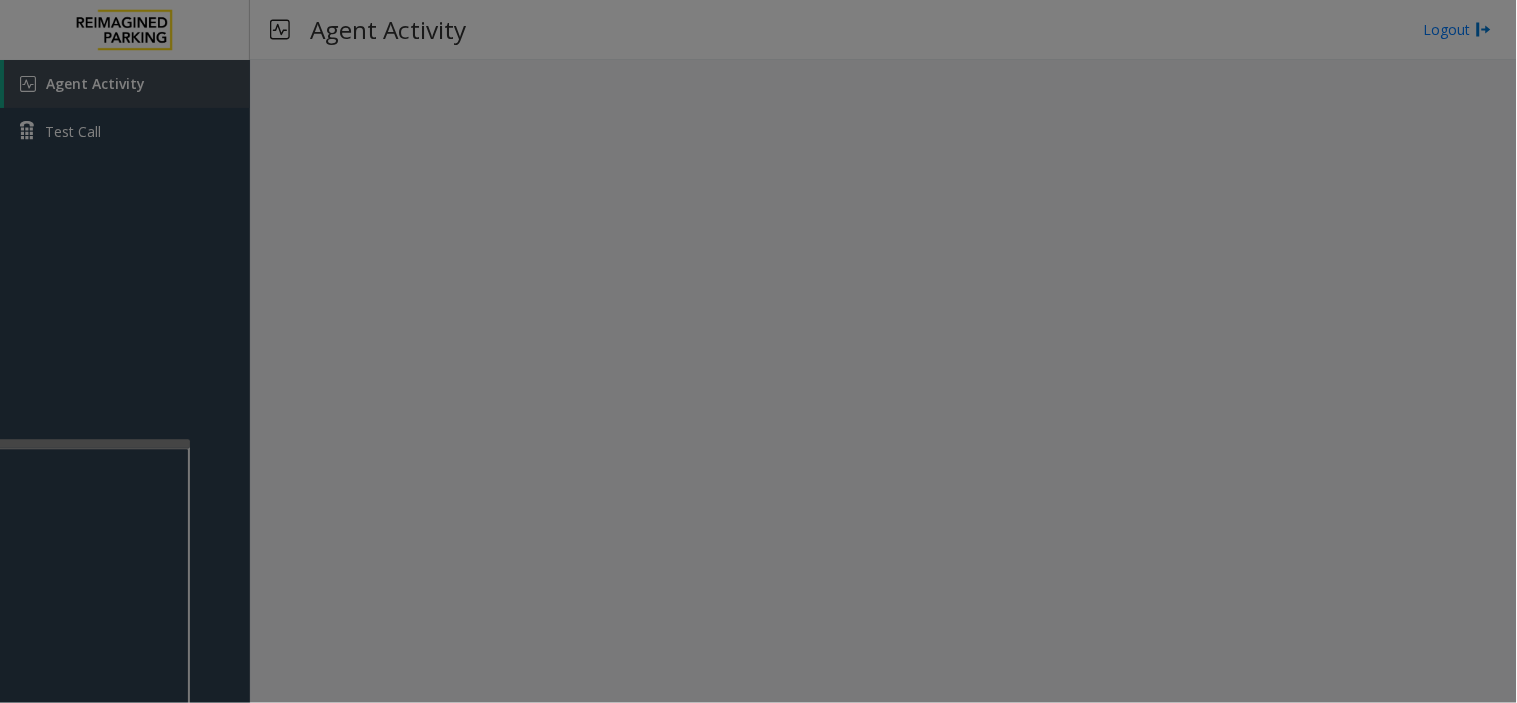 type 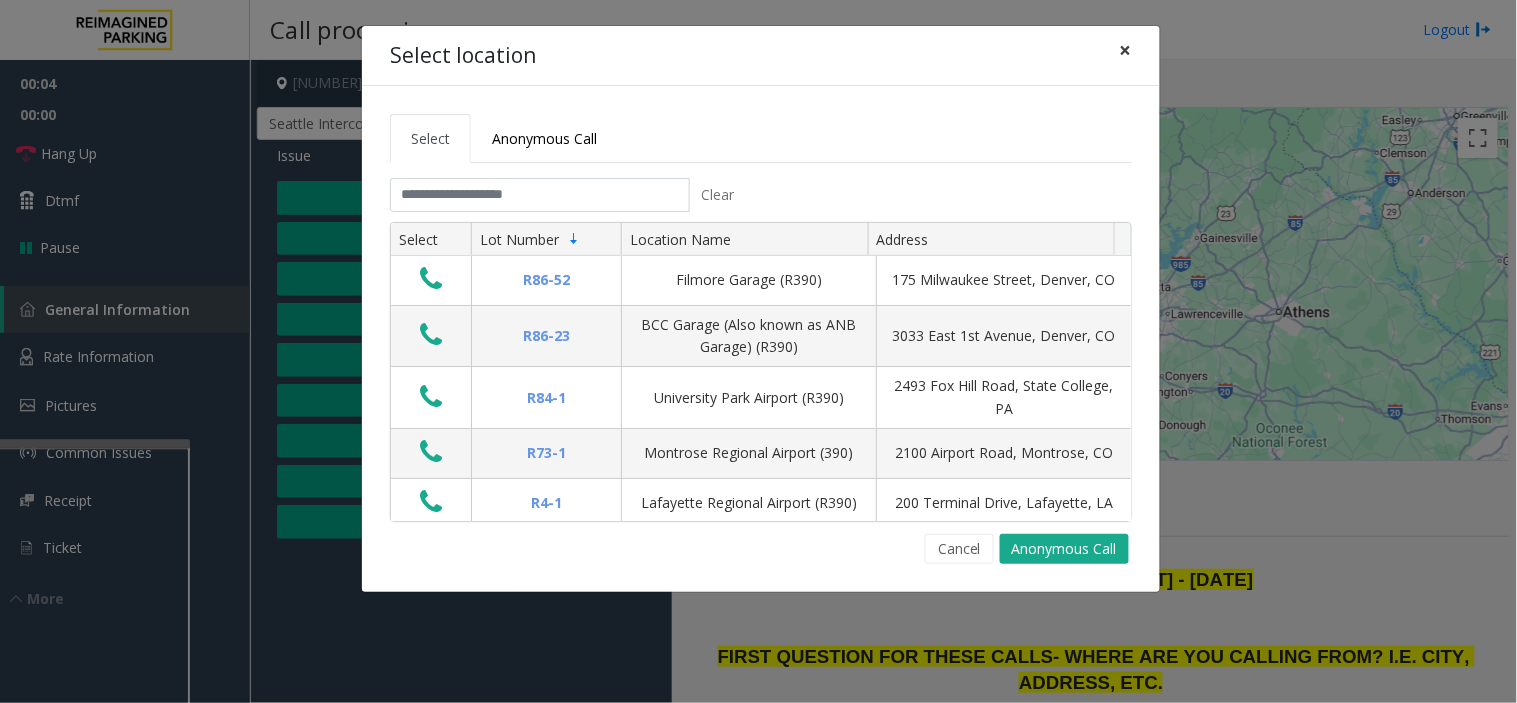 click on "×" 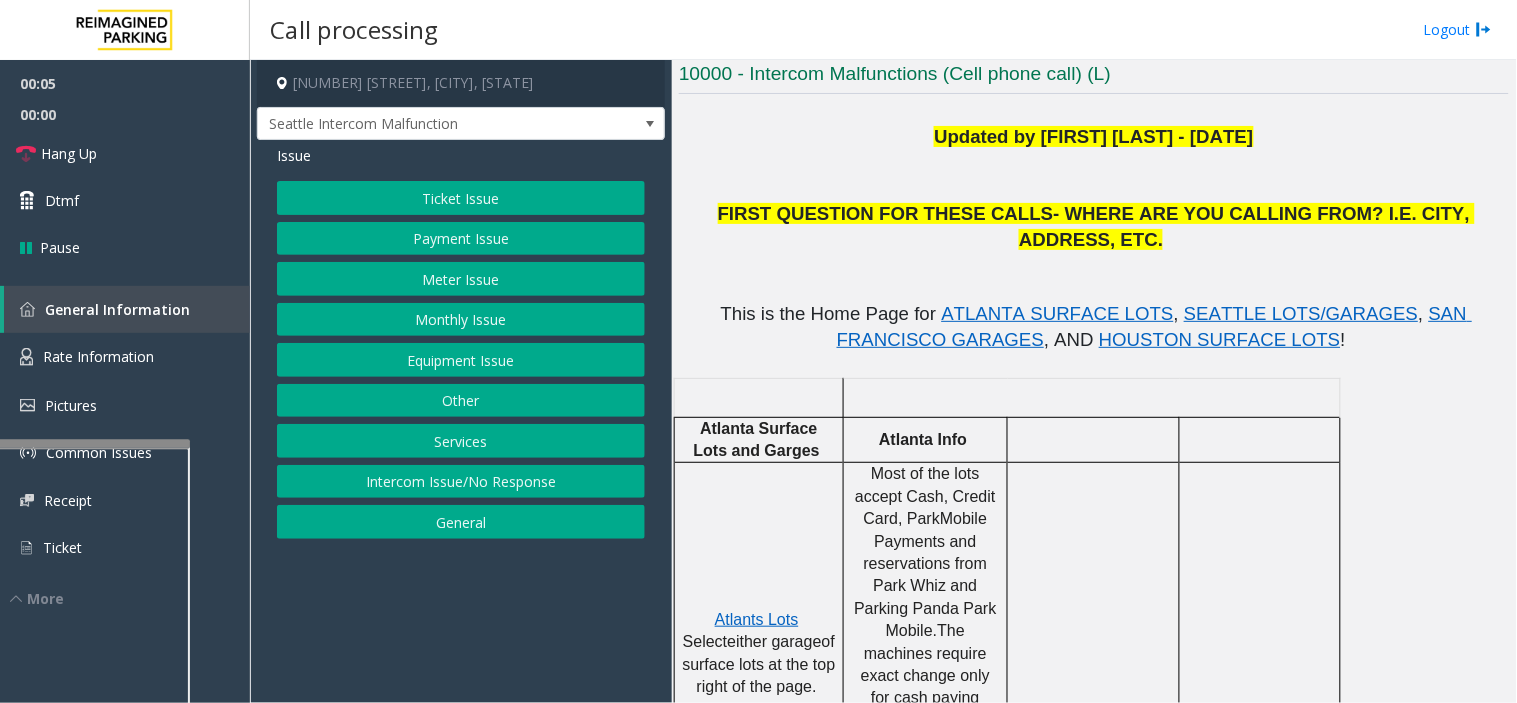 scroll, scrollTop: 444, scrollLeft: 0, axis: vertical 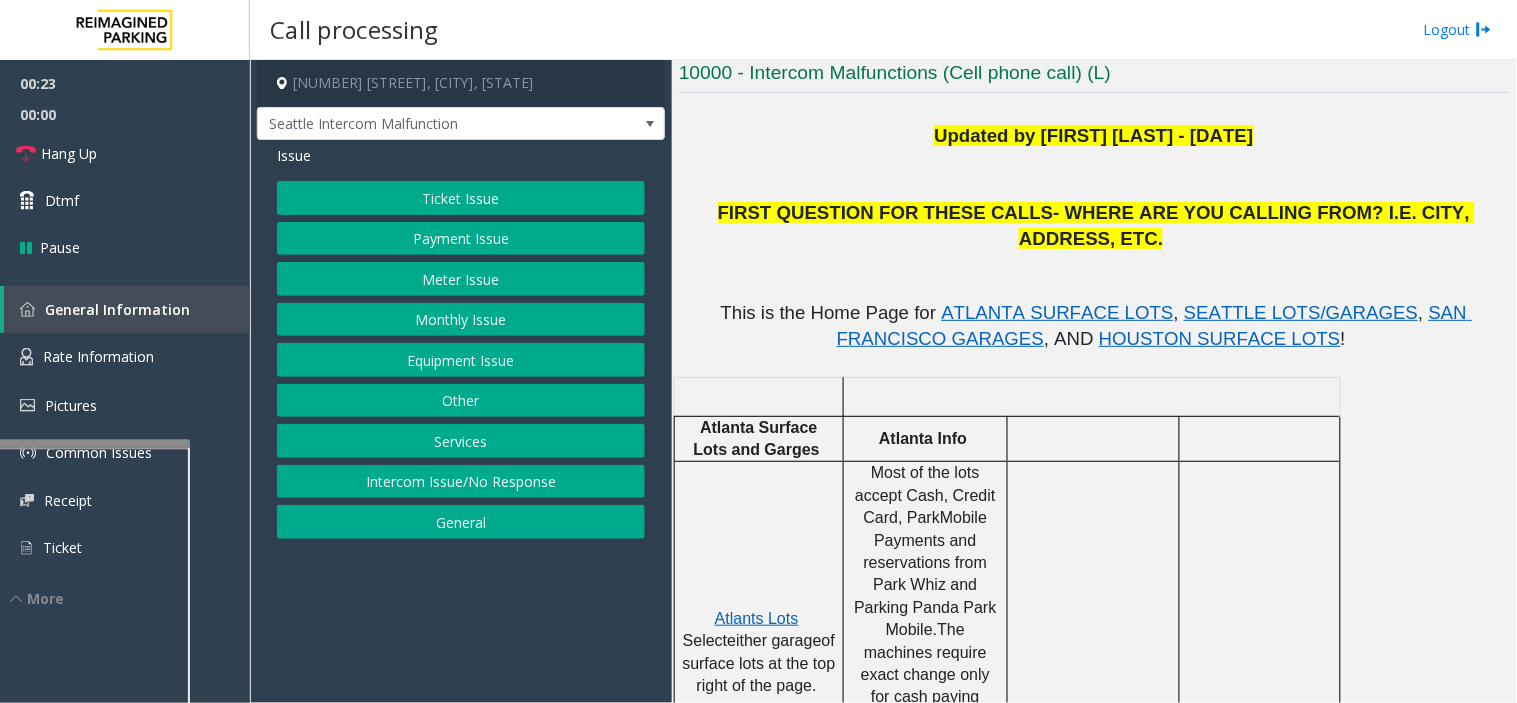 click on "Payment Issue" 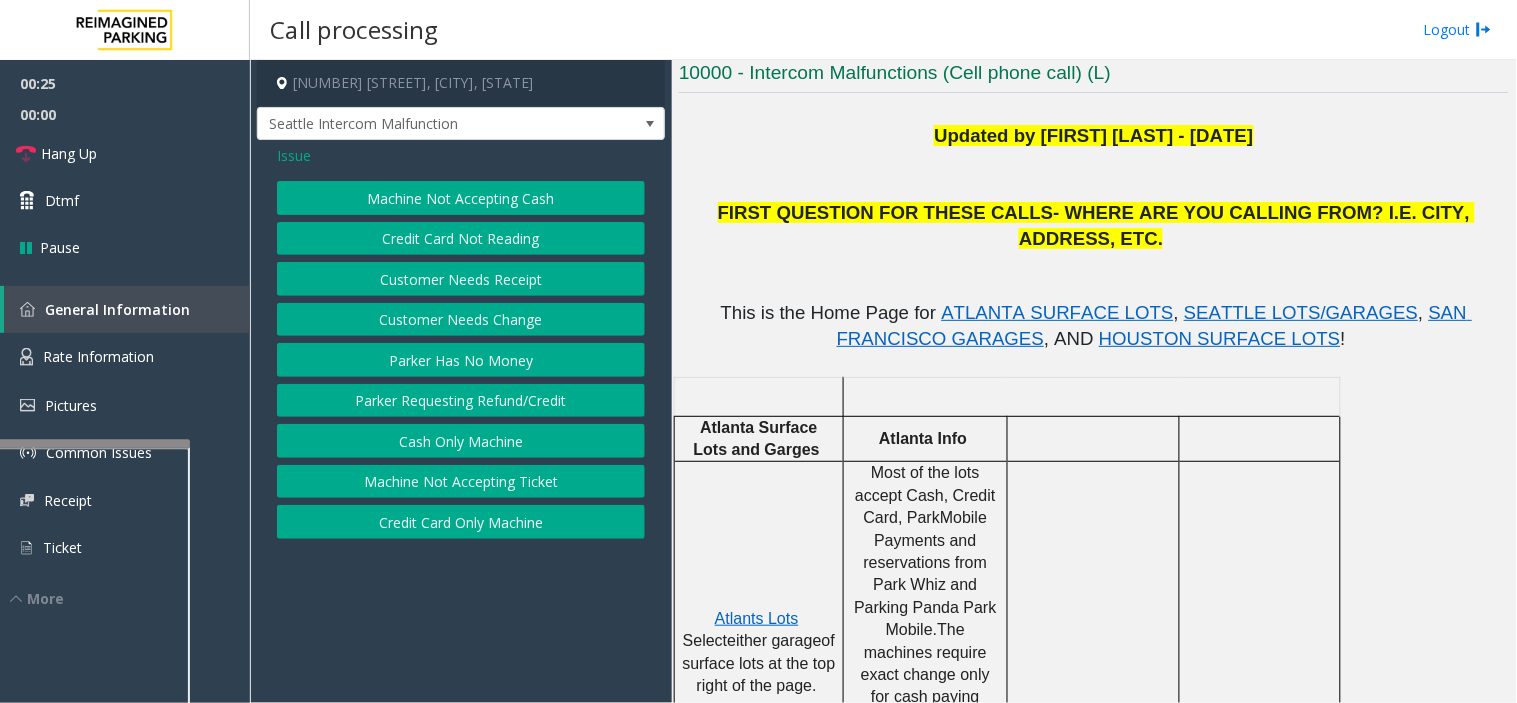 click on "Machine Not Accepting Cash   Credit Card Not Reading   Customer Needs Receipt   Customer Needs Change   Parker Has No Money   Parker Requesting Refund/Credit   Cash Only Machine   Machine Not Accepting Ticket   Credit Card Only Machine" 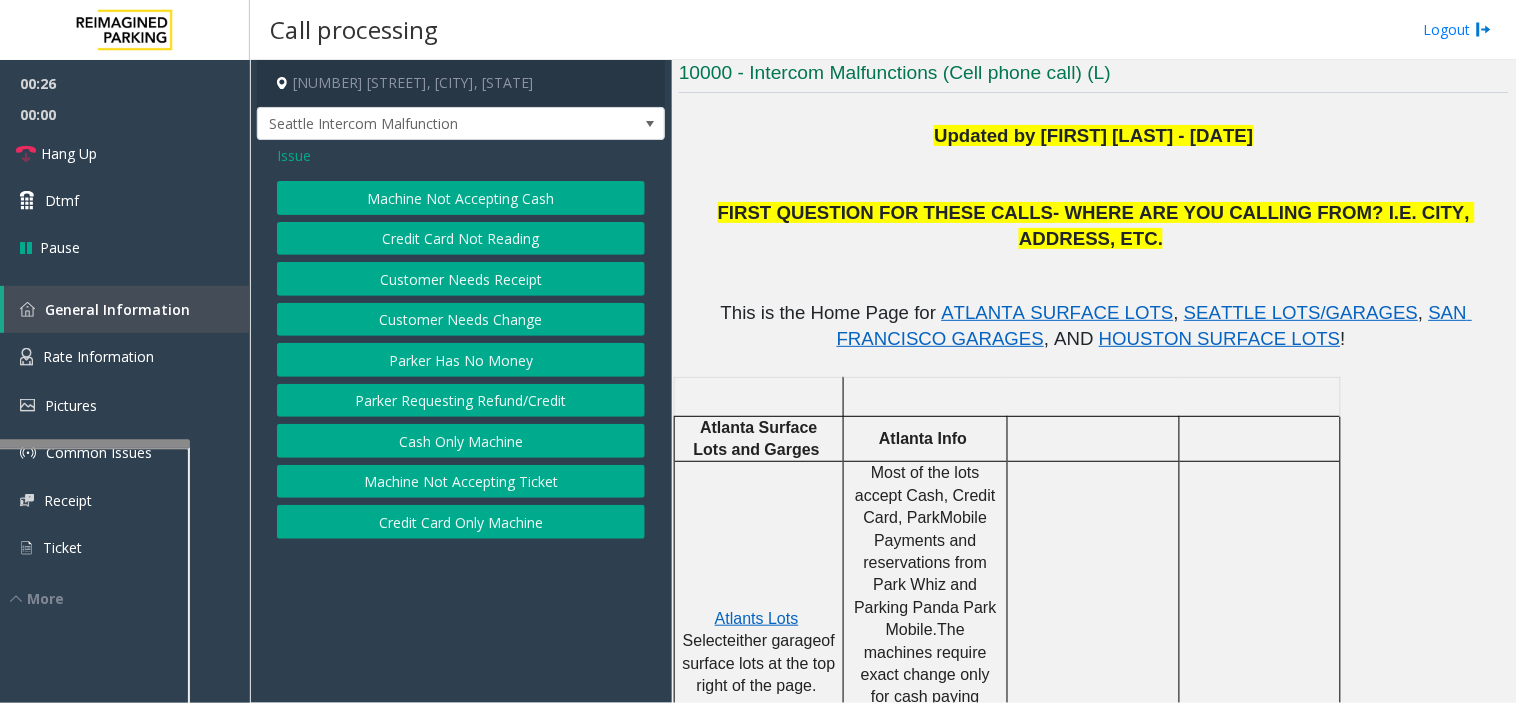 click on "Credit Card Not Reading" 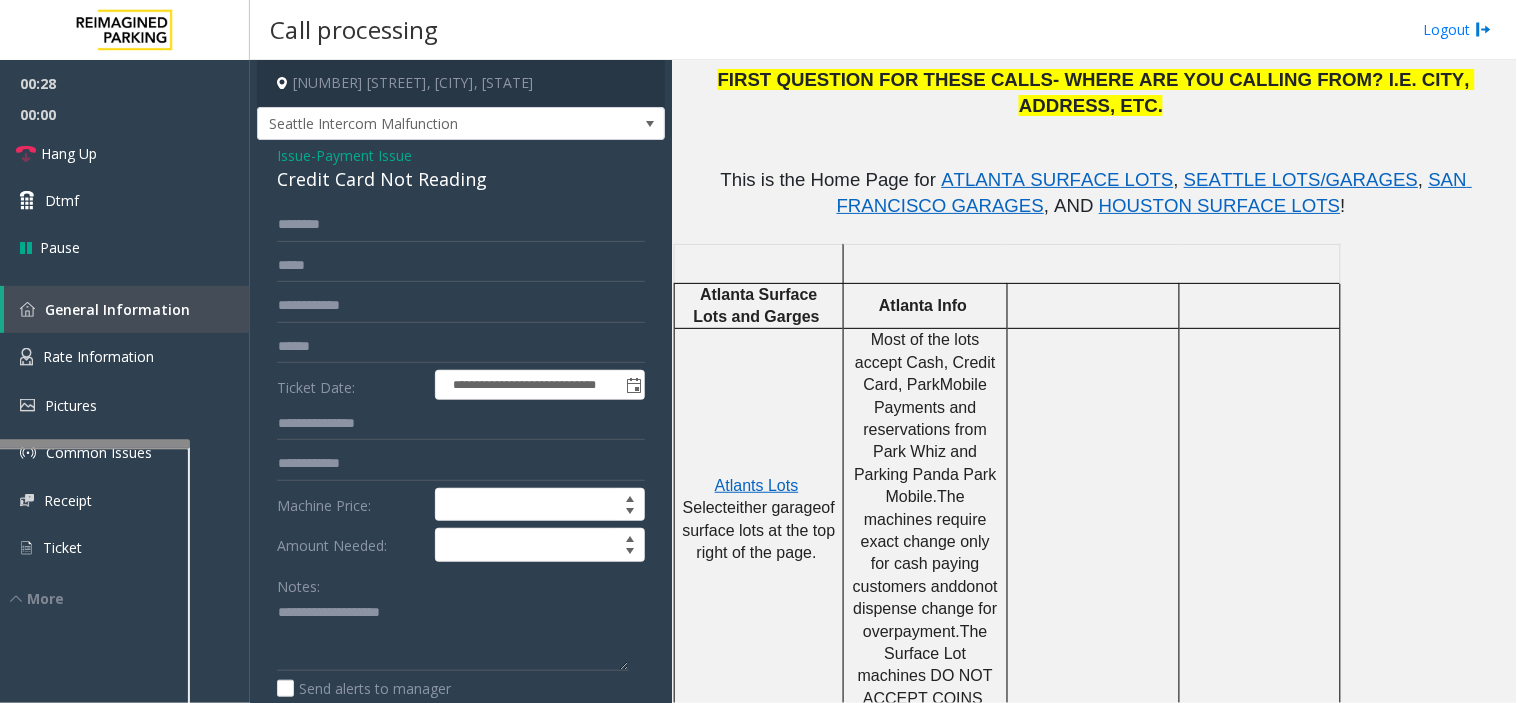 scroll, scrollTop: 588, scrollLeft: 0, axis: vertical 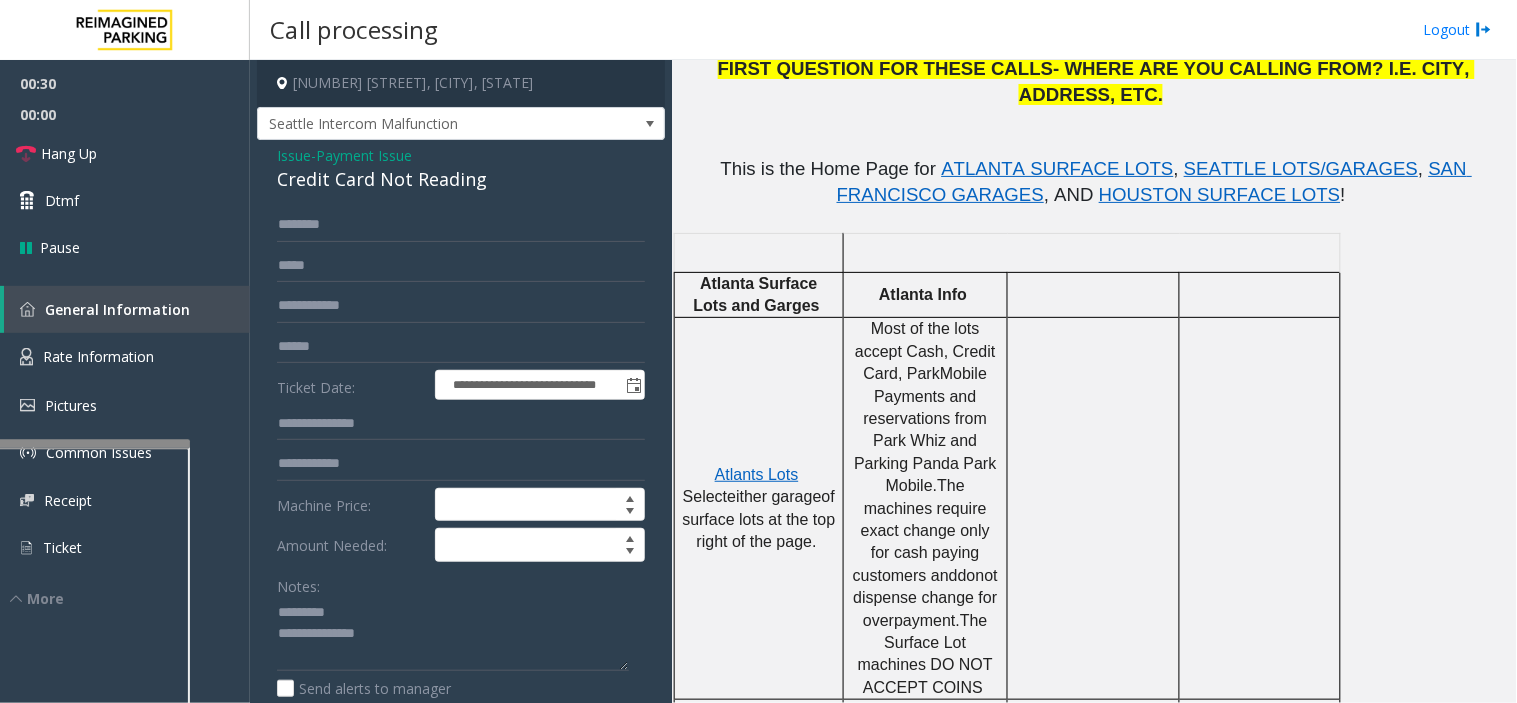 click on "Credit Card Not Reading" 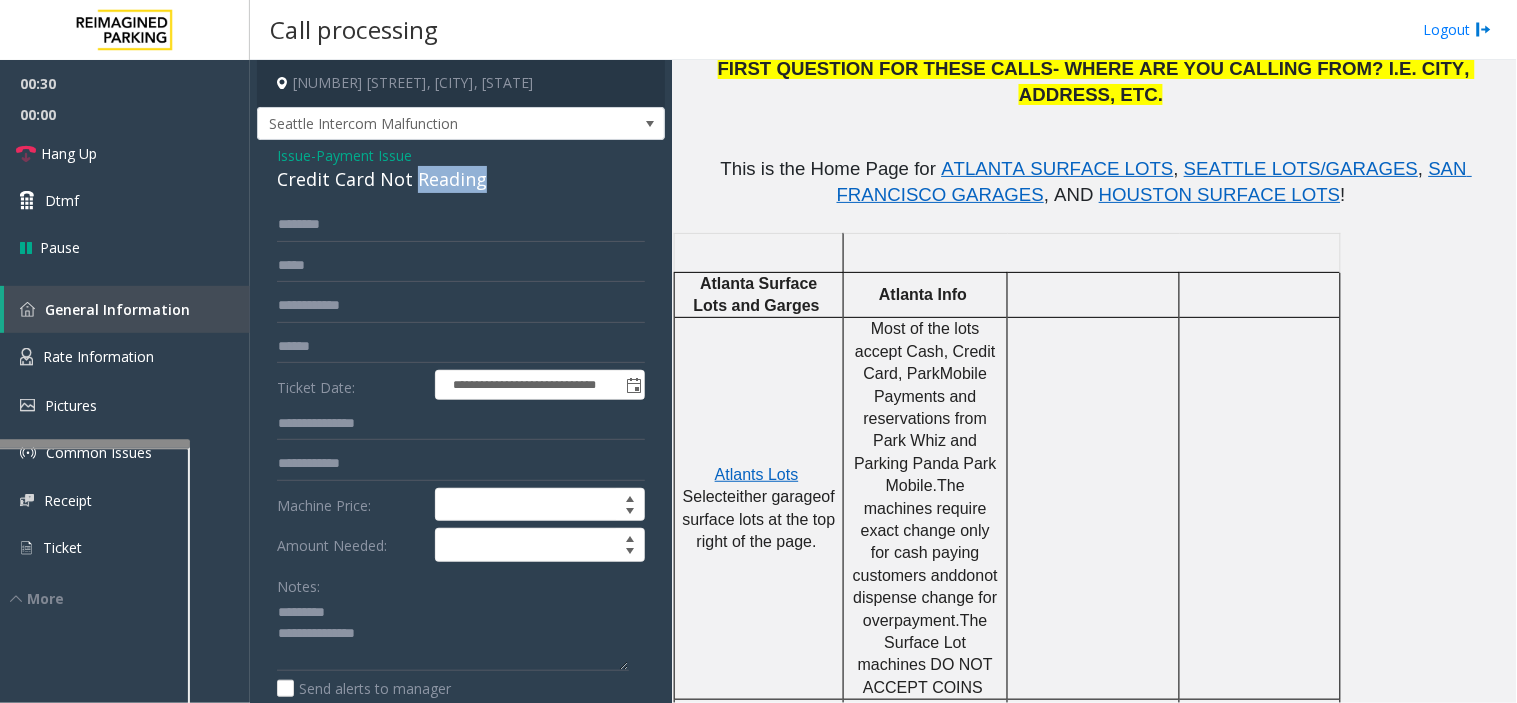 click on "Credit Card Not Reading" 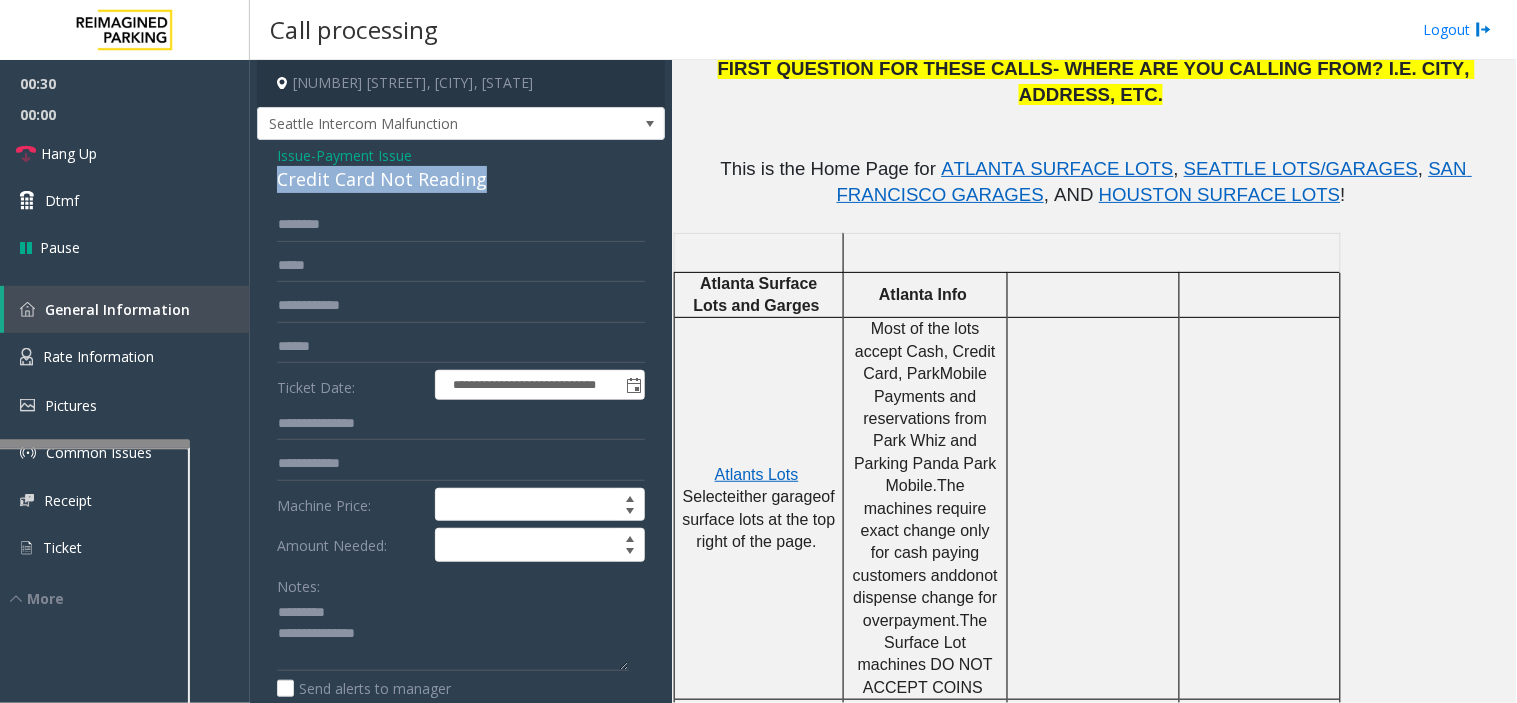 click on "Credit Card Not Reading" 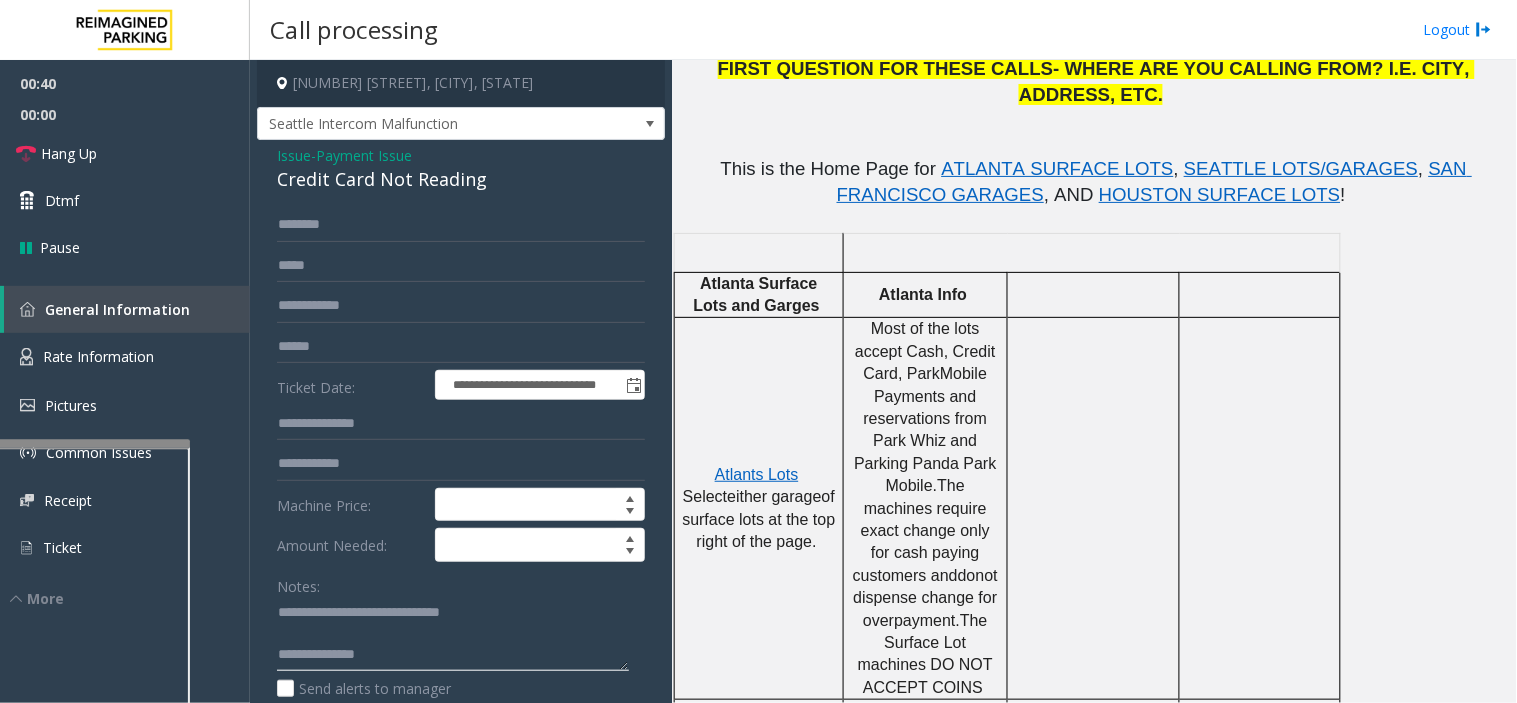 click 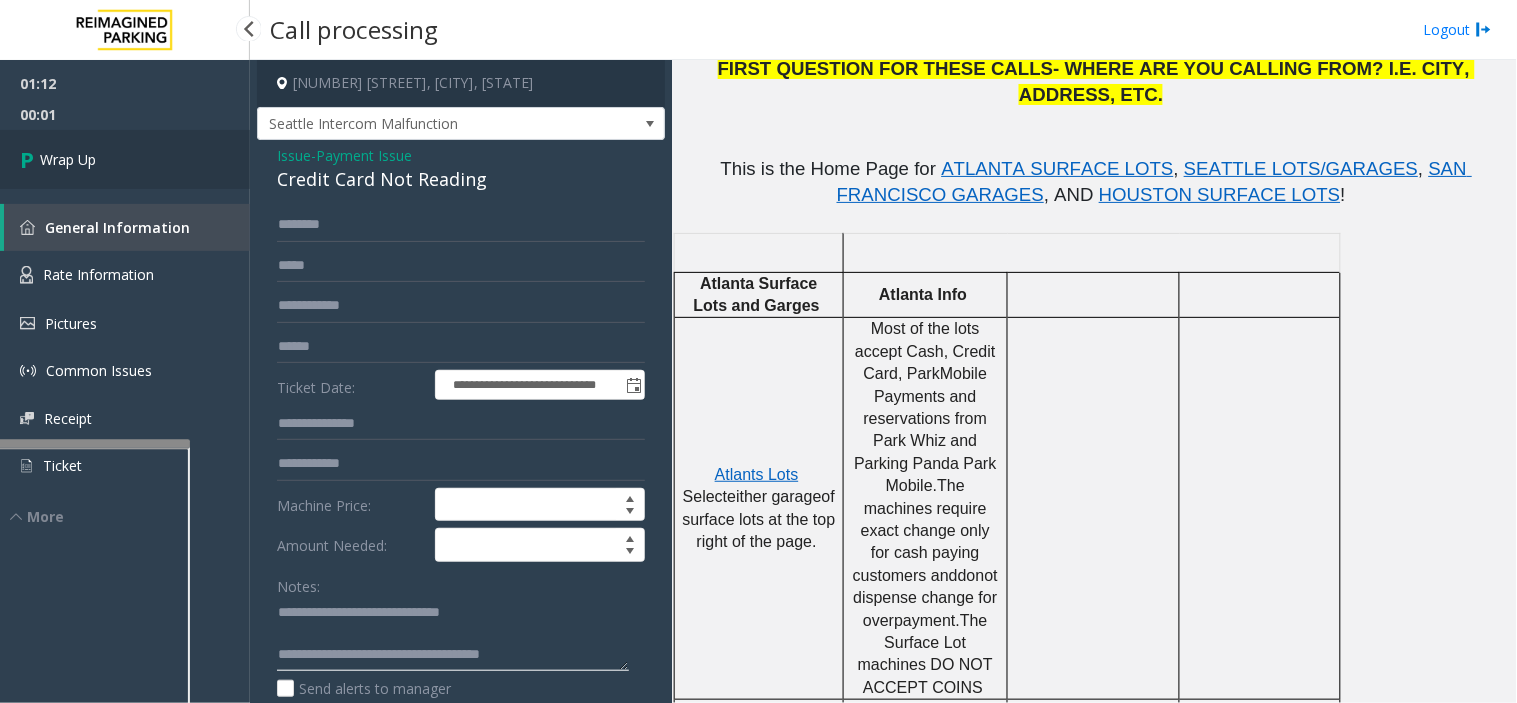 type on "**********" 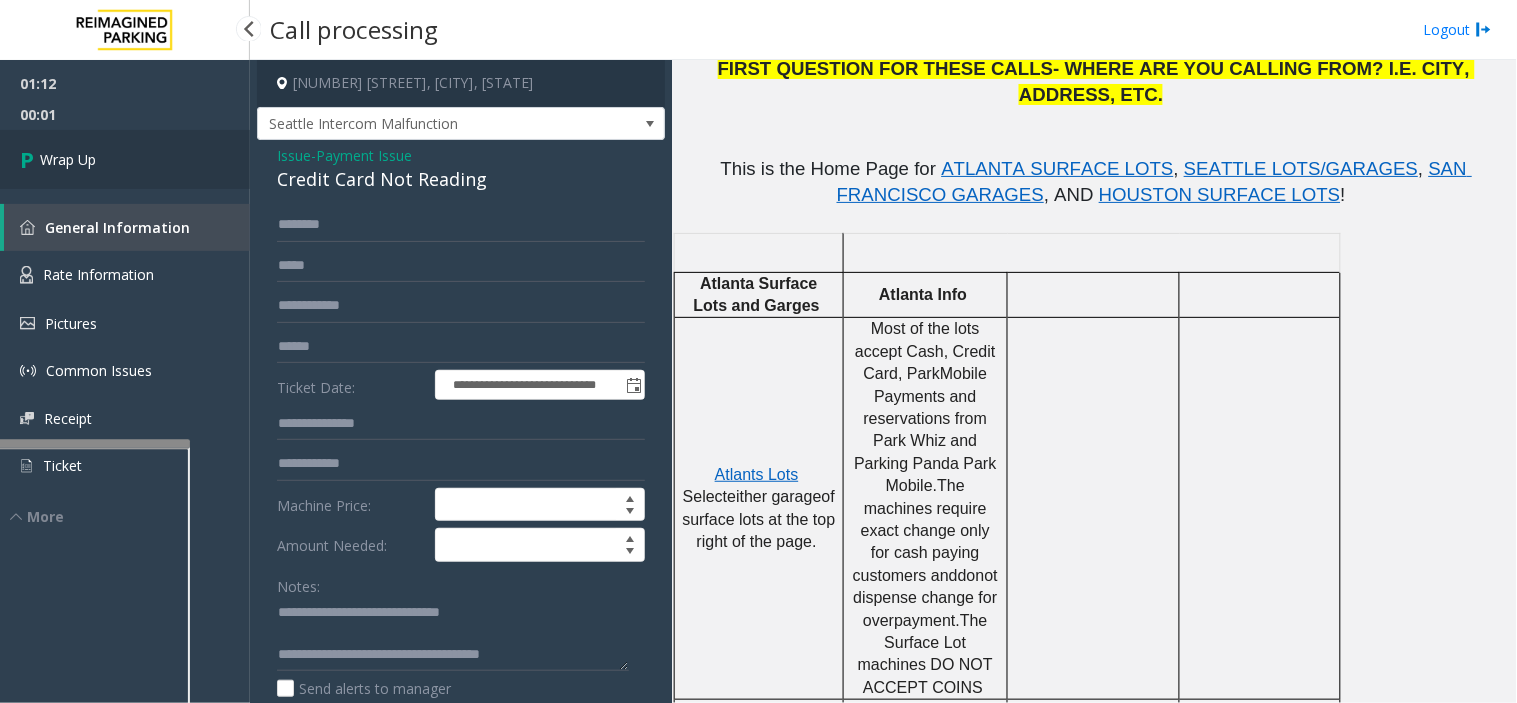 click on "Wrap Up" at bounding box center (125, 159) 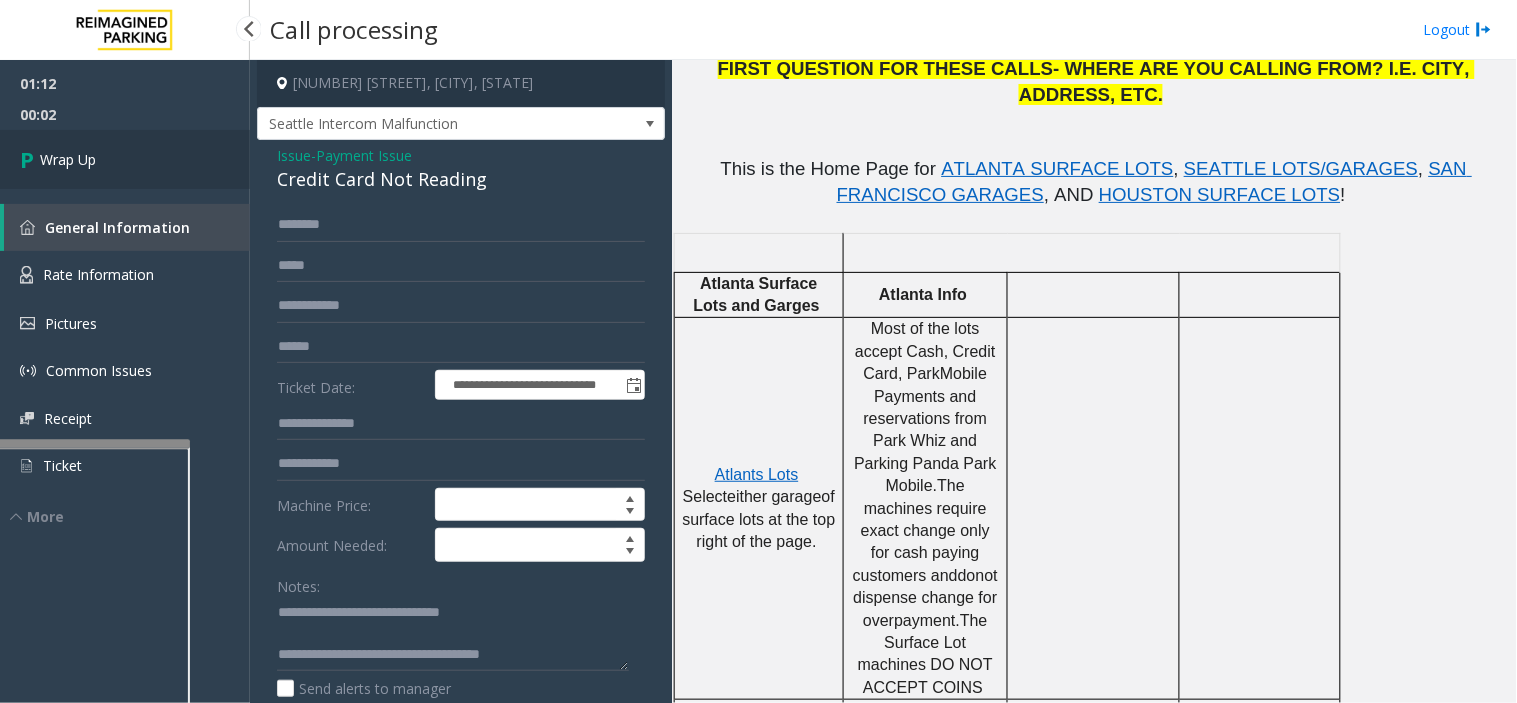 click on "Wrap Up" at bounding box center [125, 159] 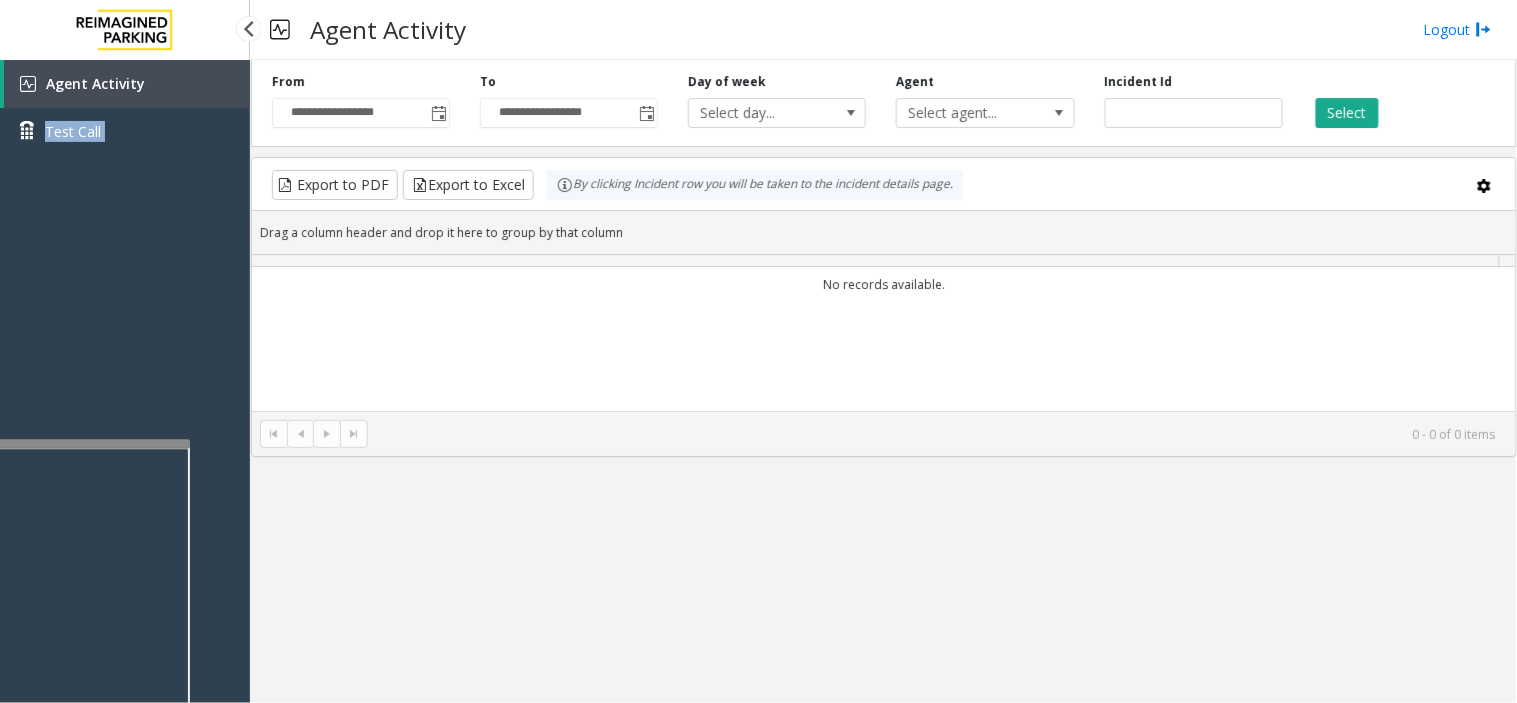 click on "Agent Activity Test Call" at bounding box center (125, 115) 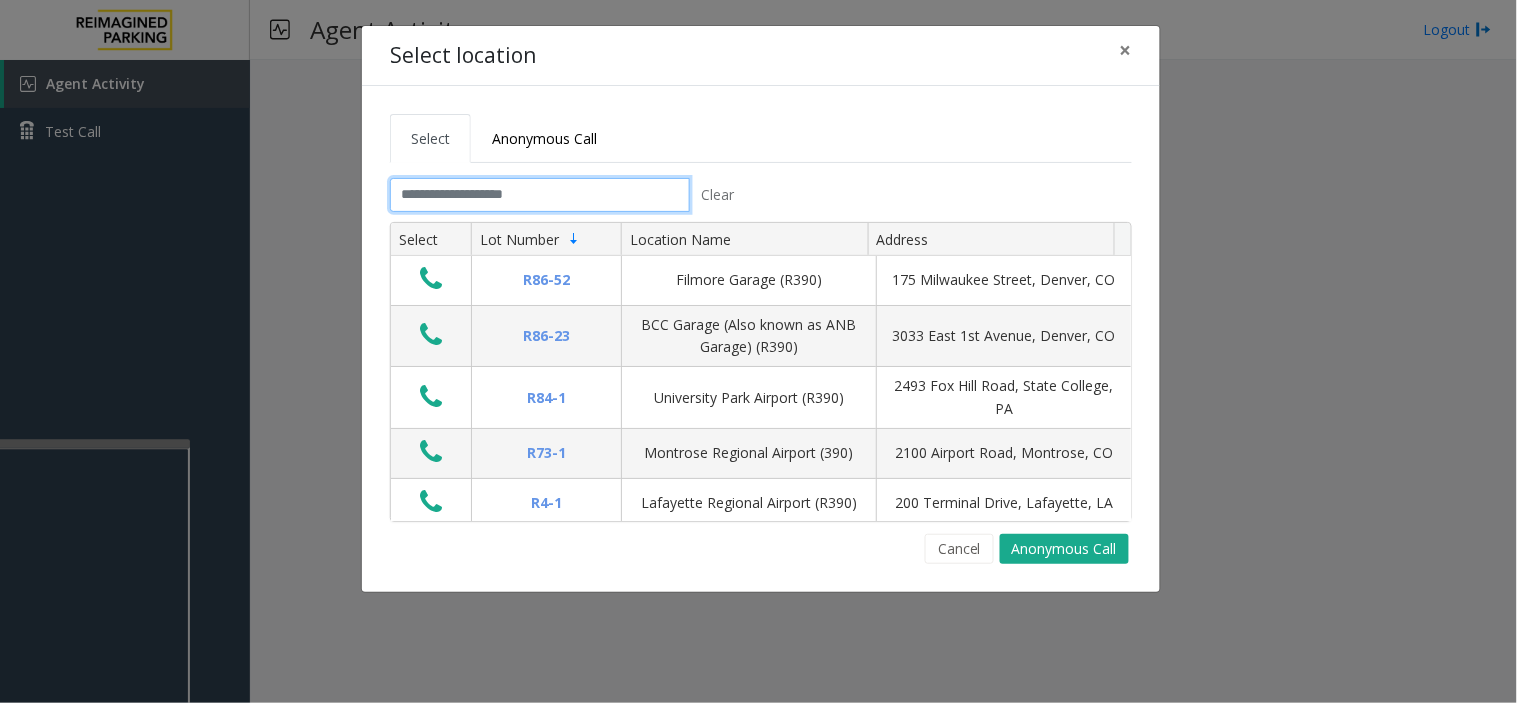 click 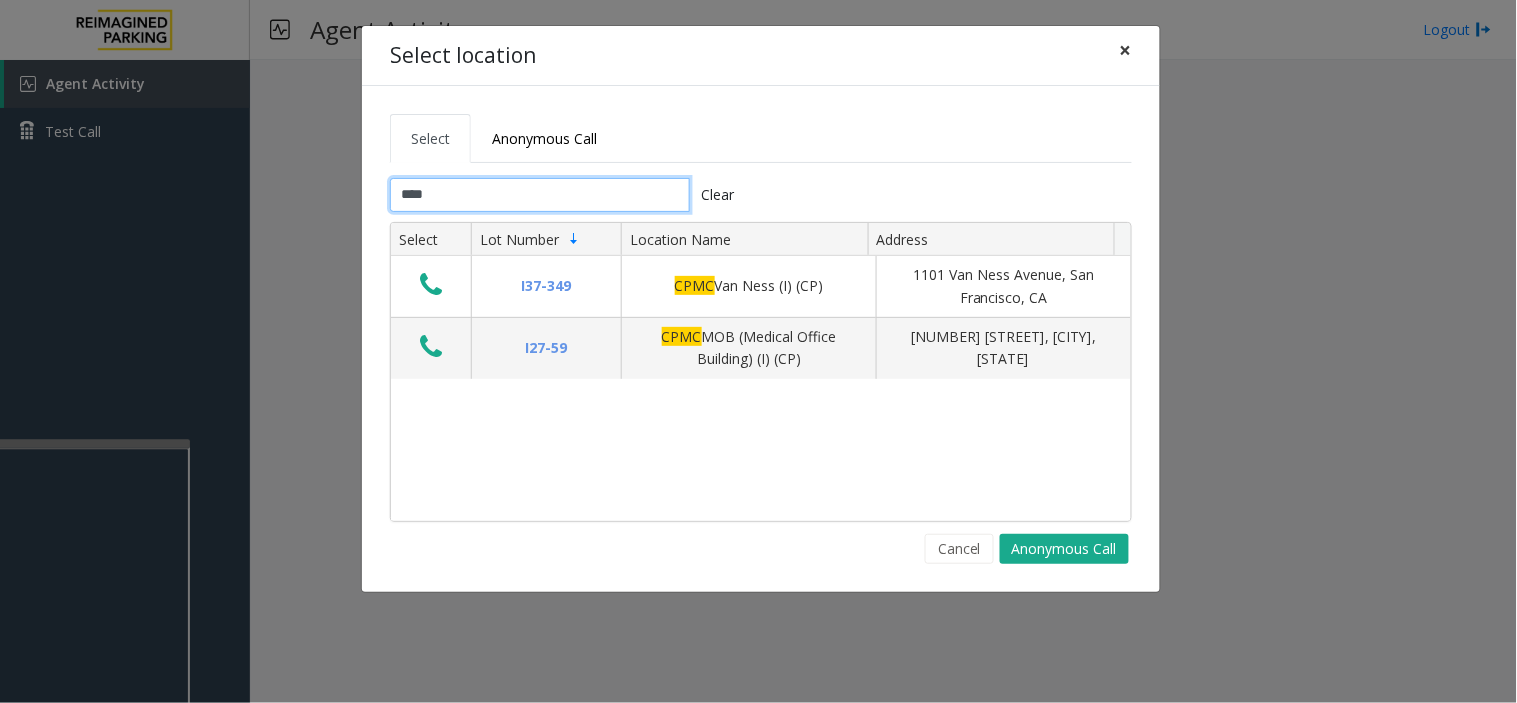 type on "****" 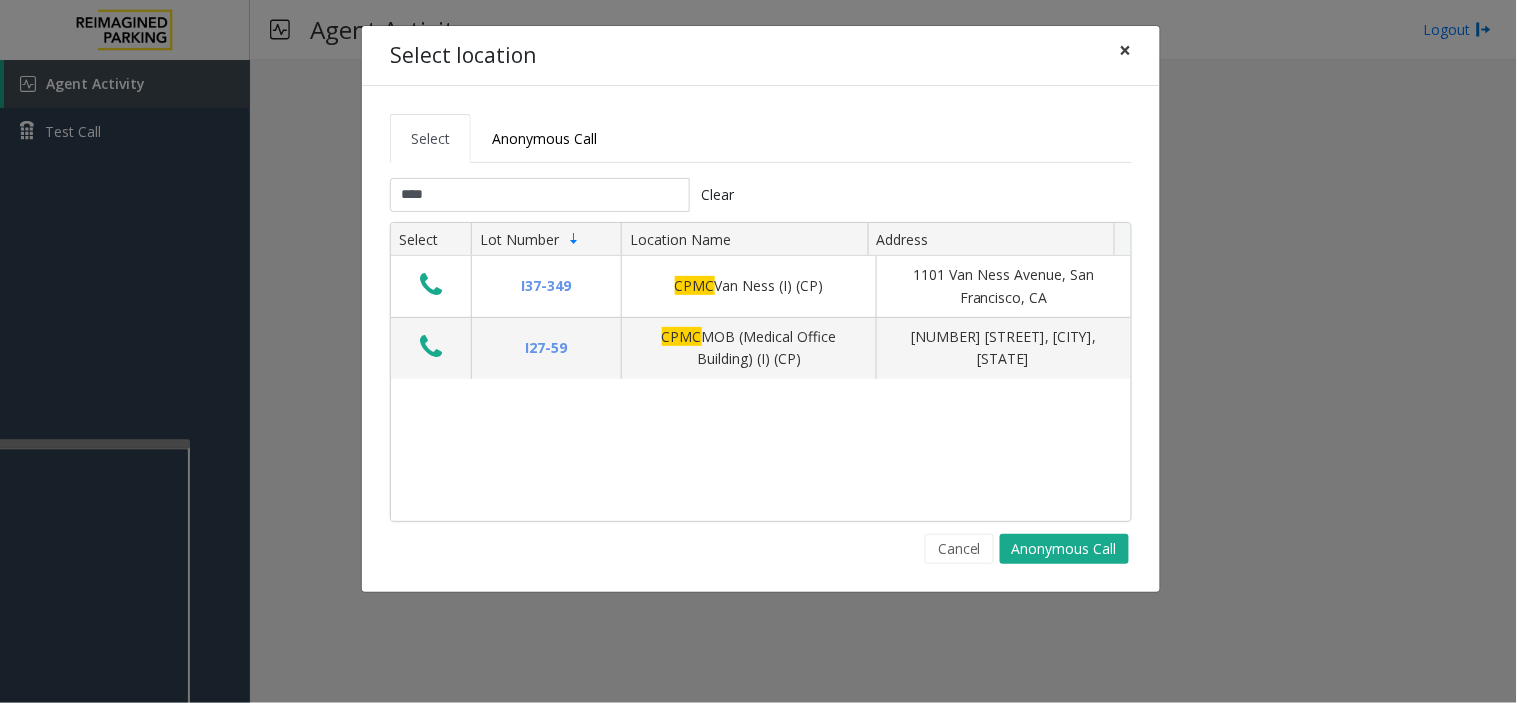 click on "×" 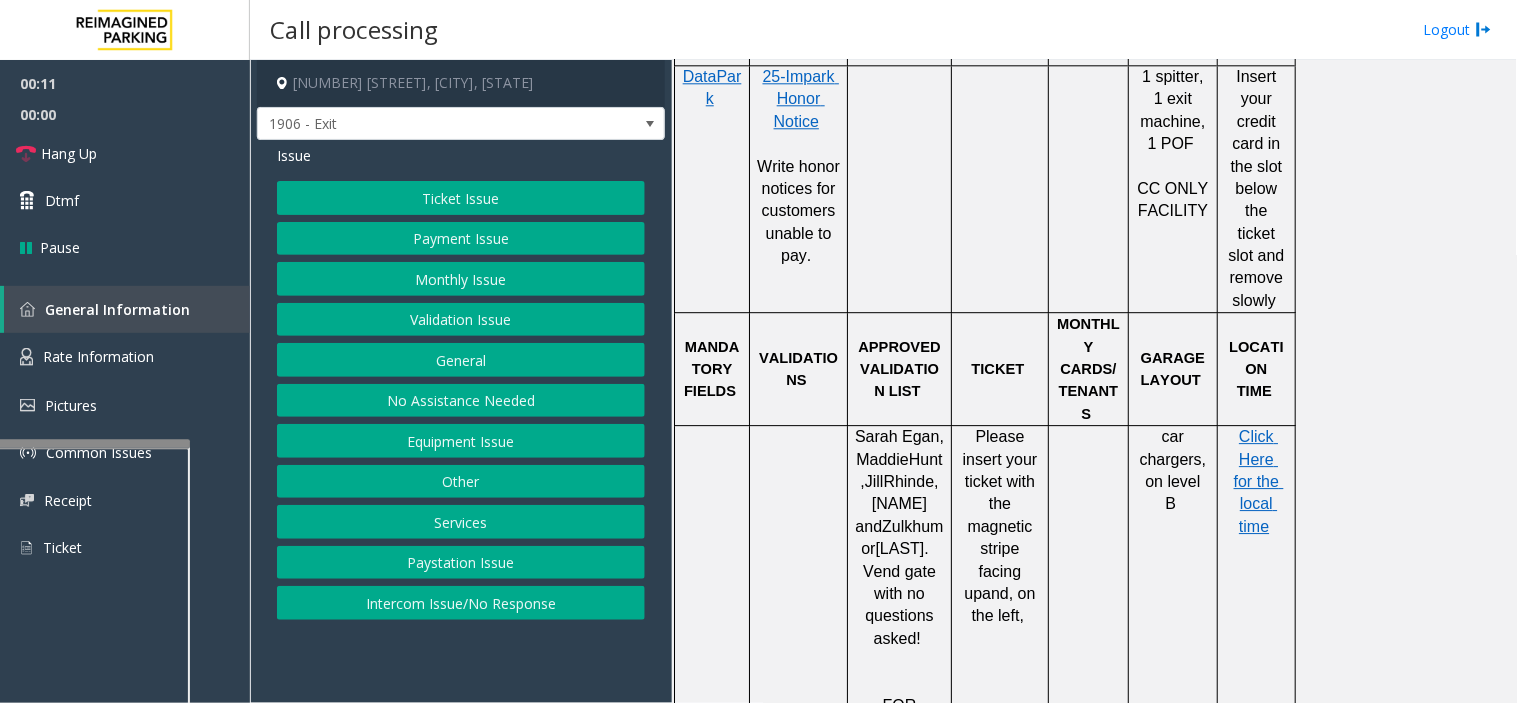 scroll, scrollTop: 1333, scrollLeft: 0, axis: vertical 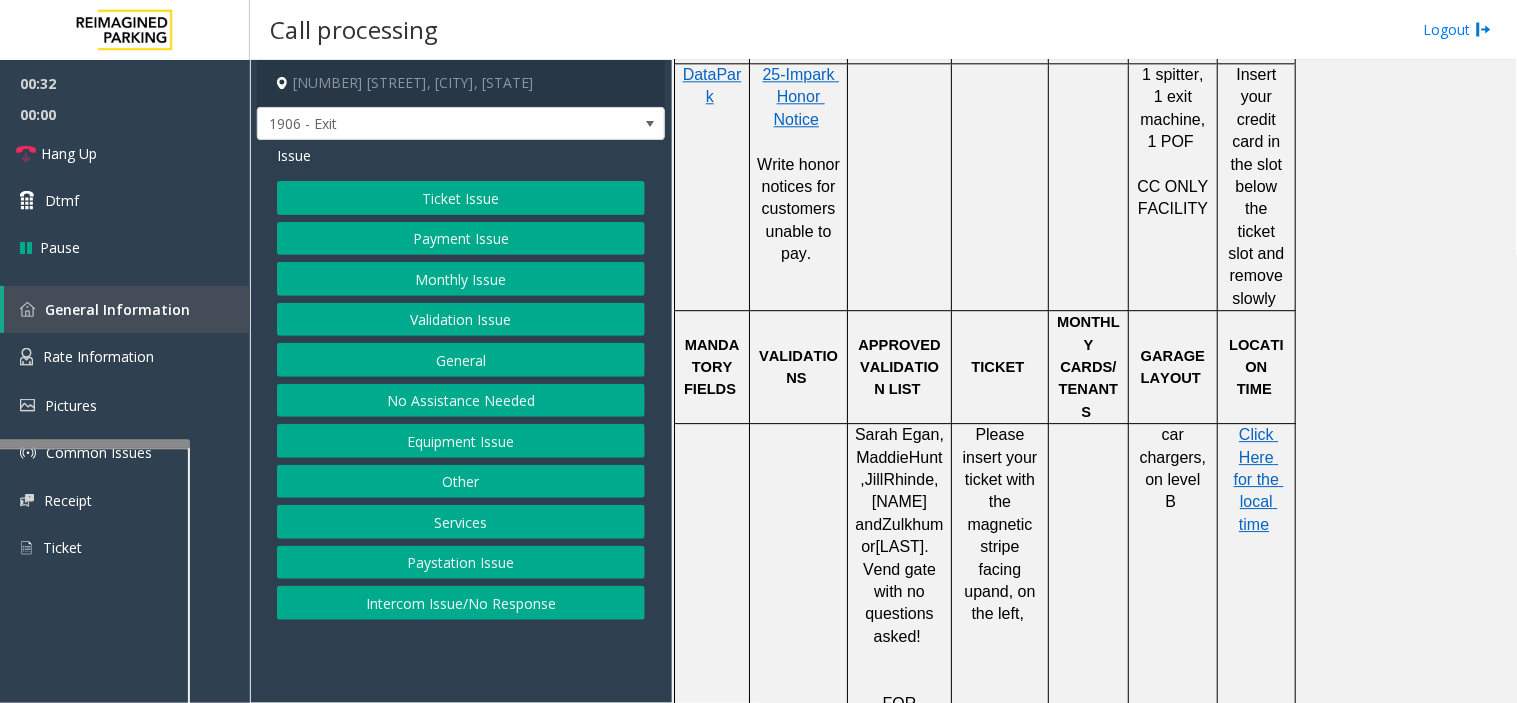 click on "Ticket Issue" 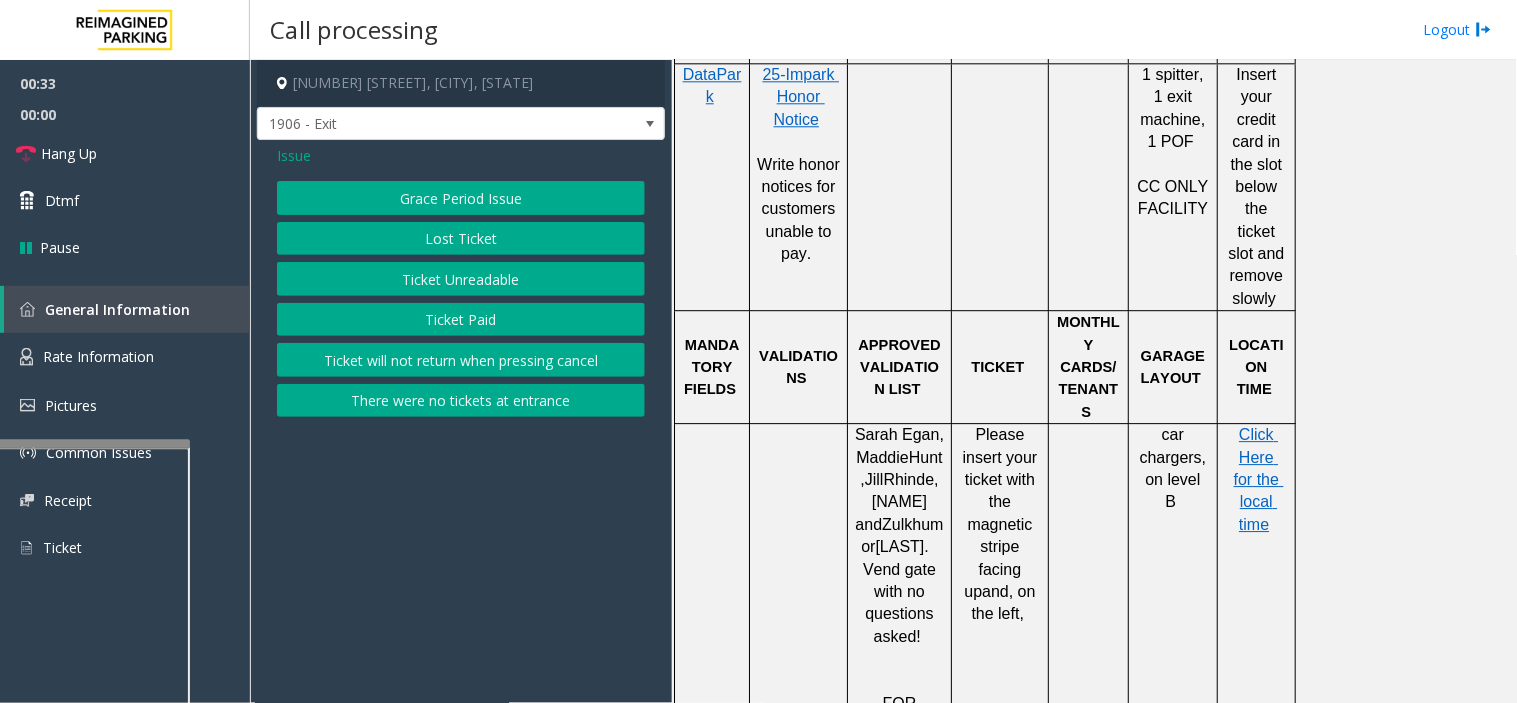 click on "Ticket Unreadable" 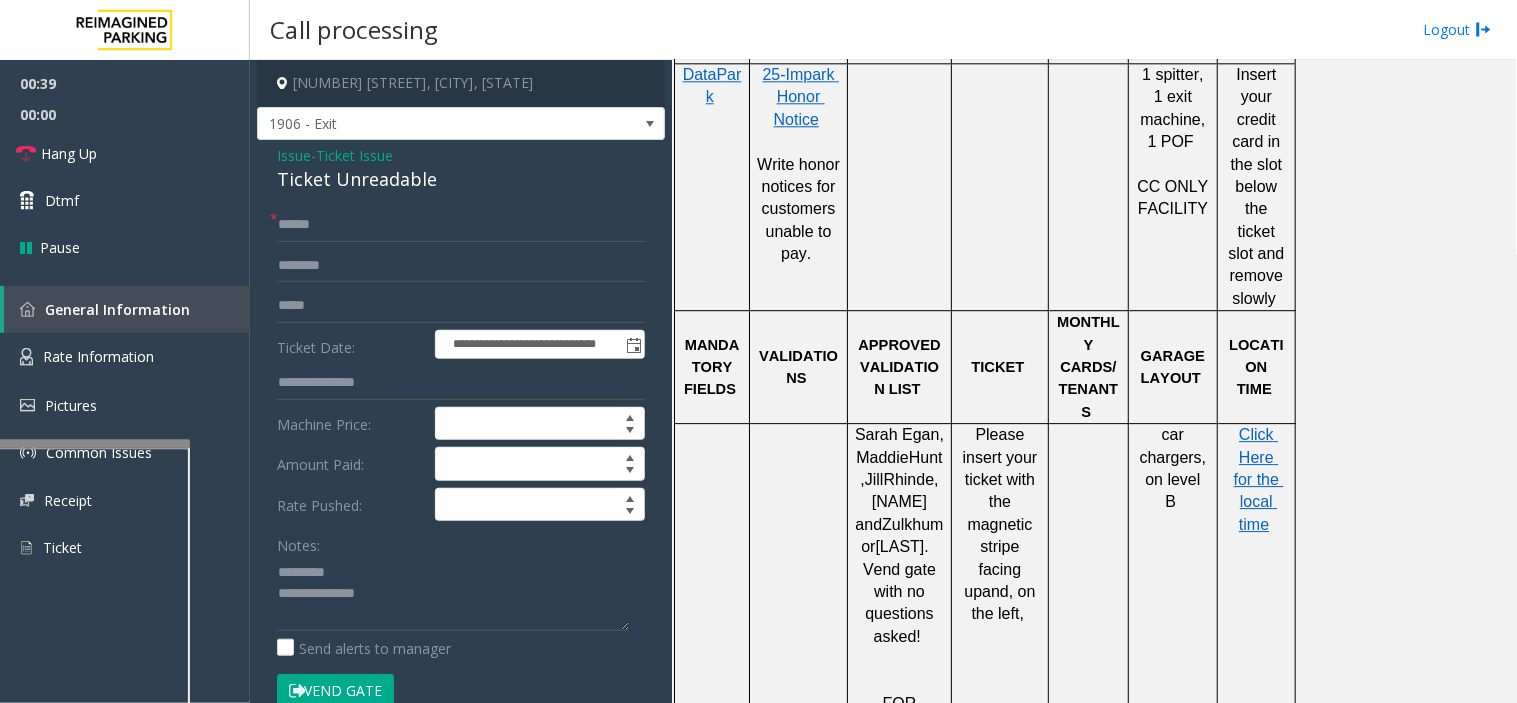click on "Ticket Unreadable" 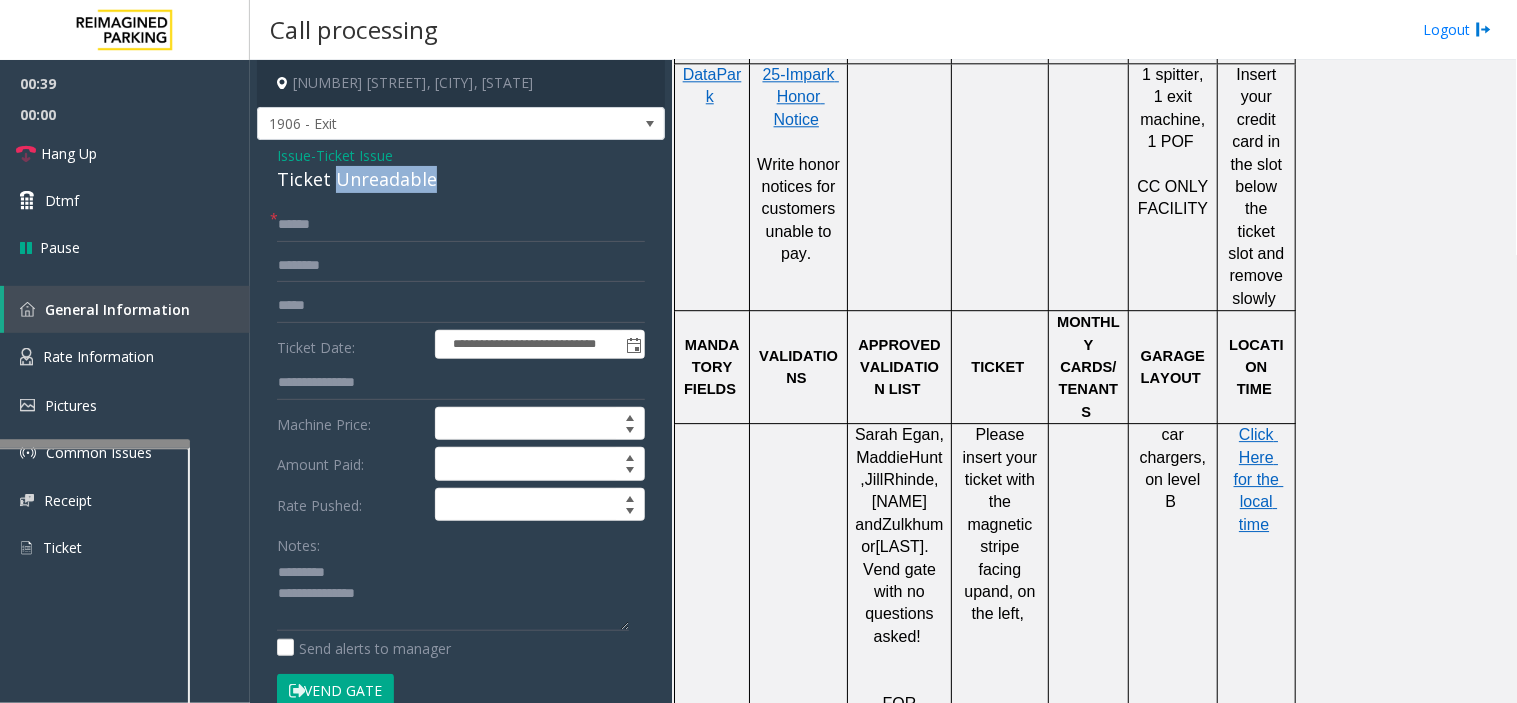 click on "Ticket Unreadable" 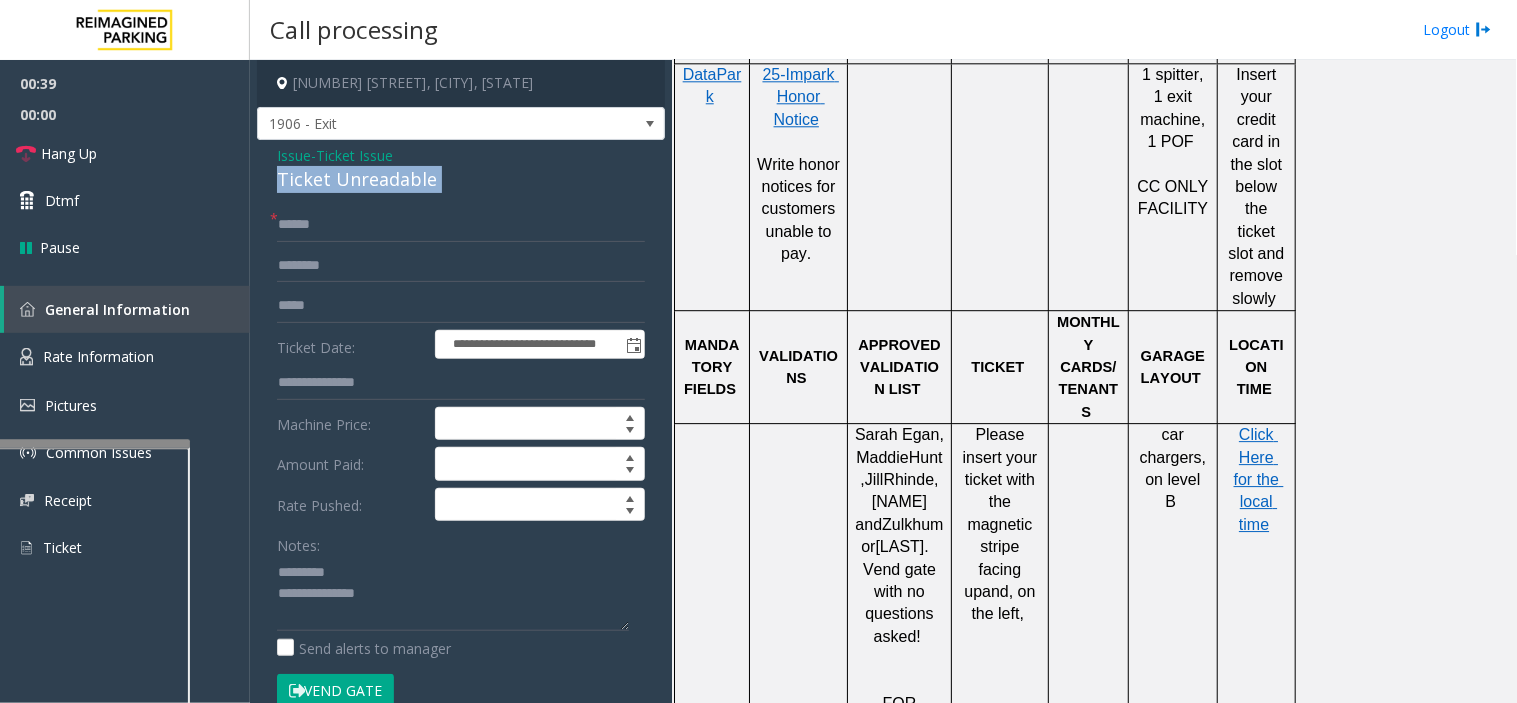 click on "Ticket Unreadable" 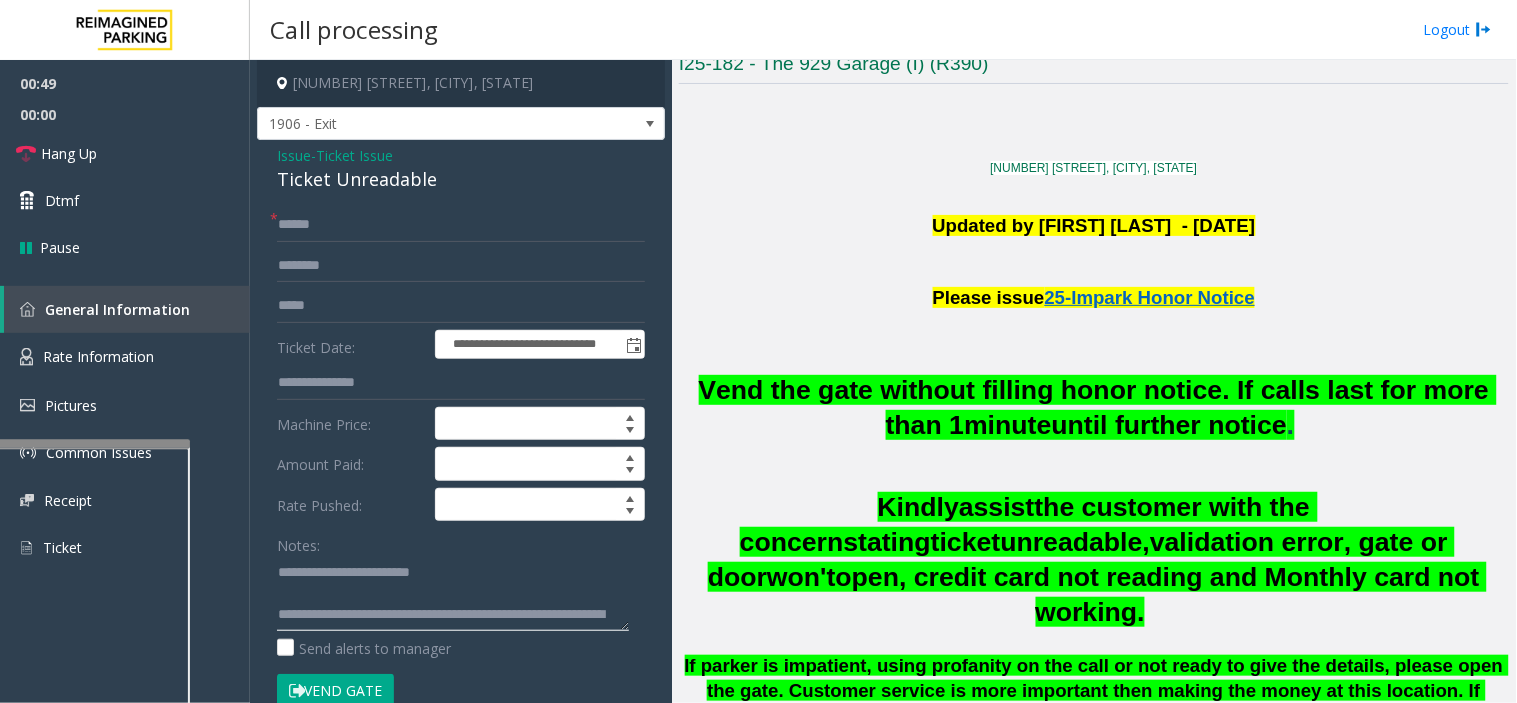 scroll, scrollTop: 444, scrollLeft: 0, axis: vertical 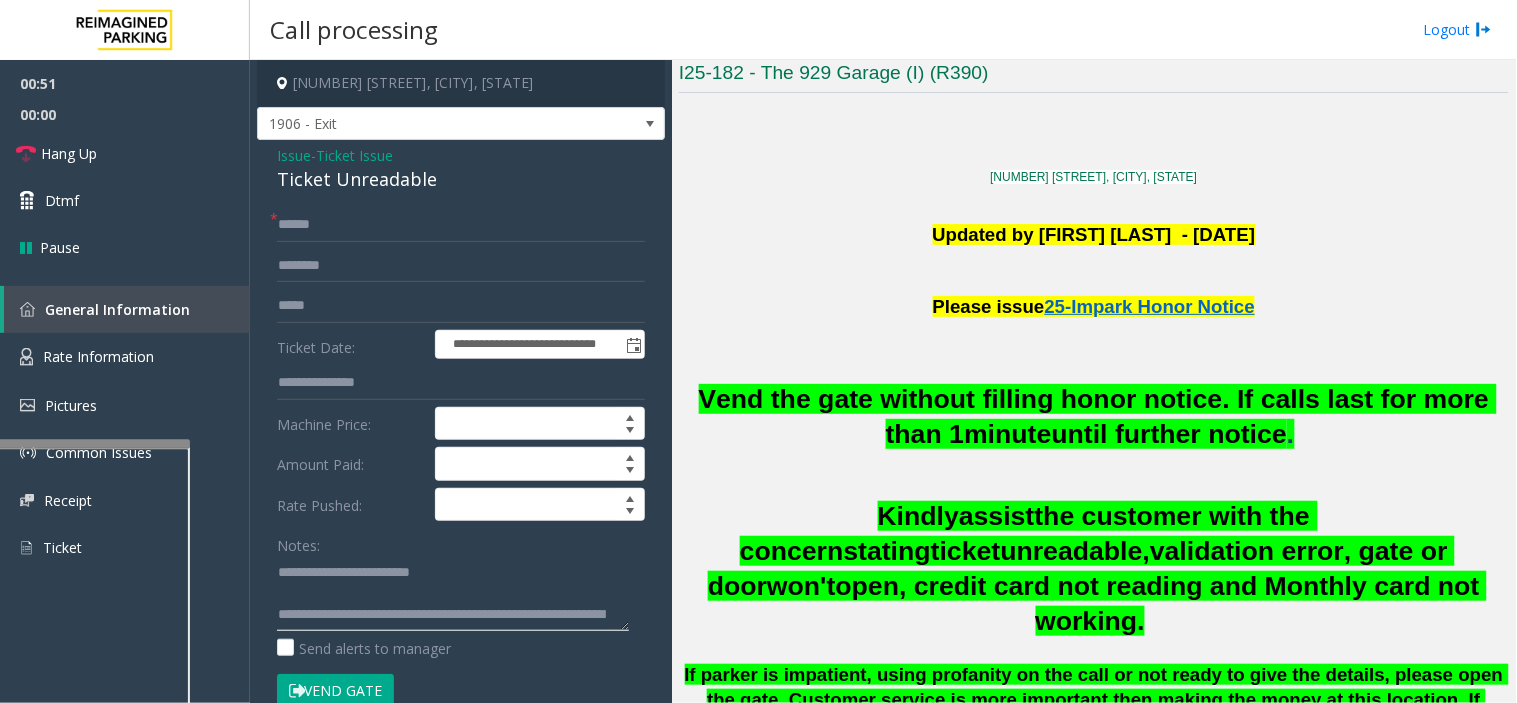 type on "**********" 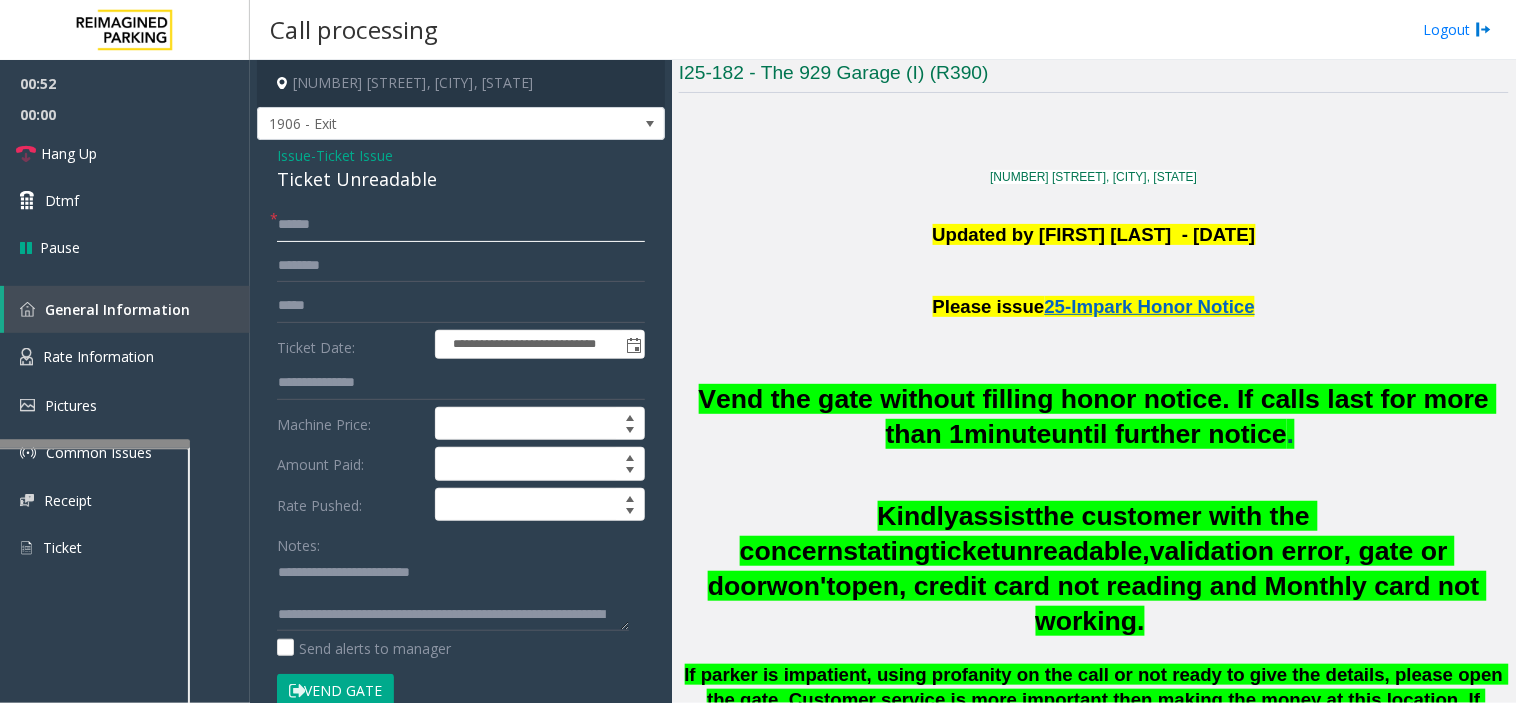 click 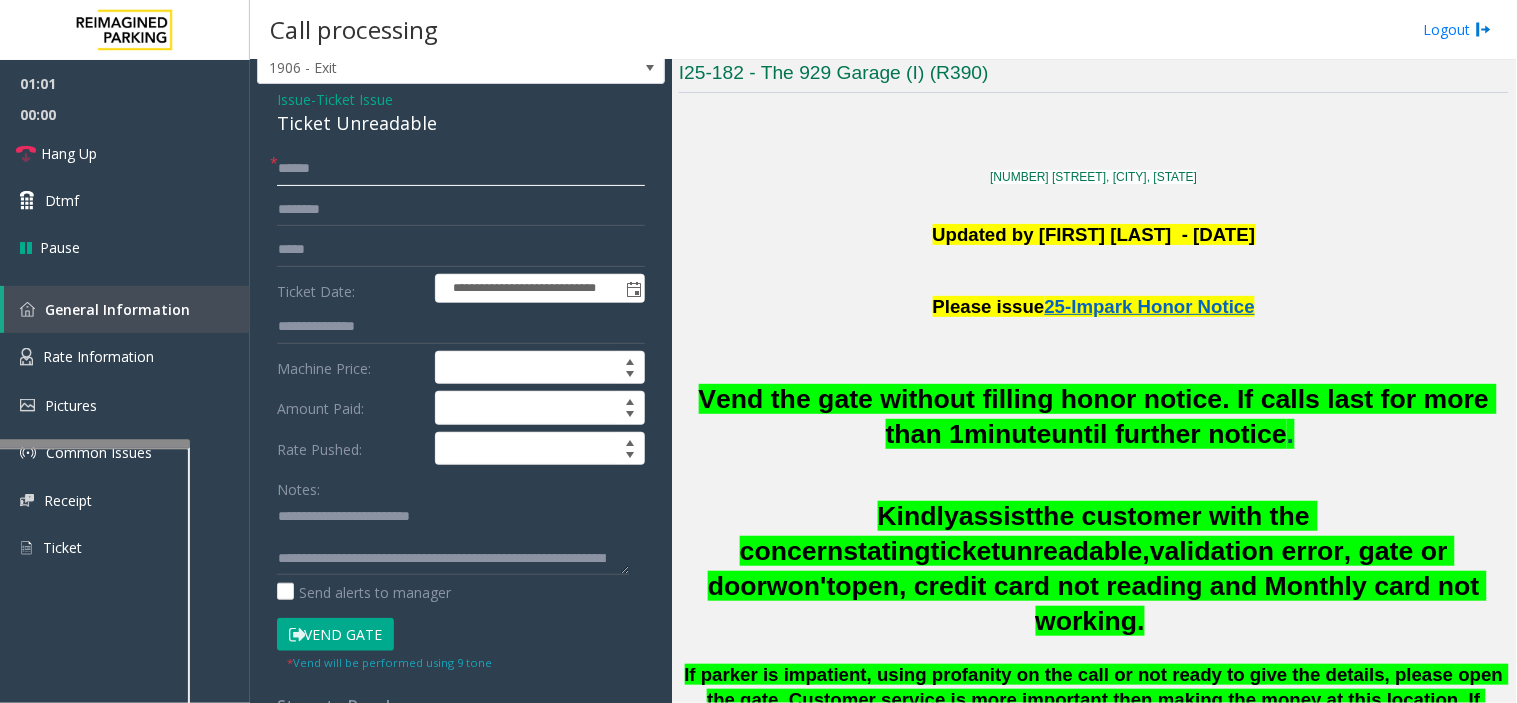 scroll, scrollTop: 111, scrollLeft: 0, axis: vertical 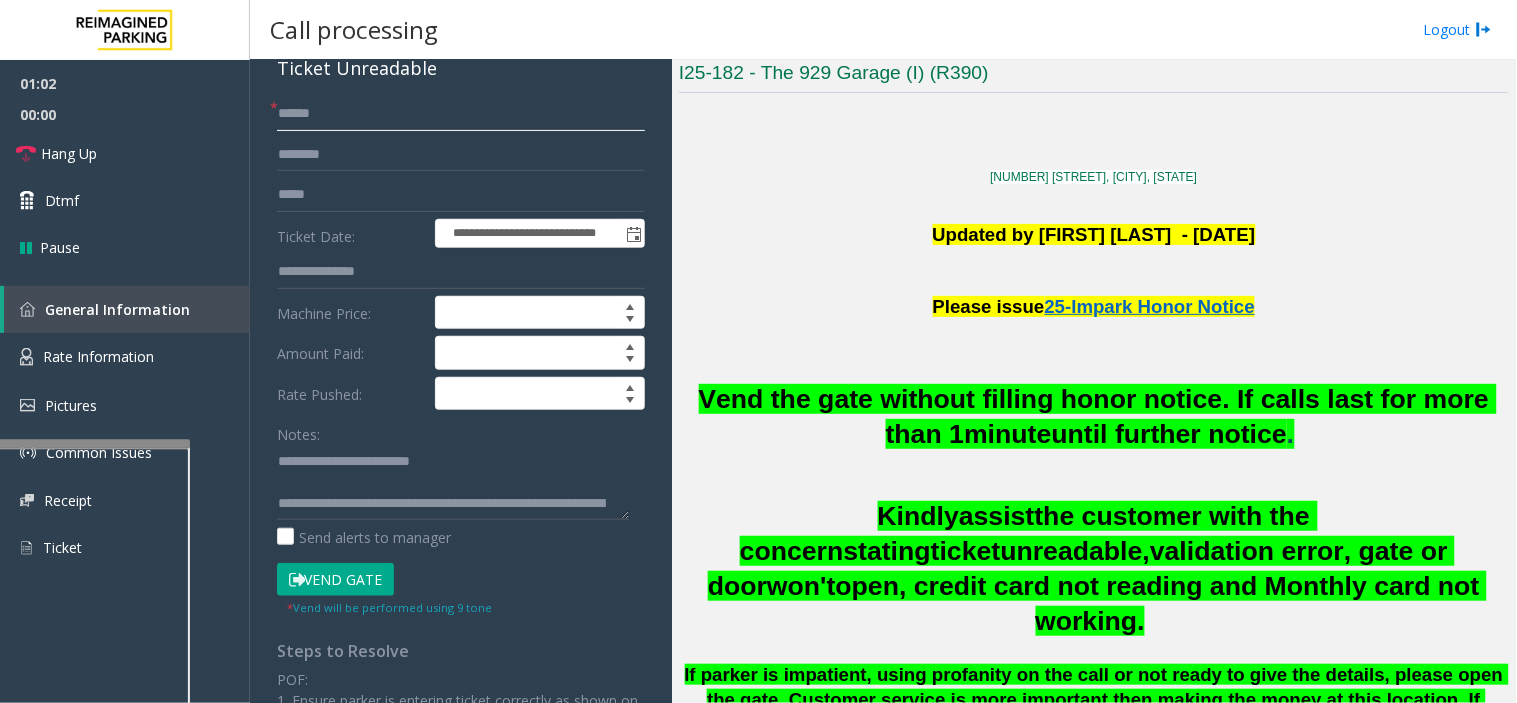 type on "******" 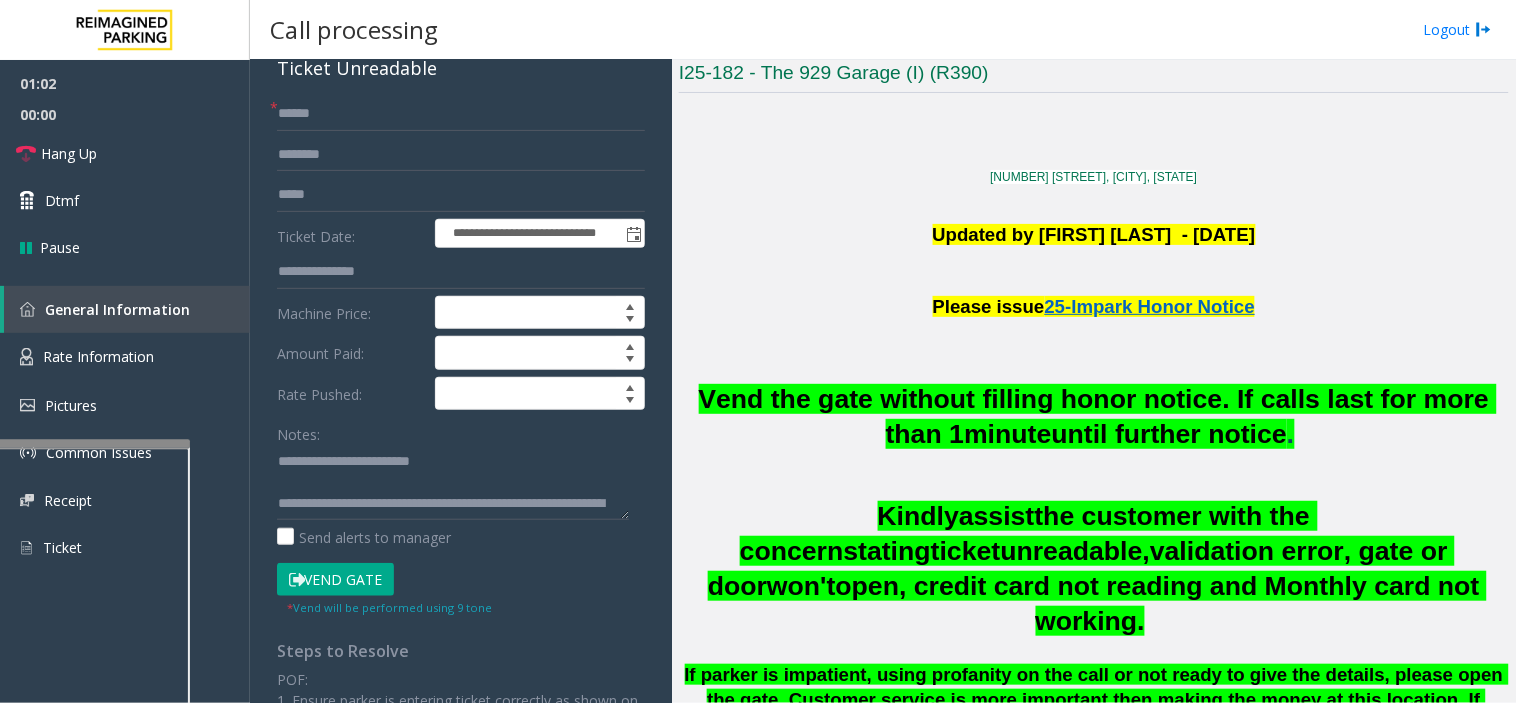 click on "Vend Gate" 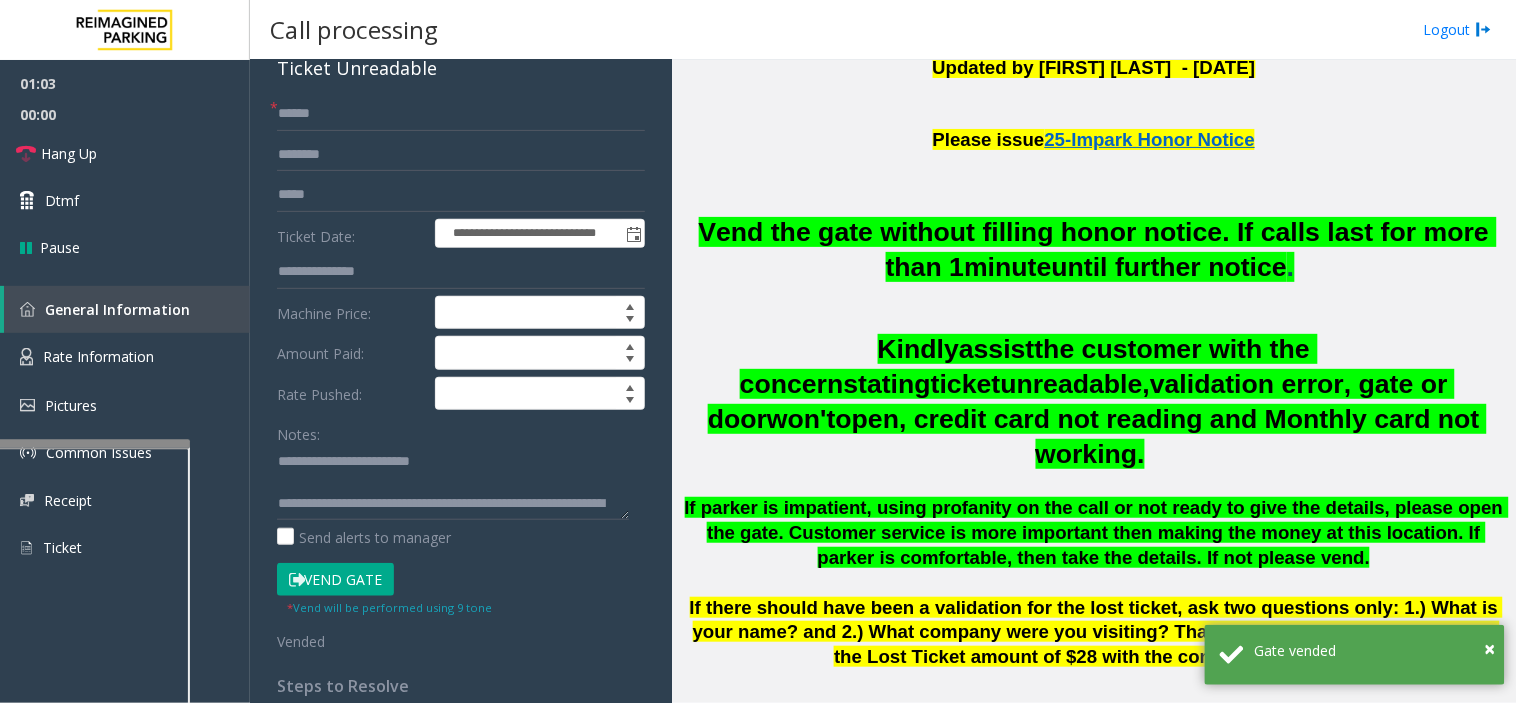 scroll, scrollTop: 666, scrollLeft: 0, axis: vertical 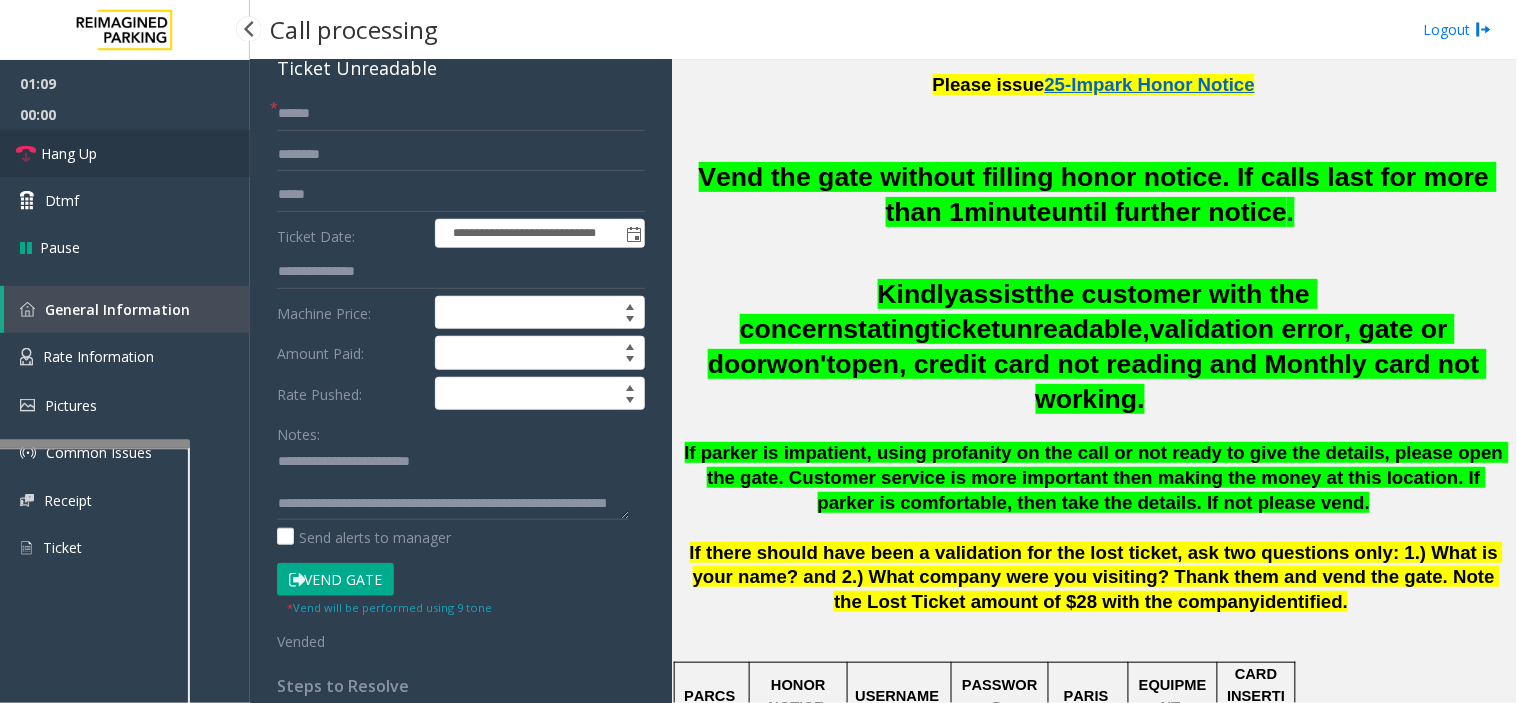 click on "Hang Up" at bounding box center [69, 153] 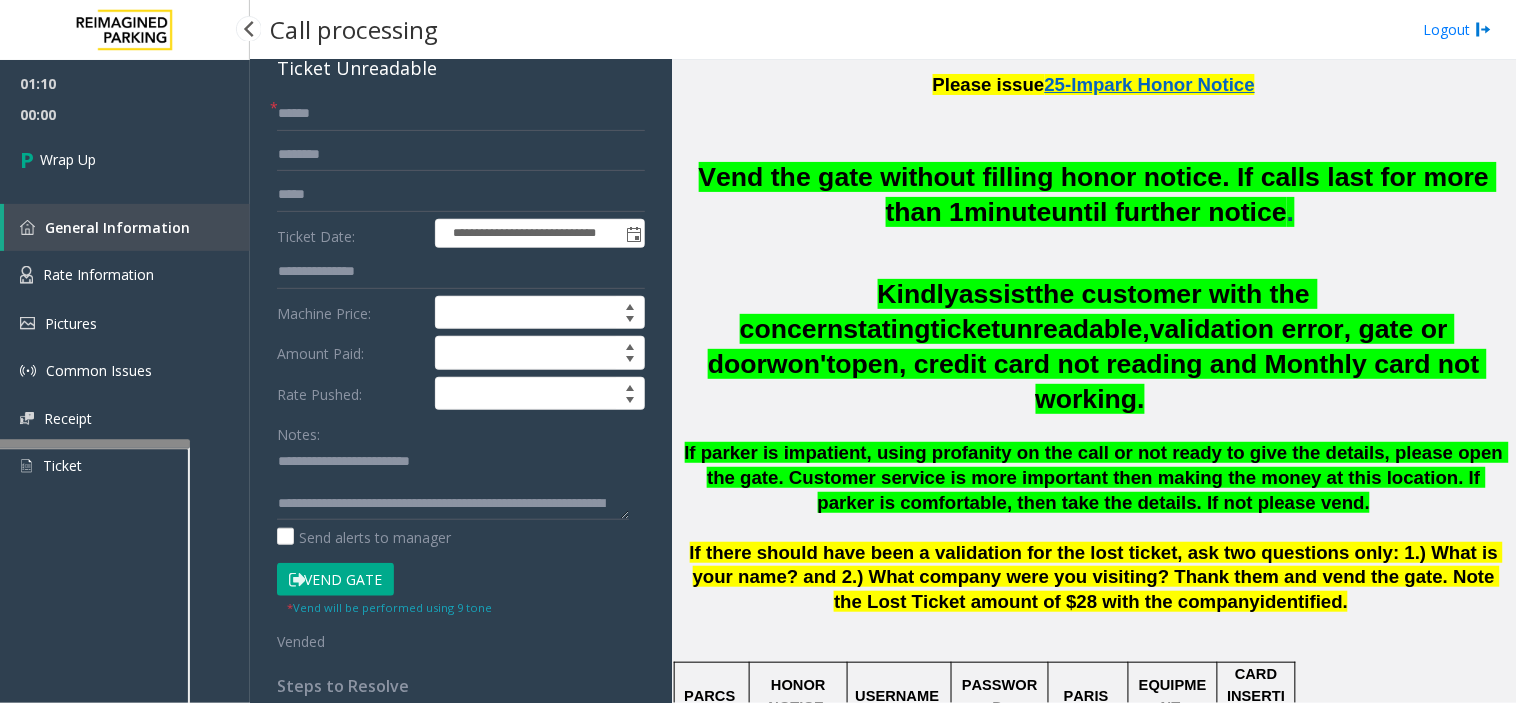 click on "Wrap Up" at bounding box center (68, 159) 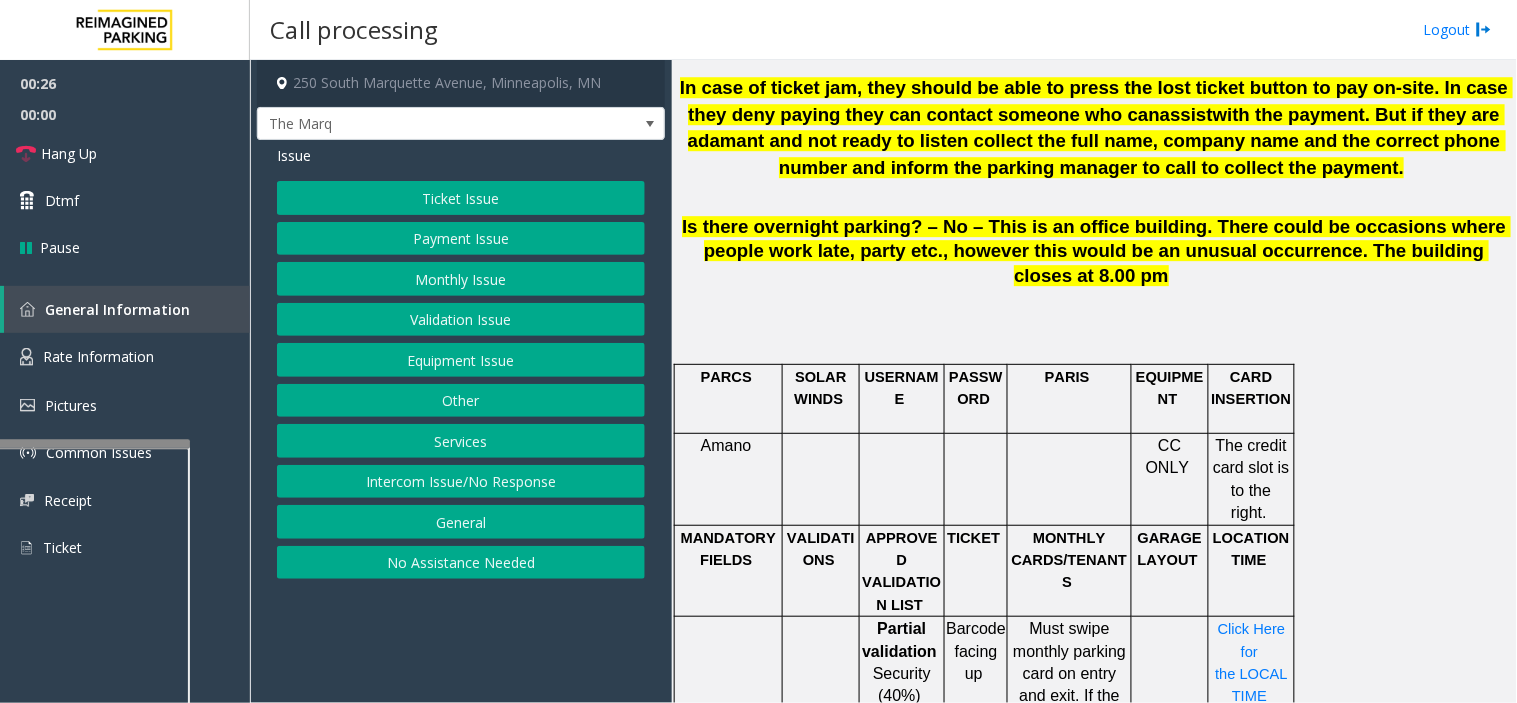 scroll, scrollTop: 1444, scrollLeft: 0, axis: vertical 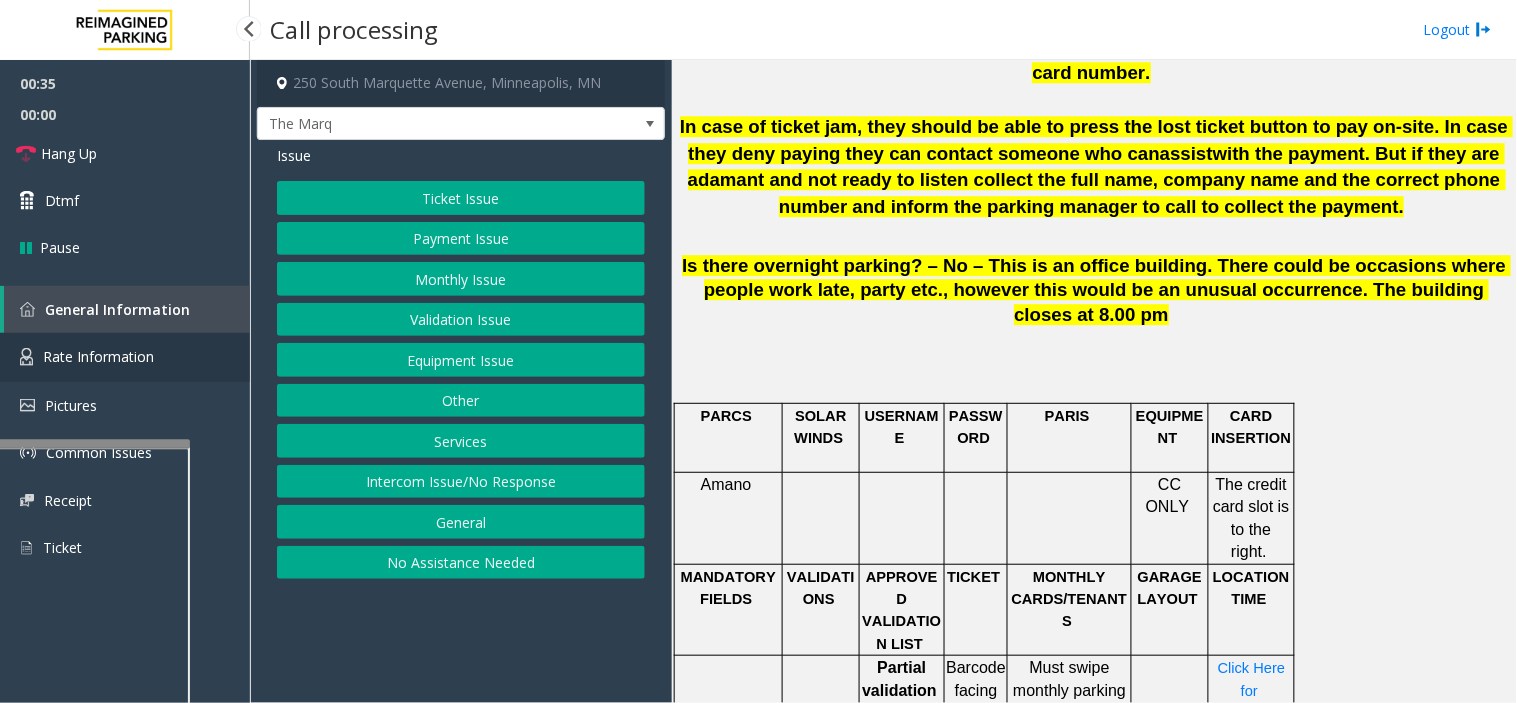 click on "Rate Information" at bounding box center (125, 357) 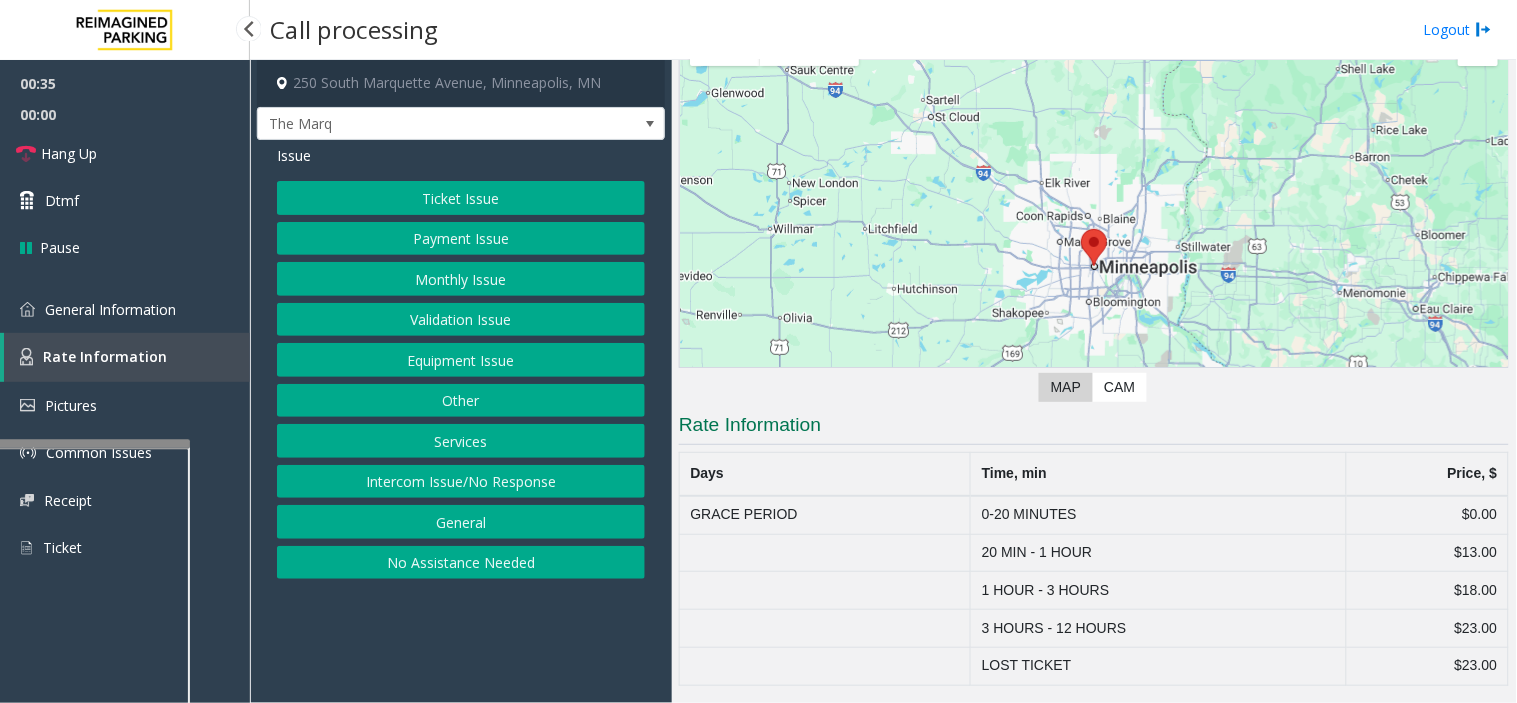 scroll, scrollTop: 118, scrollLeft: 0, axis: vertical 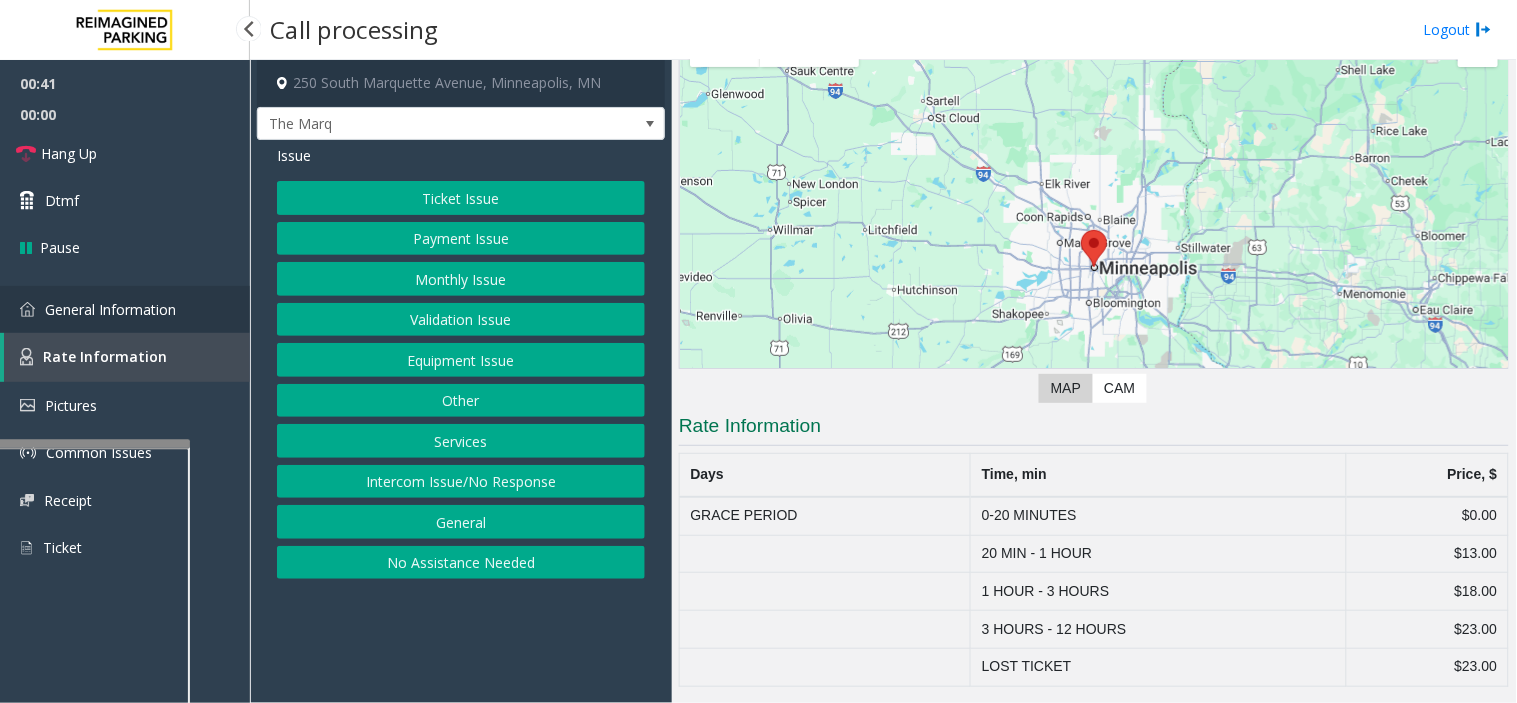 click on "General Information" at bounding box center [125, 309] 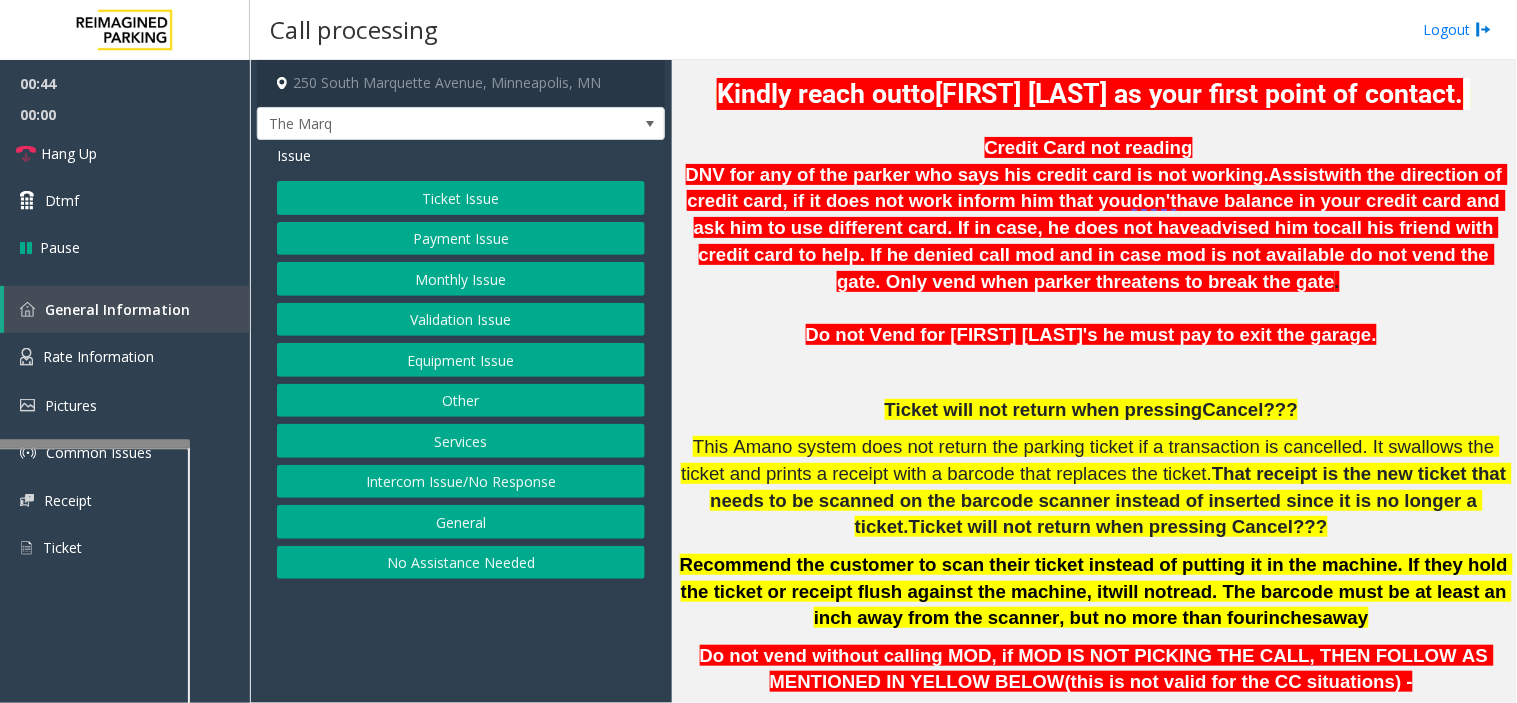 scroll, scrollTop: 444, scrollLeft: 0, axis: vertical 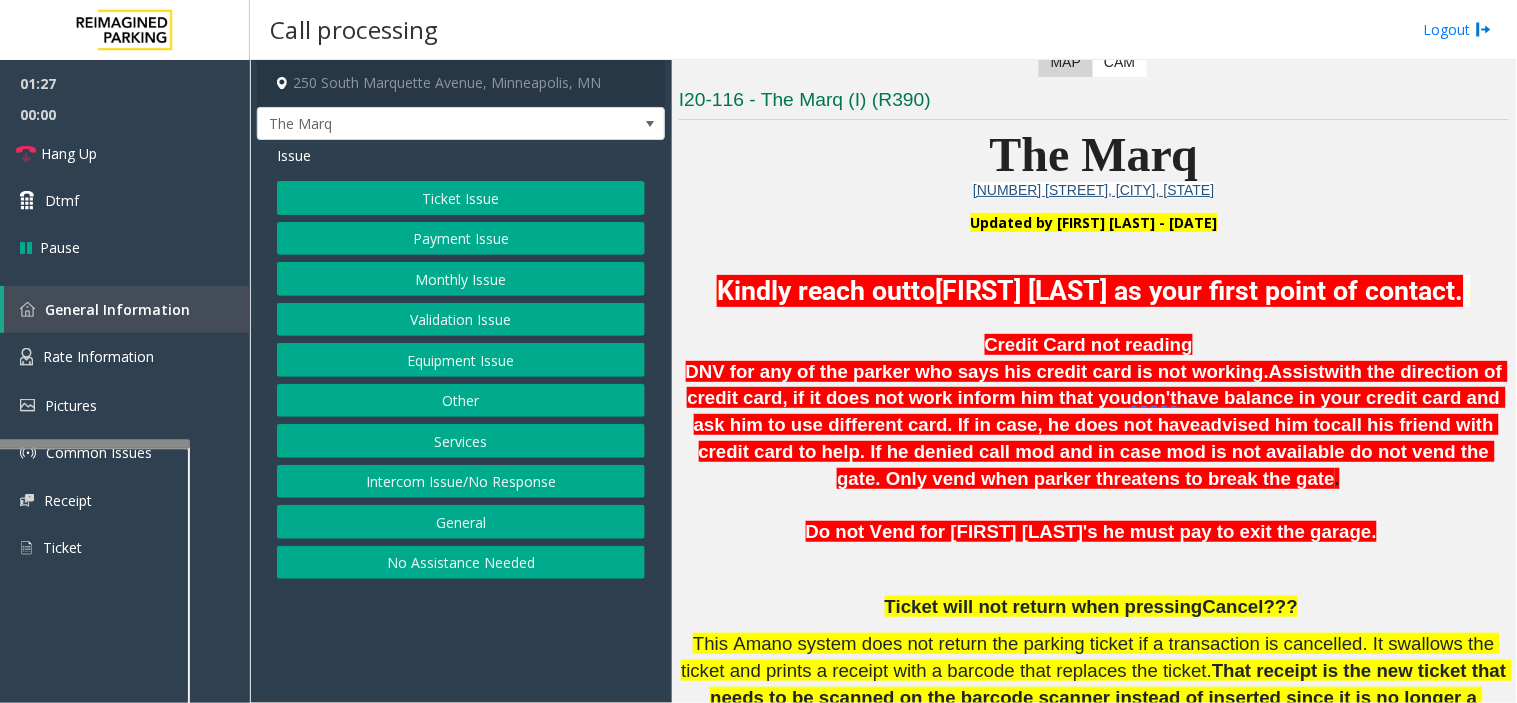 click on "Ticket Issue" 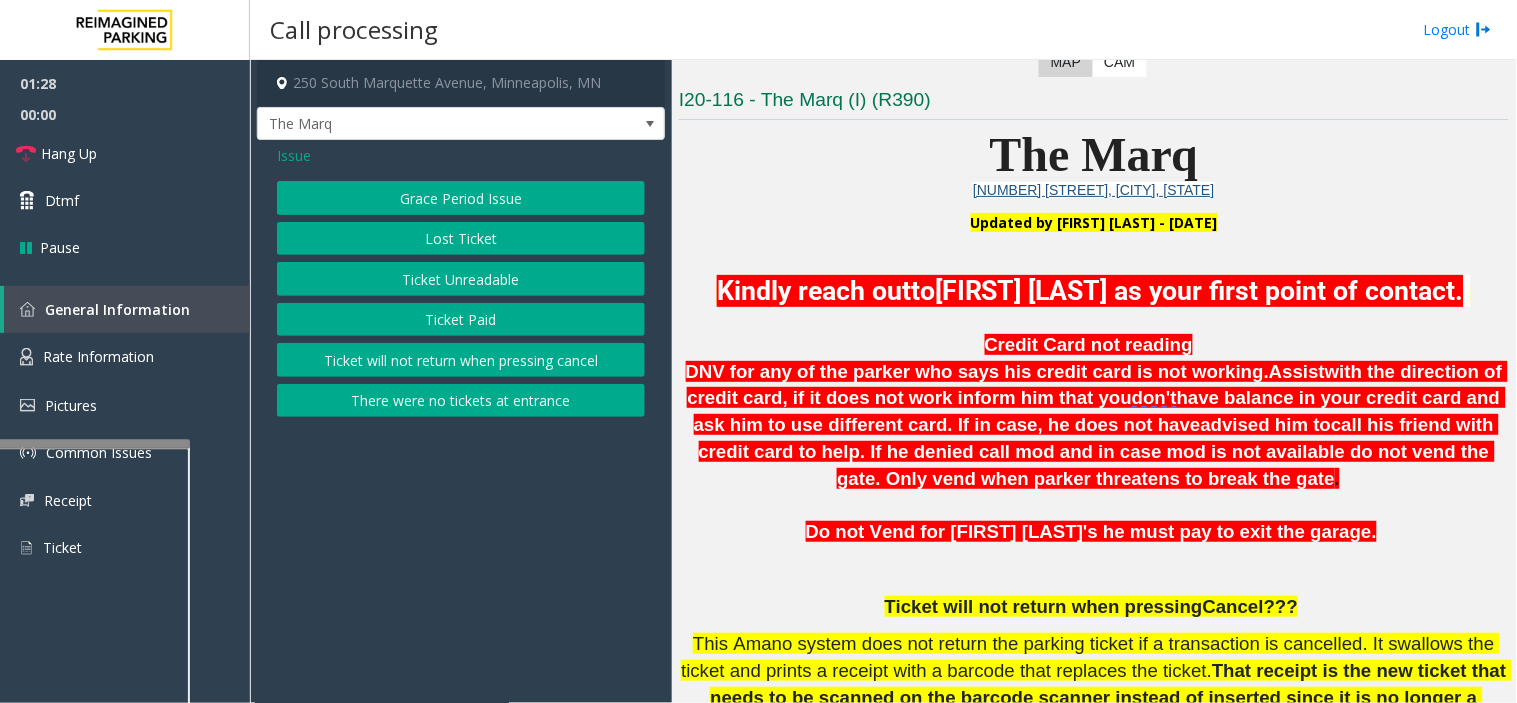 click on "Ticket Paid" 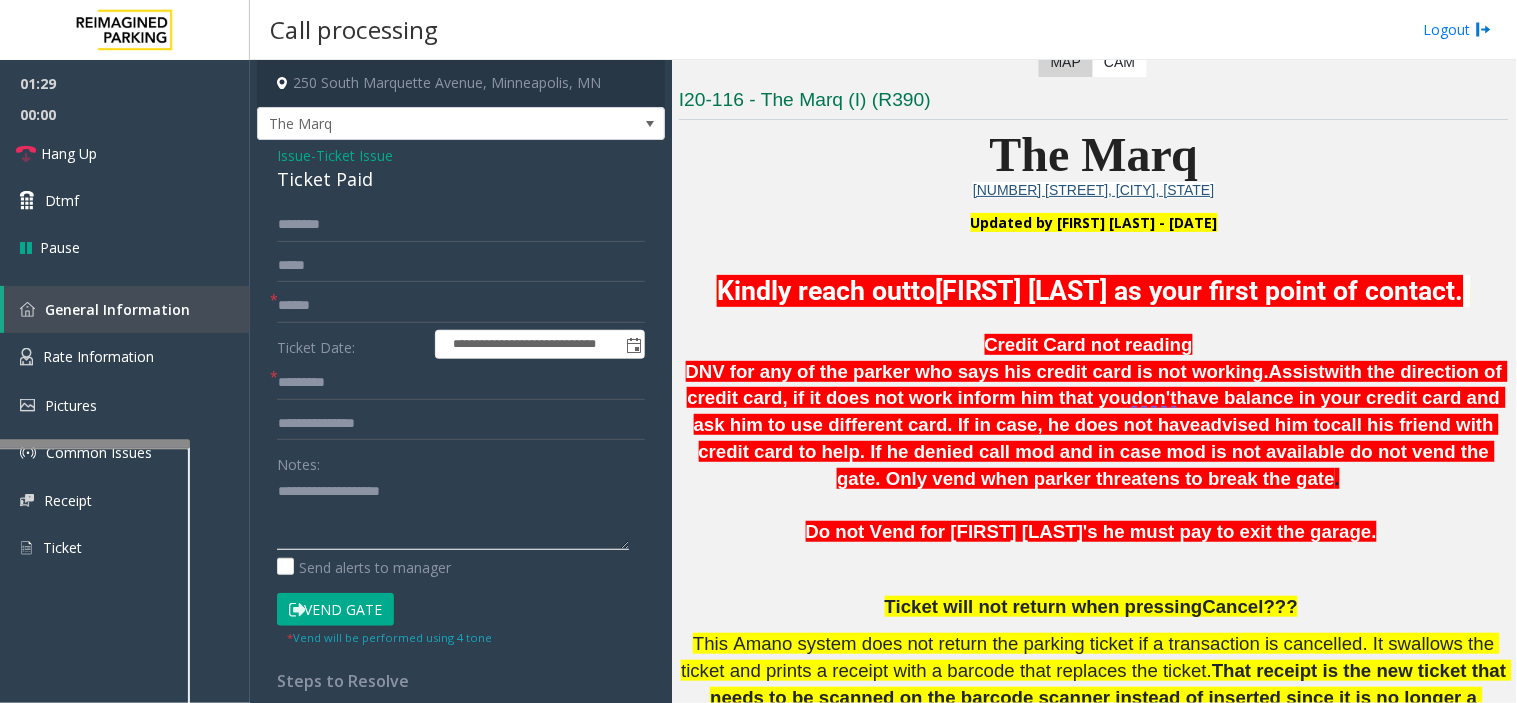 paste on "**********" 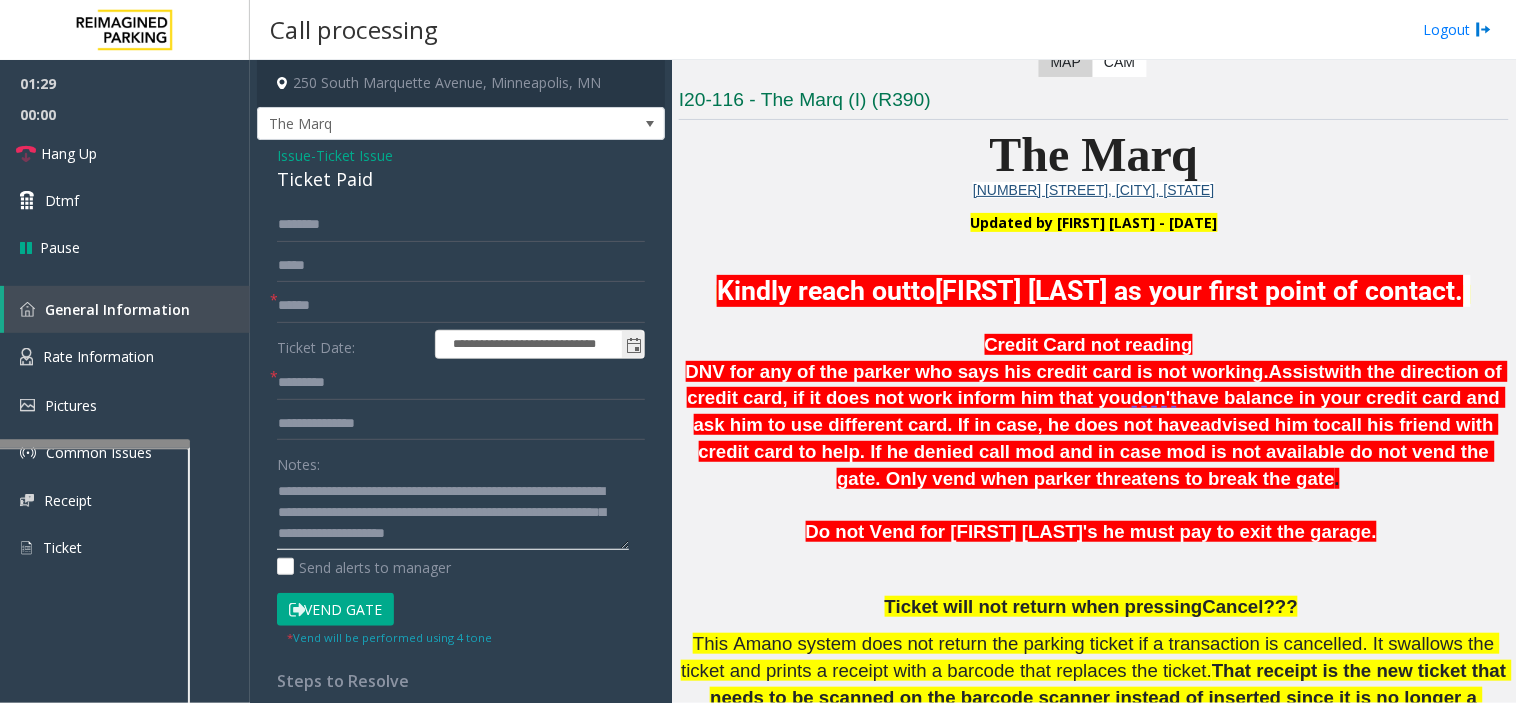 scroll, scrollTop: 35, scrollLeft: 0, axis: vertical 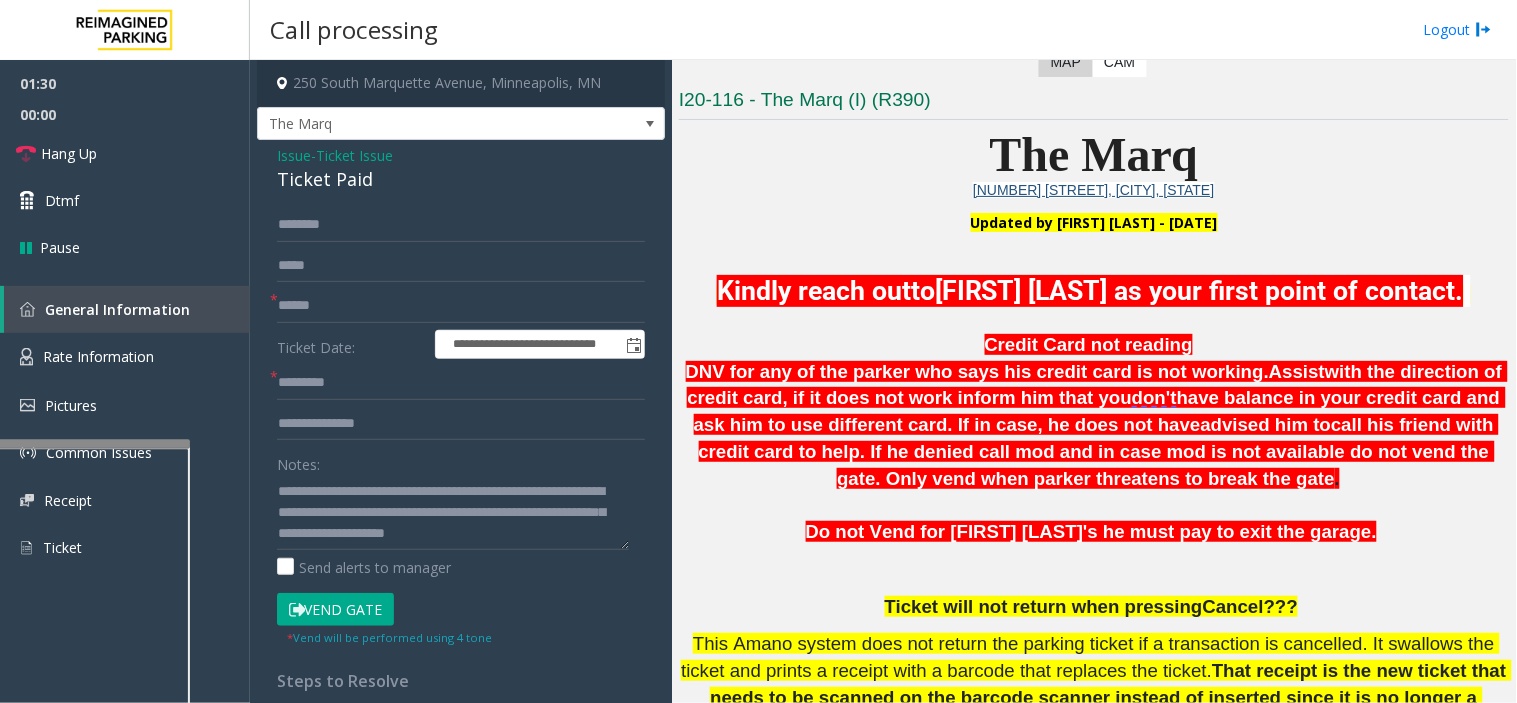 click on "Vend Gate" 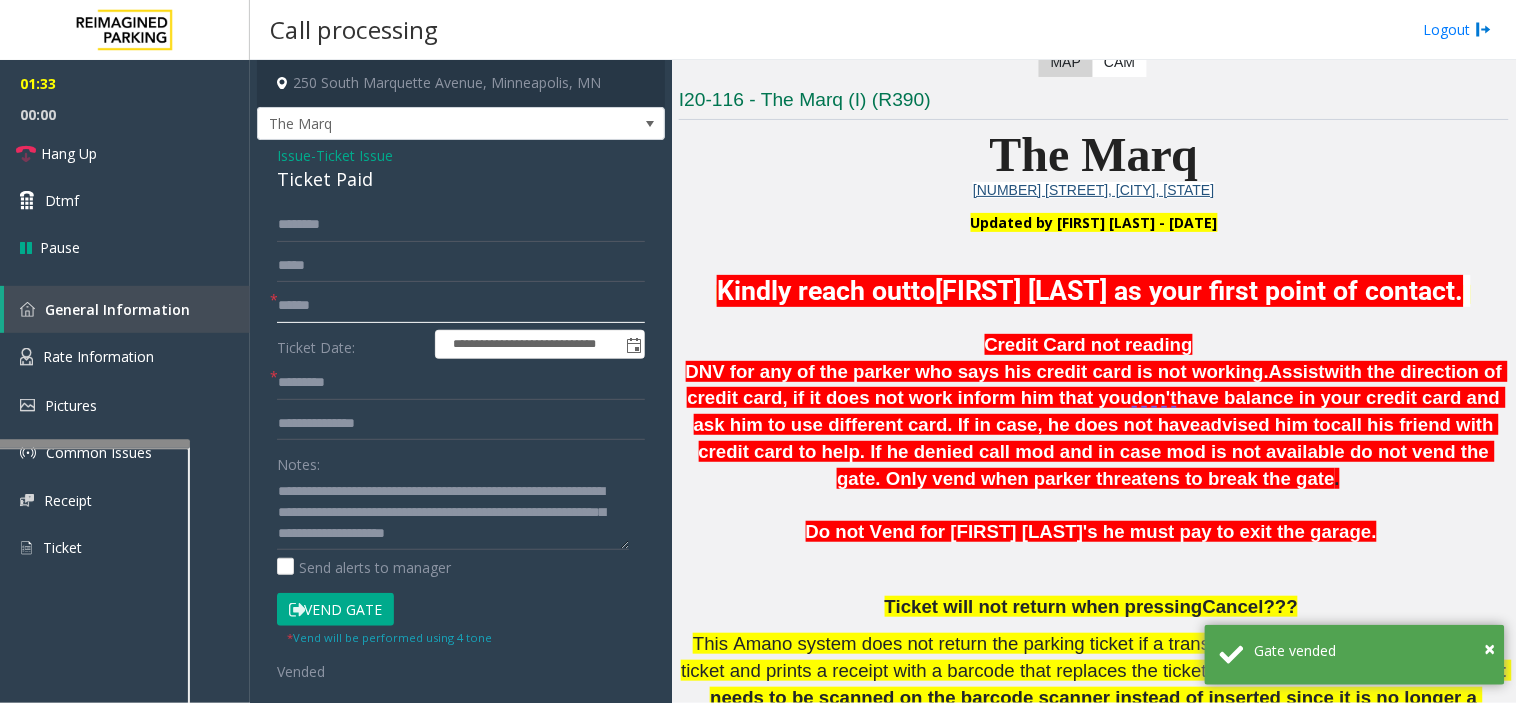 scroll, scrollTop: 0, scrollLeft: 0, axis: both 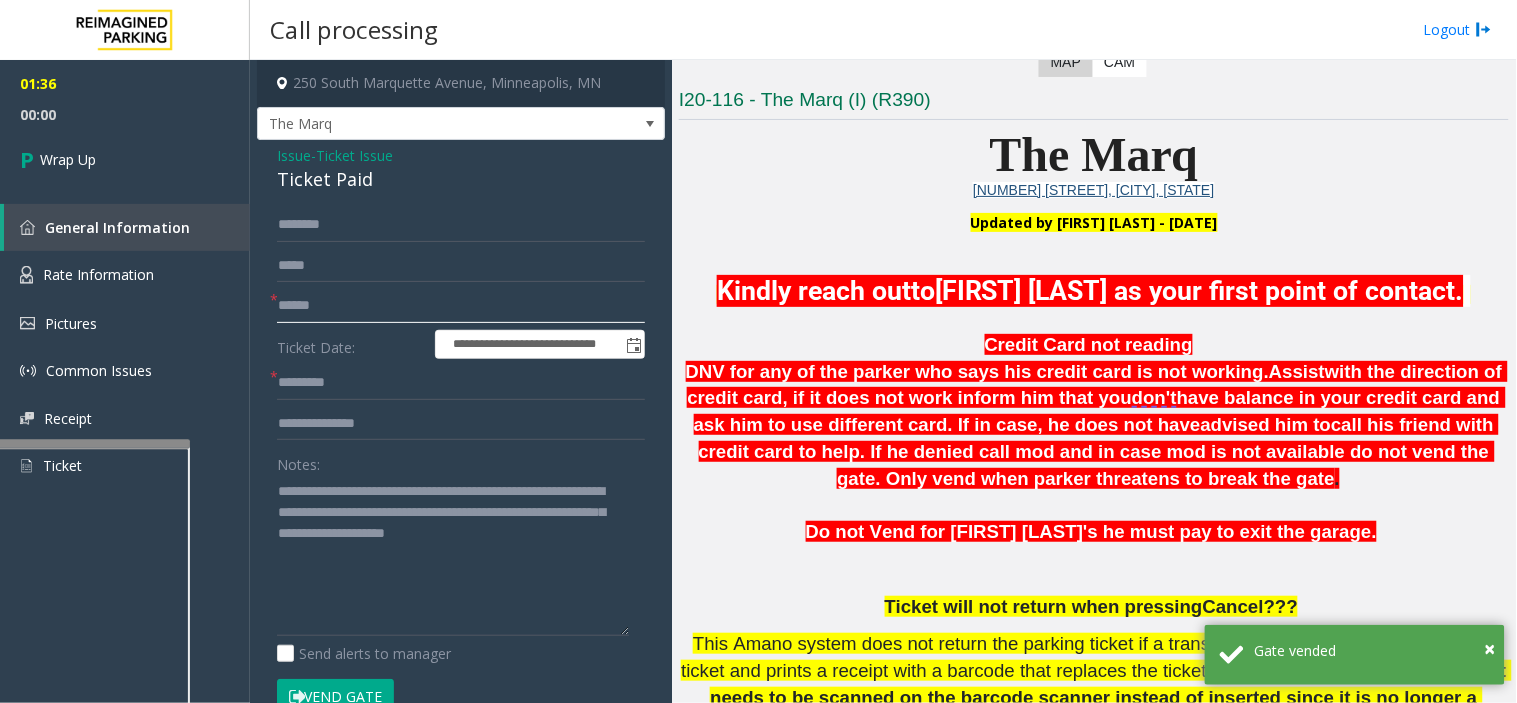 drag, startPoint x: 618, startPoint y: 538, endPoint x: 618, endPoint y: 627, distance: 89 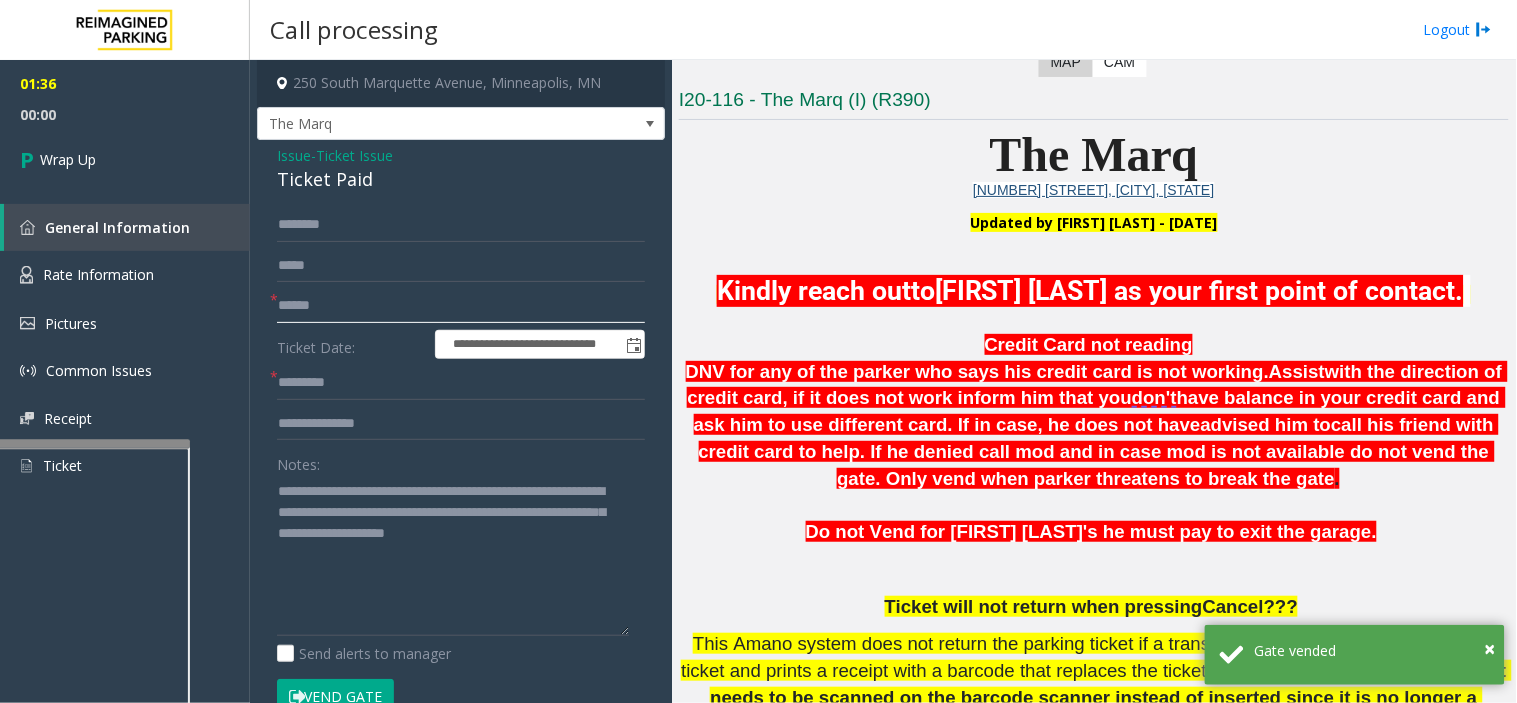 click 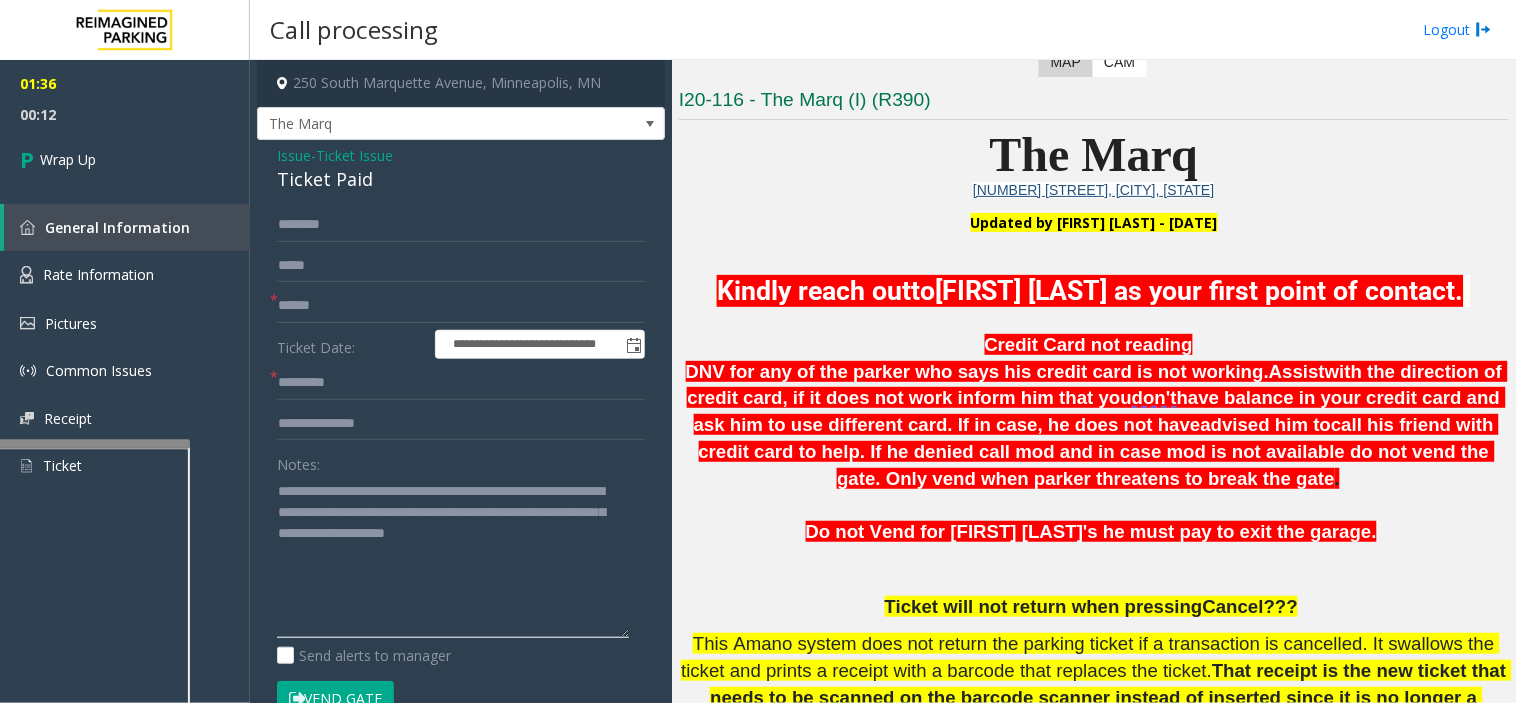 drag, startPoint x: 357, startPoint y: 515, endPoint x: 590, endPoint y: 537, distance: 234.03632 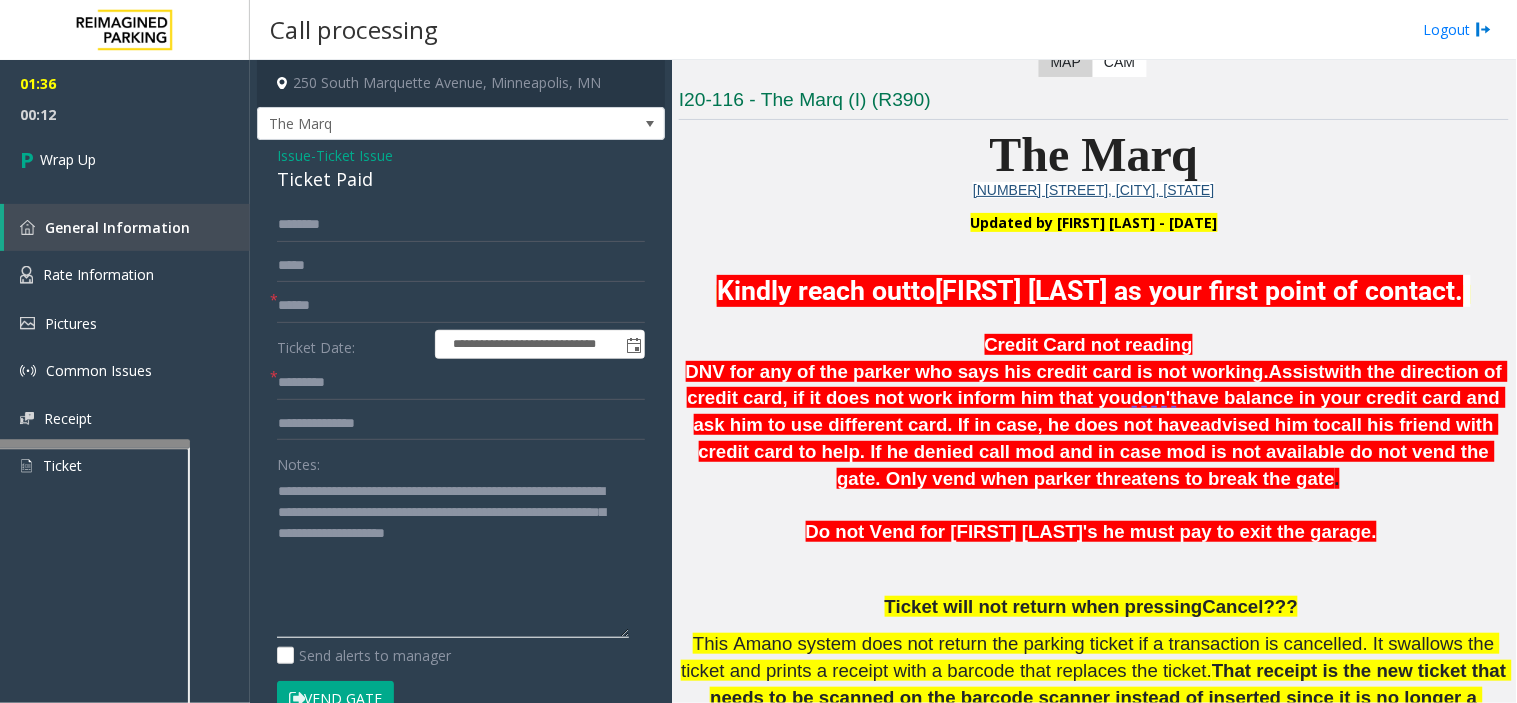click 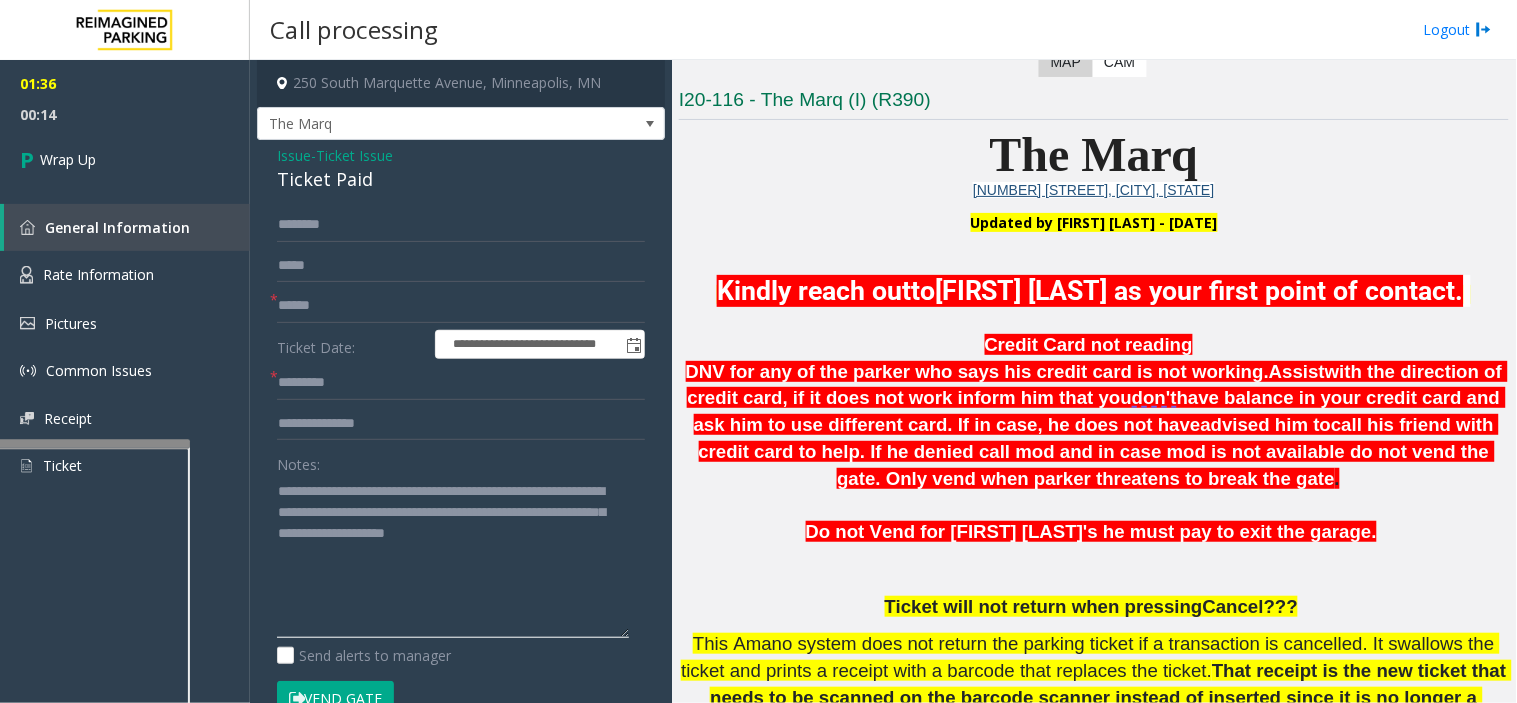 click 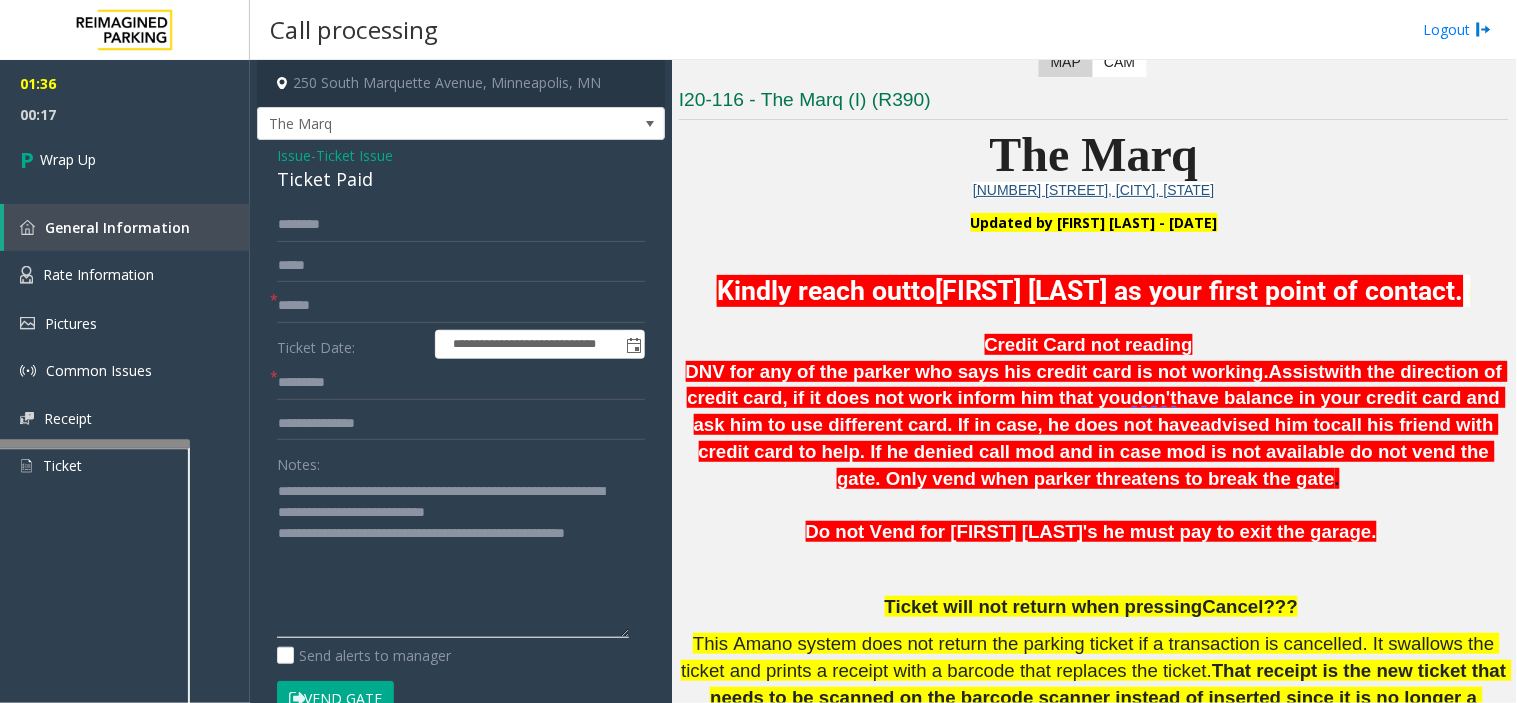 drag, startPoint x: 404, startPoint y: 526, endPoint x: 331, endPoint y: 533, distance: 73.33485 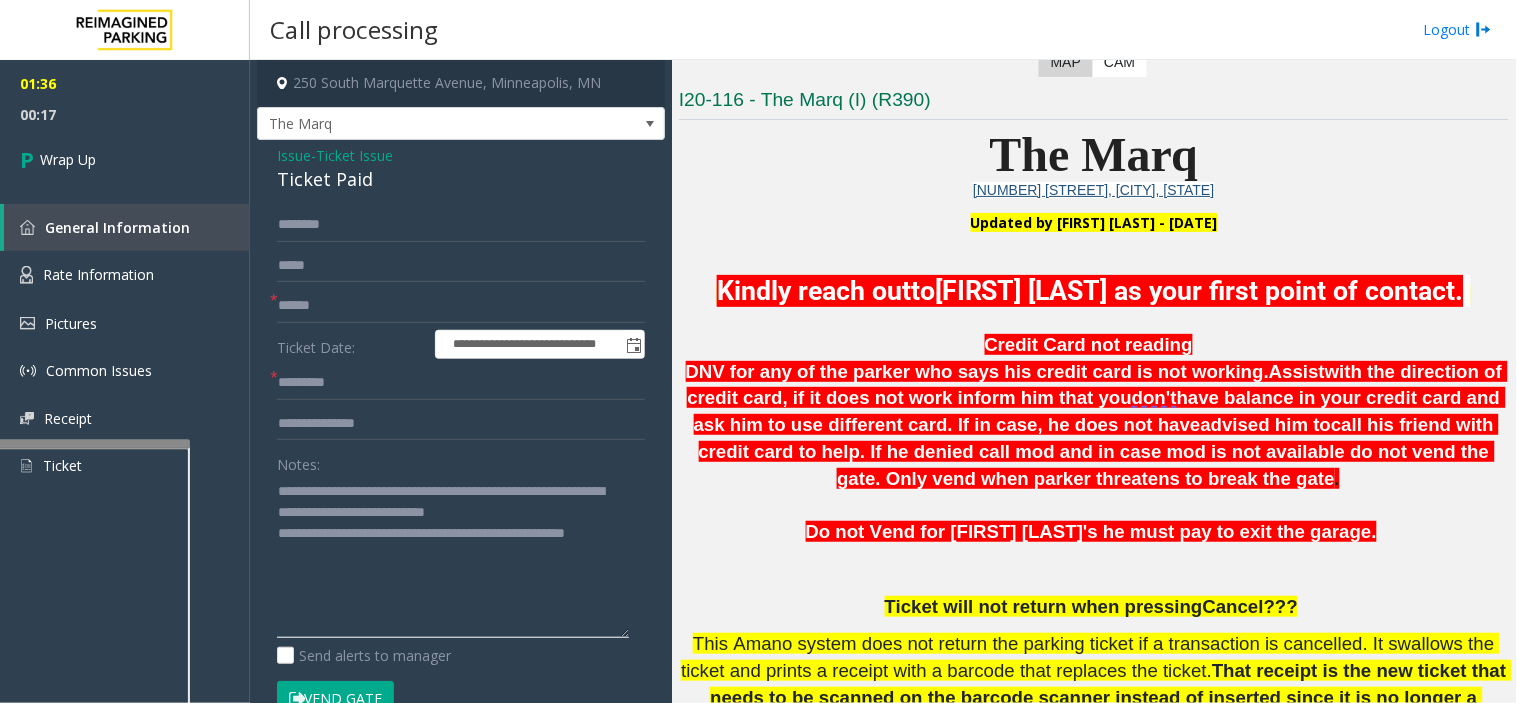 click 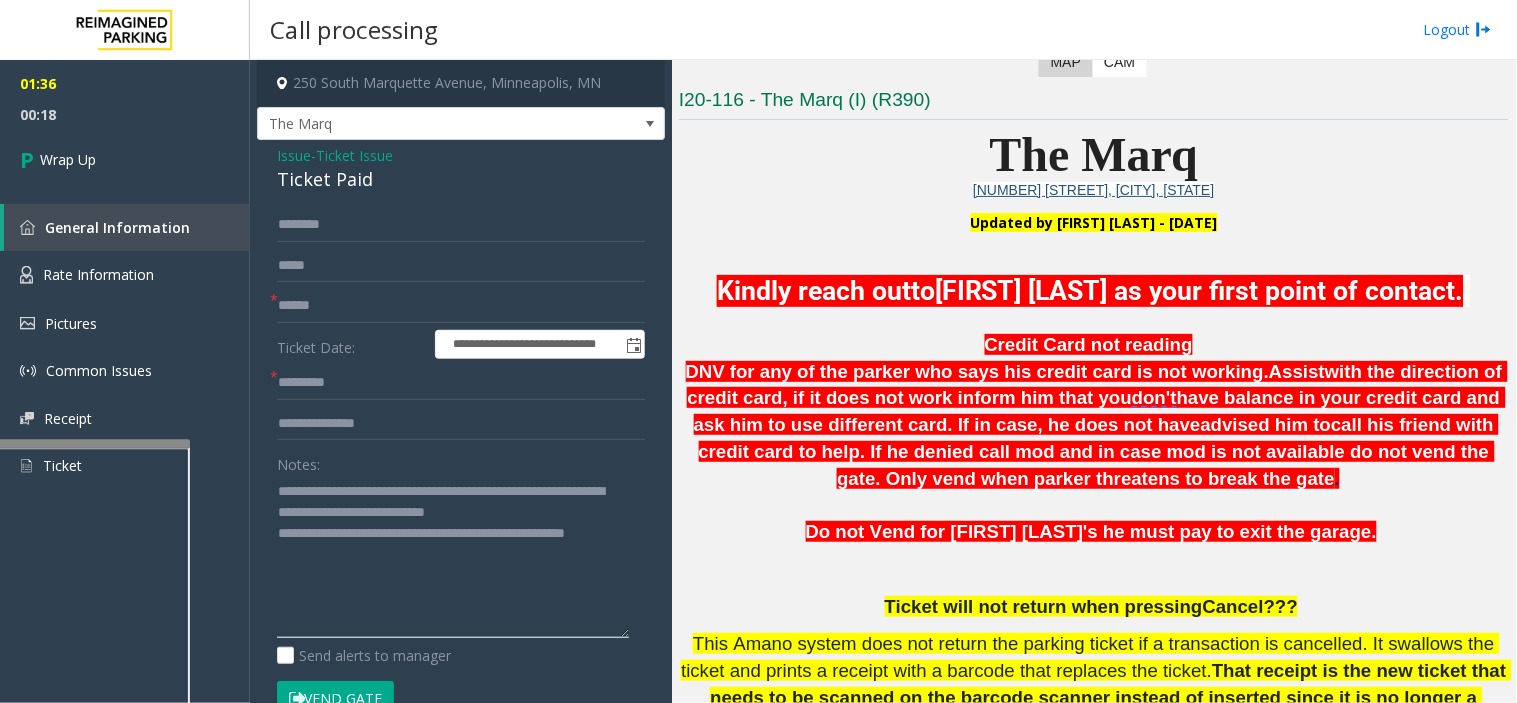 type on "**********" 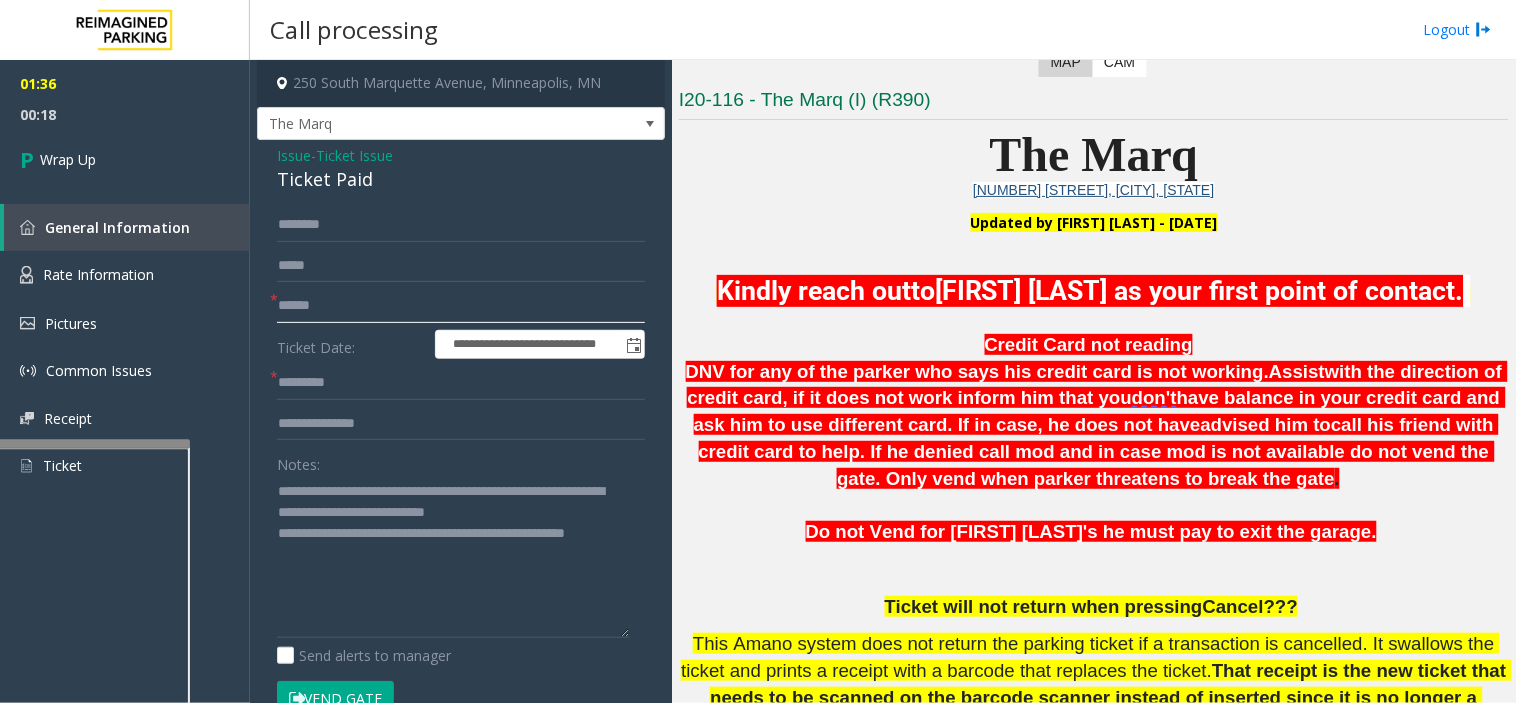 click 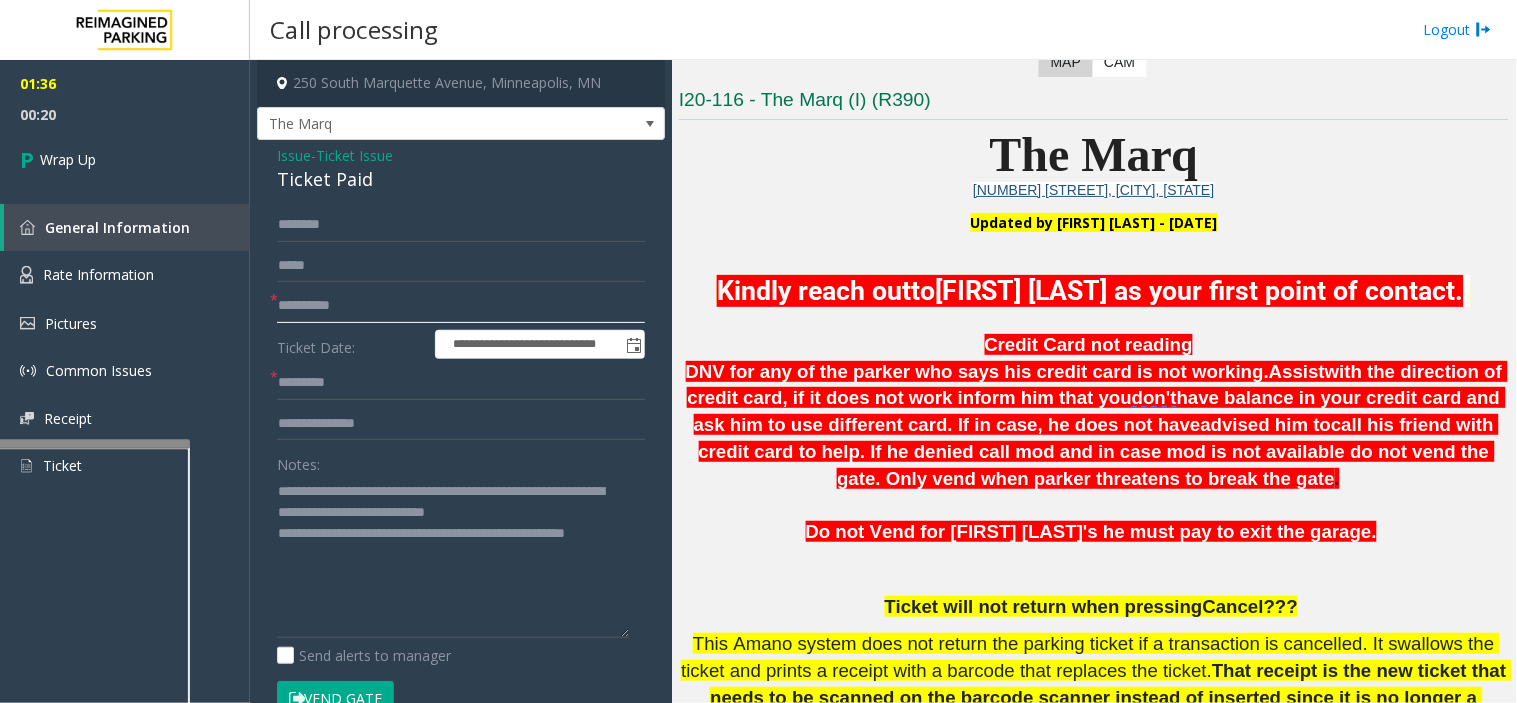 type on "**********" 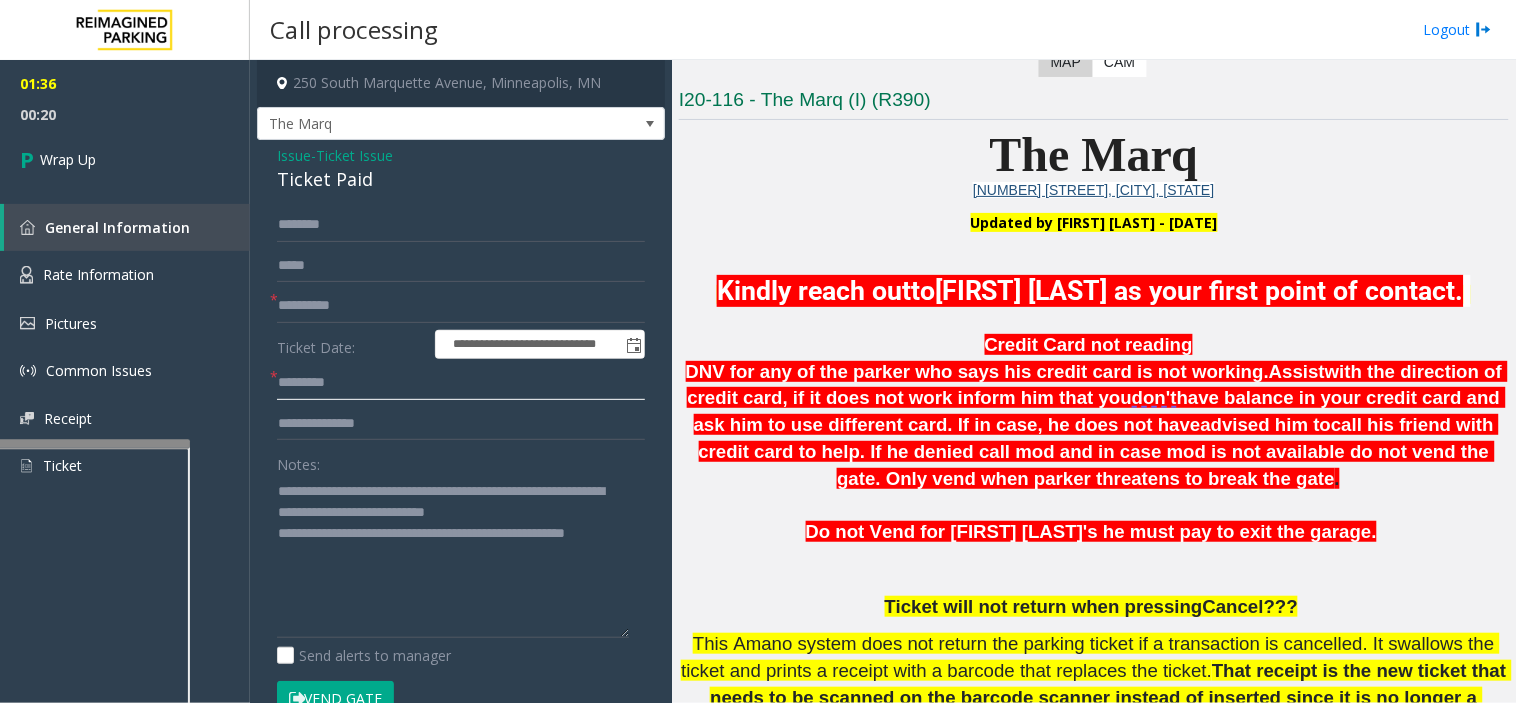 click 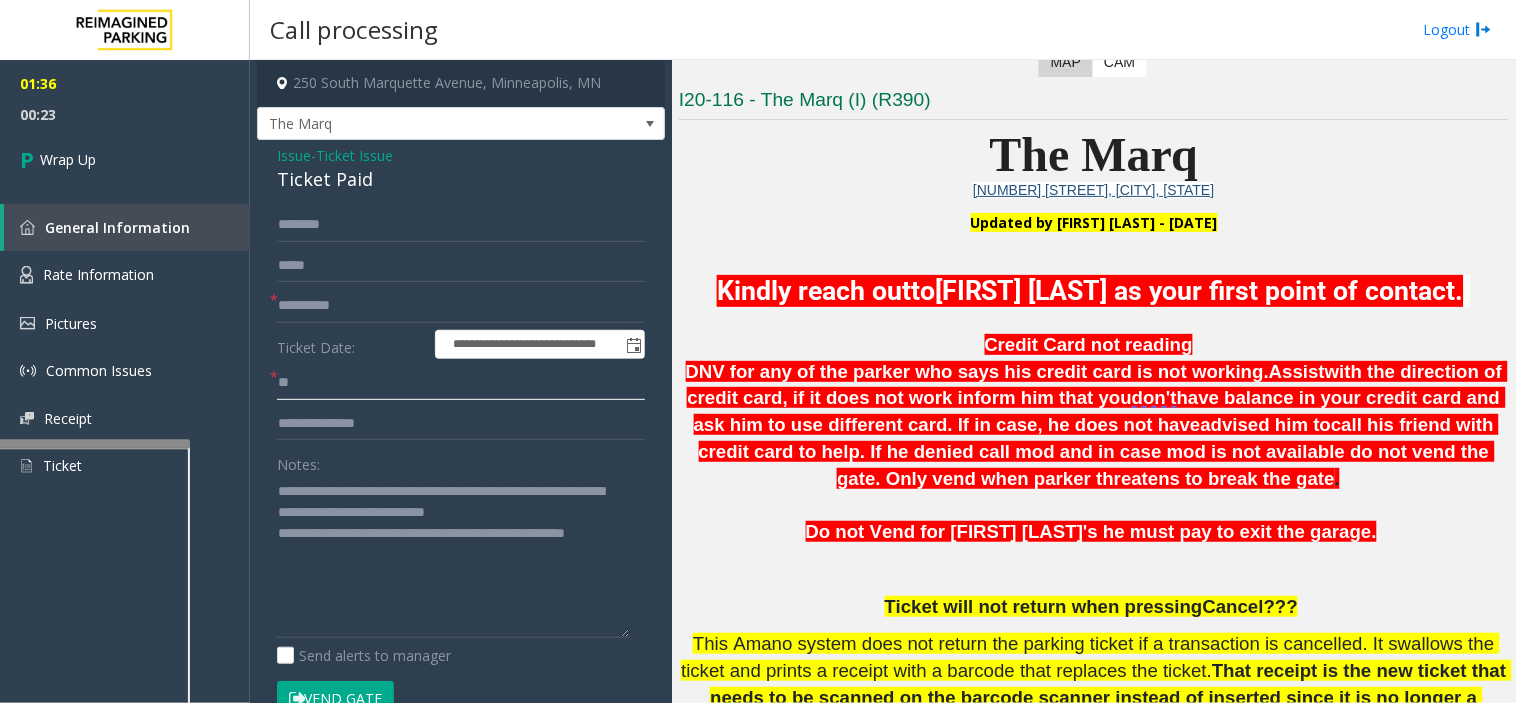 type on "**" 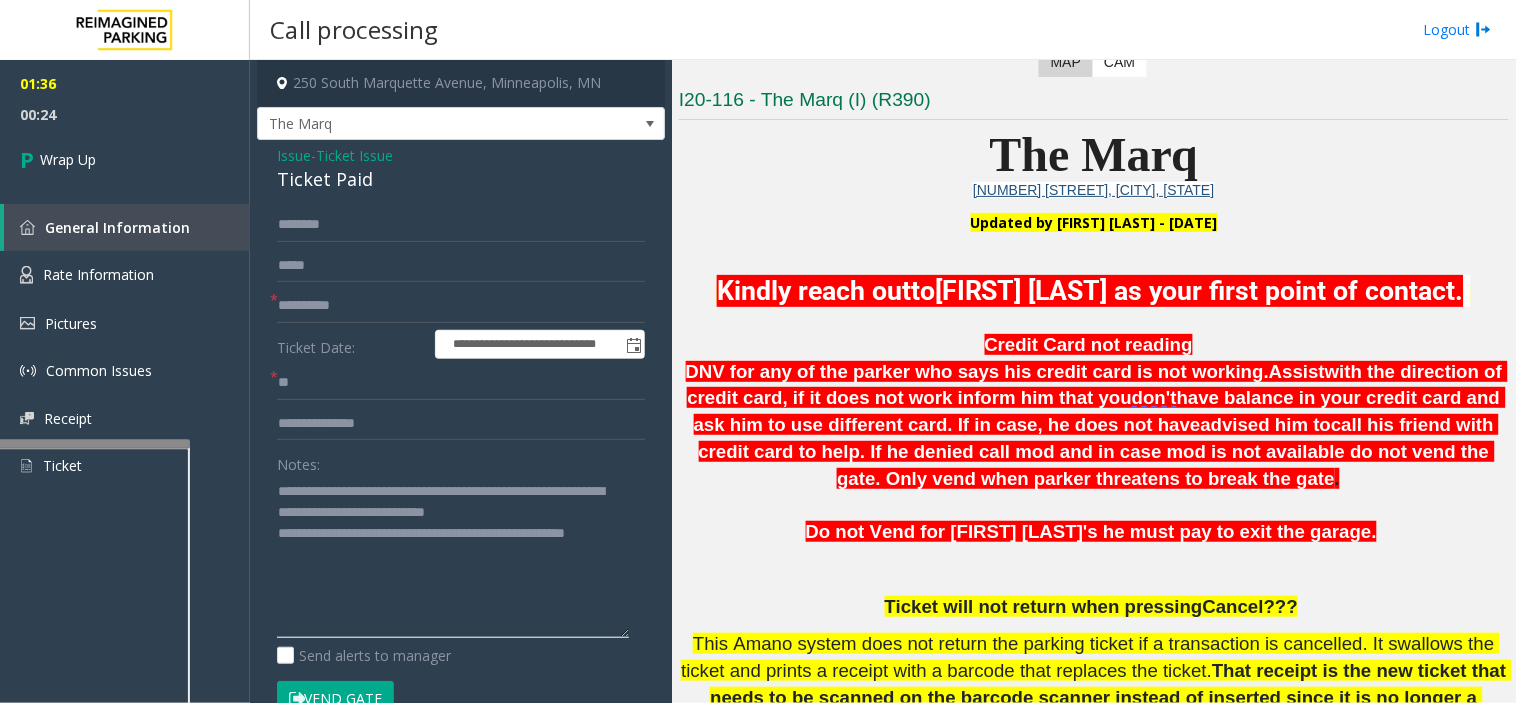 drag, startPoint x: 357, startPoint y: 510, endPoint x: 408, endPoint y: 566, distance: 75.74299 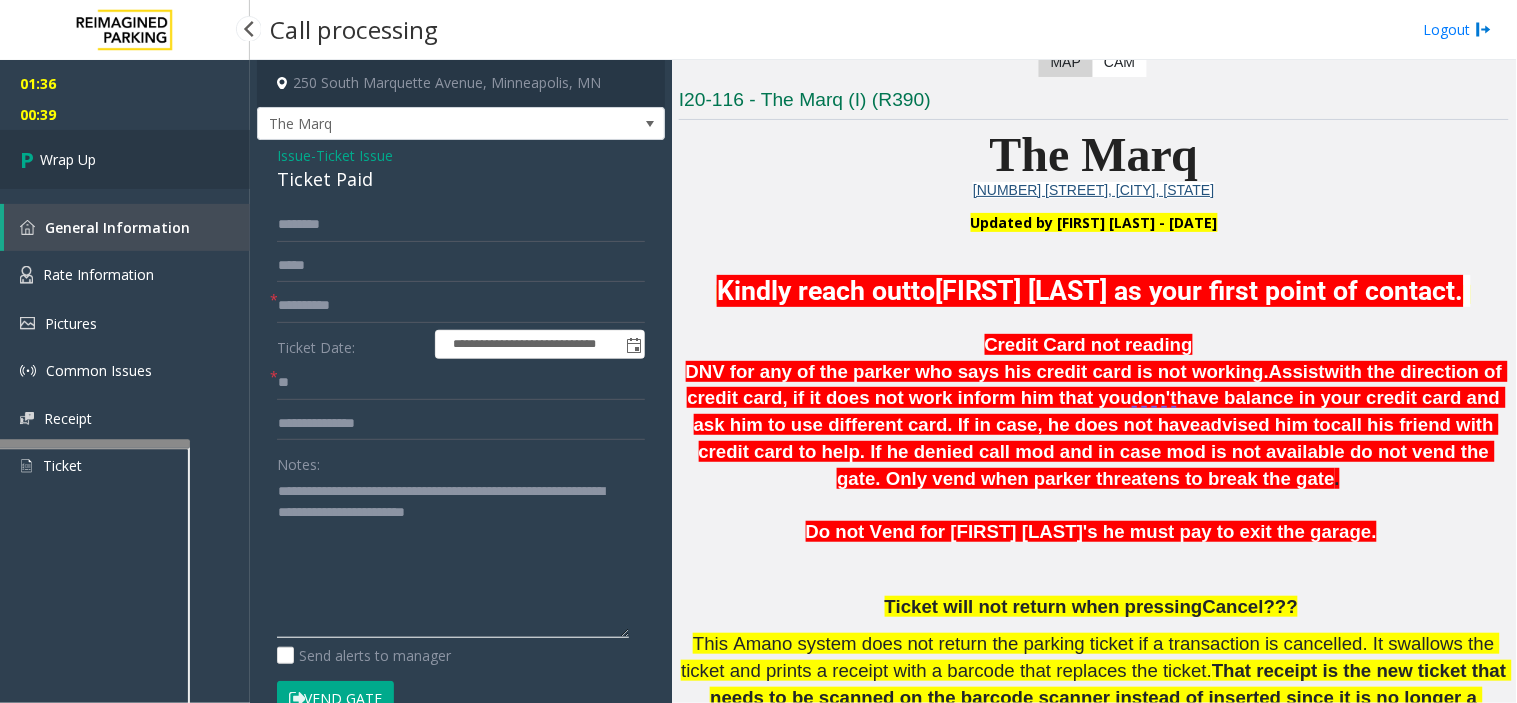 type on "**********" 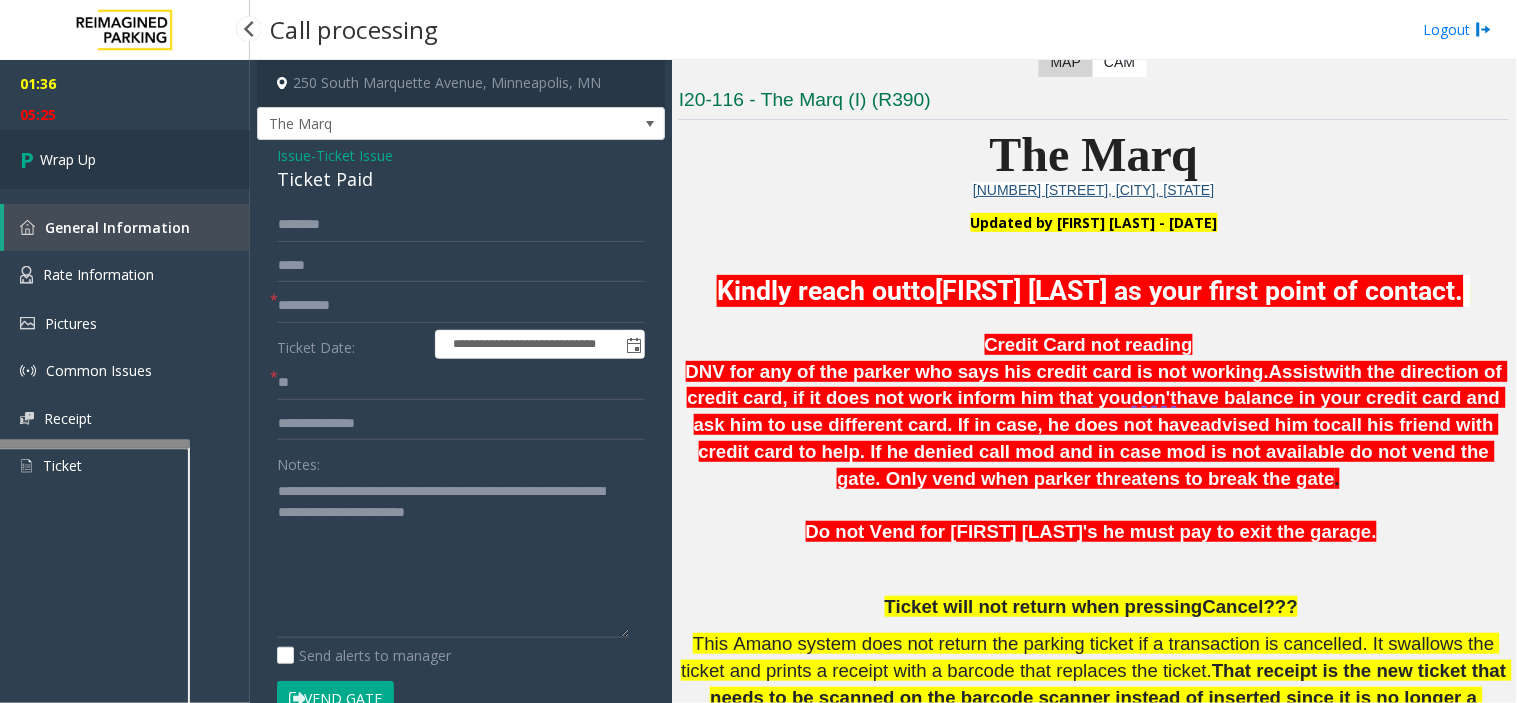 click on "Wrap Up" at bounding box center [68, 159] 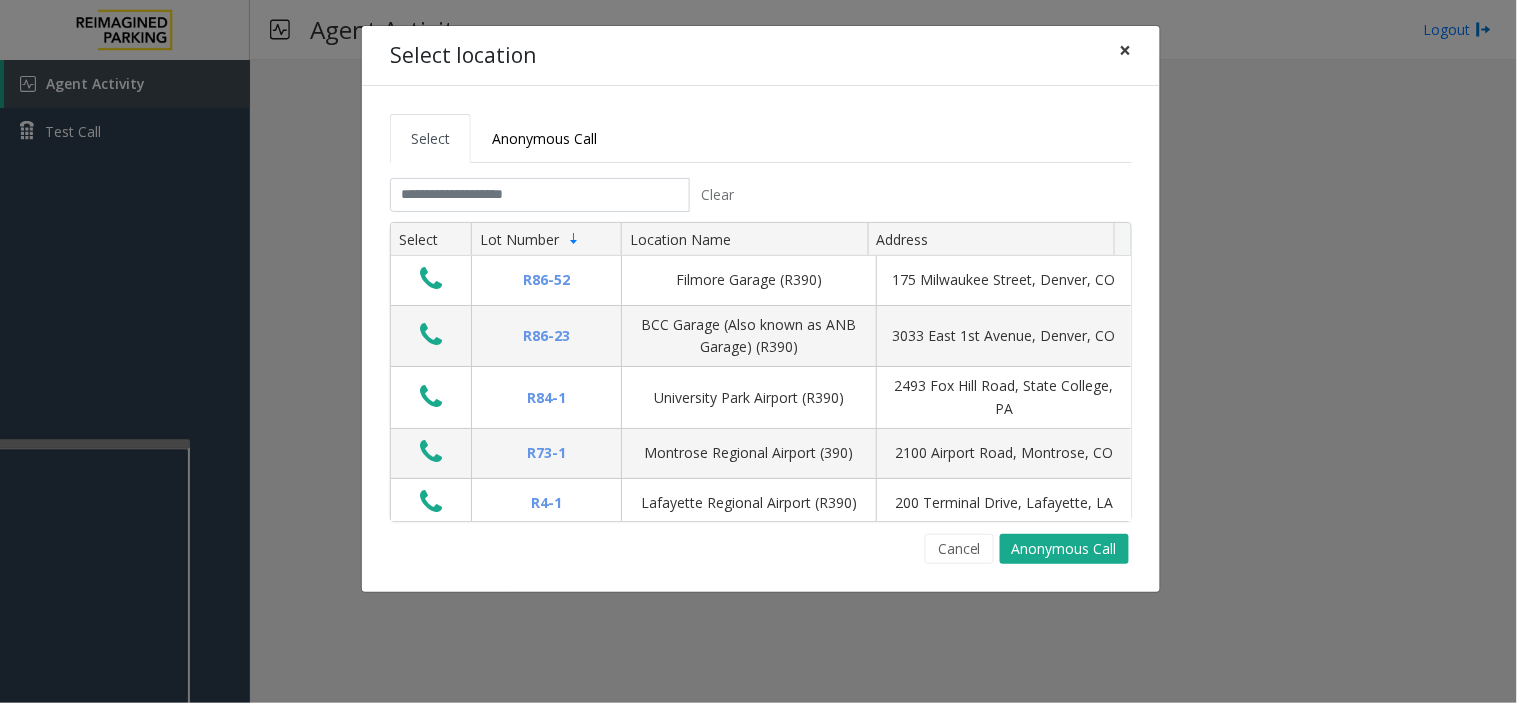 click on "×" 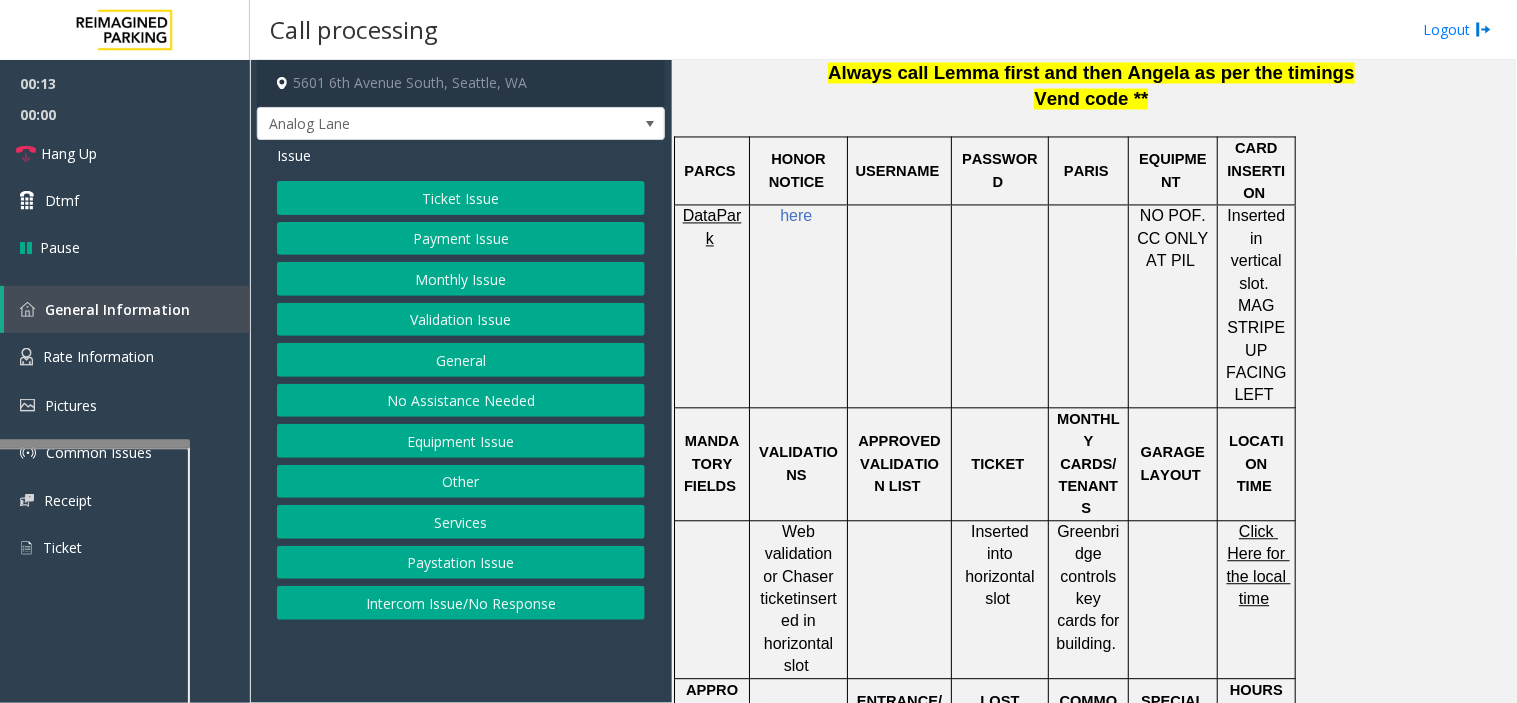 scroll, scrollTop: 1000, scrollLeft: 0, axis: vertical 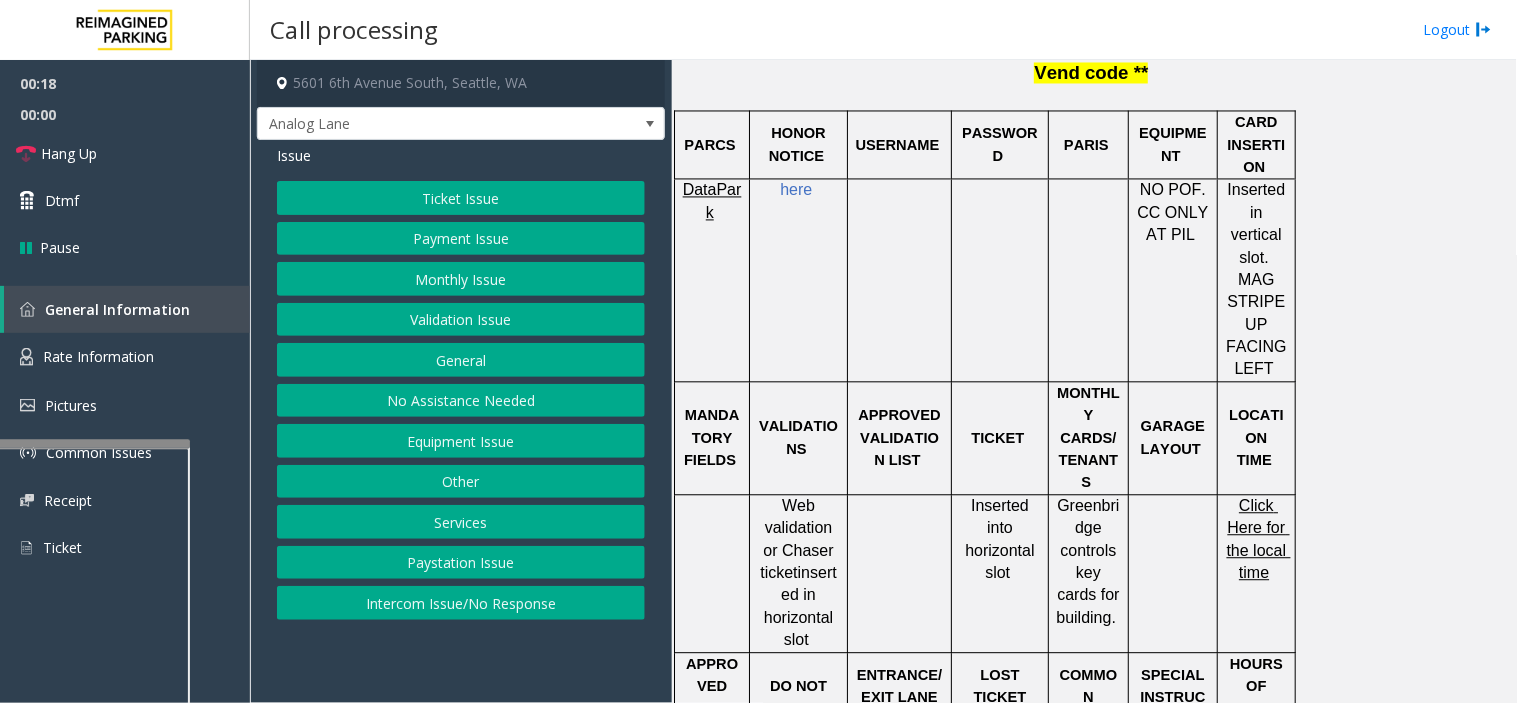 click on "Ticket Issue" 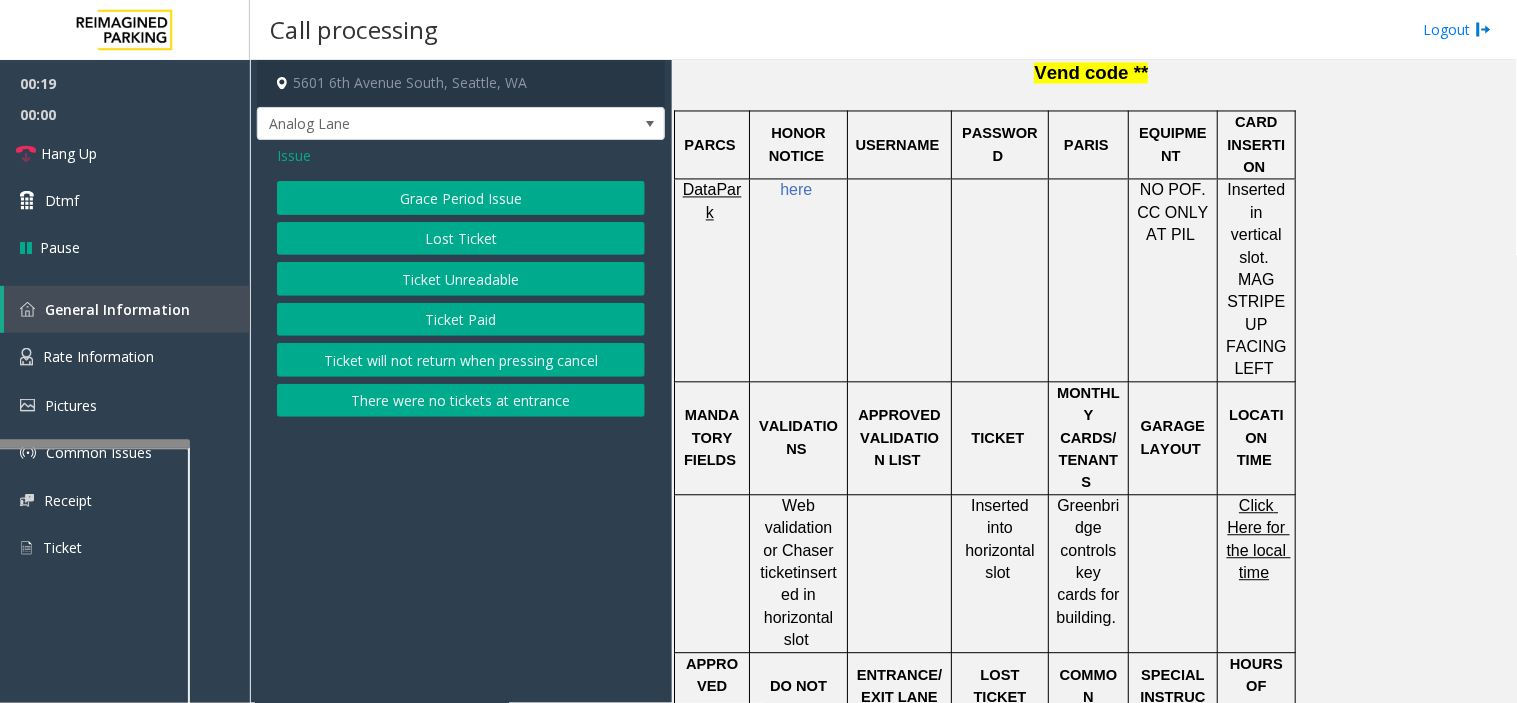 click on "Ticket Unreadable" 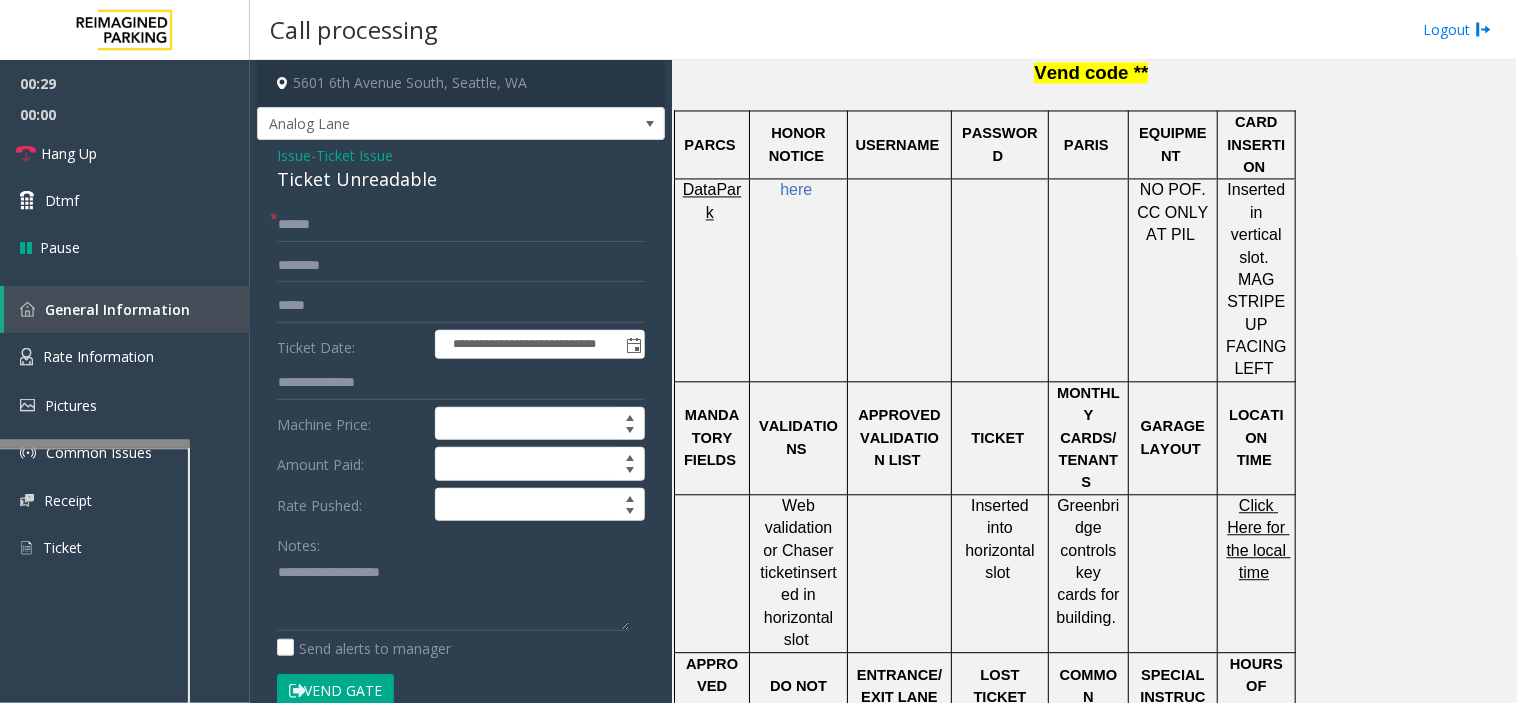 click on "Ticket Issue" 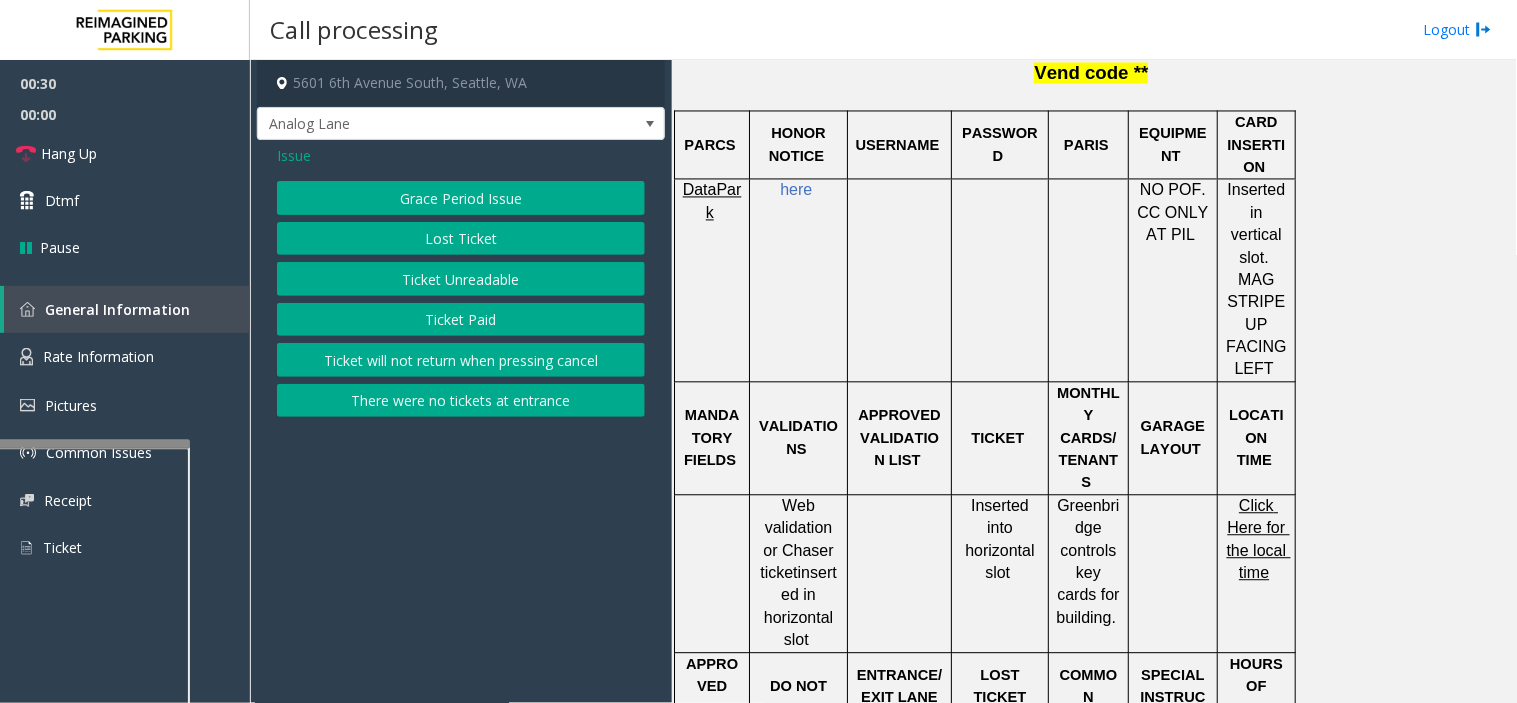 click on "Grace Period Issue" 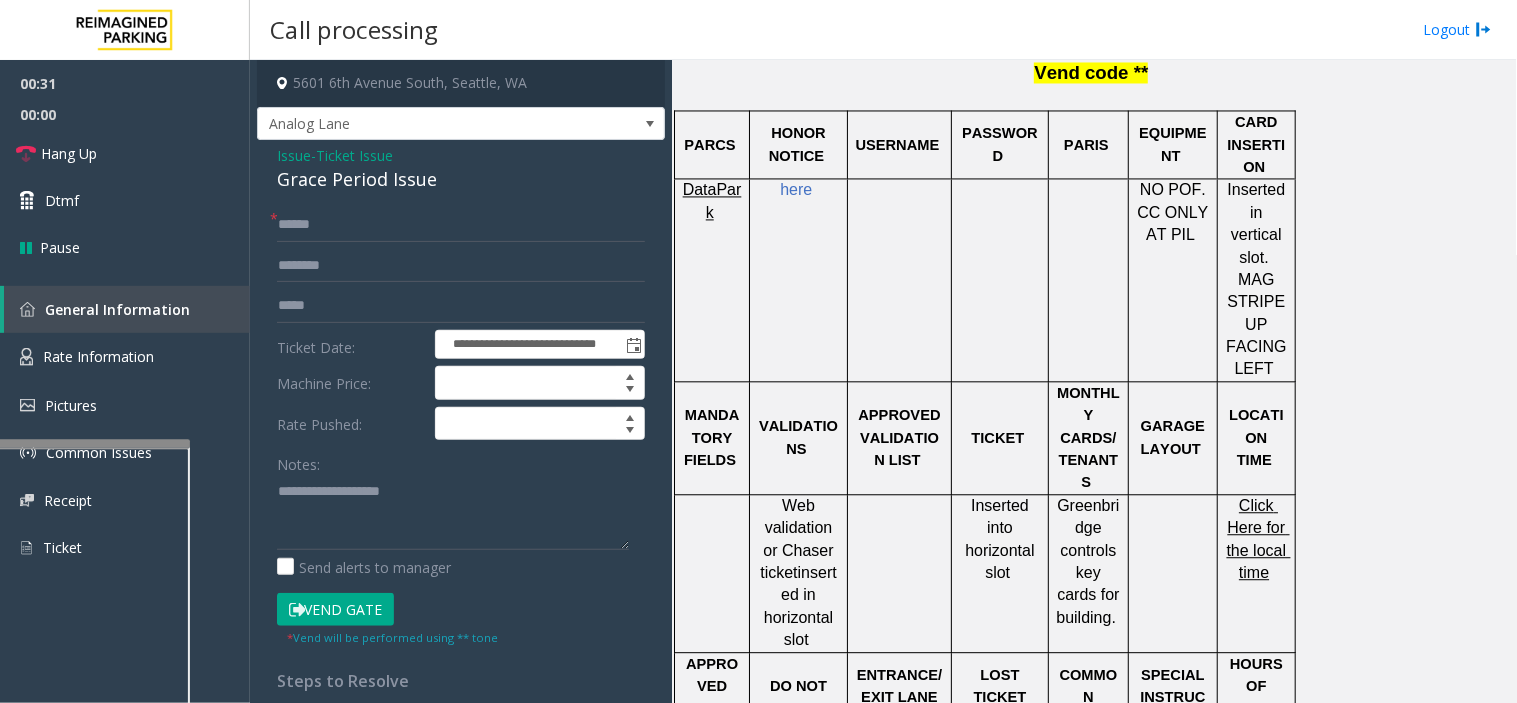 click on "Issue" 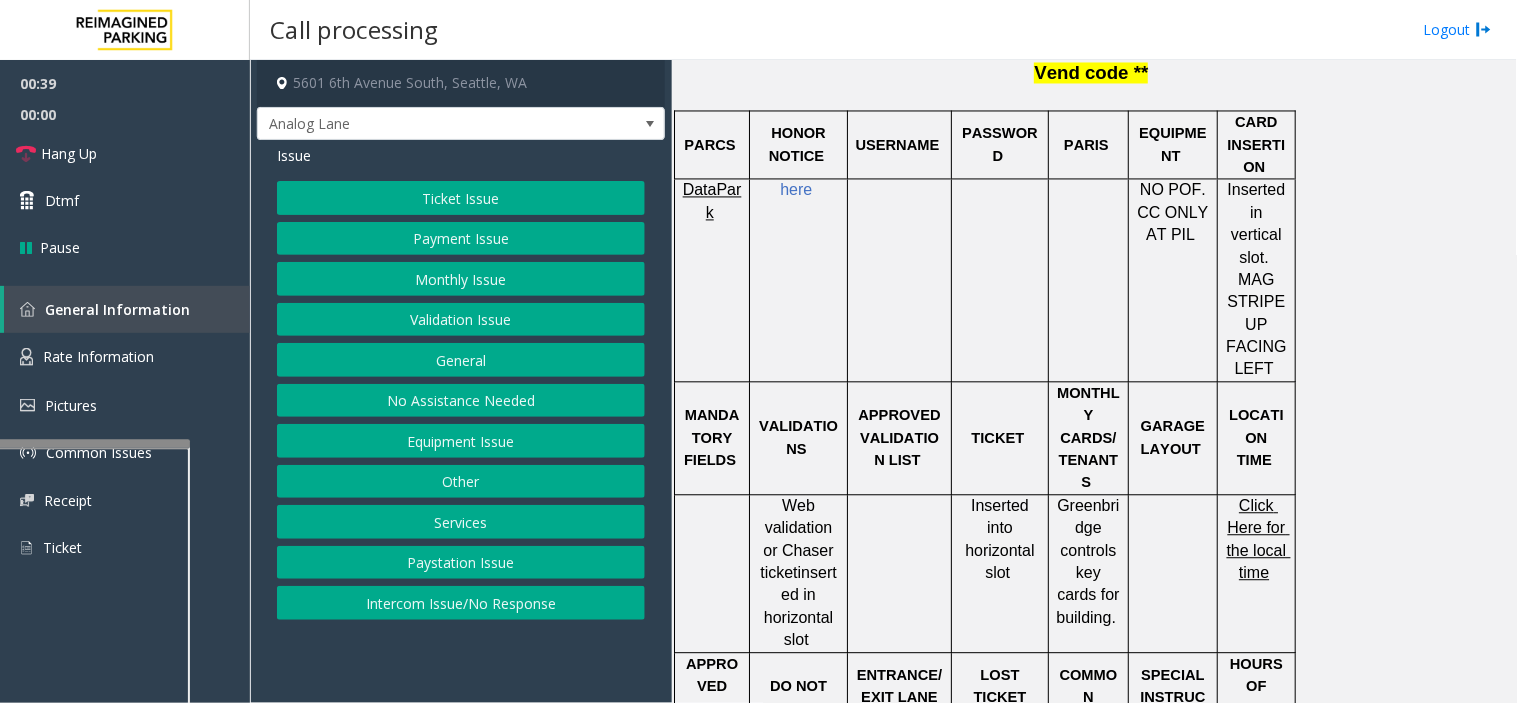 click on "Validation Issue" 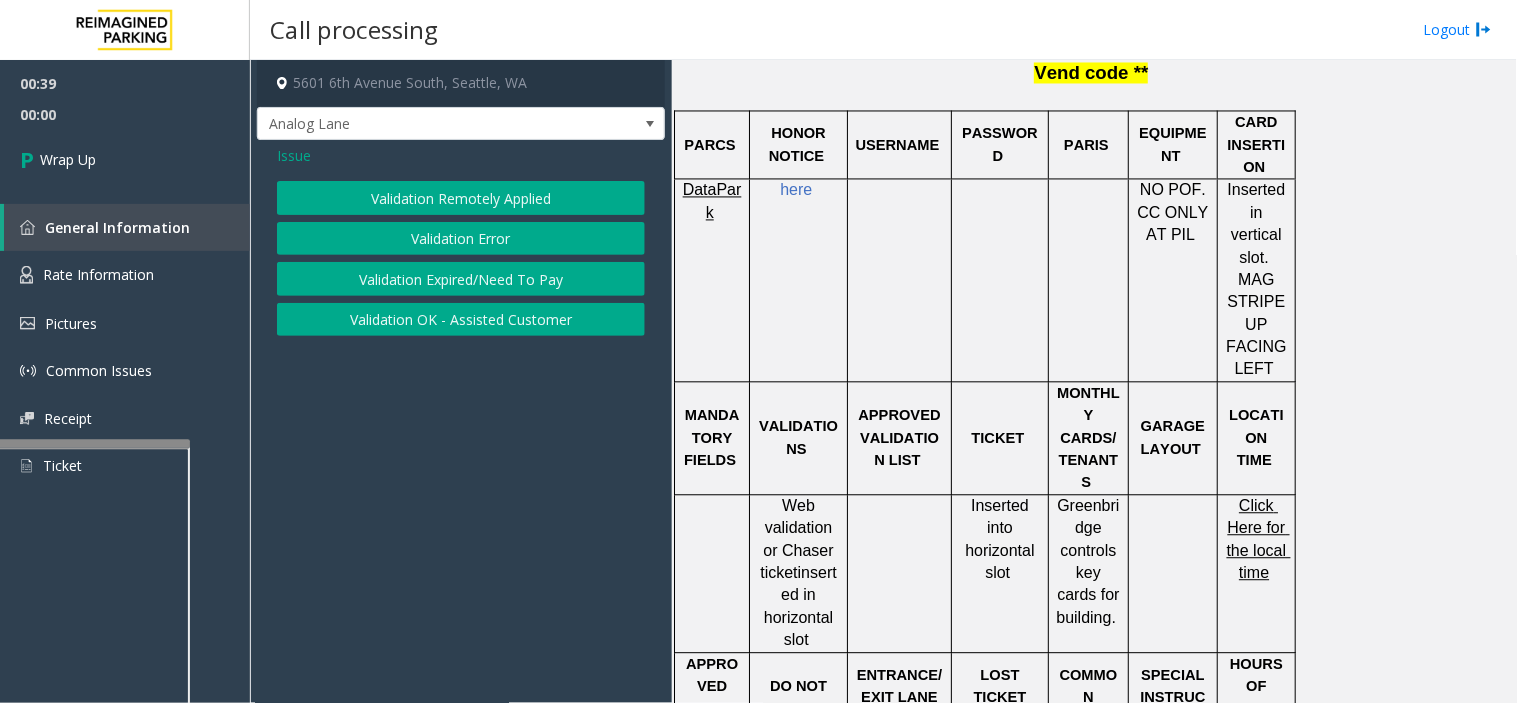 click on "Validation Error" 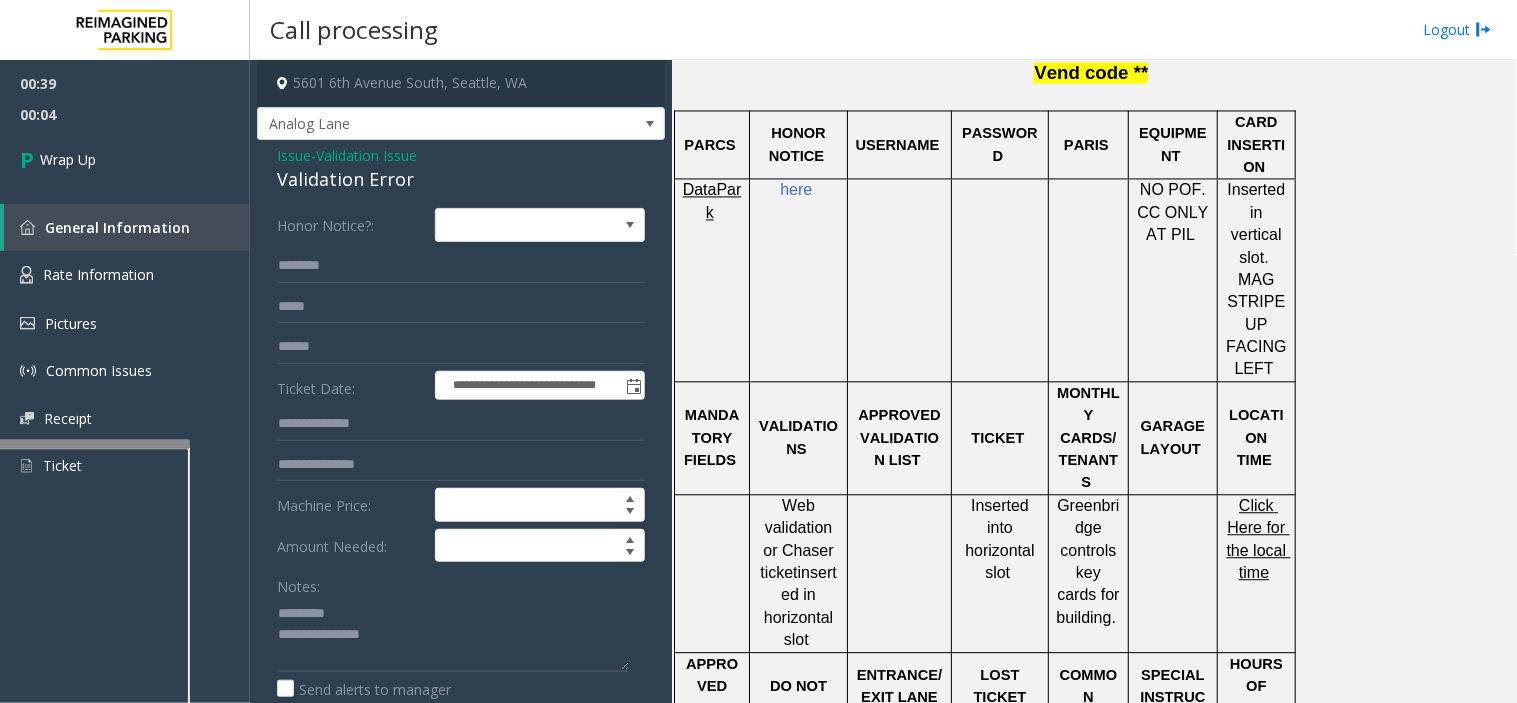 click on "Validation Error" 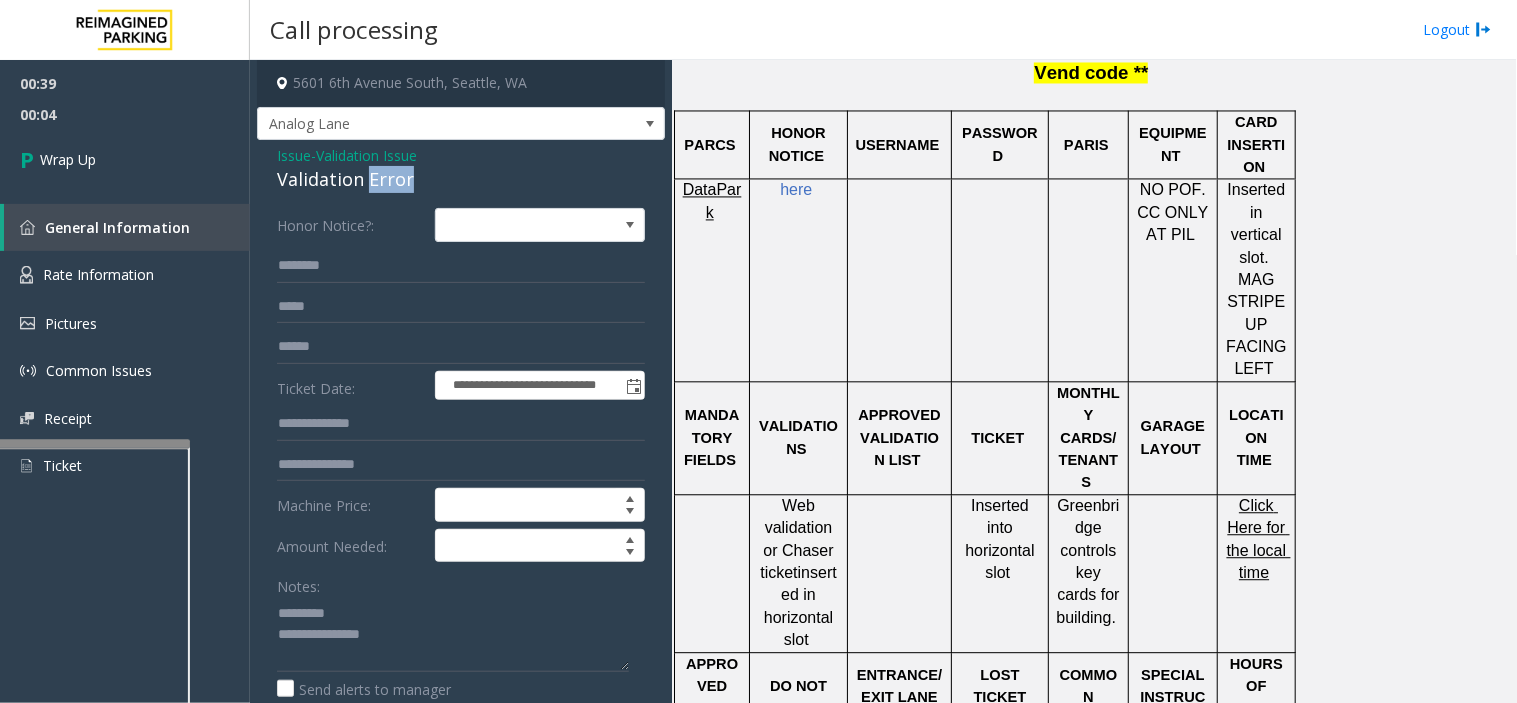 click on "Validation Error" 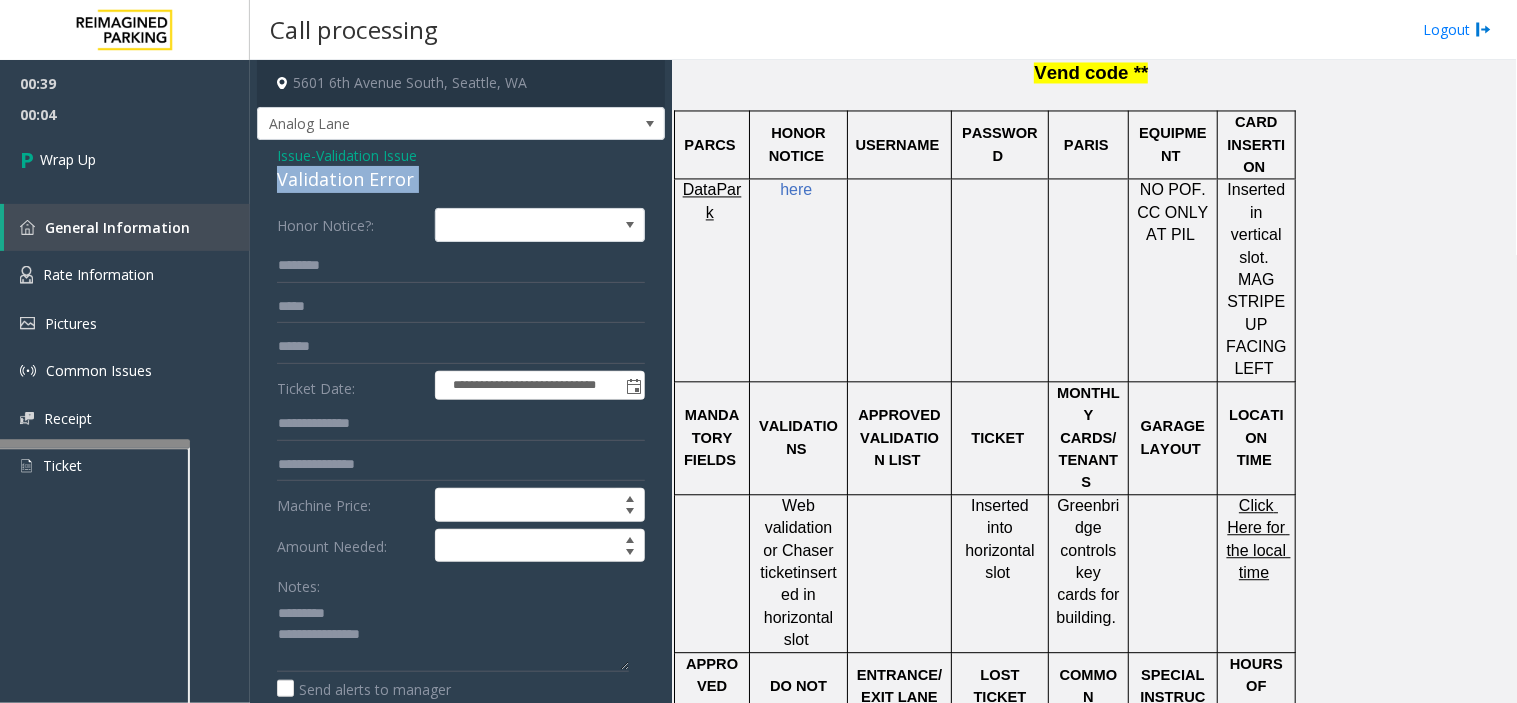 click on "Validation Error" 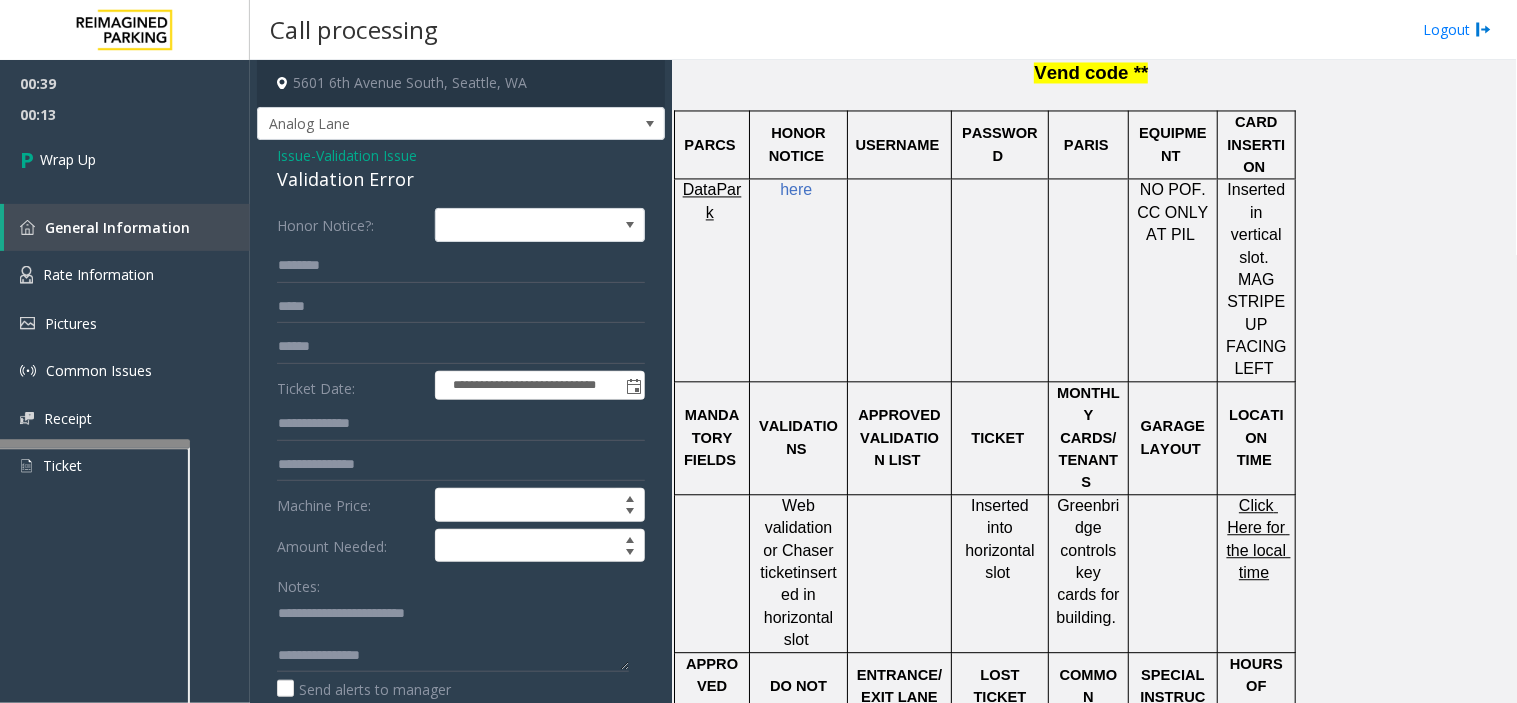 scroll, scrollTop: 21, scrollLeft: 0, axis: vertical 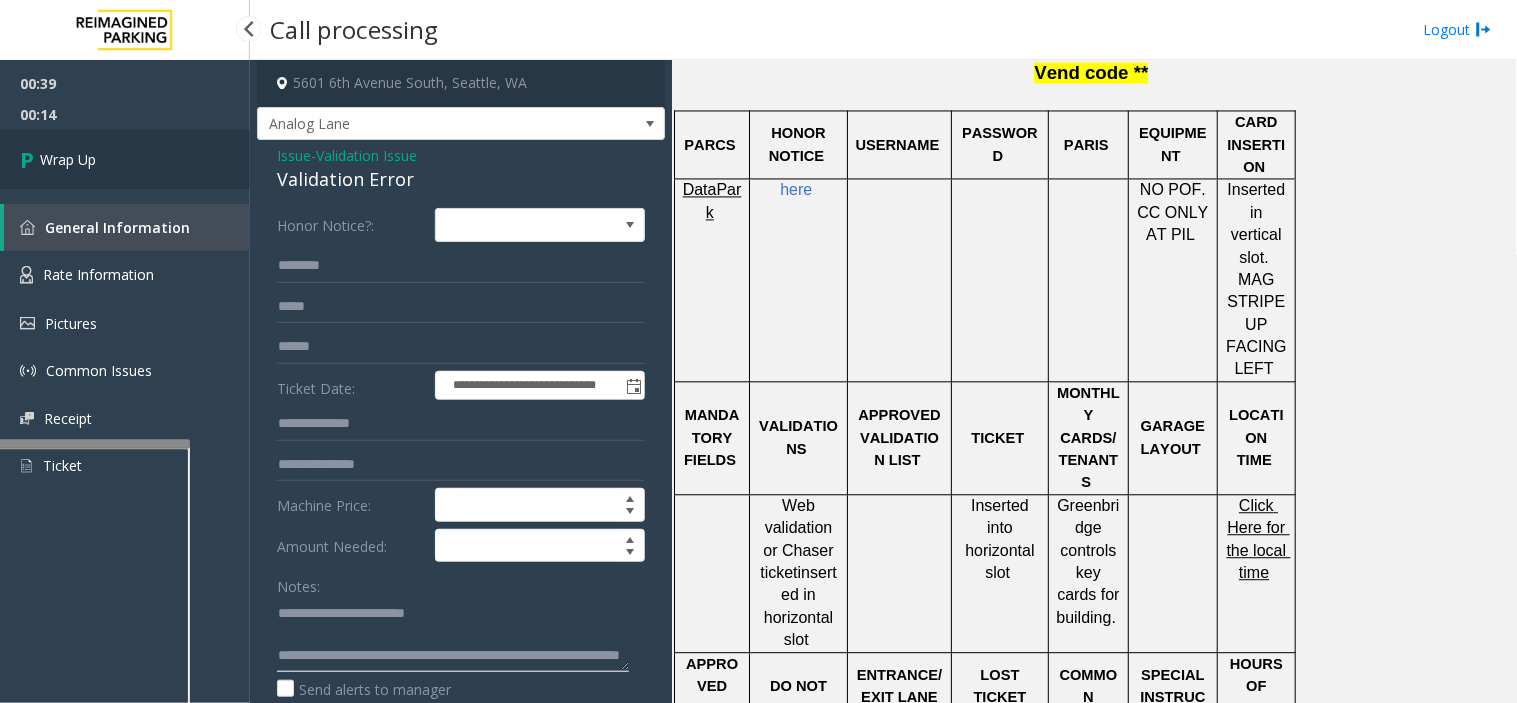 type on "**********" 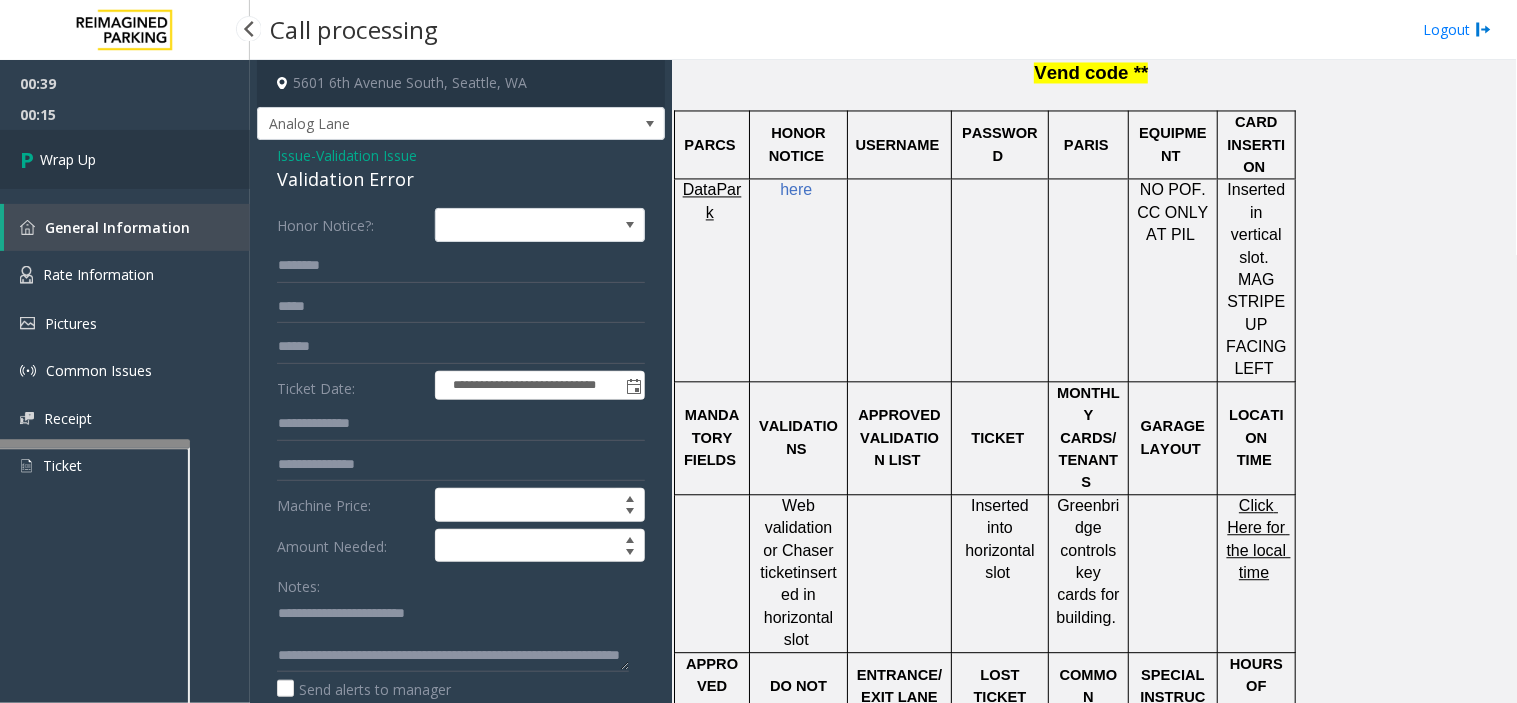 click on "Wrap Up" at bounding box center (125, 159) 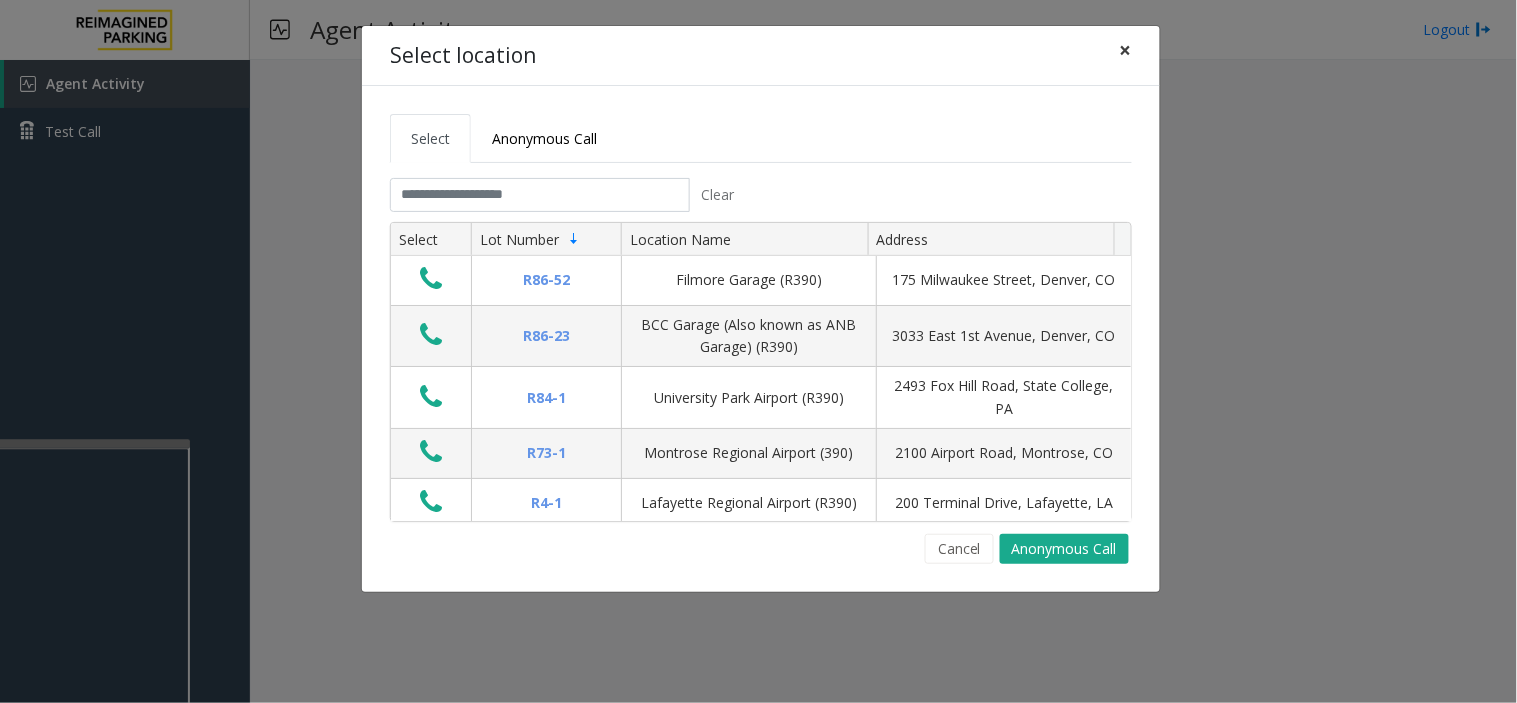 click on "×" 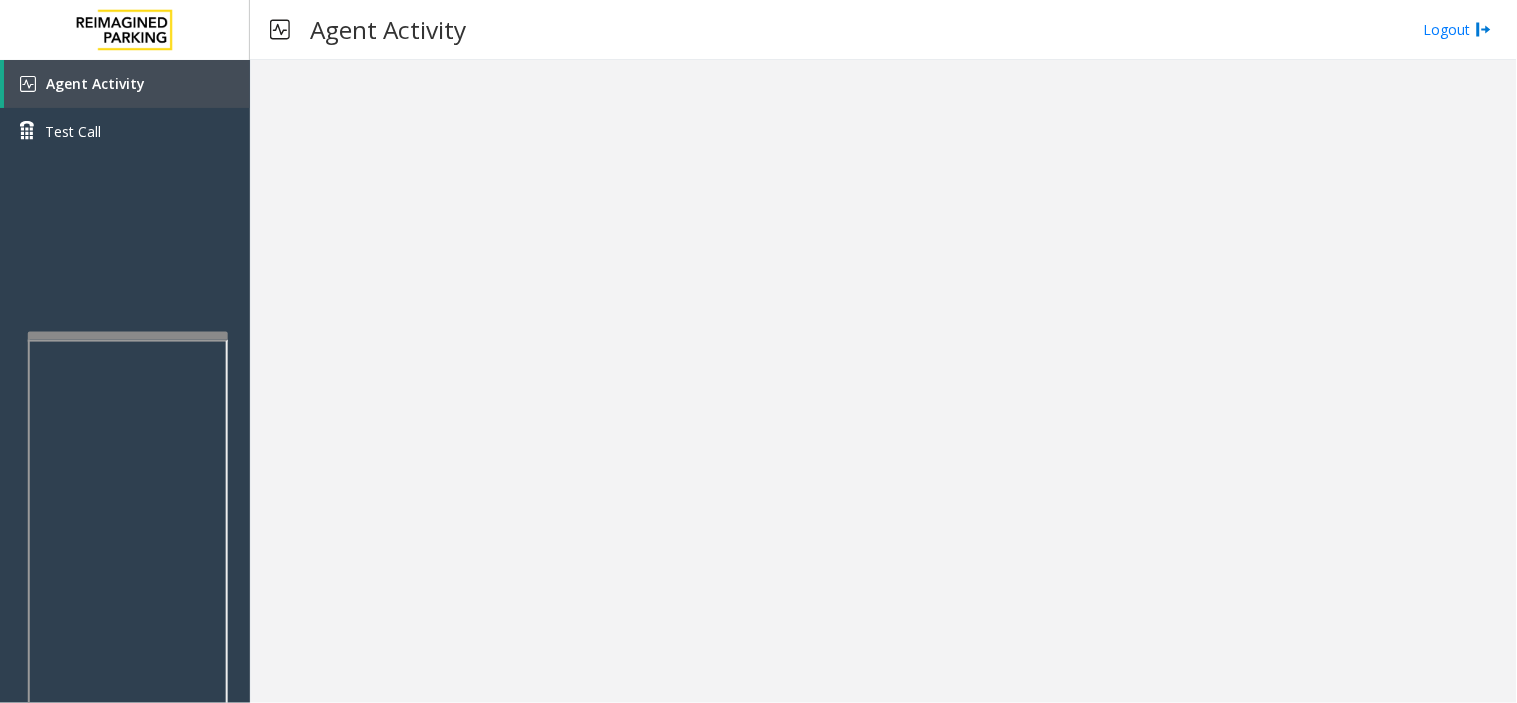 click at bounding box center [128, 336] 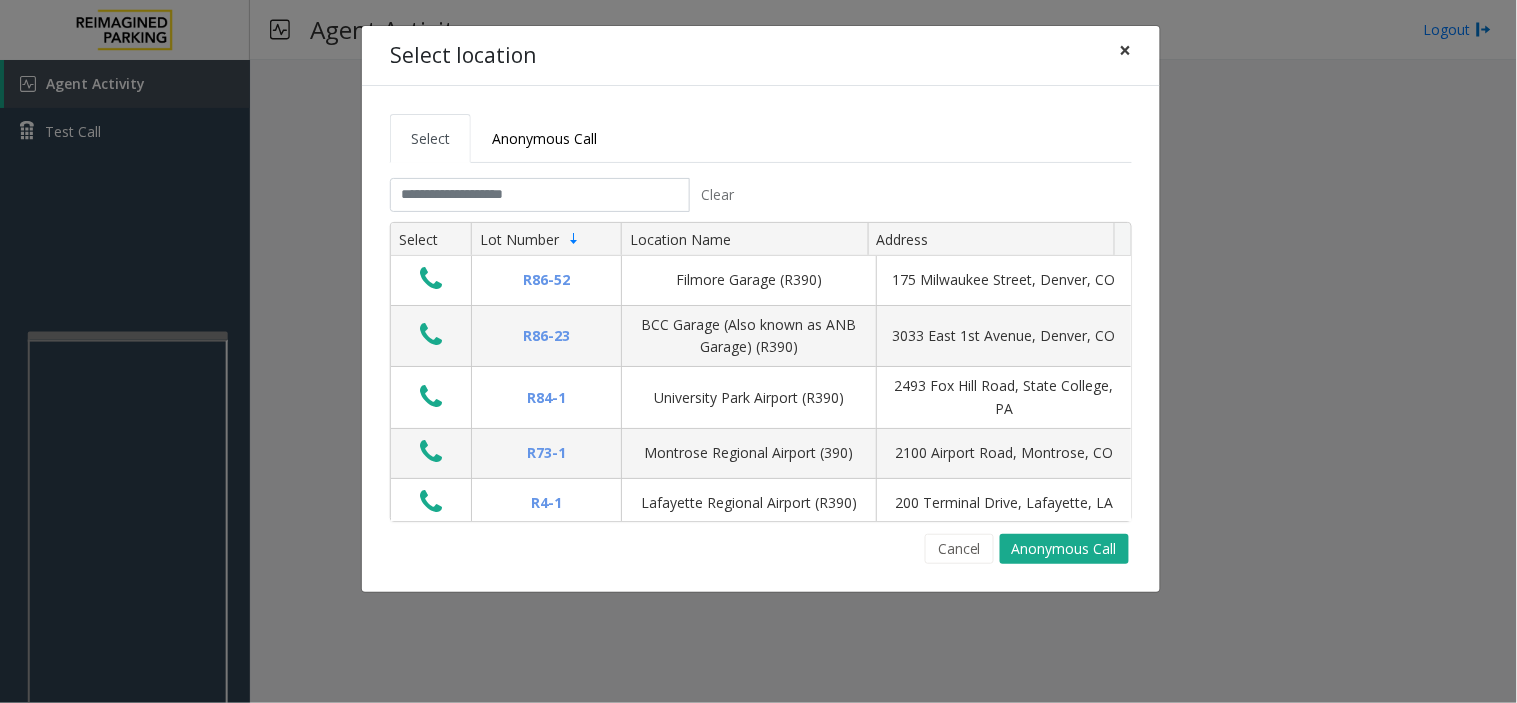 click on "×" 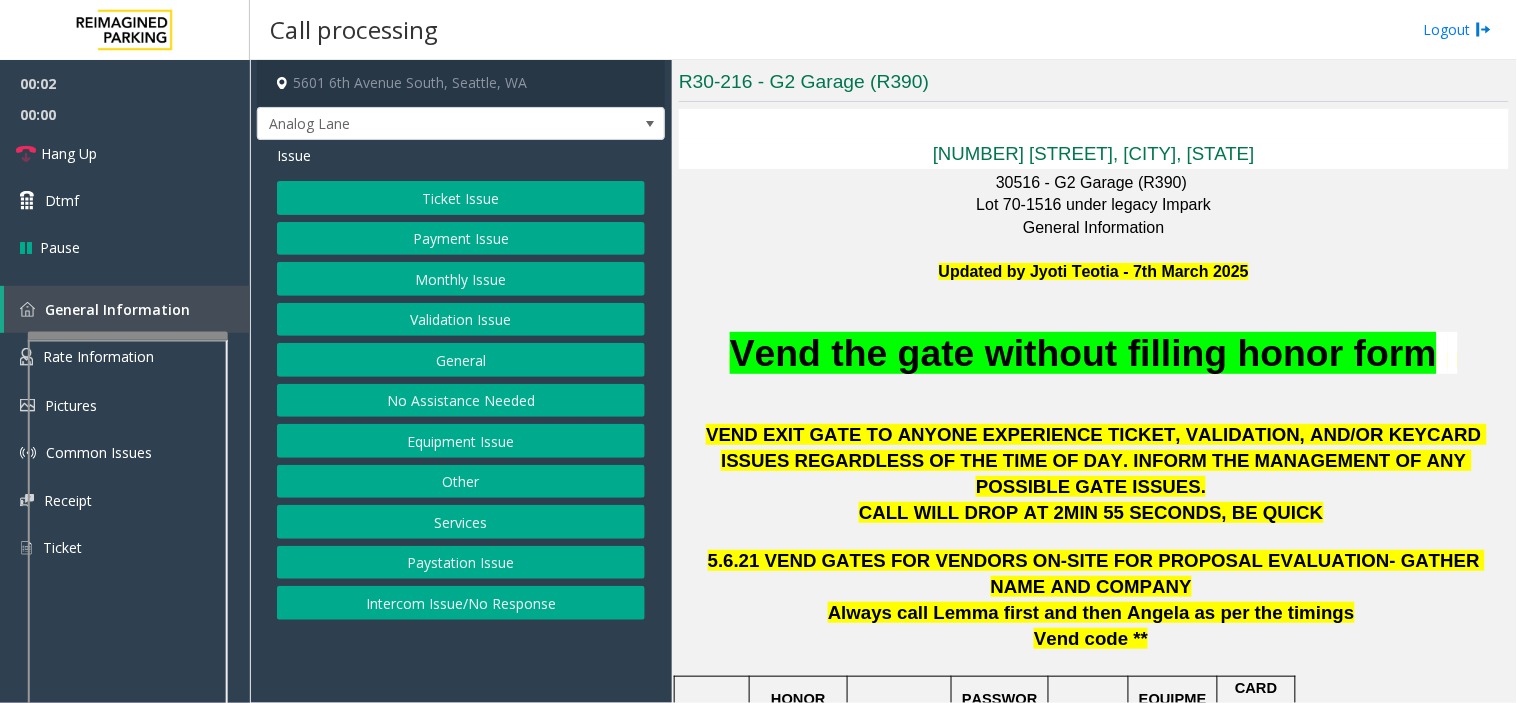 scroll, scrollTop: 444, scrollLeft: 0, axis: vertical 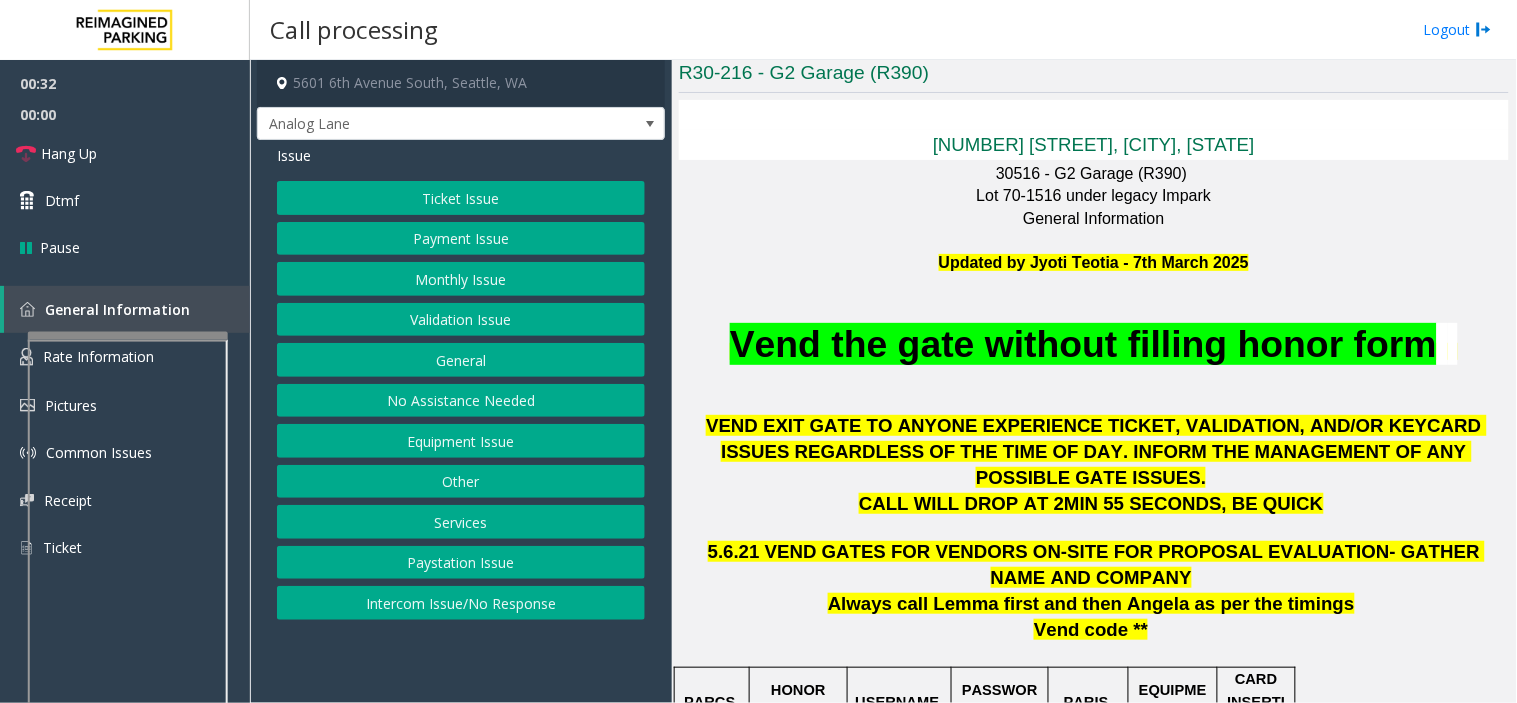 click on "Validation Issue" 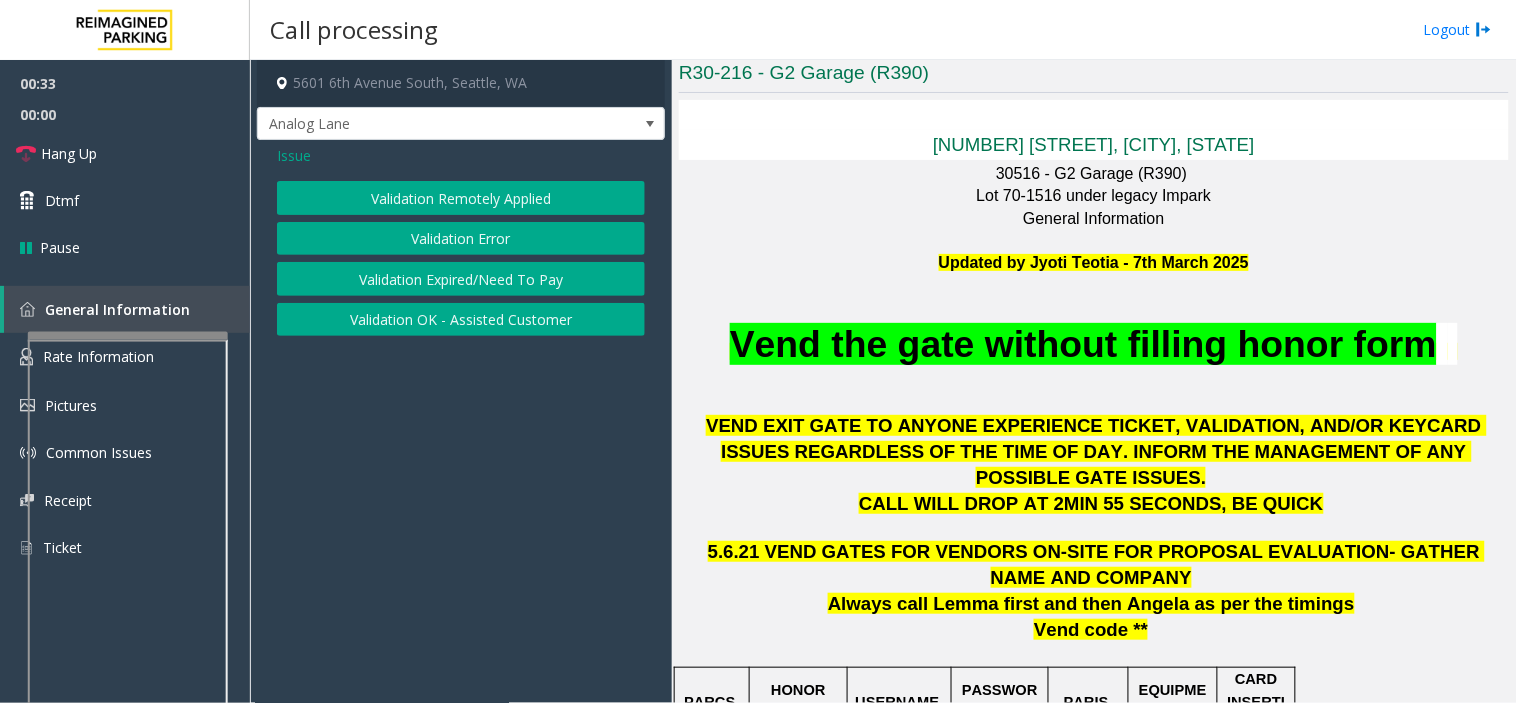 click on "Validation Error" 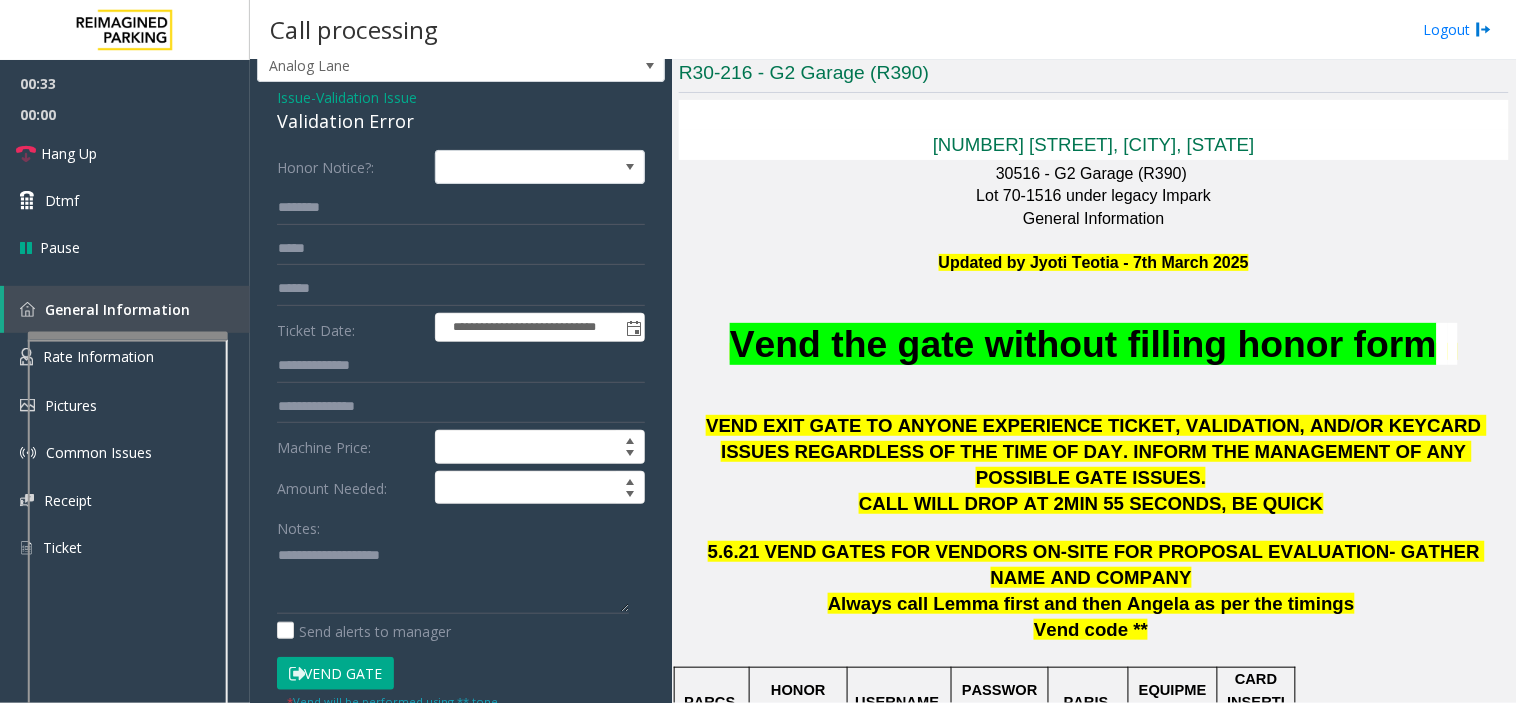 scroll, scrollTop: 111, scrollLeft: 0, axis: vertical 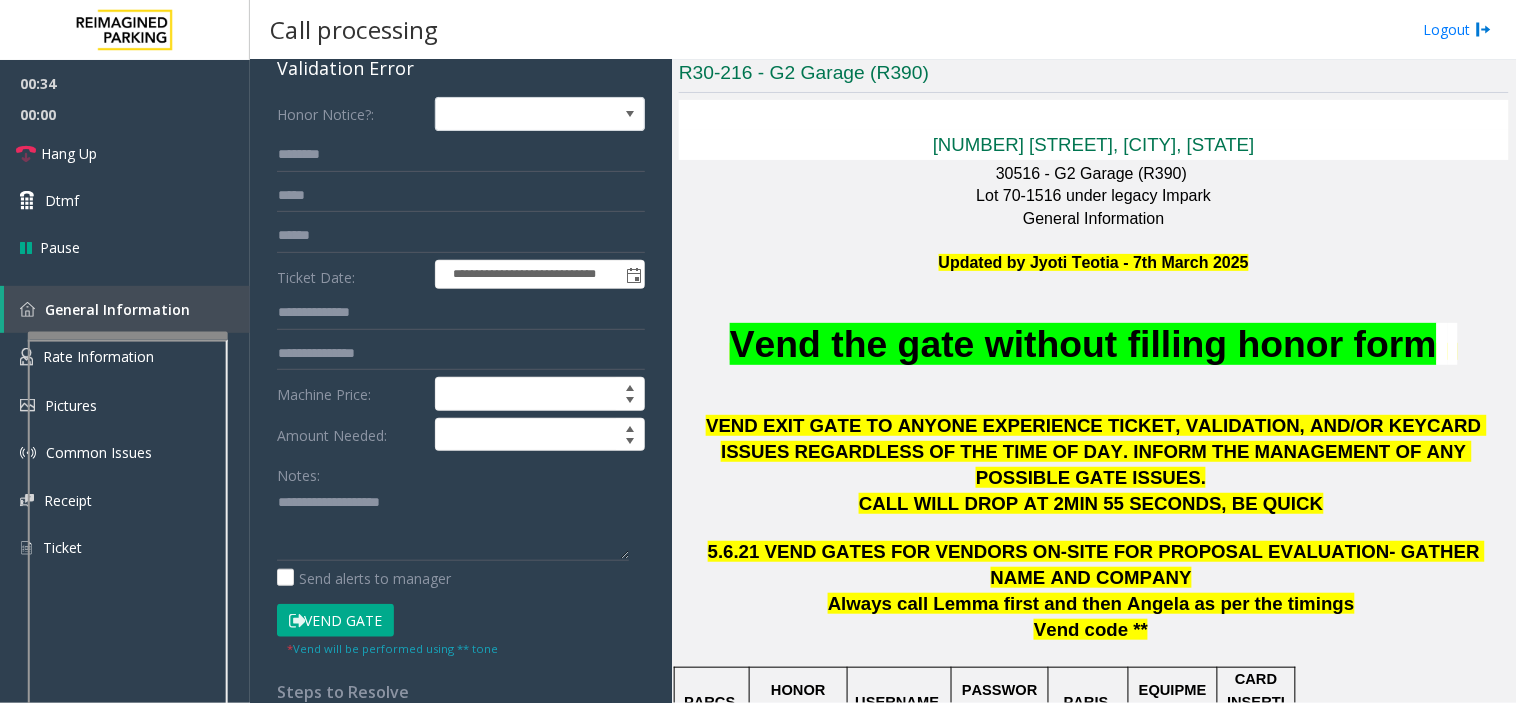 click on "Vend Gate" 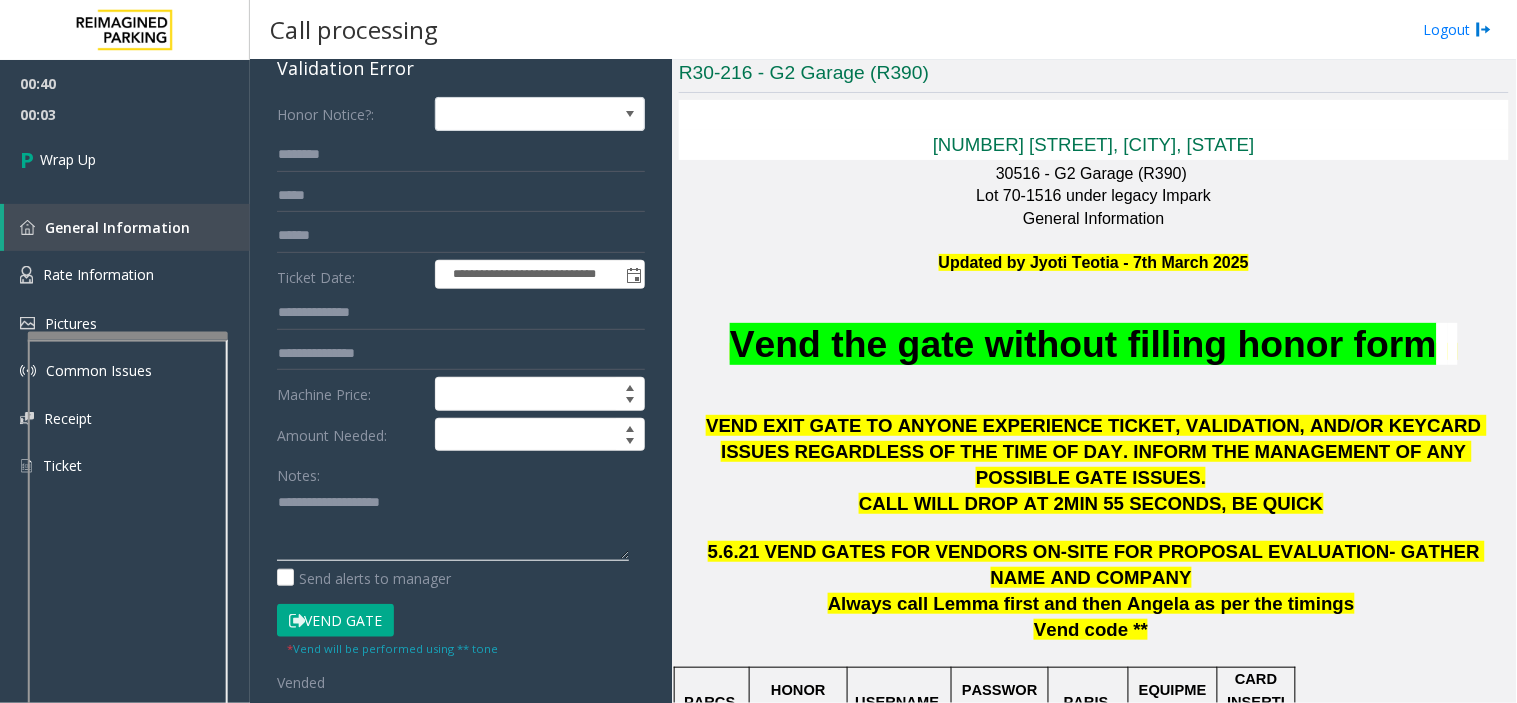click 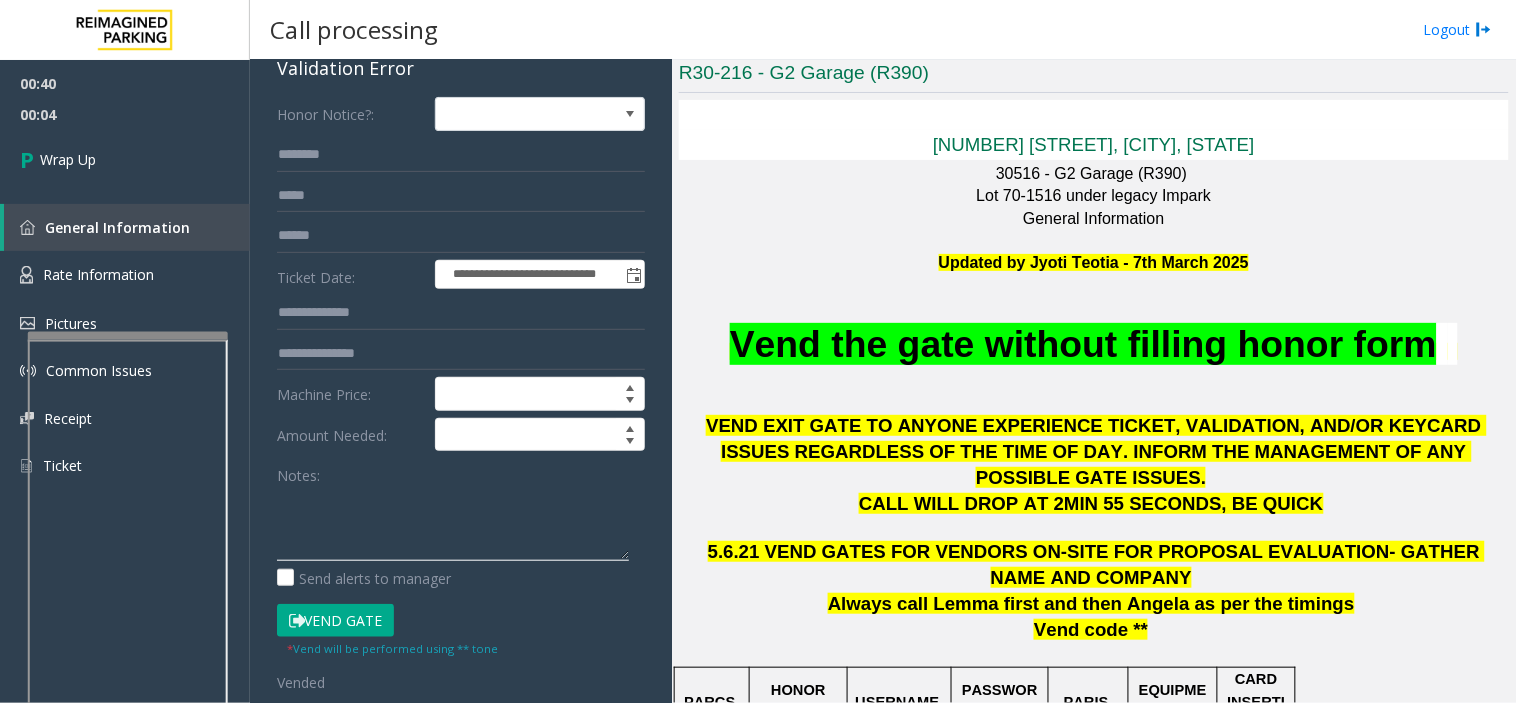 paste on "**********" 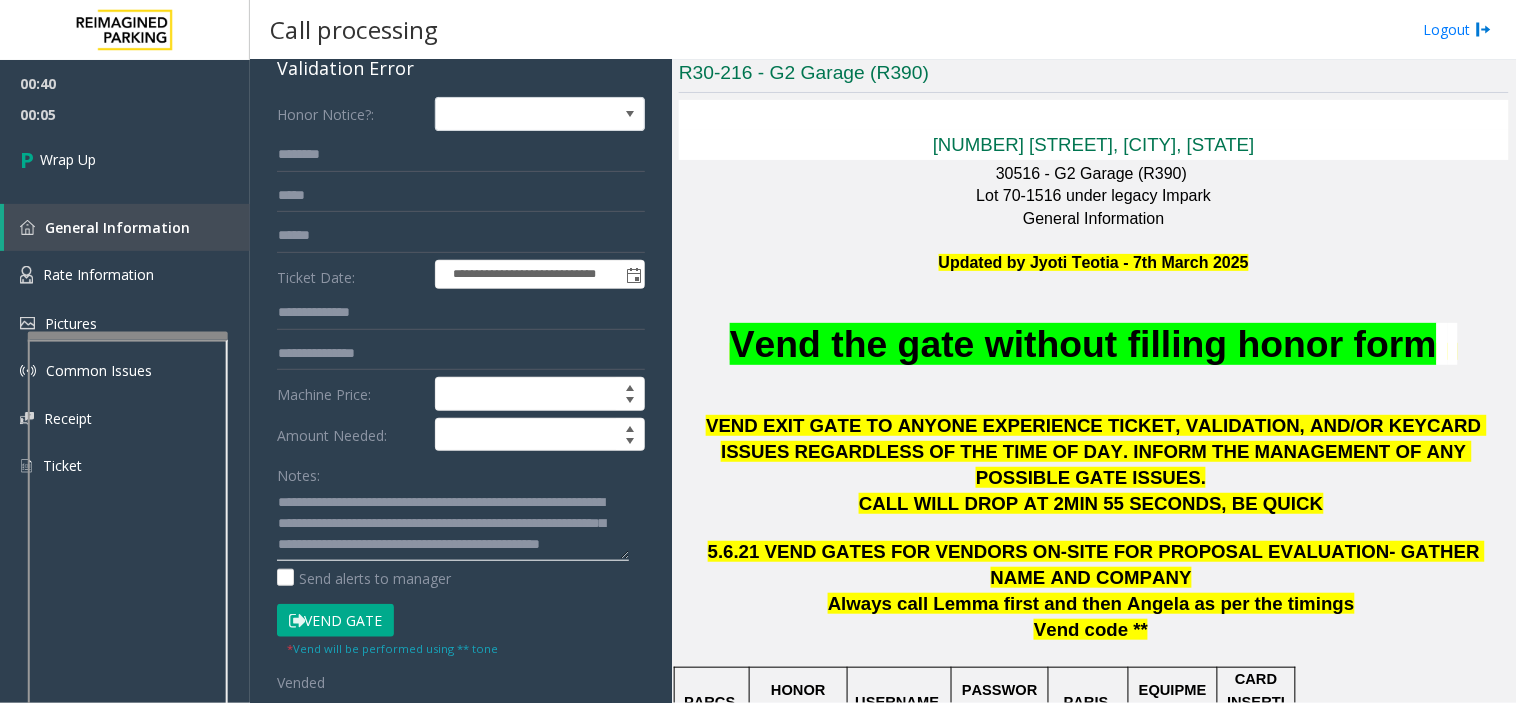 scroll, scrollTop: 35, scrollLeft: 0, axis: vertical 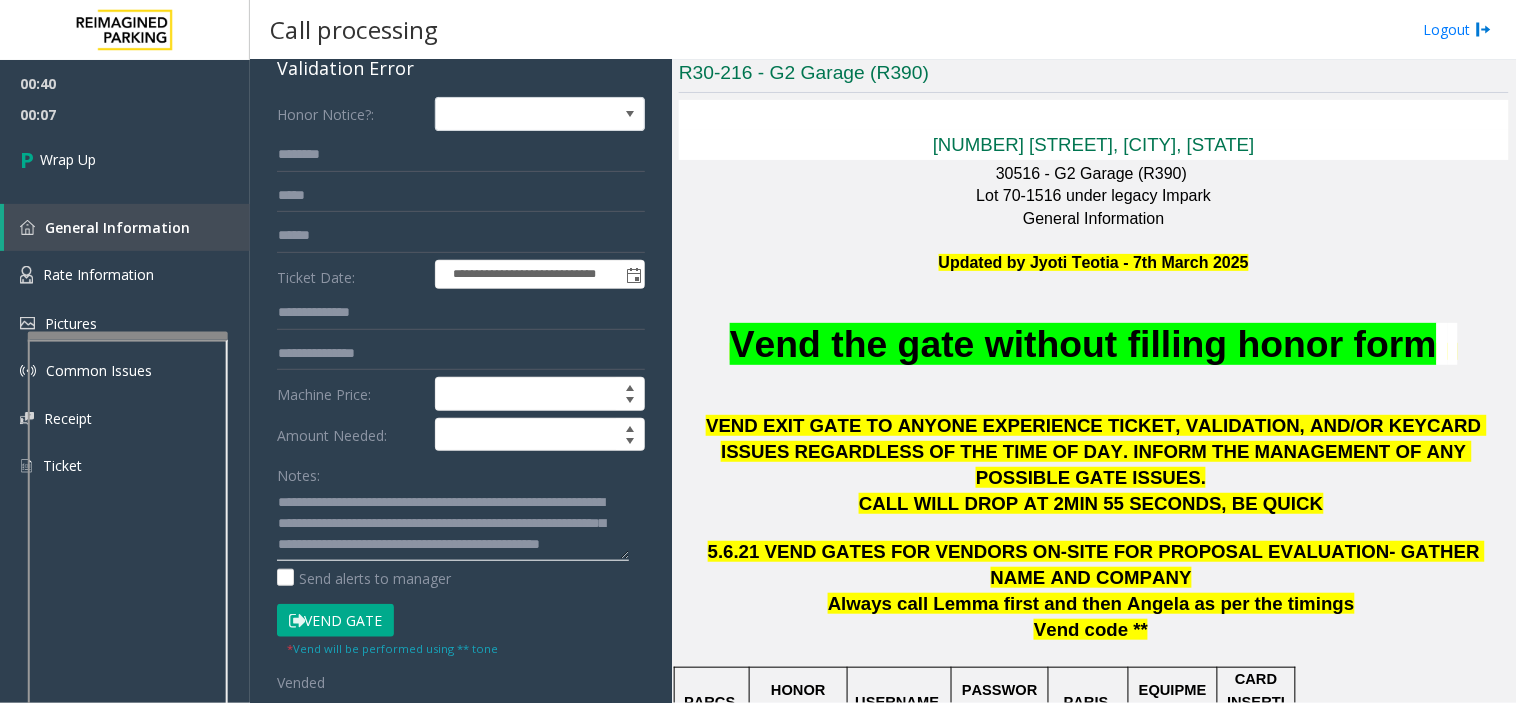 drag, startPoint x: 620, startPoint y: 560, endPoint x: 607, endPoint y: 602, distance: 43.965897 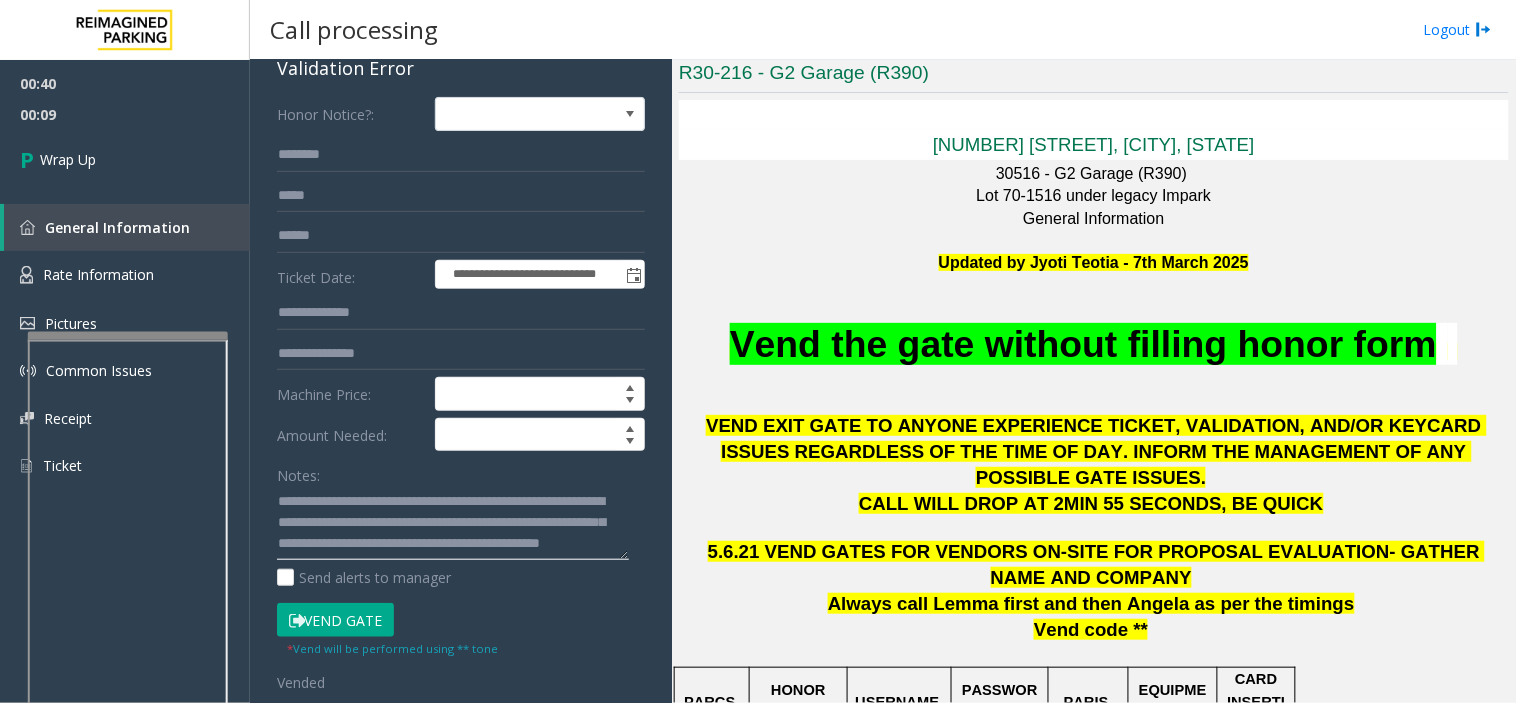 scroll, scrollTop: 0, scrollLeft: 0, axis: both 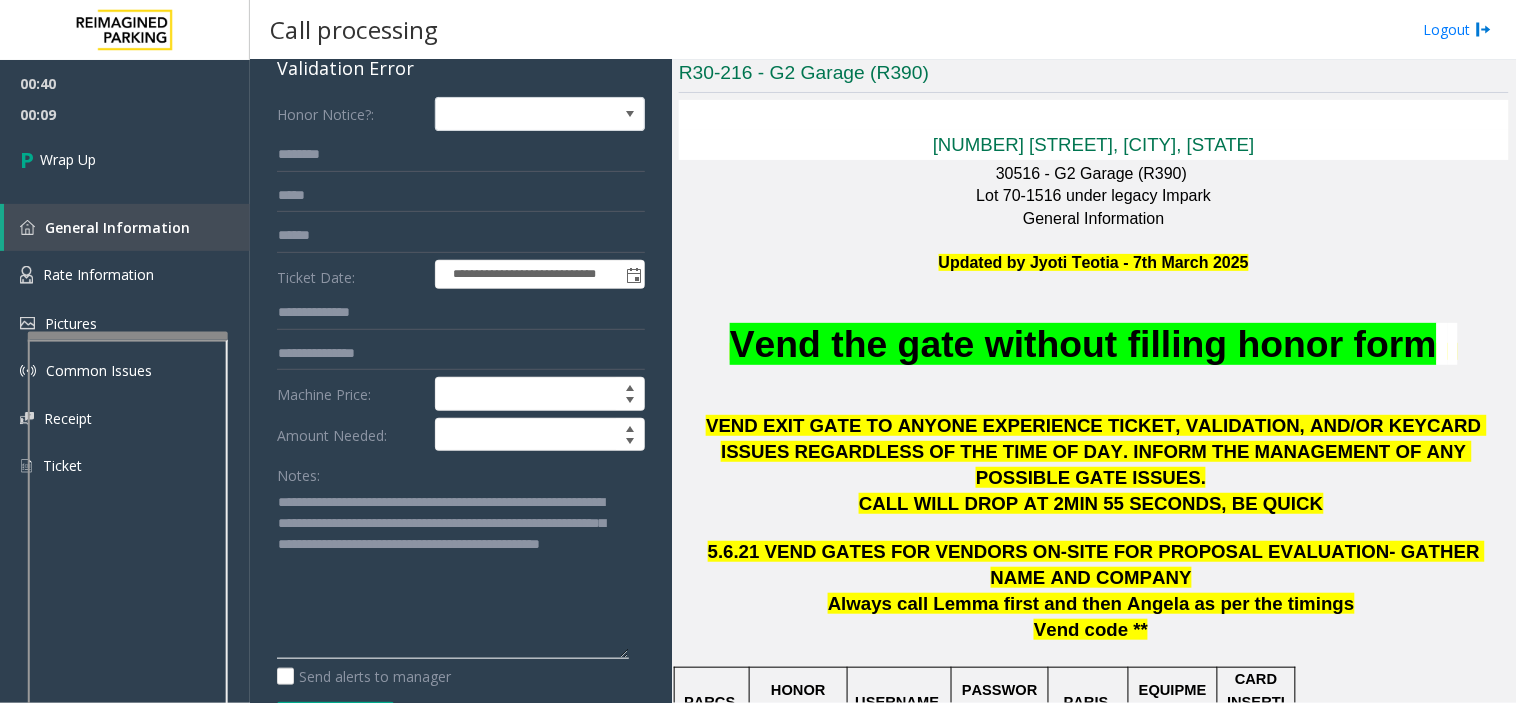 drag, startPoint x: 620, startPoint y: 555, endPoint x: 587, endPoint y: 571, distance: 36.67424 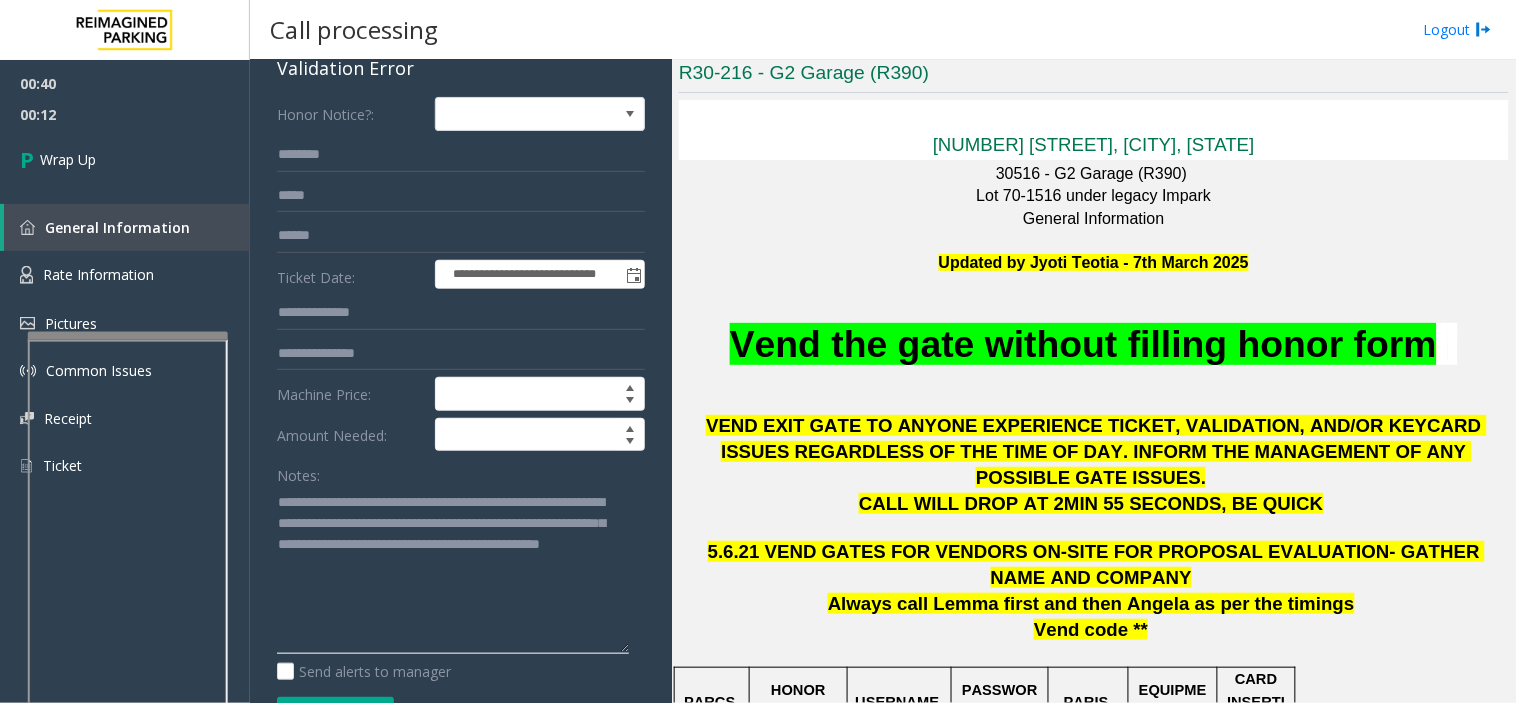 click 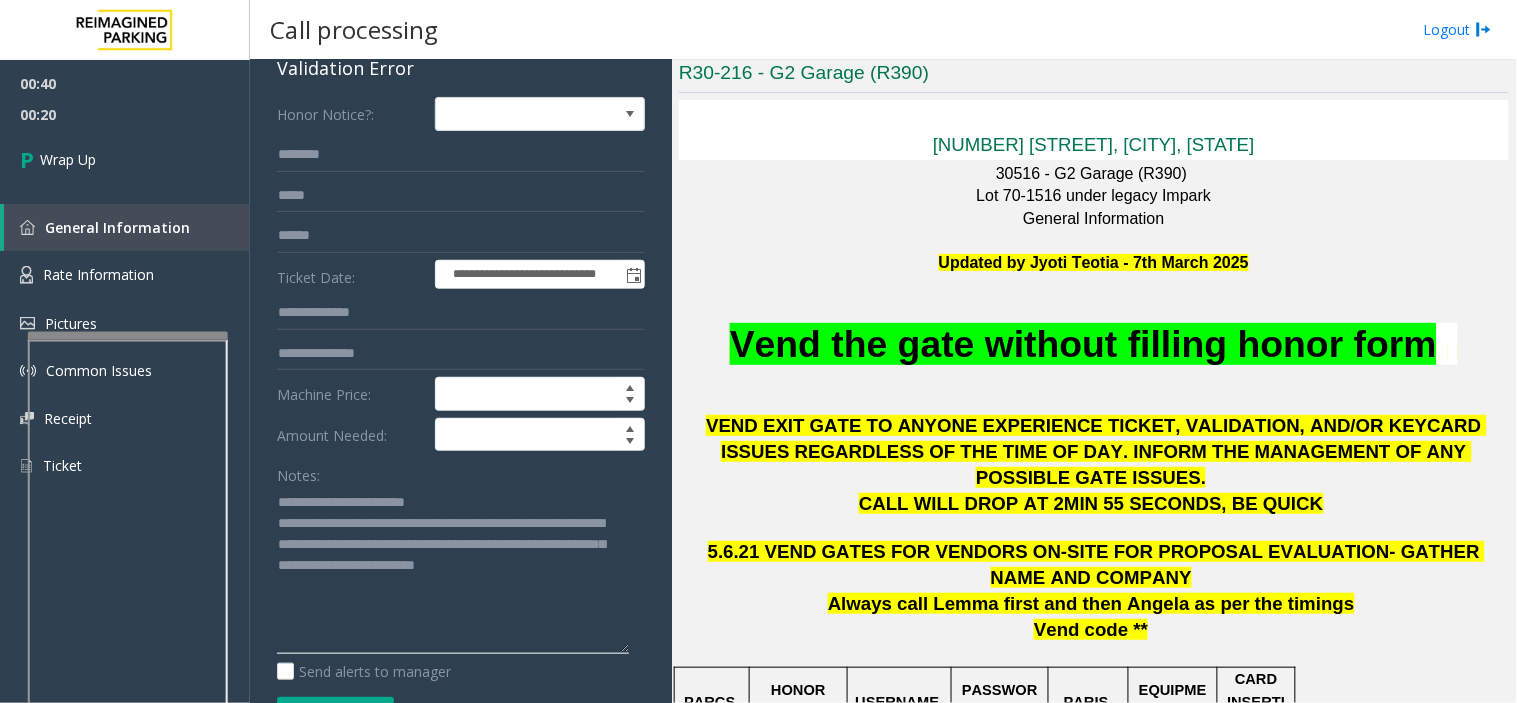 click 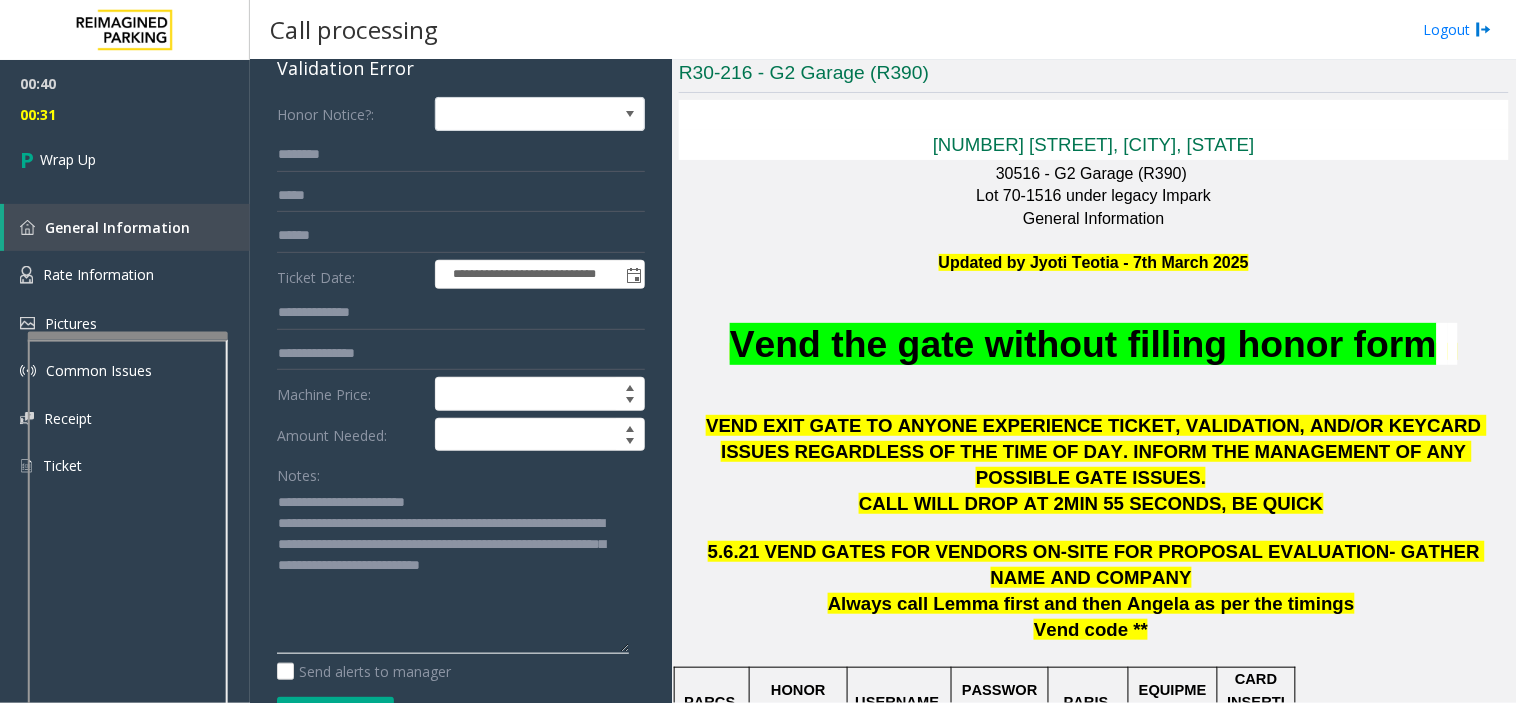 drag, startPoint x: 470, startPoint y: 567, endPoint x: 497, endPoint y: 571, distance: 27.294687 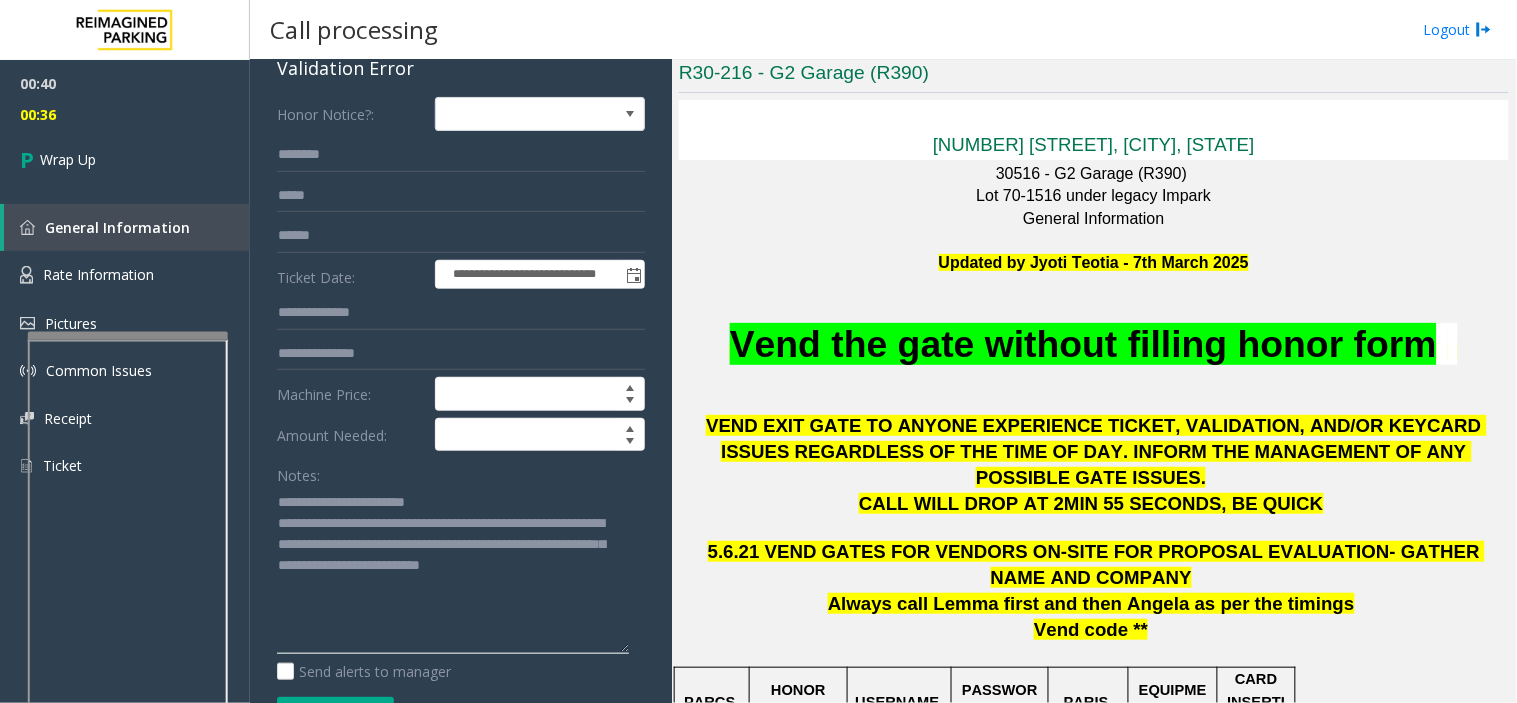 type on "**********" 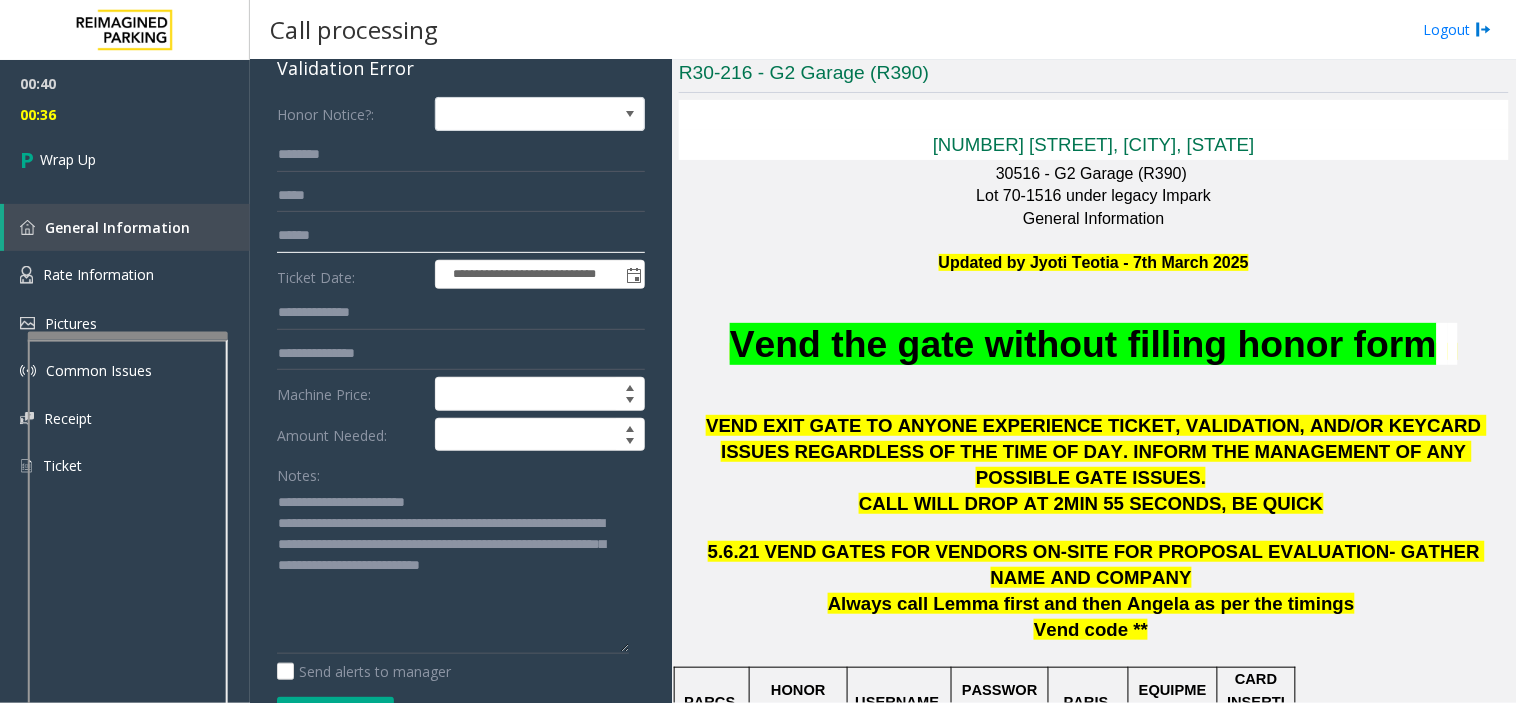 click 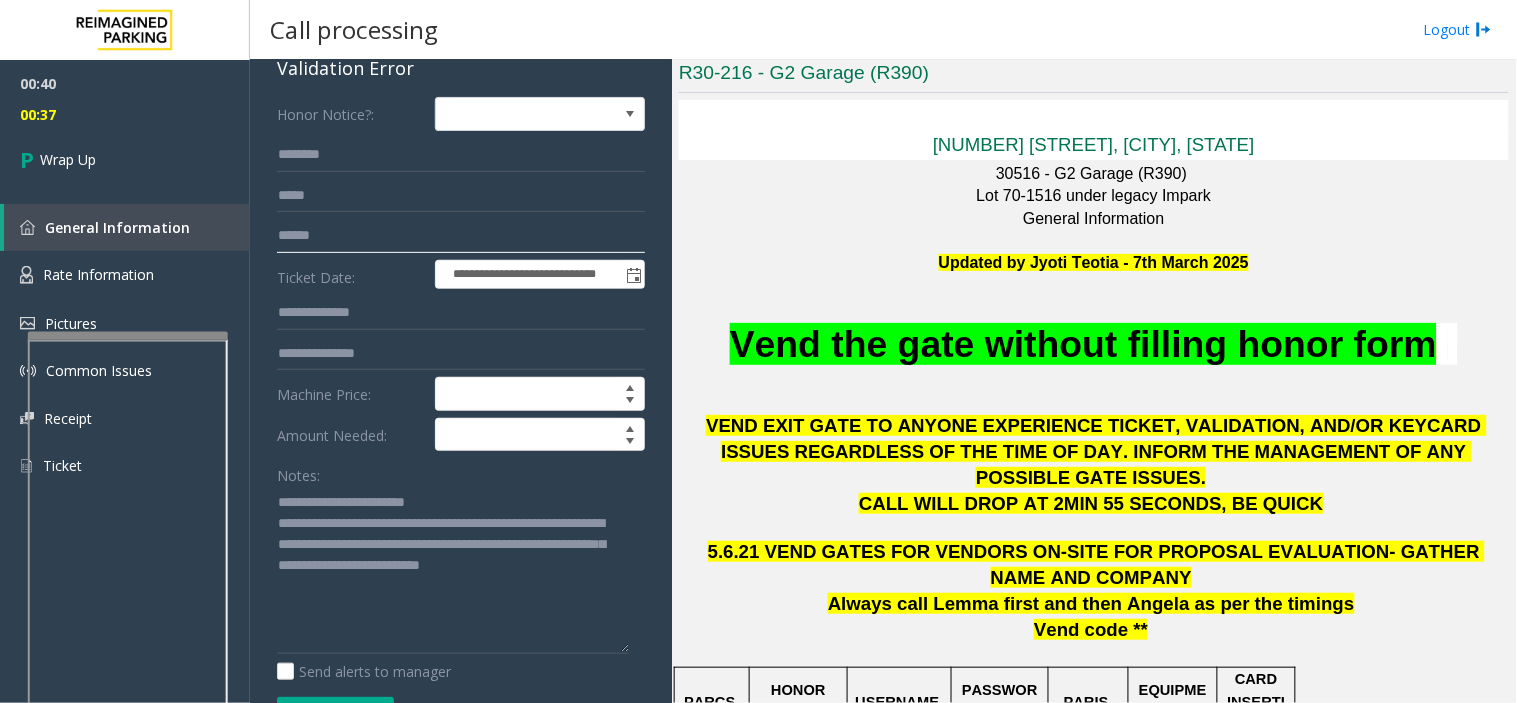 paste on "****" 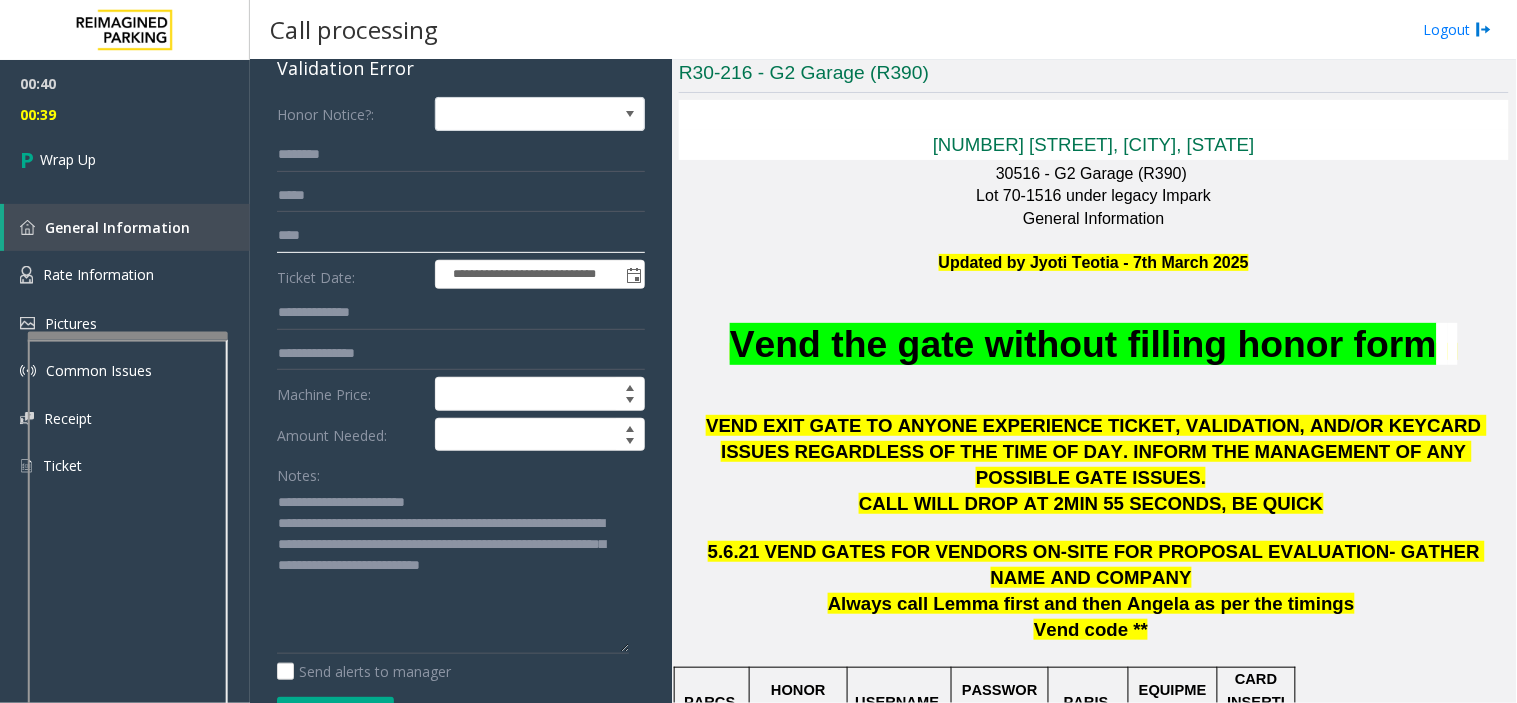 type on "****" 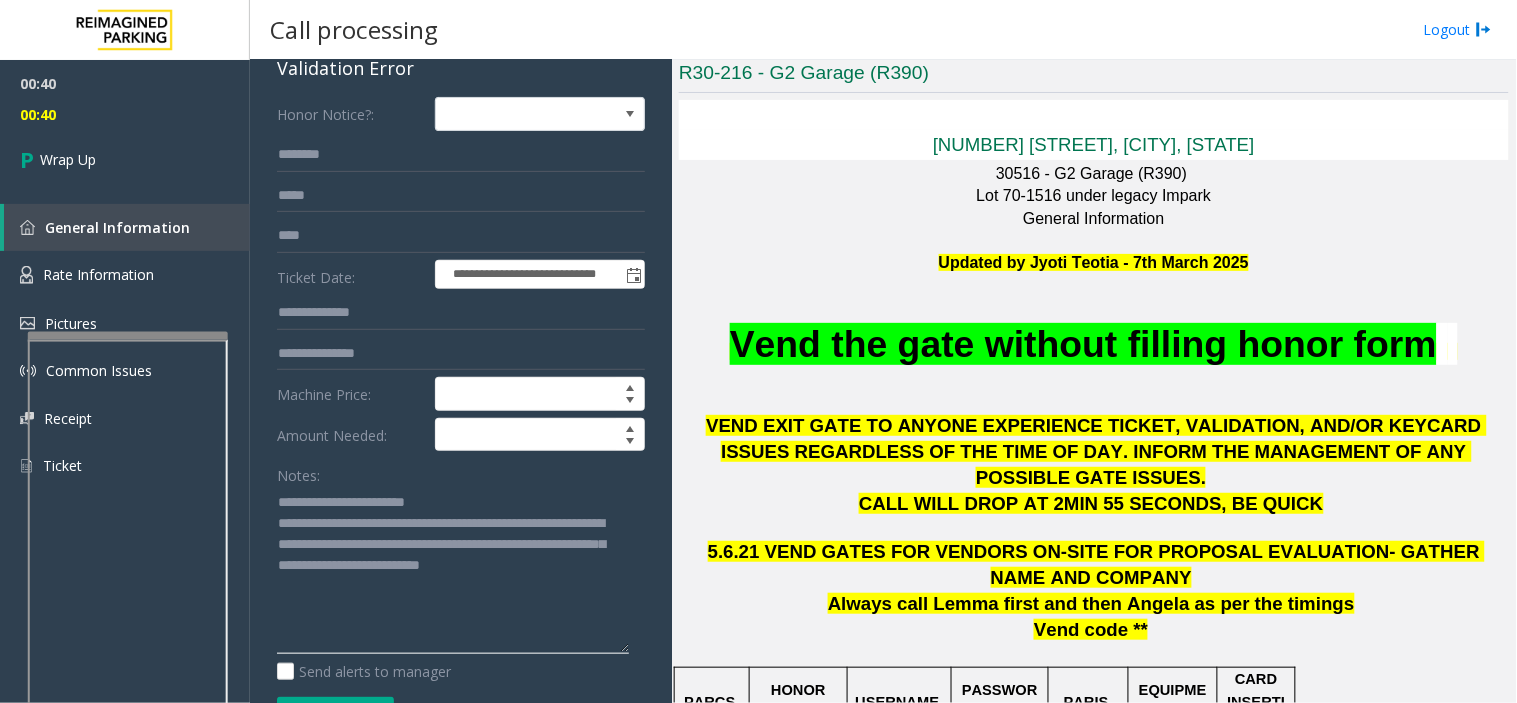 drag, startPoint x: 382, startPoint y: 573, endPoint x: 415, endPoint y: 572, distance: 33.01515 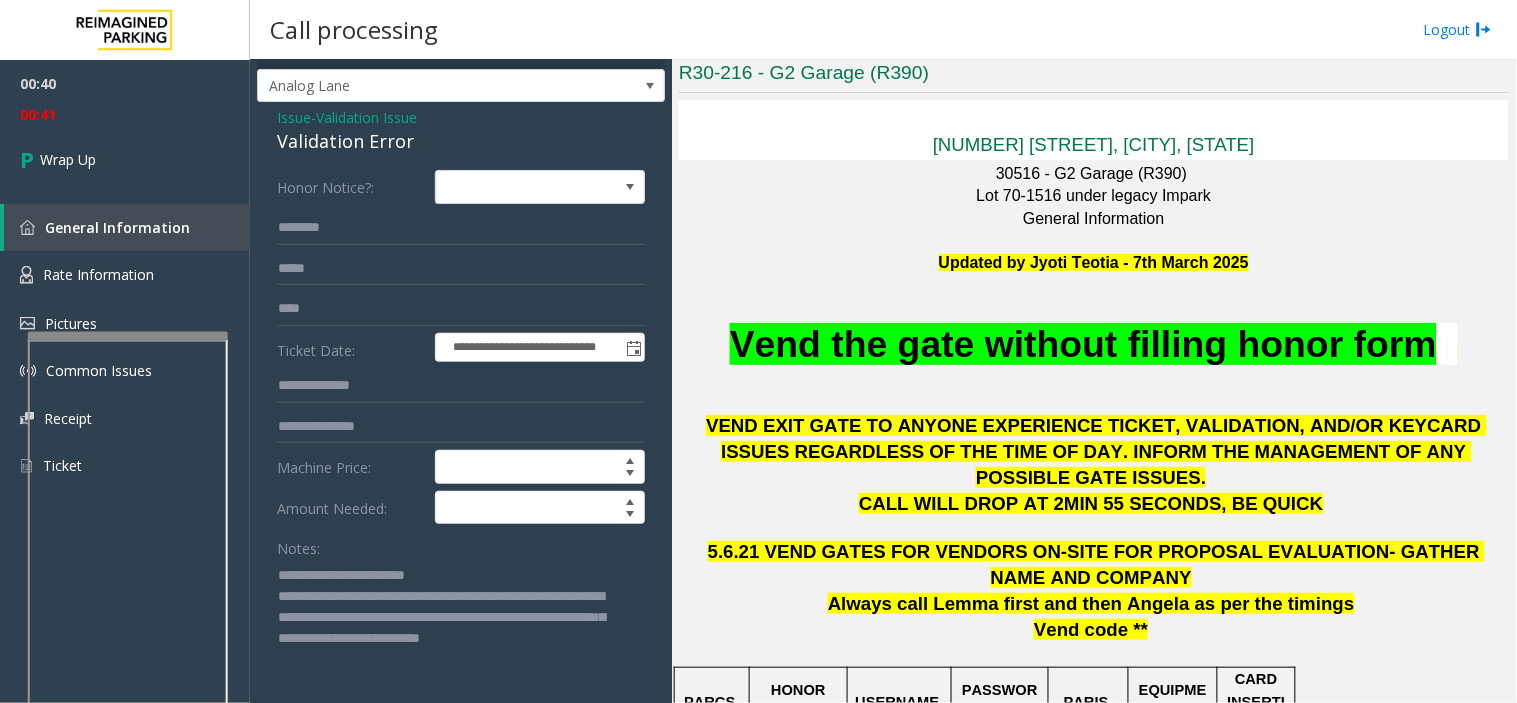 scroll, scrollTop: 0, scrollLeft: 0, axis: both 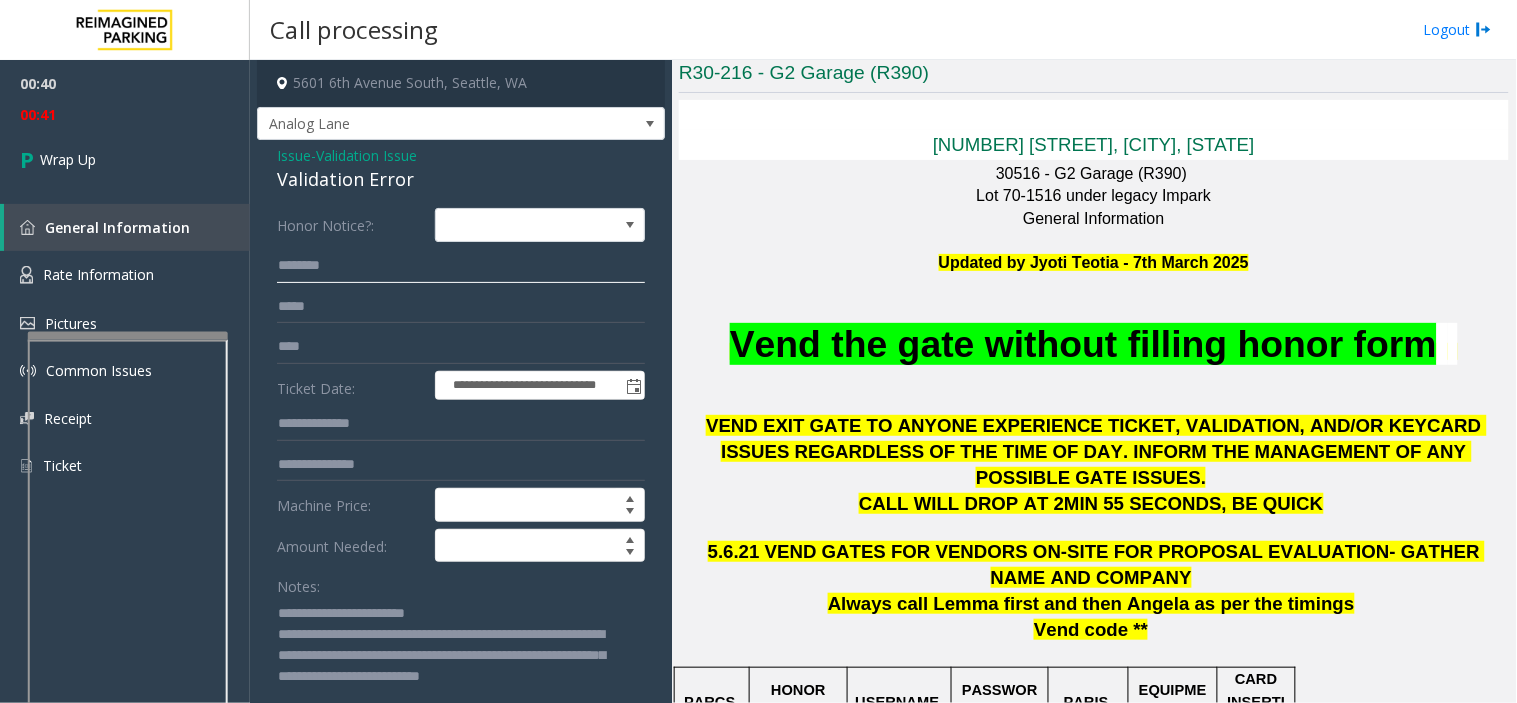 click 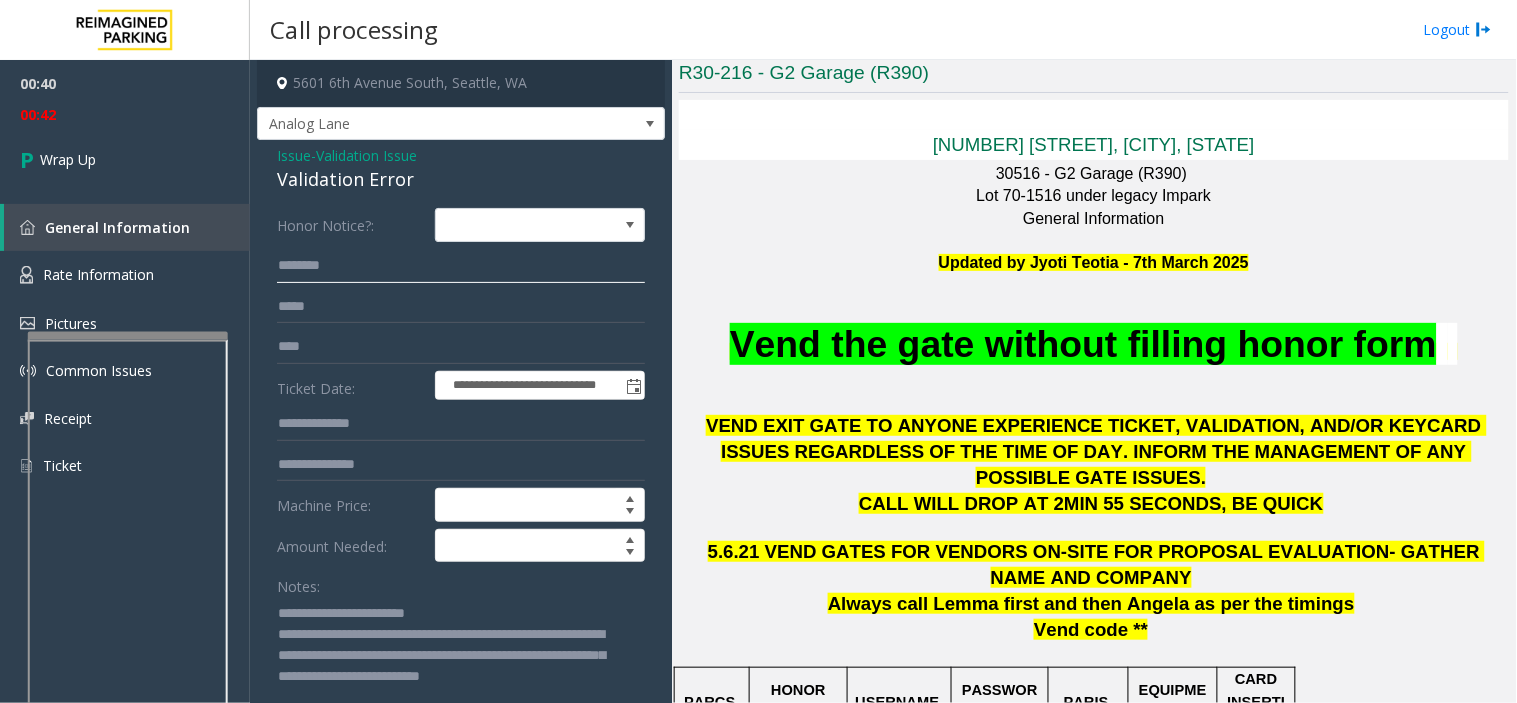 paste on "******" 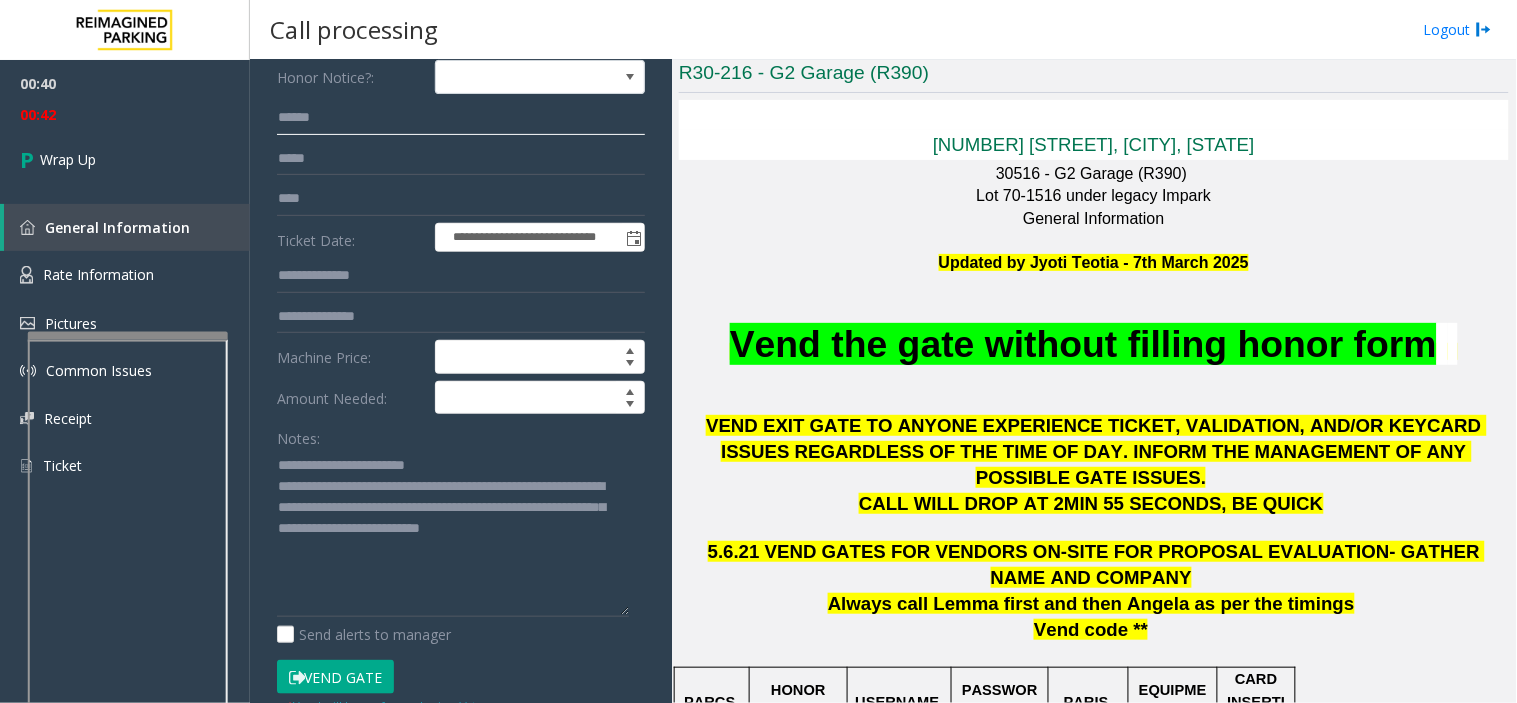 scroll, scrollTop: 333, scrollLeft: 0, axis: vertical 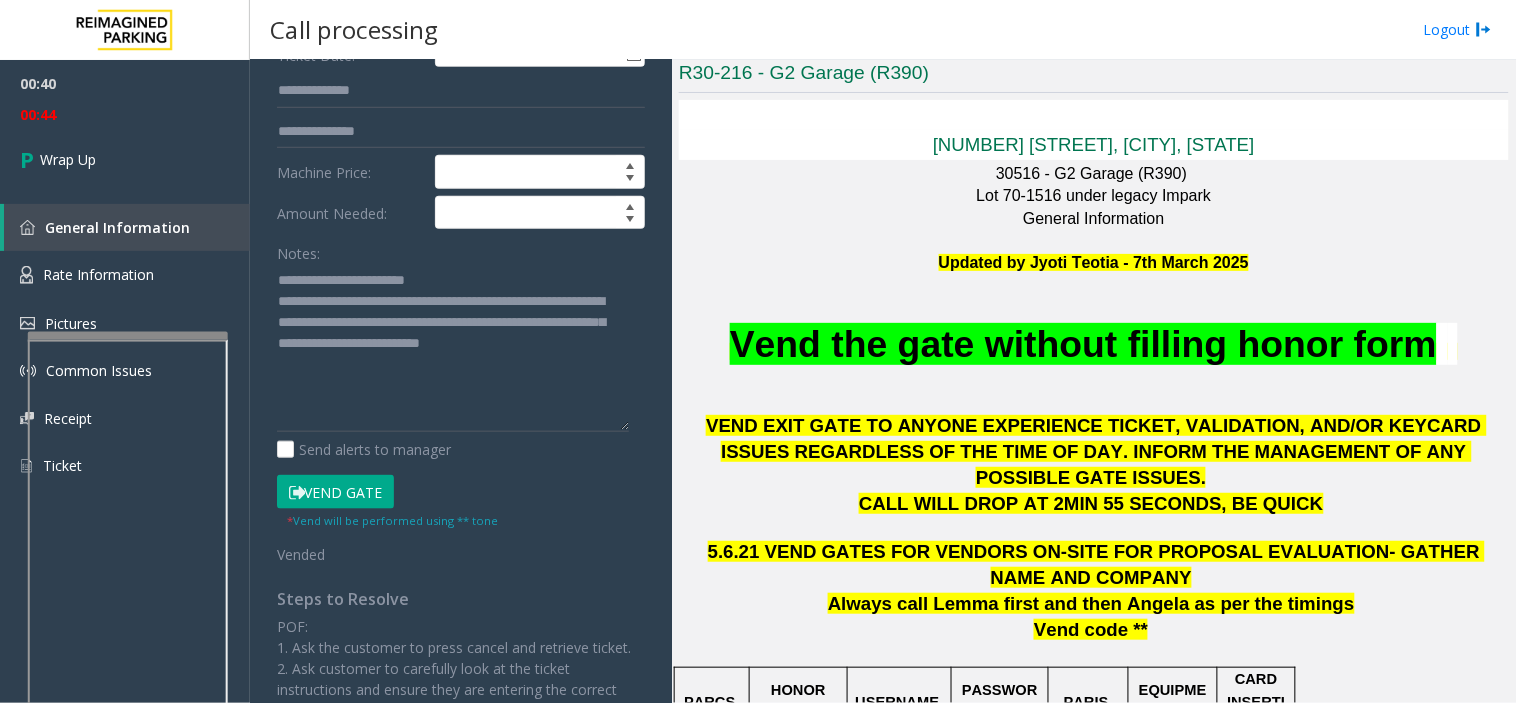 type on "******" 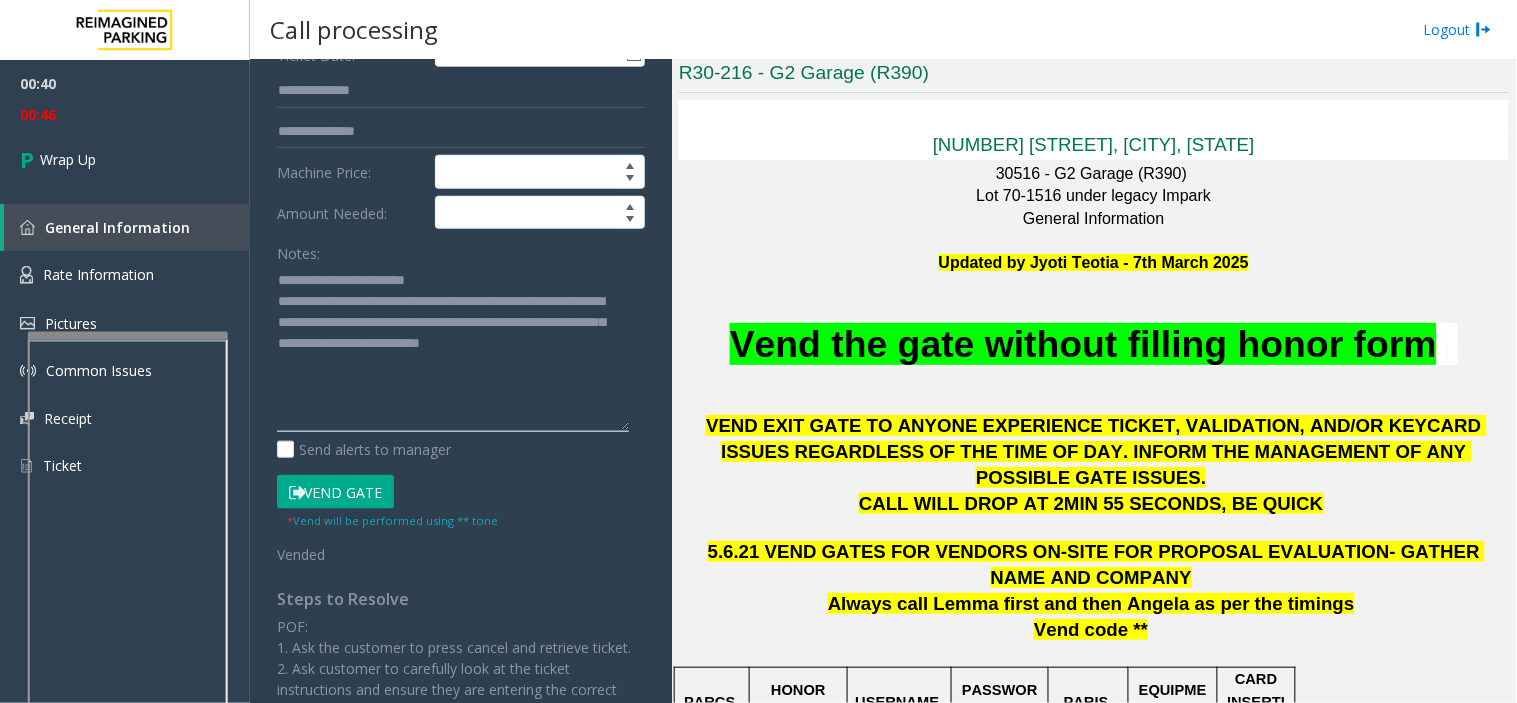 drag, startPoint x: 356, startPoint y: 308, endPoint x: 505, endPoint y: 346, distance: 153.7693 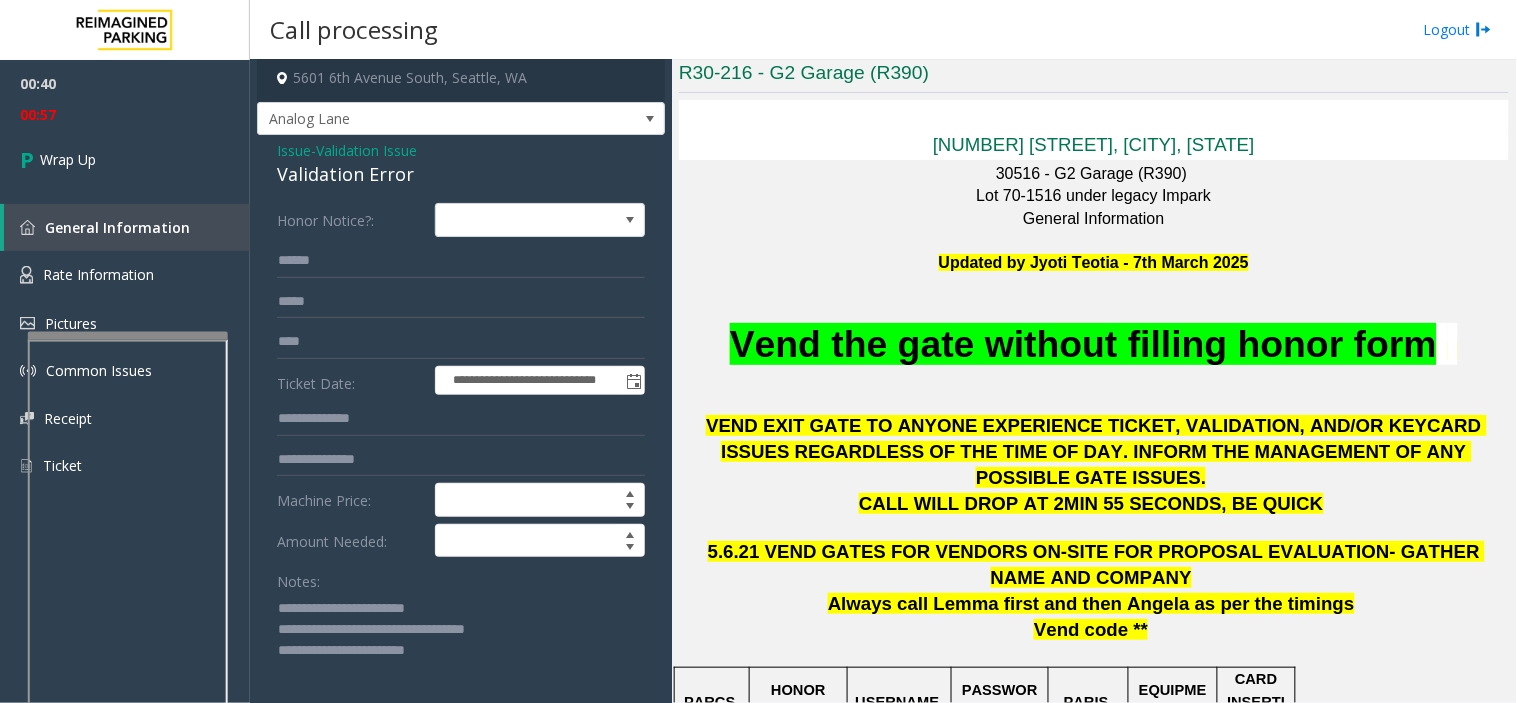 scroll, scrollTop: 0, scrollLeft: 0, axis: both 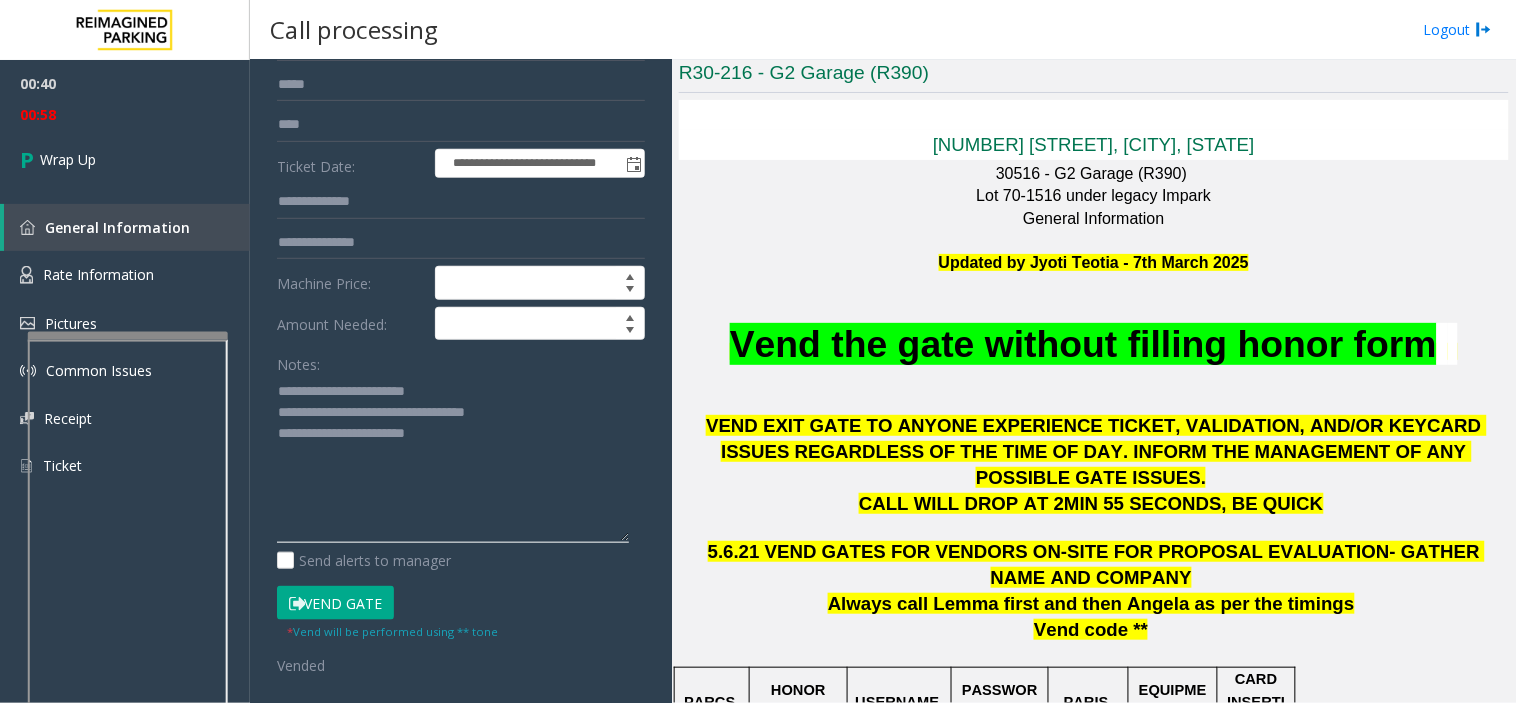 click 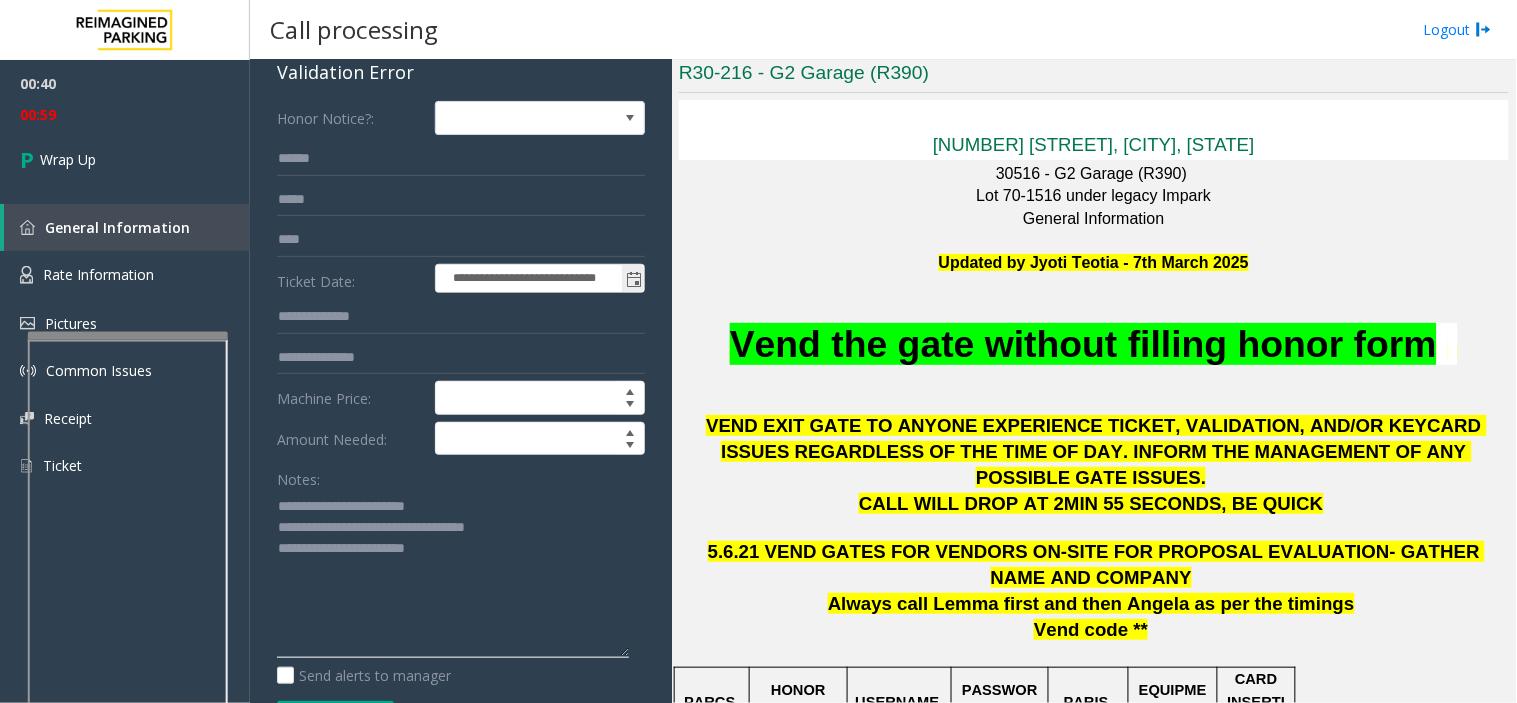 scroll, scrollTop: 0, scrollLeft: 0, axis: both 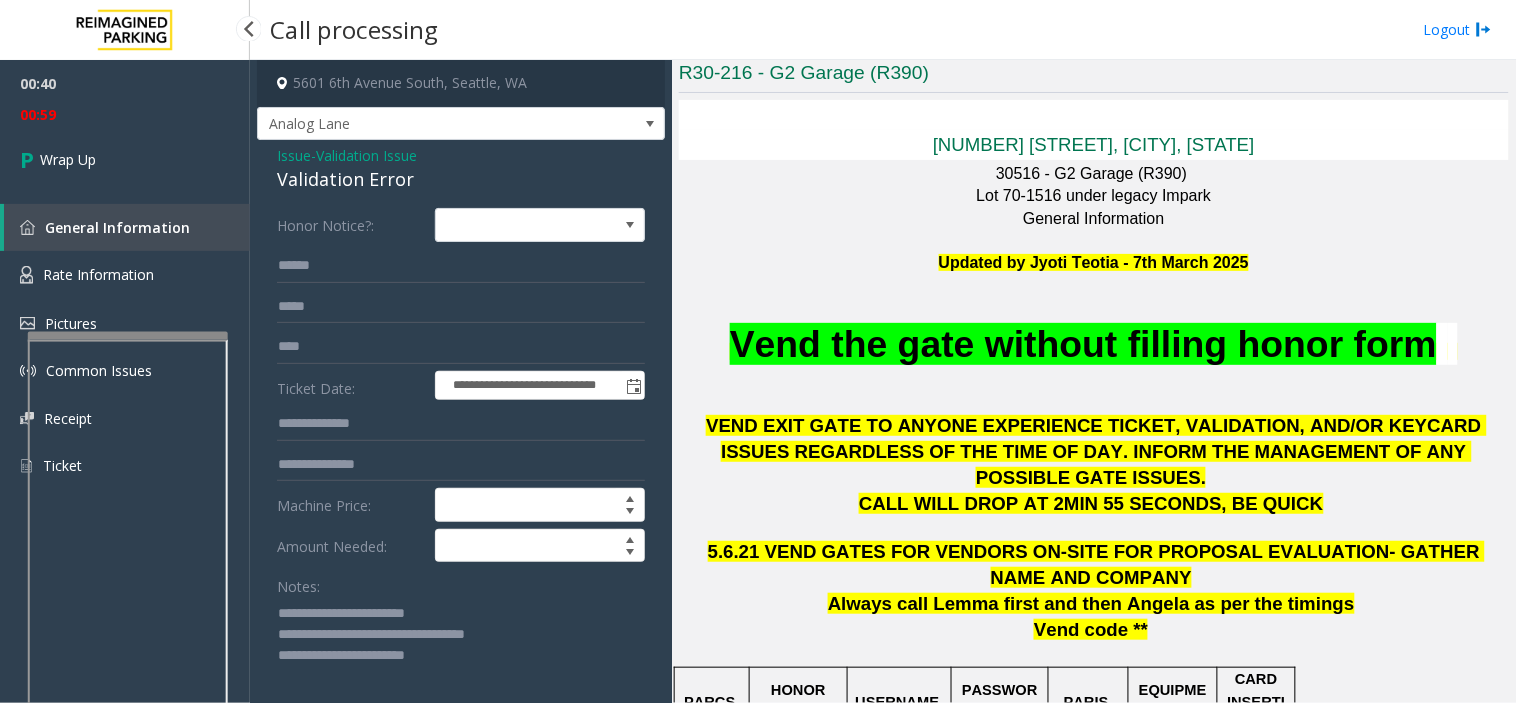 type on "**********" 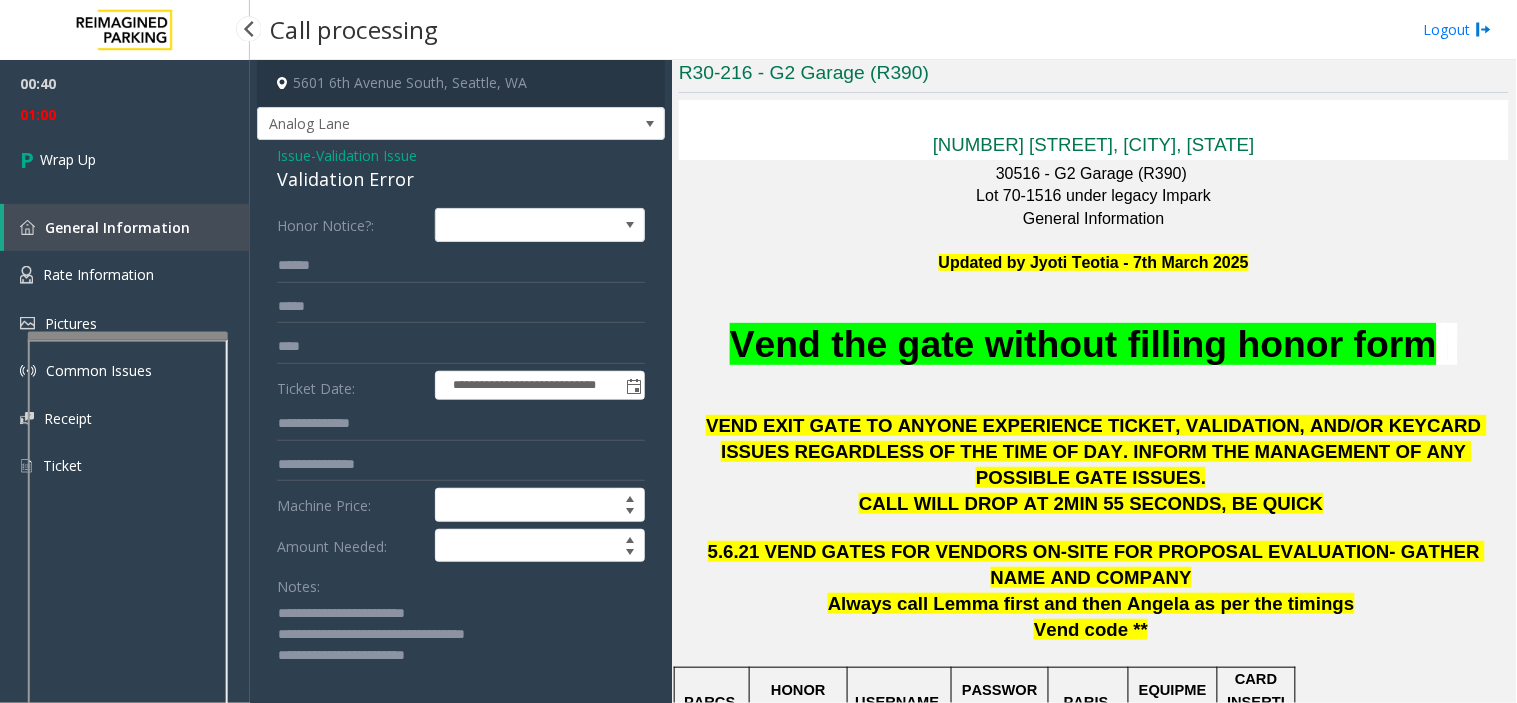 click on "00:40   01:00  Wrap Up General Information Rate Information Pictures Common Issues Receipt Ticket" at bounding box center (125, 283) 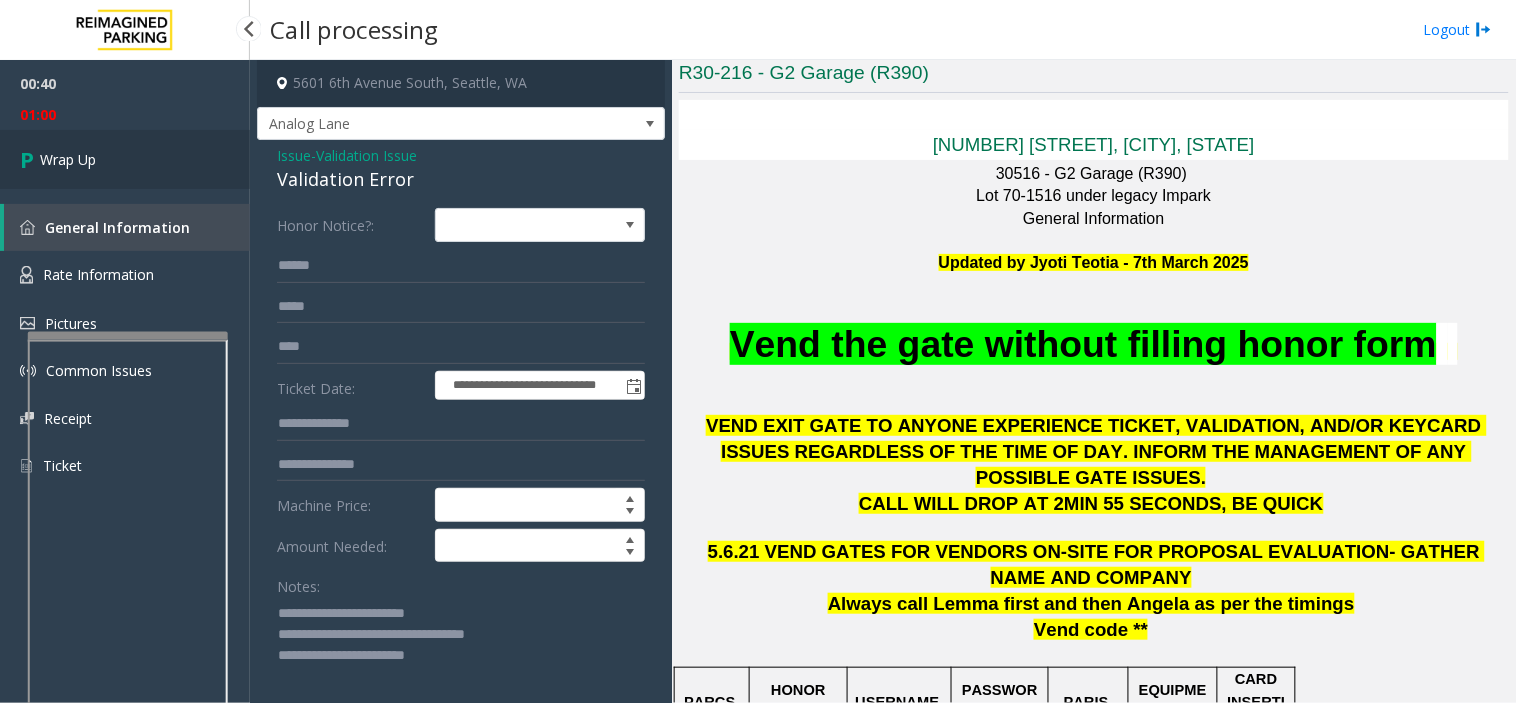click on "Wrap Up" at bounding box center (125, 159) 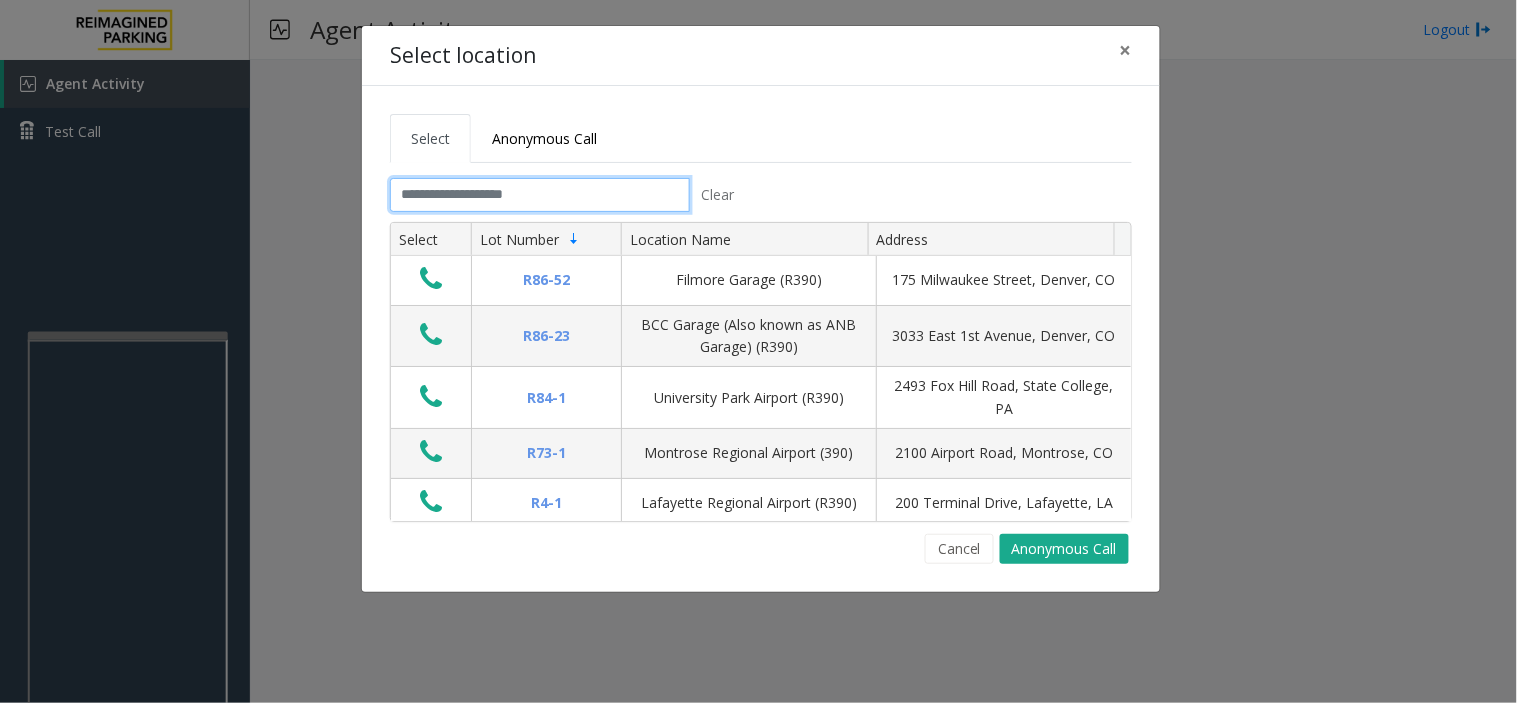 click 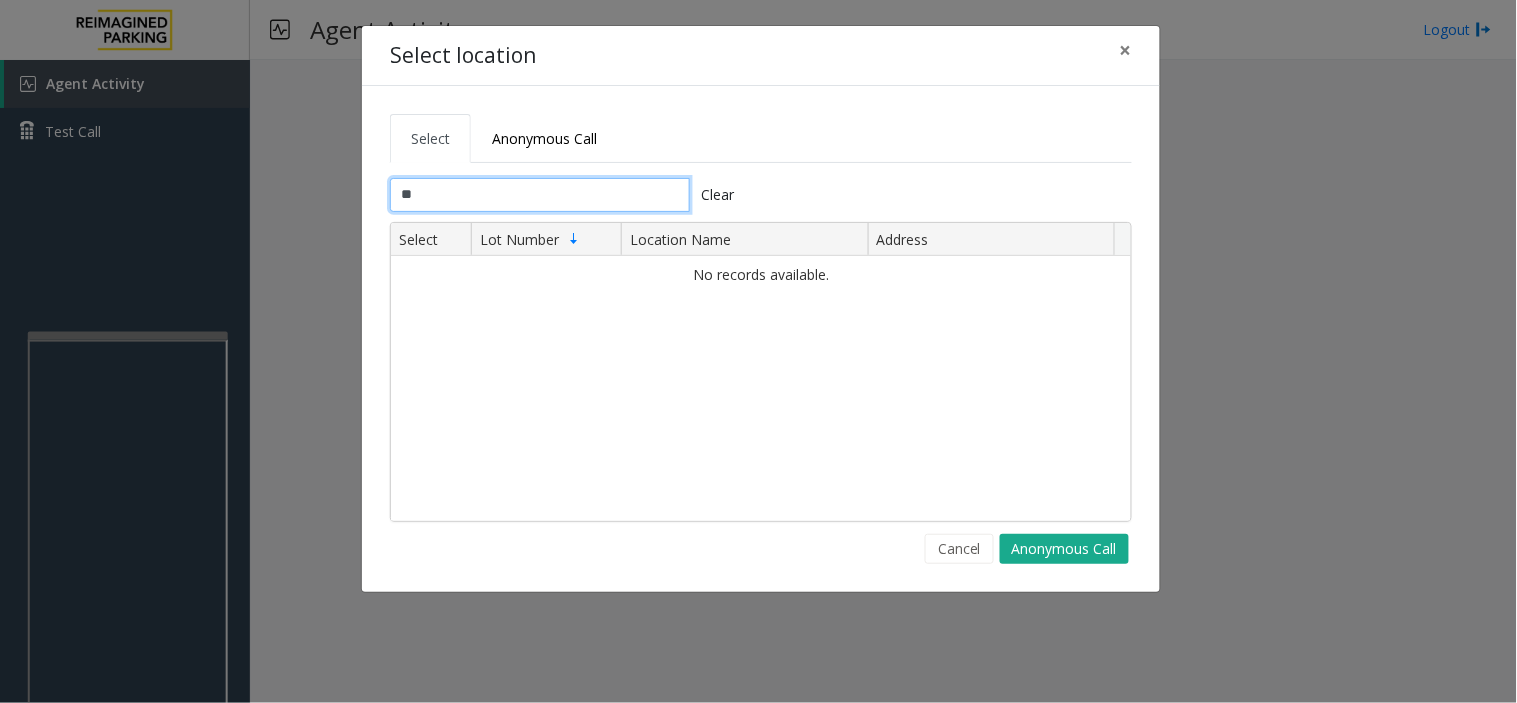 type on "*" 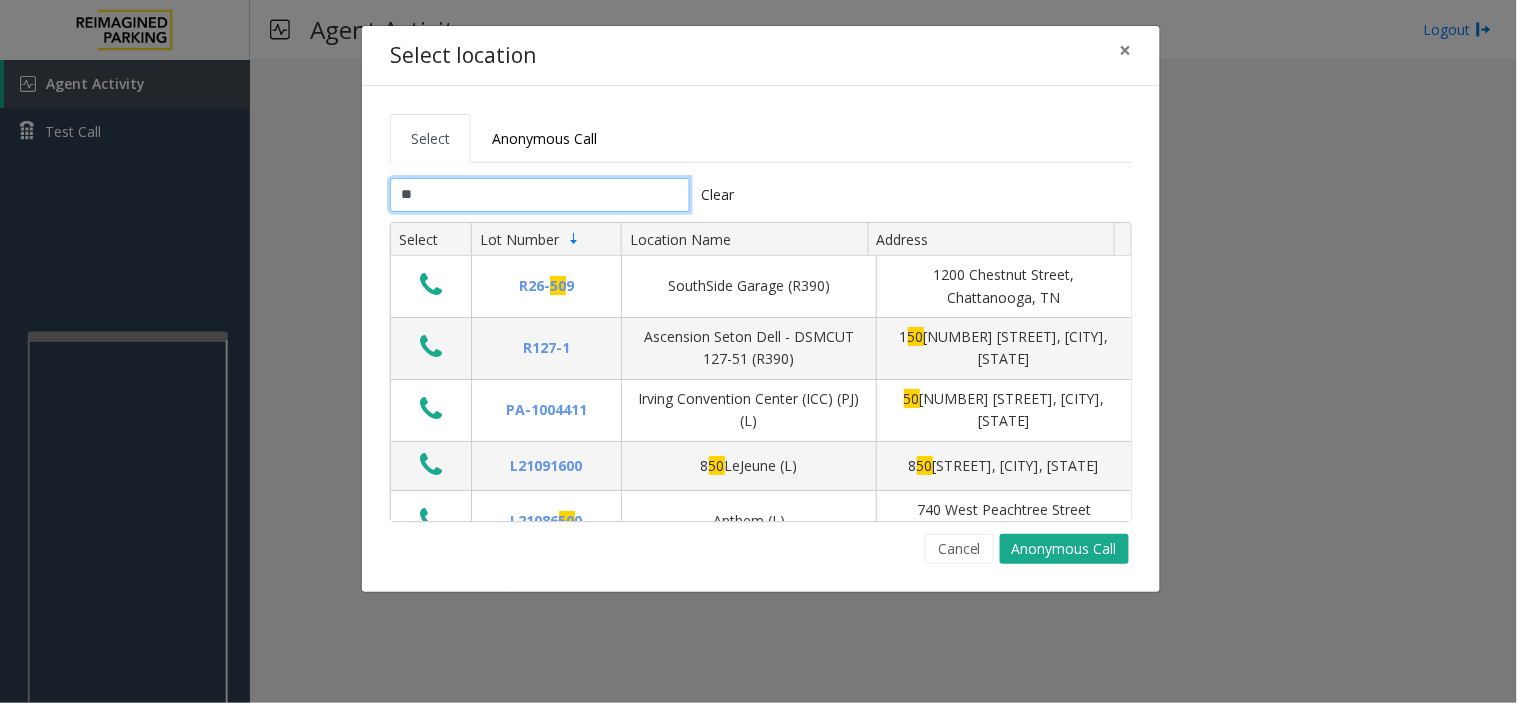 type on "**" 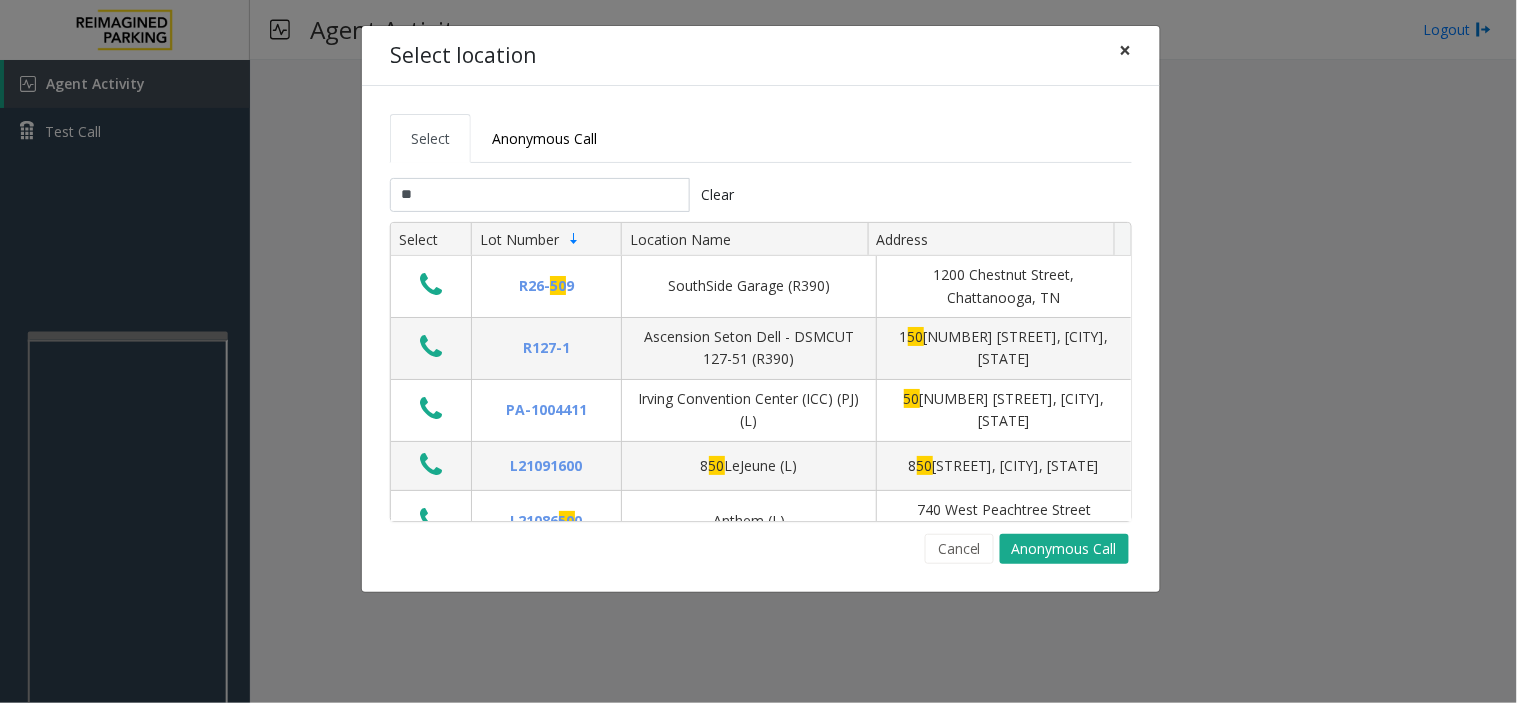 click on "×" 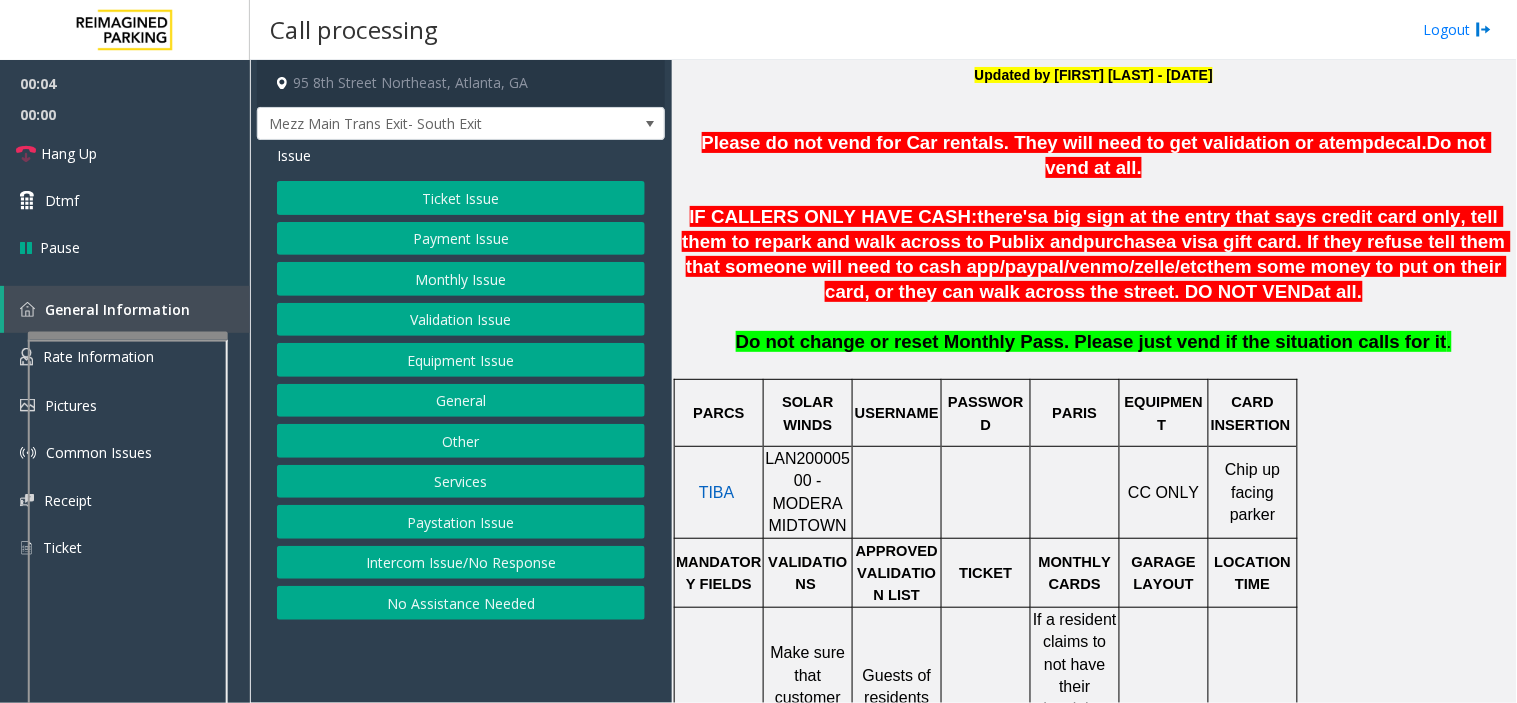 scroll, scrollTop: 666, scrollLeft: 0, axis: vertical 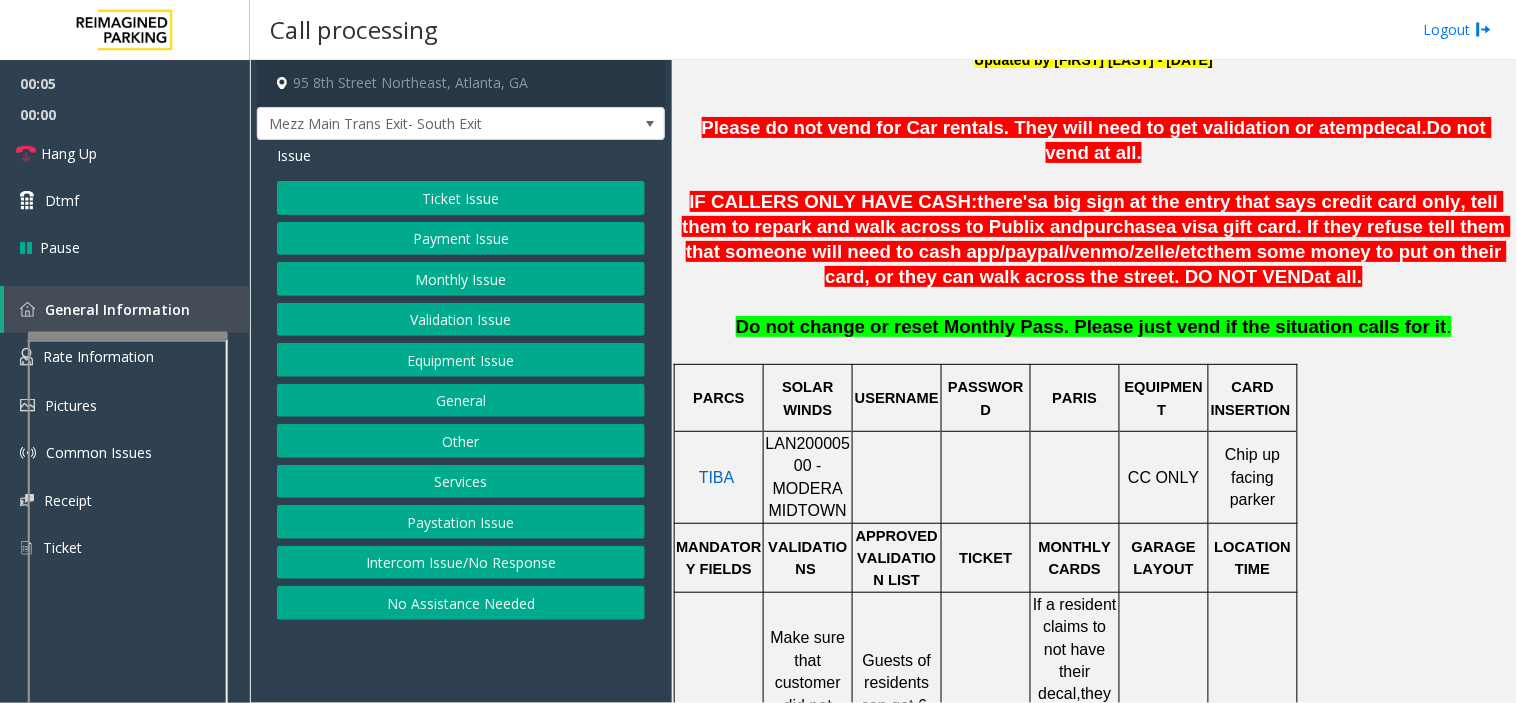 click on "LAN20000500 - MODERA MIDTOWN" 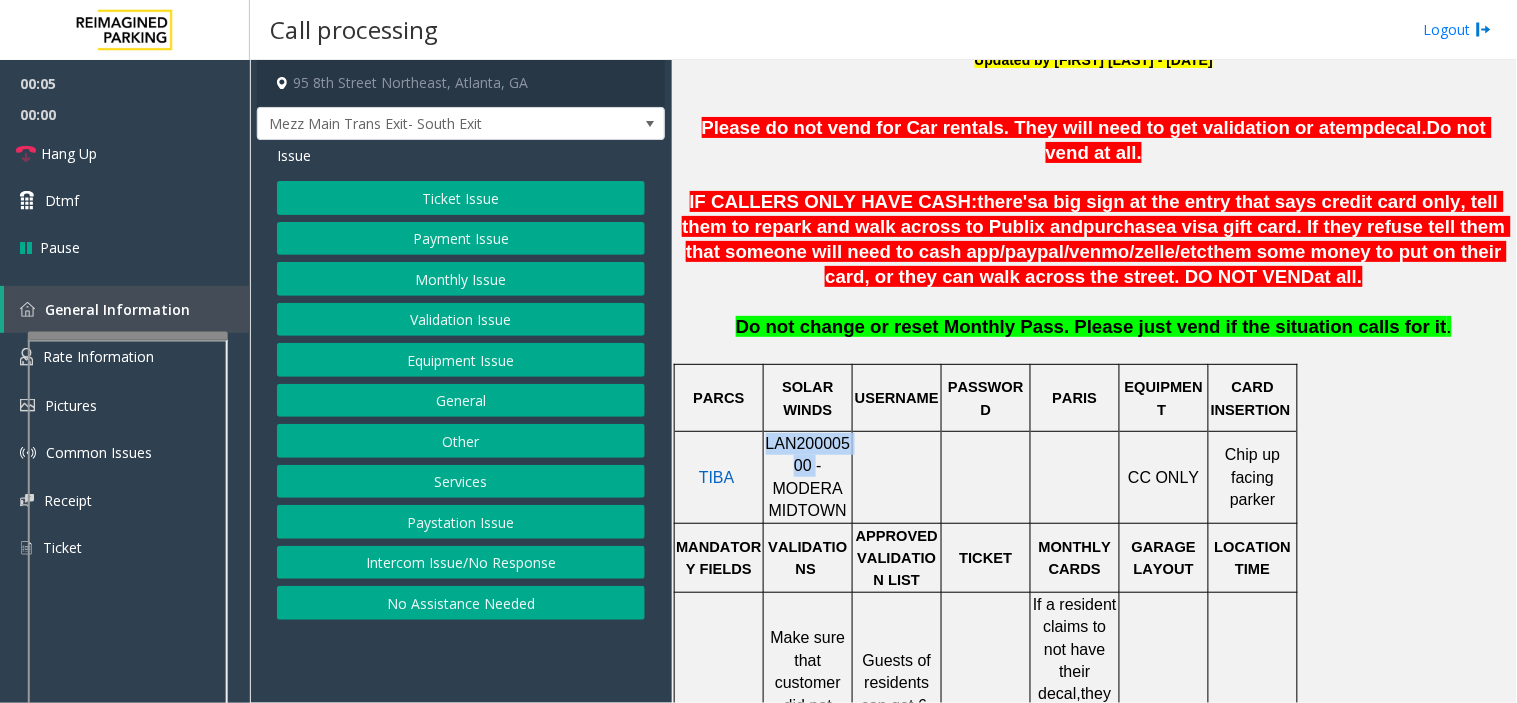 click on "LAN20000500 - MODERA MIDTOWN" 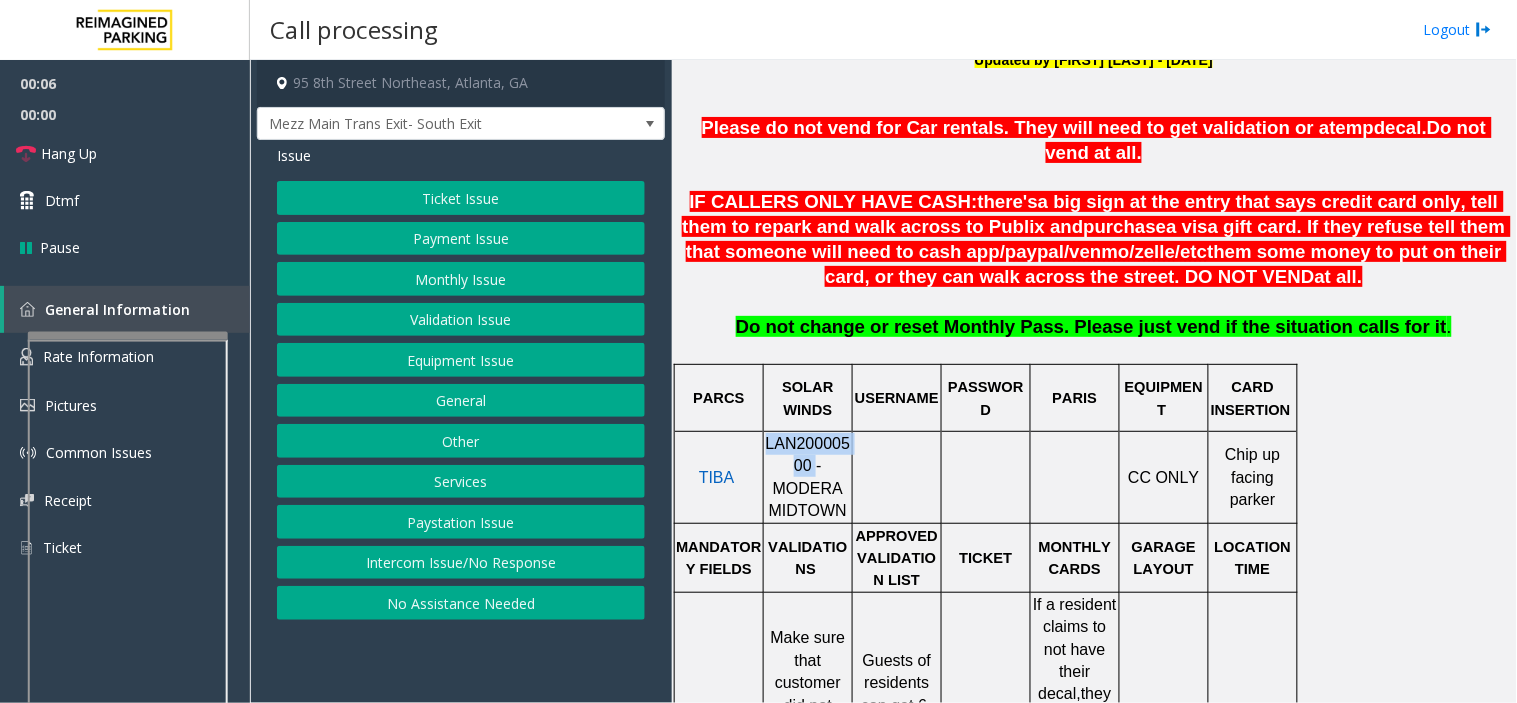 copy on "LAN20000500" 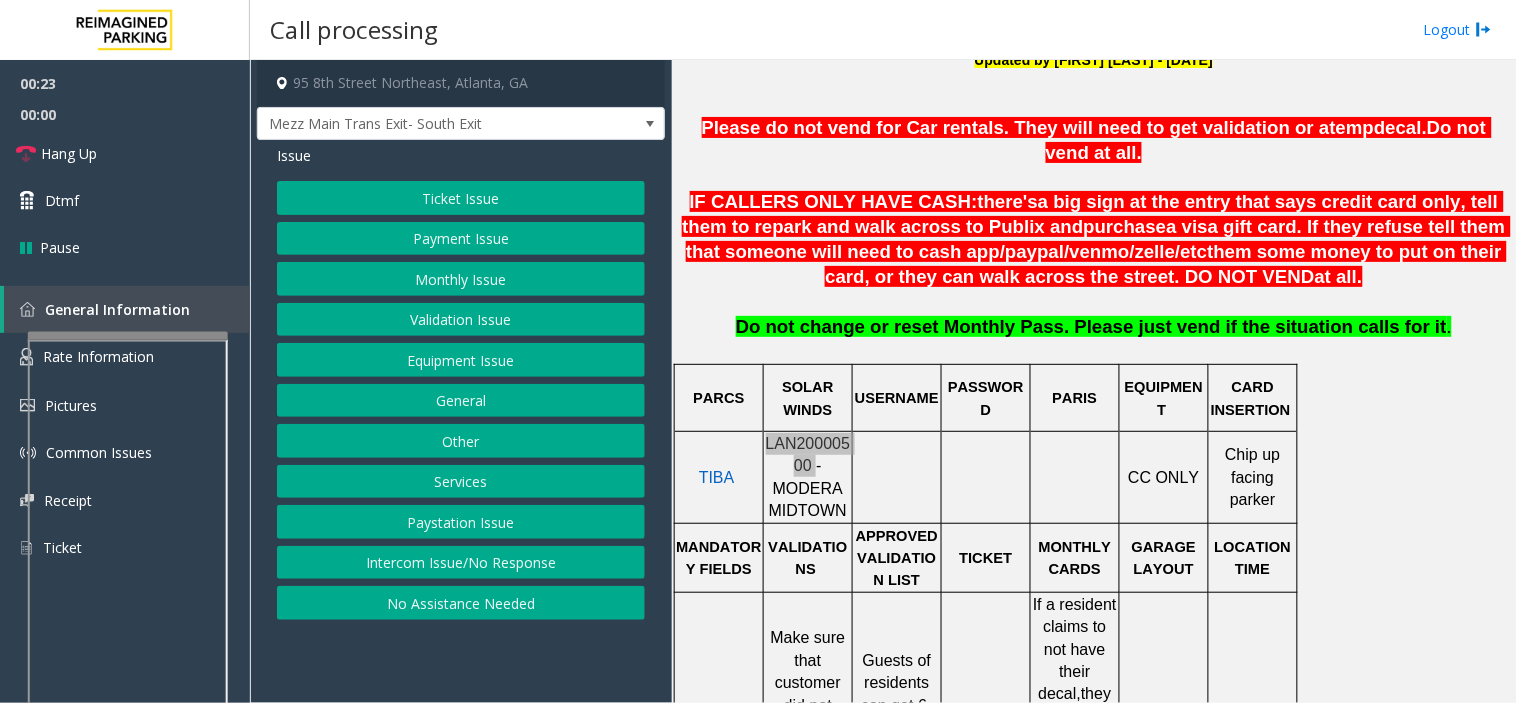 scroll, scrollTop: 1111, scrollLeft: 0, axis: vertical 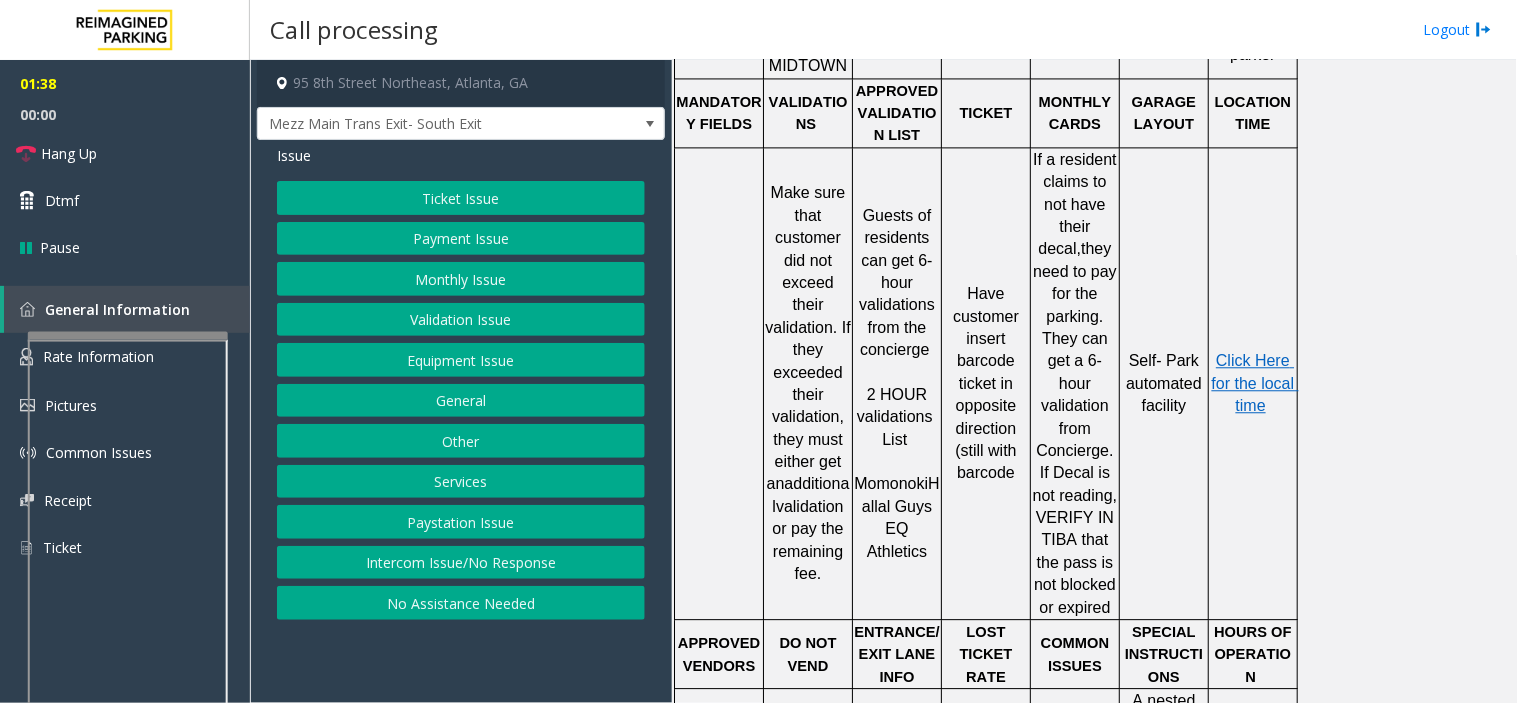 click on "Equipment Issue" 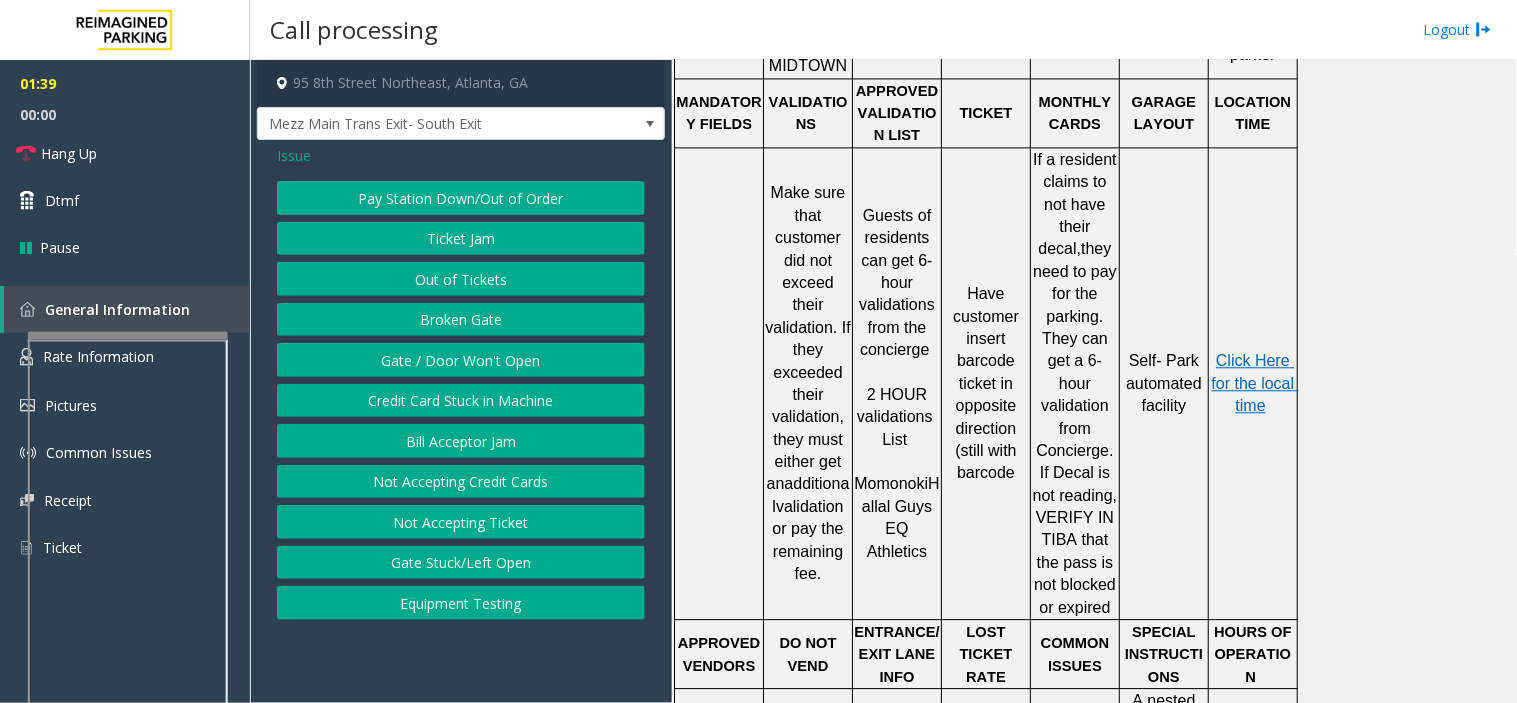 click on "Ticket Jam" 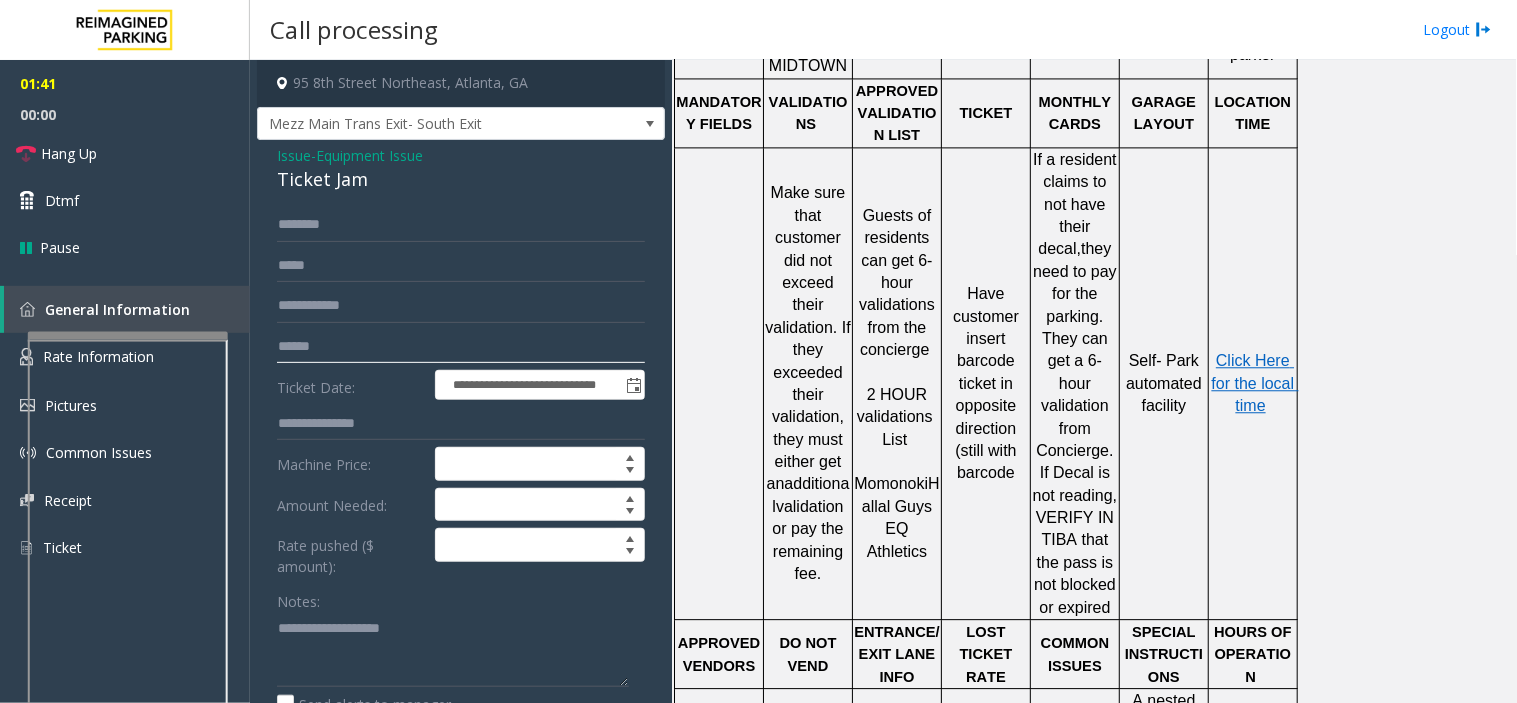click 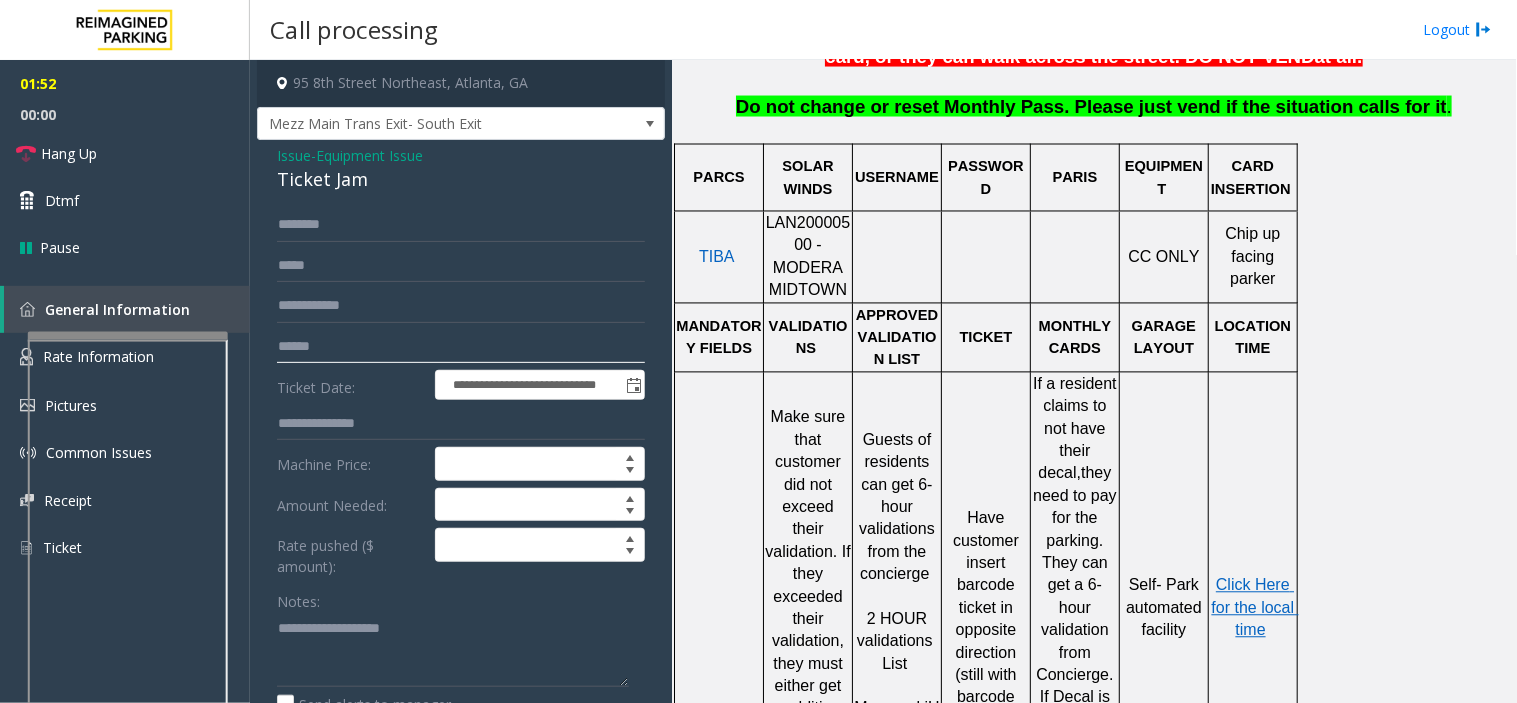 scroll, scrollTop: 777, scrollLeft: 0, axis: vertical 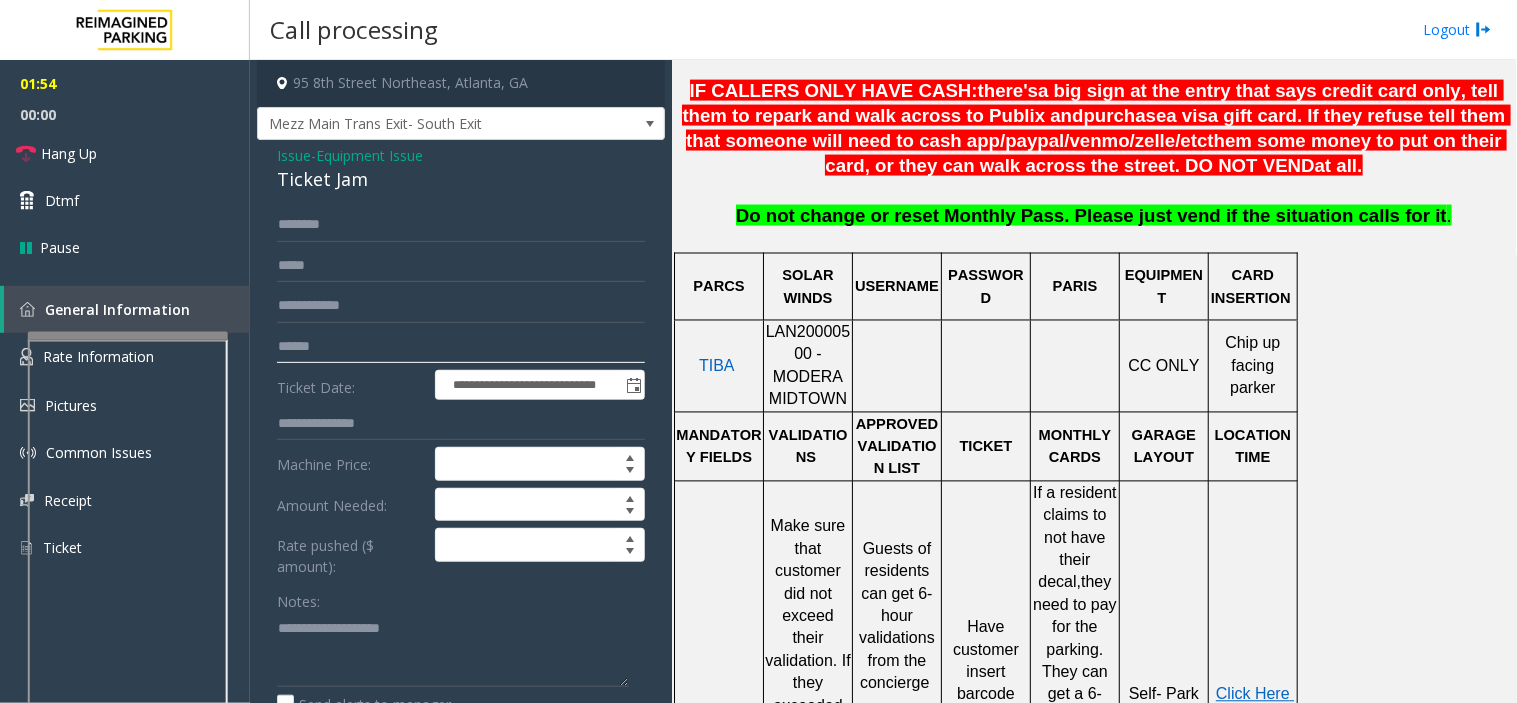 type on "******" 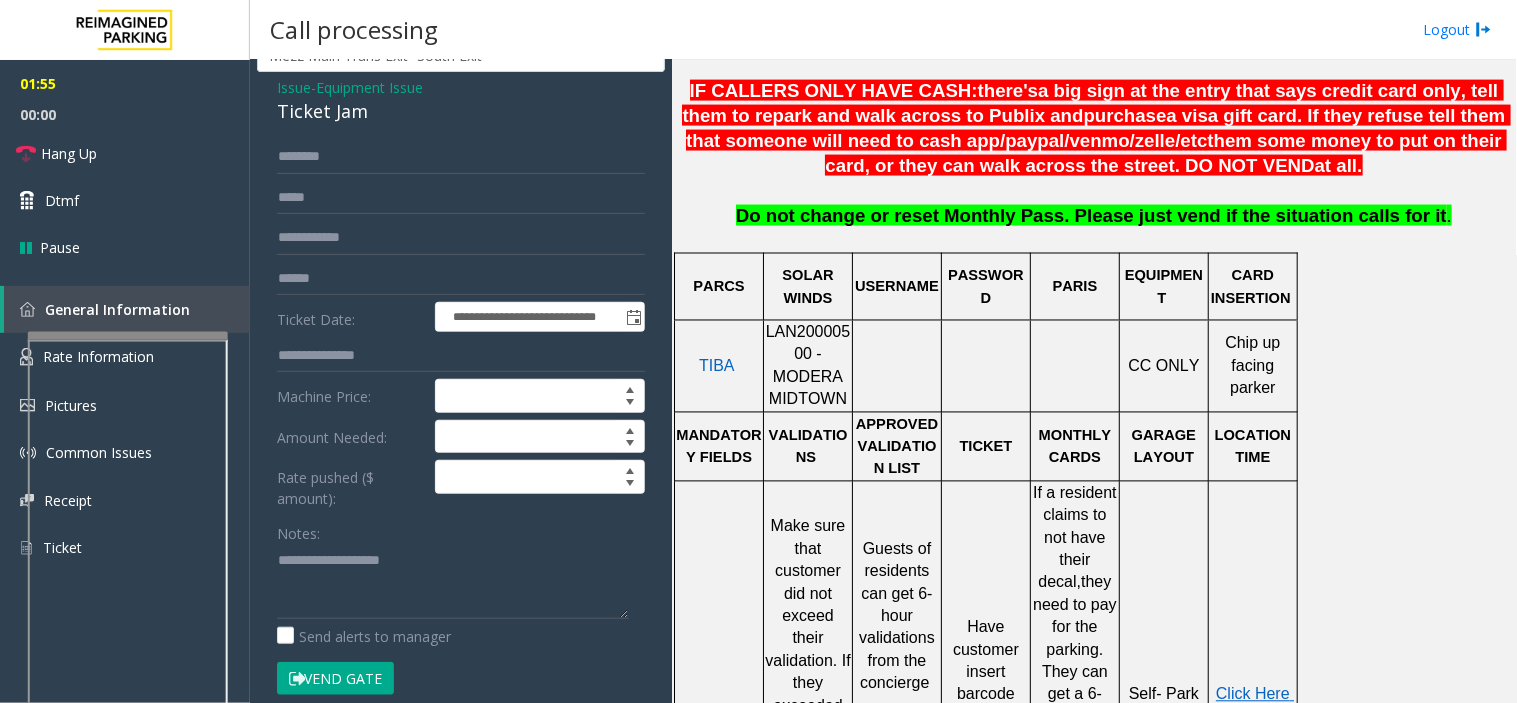 scroll, scrollTop: 333, scrollLeft: 0, axis: vertical 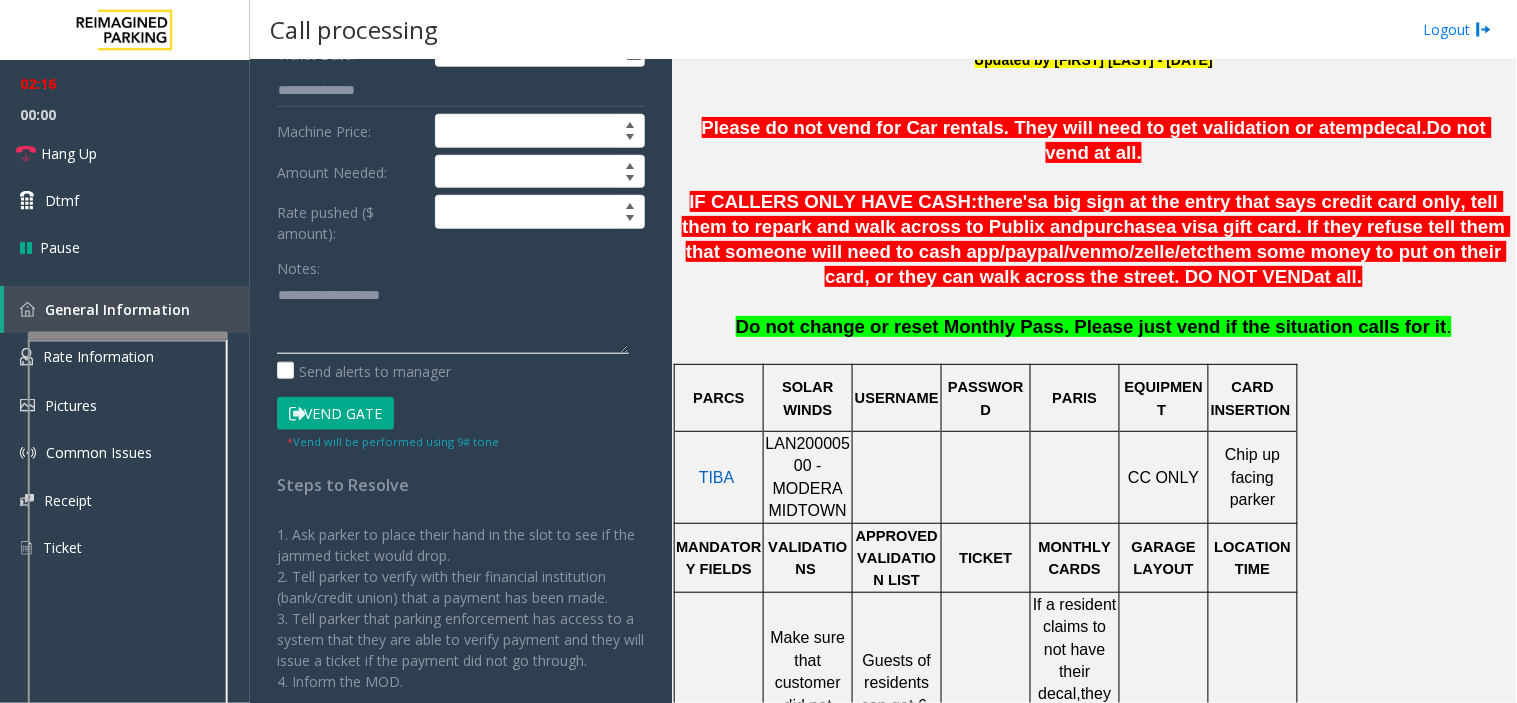click 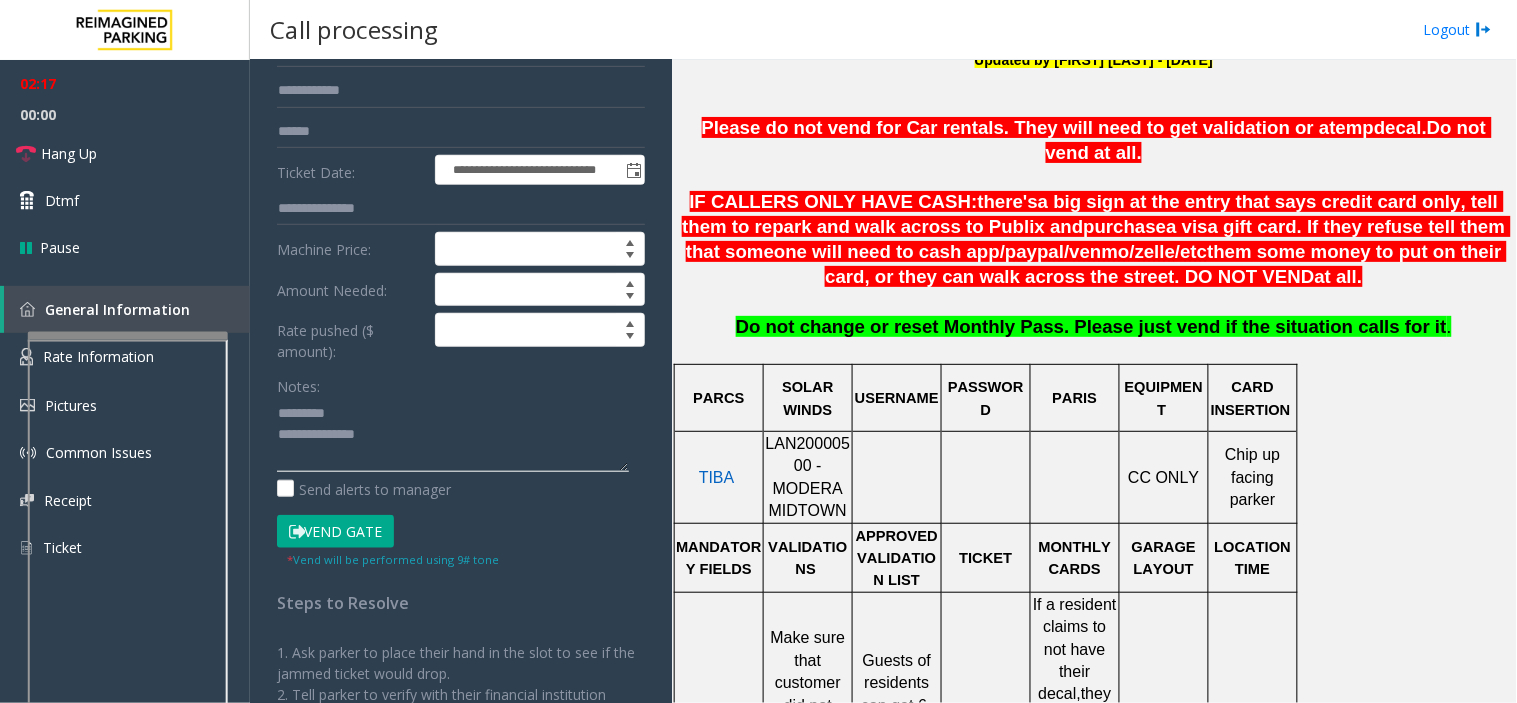 scroll, scrollTop: 0, scrollLeft: 0, axis: both 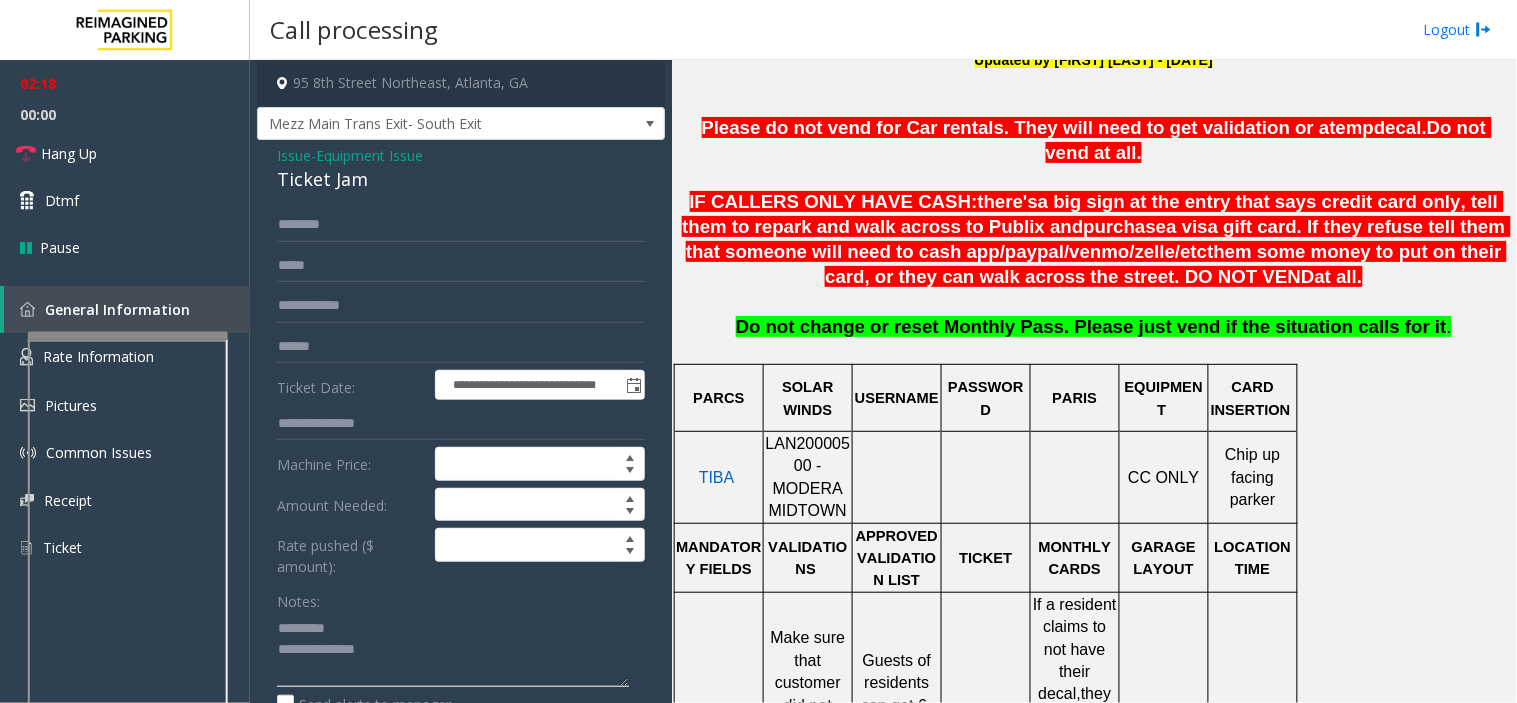 type on "**********" 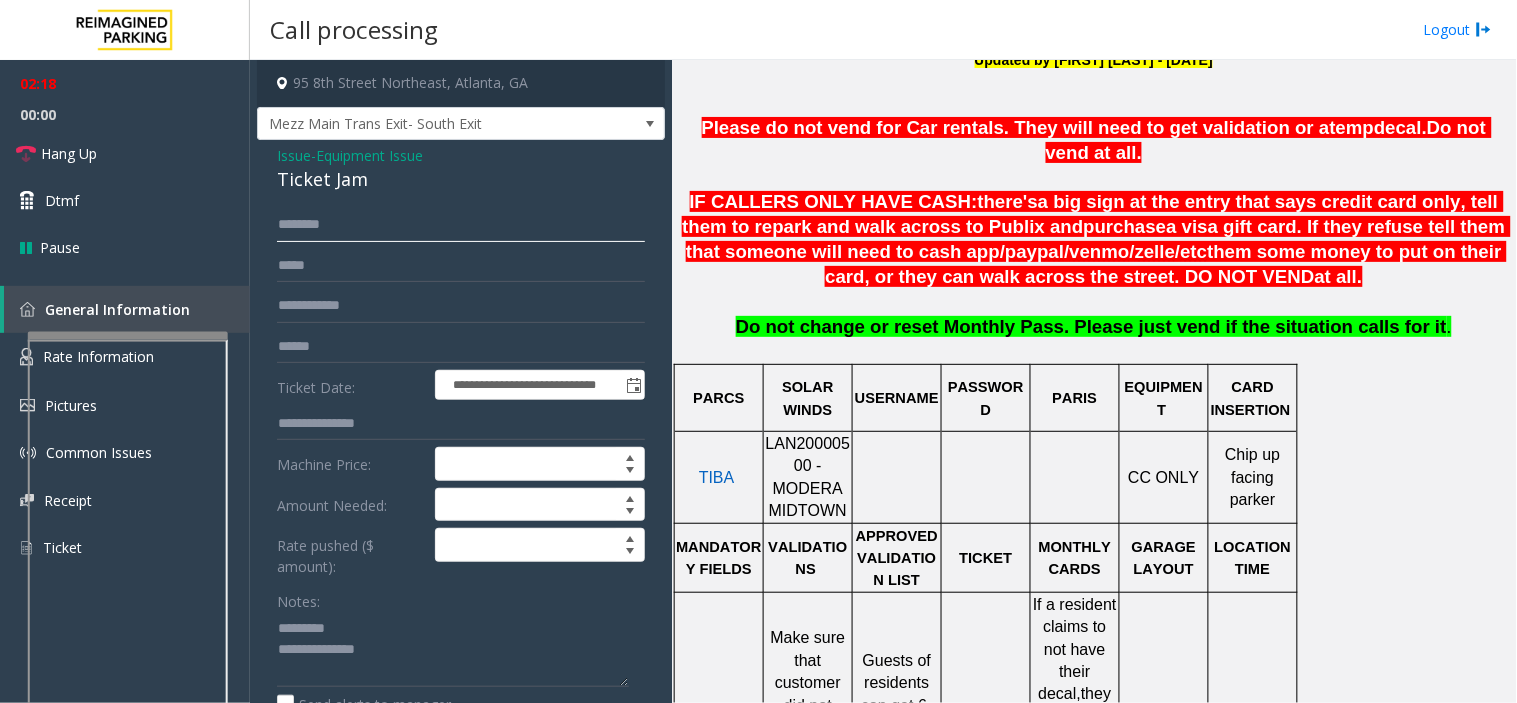 click 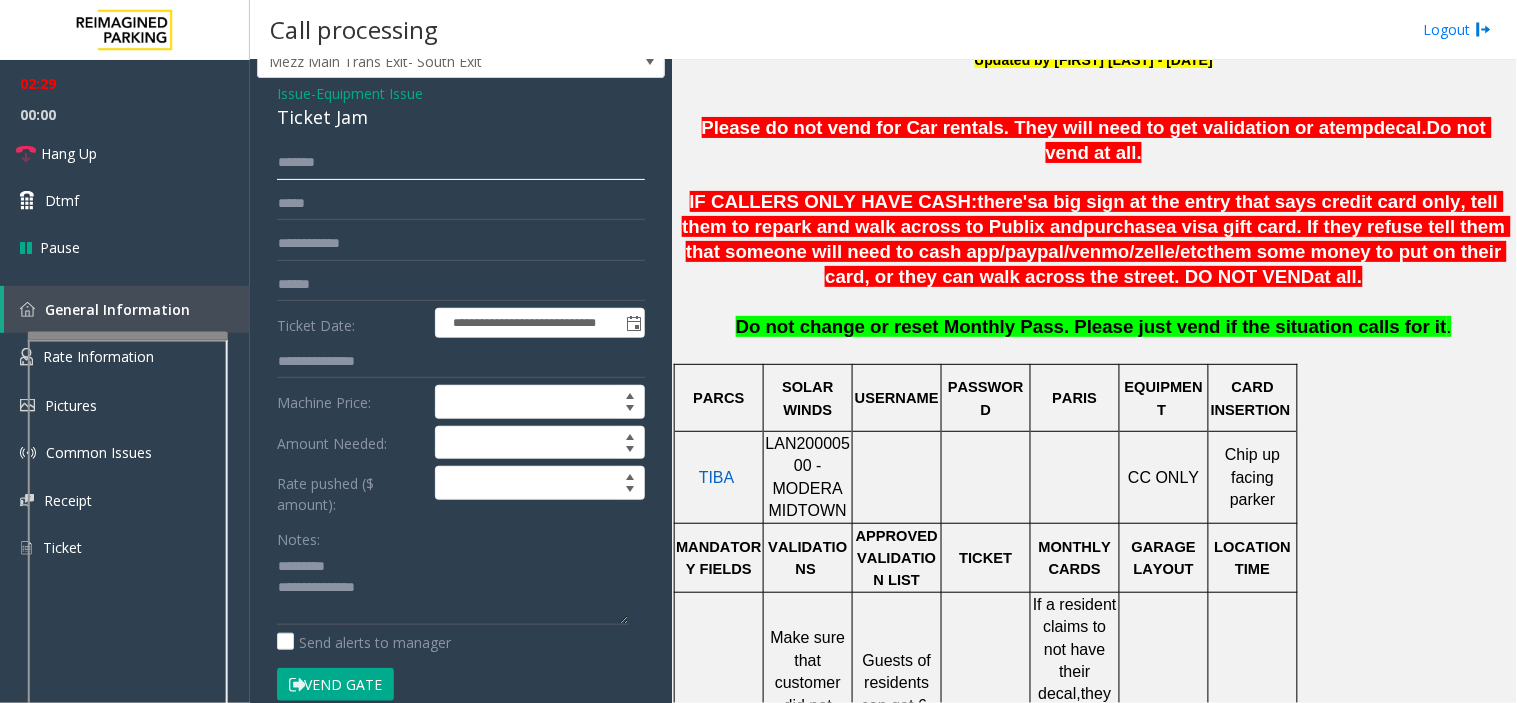 scroll, scrollTop: 222, scrollLeft: 0, axis: vertical 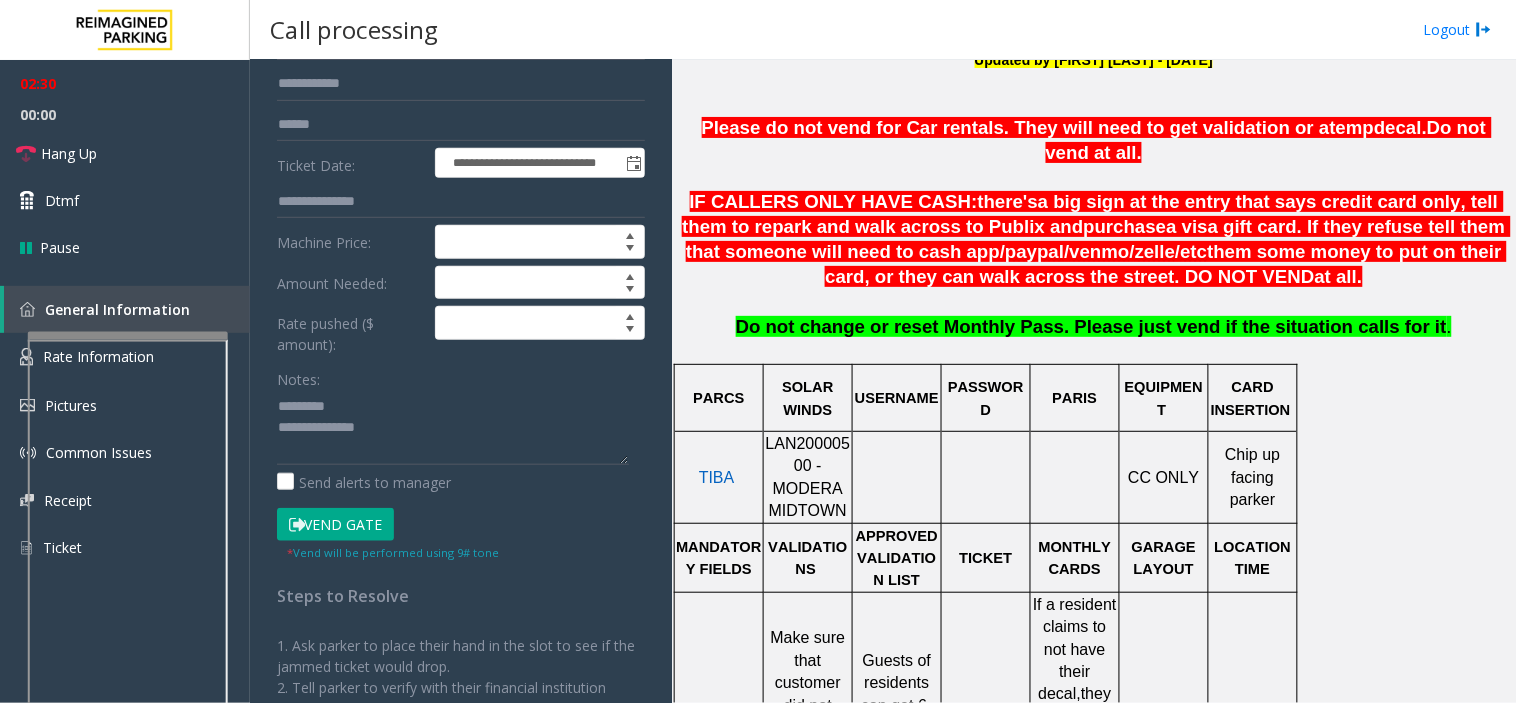 type on "*******" 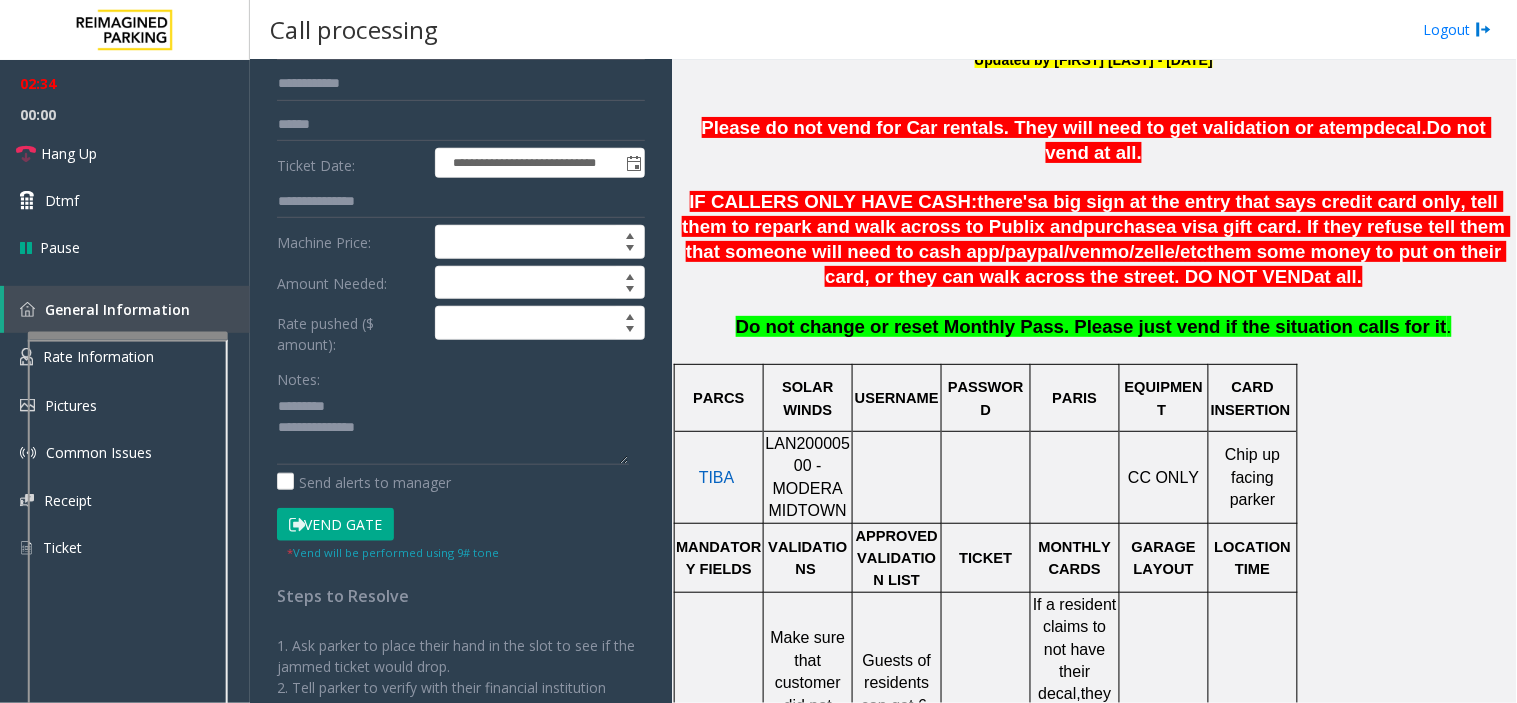 click on "Vend Gate" 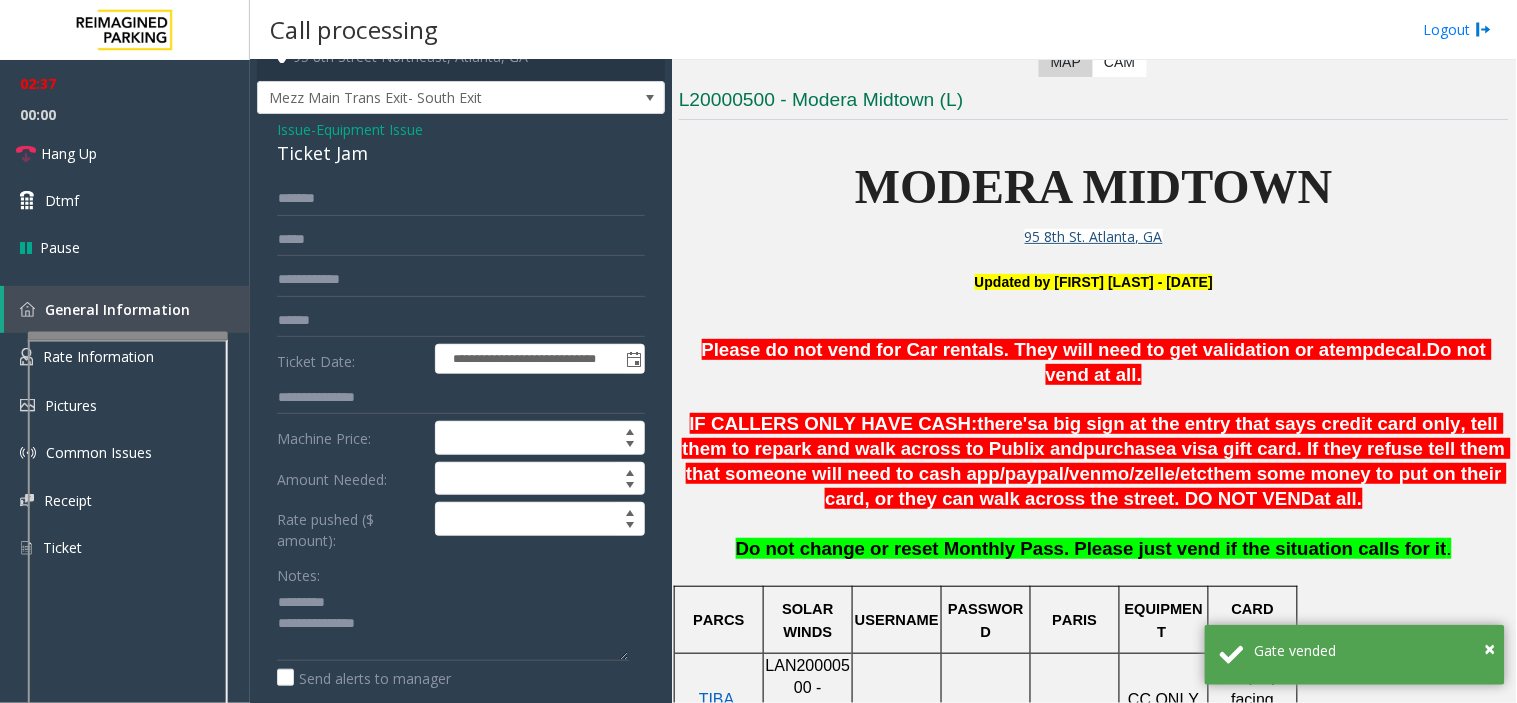 scroll, scrollTop: 0, scrollLeft: 0, axis: both 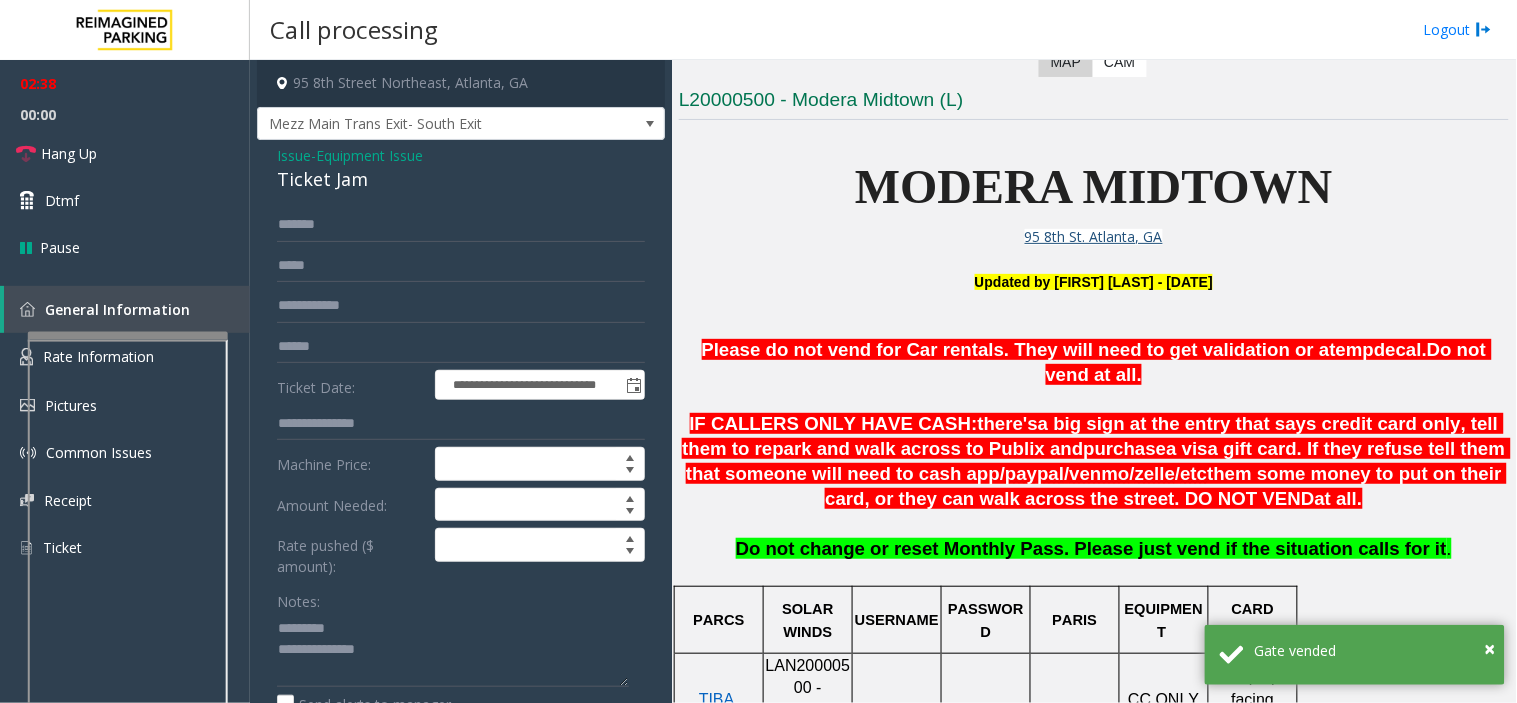 click on "Ticket Jam" 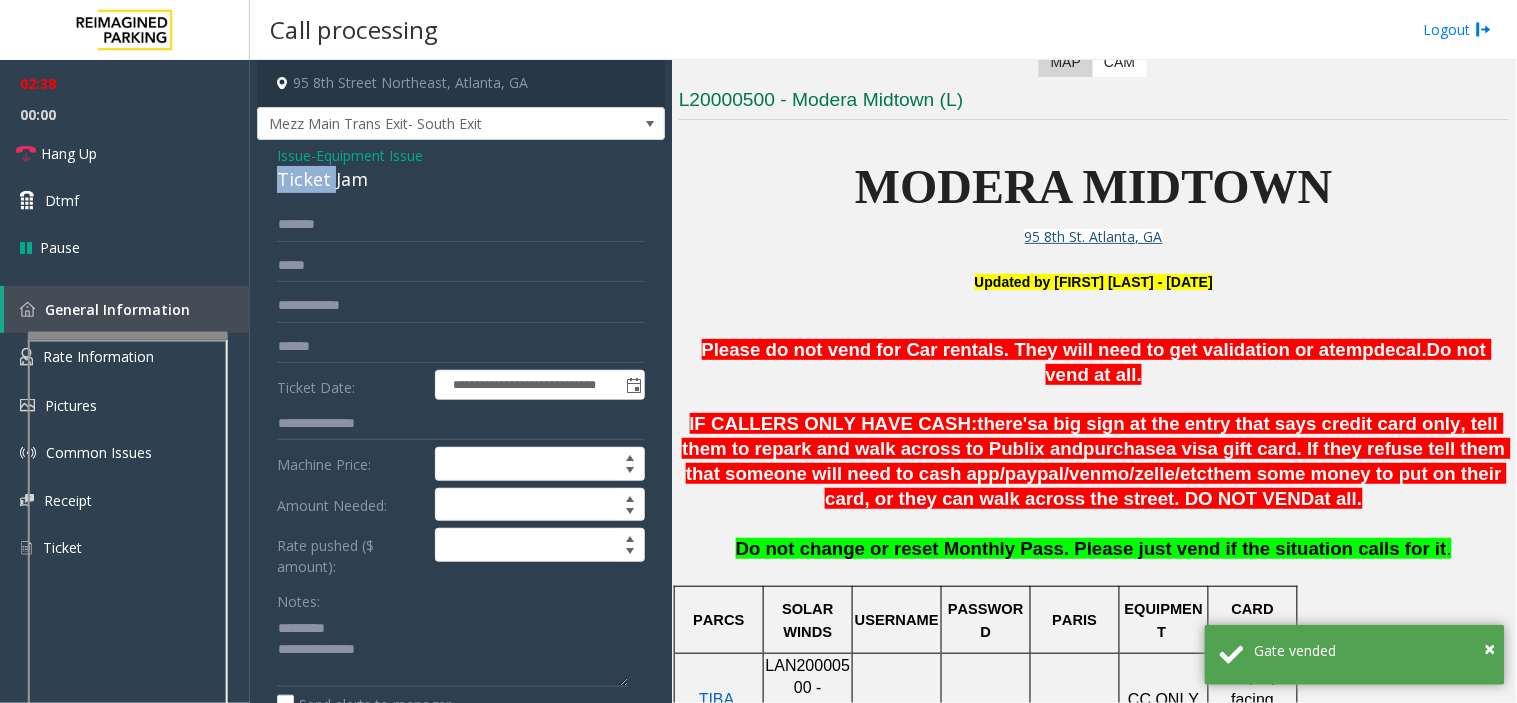 click on "Ticket Jam" 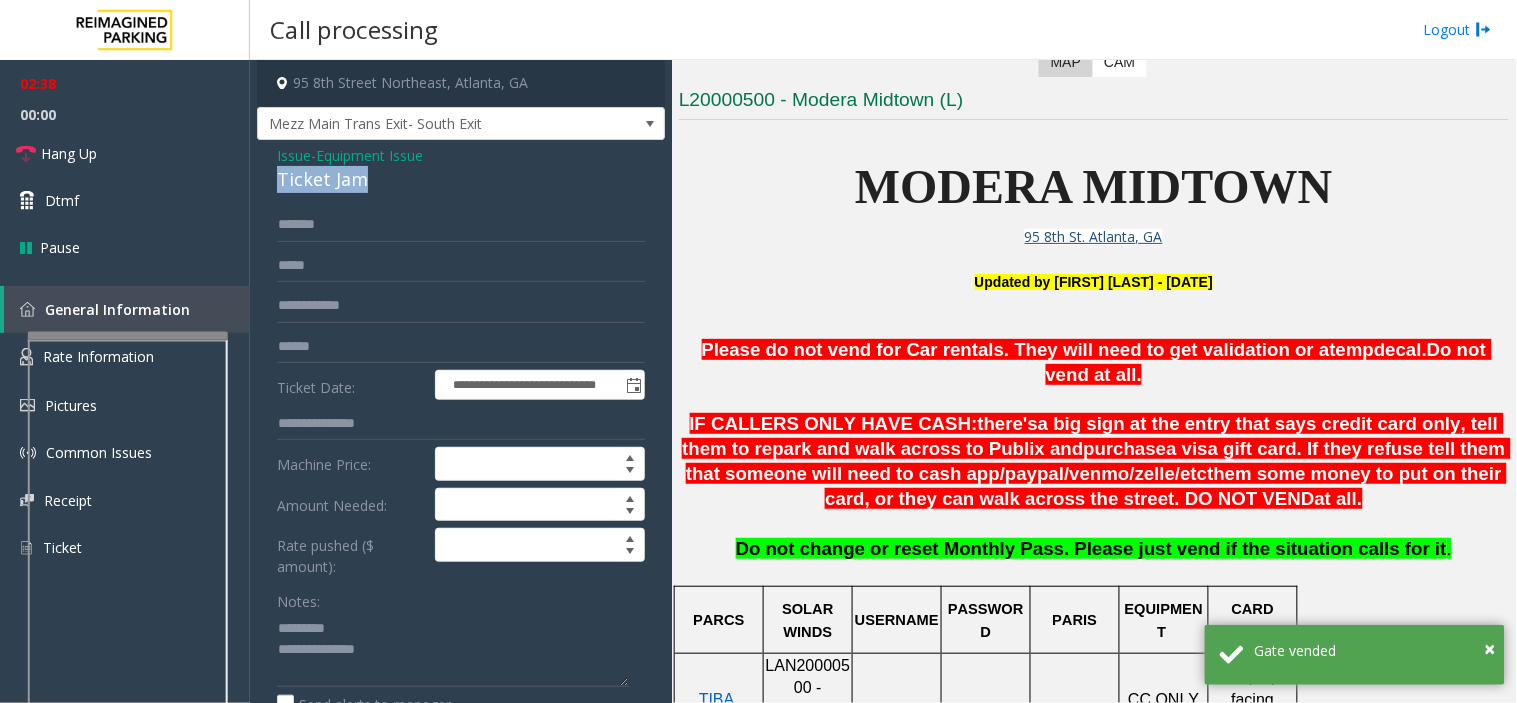 click on "Ticket Jam" 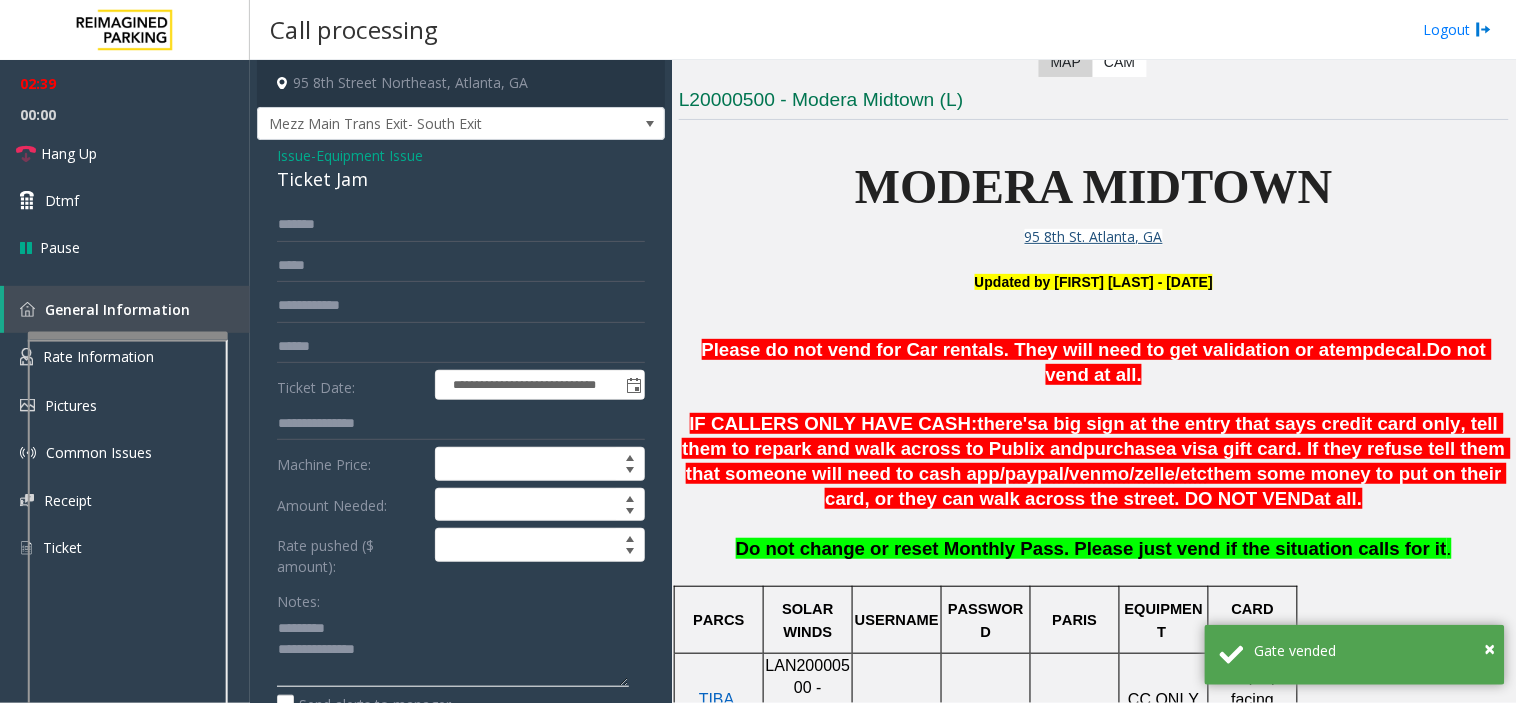 click 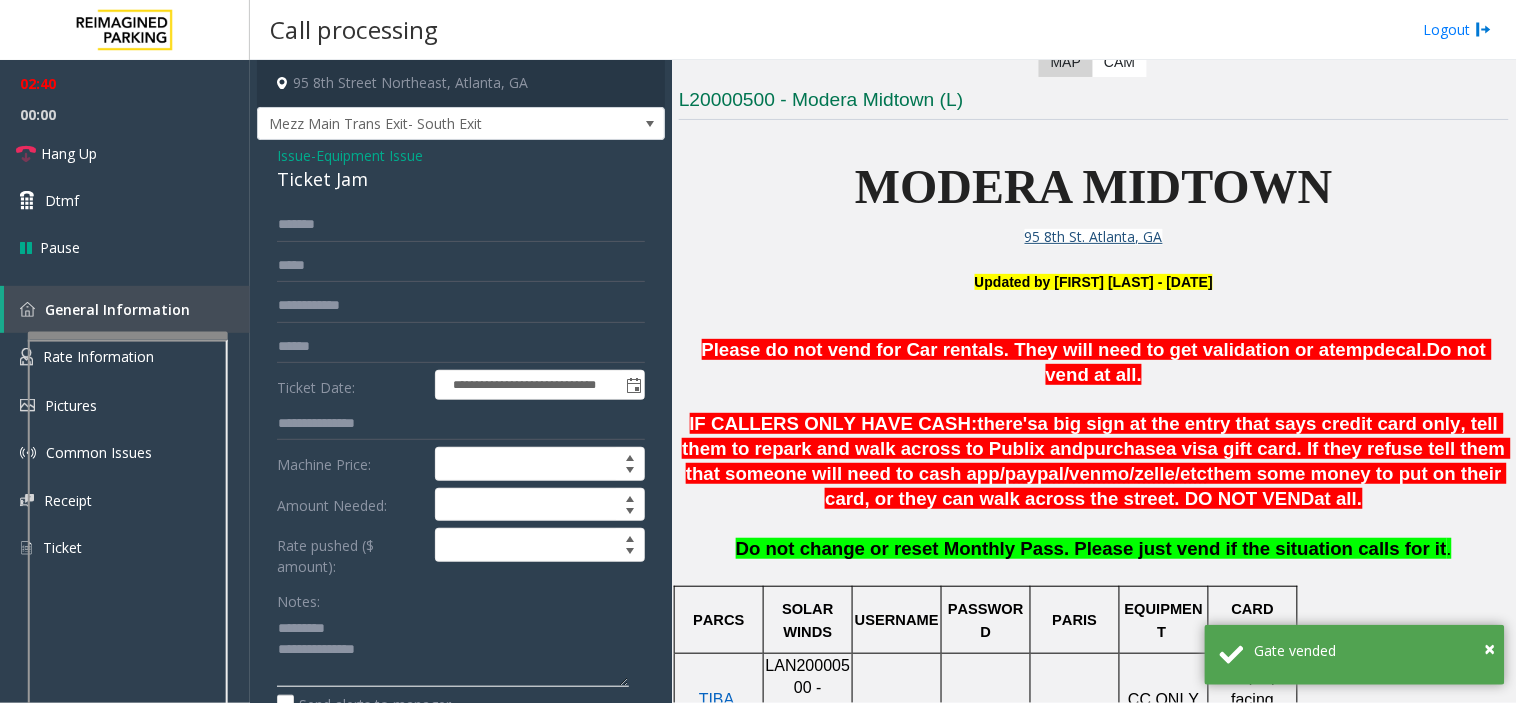paste on "**********" 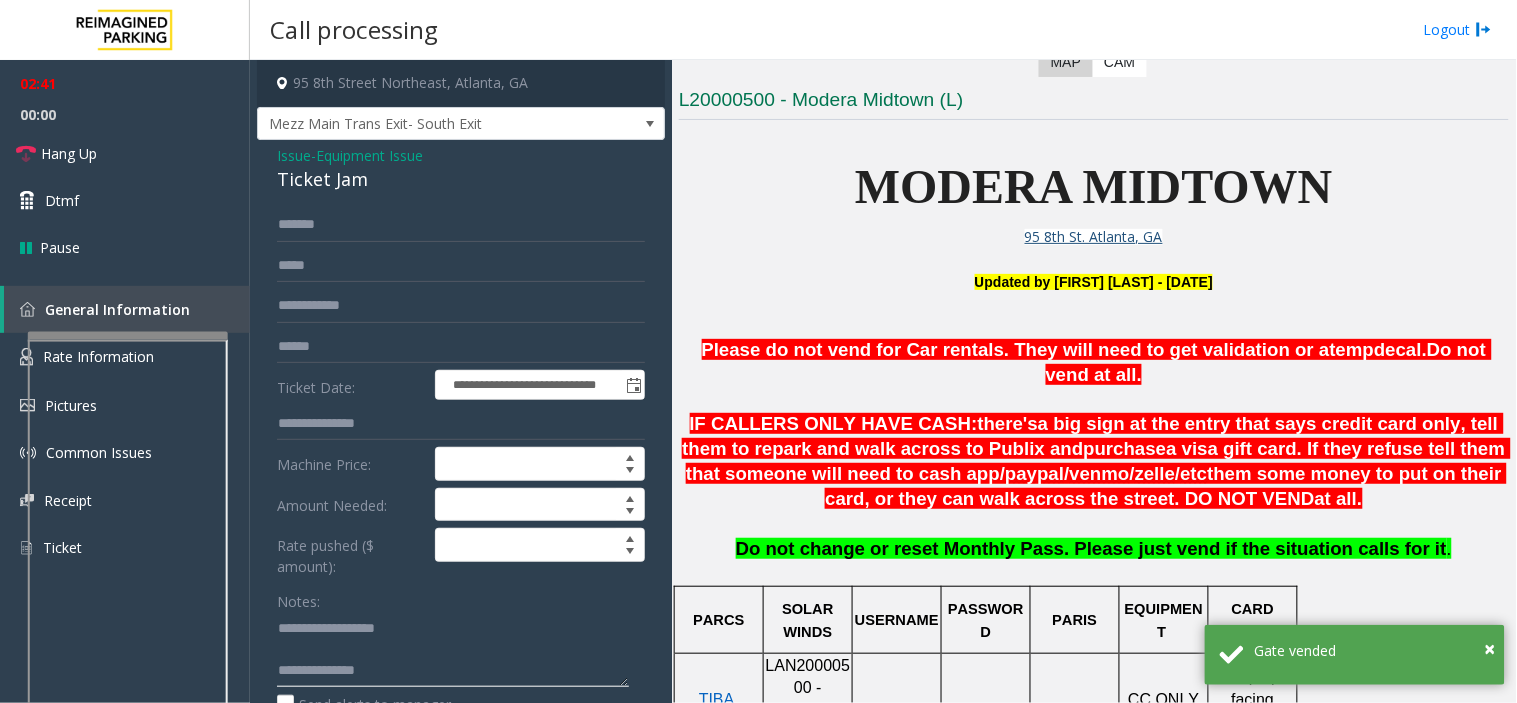 click 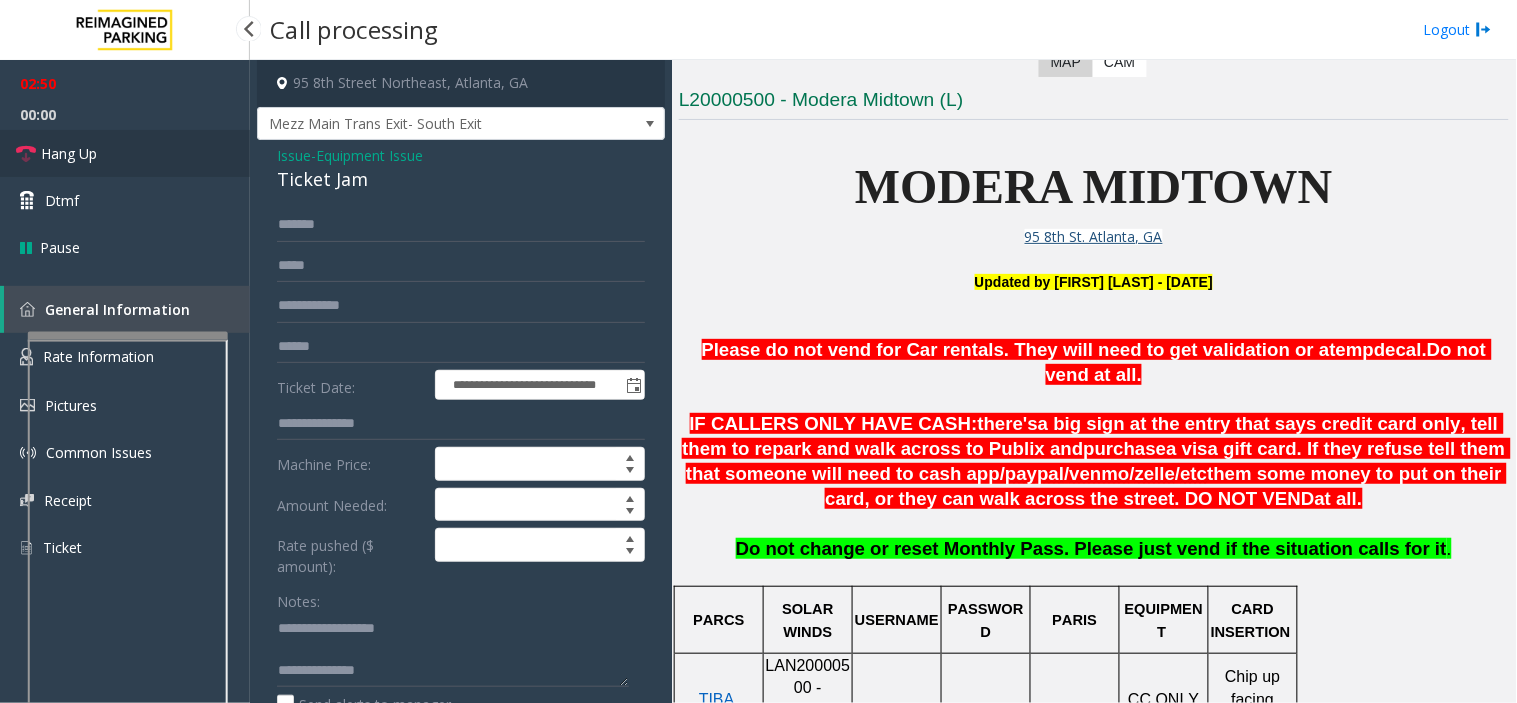 click on "Hang Up" at bounding box center [125, 153] 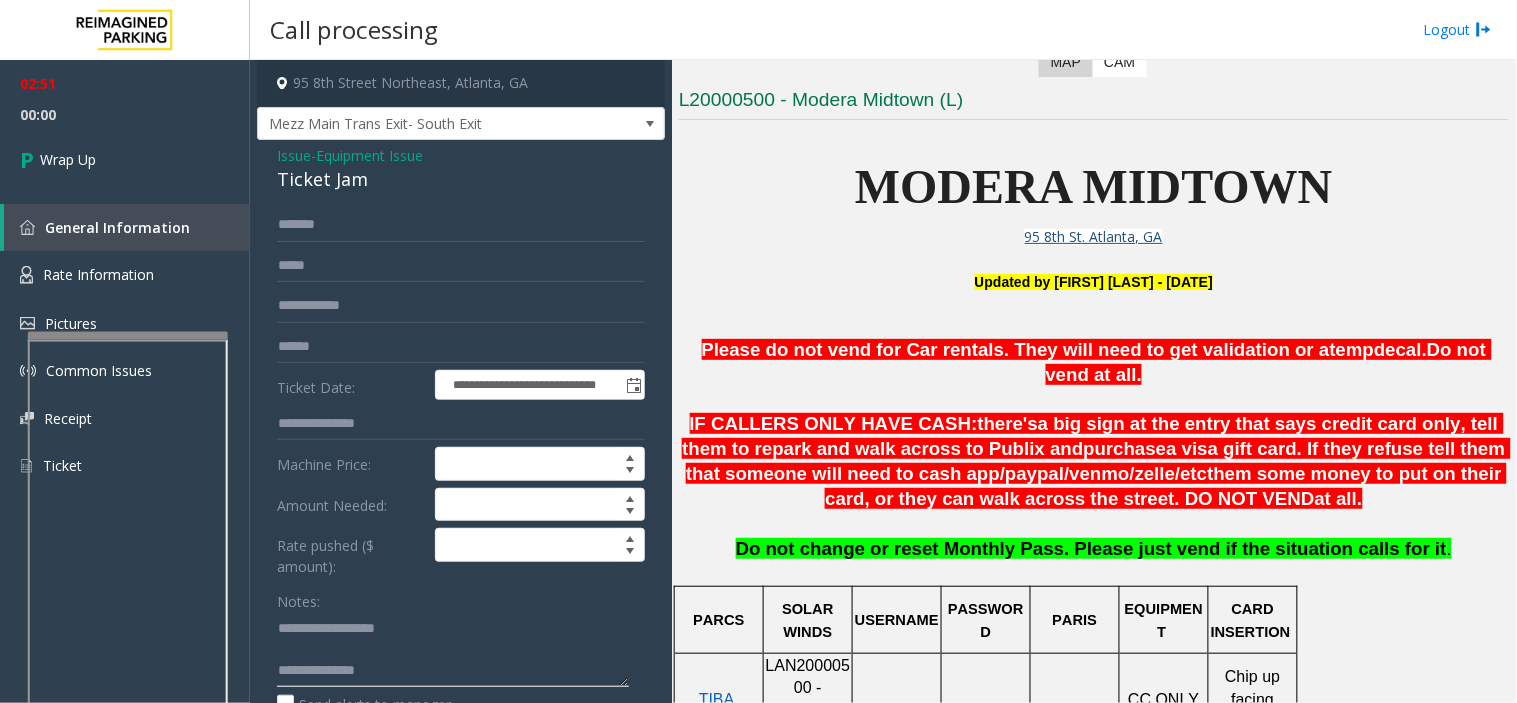 click 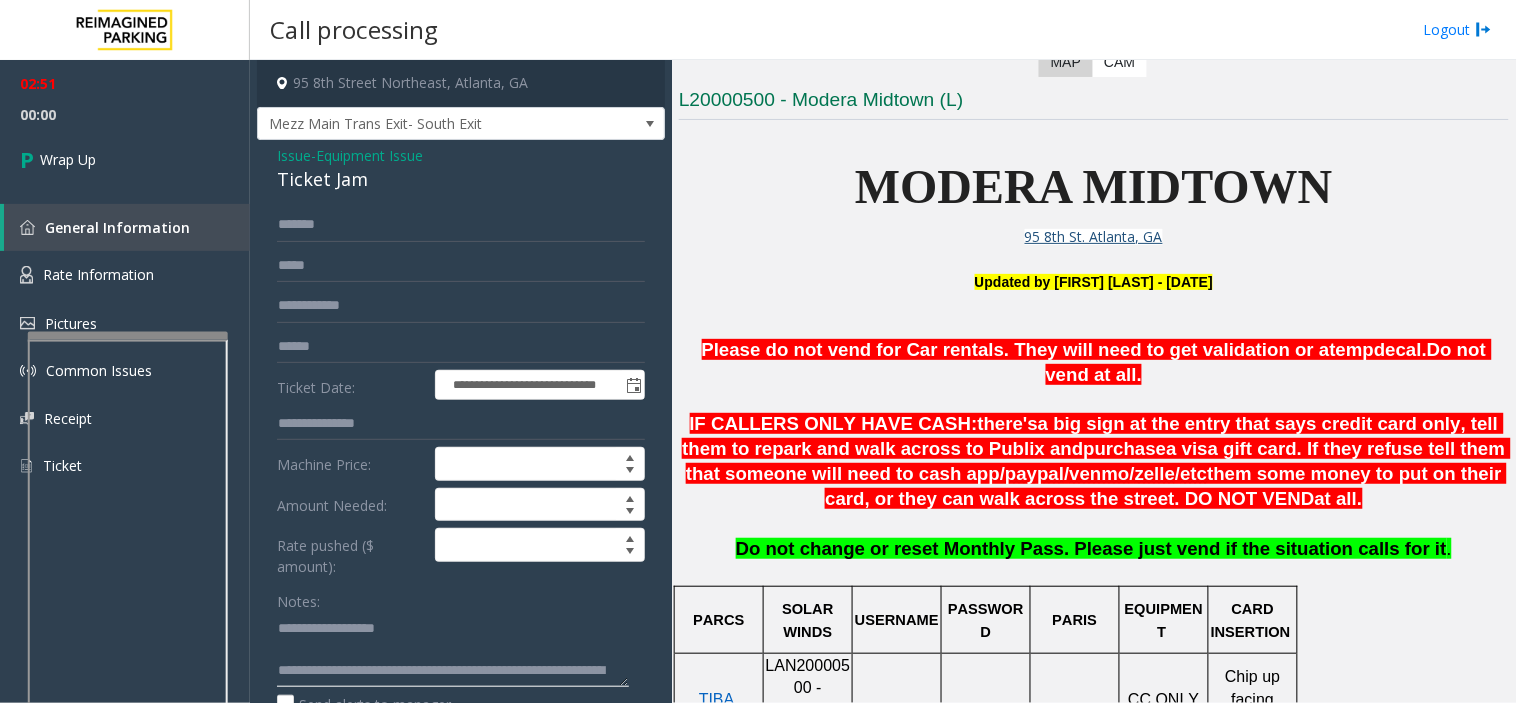 scroll, scrollTop: 35, scrollLeft: 0, axis: vertical 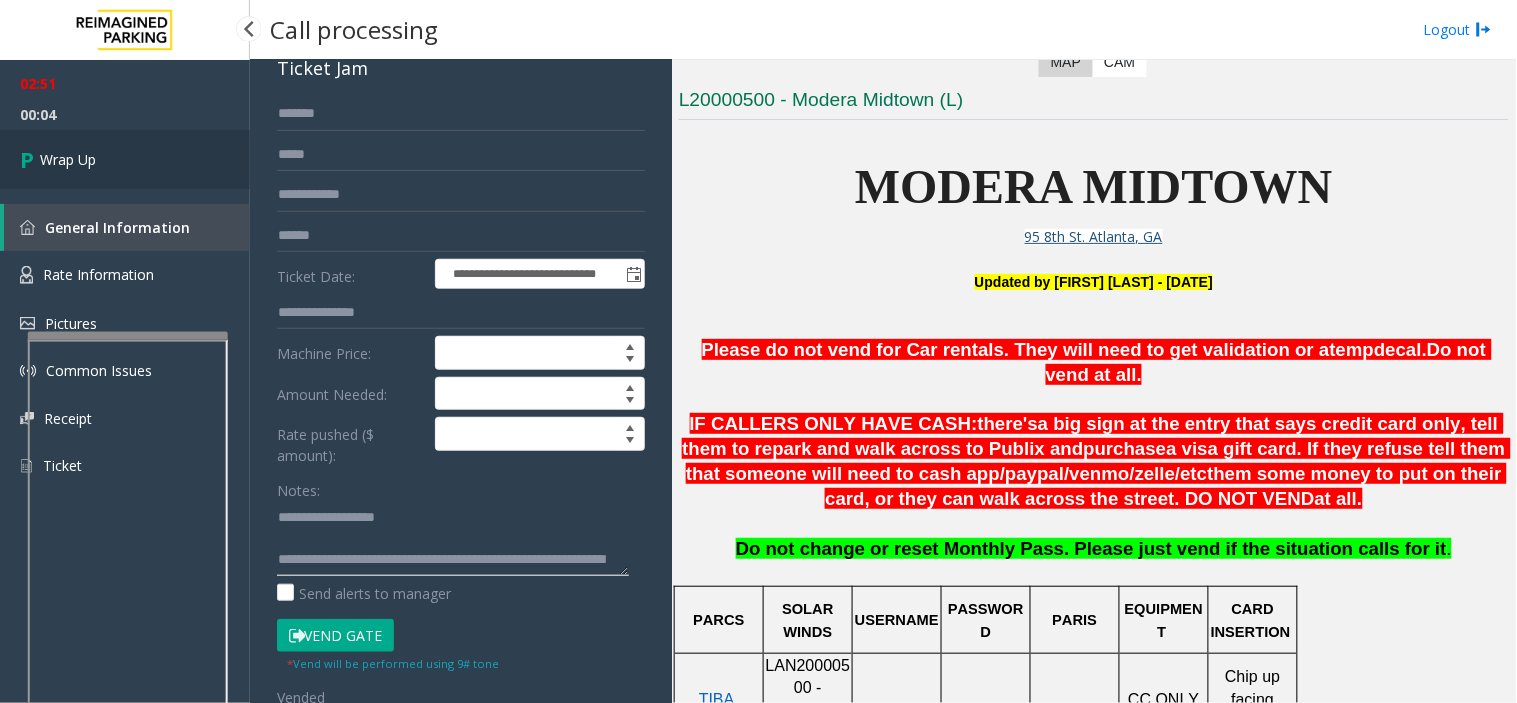 type on "**********" 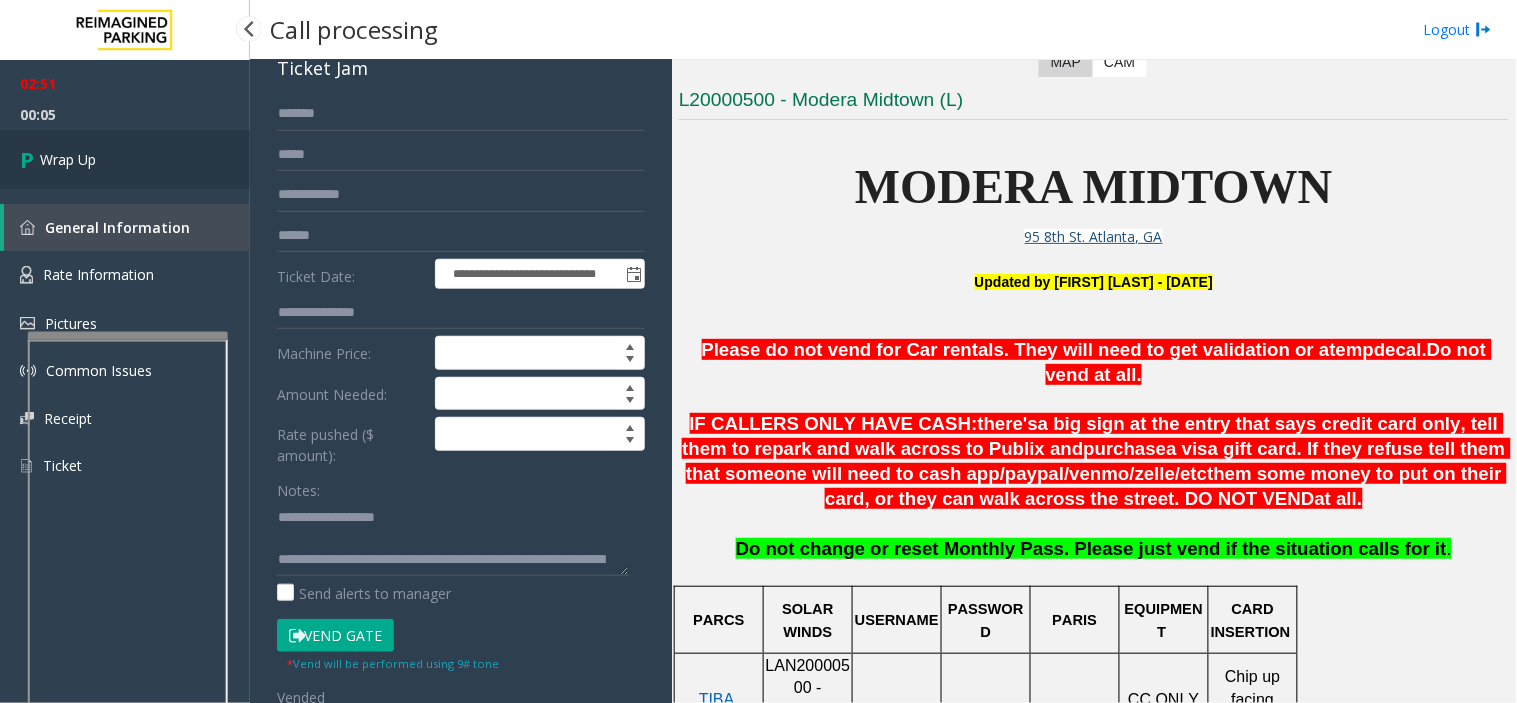 click on "Wrap Up" at bounding box center [125, 159] 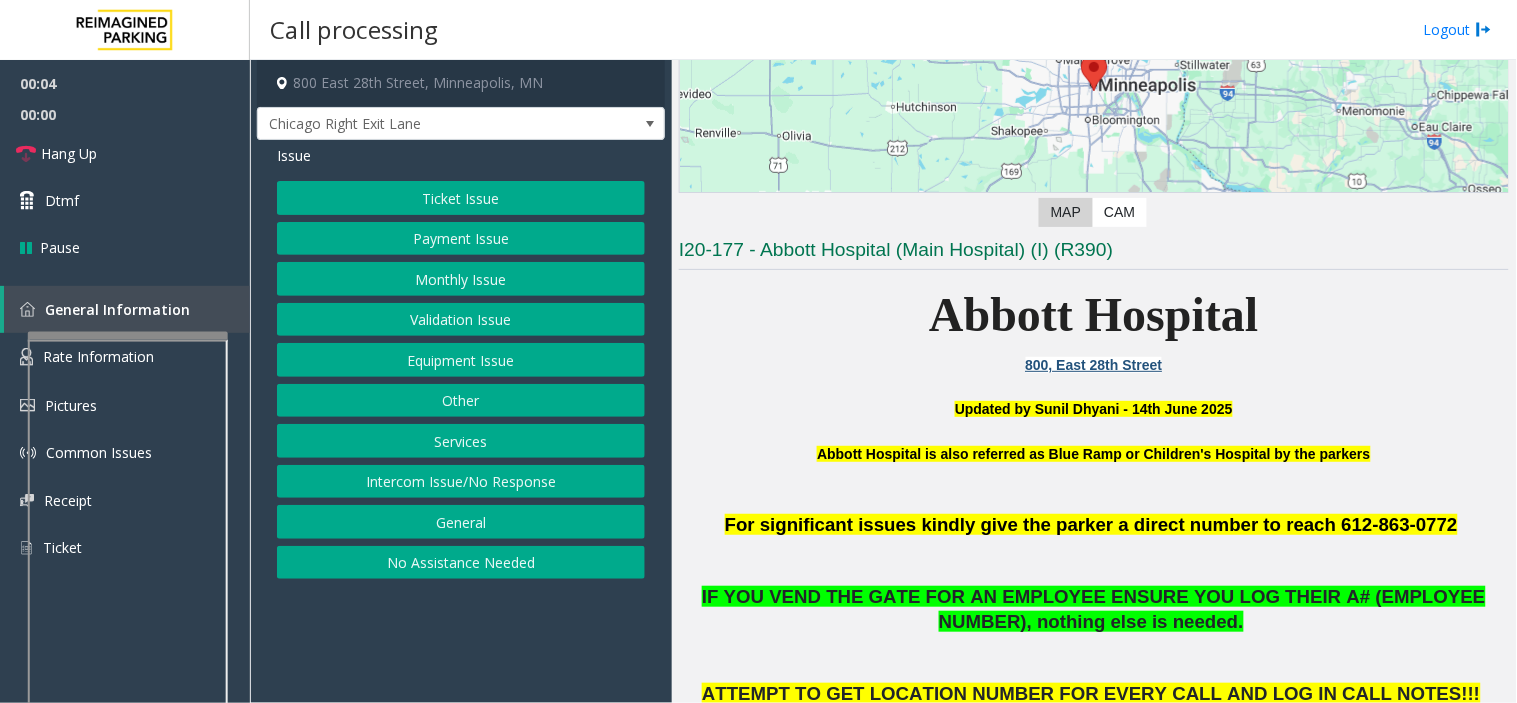 scroll, scrollTop: 333, scrollLeft: 0, axis: vertical 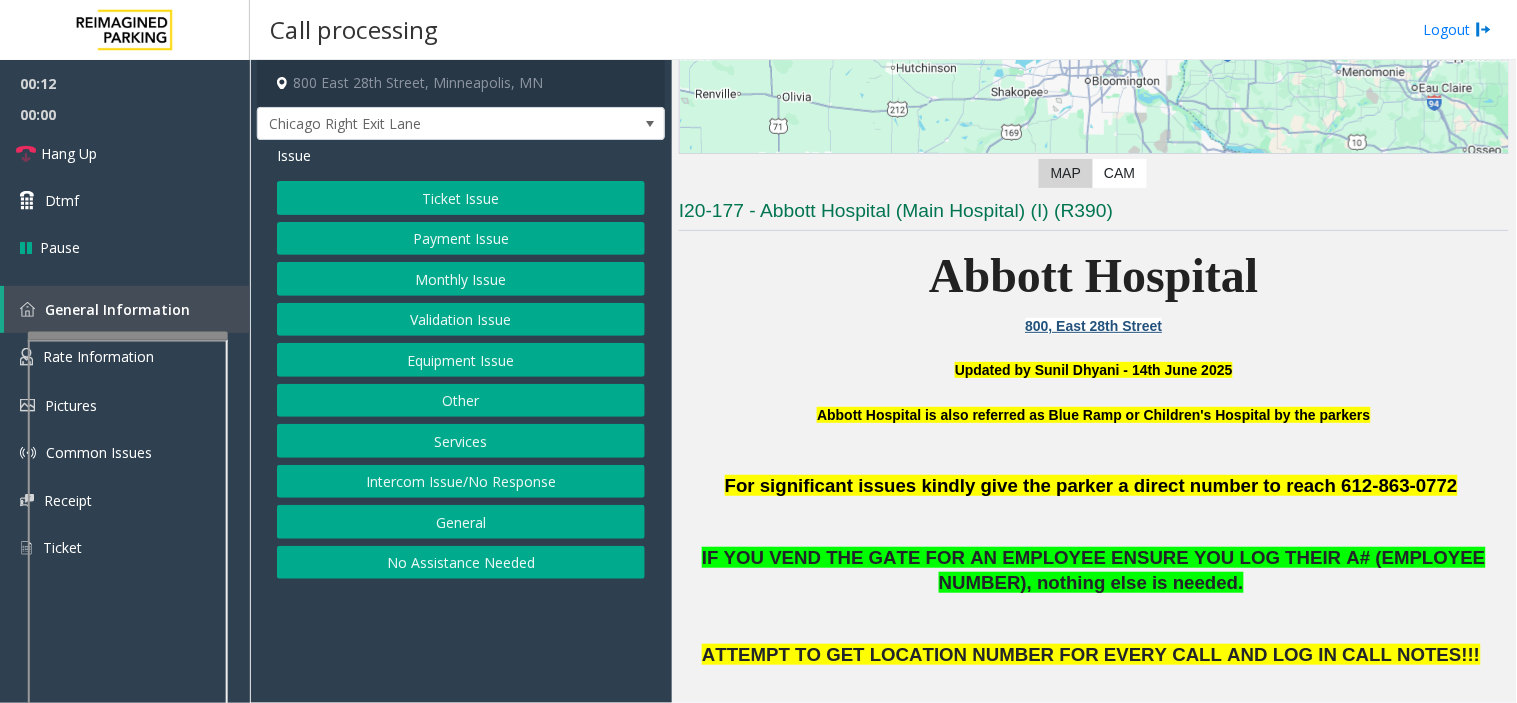 click on "No Assistance Needed" 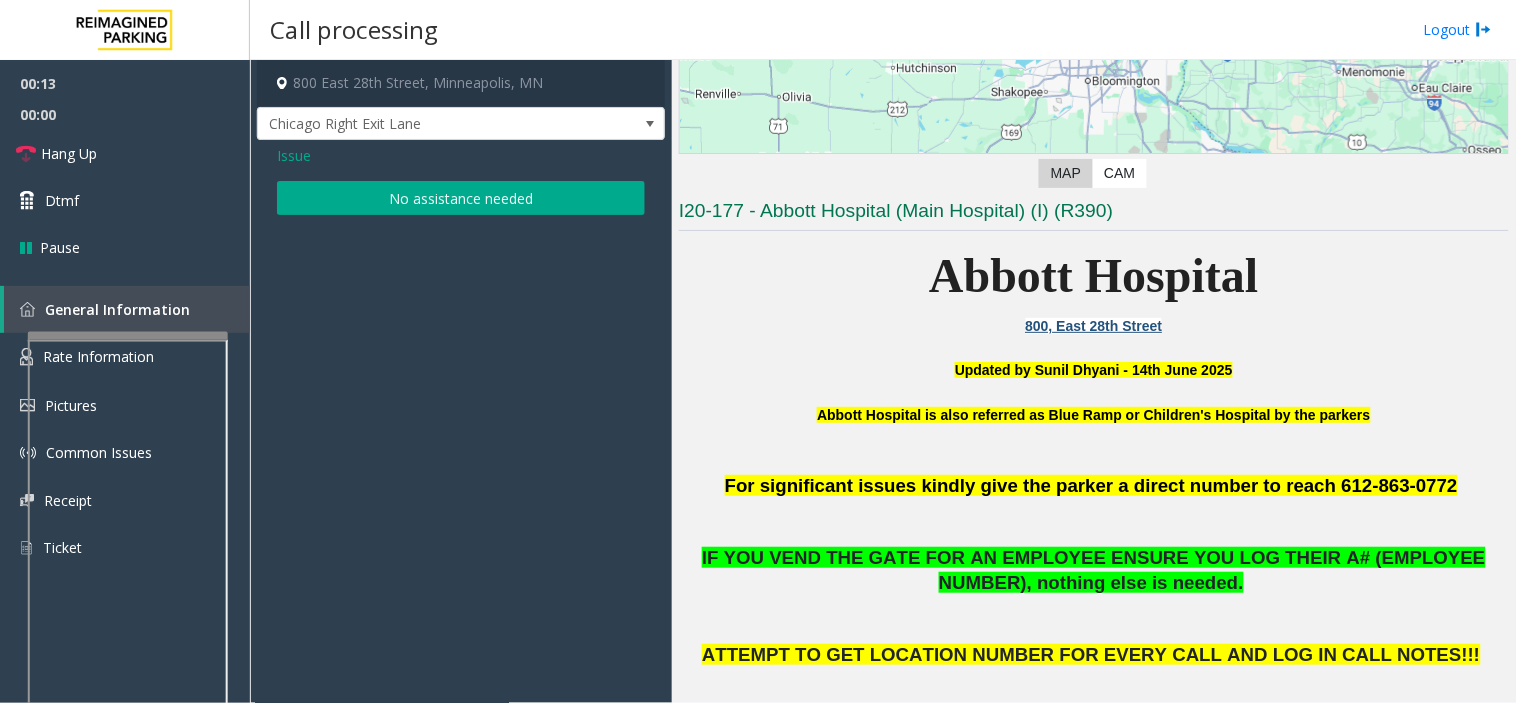 click on "No assistance needed" 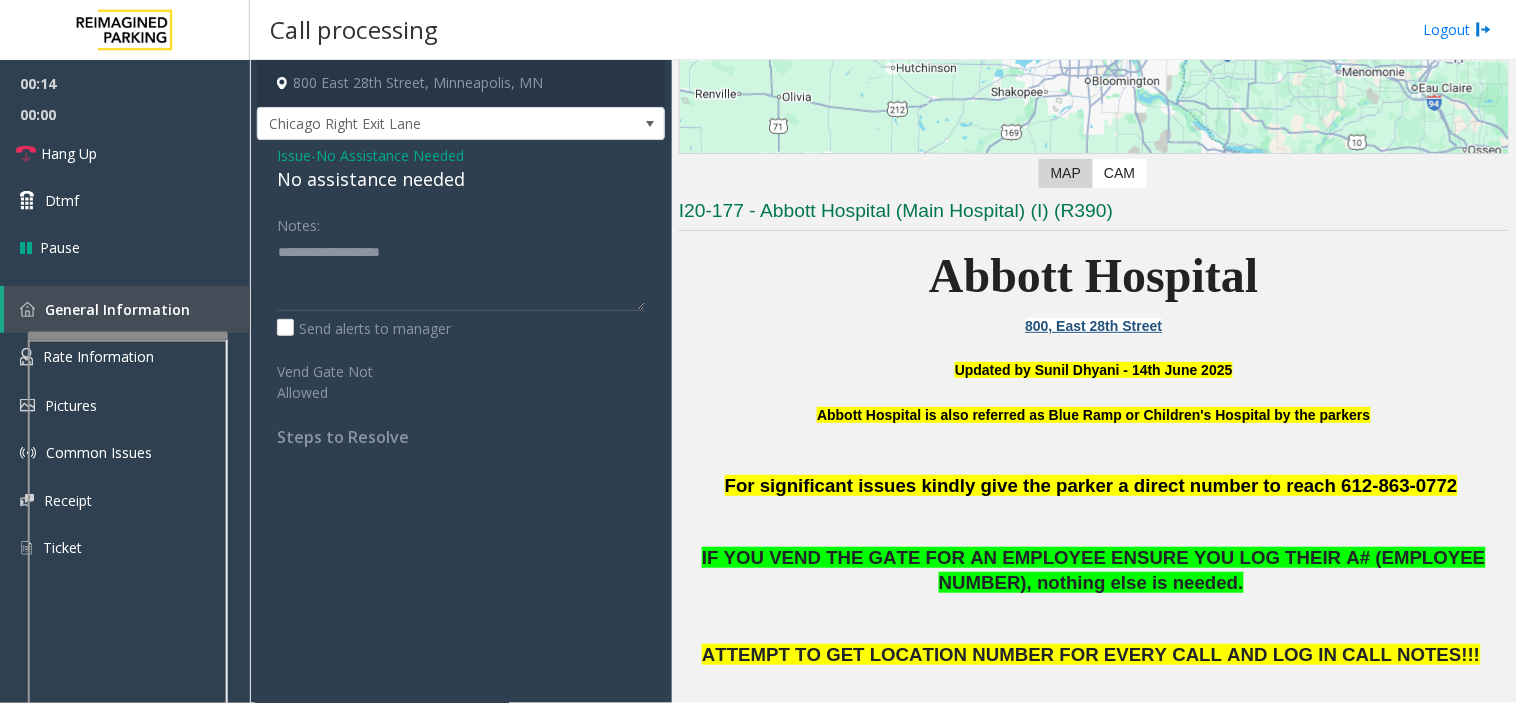click on "No assistance needed" 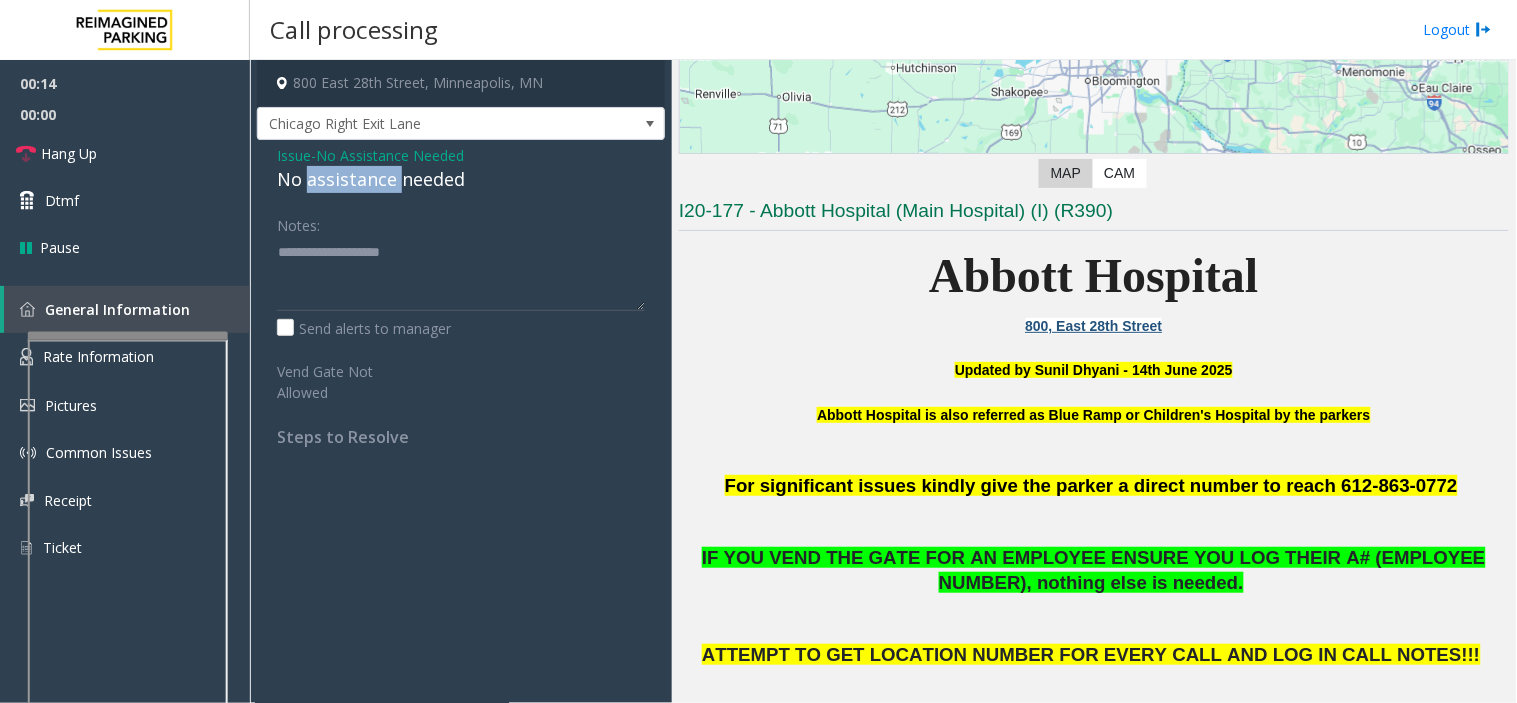 click on "No assistance needed" 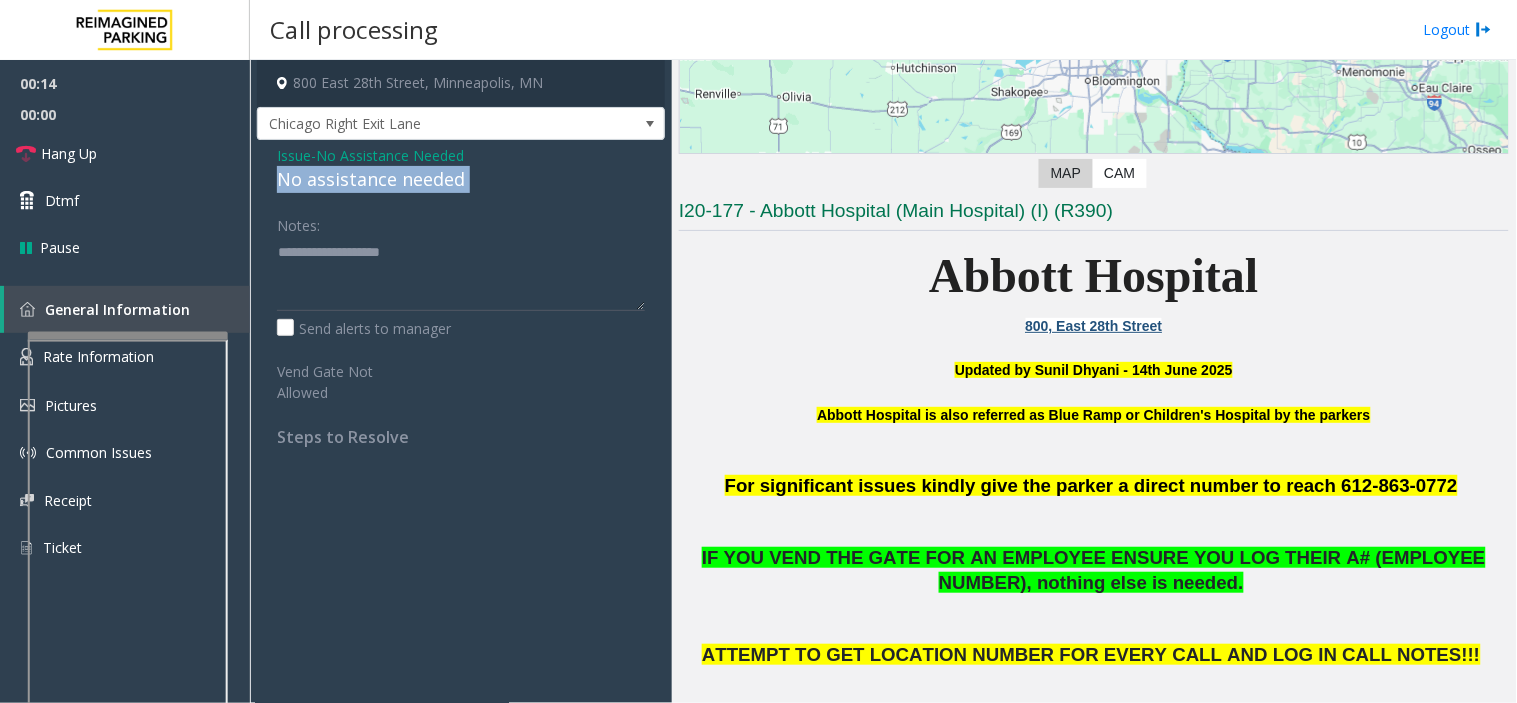 click on "No assistance needed" 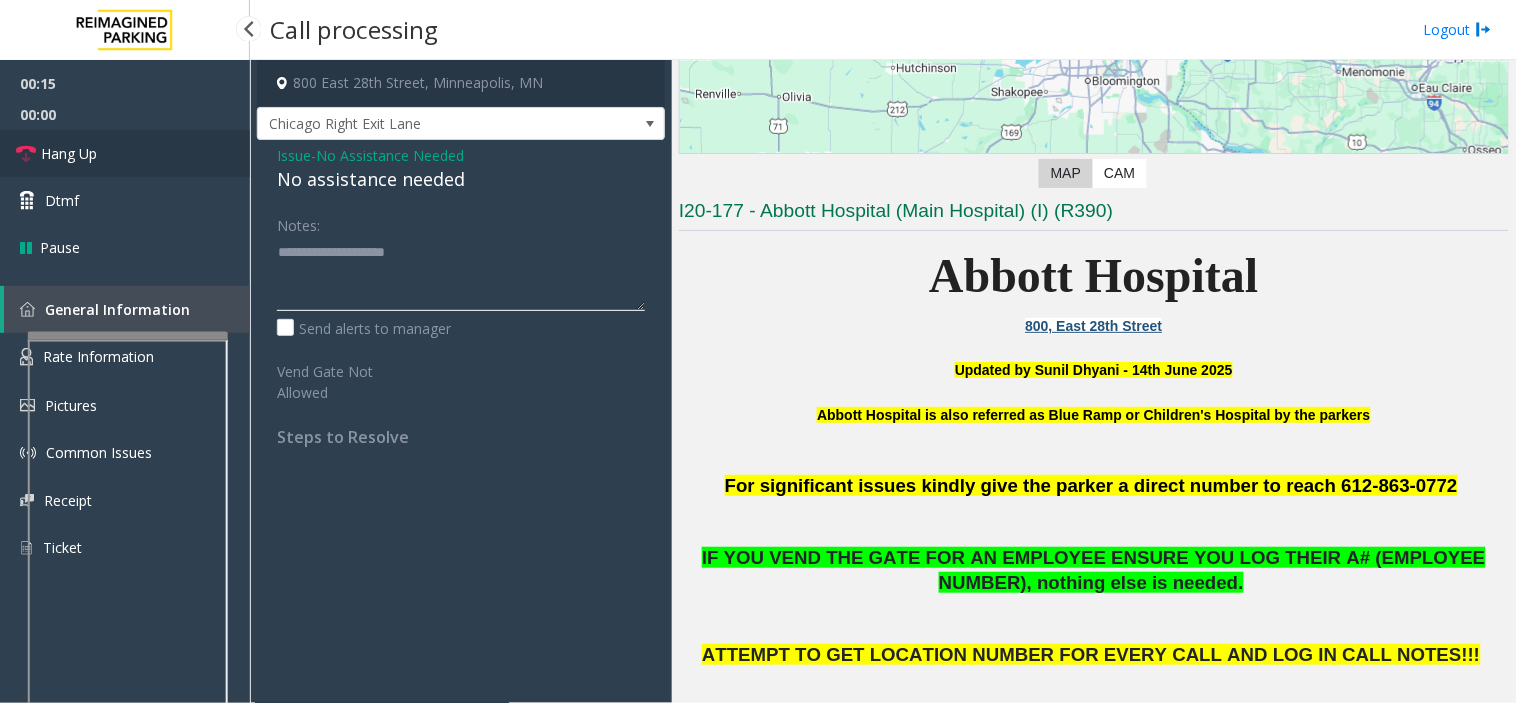 type on "**********" 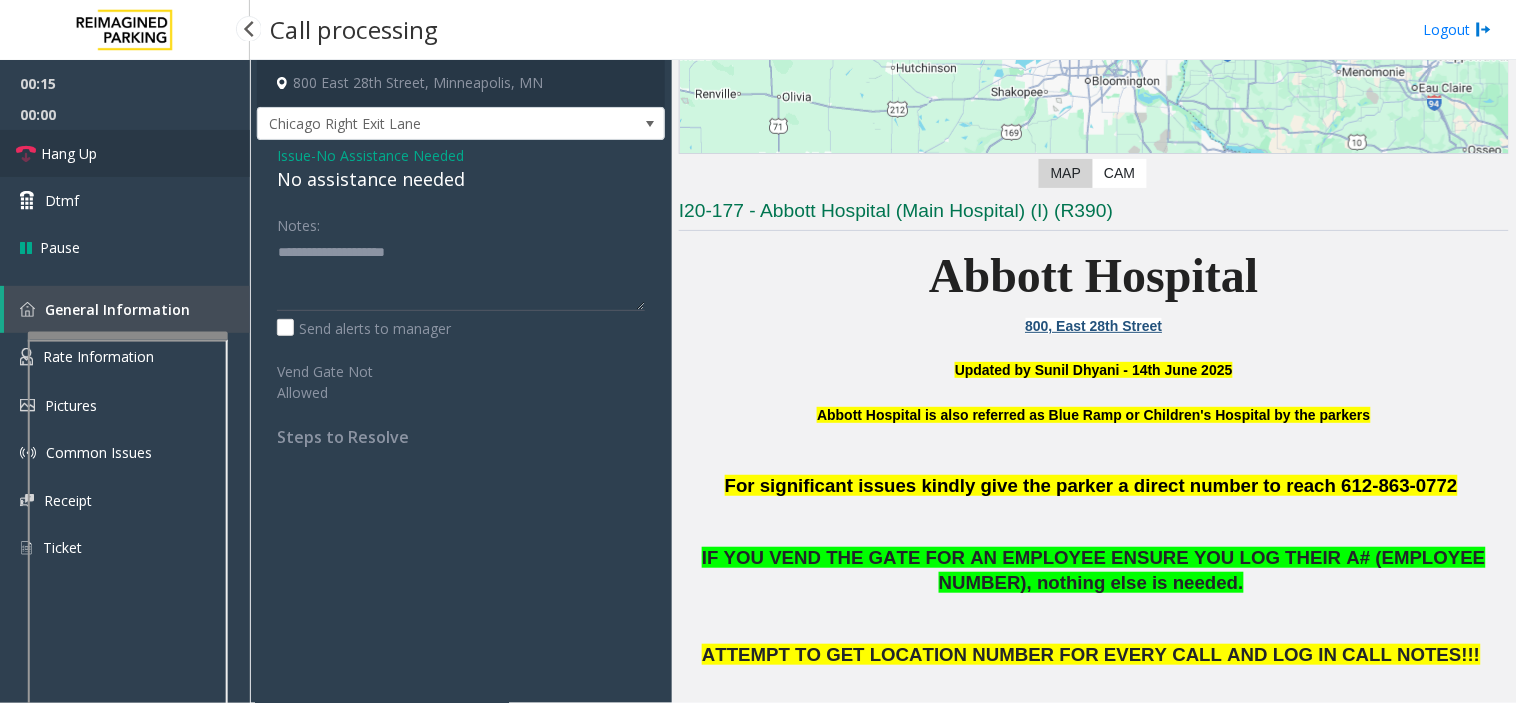 click on "Hang Up" at bounding box center (125, 153) 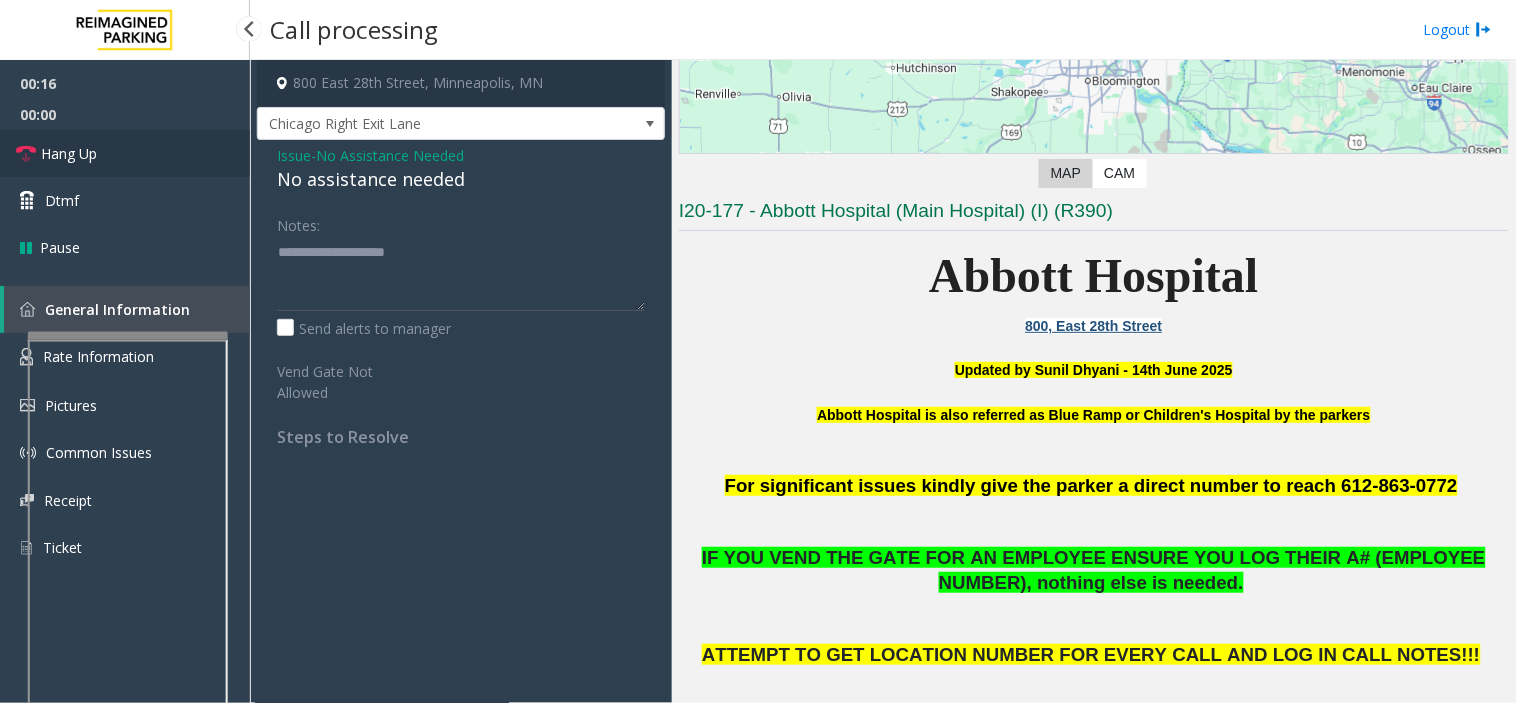 click on "Hang Up" at bounding box center (125, 153) 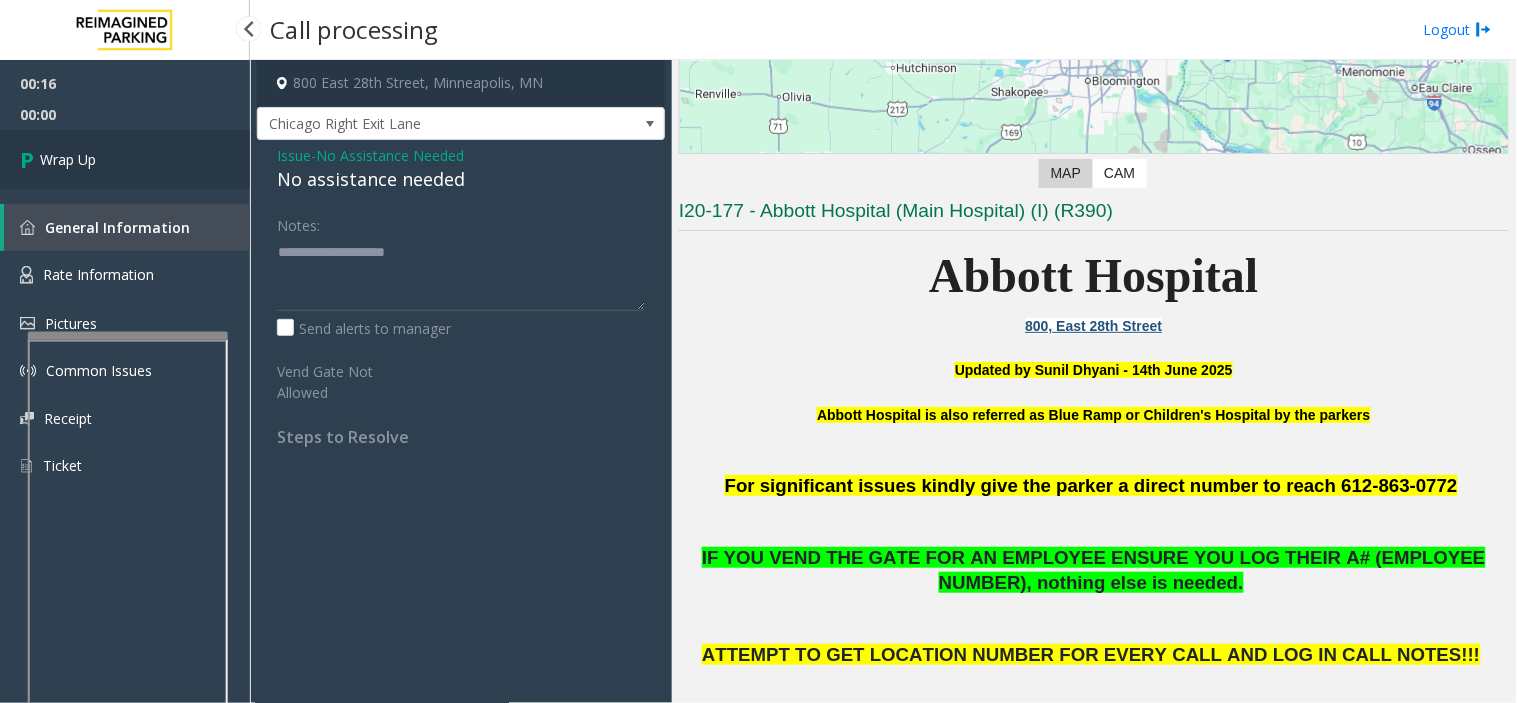 click on "Wrap Up" at bounding box center [125, 159] 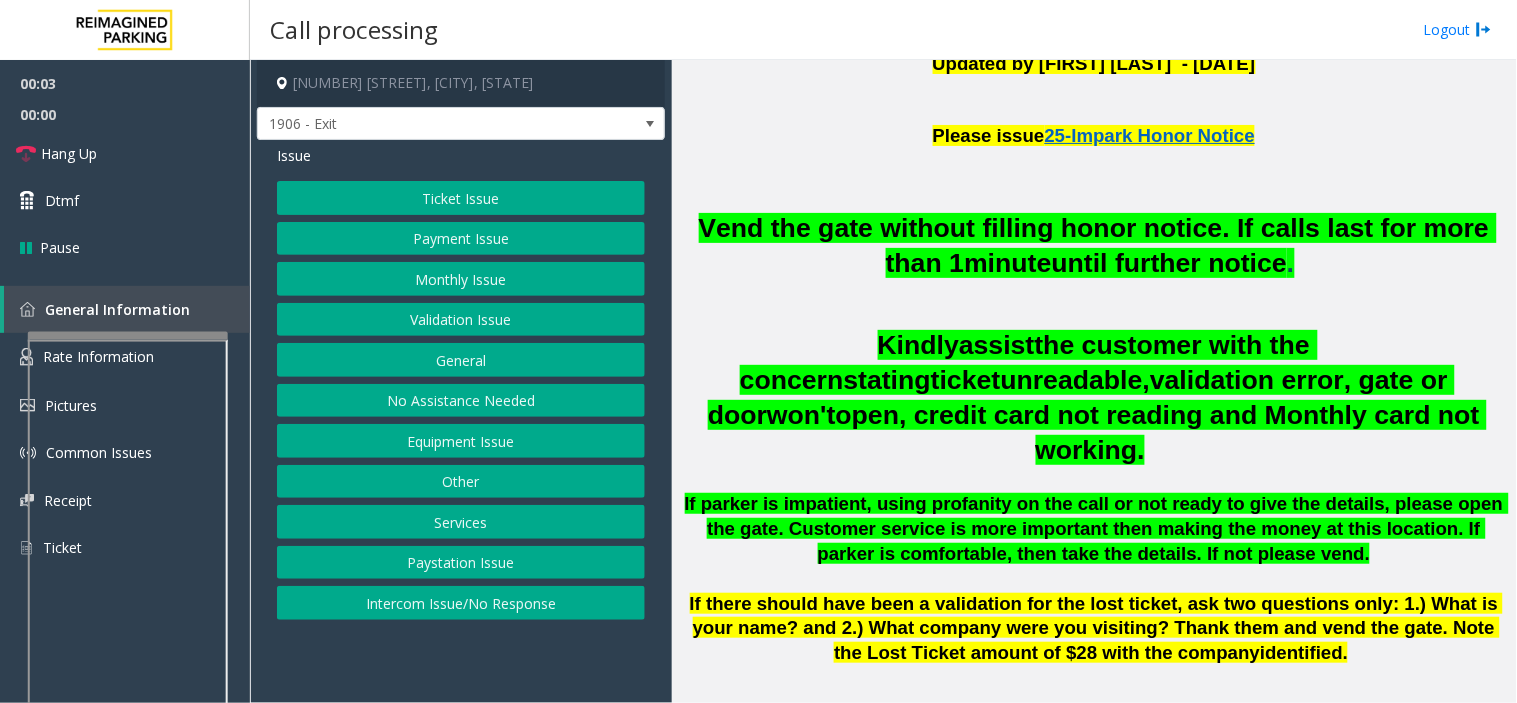 scroll, scrollTop: 666, scrollLeft: 0, axis: vertical 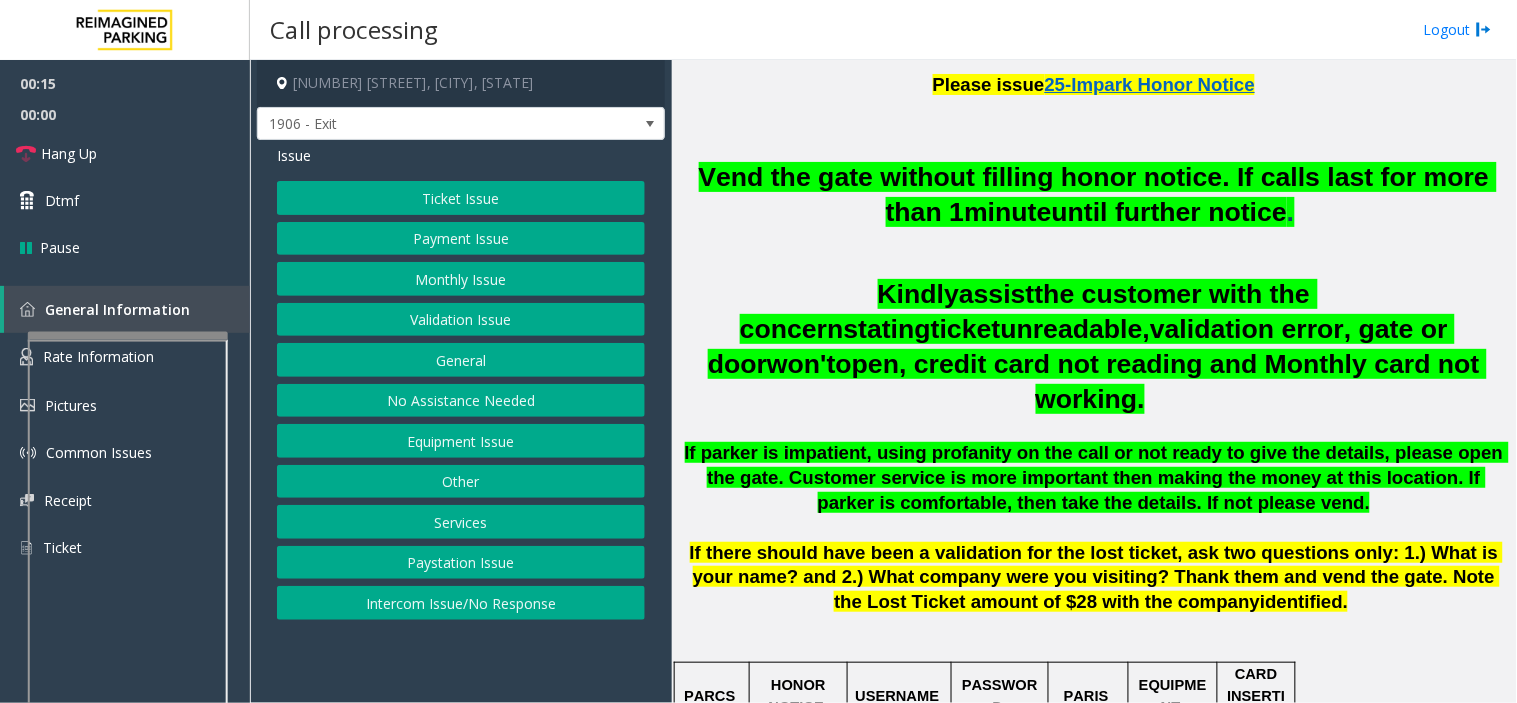 click on "Services" 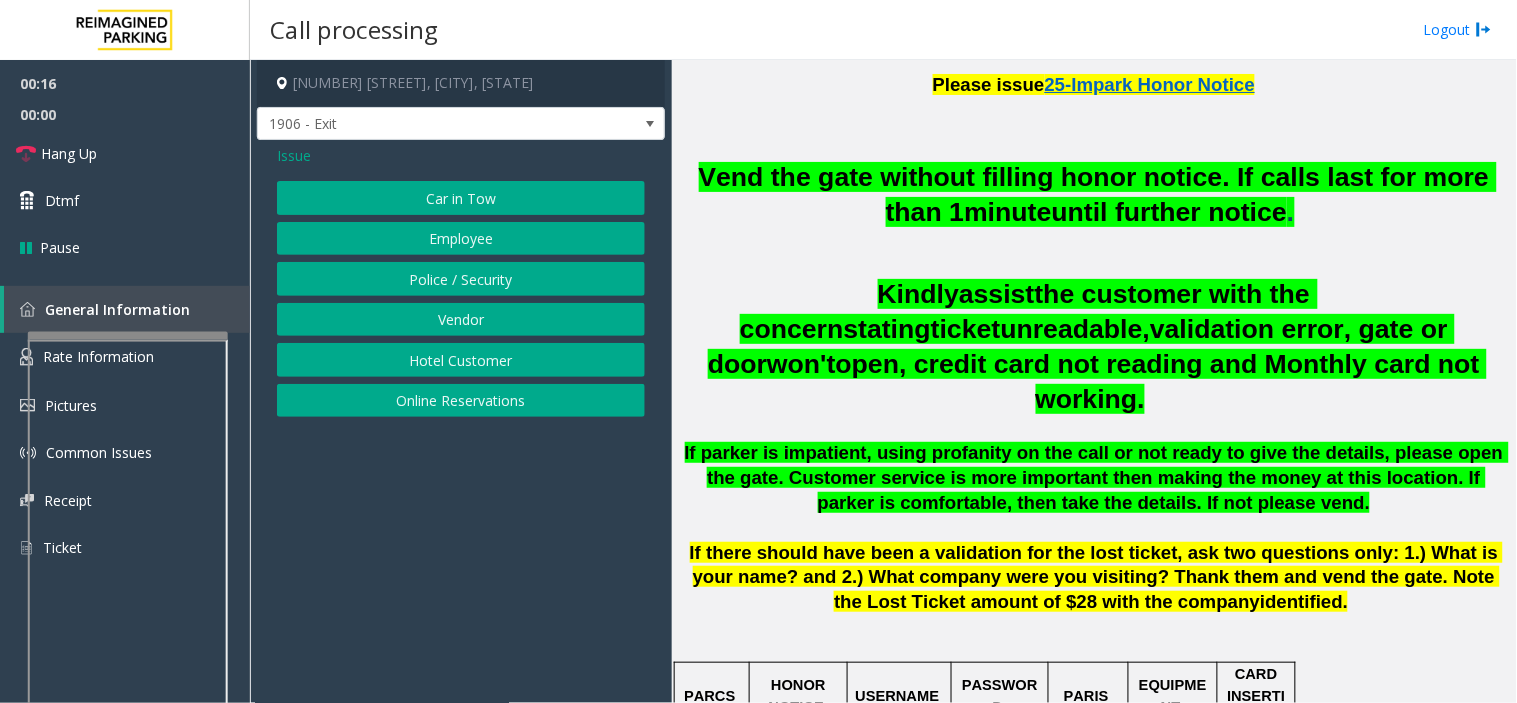 click on "Online Reservations" 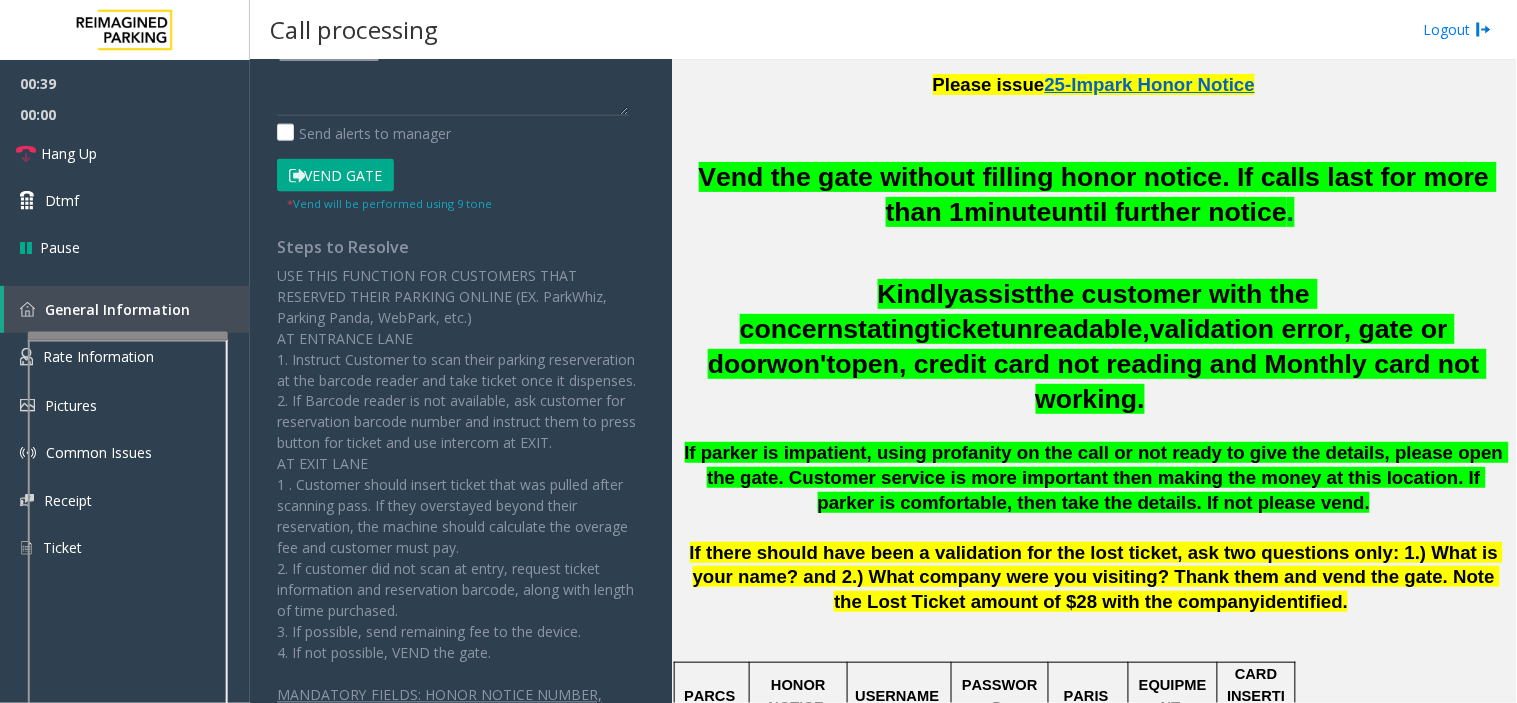 scroll, scrollTop: 278, scrollLeft: 0, axis: vertical 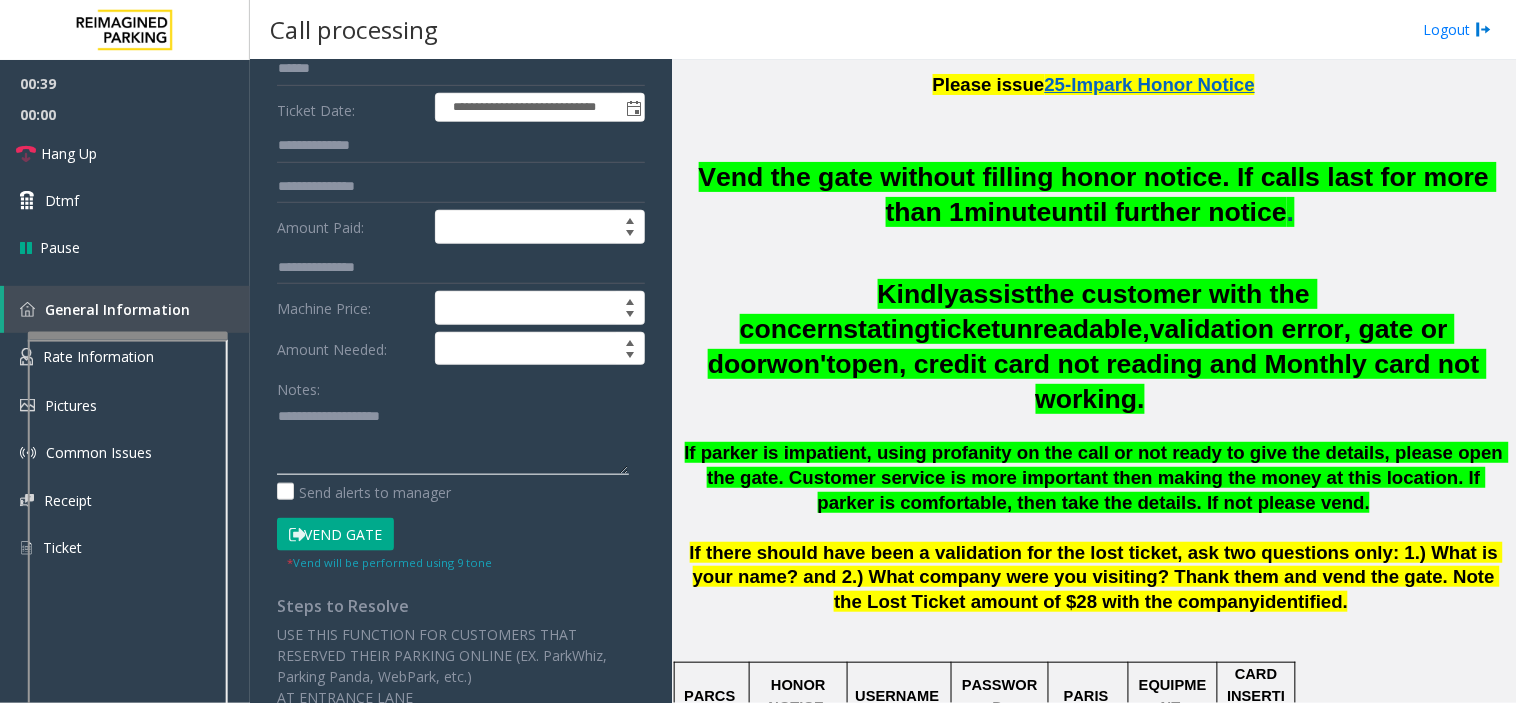 click 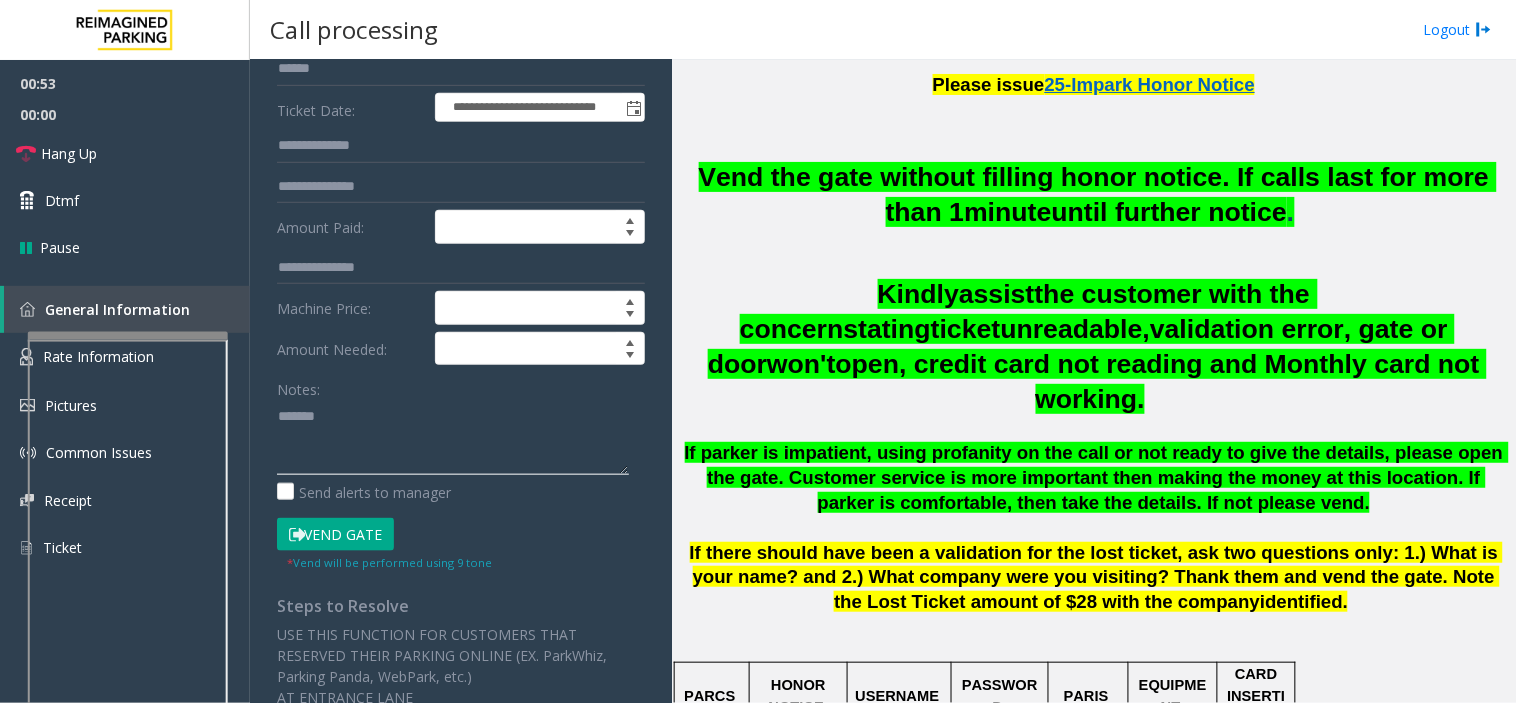 click 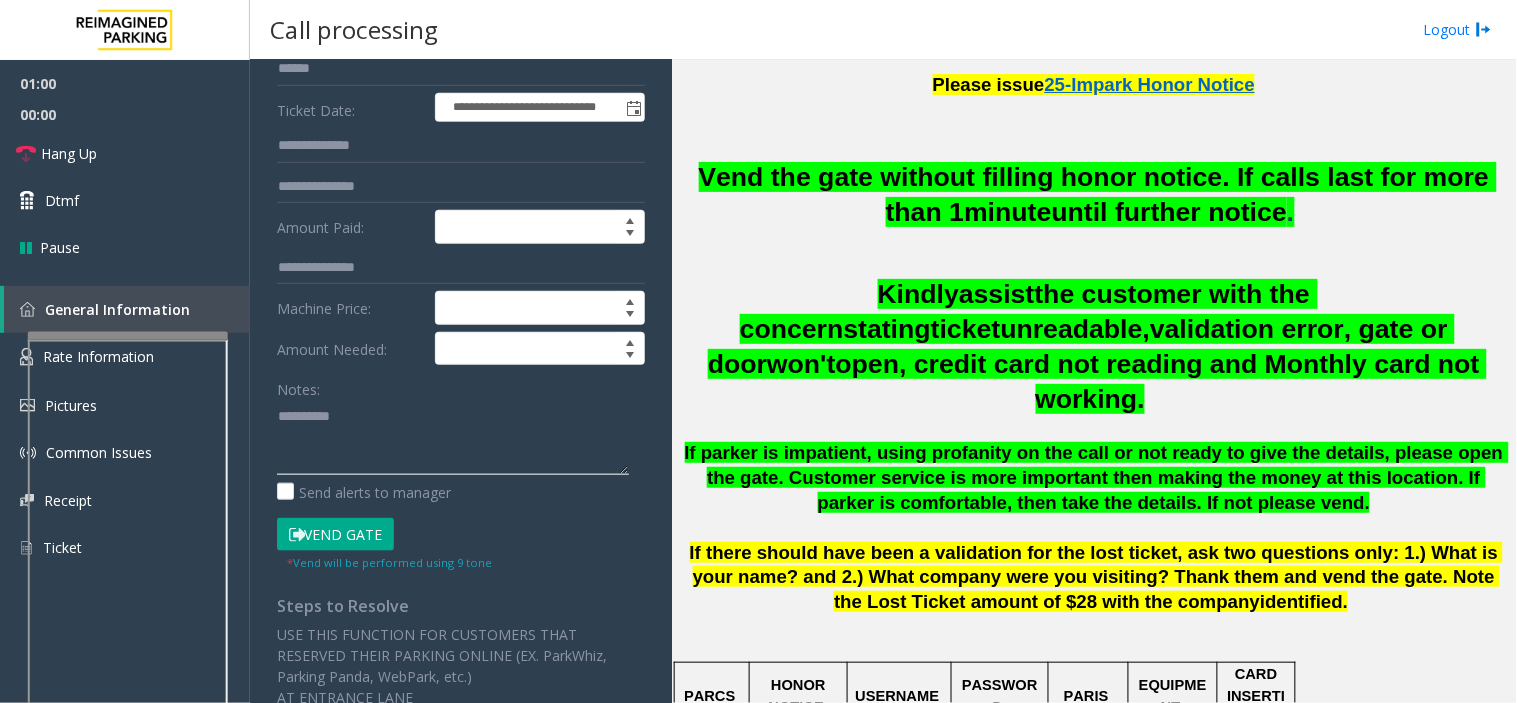 click 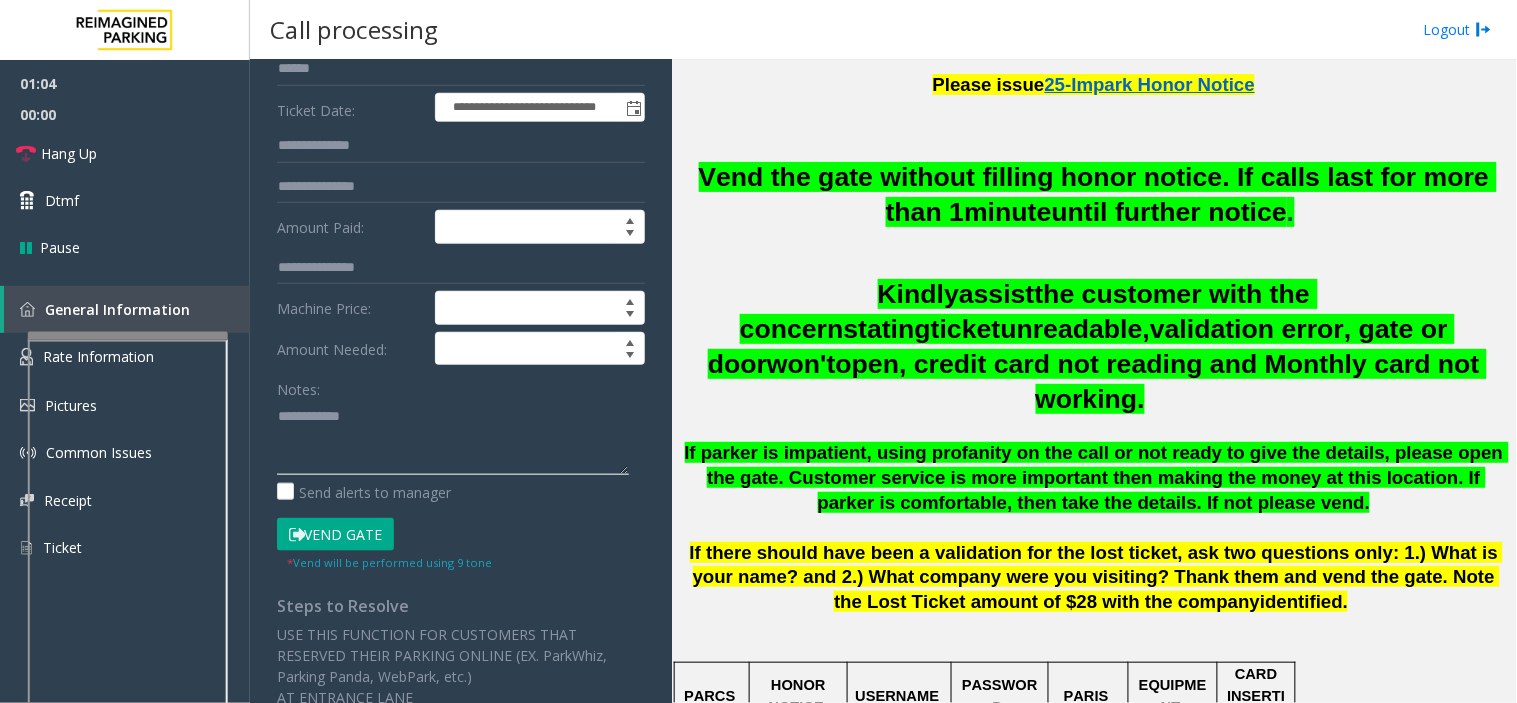 click 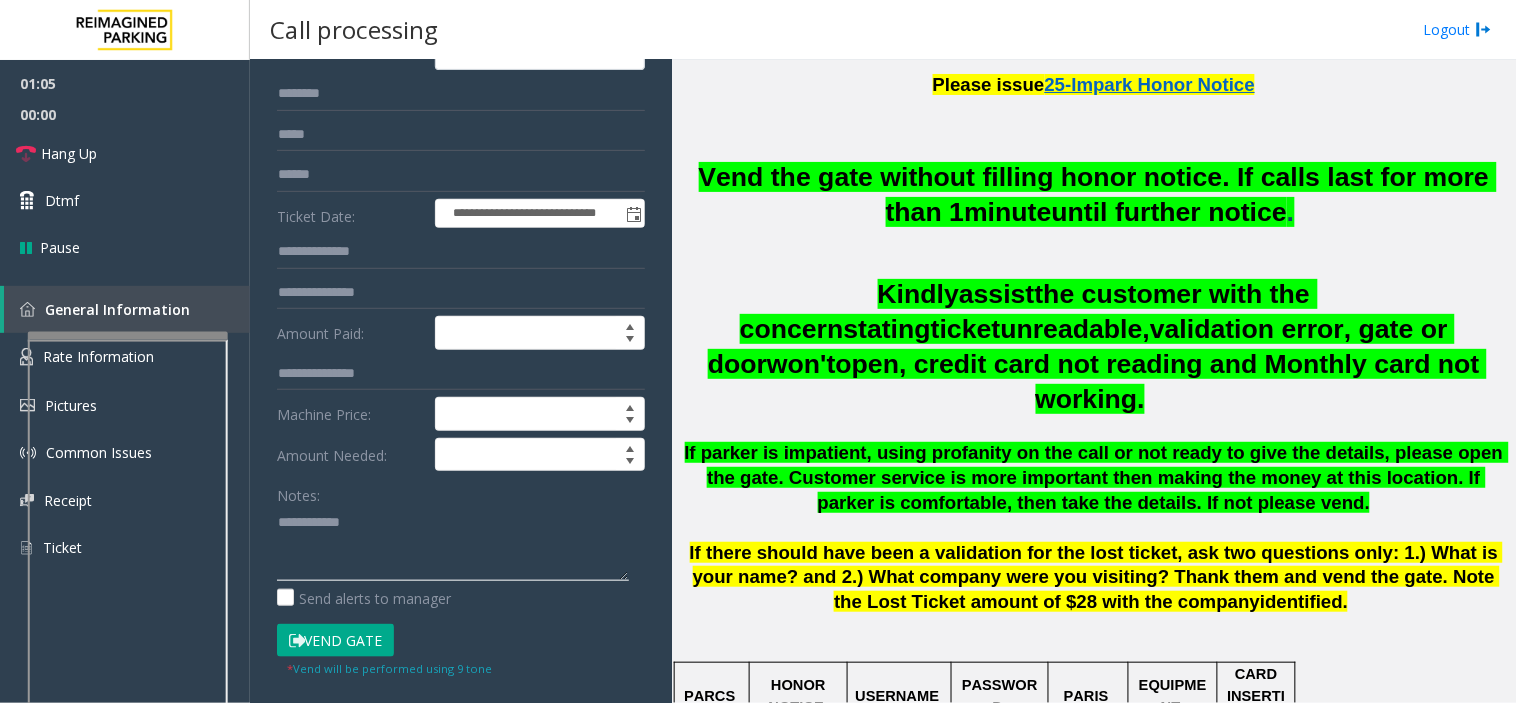 scroll, scrollTop: 0, scrollLeft: 0, axis: both 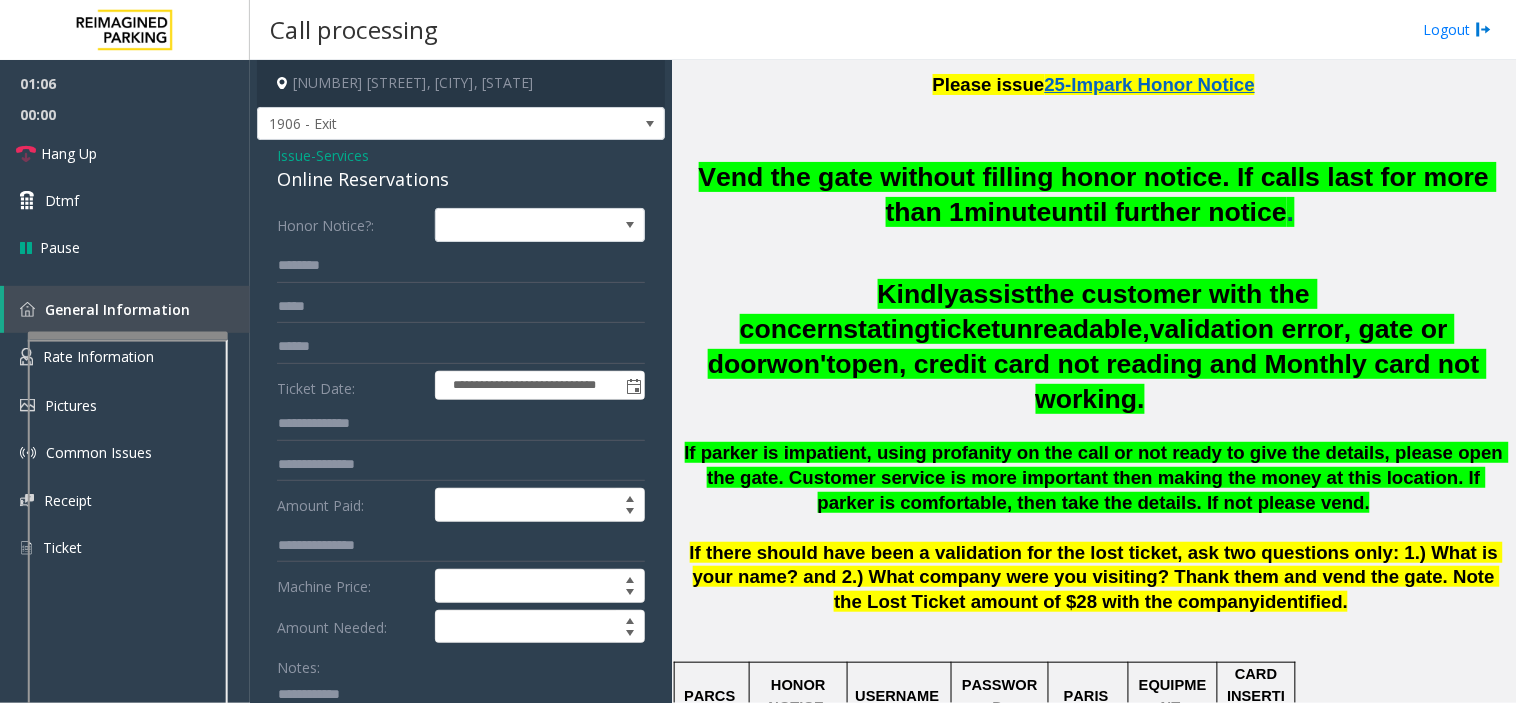 type on "**********" 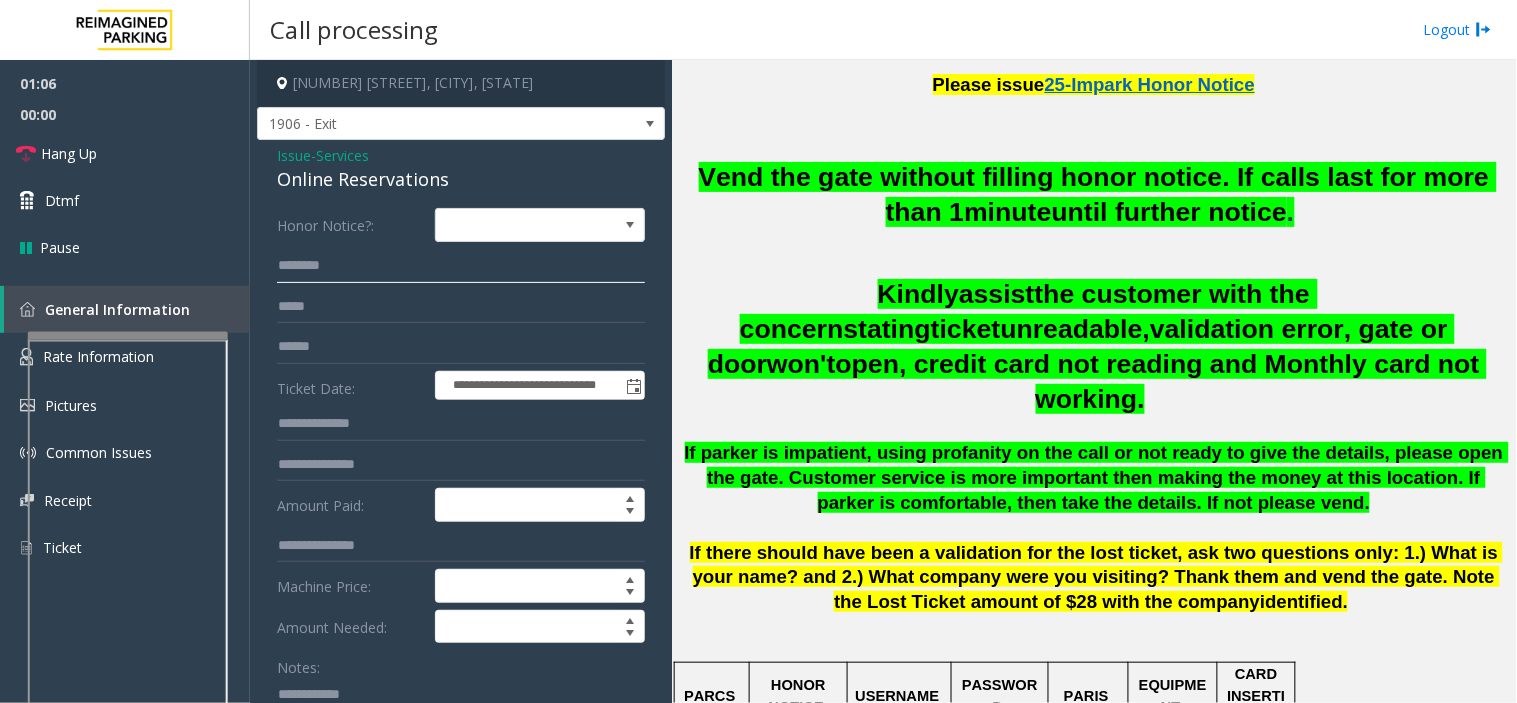 drag, startPoint x: 362, startPoint y: 261, endPoint x: 413, endPoint y: 246, distance: 53.160137 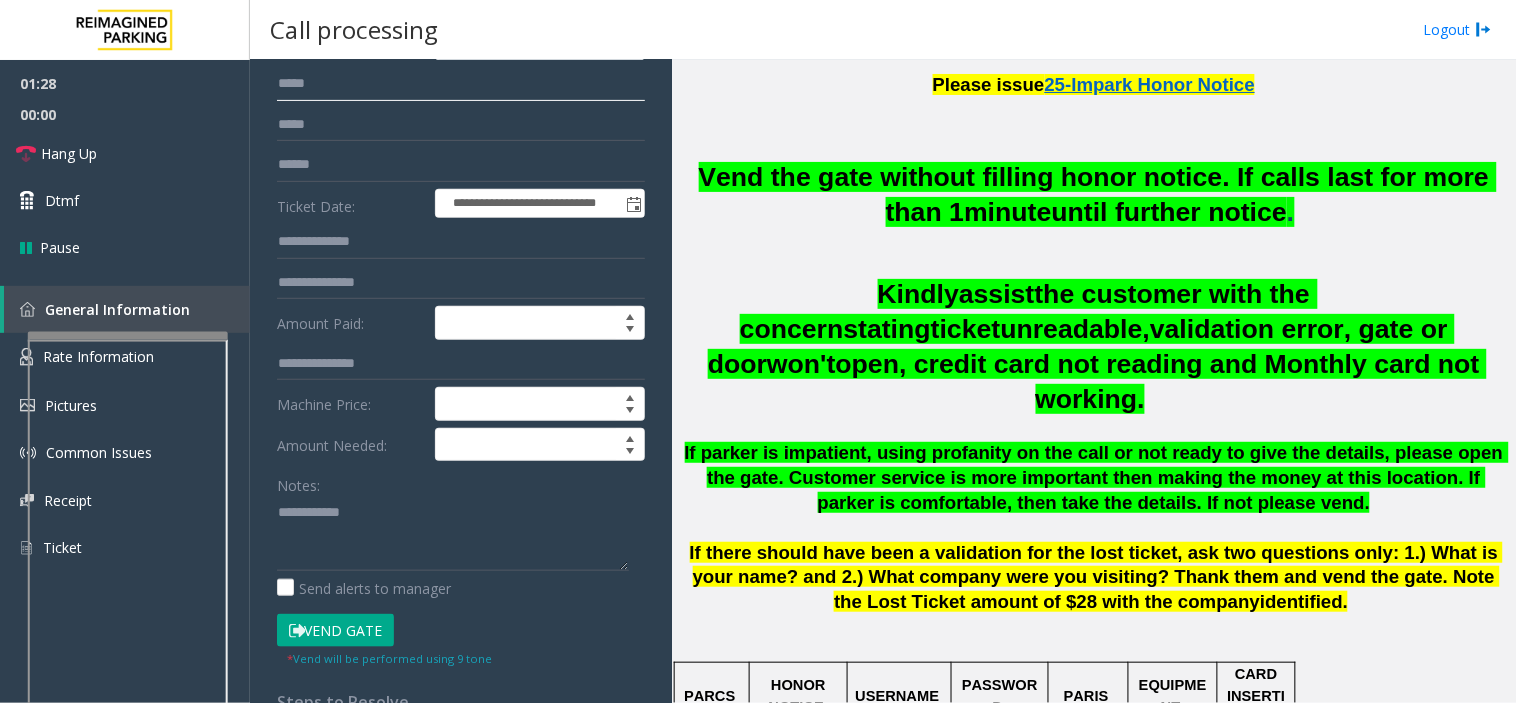 scroll, scrollTop: 333, scrollLeft: 0, axis: vertical 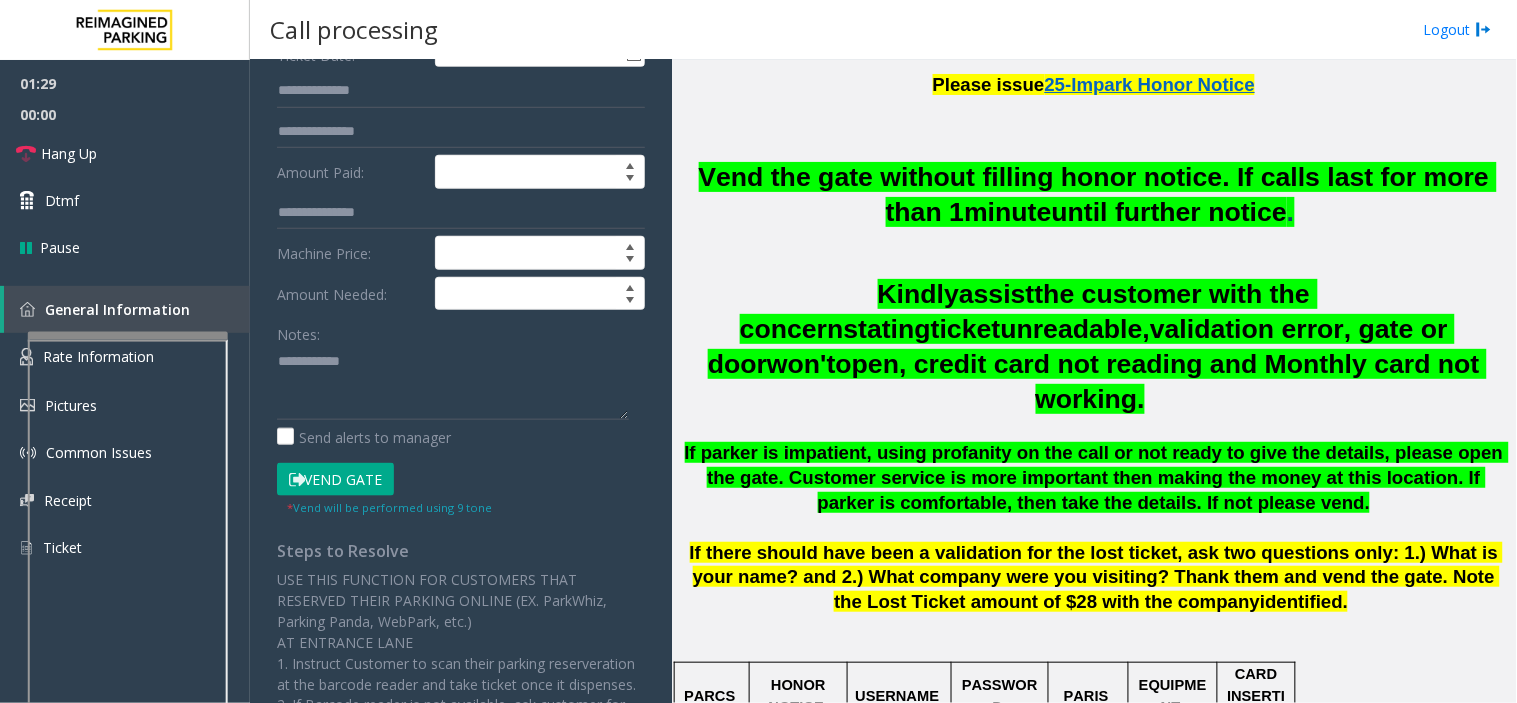 type on "*****" 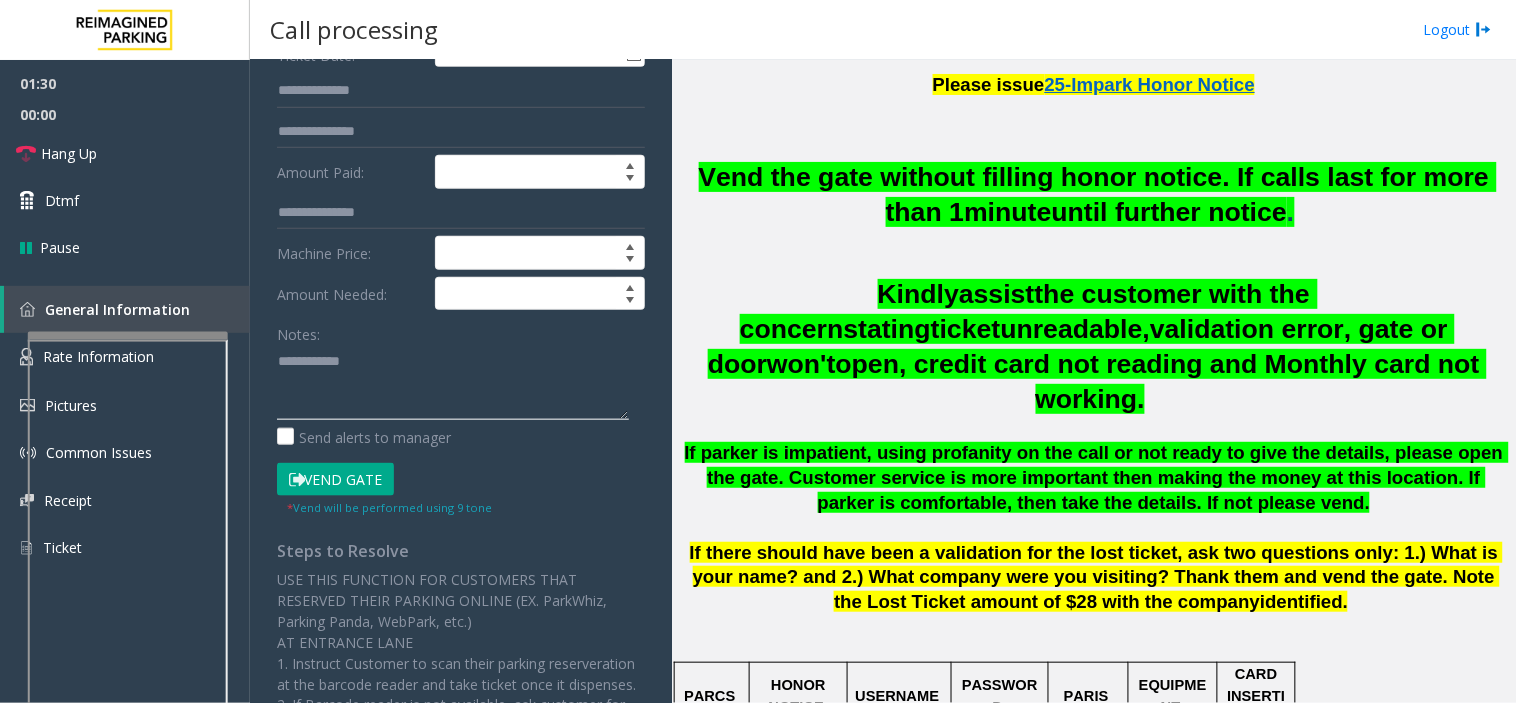 click 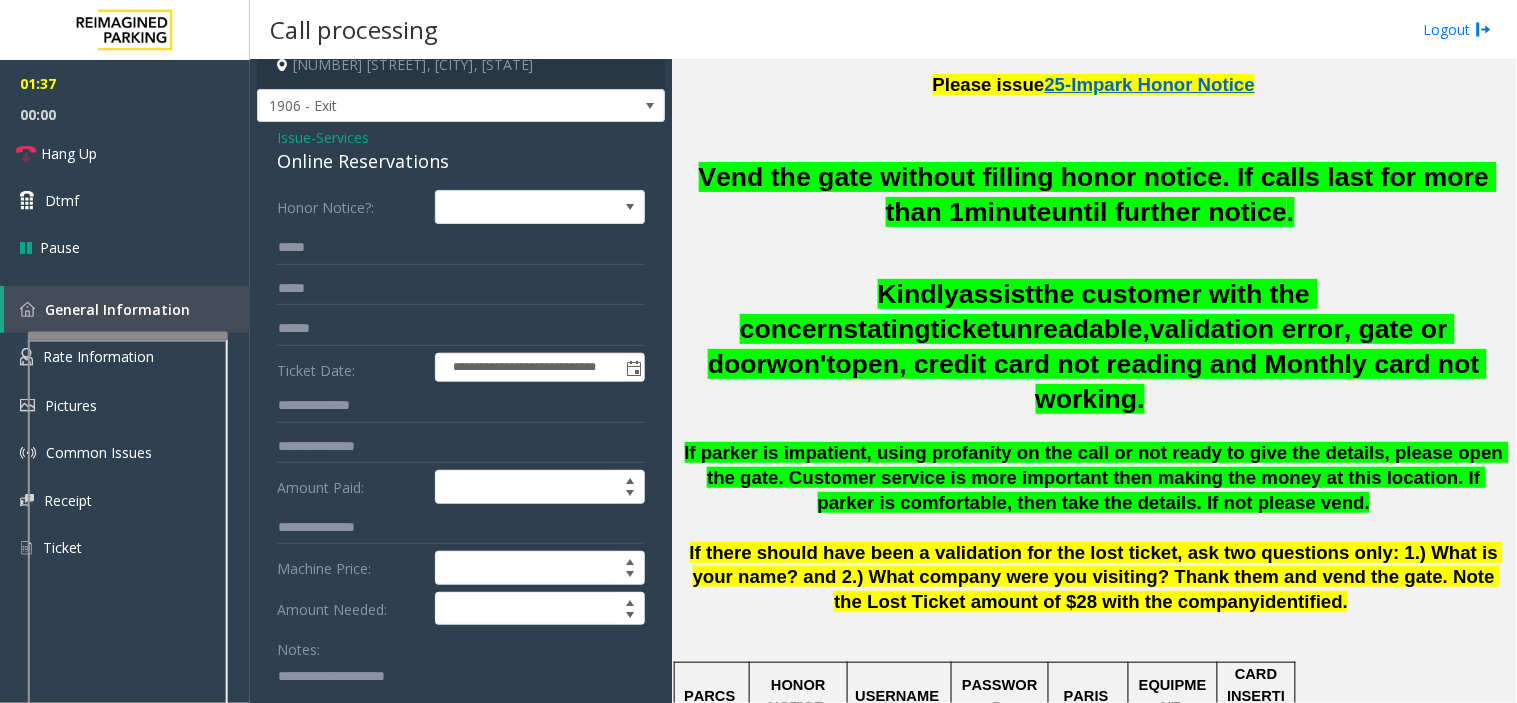 scroll, scrollTop: 0, scrollLeft: 0, axis: both 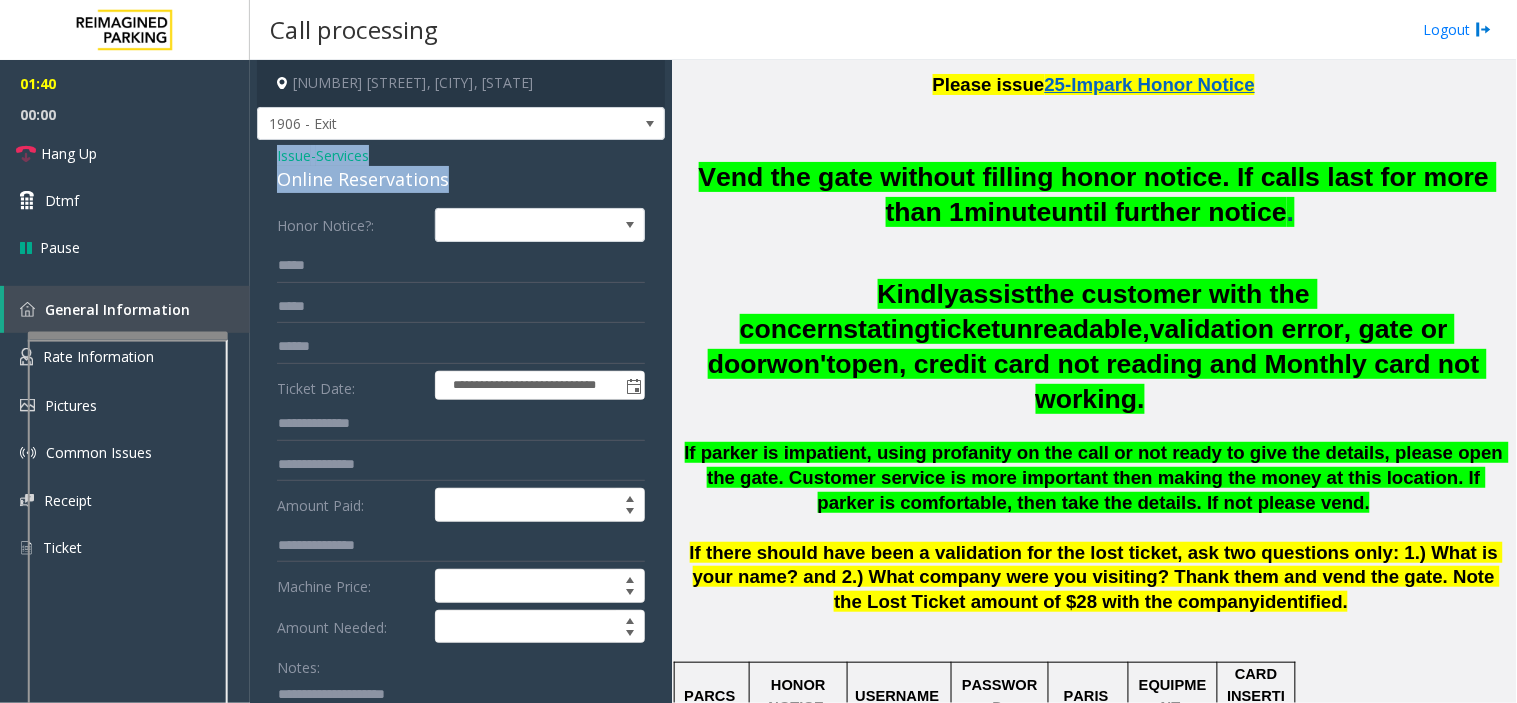 drag, startPoint x: 482, startPoint y: 174, endPoint x: 266, endPoint y: 156, distance: 216.7487 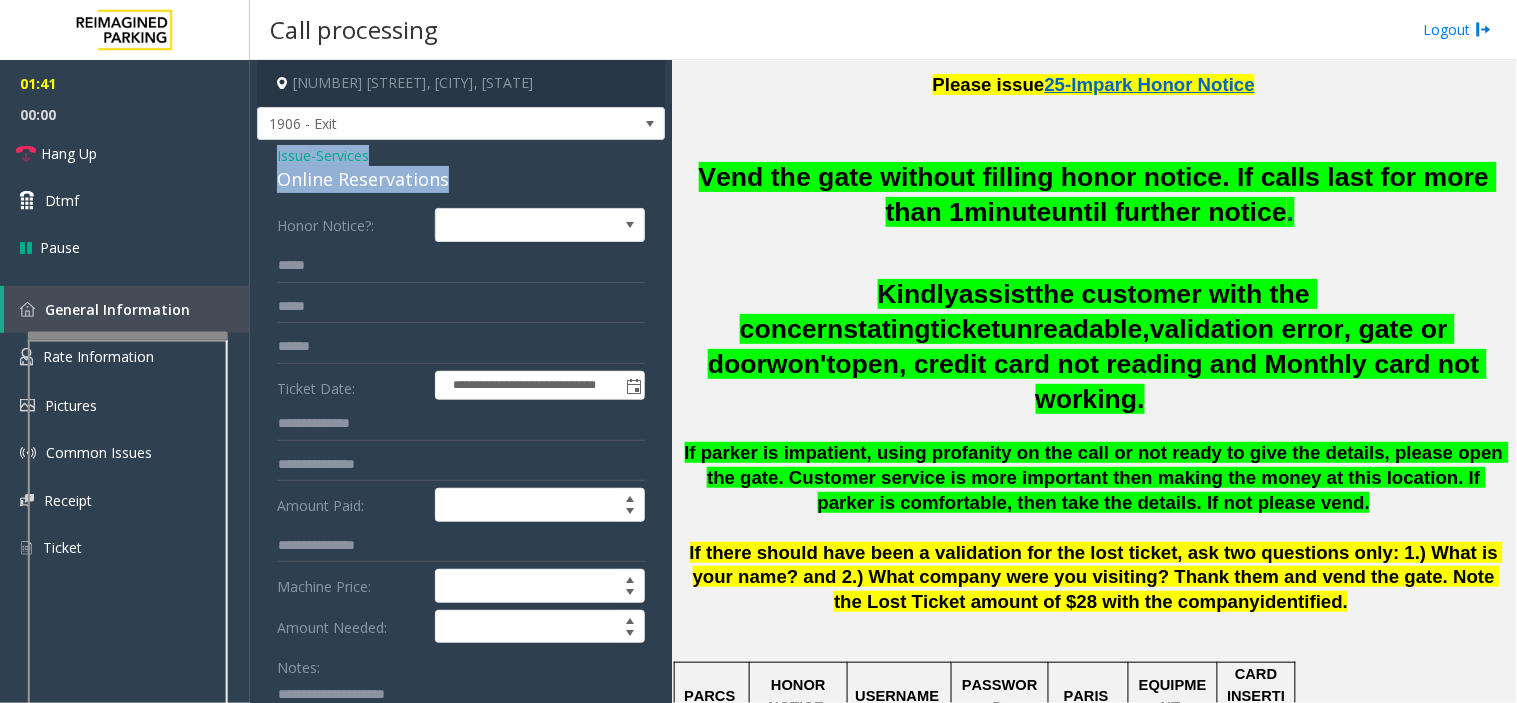 copy on "Issue  -  Services Online Reservations" 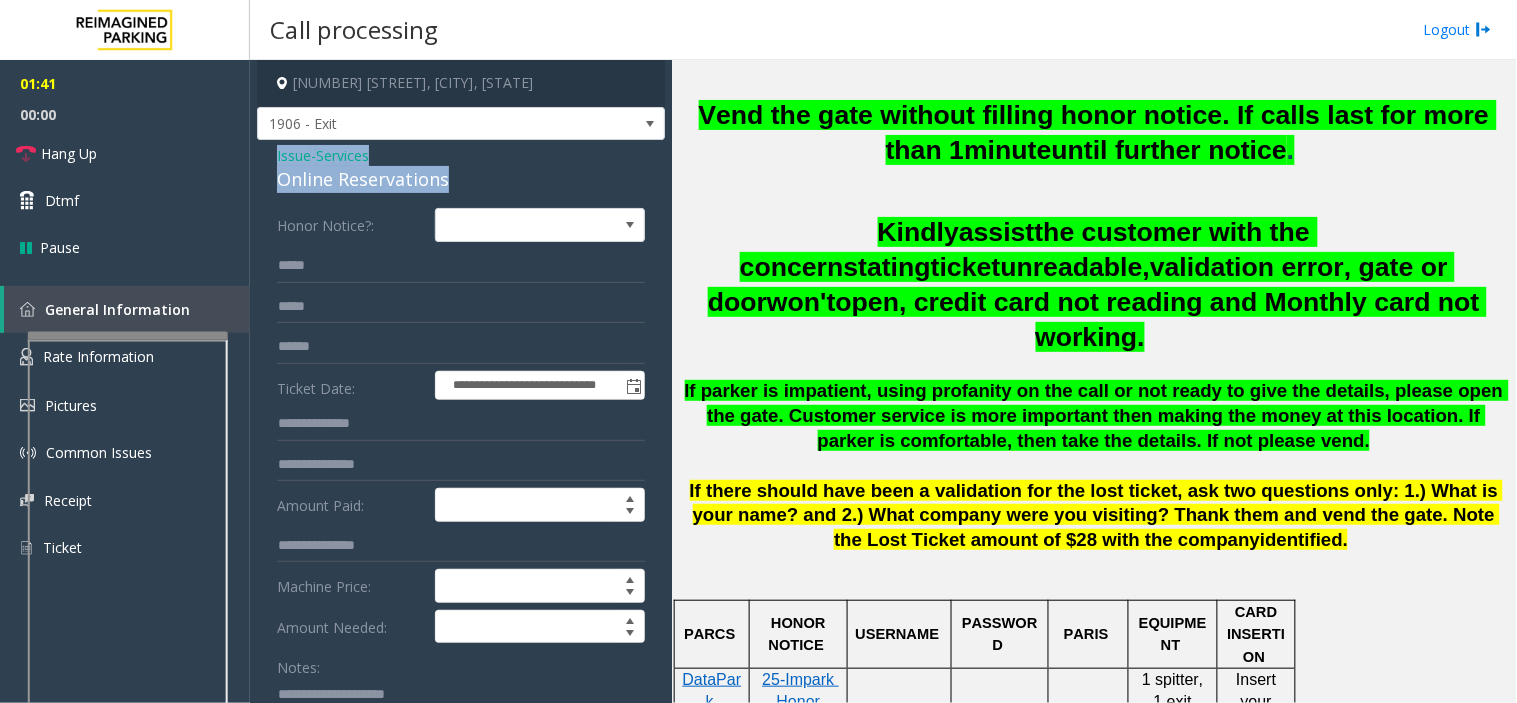 scroll, scrollTop: 777, scrollLeft: 0, axis: vertical 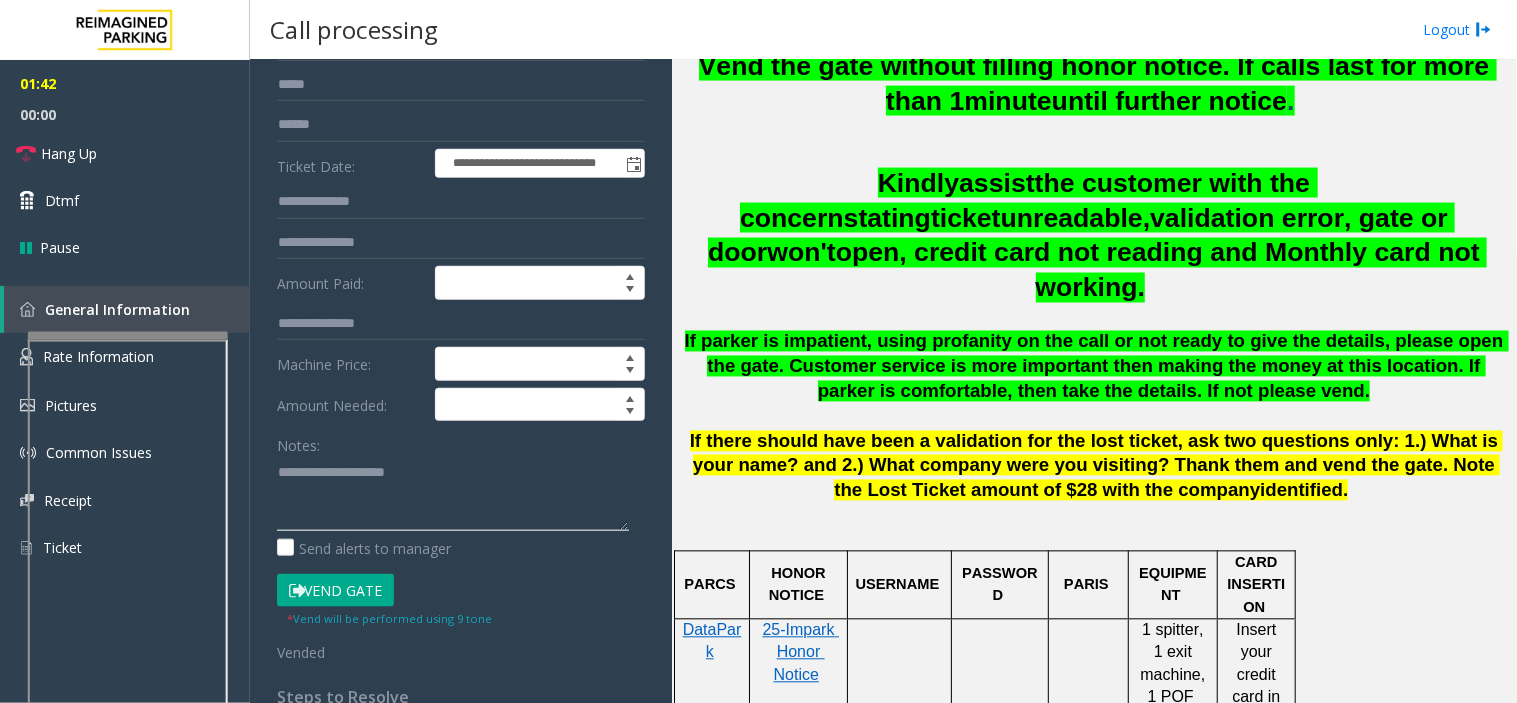 click 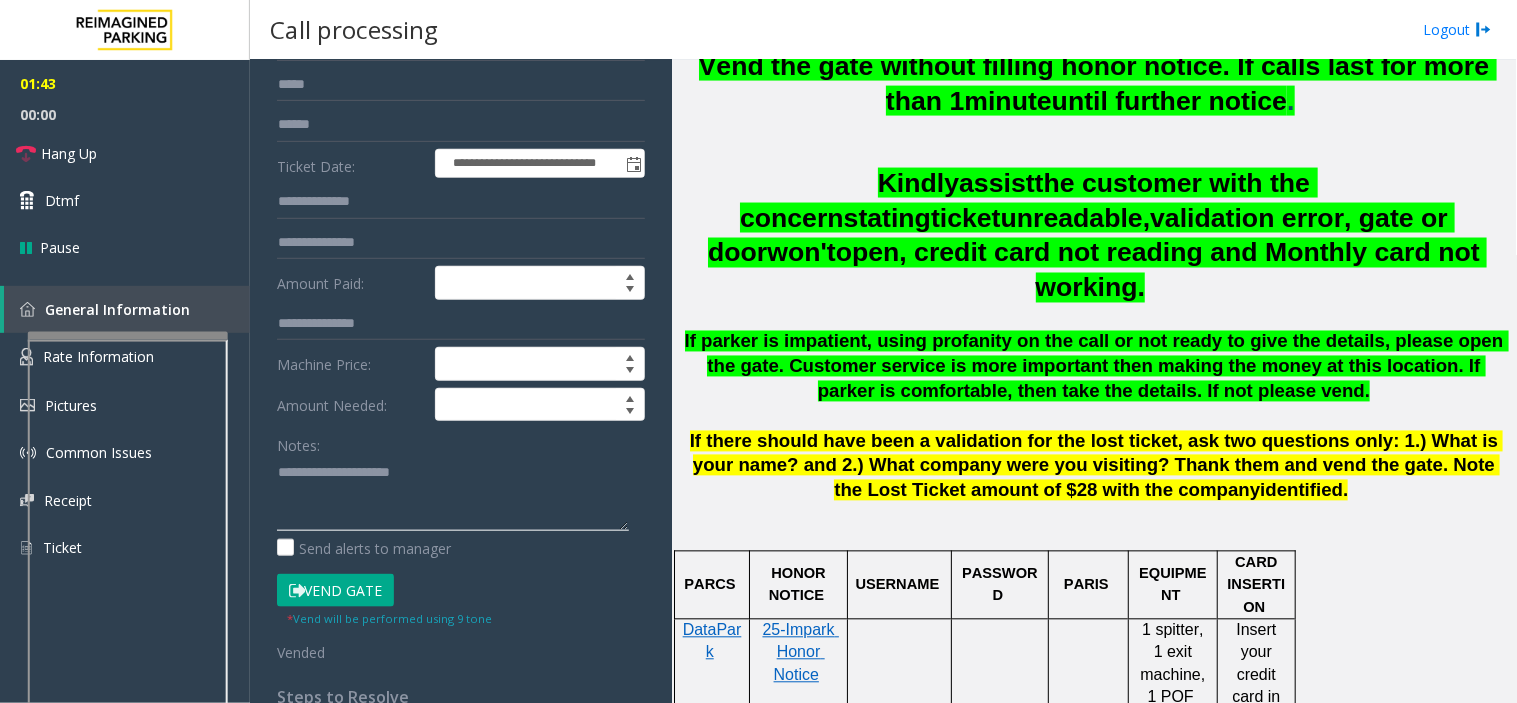 paste on "**********" 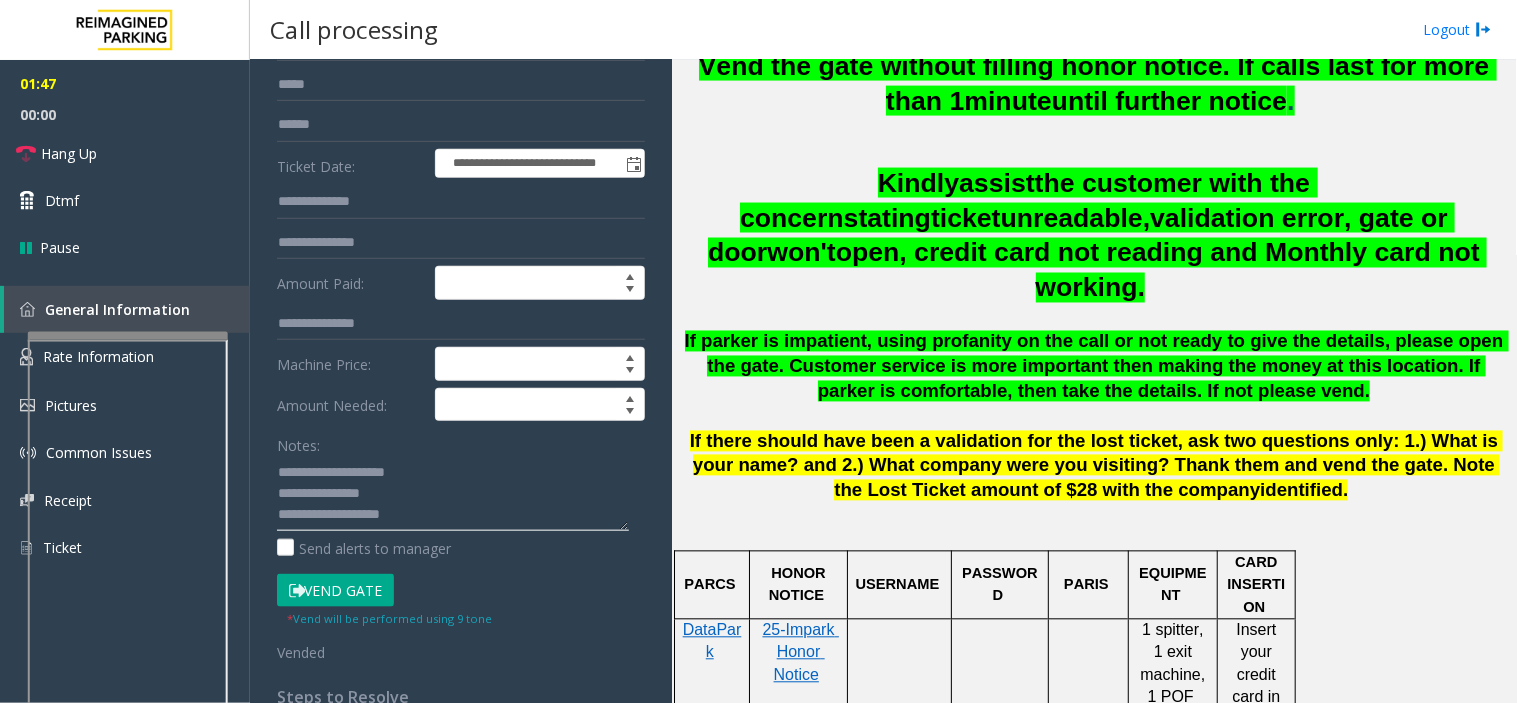 scroll, scrollTop: 14, scrollLeft: 0, axis: vertical 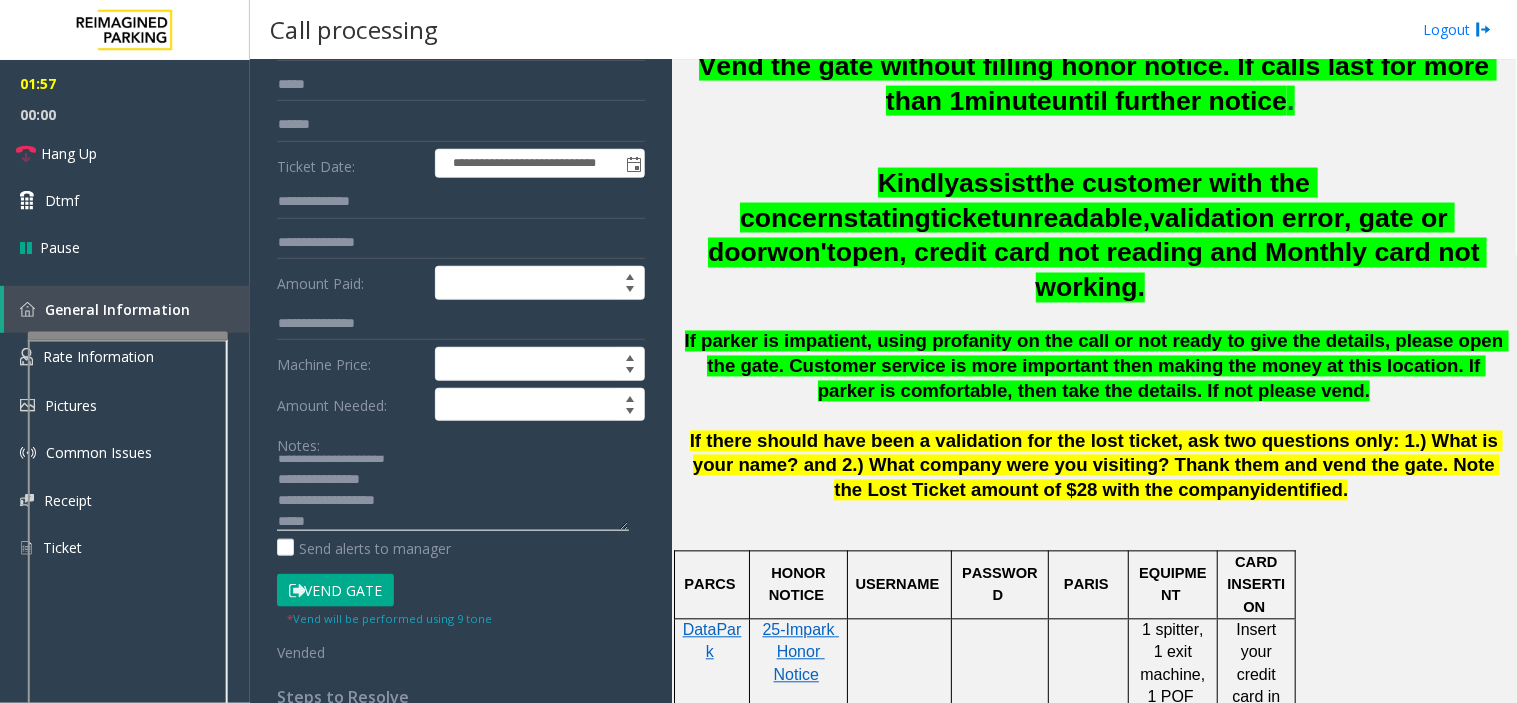 click 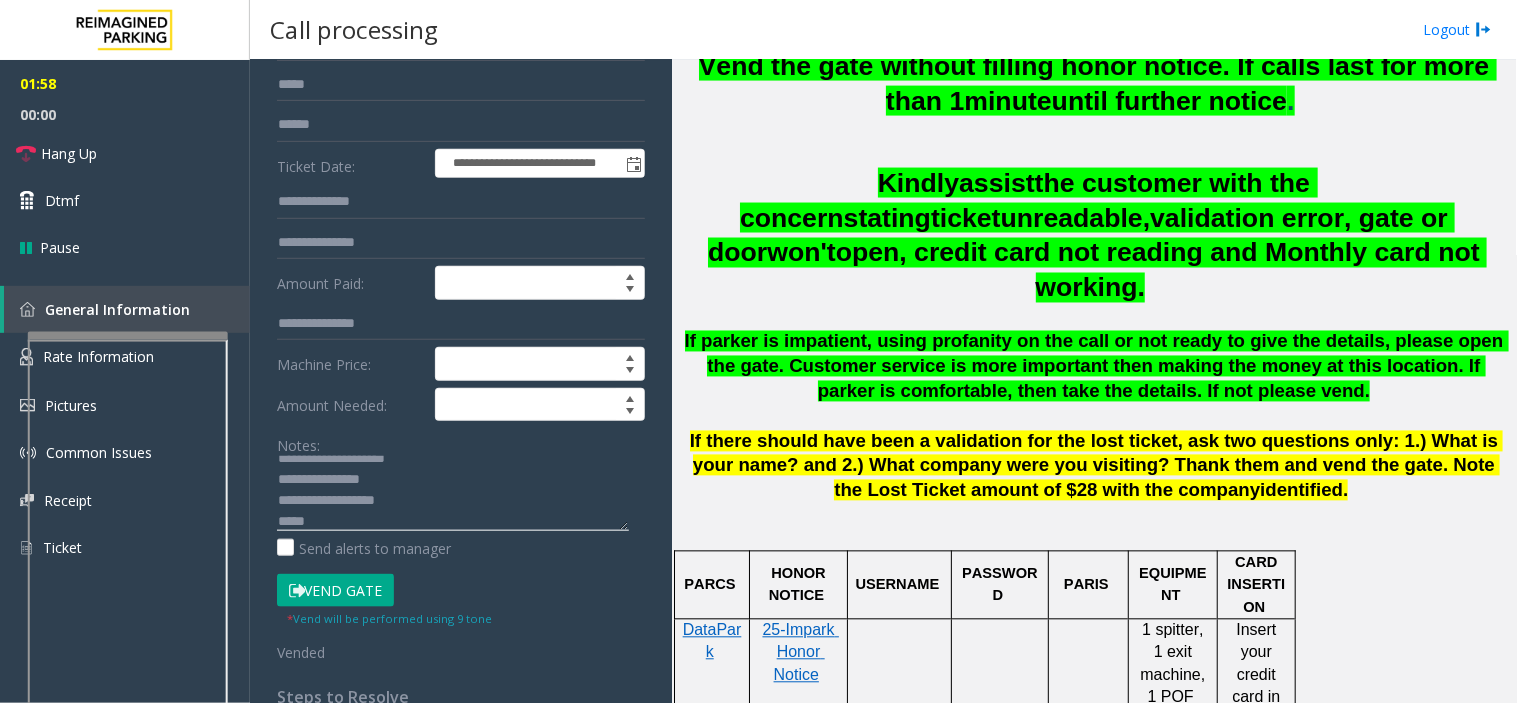 paste on "**********" 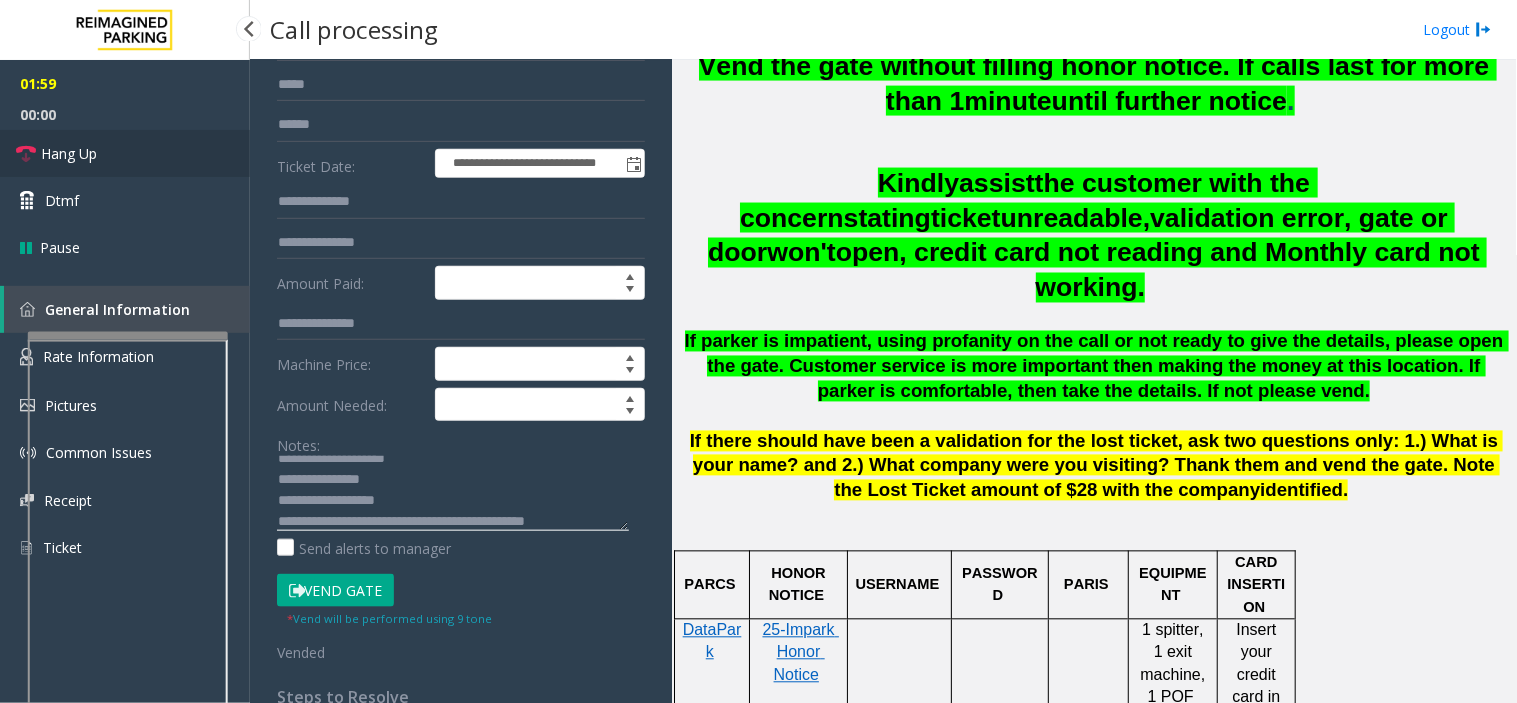 type on "**********" 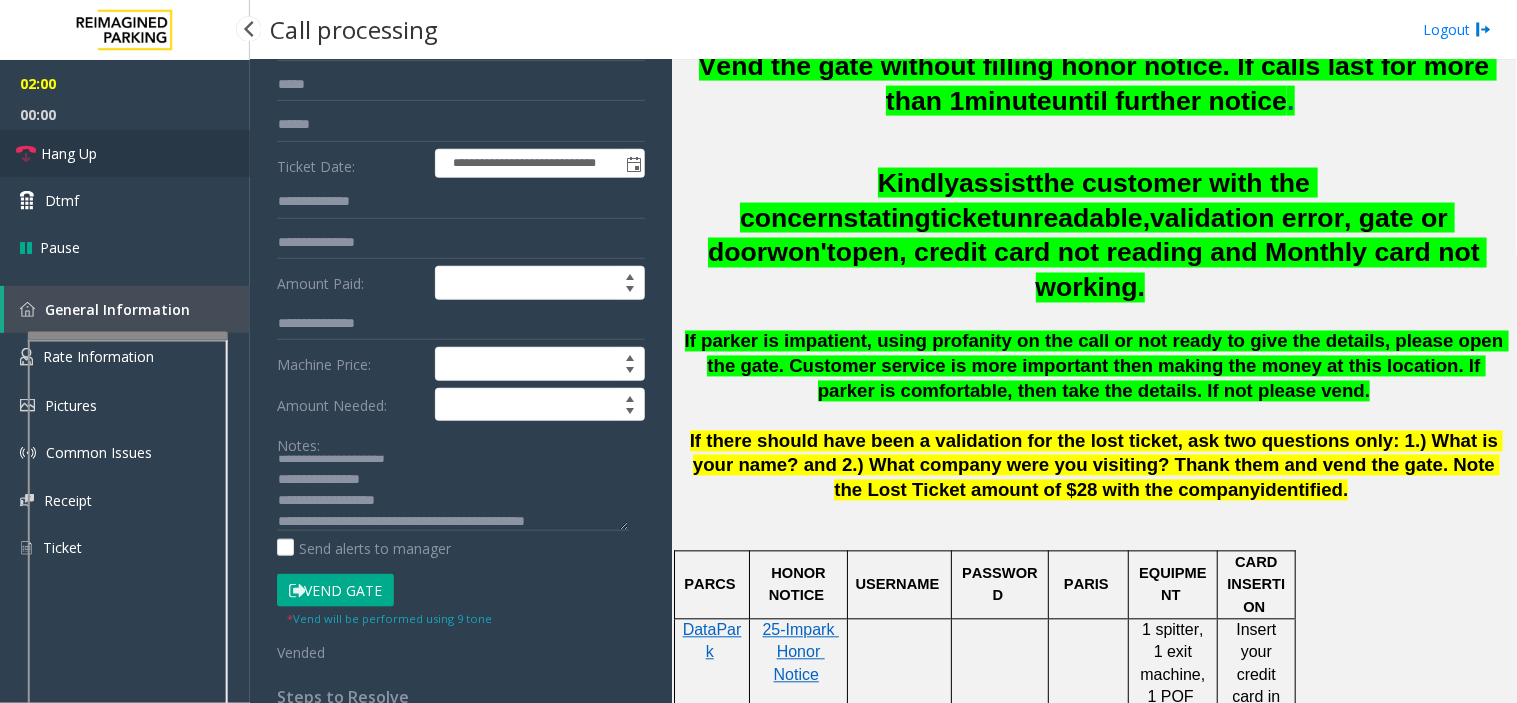 click on "Hang Up" at bounding box center [125, 153] 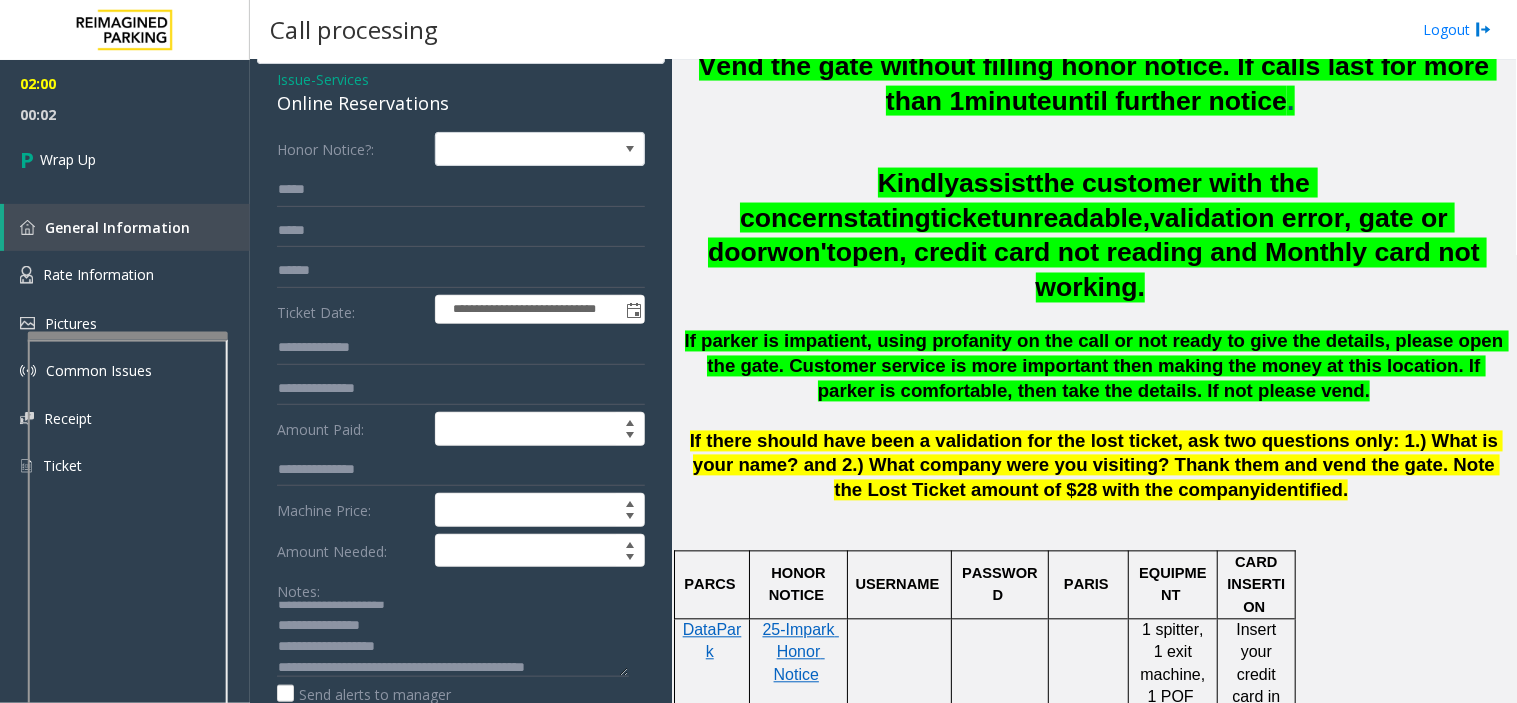 scroll, scrollTop: 222, scrollLeft: 0, axis: vertical 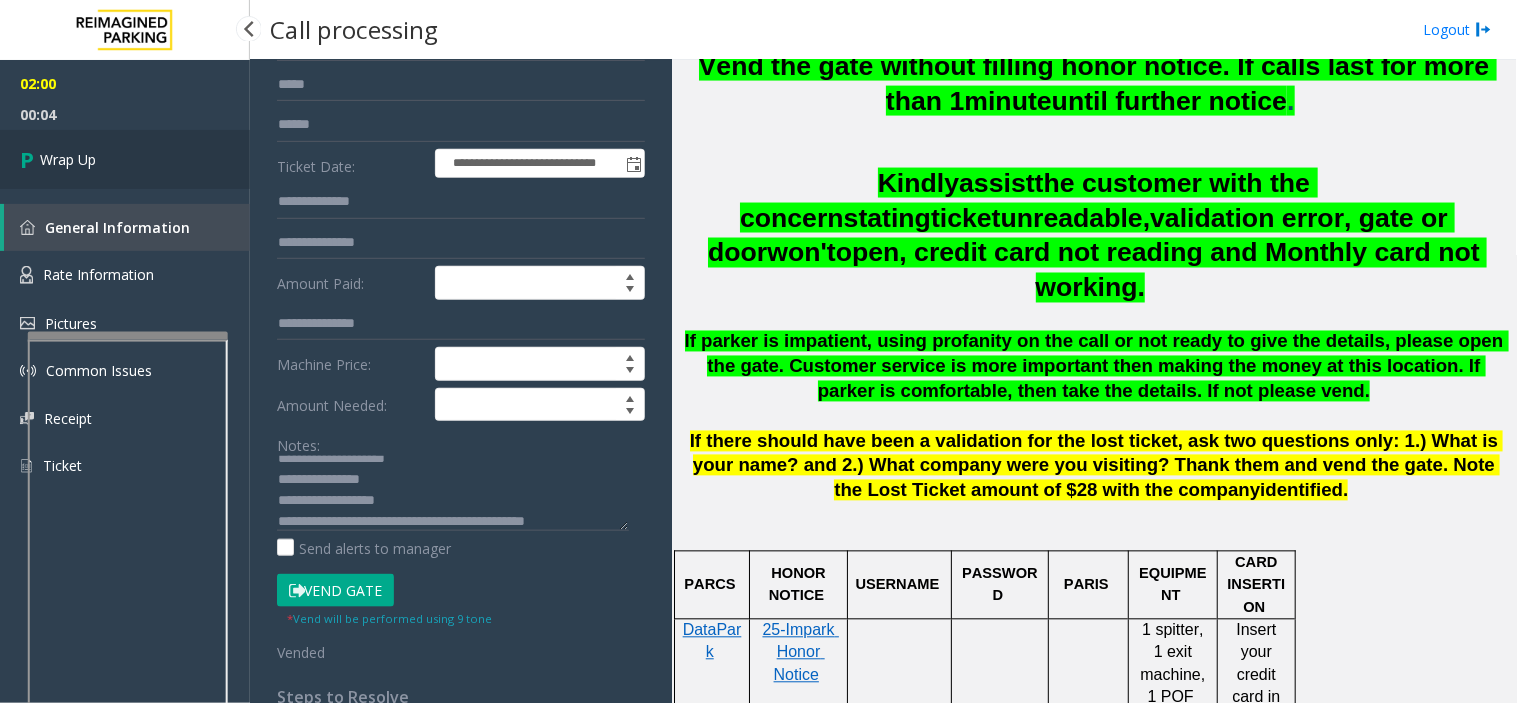 click on "Wrap Up" at bounding box center (68, 159) 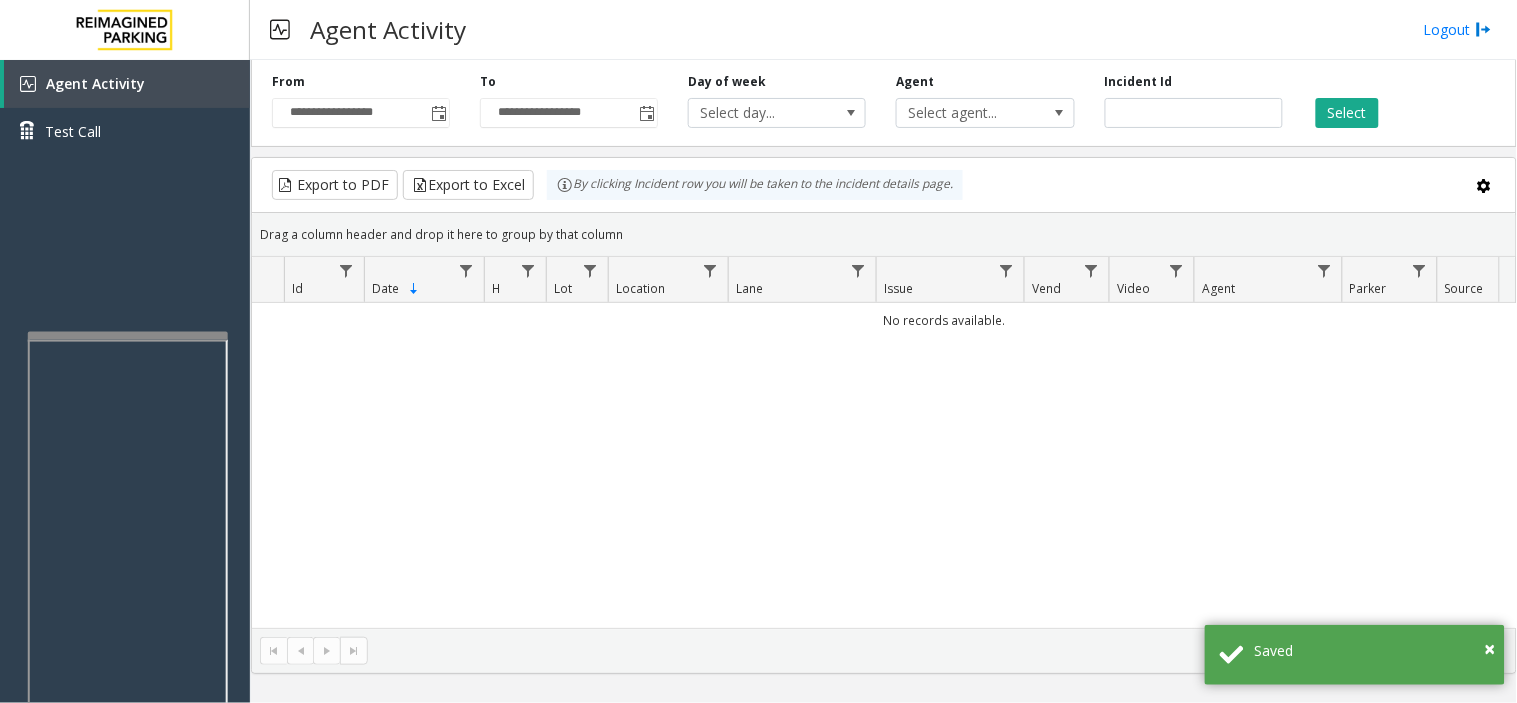 type 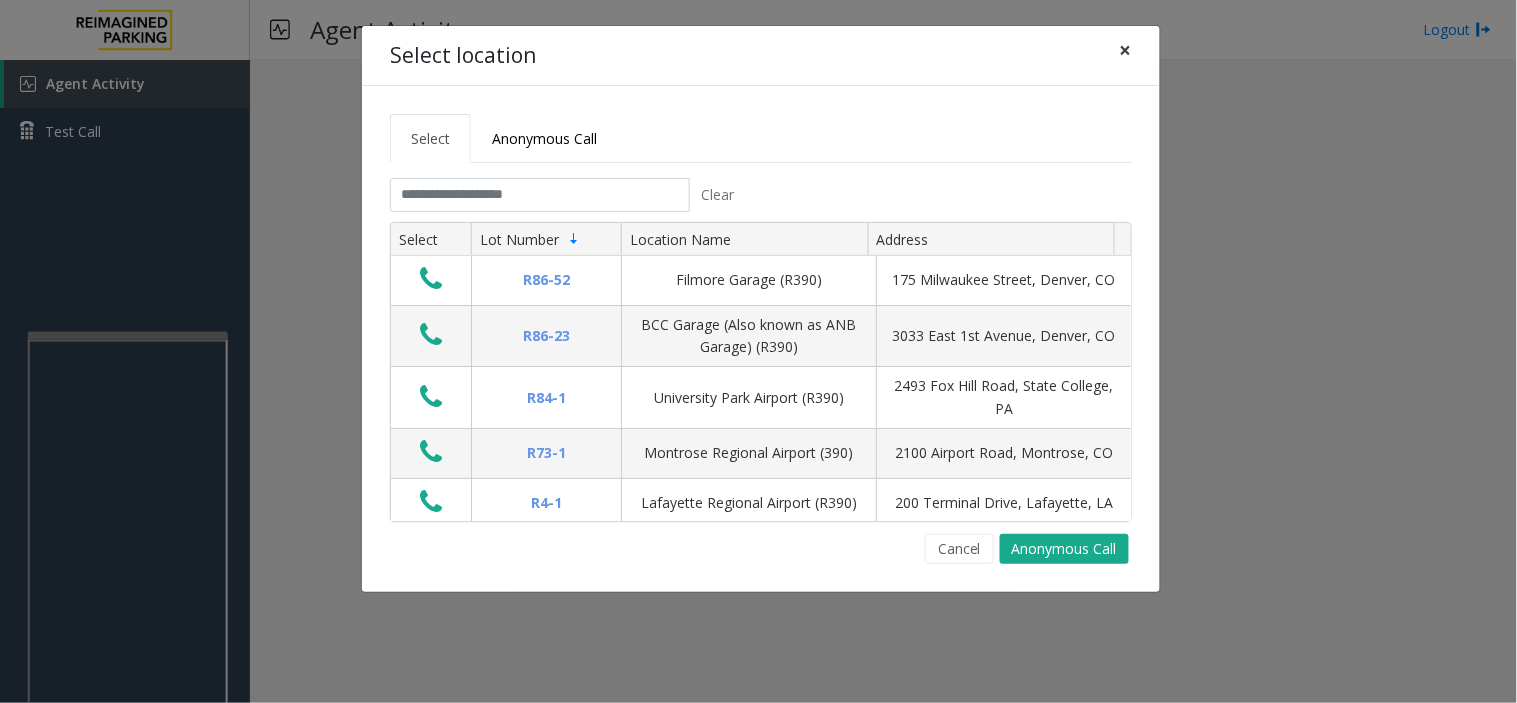 click on "×" 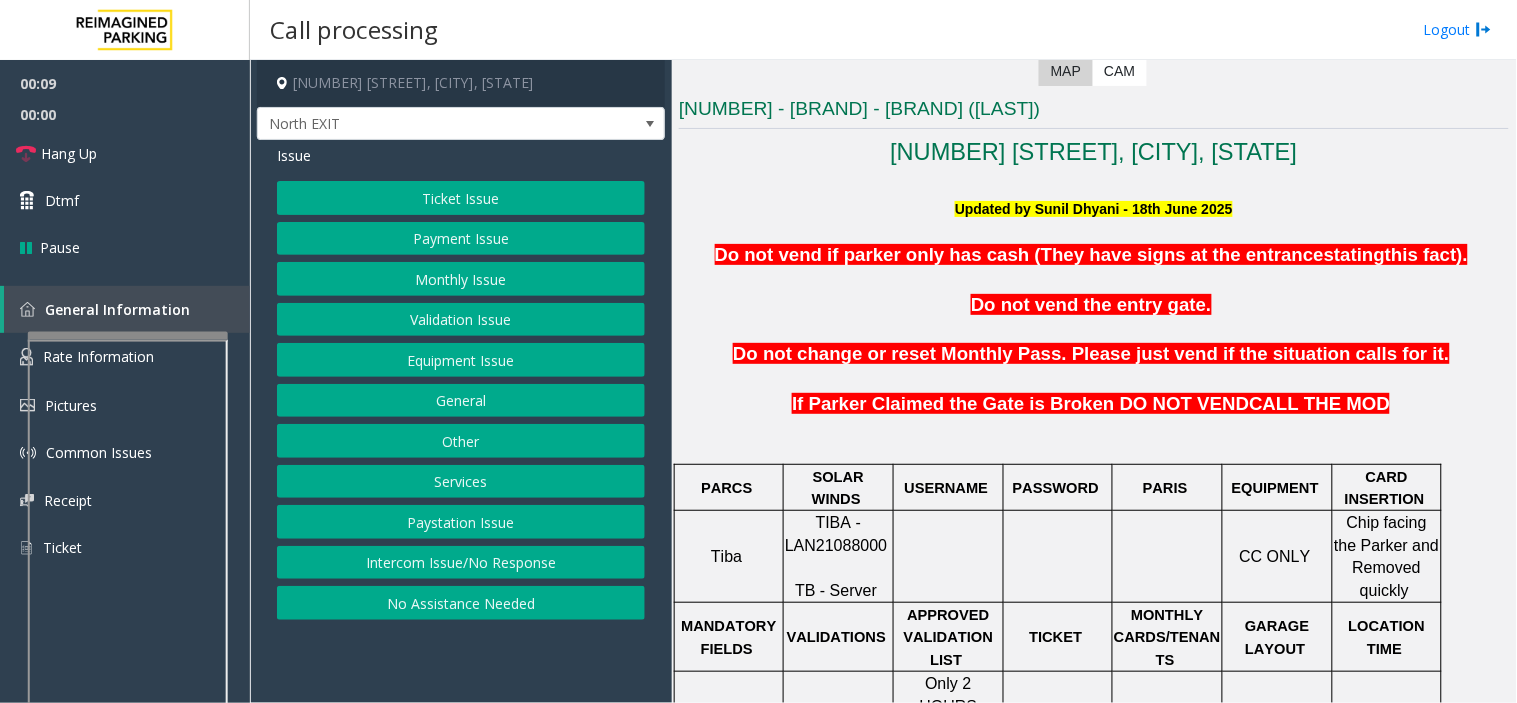scroll, scrollTop: 444, scrollLeft: 0, axis: vertical 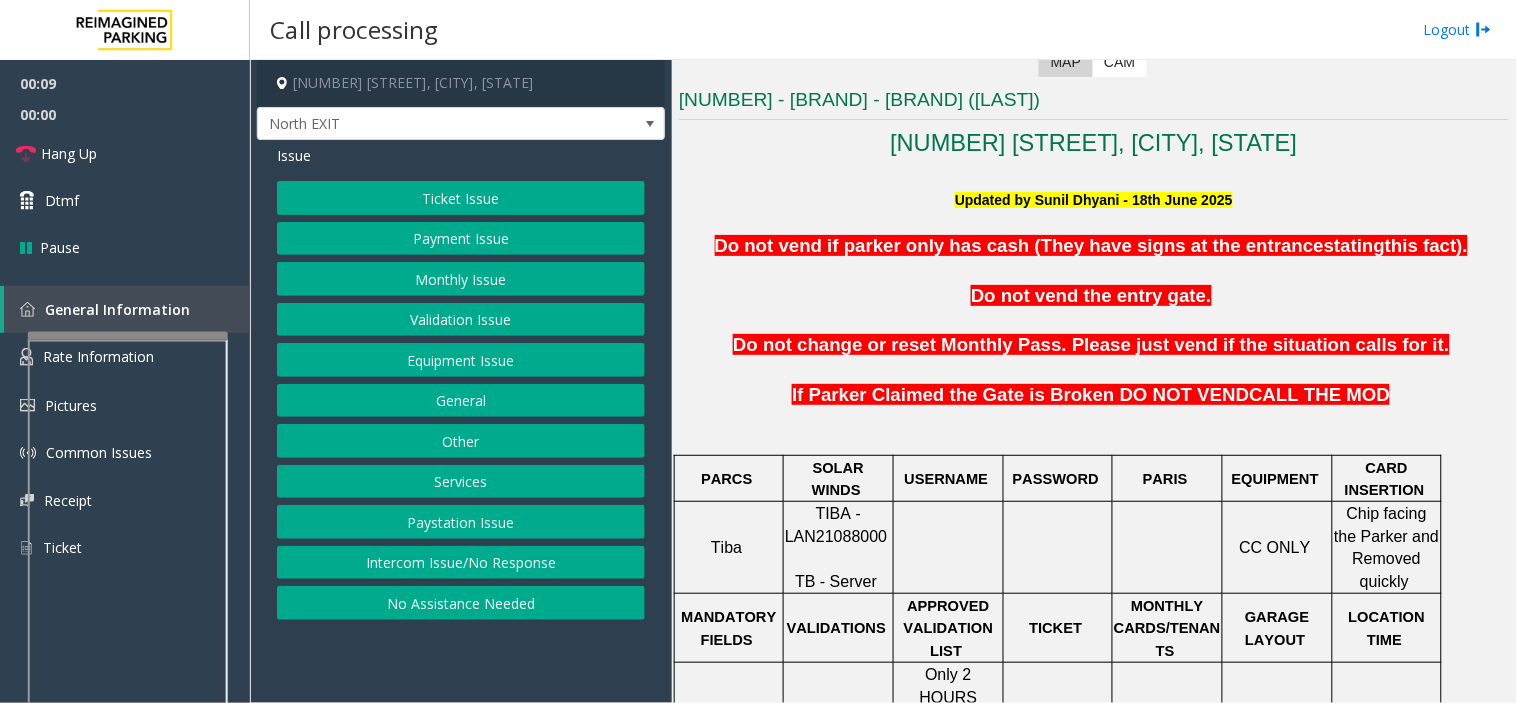 click on "TIBA - LAN21088000" 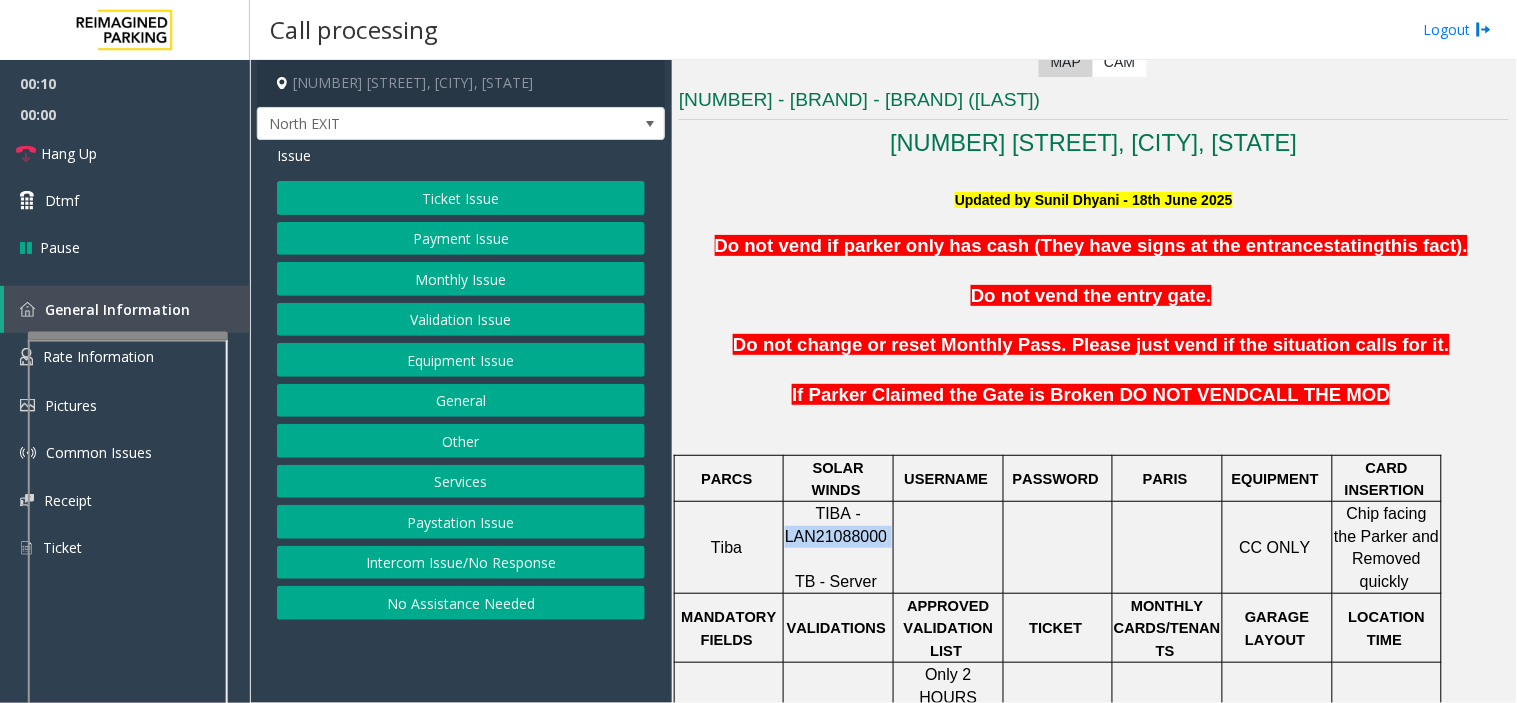 click on "TIBA - LAN21088000" 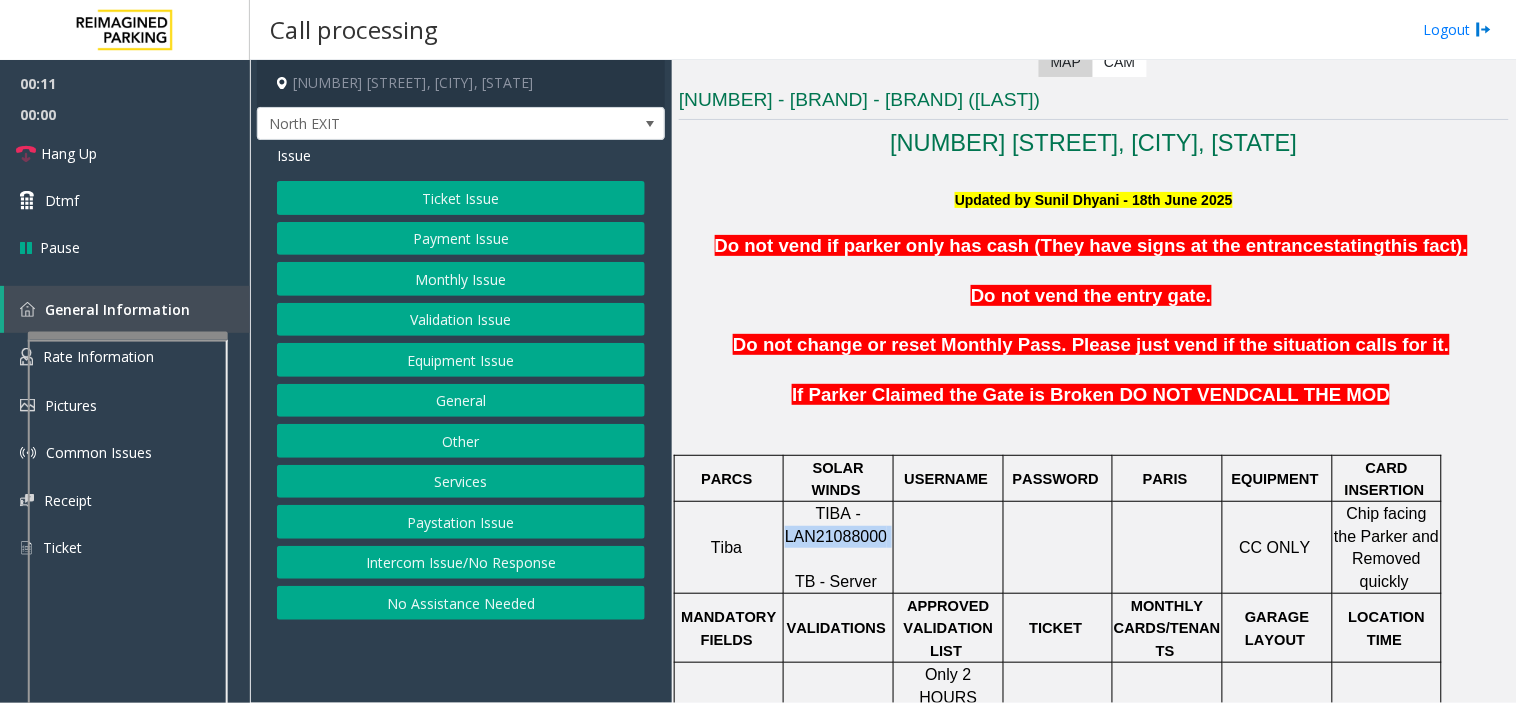 copy on "LAN21088000" 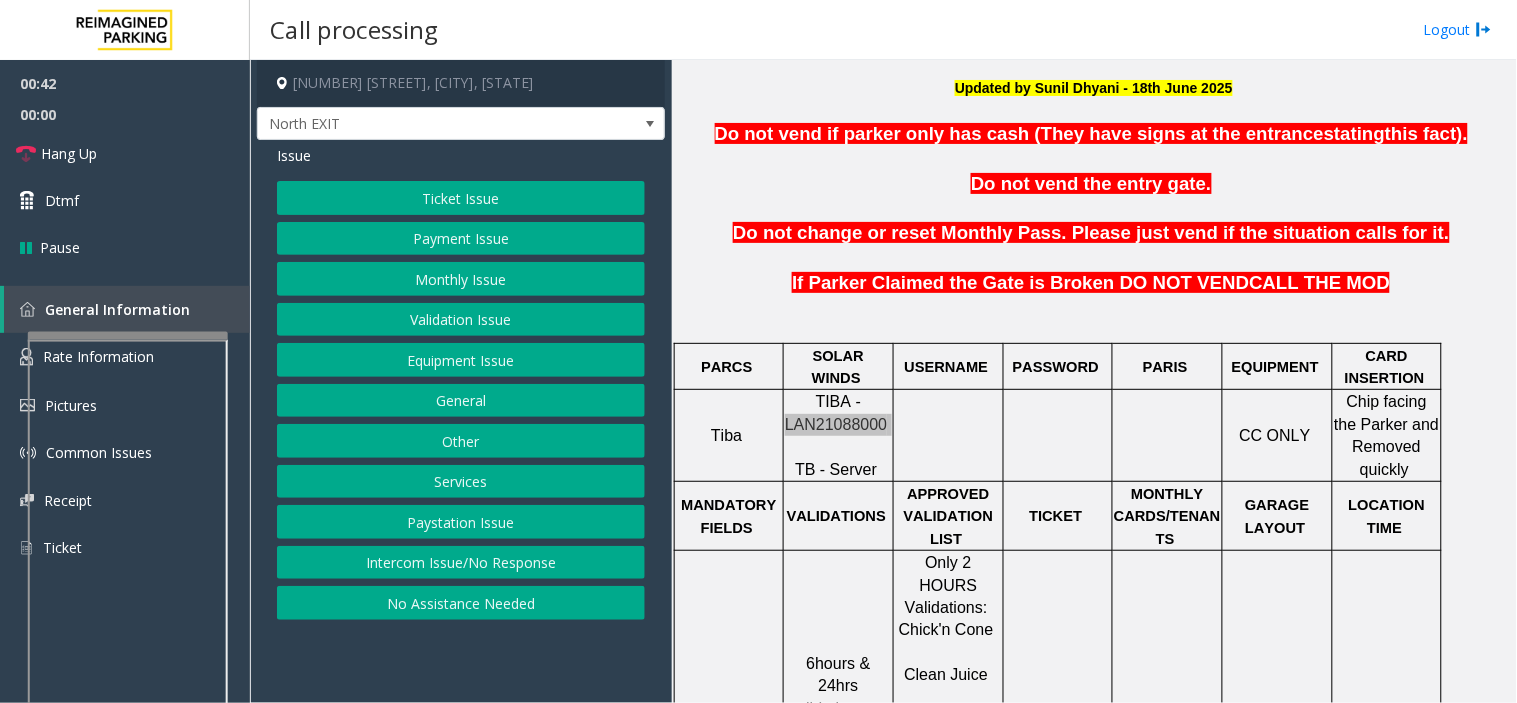 scroll, scrollTop: 555, scrollLeft: 0, axis: vertical 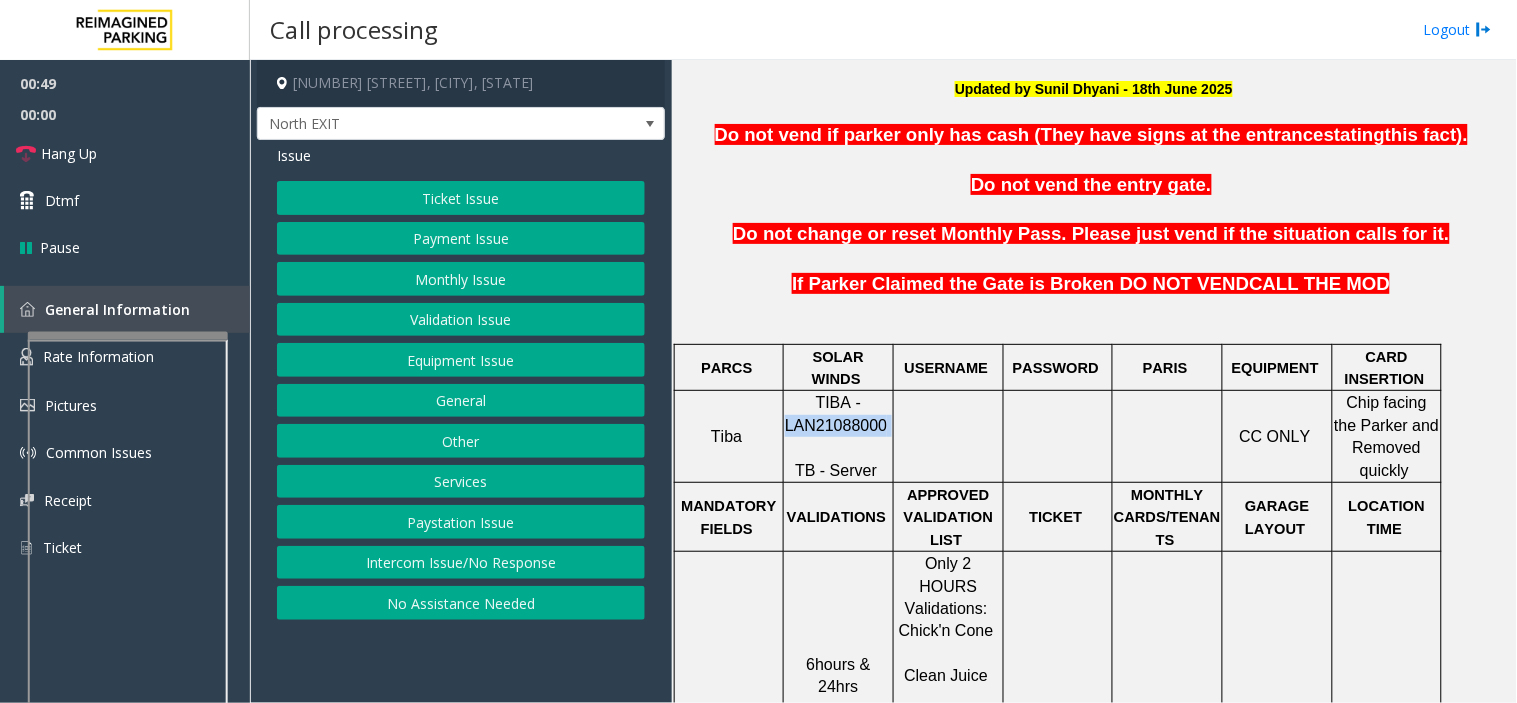 click on "Ticket Issue" 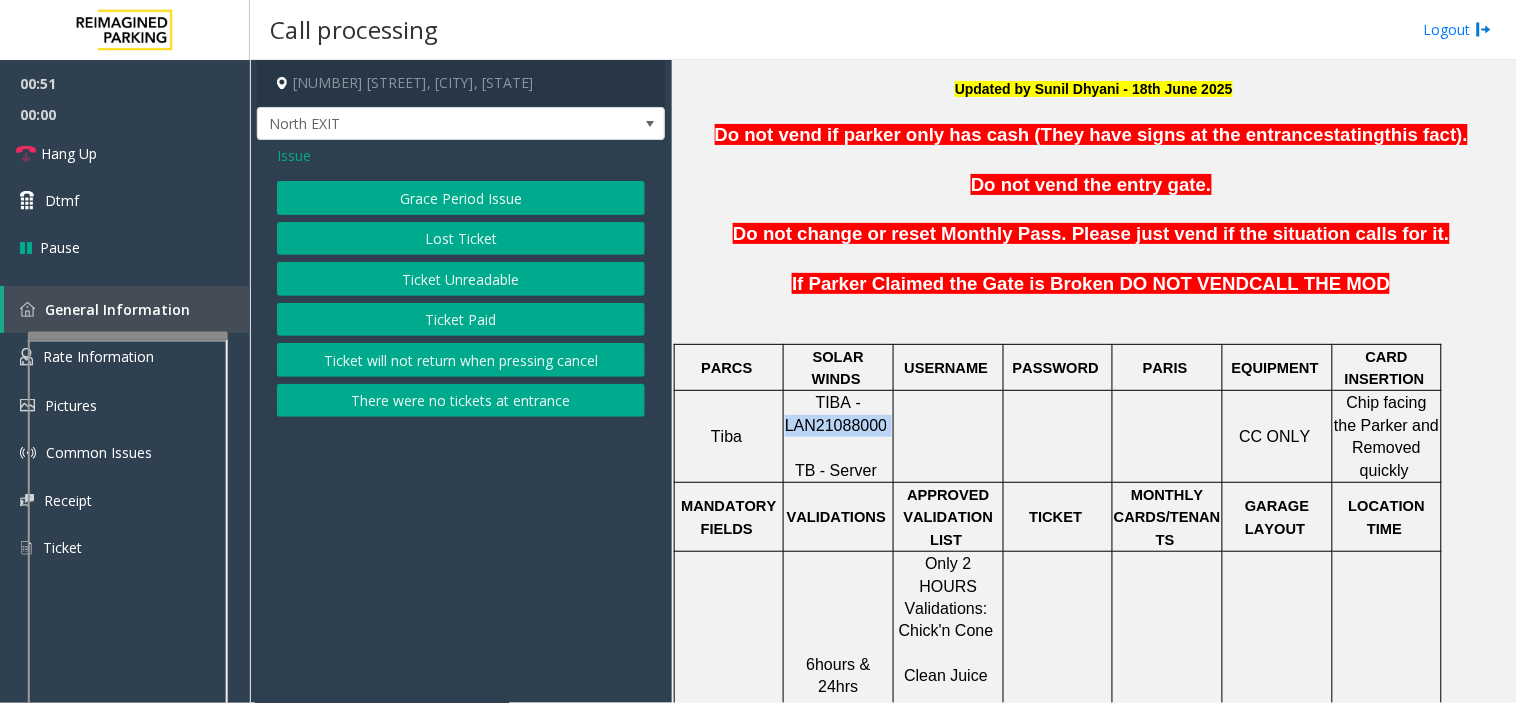 click on "Ticket Unreadable" 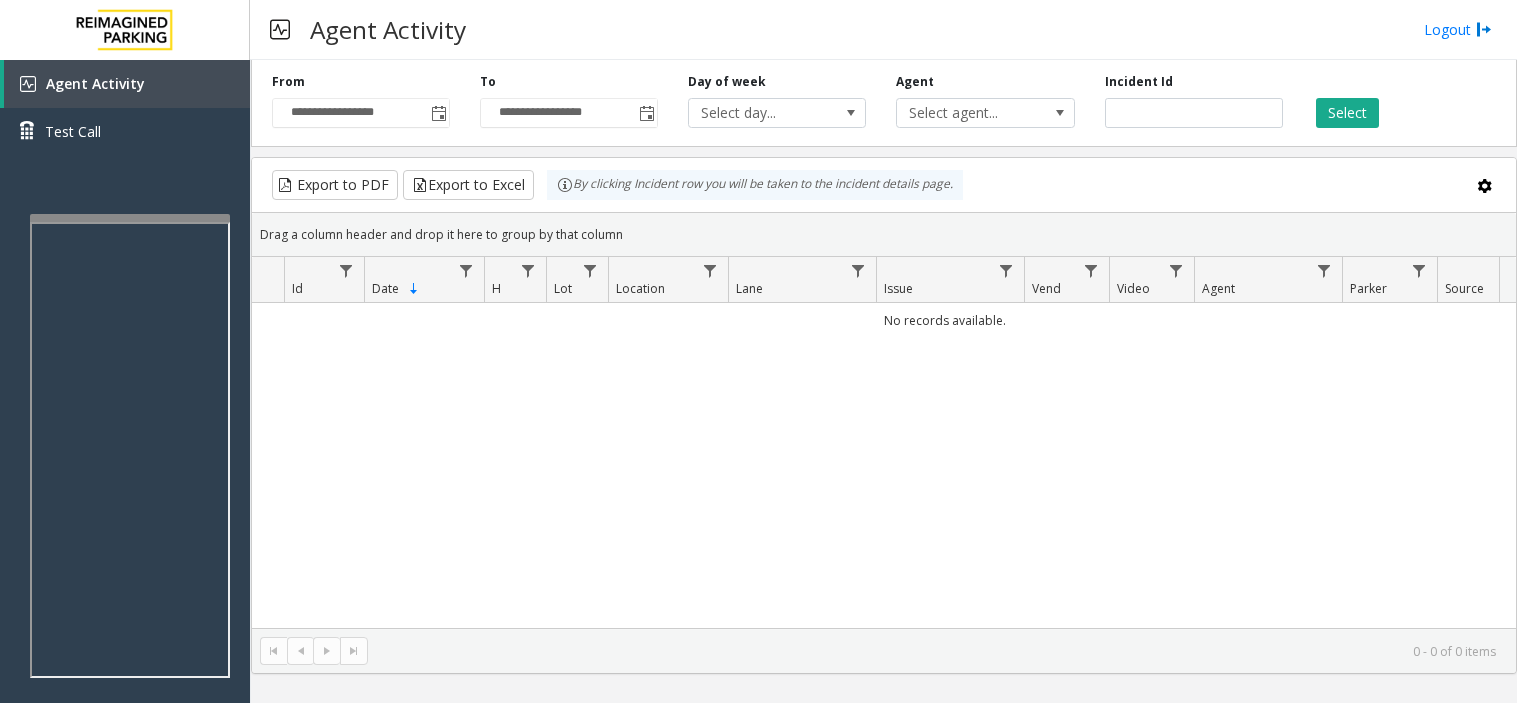 scroll, scrollTop: 0, scrollLeft: 0, axis: both 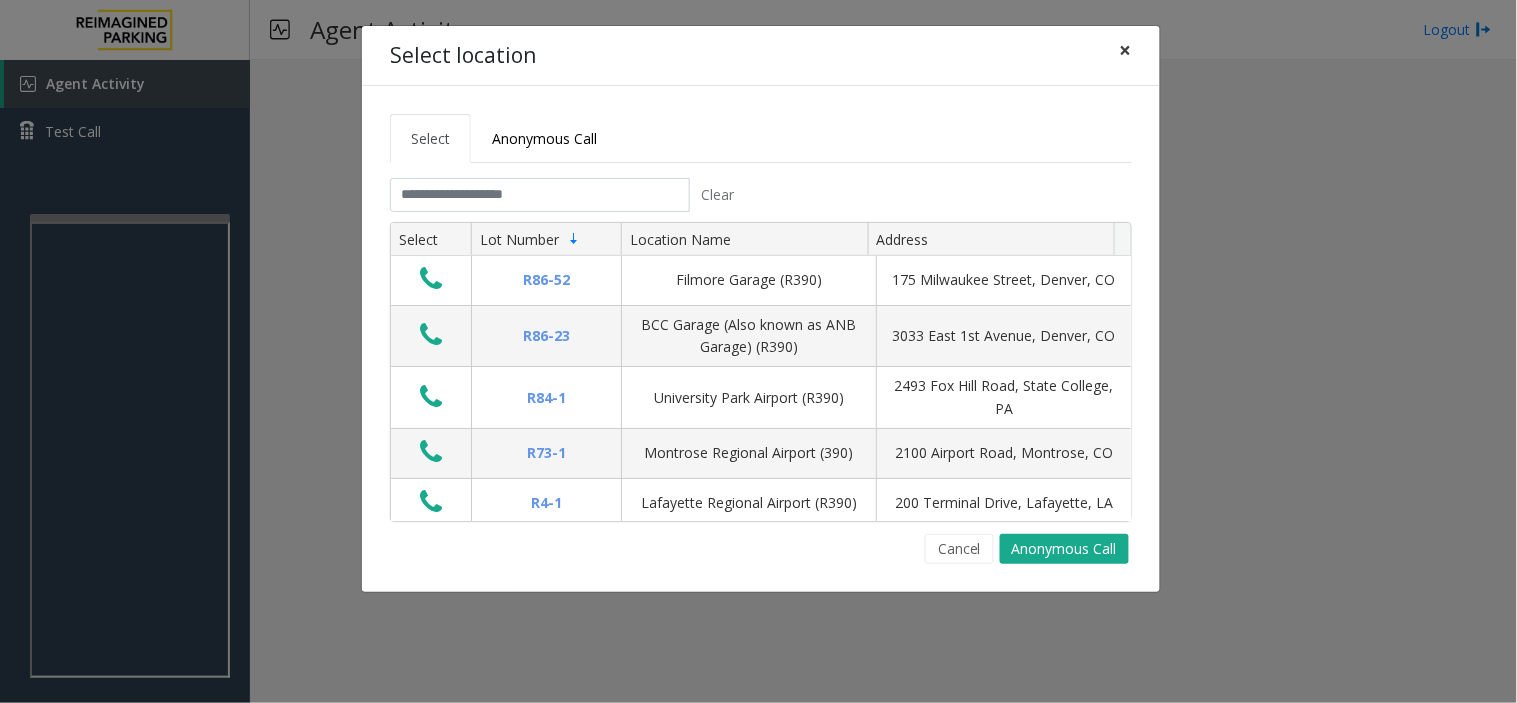 click on "×" 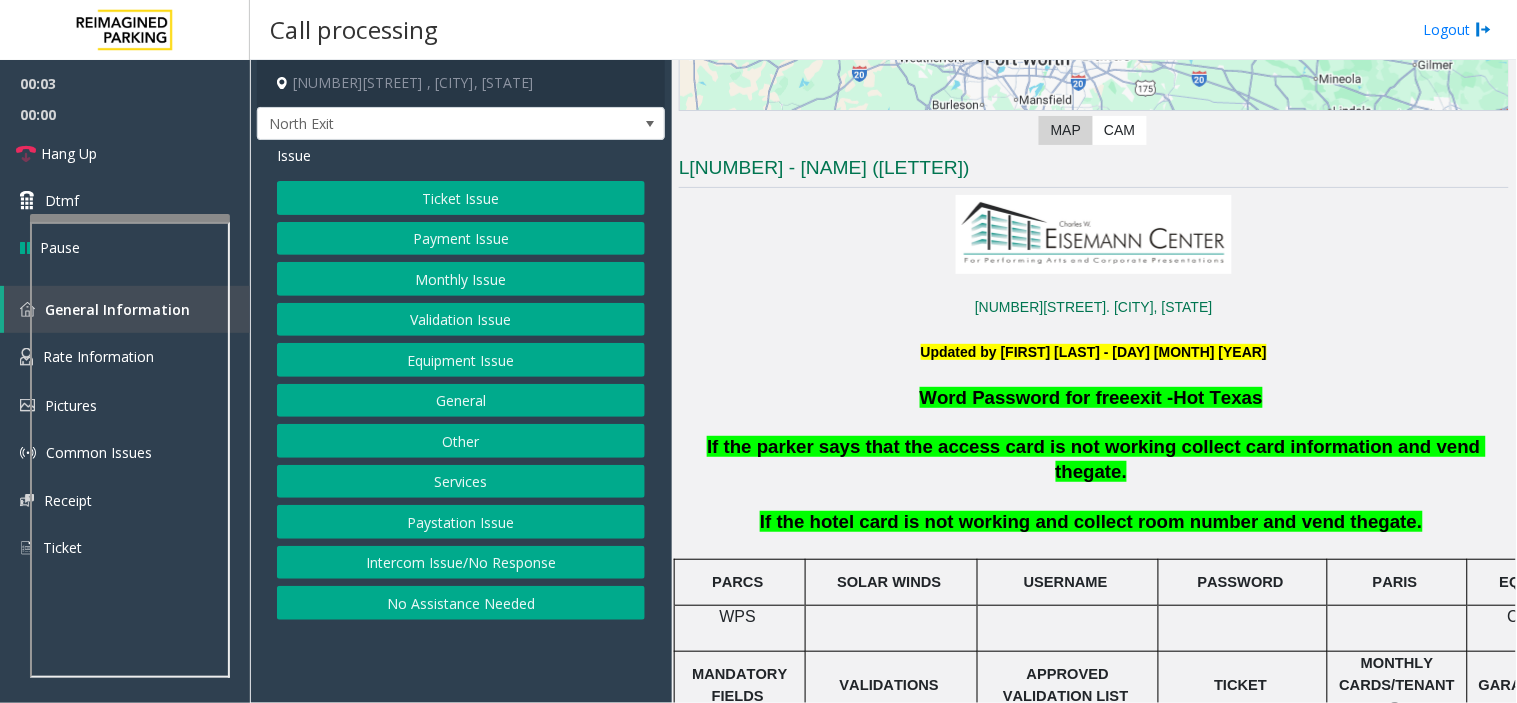 scroll, scrollTop: 444, scrollLeft: 0, axis: vertical 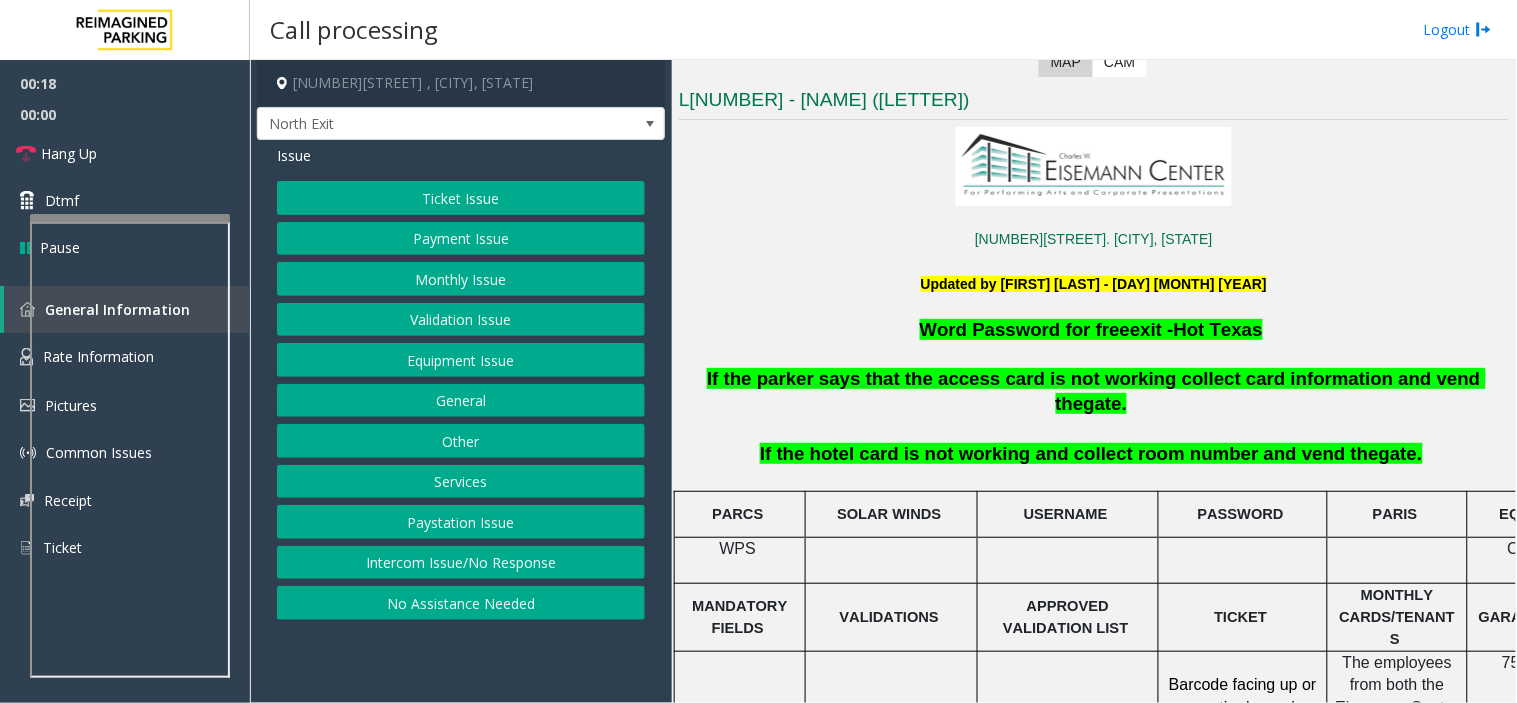 click on "Ticket Issue" 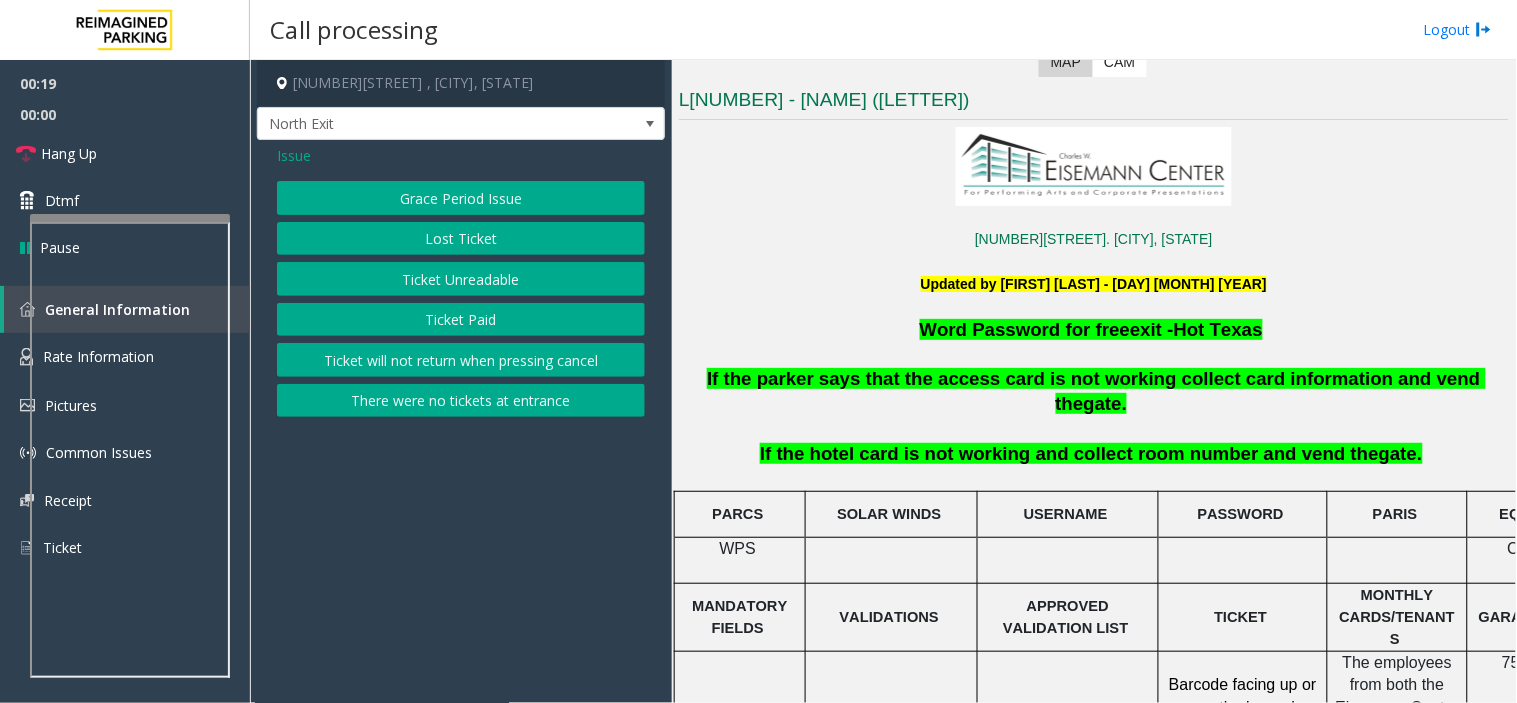 click on "There were no tickets at entrance" 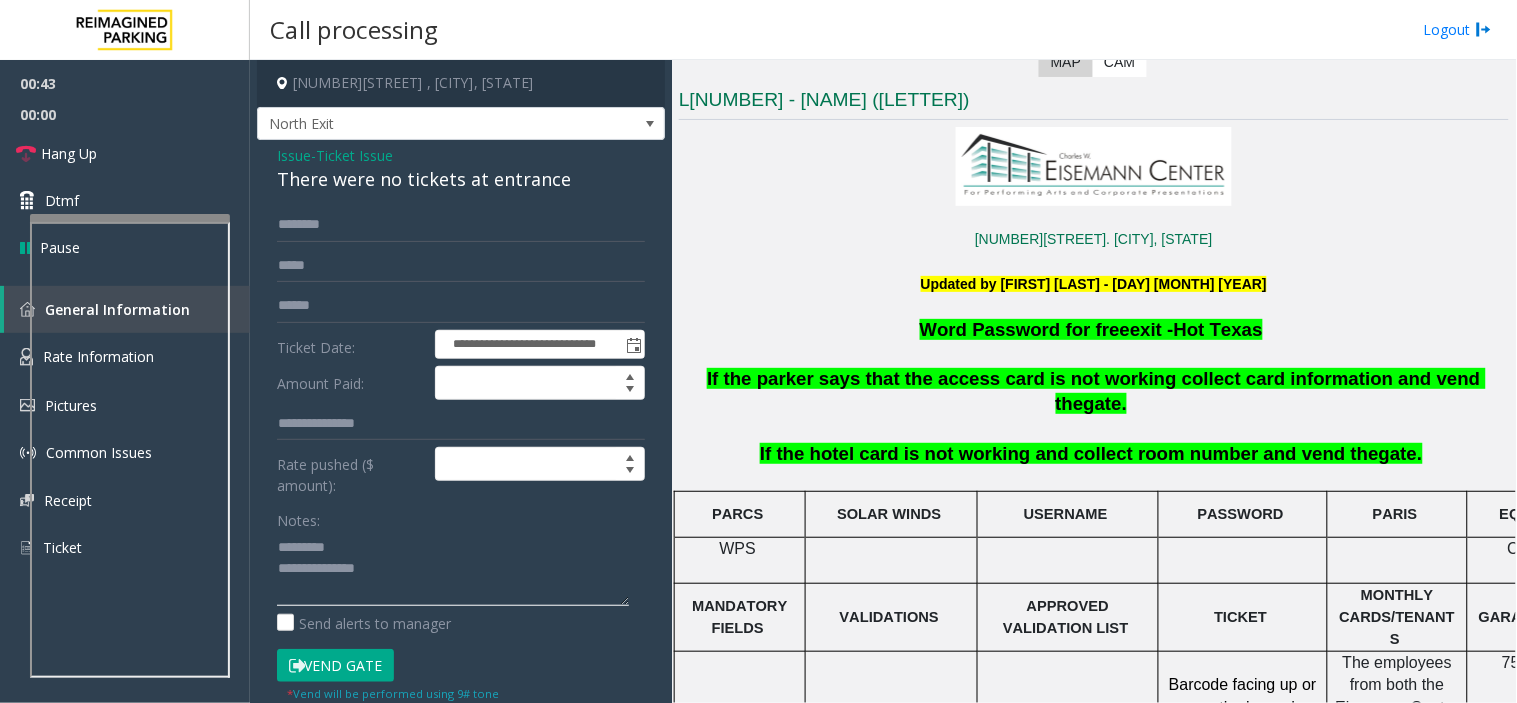 type on "**********" 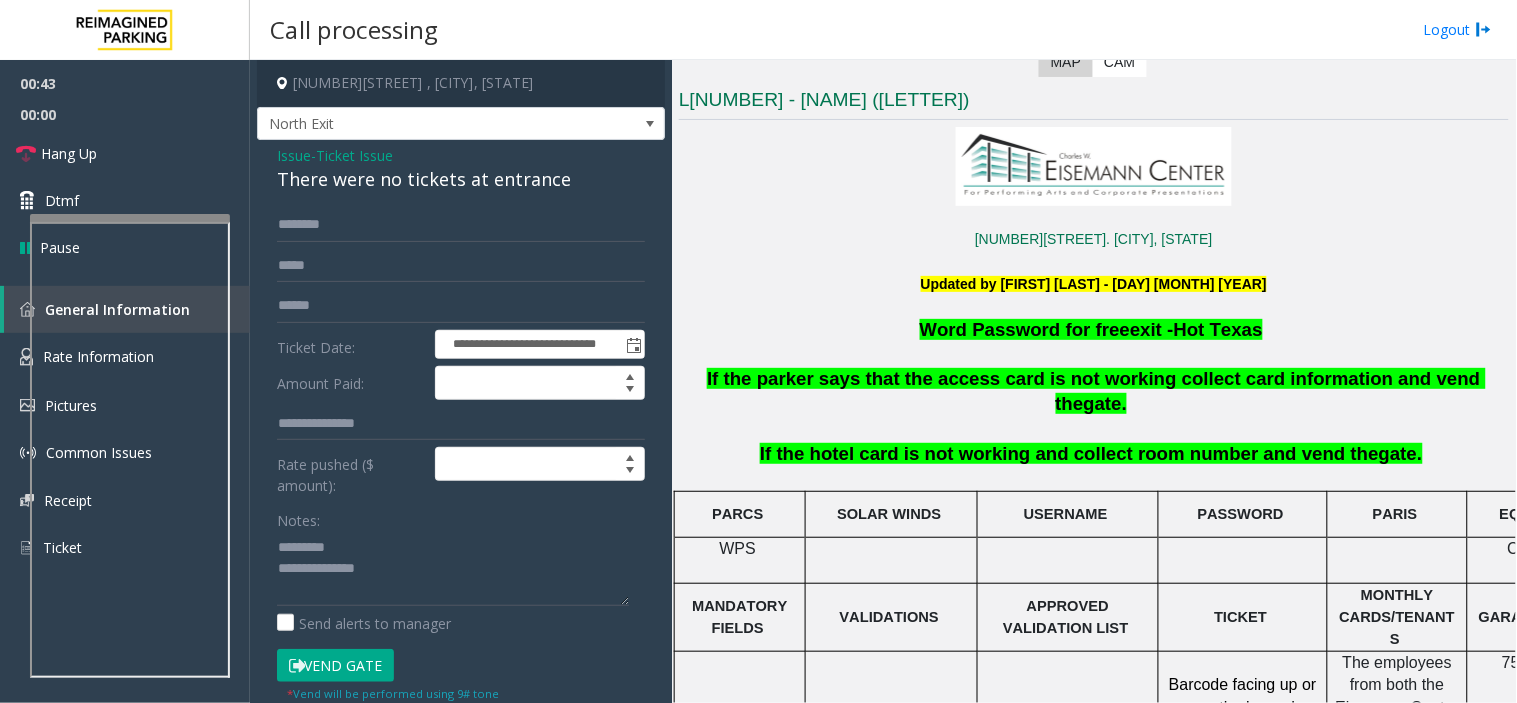 click on "Ticket Issue" 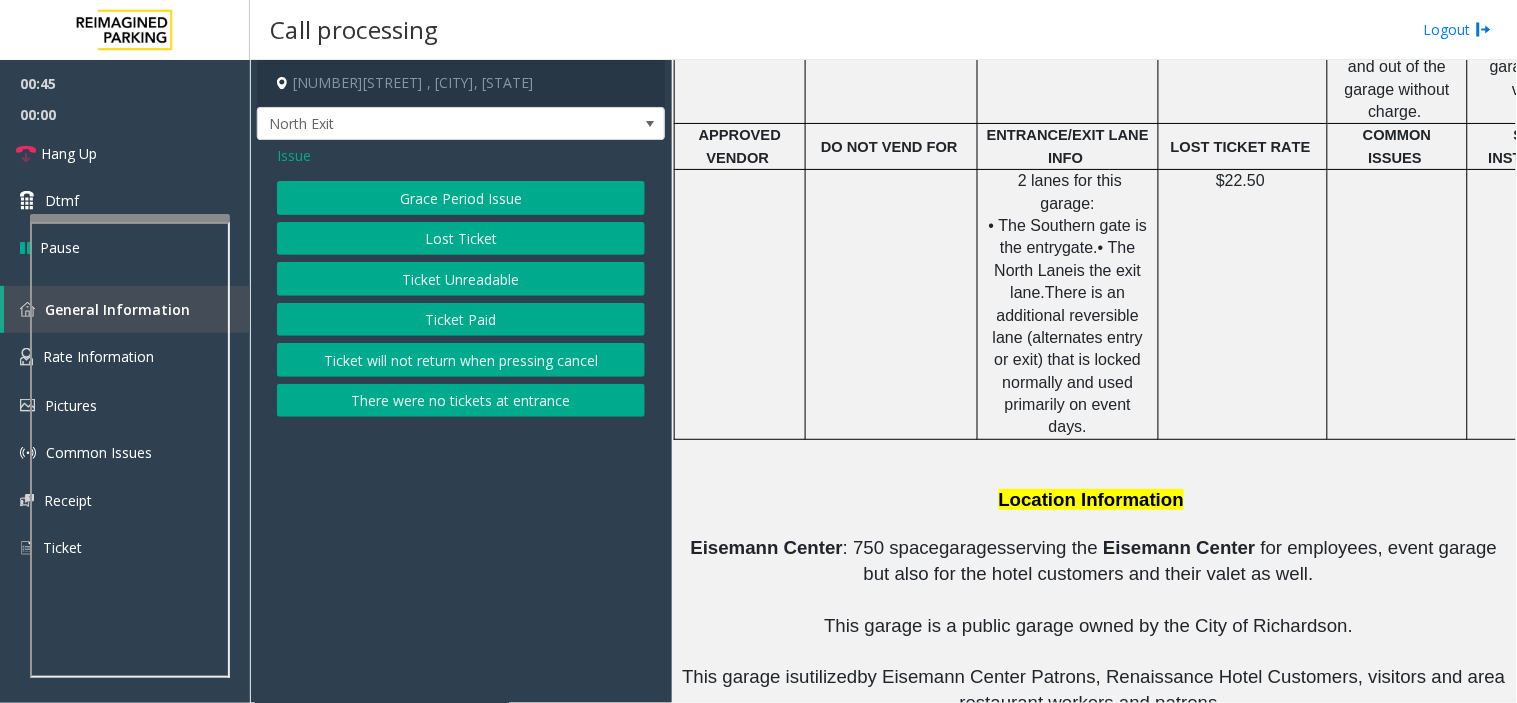 scroll, scrollTop: 1000, scrollLeft: 0, axis: vertical 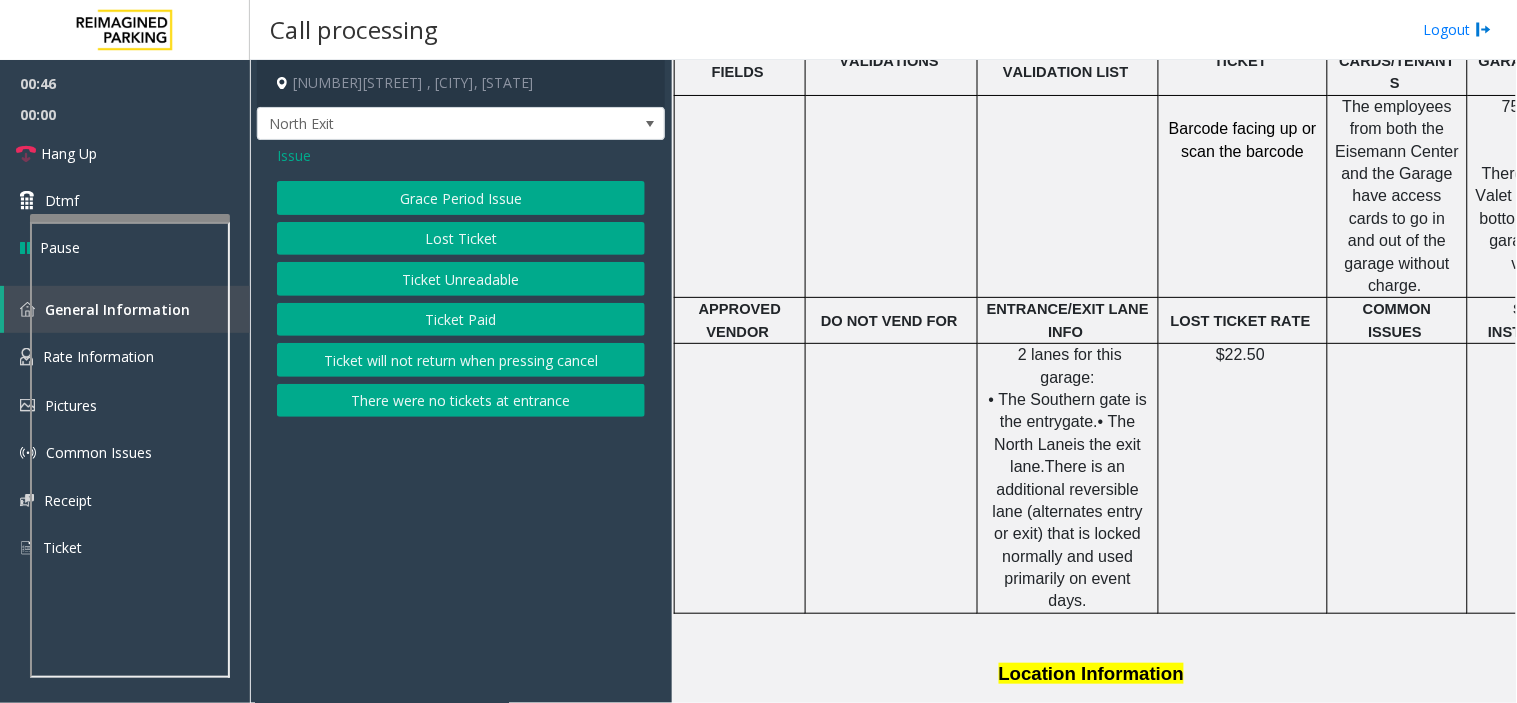 click on "Lost Ticket" 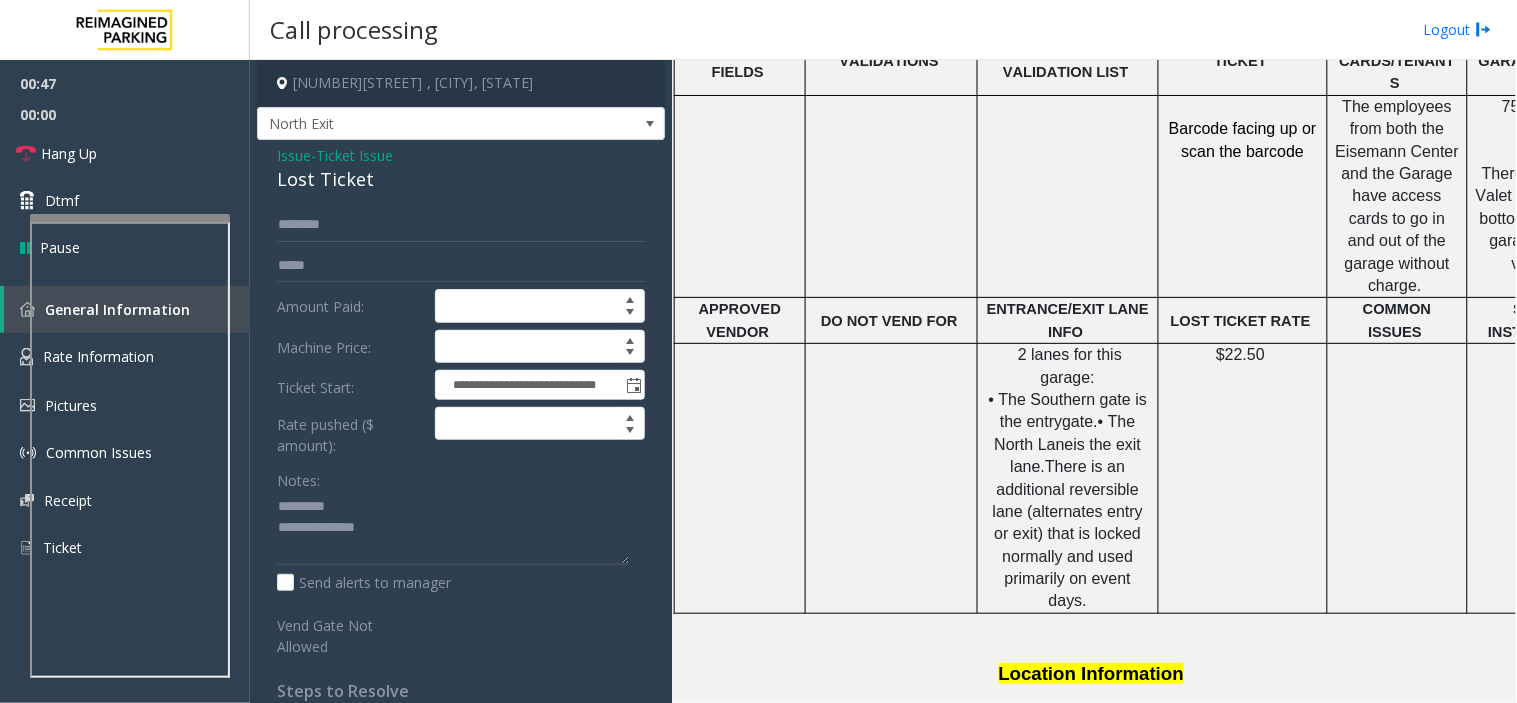 click on "Lost Ticket" 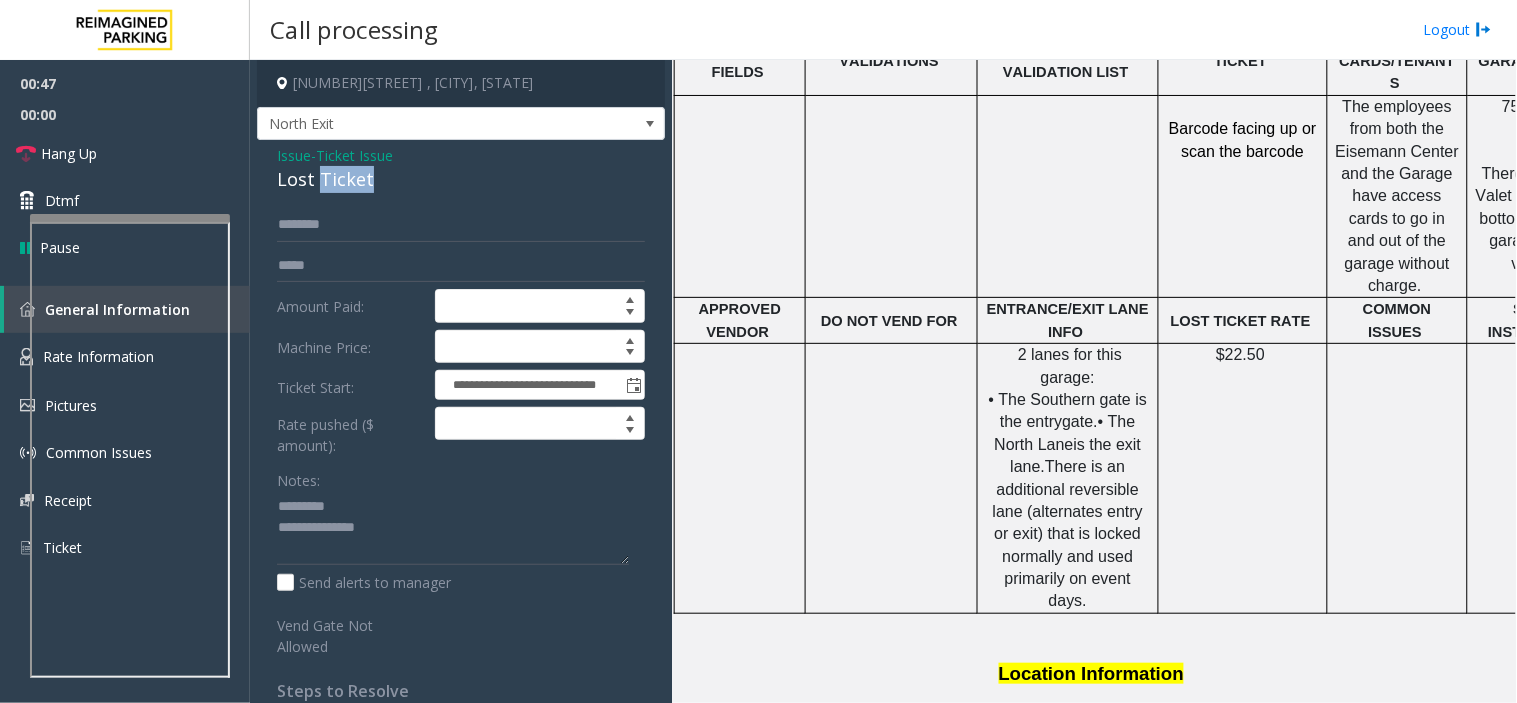click on "Lost Ticket" 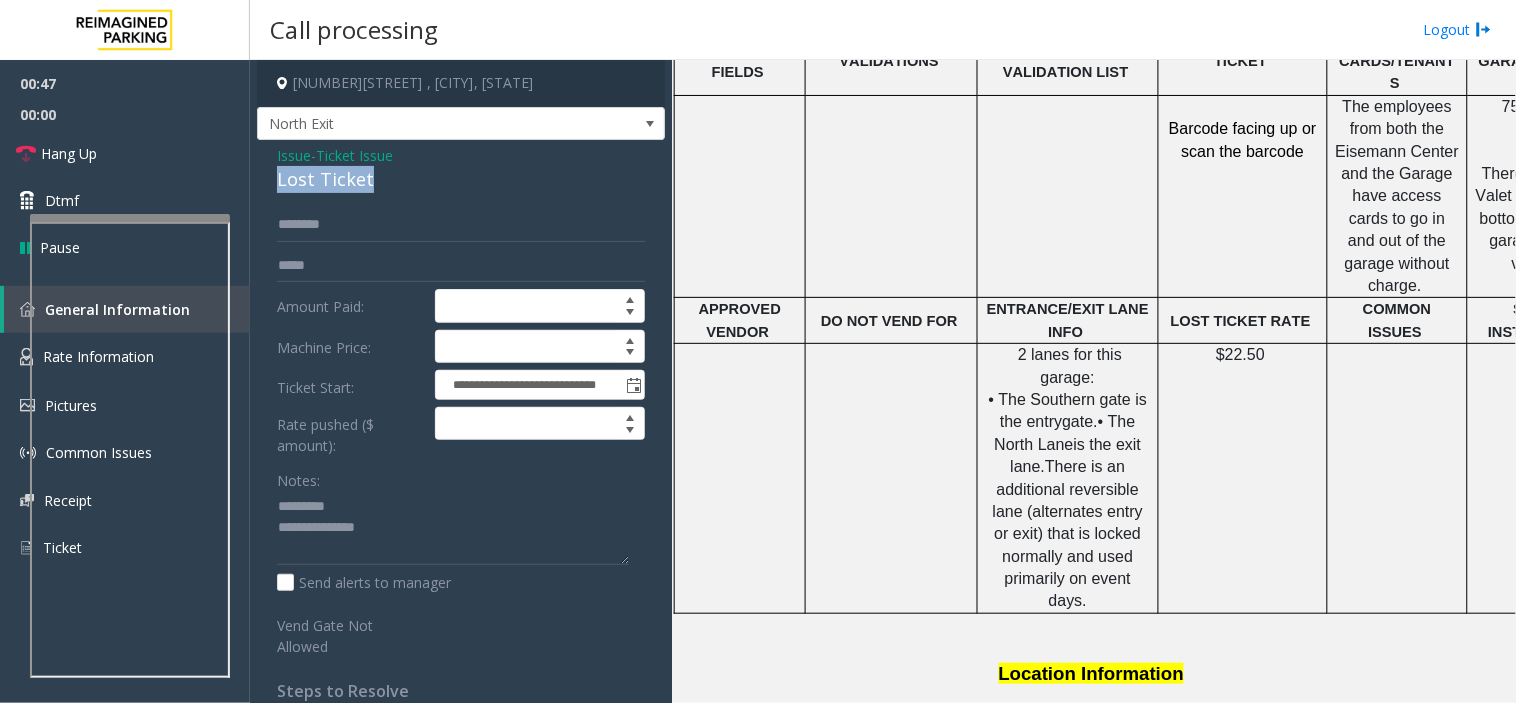 drag, startPoint x: 336, startPoint y: 176, endPoint x: 315, endPoint y: 181, distance: 21.587032 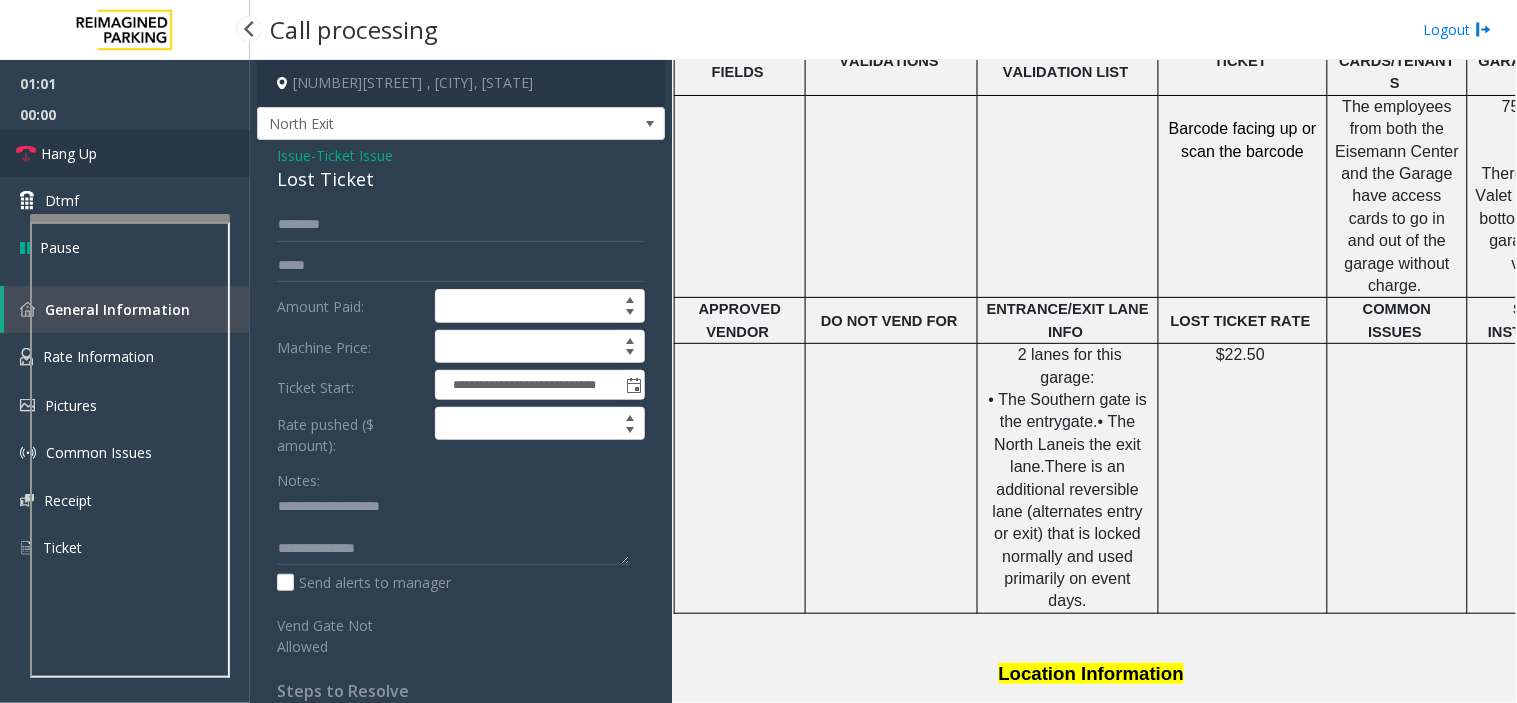 click on "Hang Up" at bounding box center (69, 153) 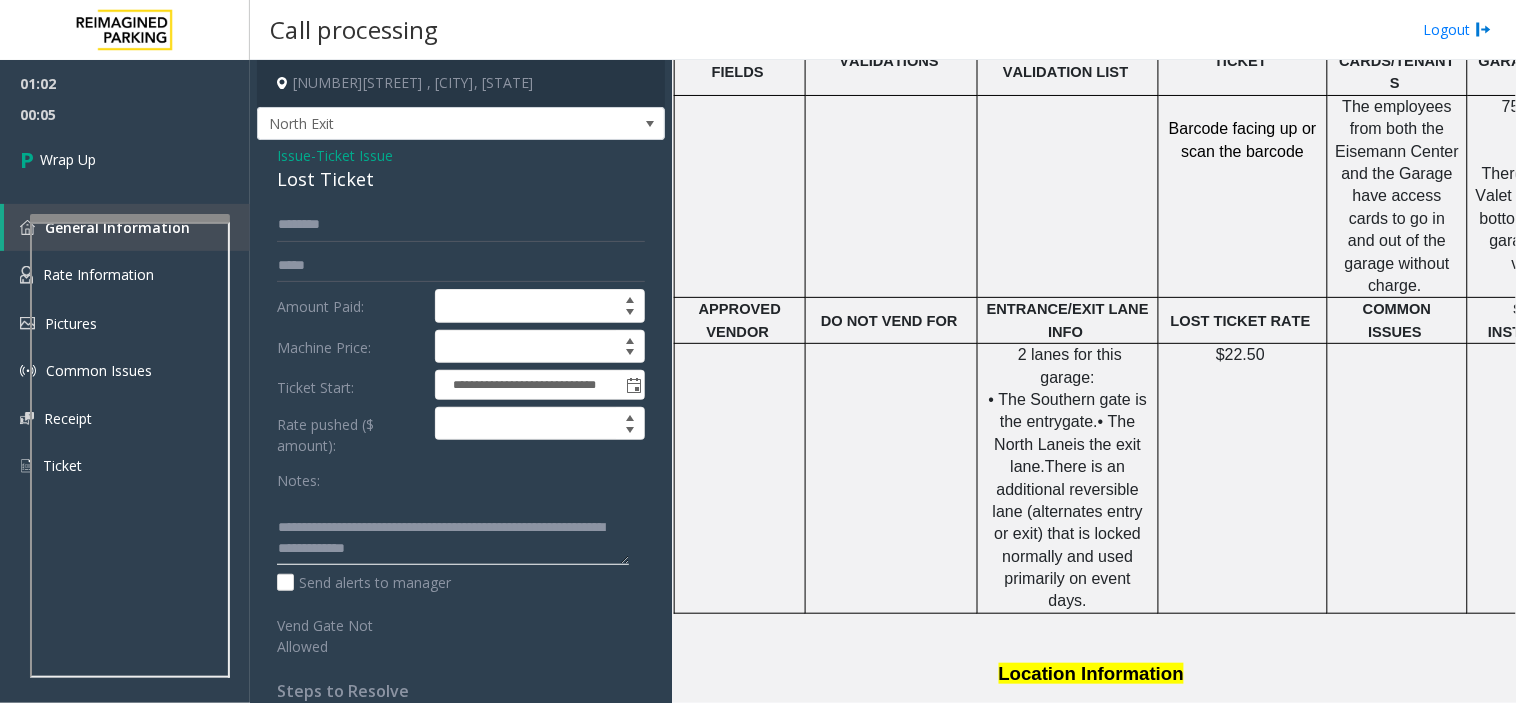 scroll, scrollTop: 13, scrollLeft: 0, axis: vertical 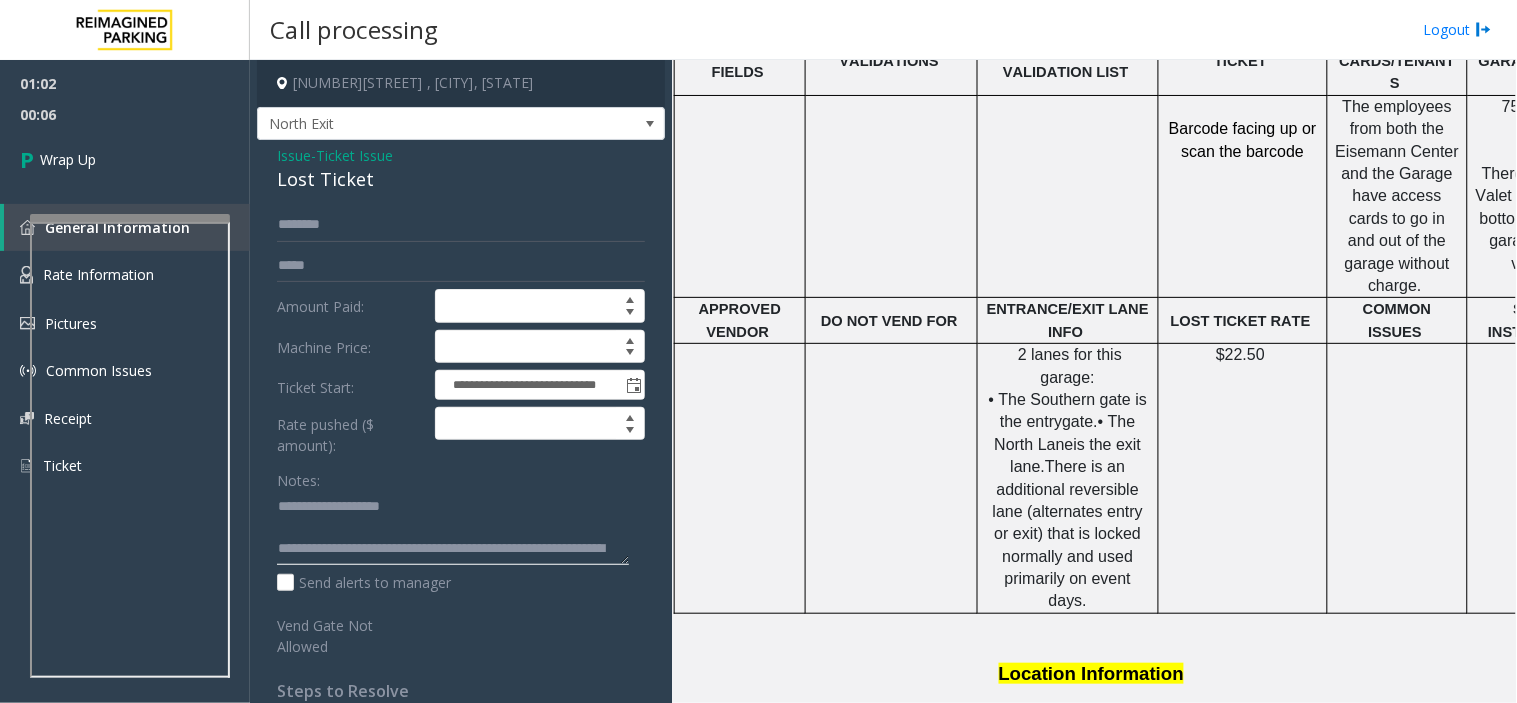 click 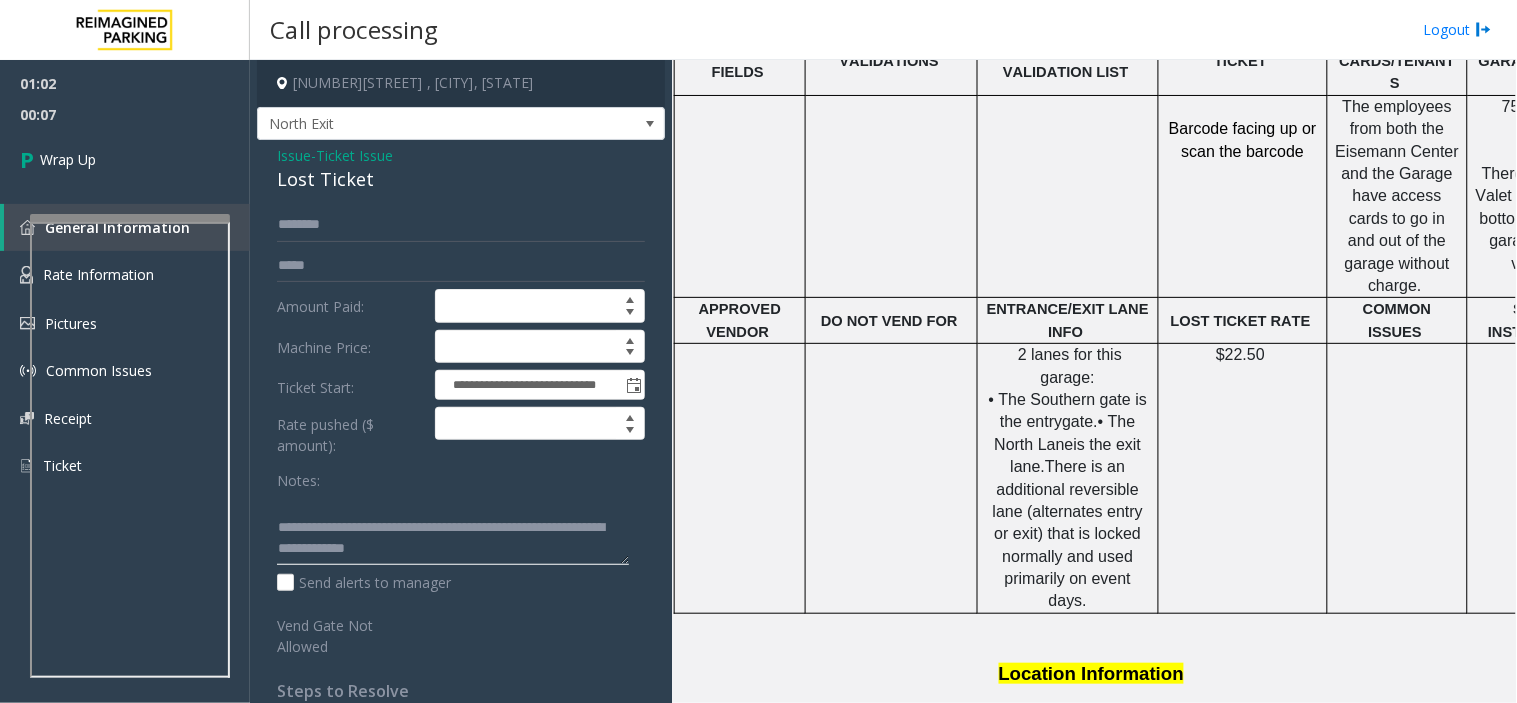 click 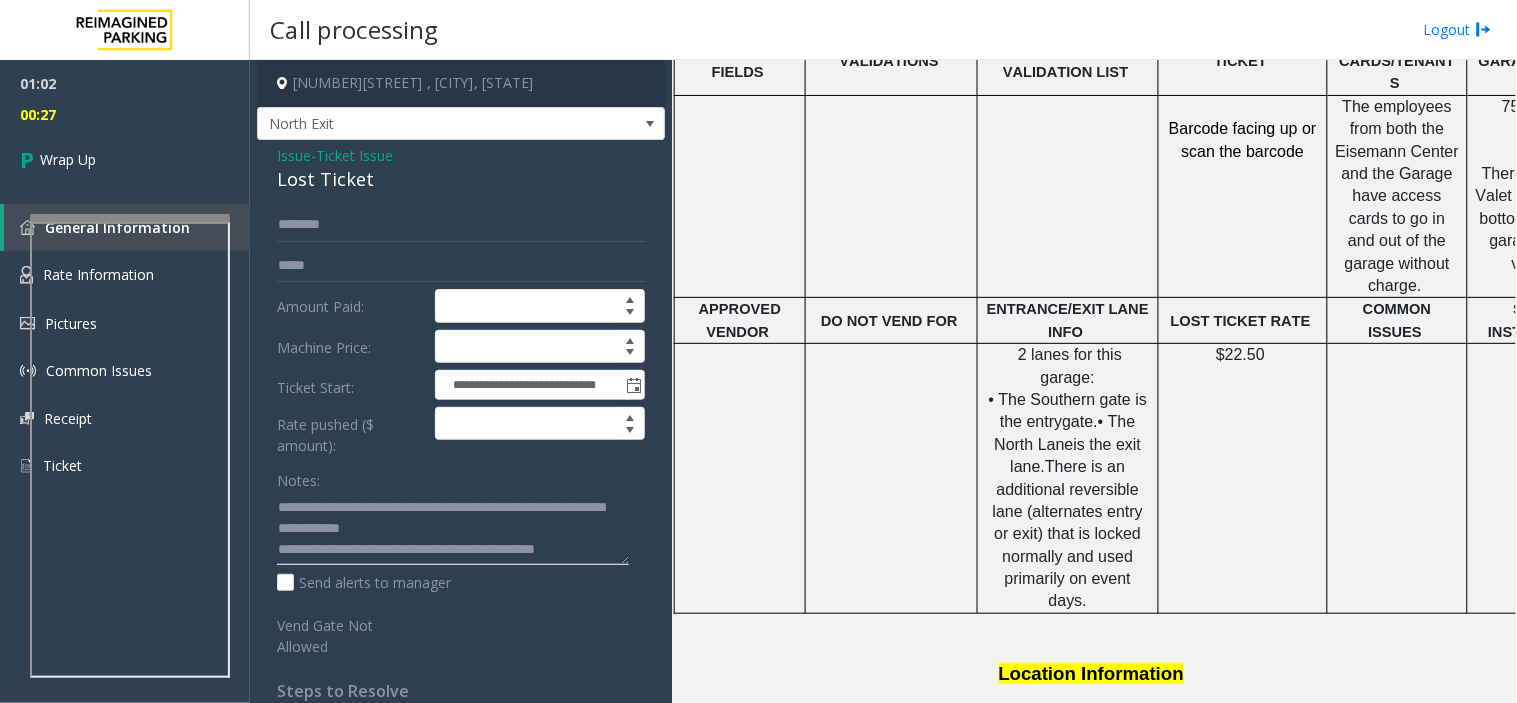 scroll, scrollTop: 55, scrollLeft: 0, axis: vertical 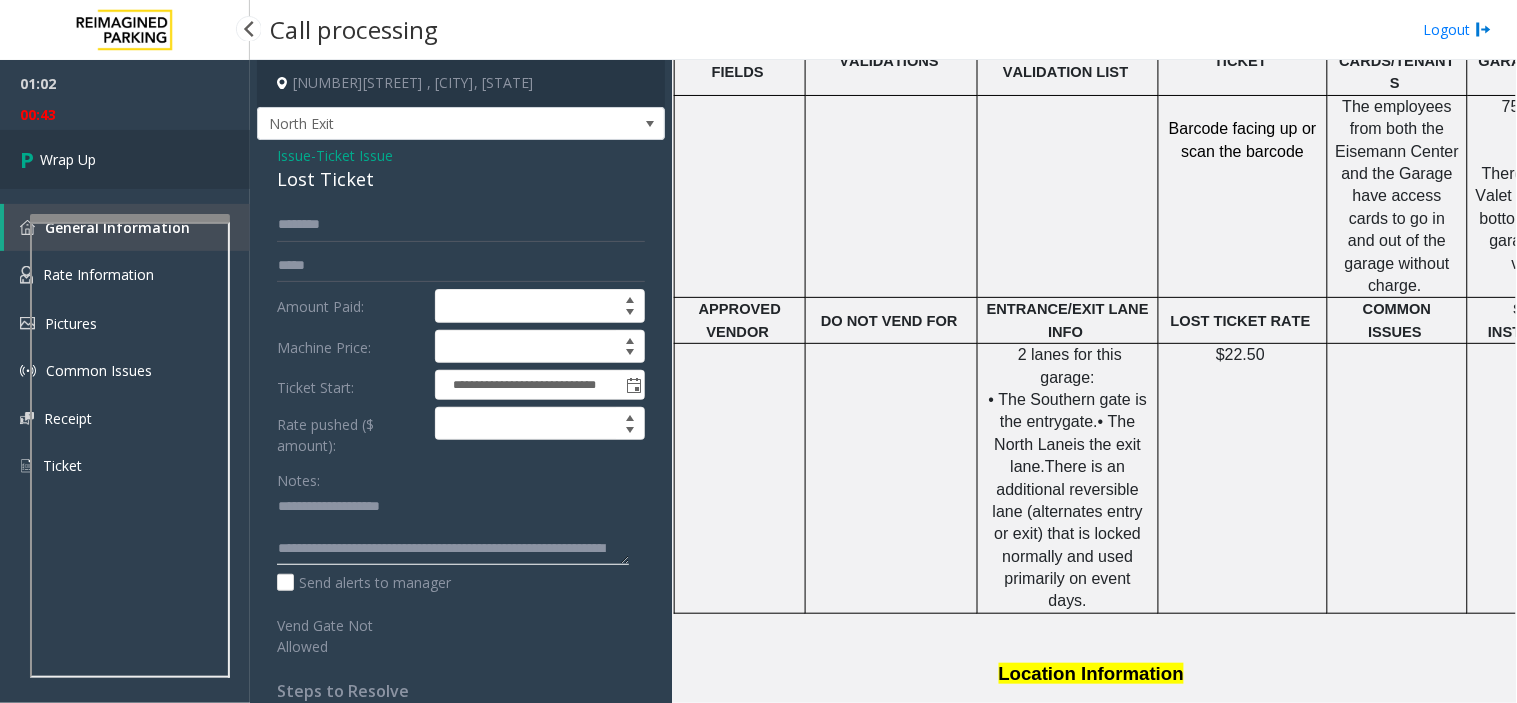 type on "**********" 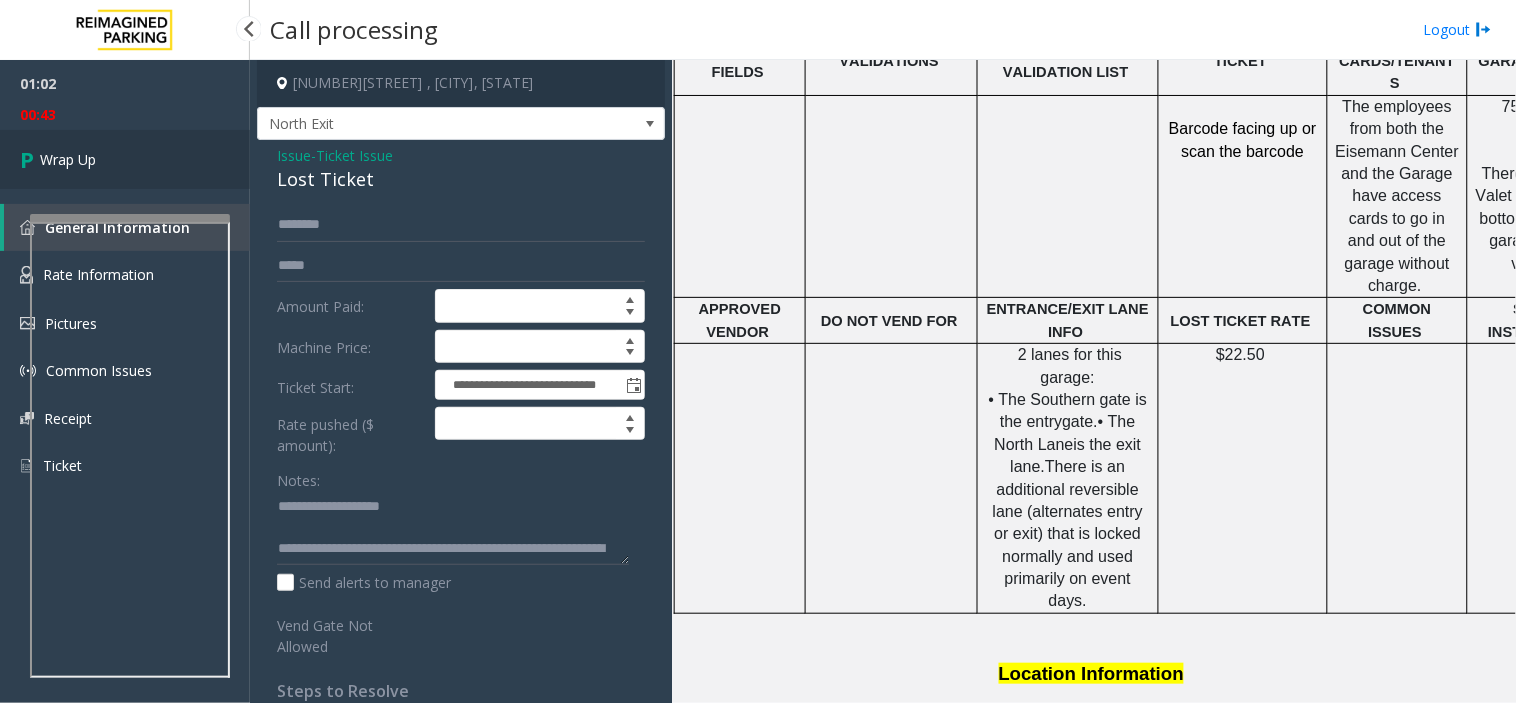 click on "Wrap Up" at bounding box center (125, 159) 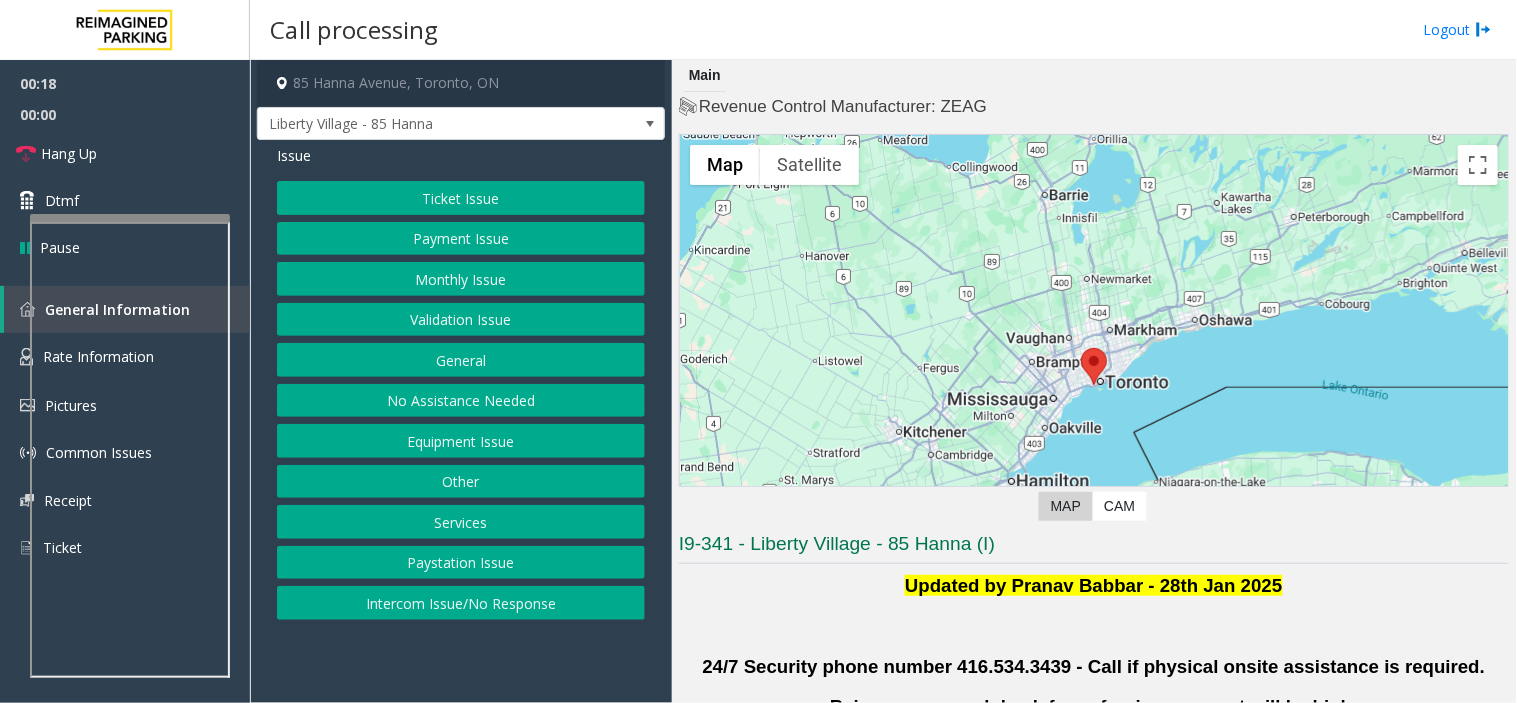 click on "Validation Issue" 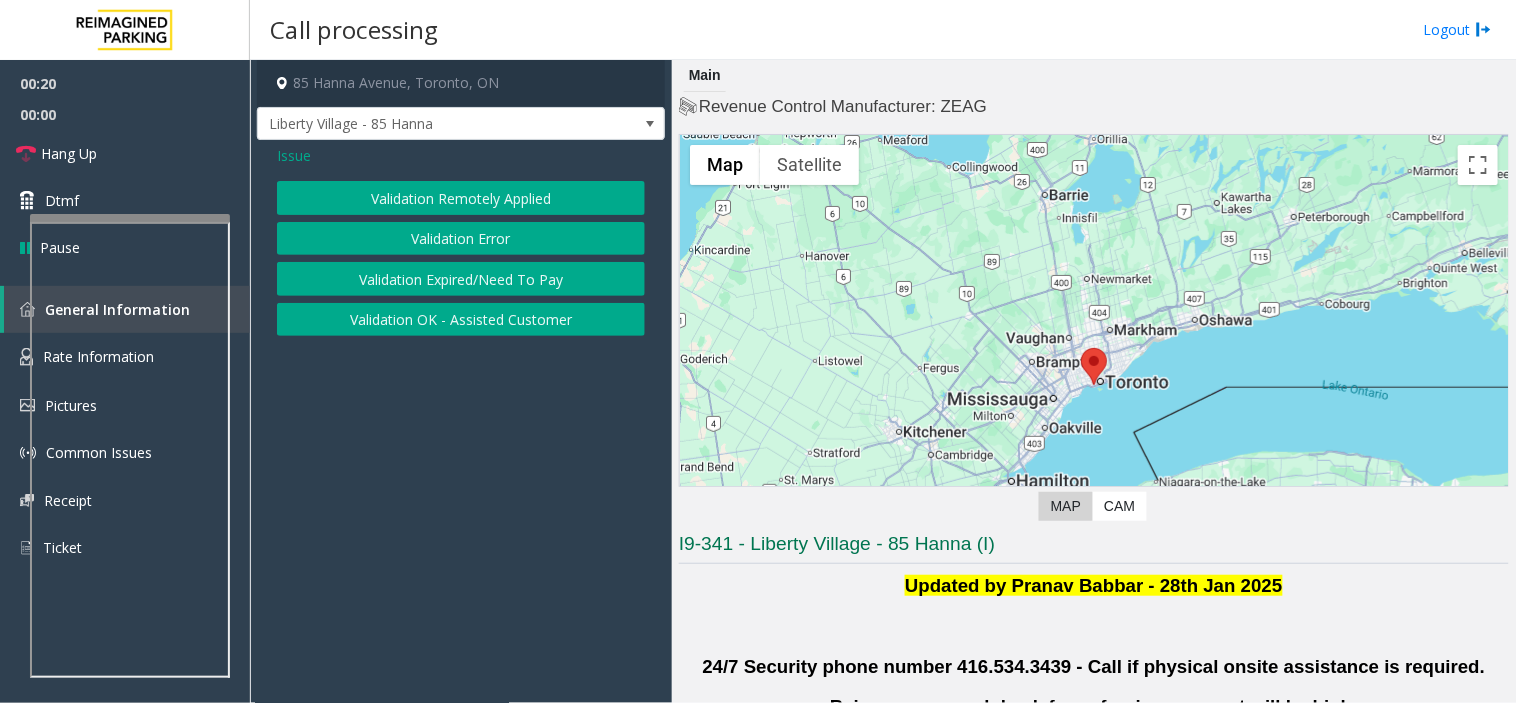 click on "Validation Error" 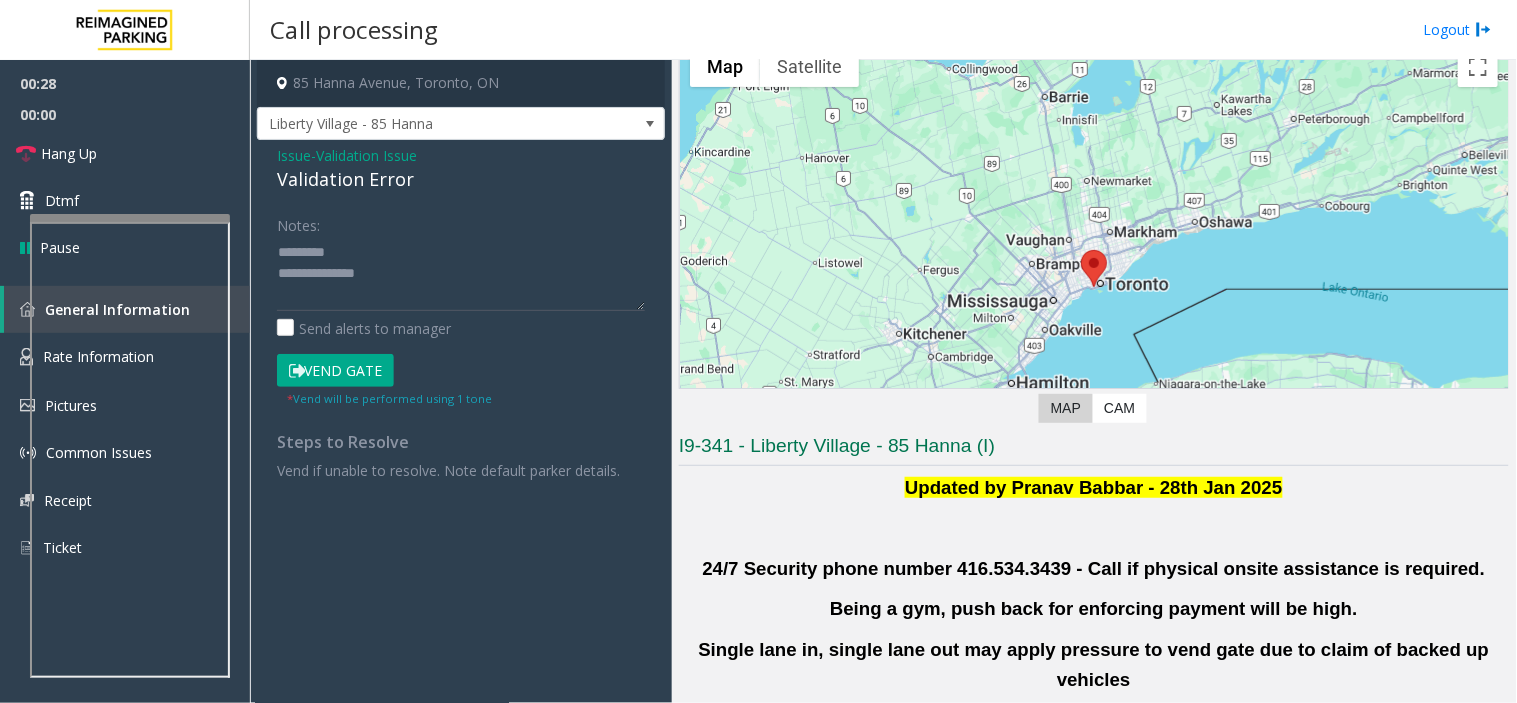 scroll, scrollTop: 222, scrollLeft: 0, axis: vertical 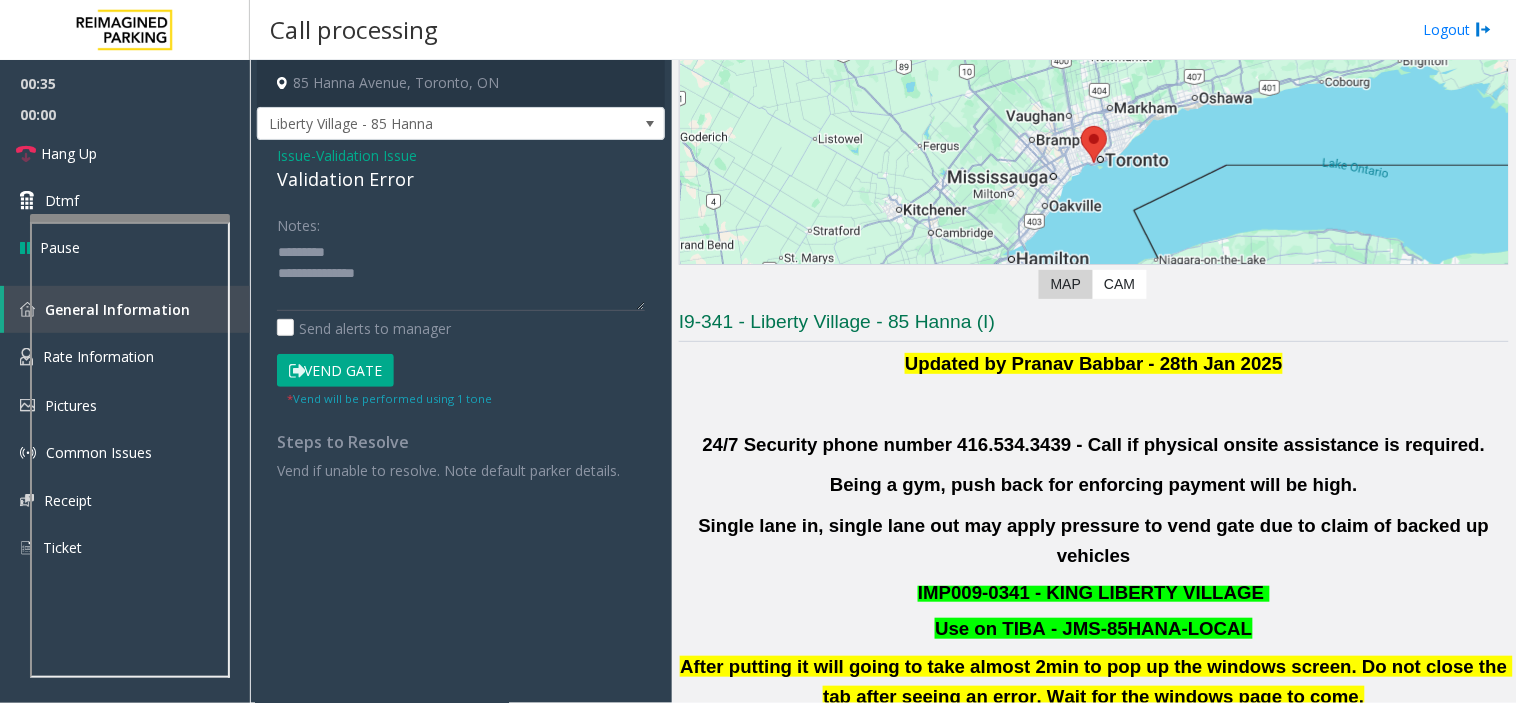 click on "Validation Error" 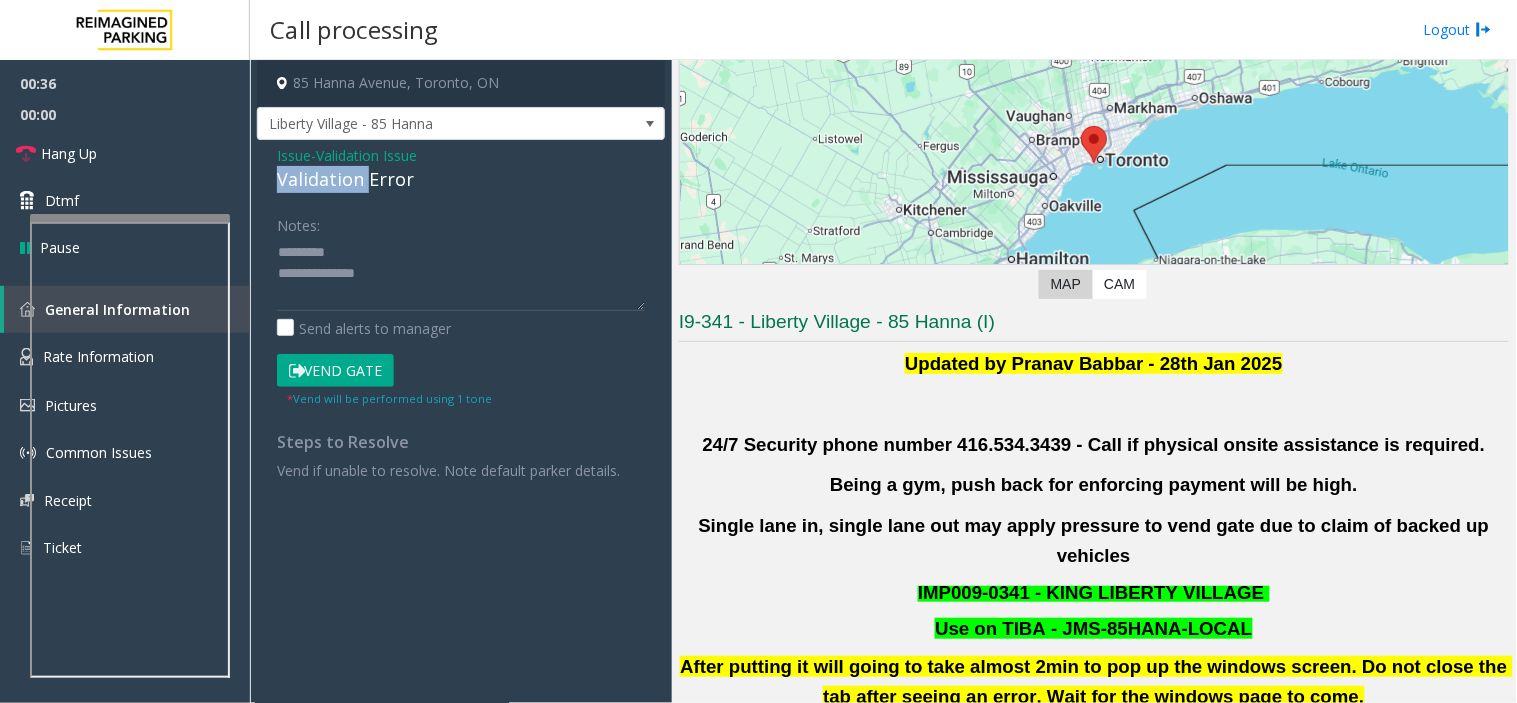 click on "Validation Error" 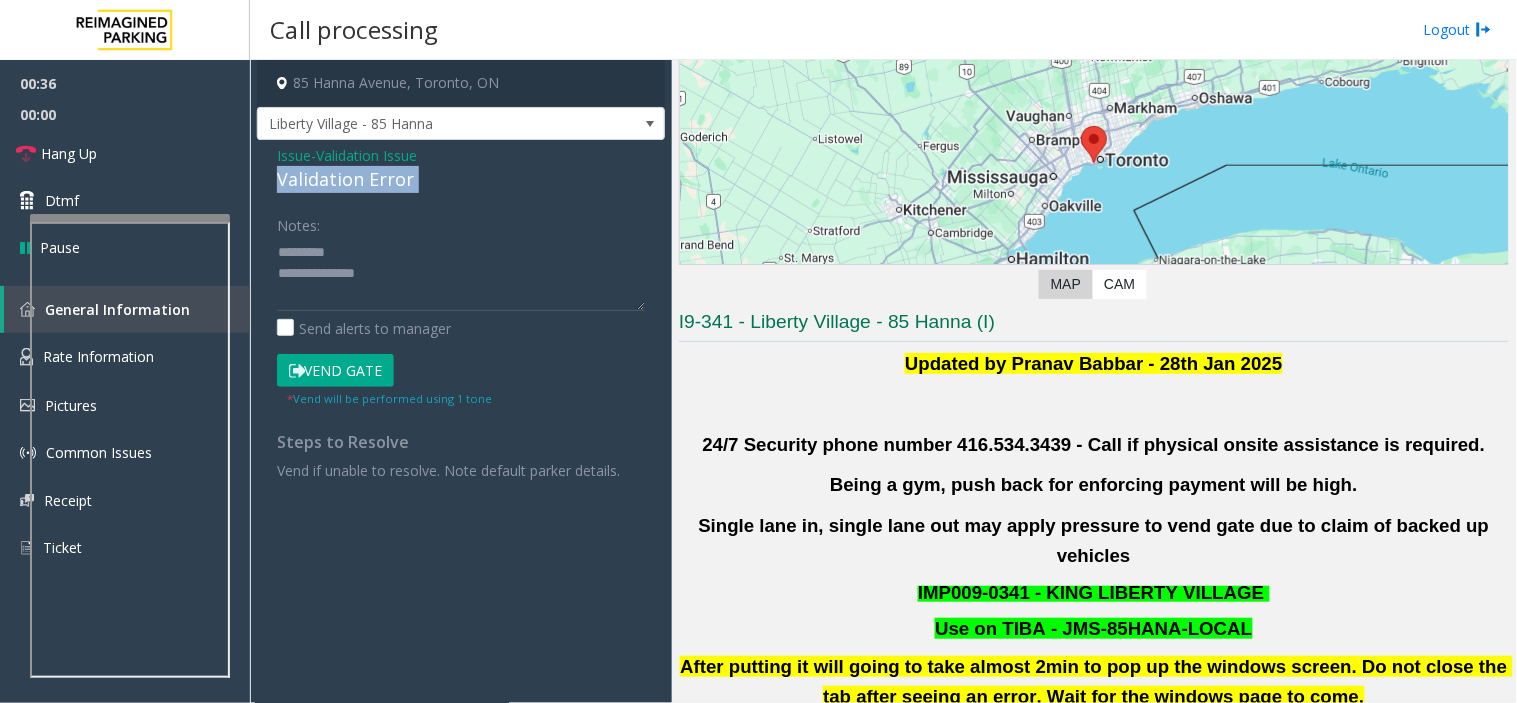 click on "Validation Error" 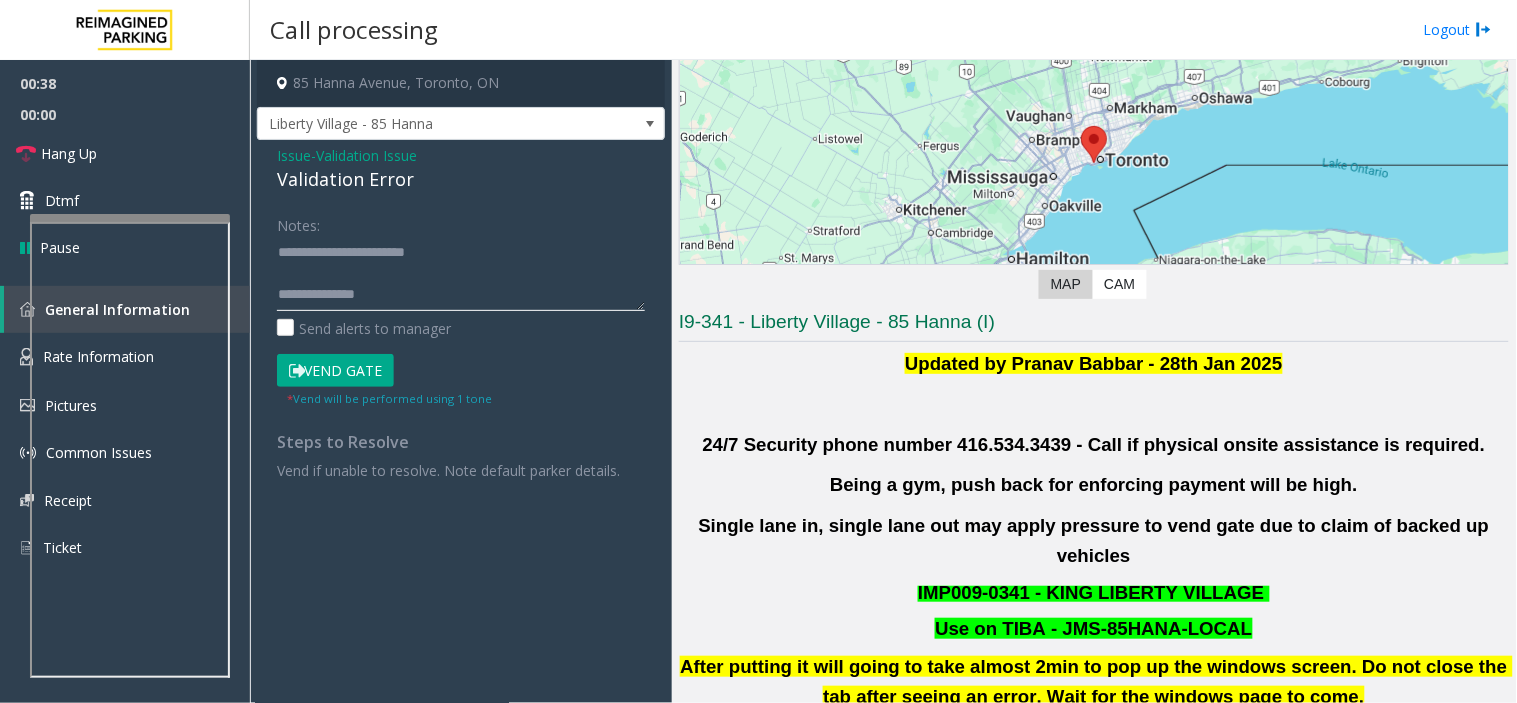 click 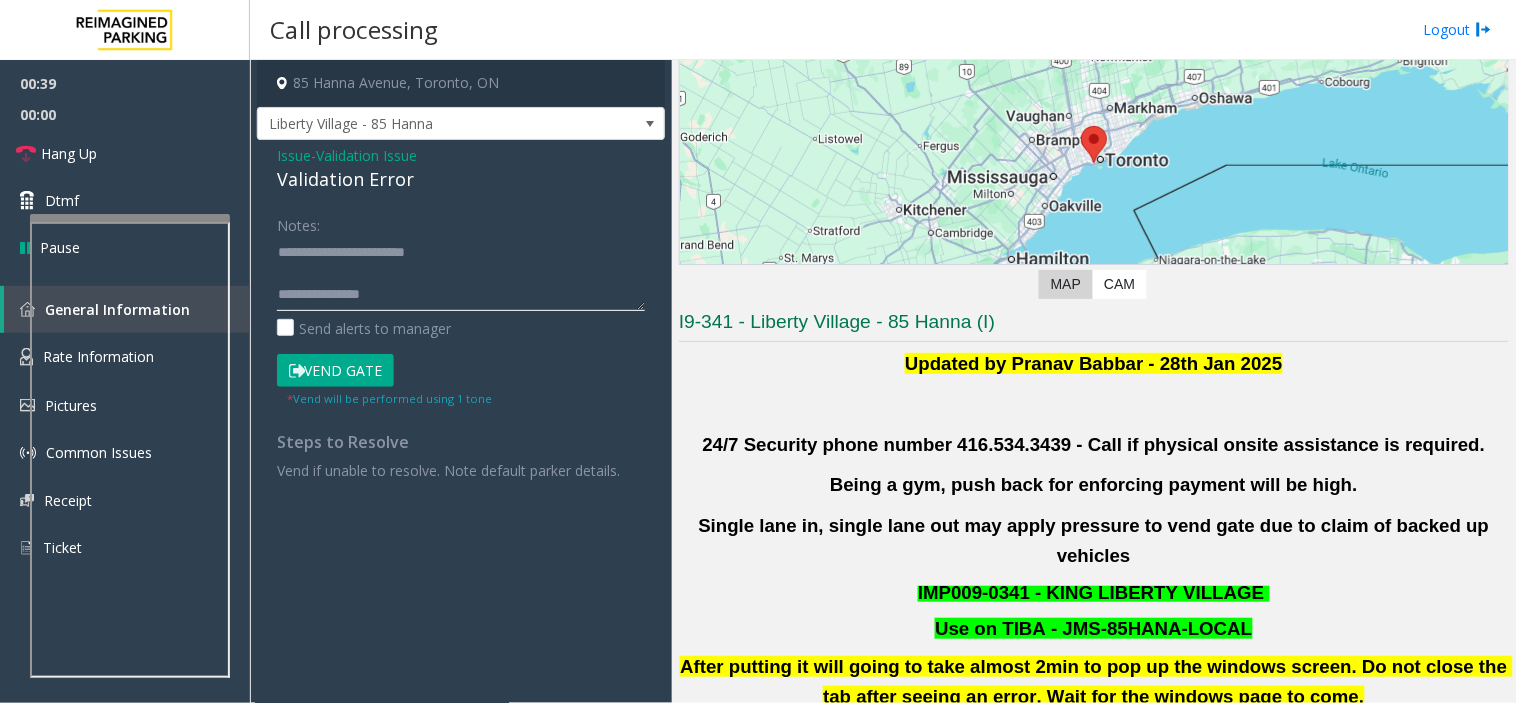 scroll, scrollTop: 14, scrollLeft: 0, axis: vertical 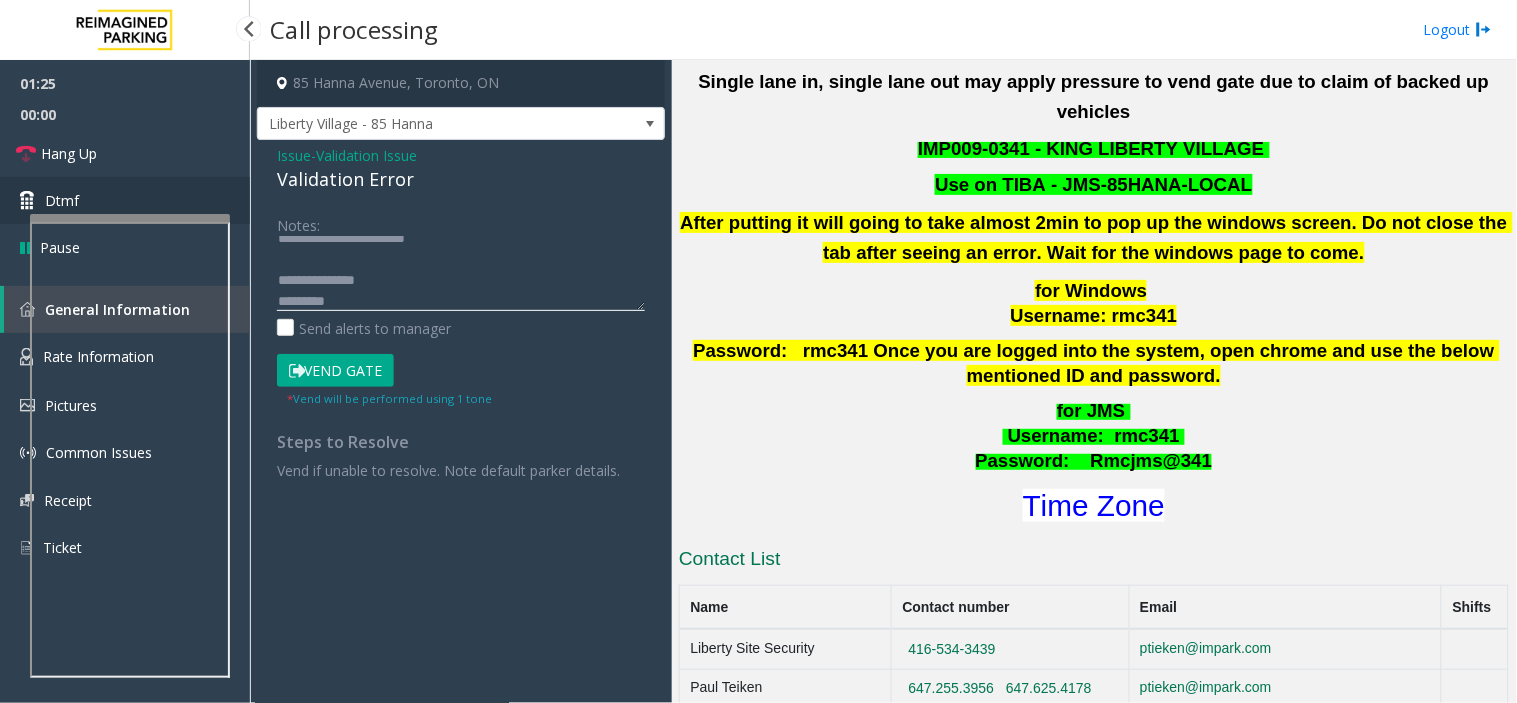 type on "**********" 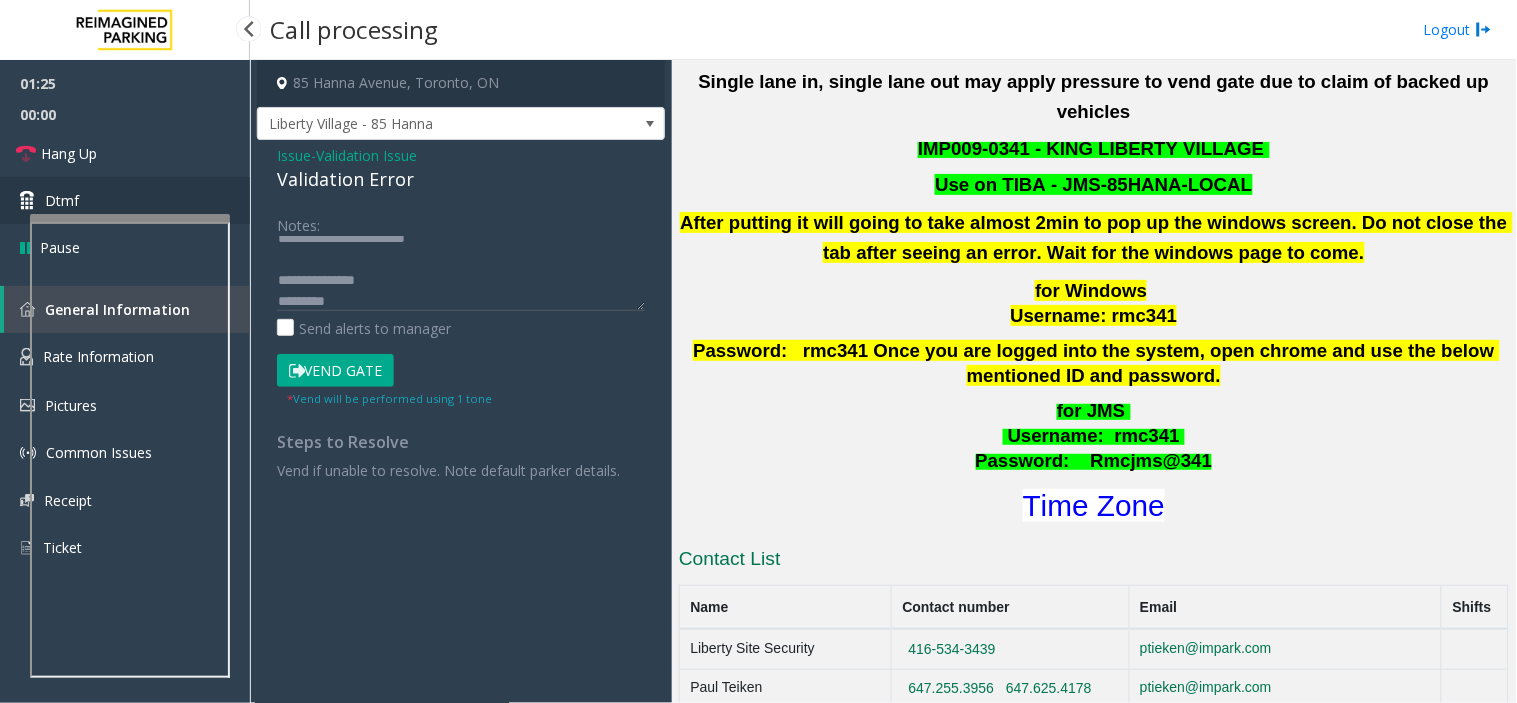 click on "Dtmf" at bounding box center (125, 200) 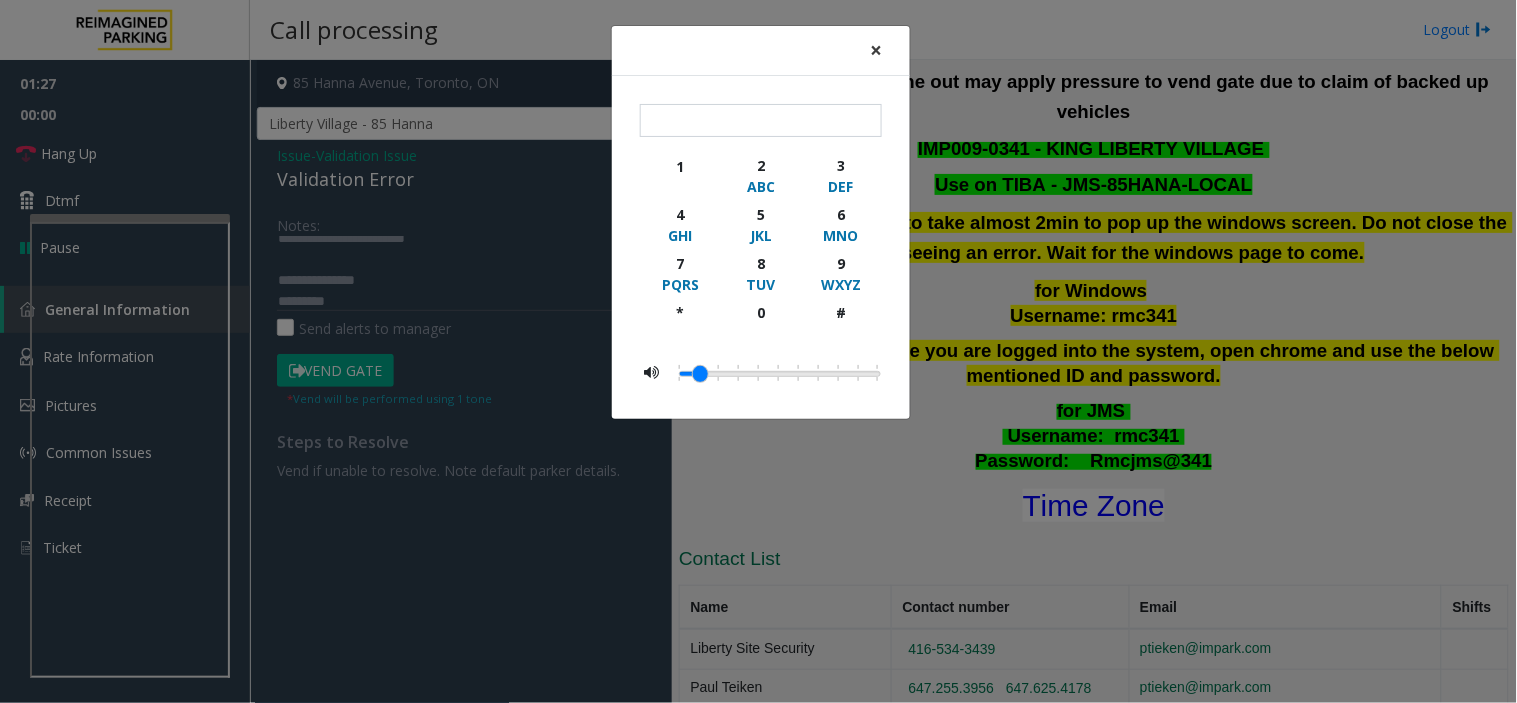 drag, startPoint x: 876, startPoint y: 60, endPoint x: 783, endPoint y: 80, distance: 95.12623 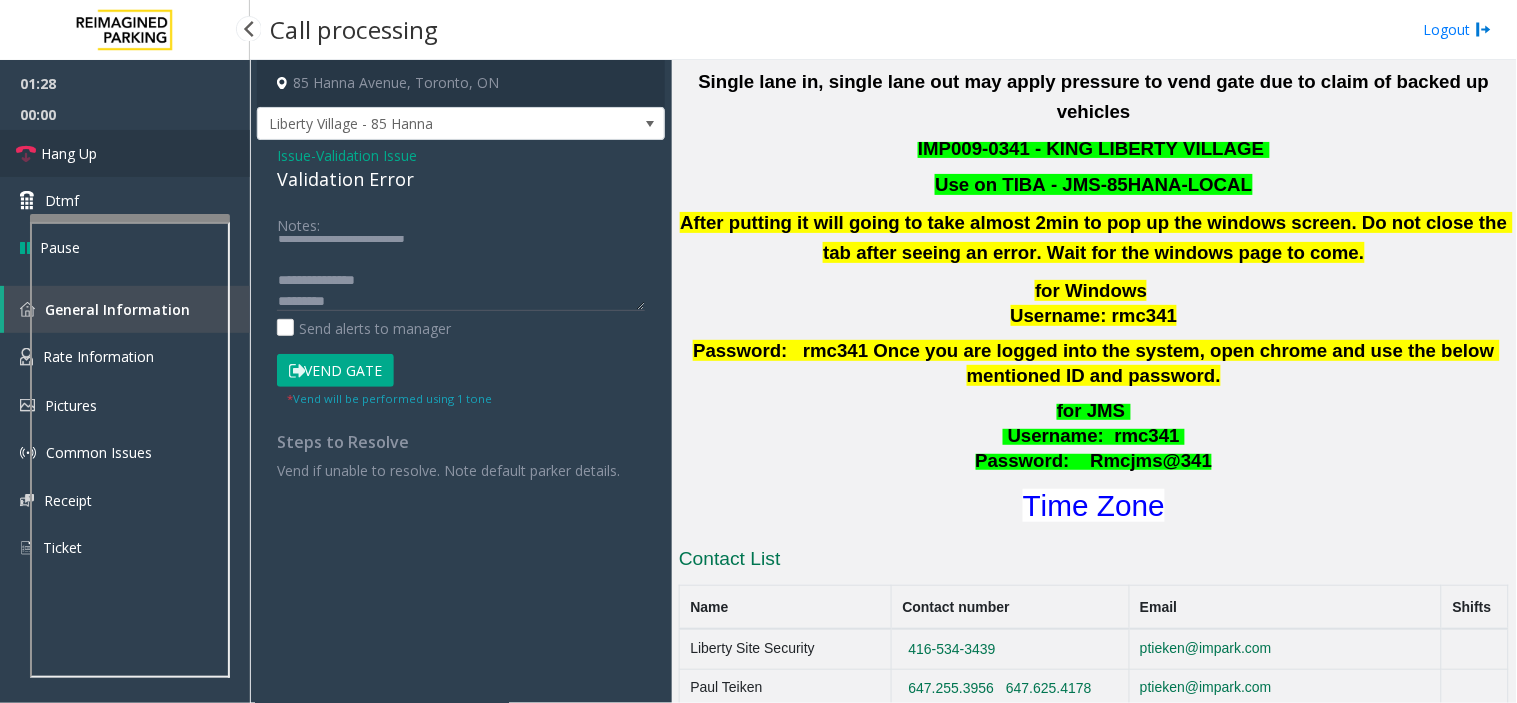 click on "Hang Up" at bounding box center (125, 153) 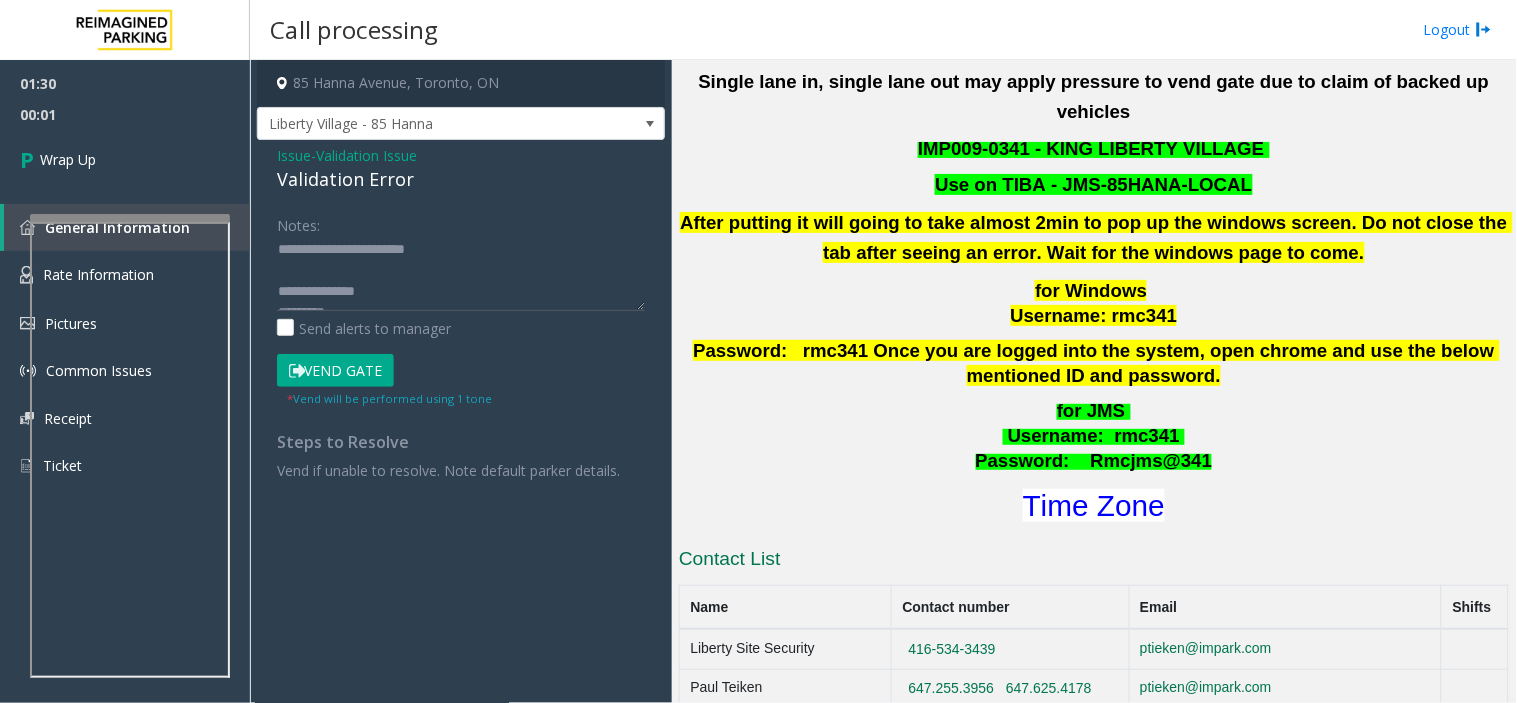 scroll, scrollTop: 0, scrollLeft: 0, axis: both 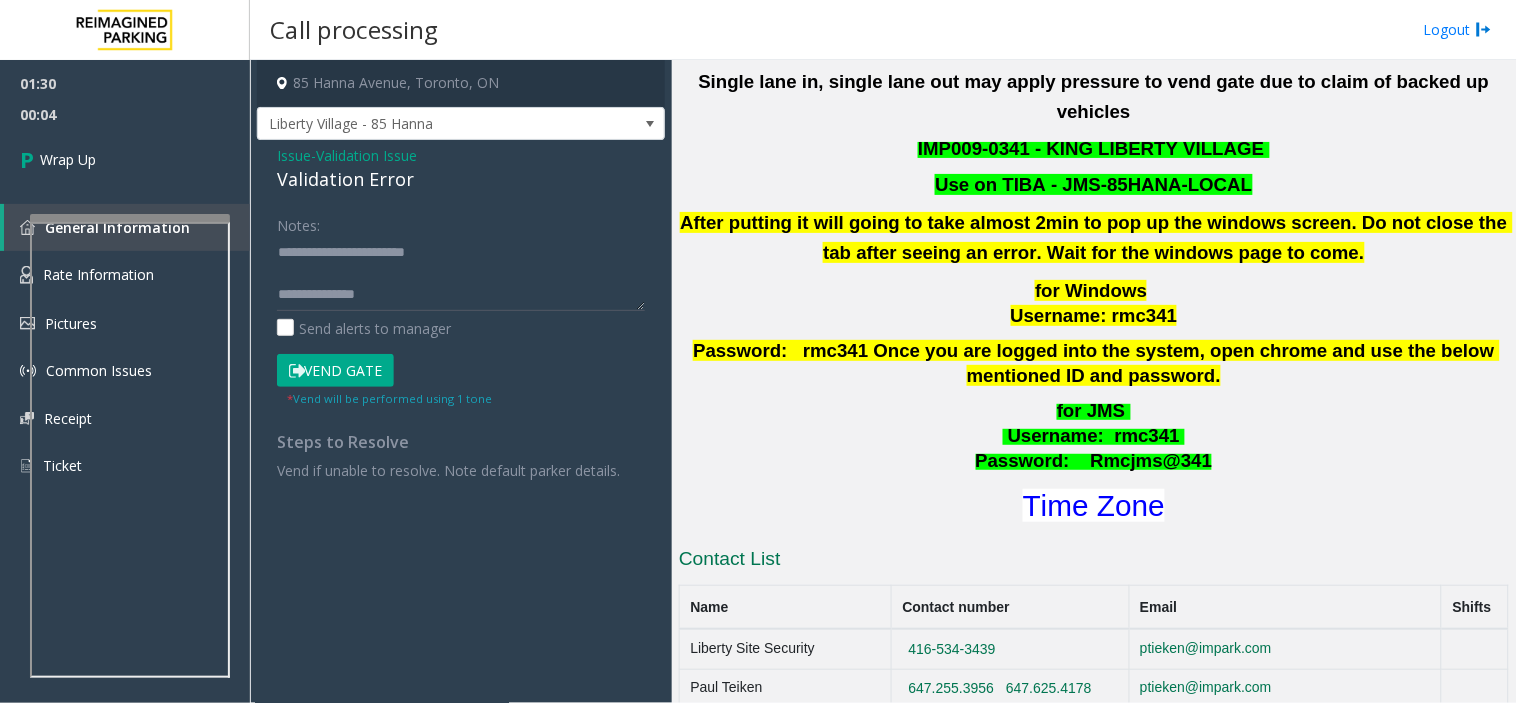 click on "Validation Error" 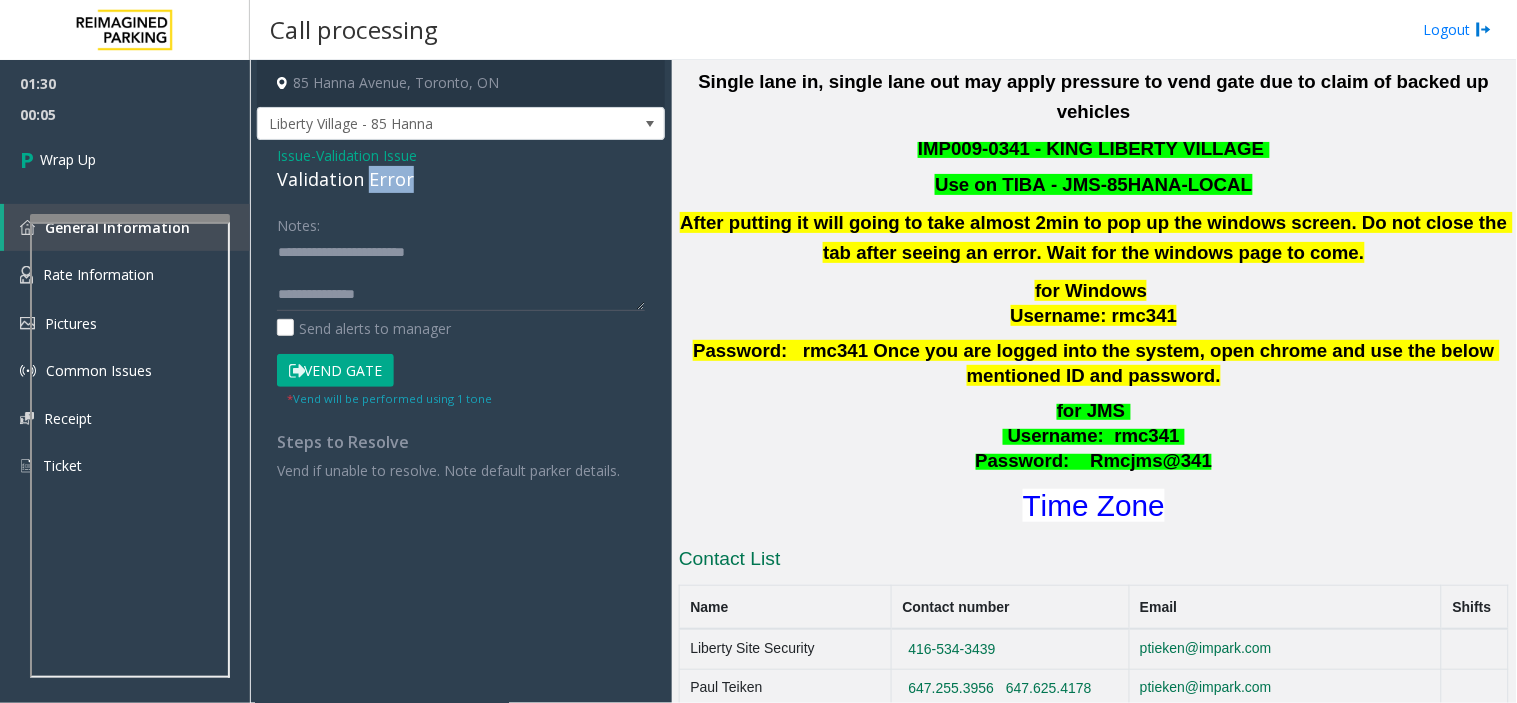 click on "Validation Error" 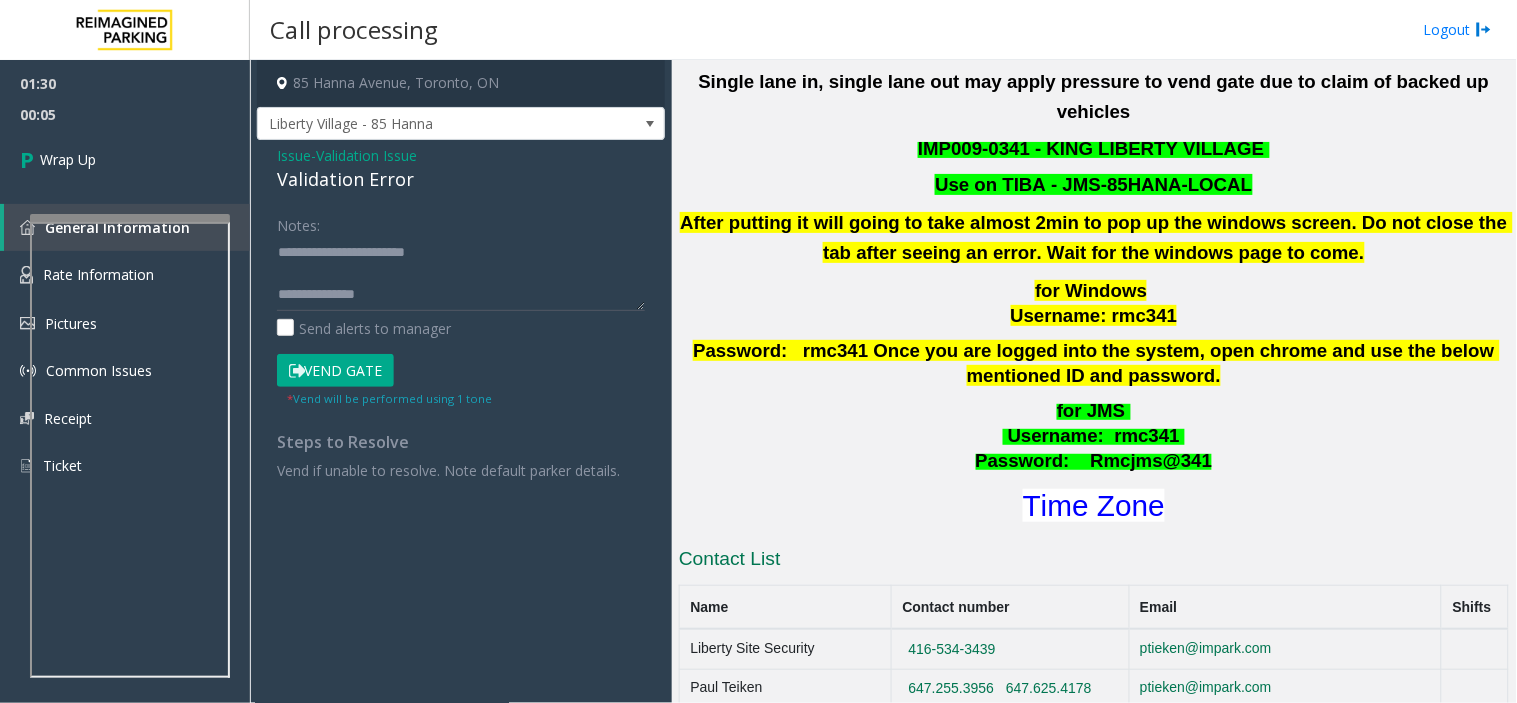 click on "Validation Issue" 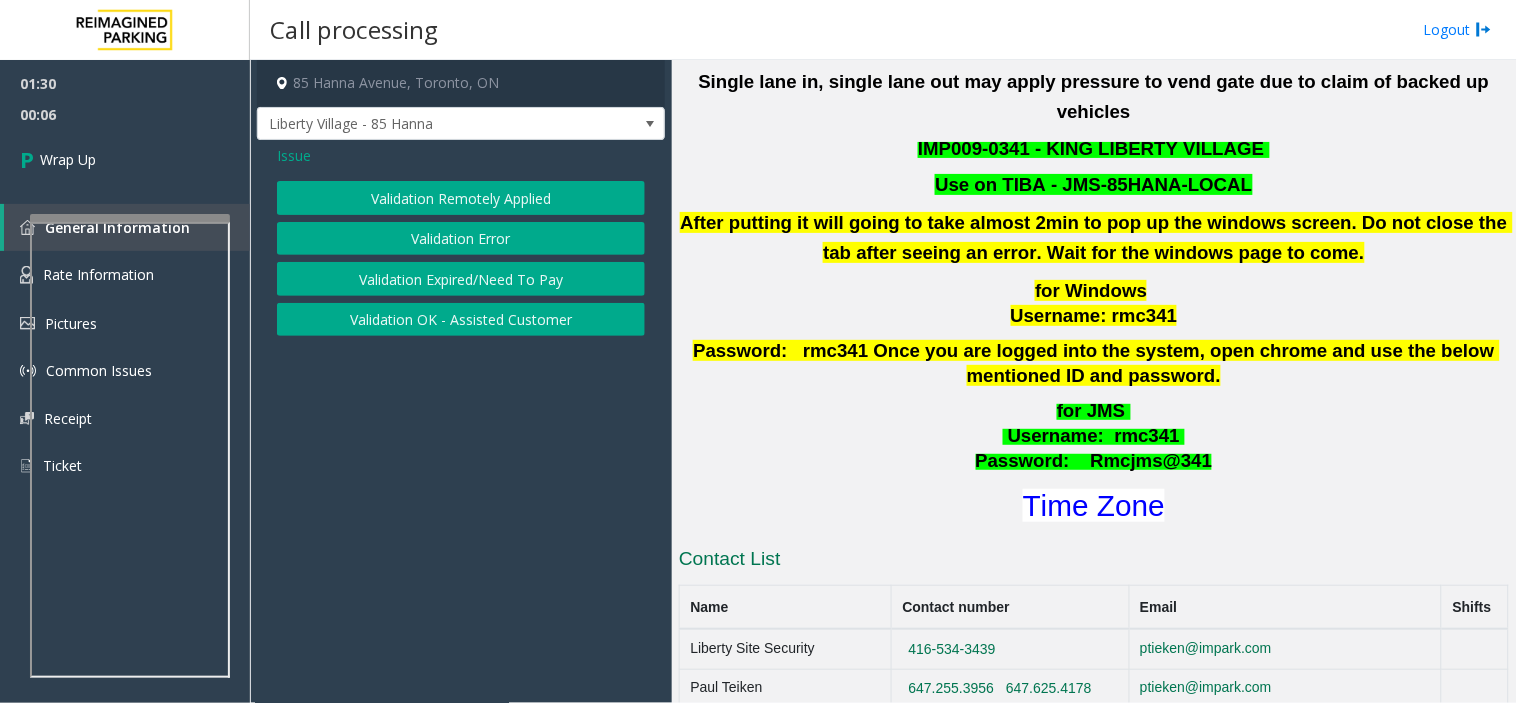 drag, startPoint x: 288, startPoint y: 155, endPoint x: 295, endPoint y: 167, distance: 13.892444 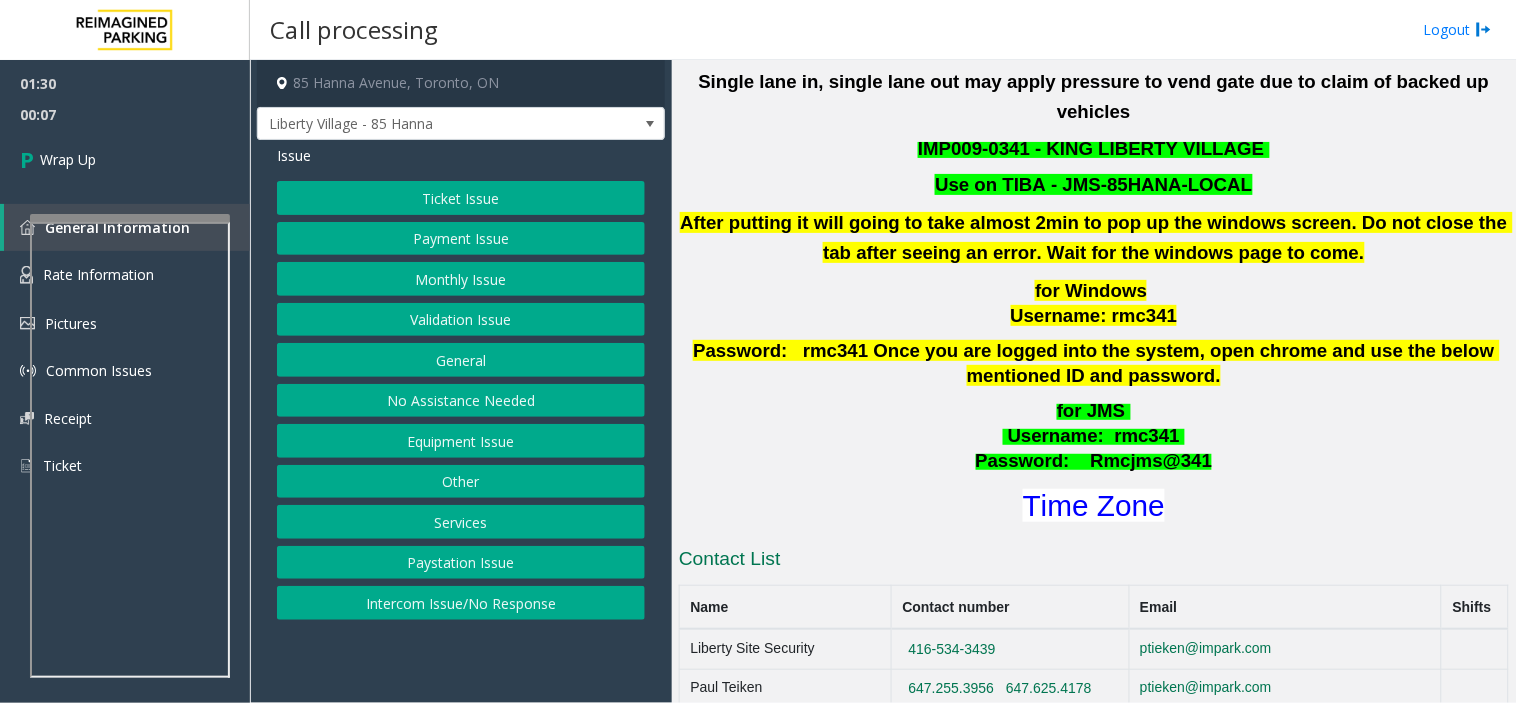 click on "Ticket Issue" 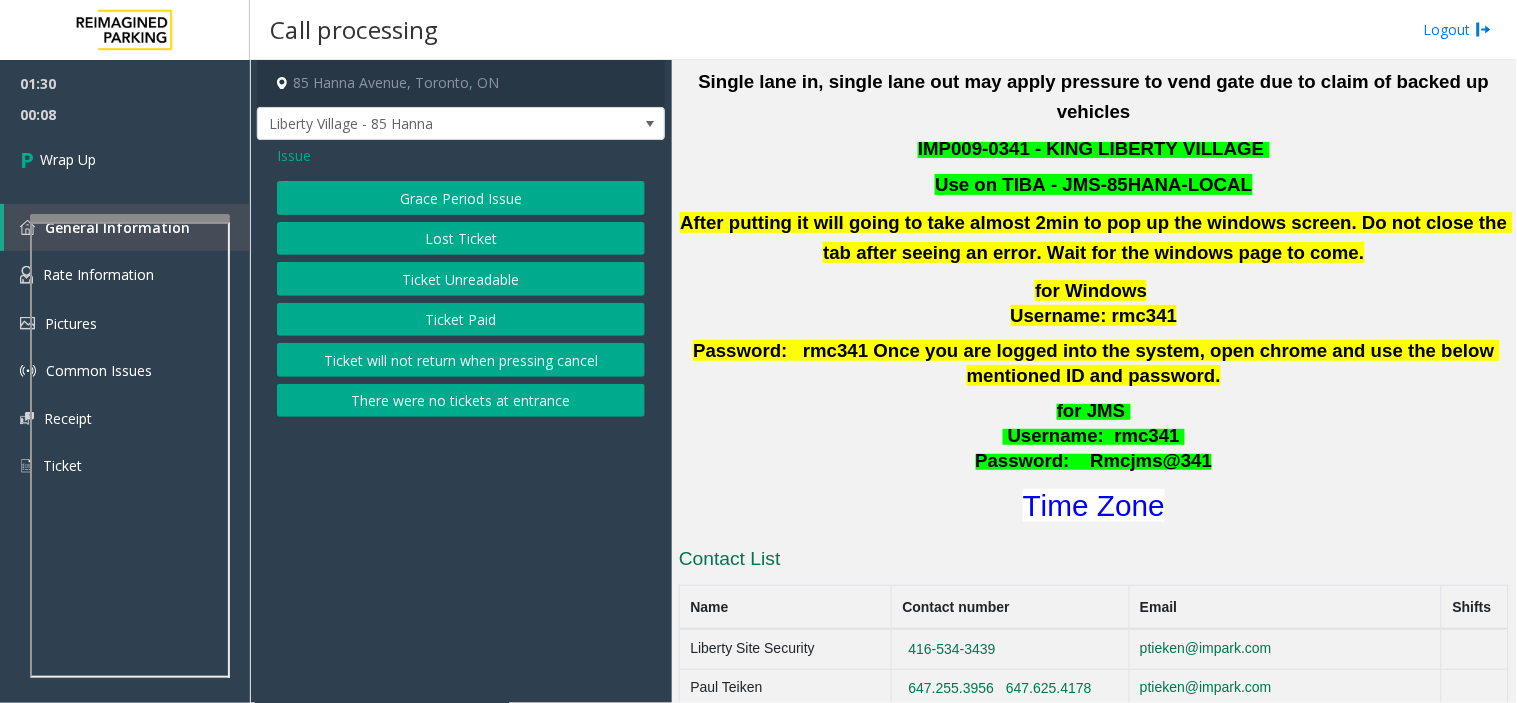 click on "Lost Ticket" 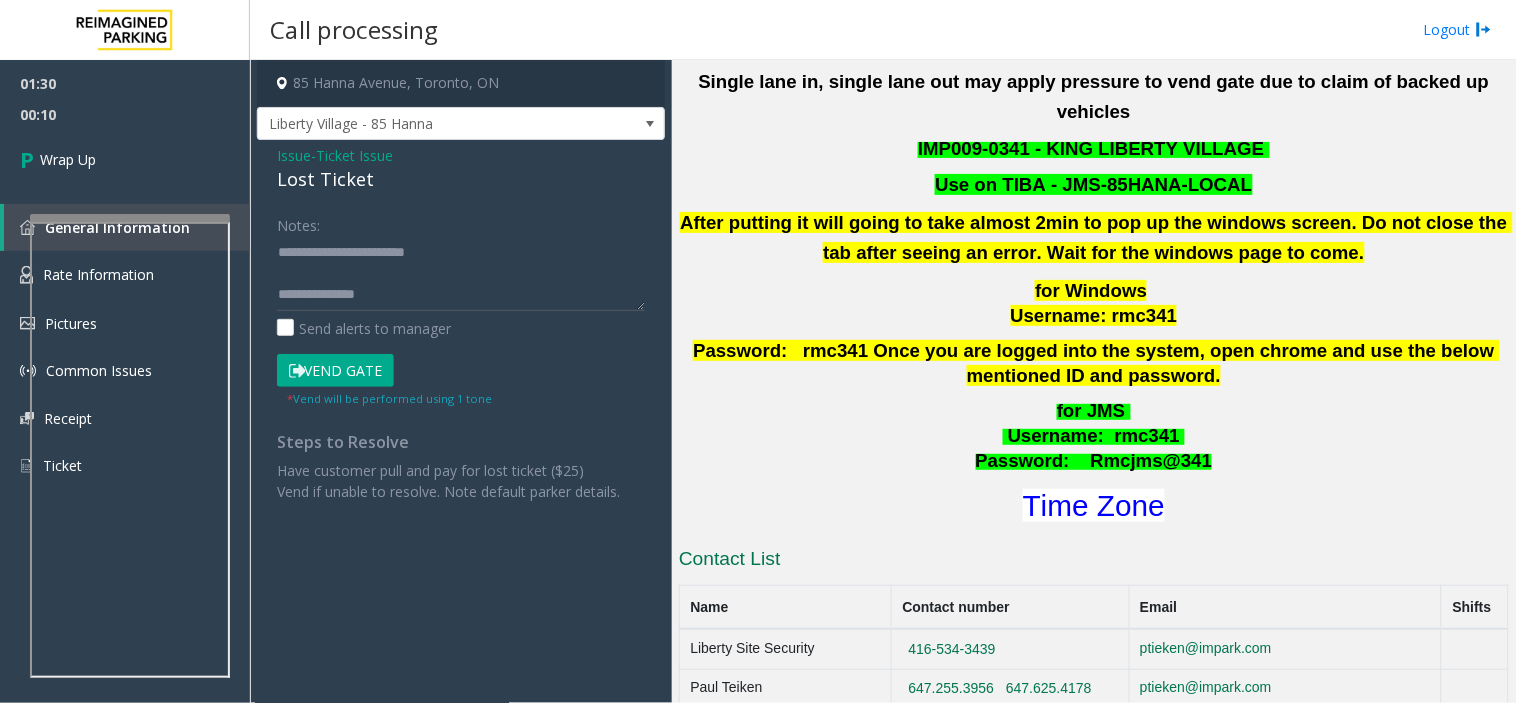 click on "Lost Ticket" 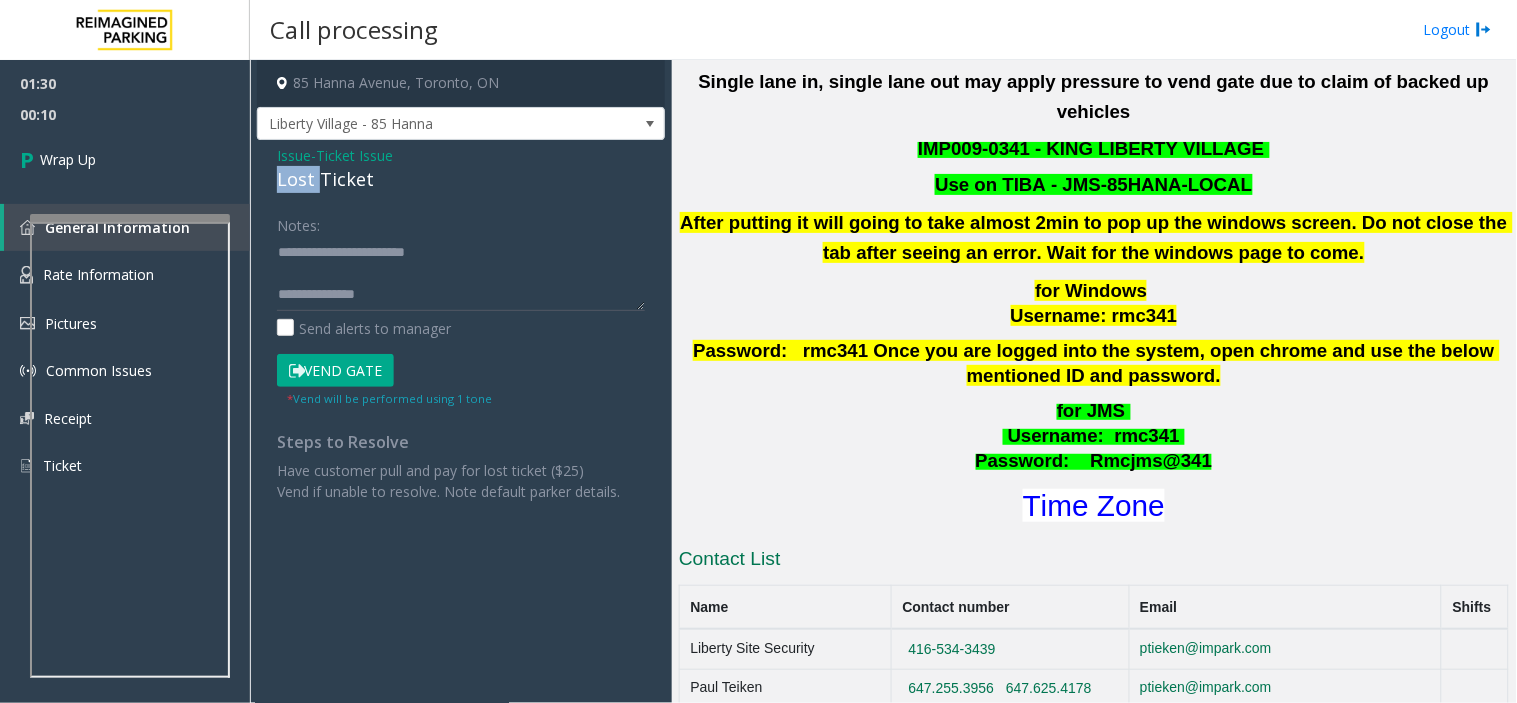 click on "Lost Ticket" 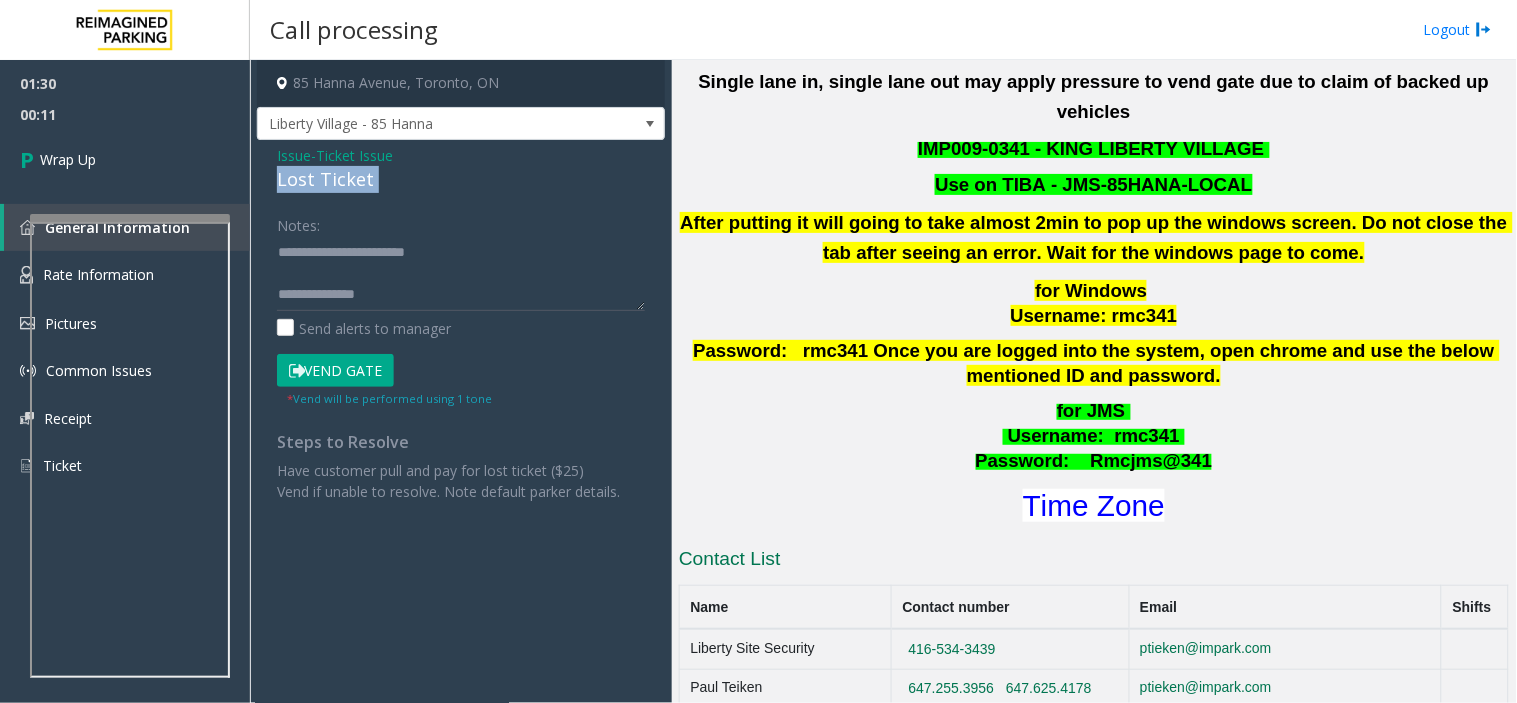 click on "Lost Ticket" 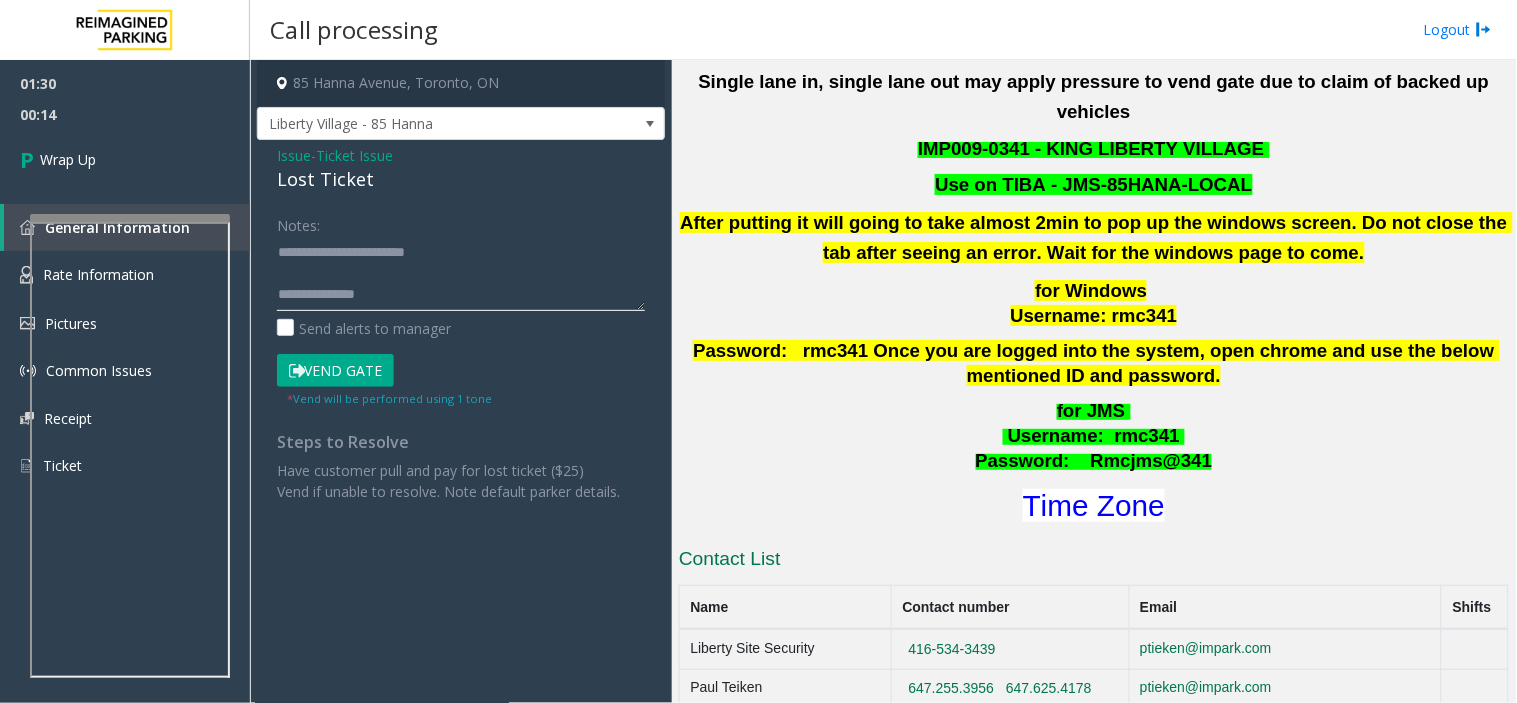 drag, startPoint x: 327, startPoint y: 245, endPoint x: 497, endPoint y: 237, distance: 170.18813 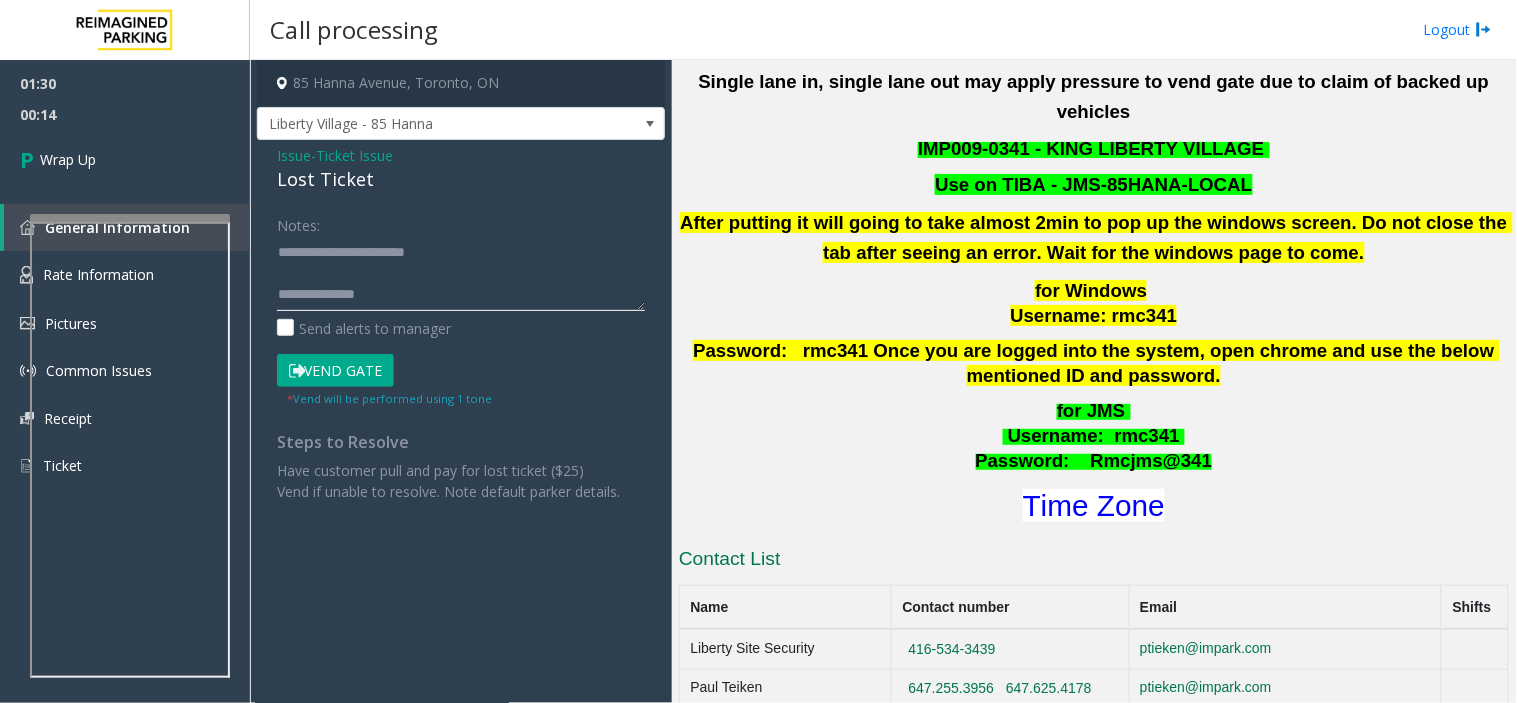 paste 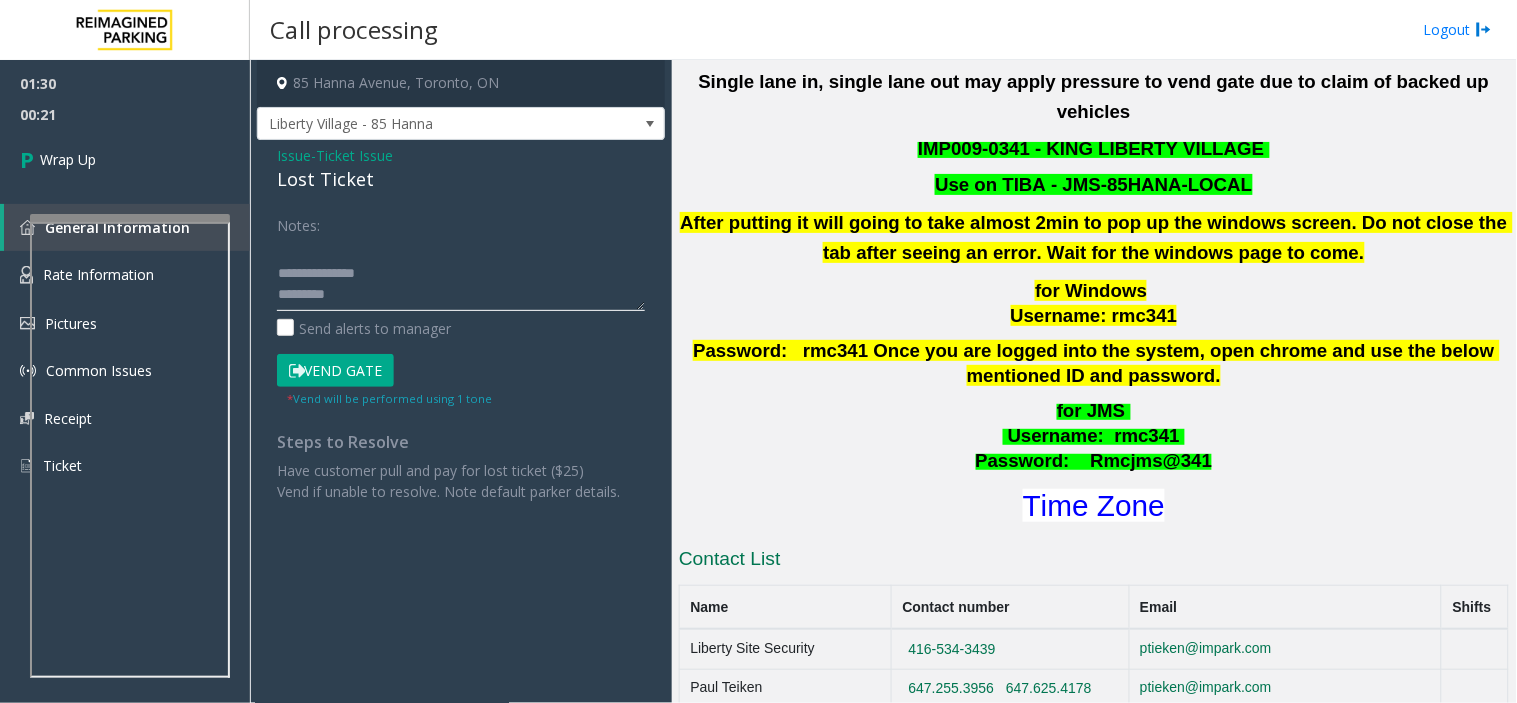 click 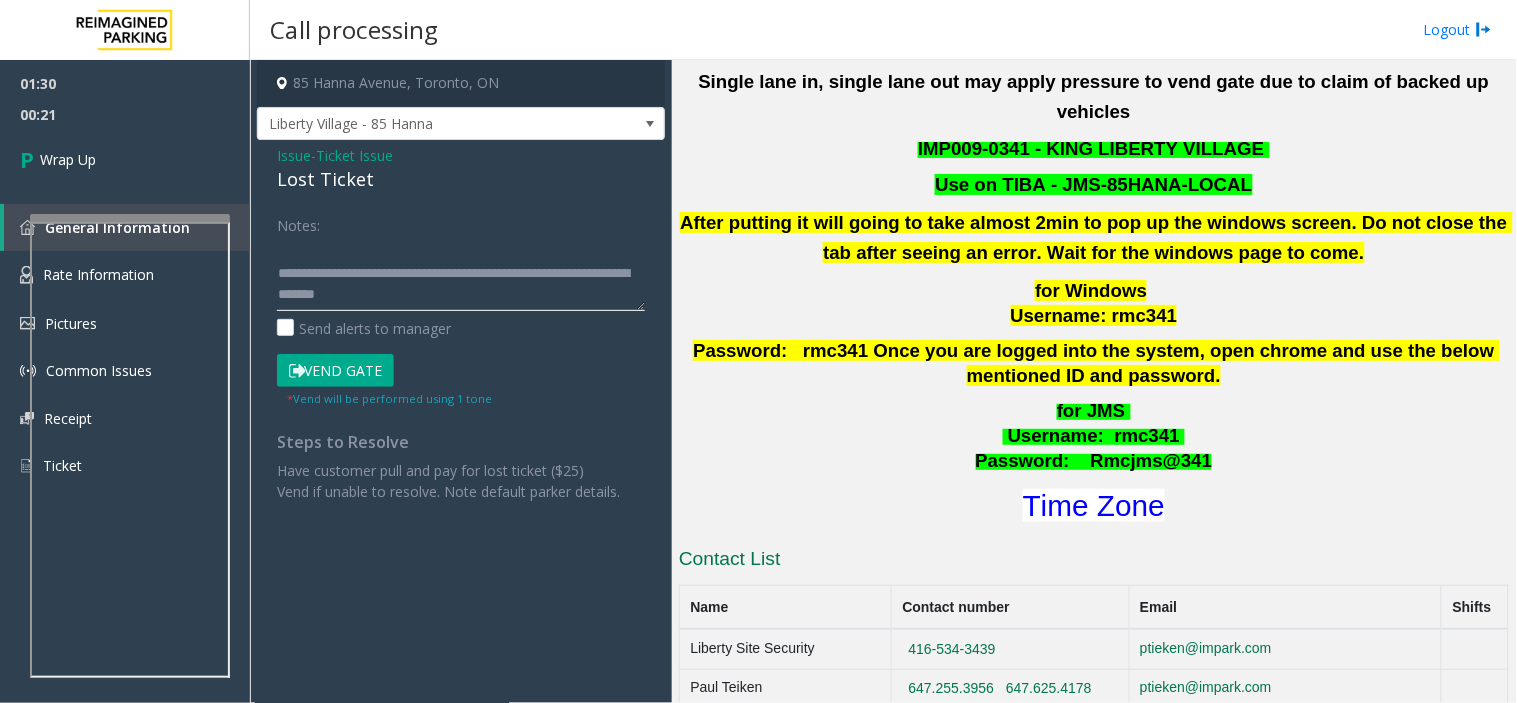 scroll, scrollTop: 84, scrollLeft: 0, axis: vertical 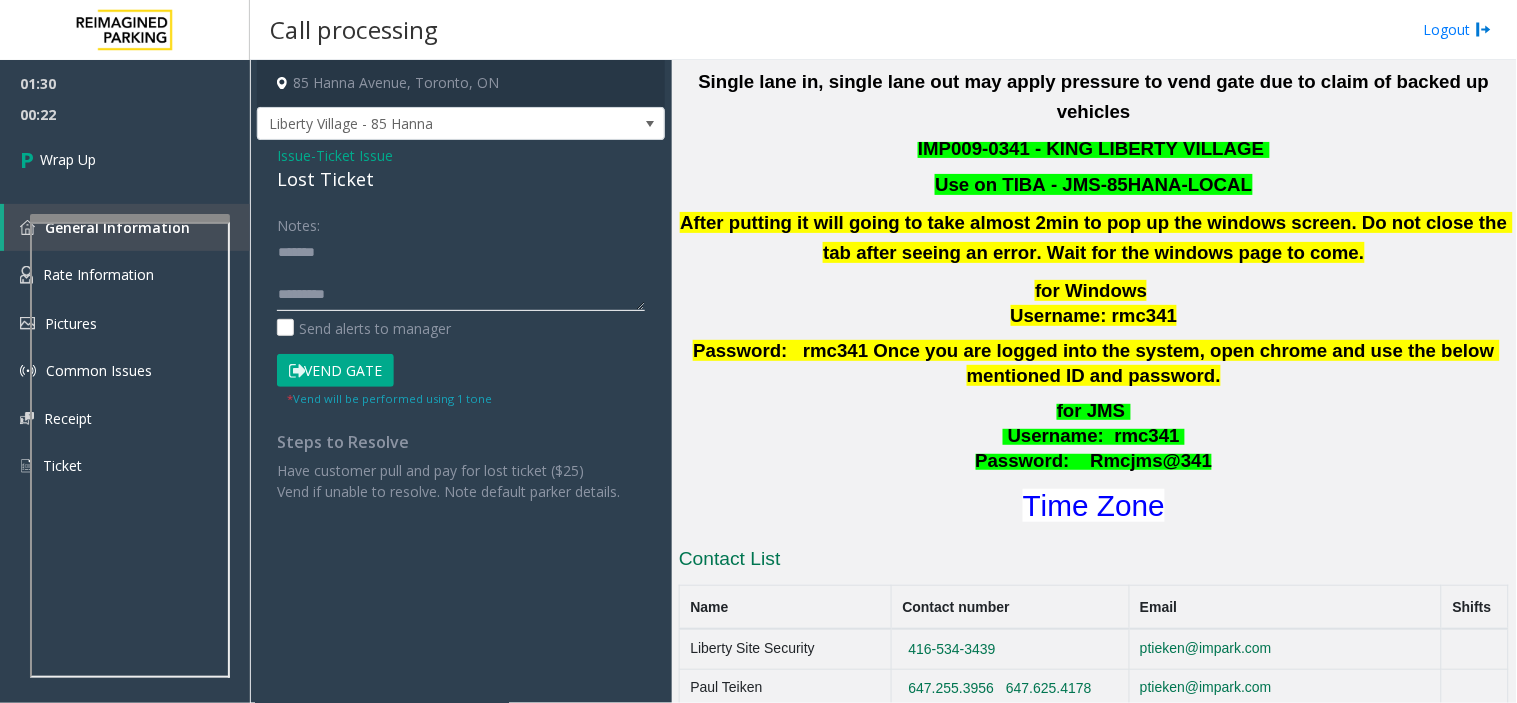 drag, startPoint x: 340, startPoint y: 290, endPoint x: 222, endPoint y: 297, distance: 118.20744 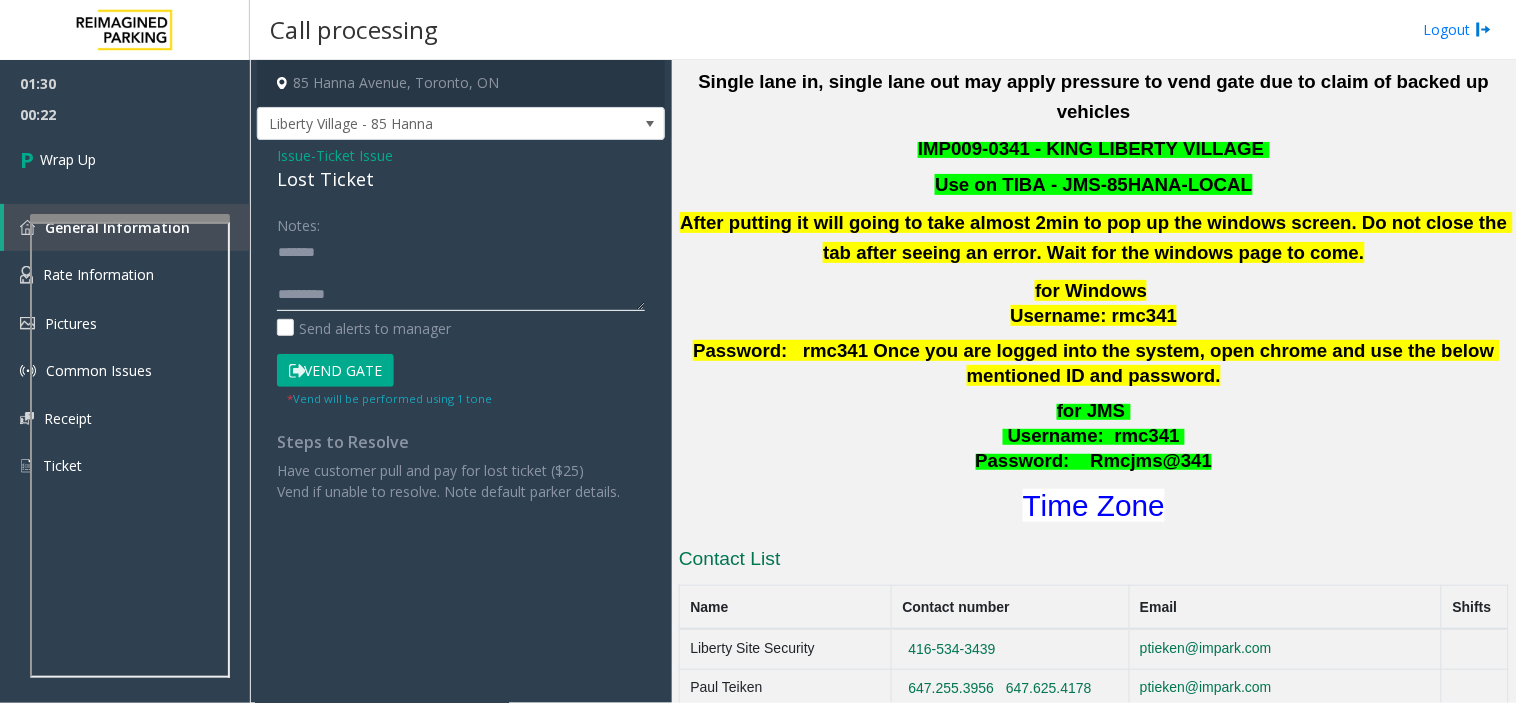 click on "01:30   00:22  Wrap Up General Information Rate Information Pictures Common Issues Receipt Ticket × Close Powered by Umojo © 2025 Call processing Logout   85 Hanna Avenue, Toronto, ON Liberty Village - 85 Hanna Issue  -  Ticket Issue Lost Ticket Notes:                      Send alerts to manager  Vend Gate  * Vend will be performed using 1 tone  Steps to Resolve Have customer pull and pay for lost ticket ($25) Vend if unable to resolve. Note default parker details.    Main   Revenue Control Manufacturer: ZEAG  ← Move left → Move right ↑ Move up ↓ Move down + Zoom in - Zoom out Home Jump left by 75% End Jump right by 75% Page Up Jump up by 75% Page Down Jump down by 75% Map Terrain Satellite Labels Keyboard shortcuts Map Data Map data ©2025 Google Map data ©2025 Google 20 km  Click to toggle between metric and imperial units Terms Report a map error Video is not available for this lane. Previous Next  Map   CAM  I9-341 - Liberty Village - 85 Hanna (I) Updated by Pranav Babbar - 28th Jan 2025" at bounding box center (758, 351) 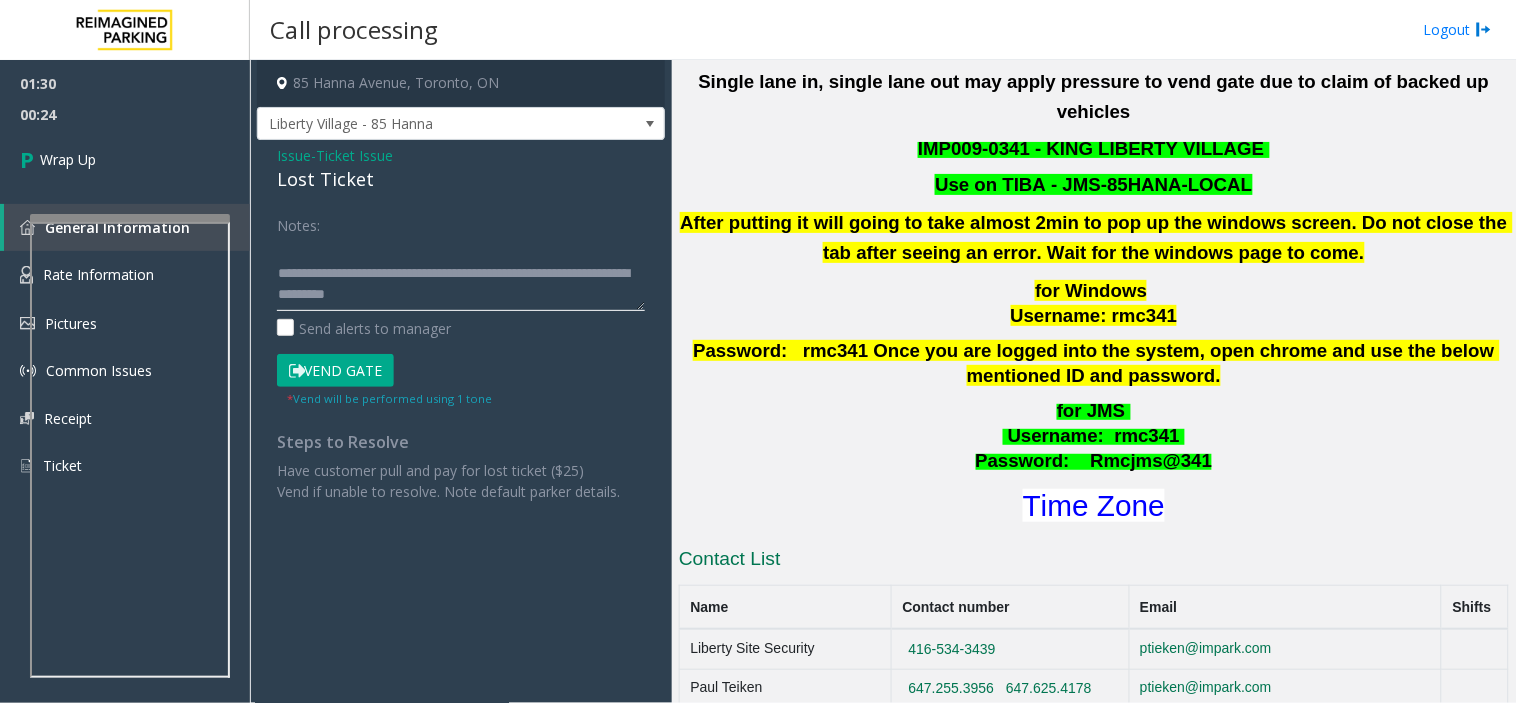 scroll, scrollTop: 84, scrollLeft: 0, axis: vertical 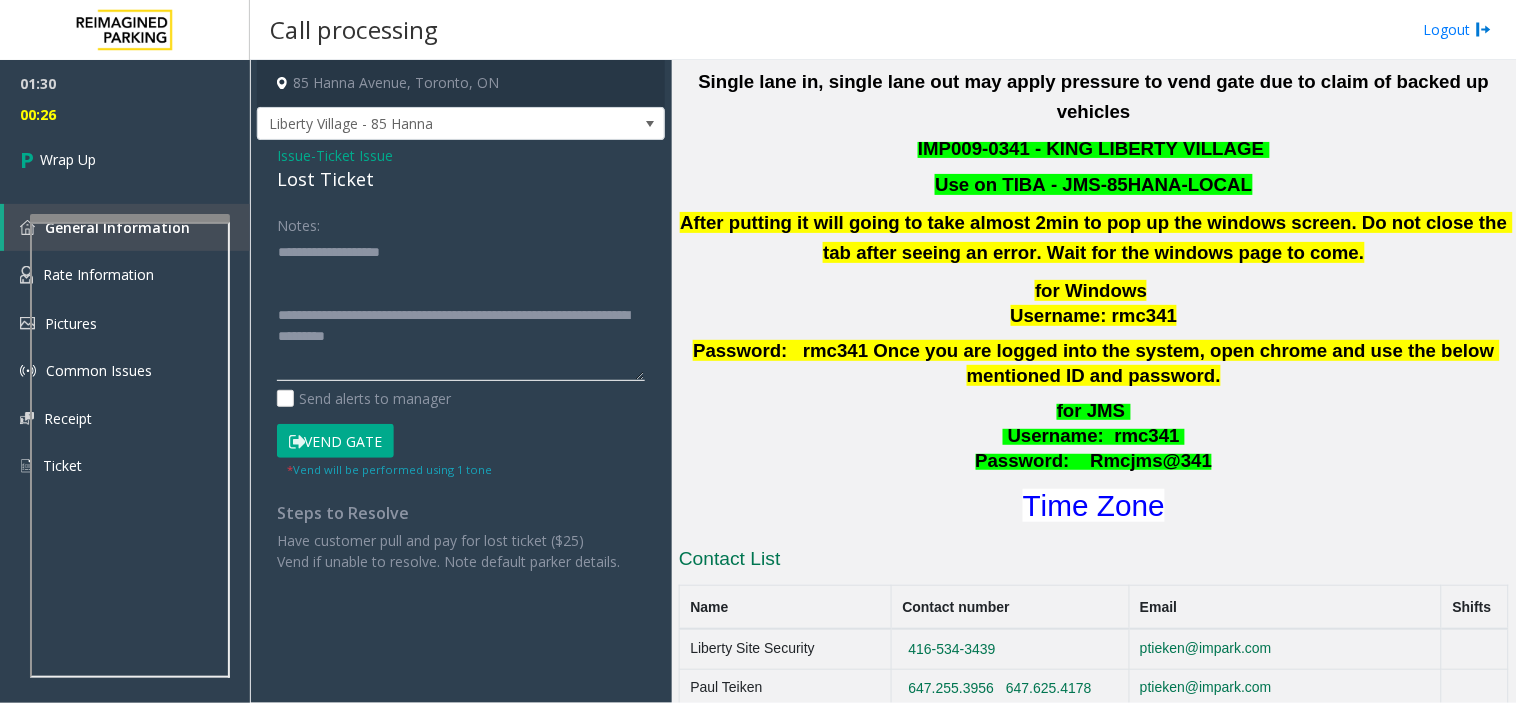 drag, startPoint x: 641, startPoint y: 301, endPoint x: 670, endPoint y: 375, distance: 79.47956 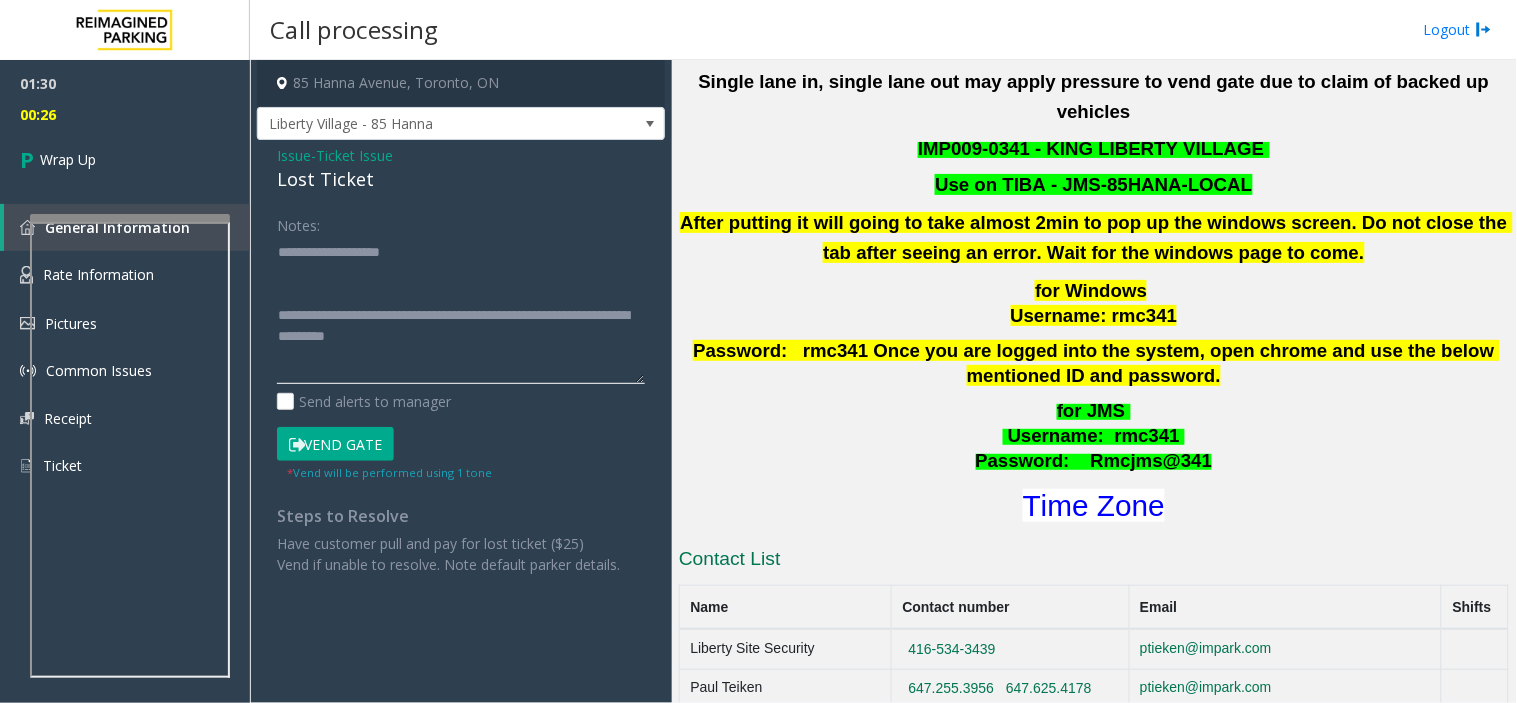 scroll, scrollTop: 11, scrollLeft: 0, axis: vertical 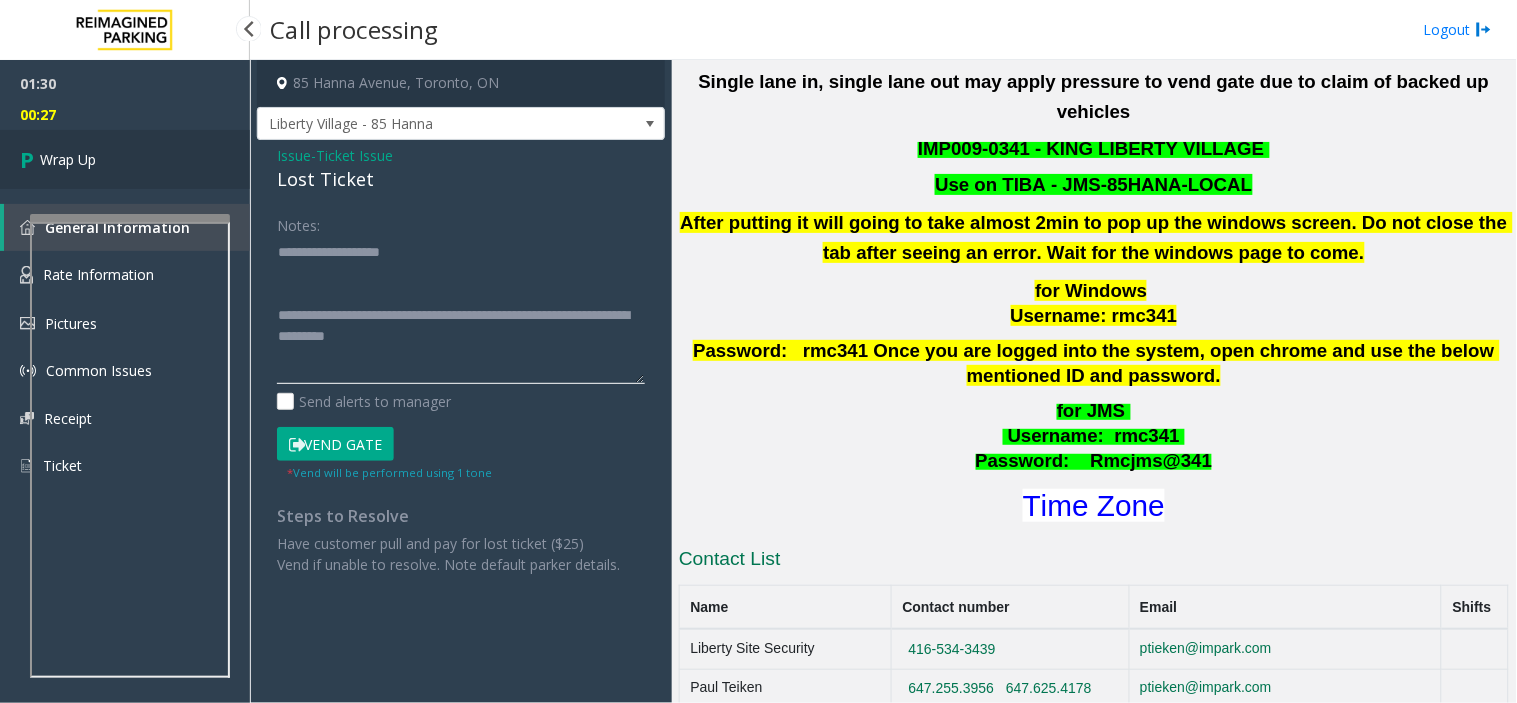 type on "**********" 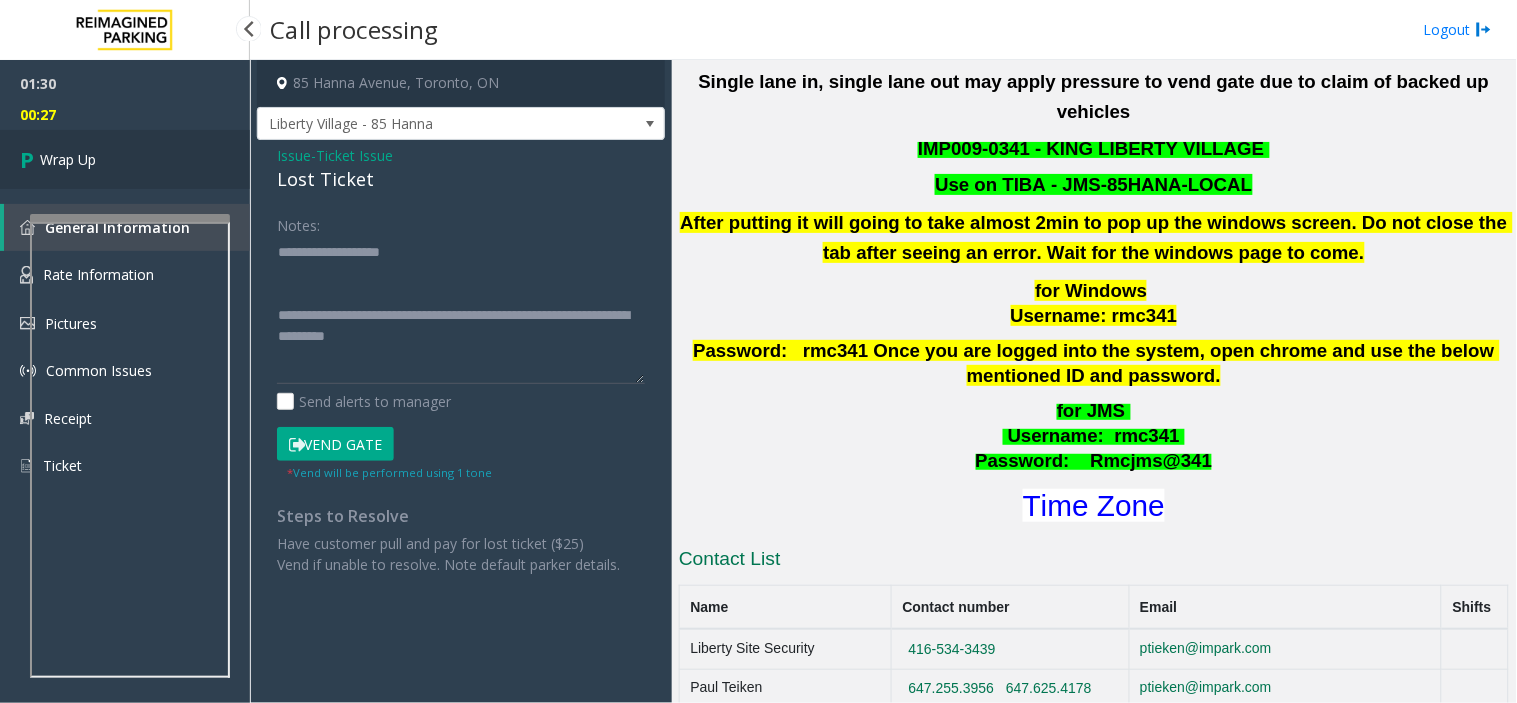 click on "Wrap Up" at bounding box center [125, 159] 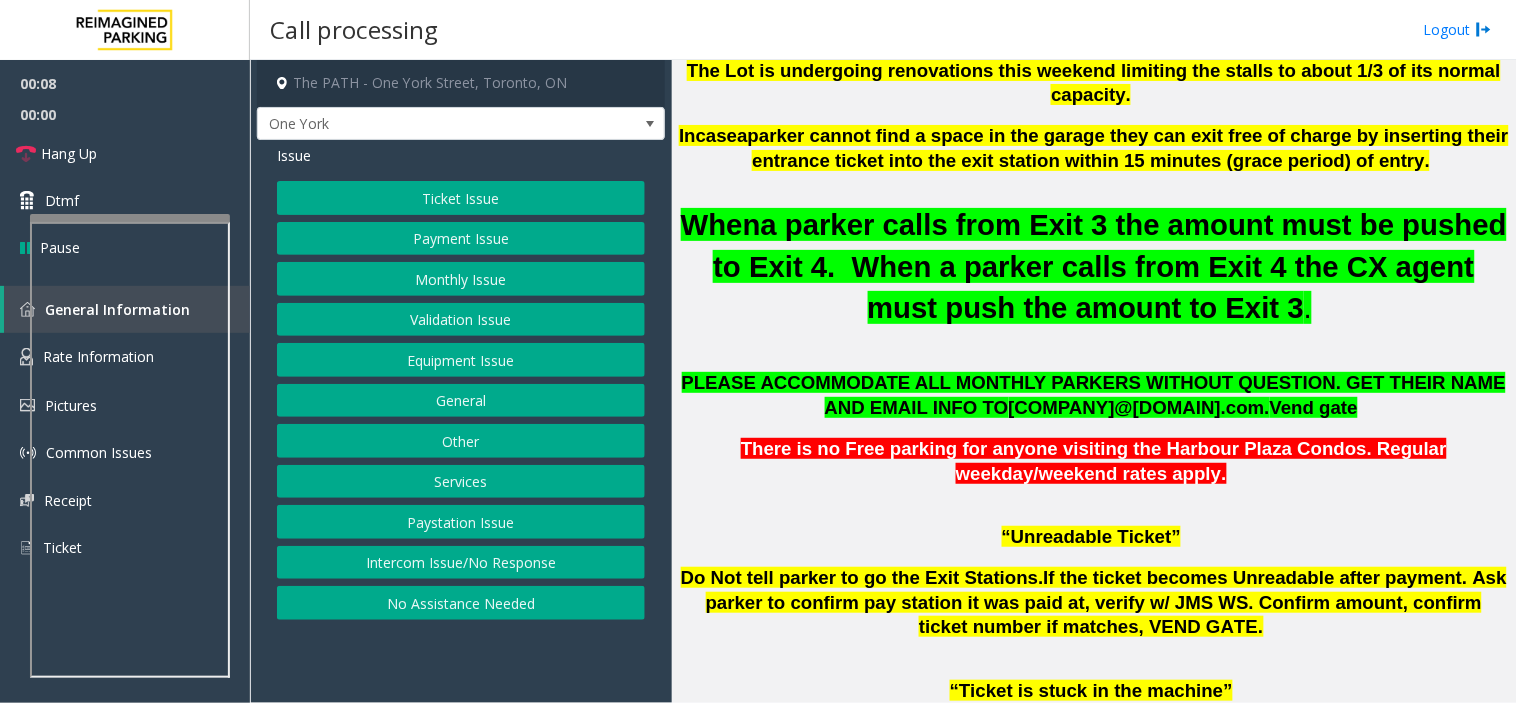 scroll, scrollTop: 777, scrollLeft: 0, axis: vertical 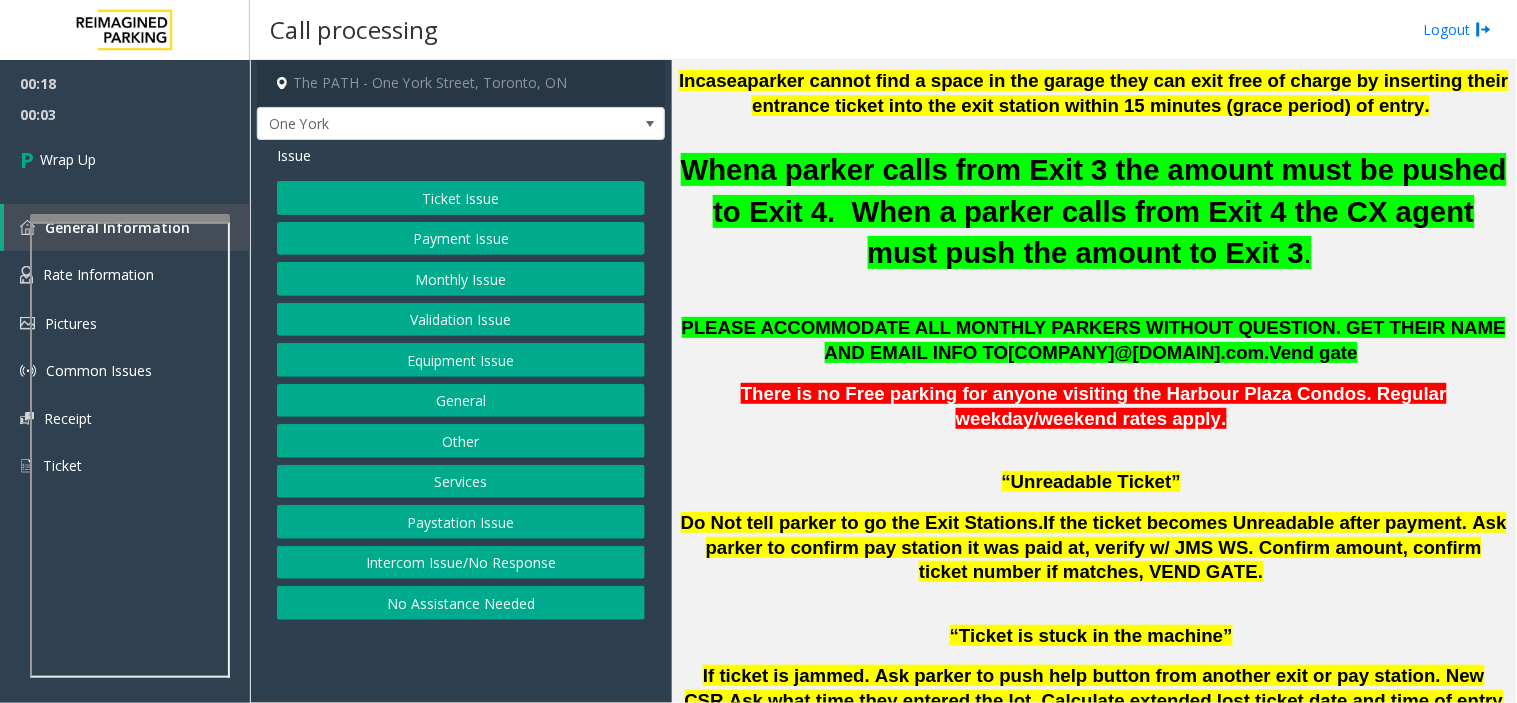 click on "Intercom Issue/No Response" 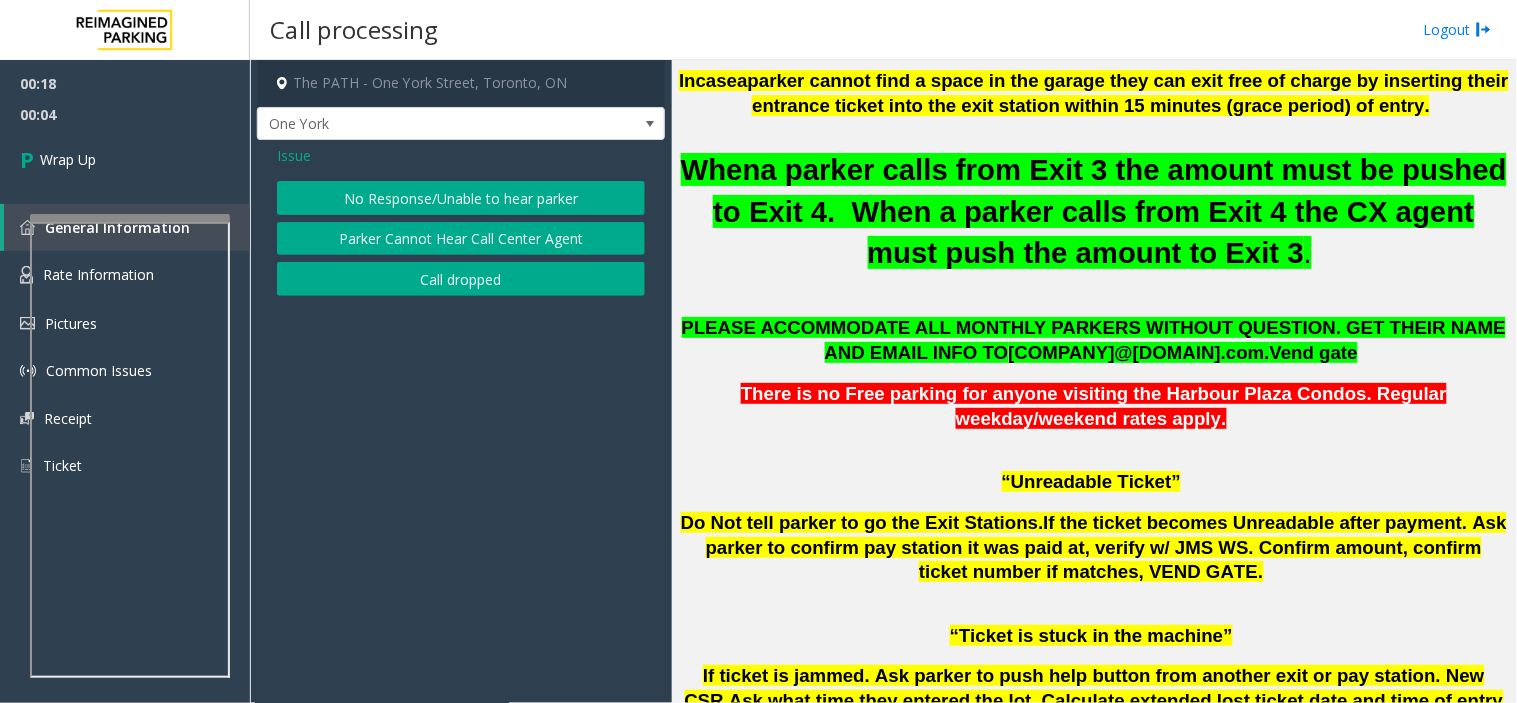click on "Call dropped" 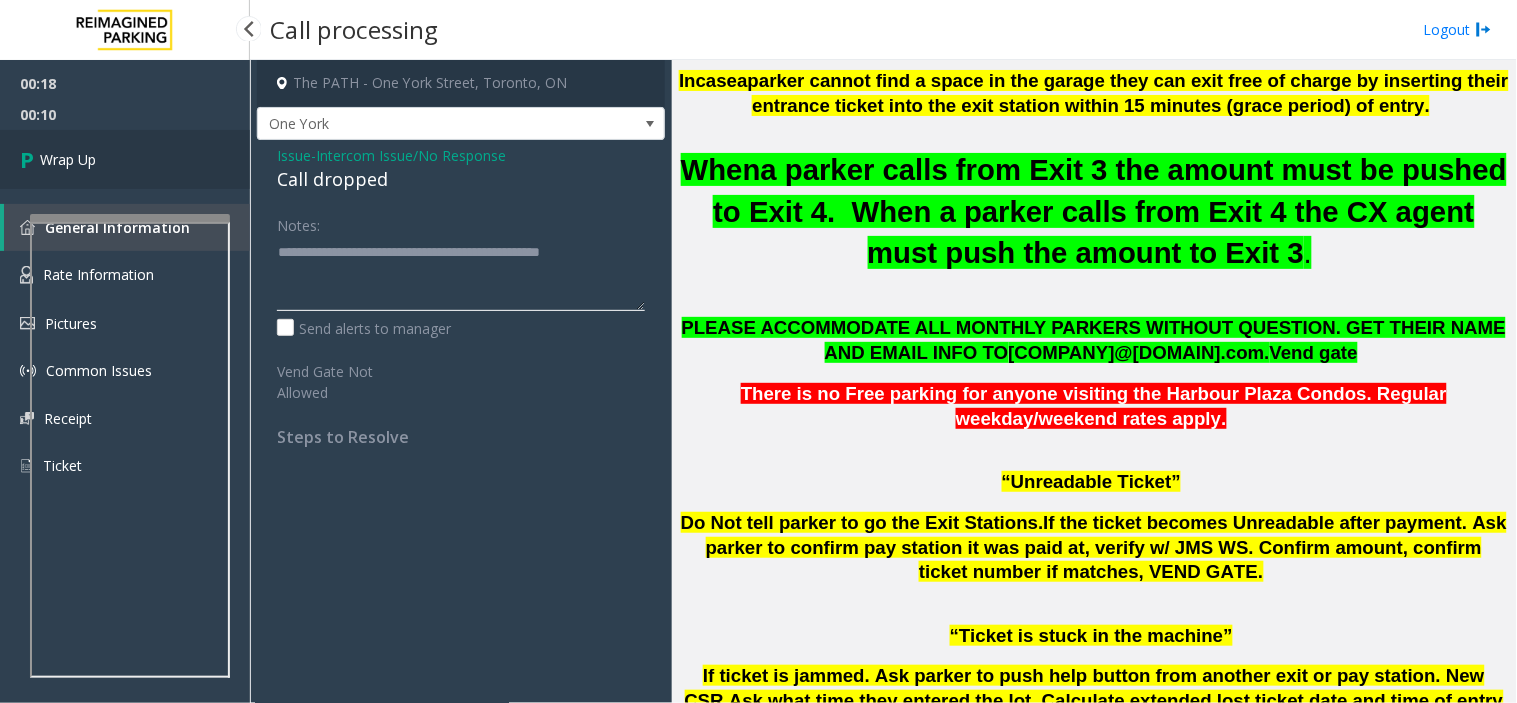 type on "**********" 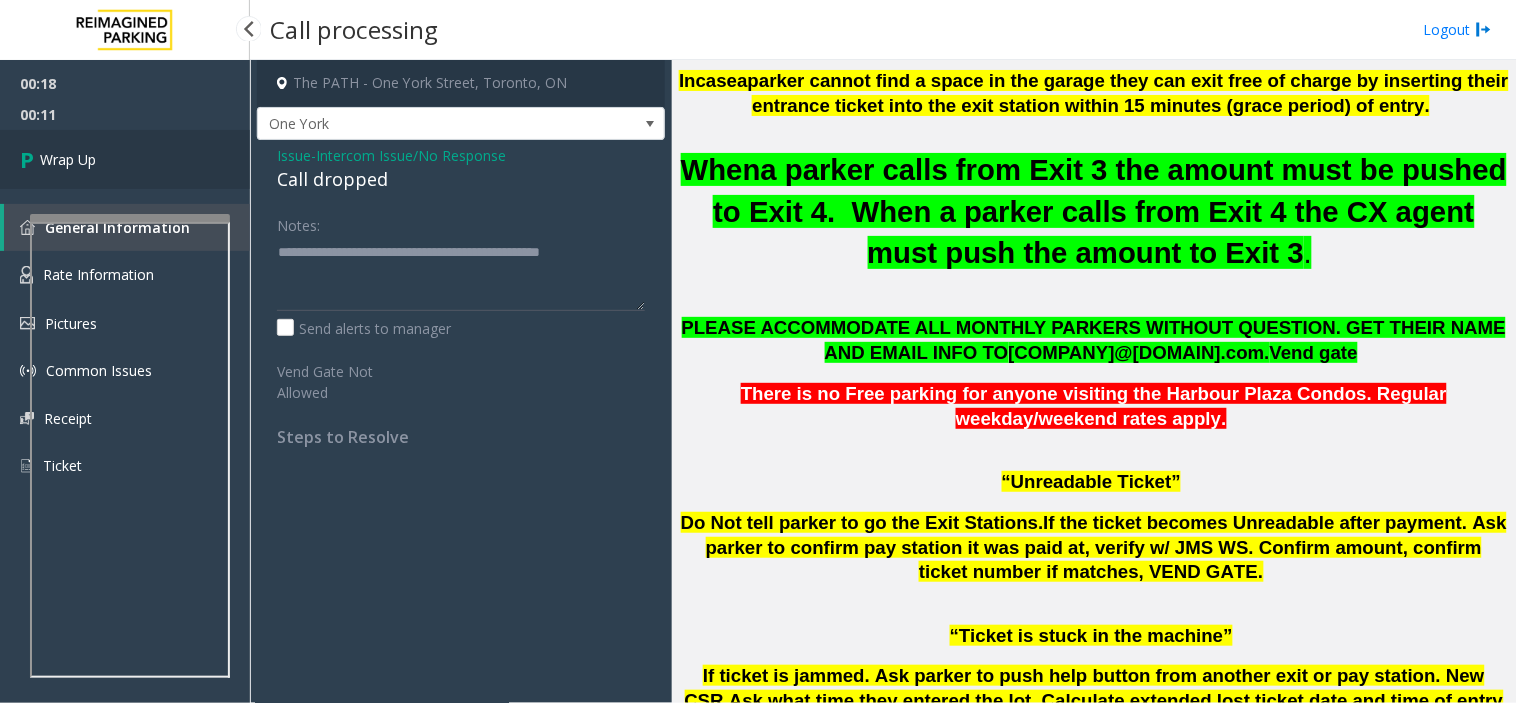 click on "Wrap Up" at bounding box center [125, 159] 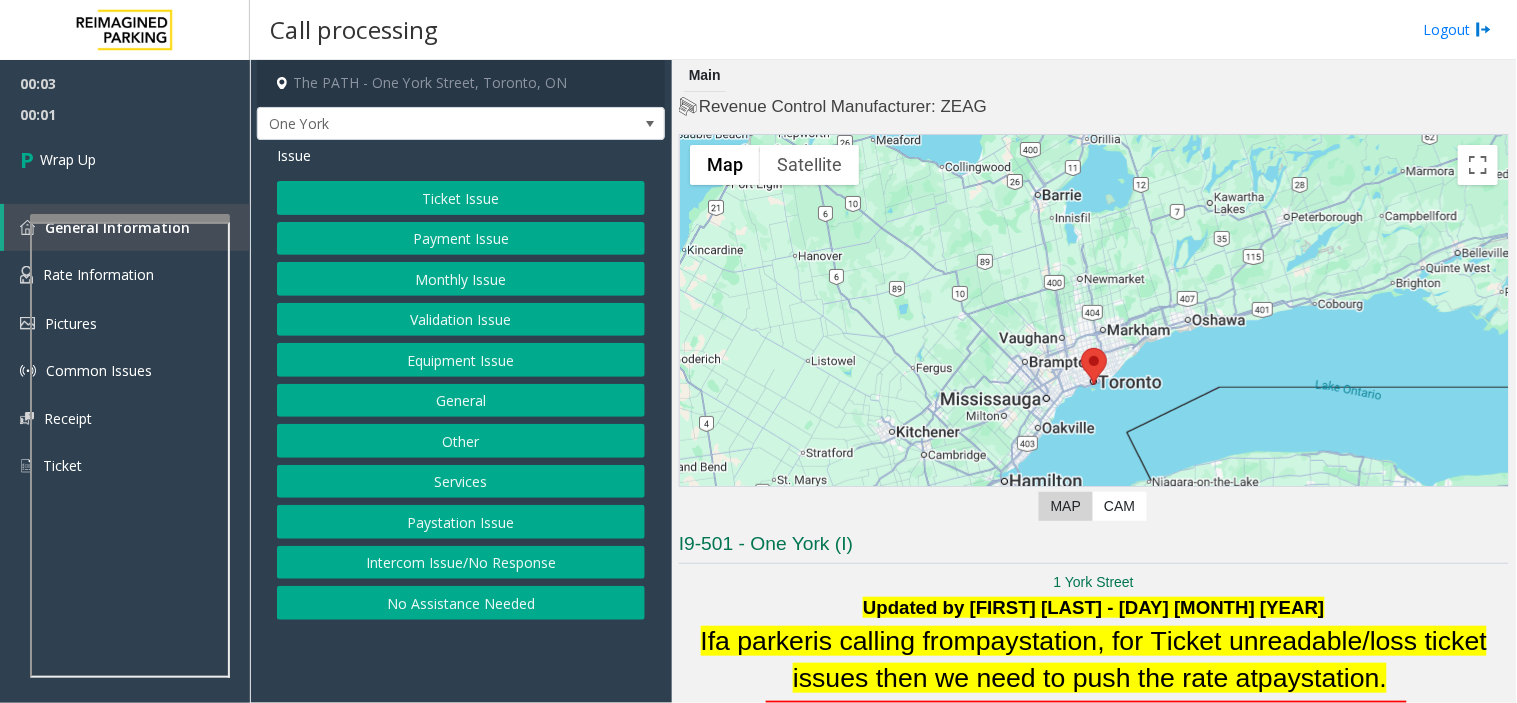 click on "Intercom Issue/No Response" 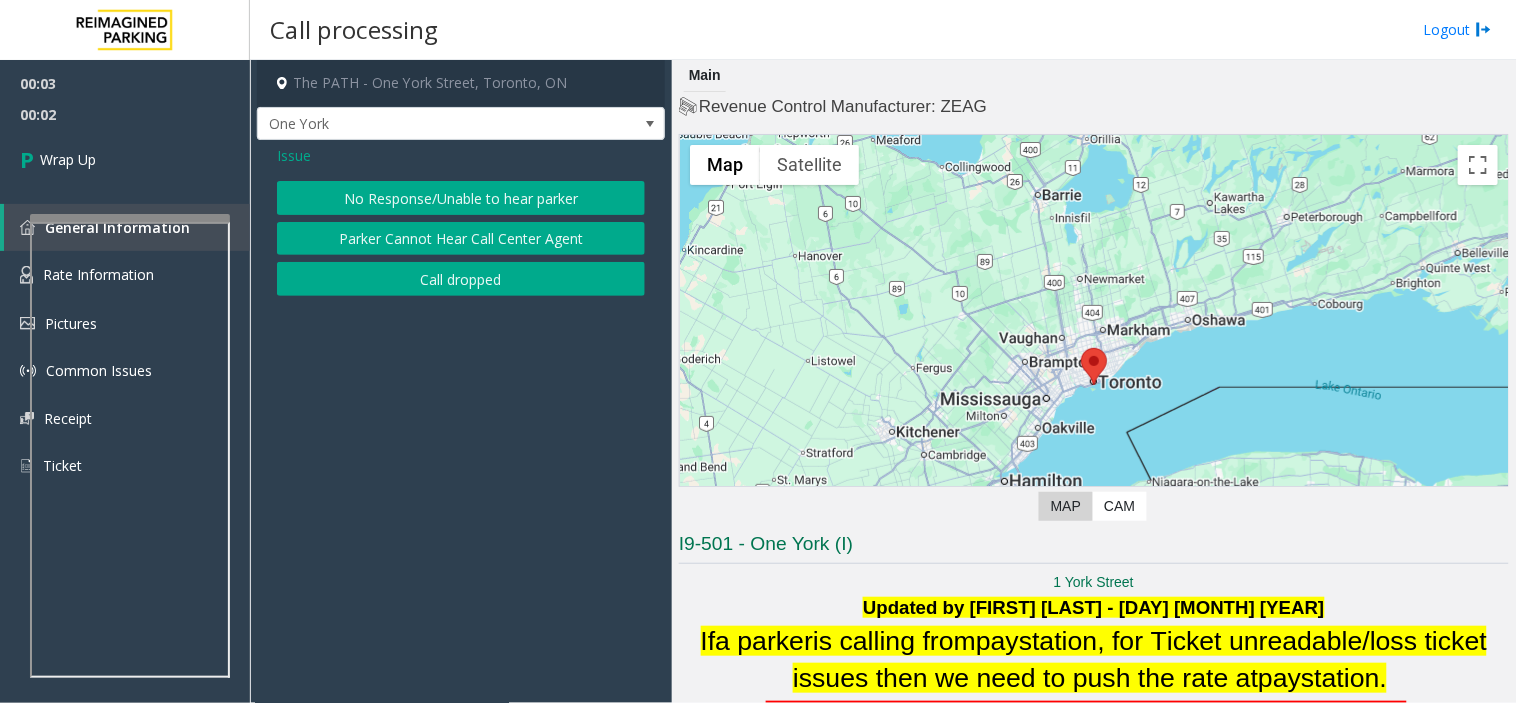 click on "Call dropped" 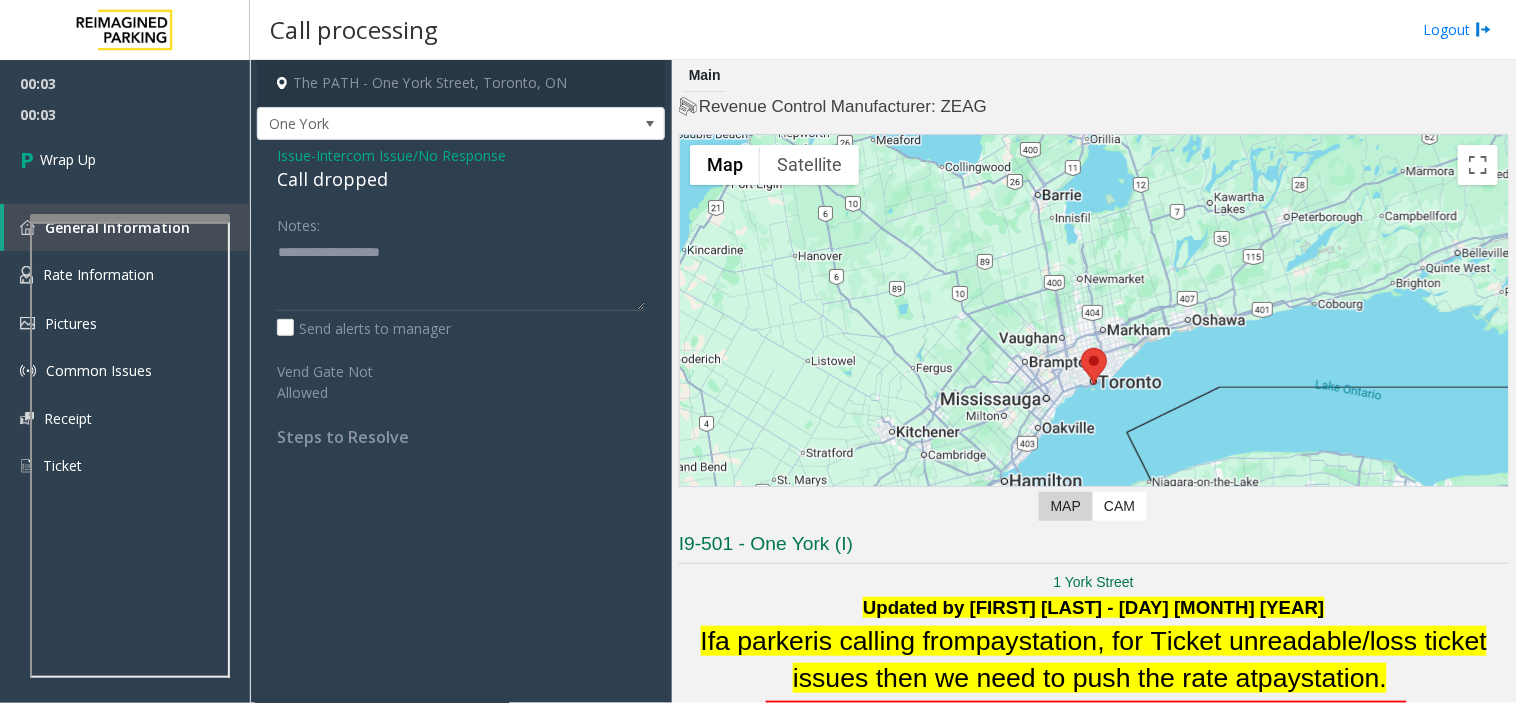 click on "Call dropped" 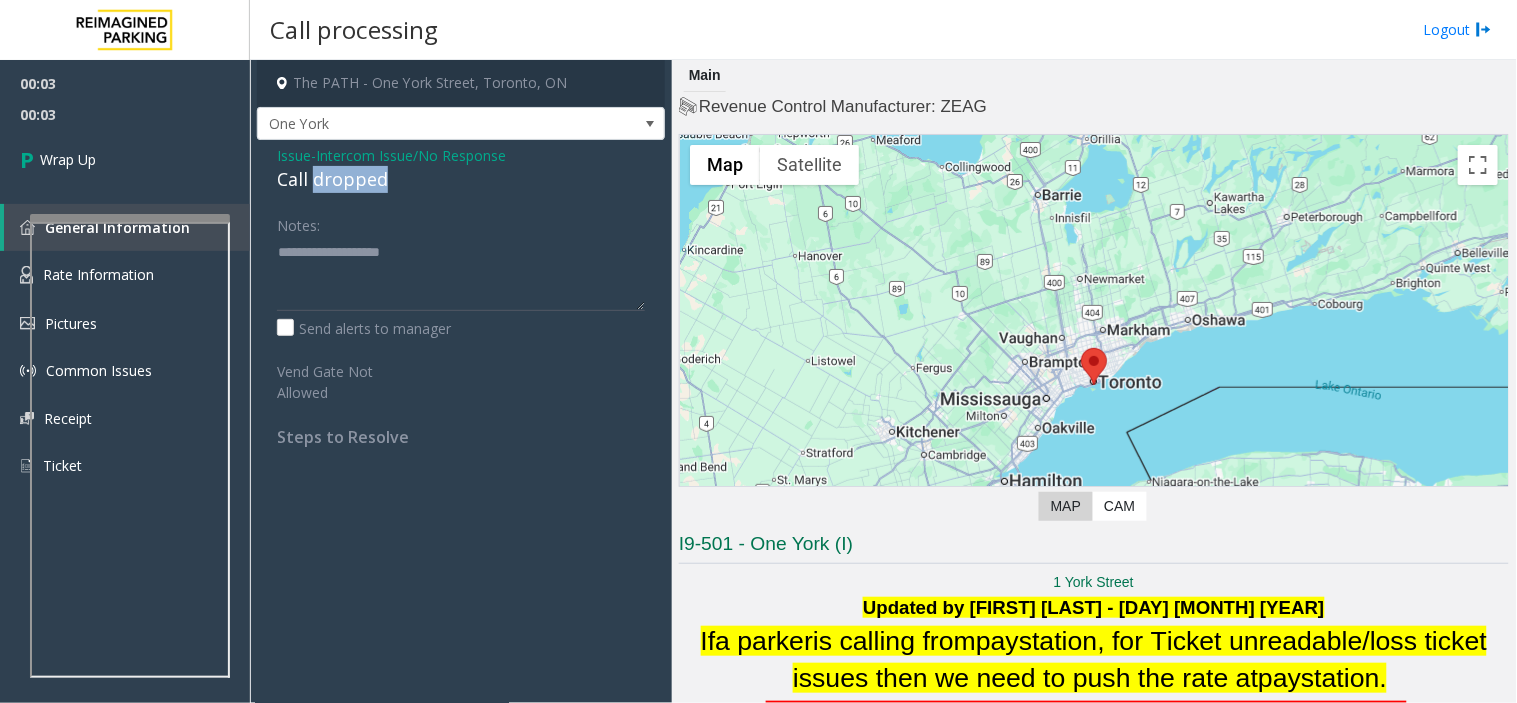 click on "Call dropped" 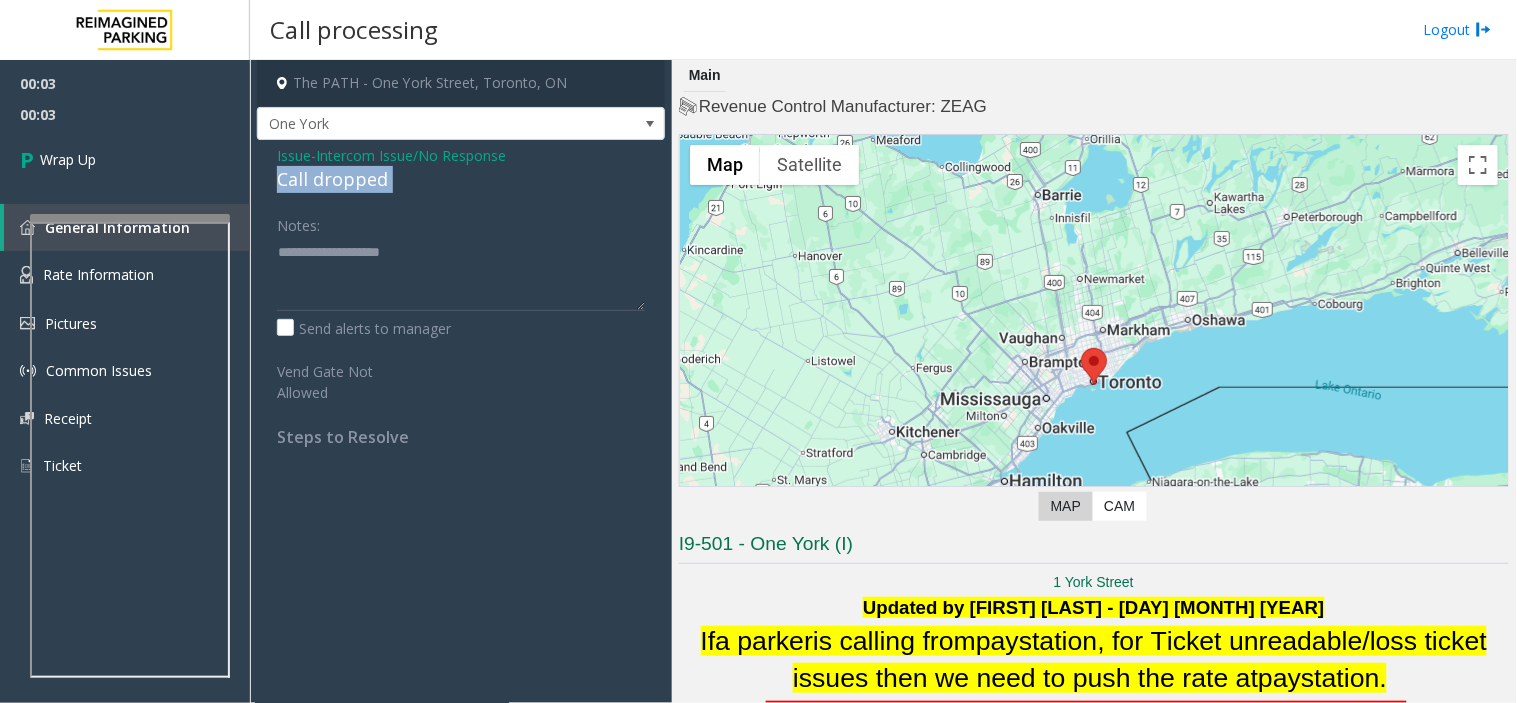 drag, startPoint x: 331, startPoint y: 186, endPoint x: 306, endPoint y: 181, distance: 25.495098 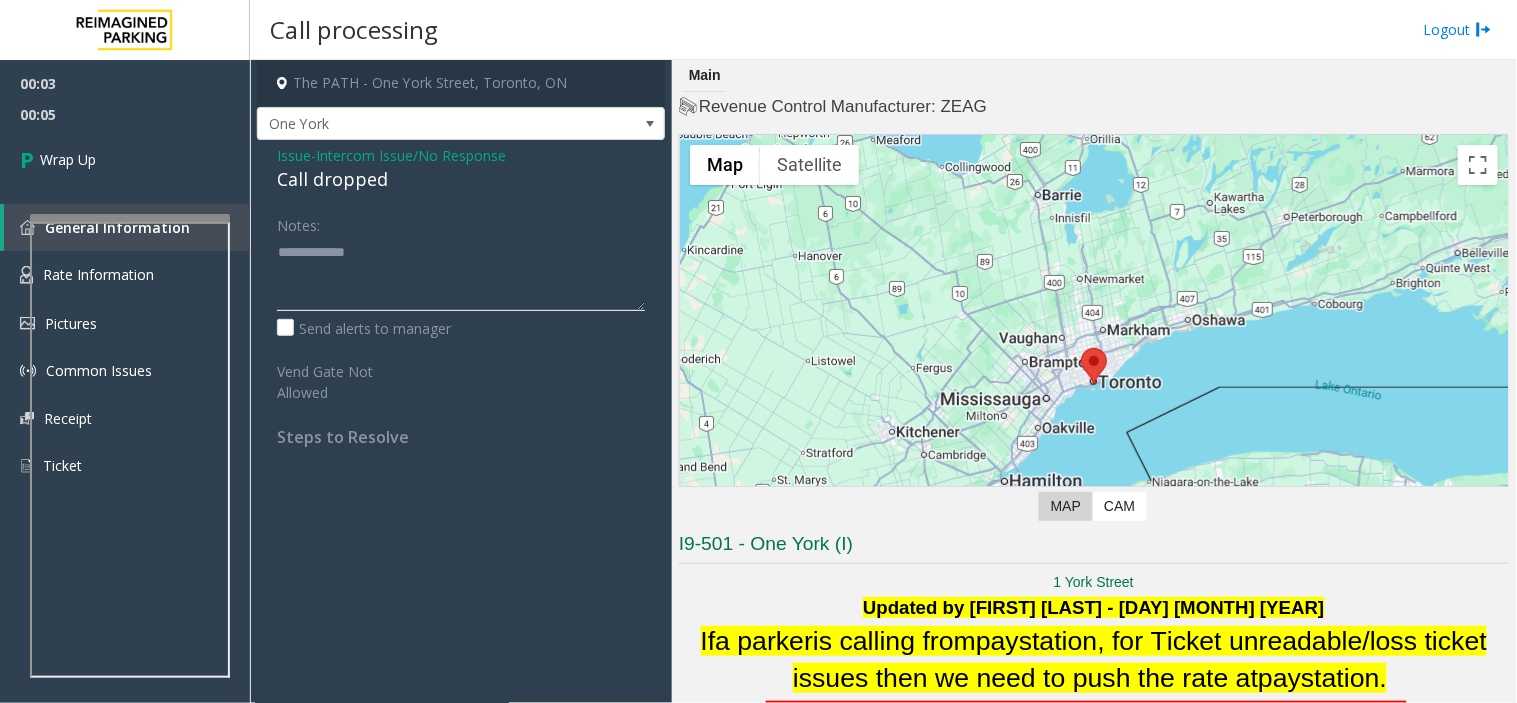 type on "**********" 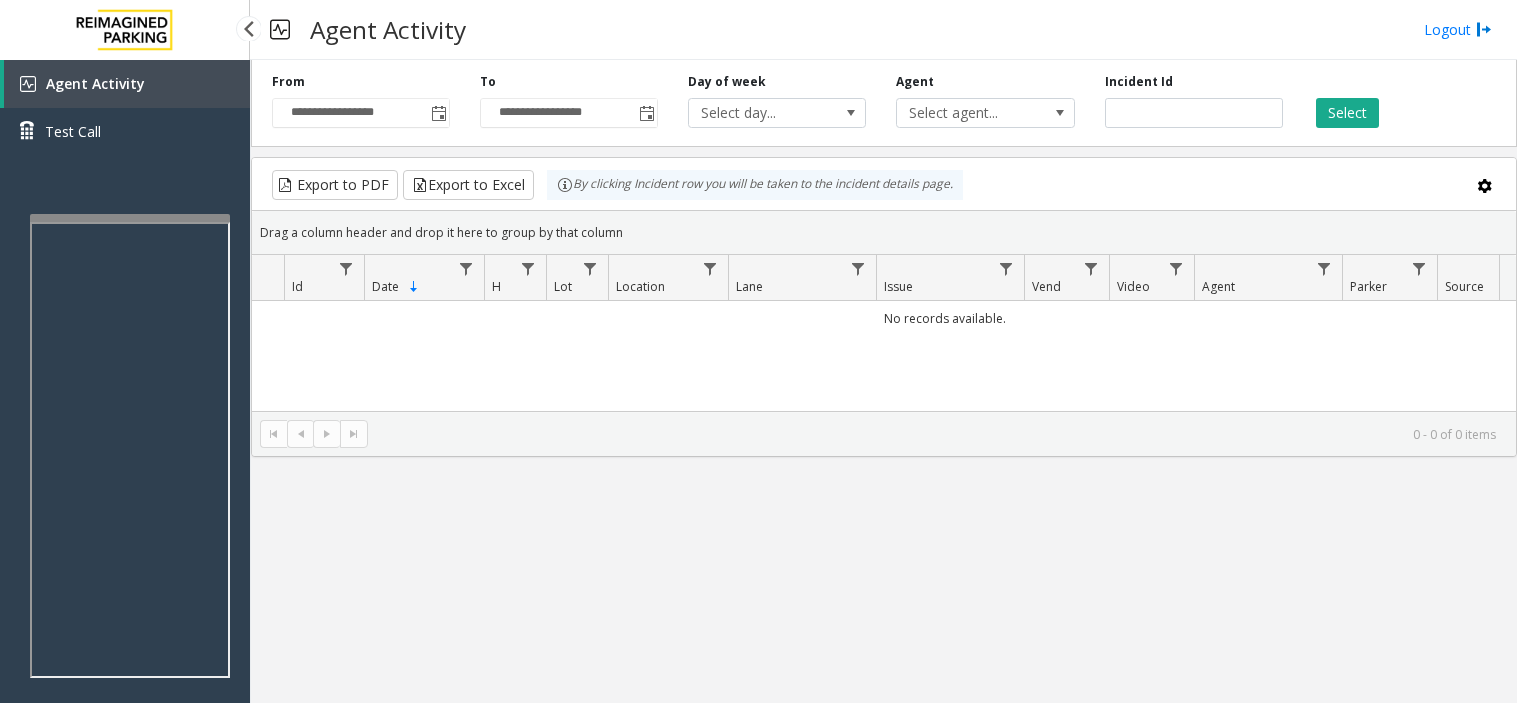 scroll, scrollTop: 0, scrollLeft: 0, axis: both 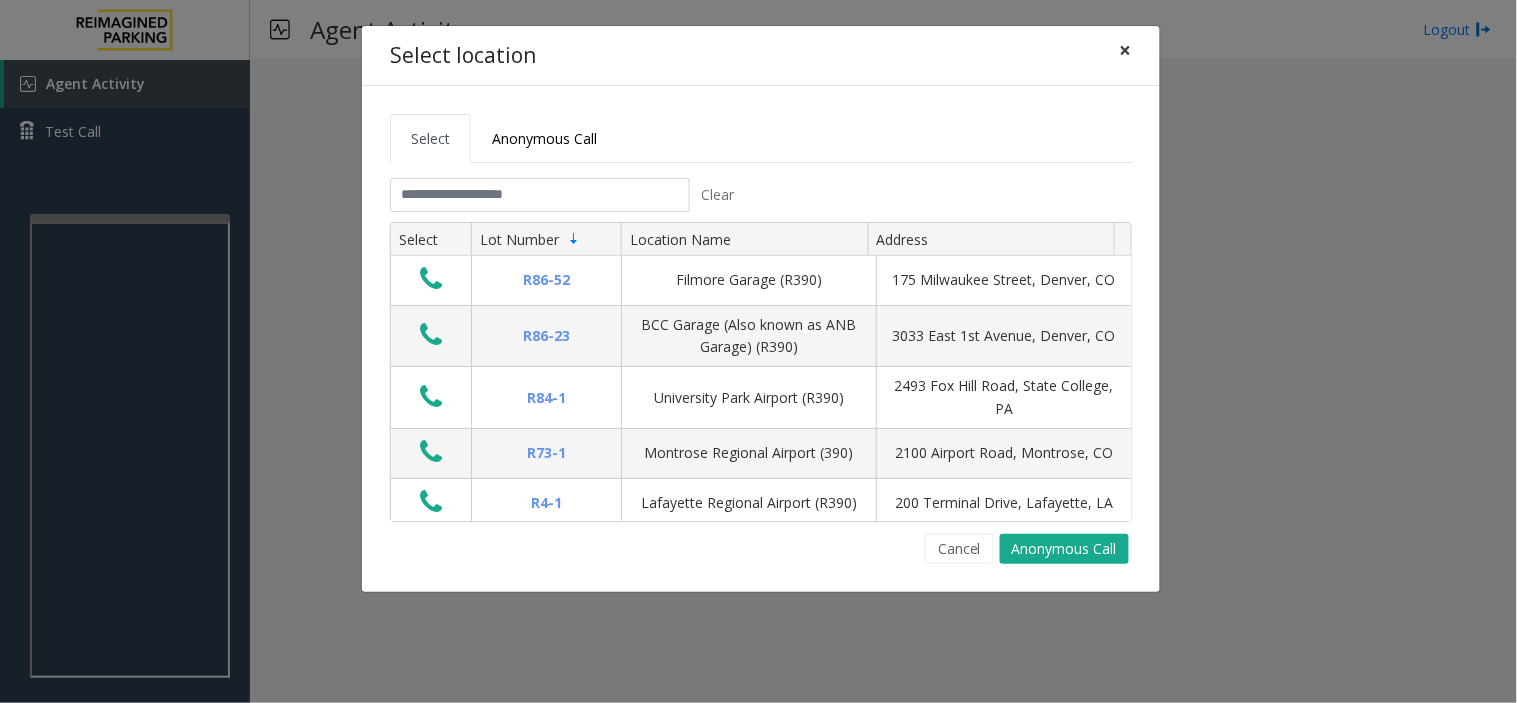 click on "×" 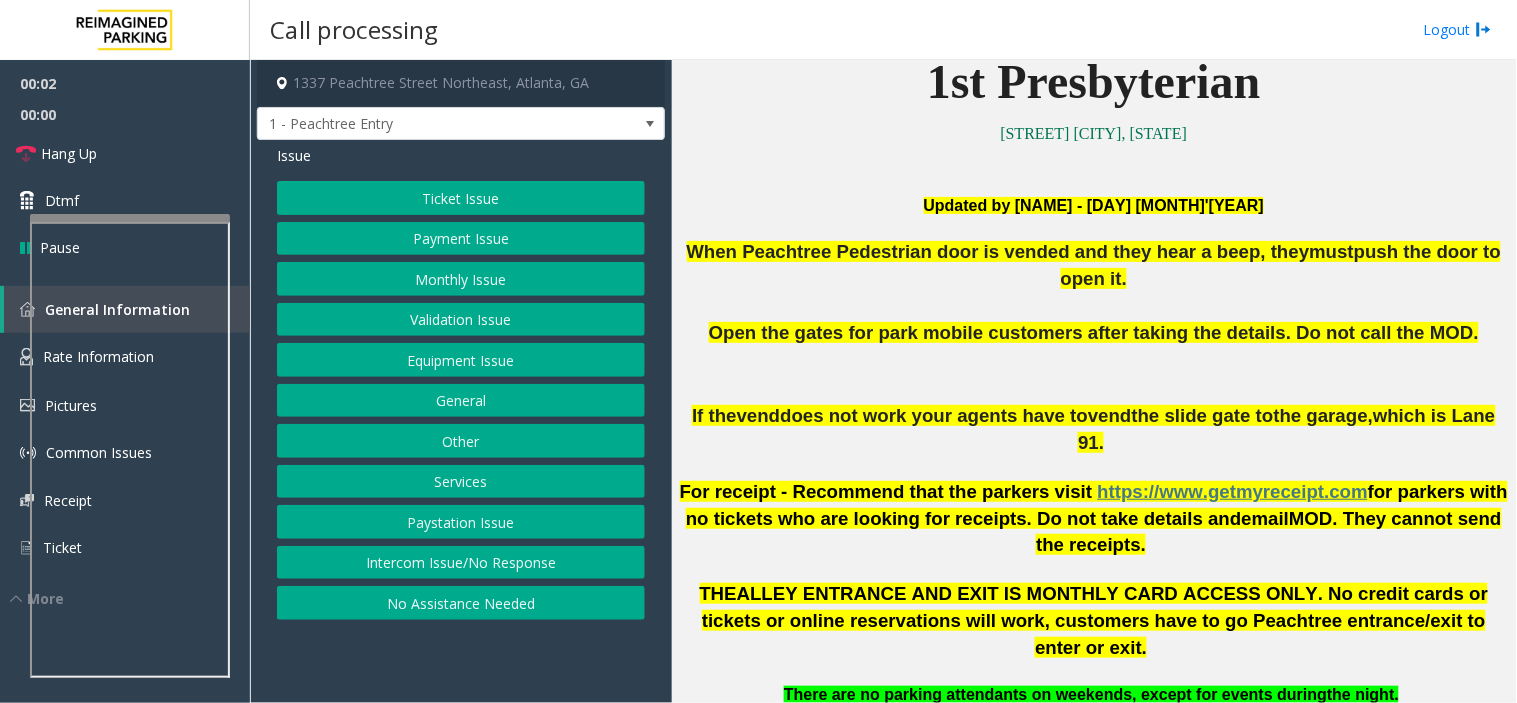 scroll, scrollTop: 555, scrollLeft: 0, axis: vertical 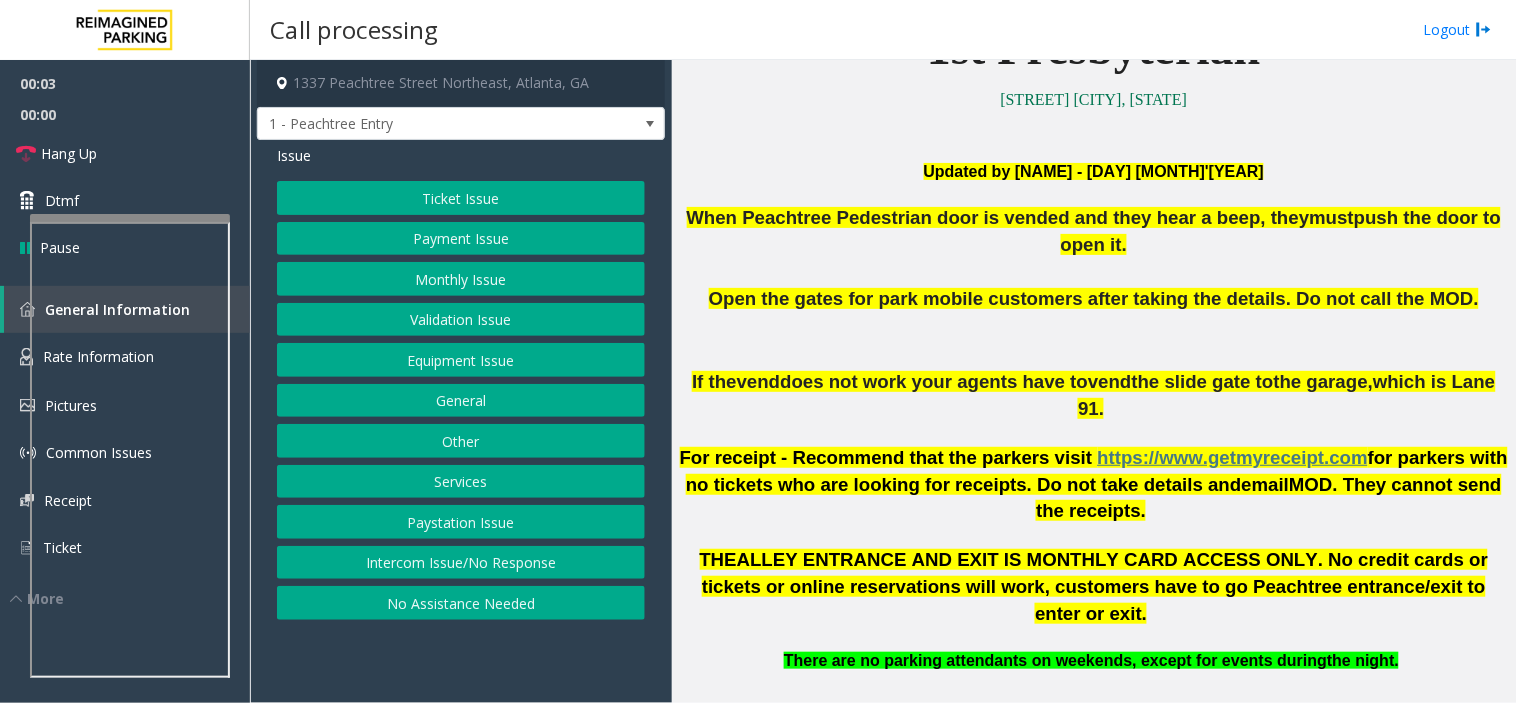 drag, startPoint x: 440, startPoint y: 615, endPoint x: 485, endPoint y: 573, distance: 61.554855 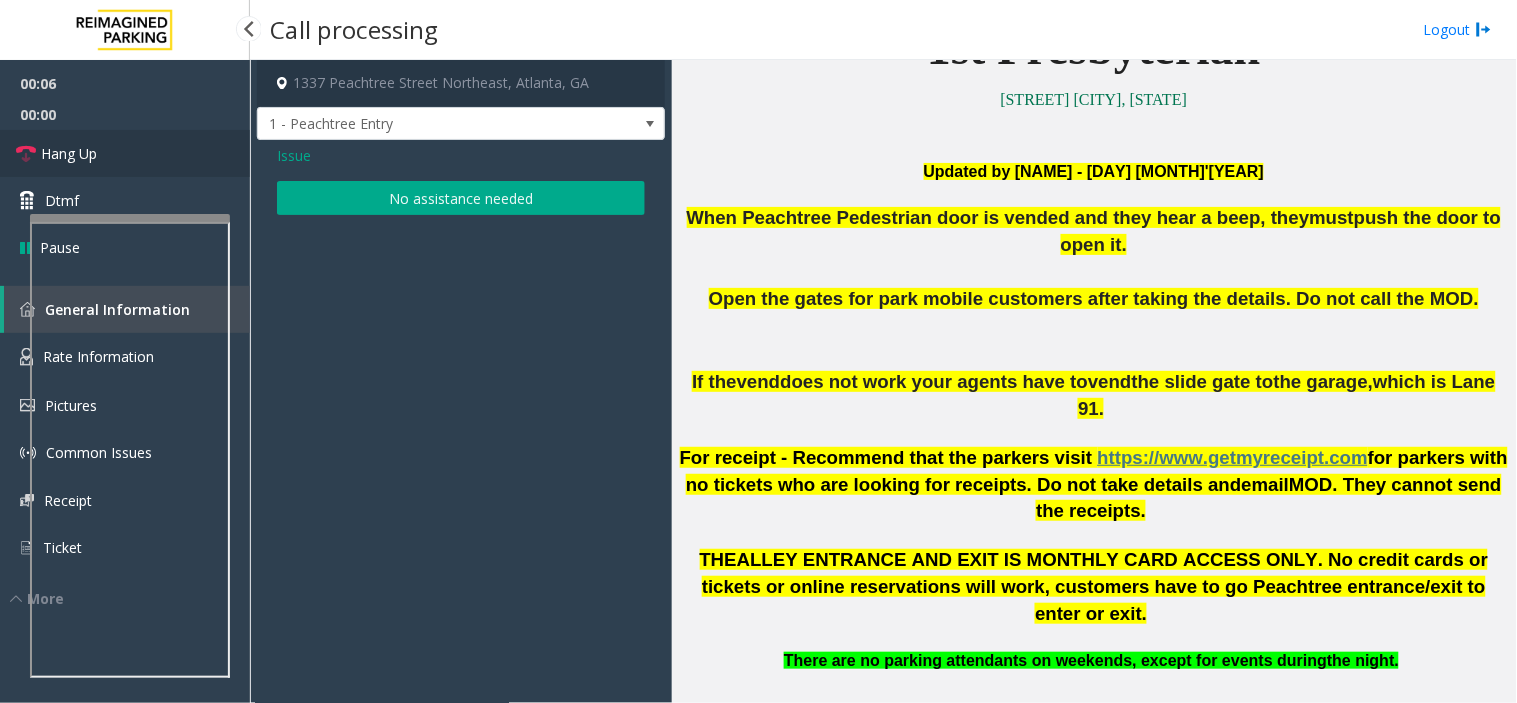 click on "Hang Up" at bounding box center (125, 153) 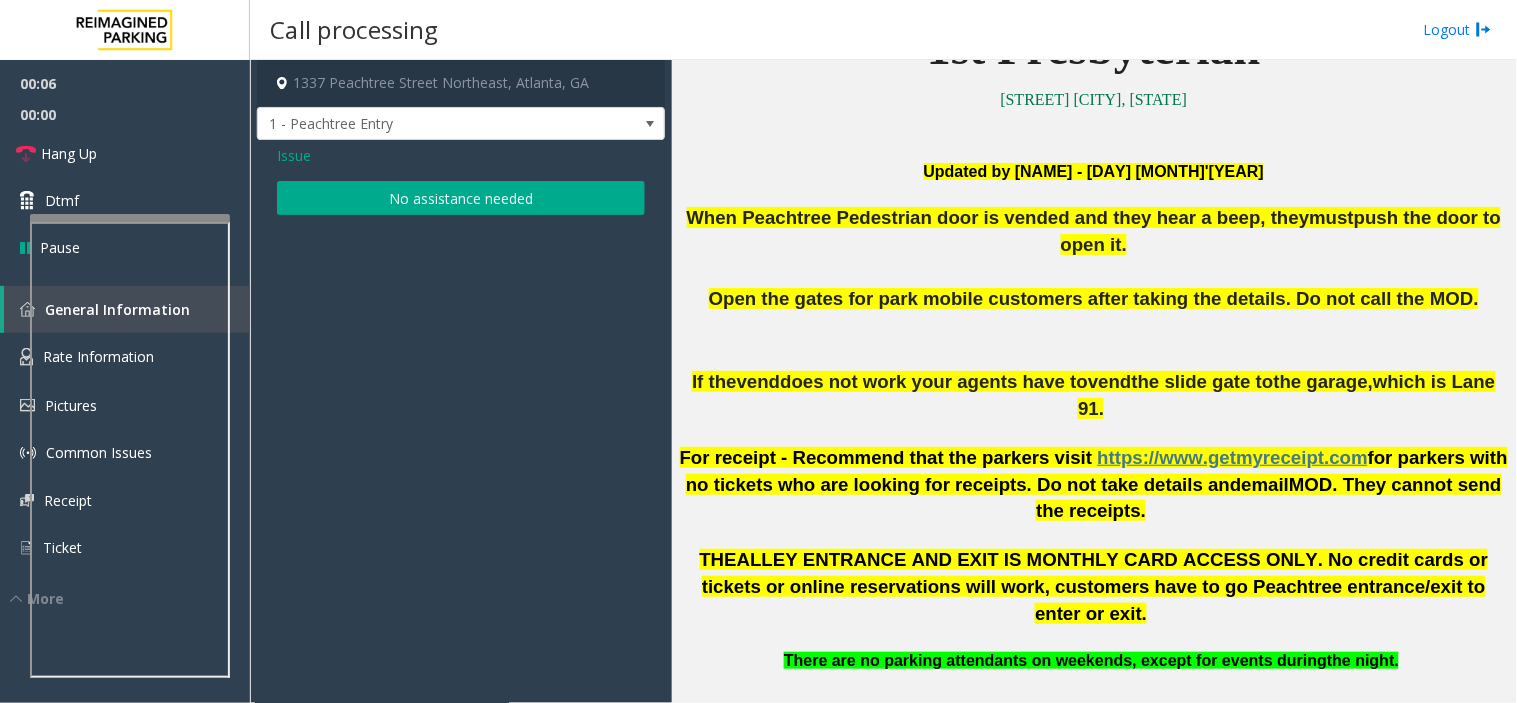 click on "No assistance needed" 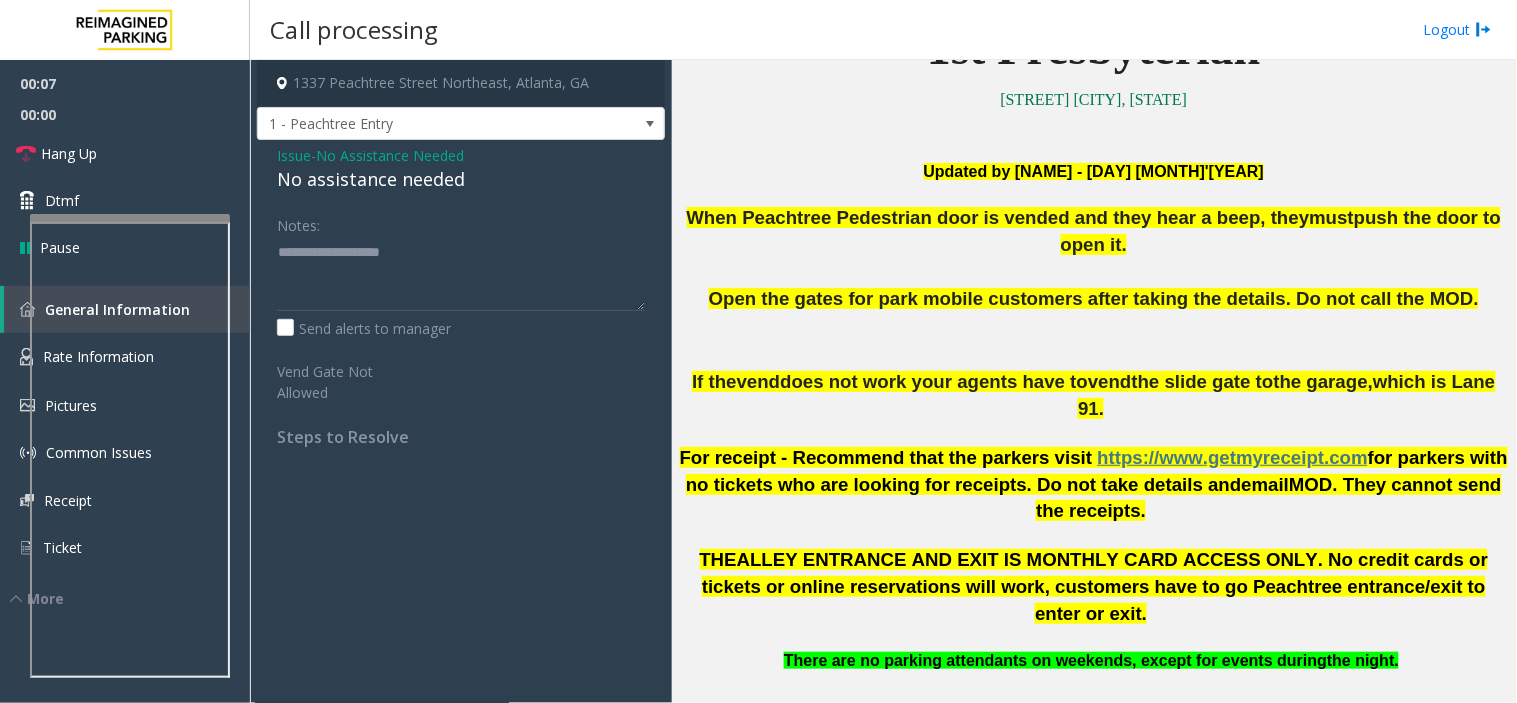 drag, startPoint x: 382, startPoint y: 193, endPoint x: 354, endPoint y: 183, distance: 29.732138 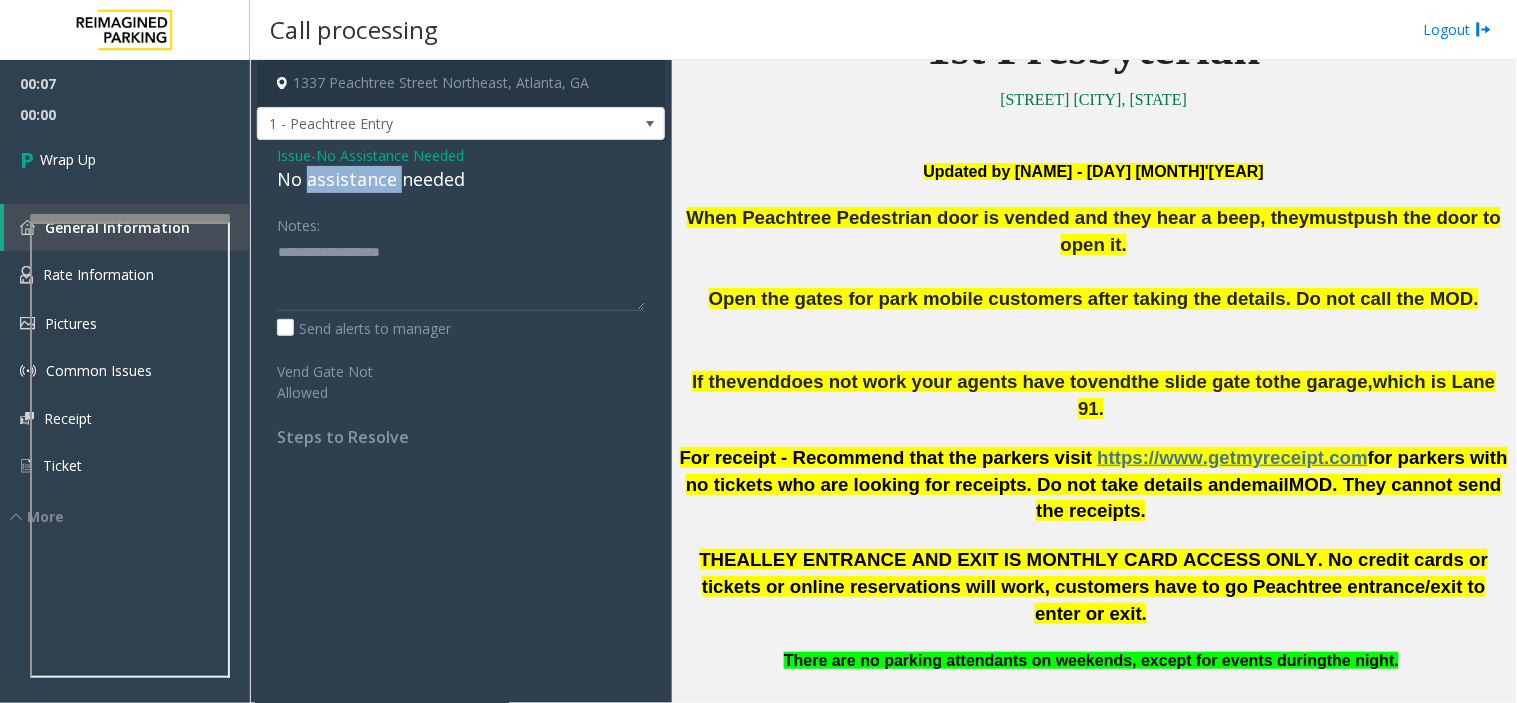 click on "No assistance needed" 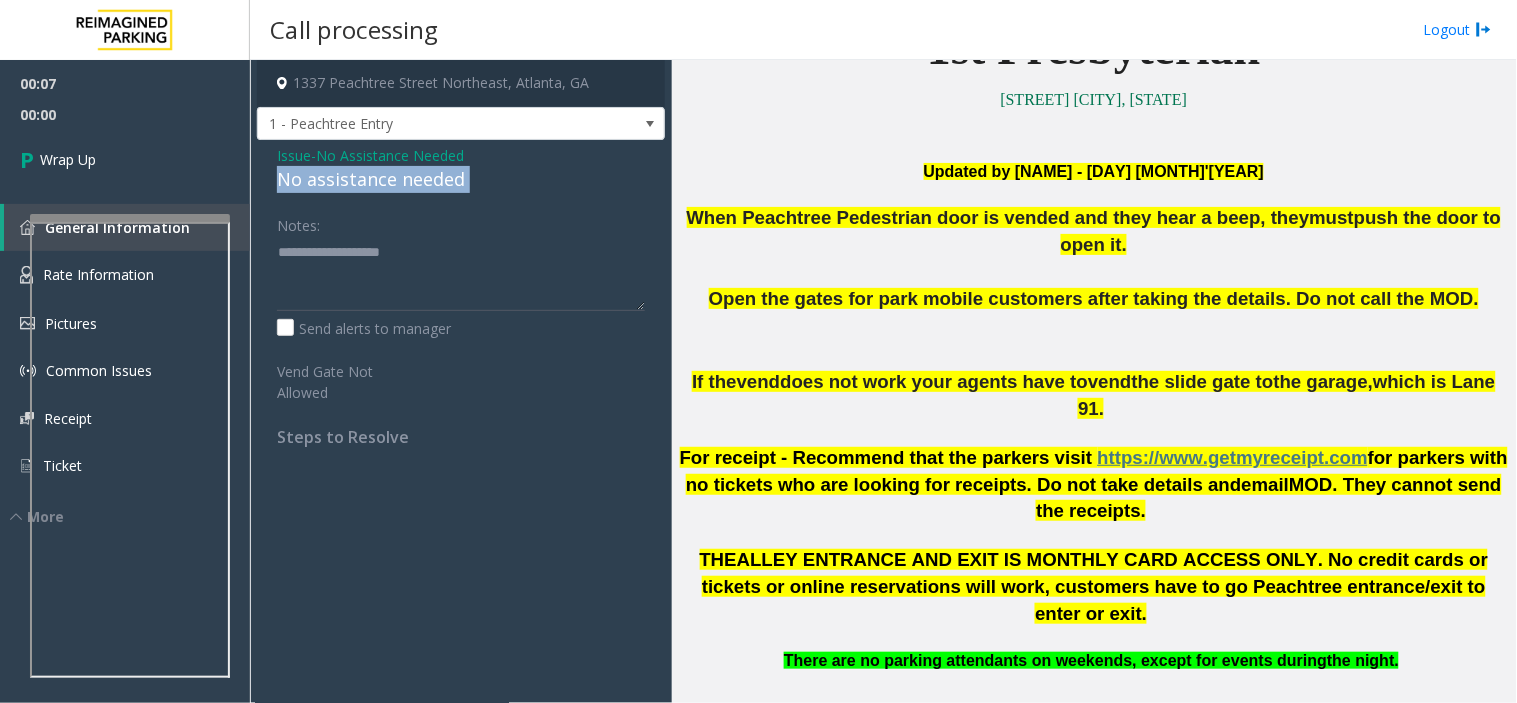 click on "No assistance needed" 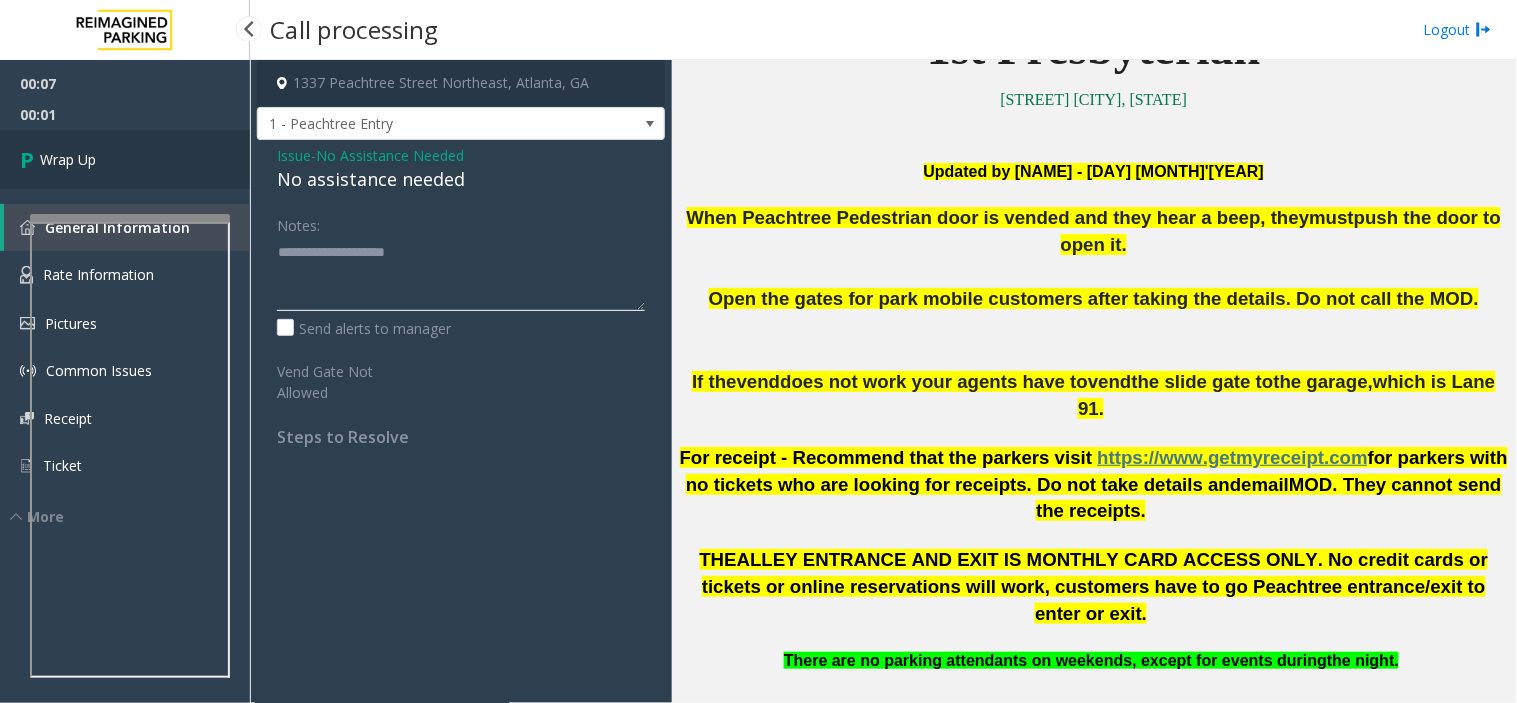 type on "**********" 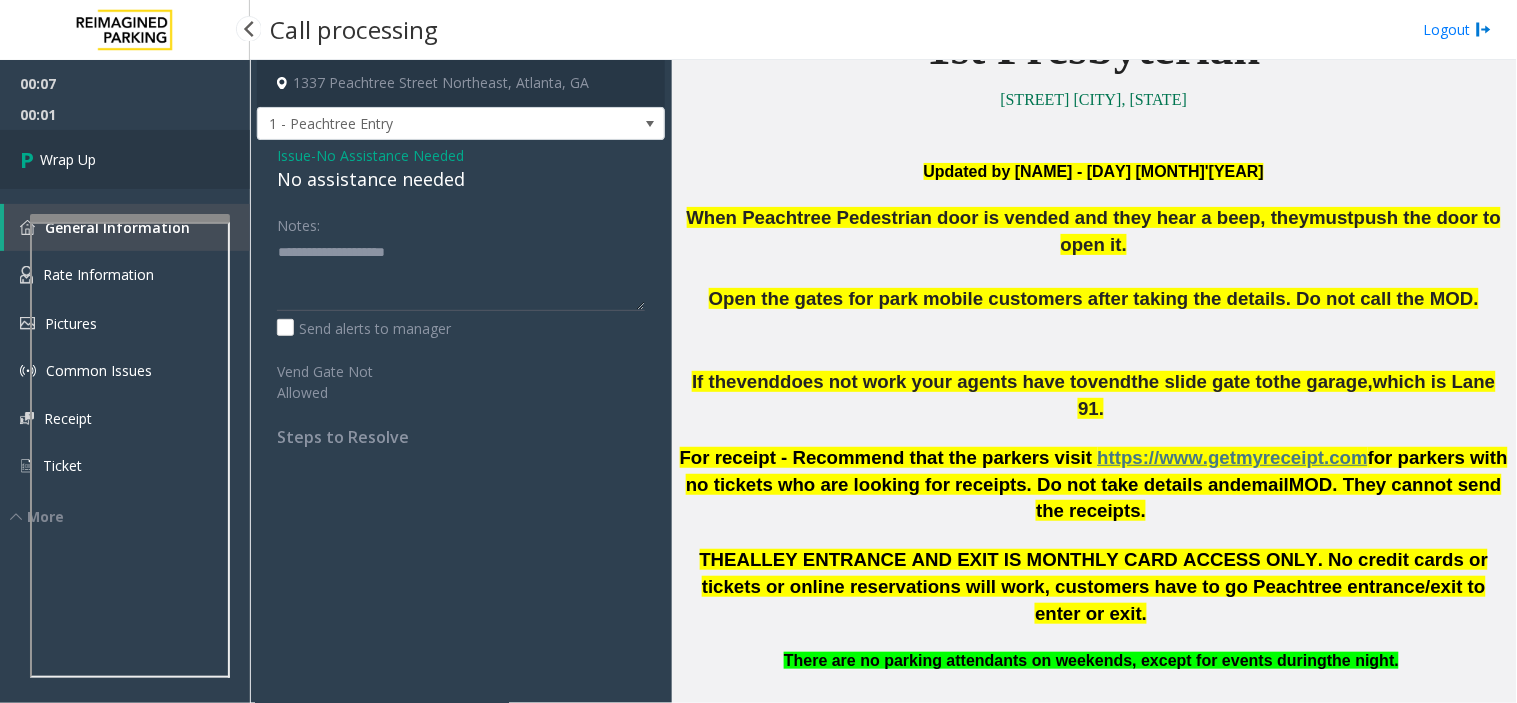 click on "Wrap Up" at bounding box center (125, 159) 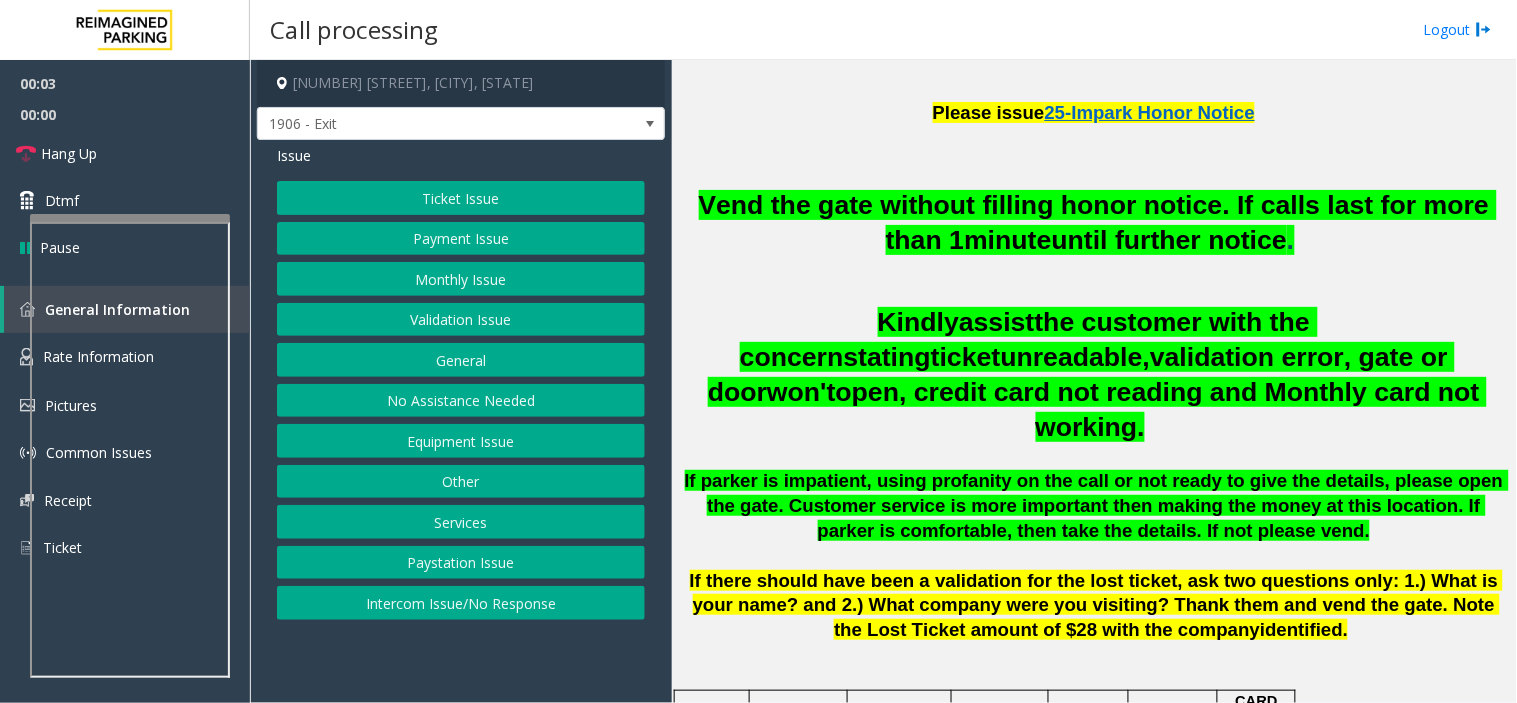 scroll, scrollTop: 777, scrollLeft: 0, axis: vertical 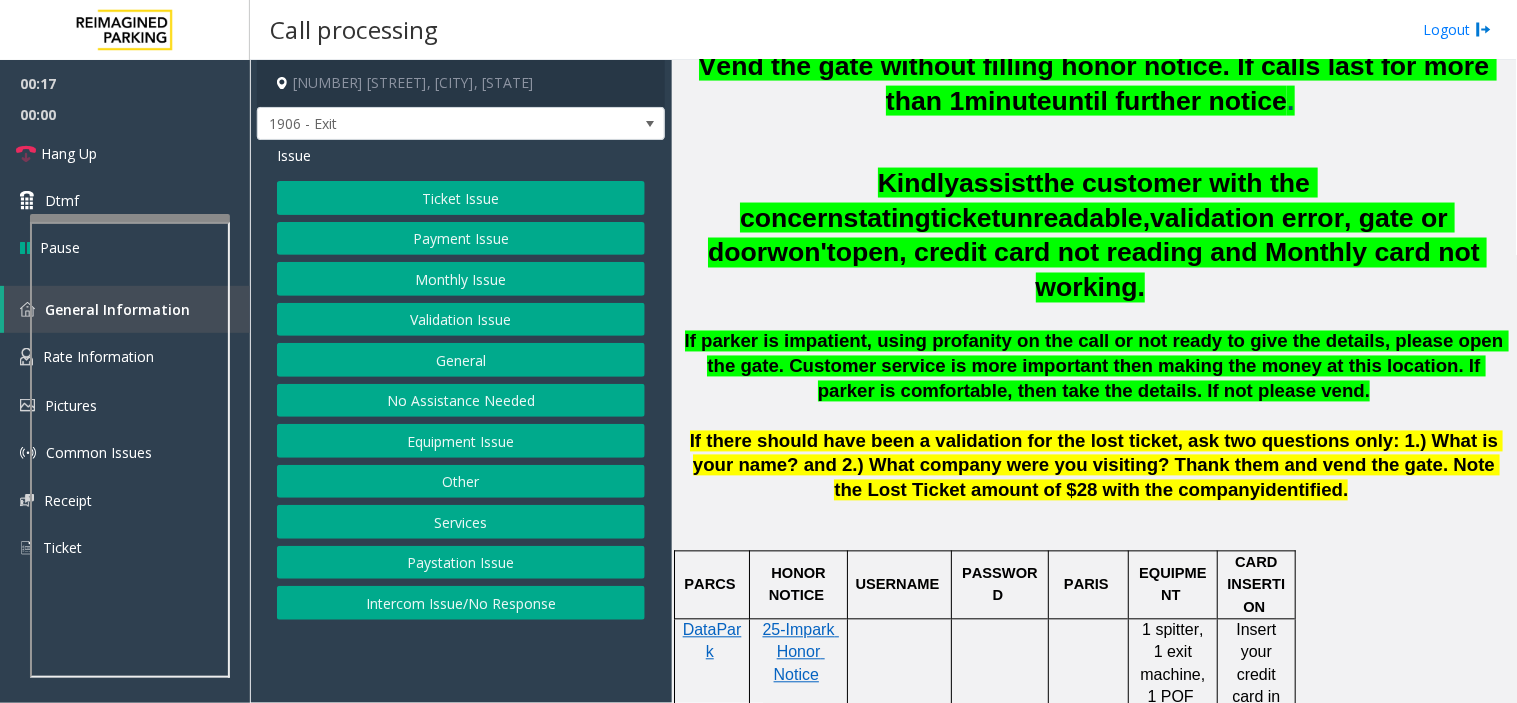 click on "Monthly Issue" 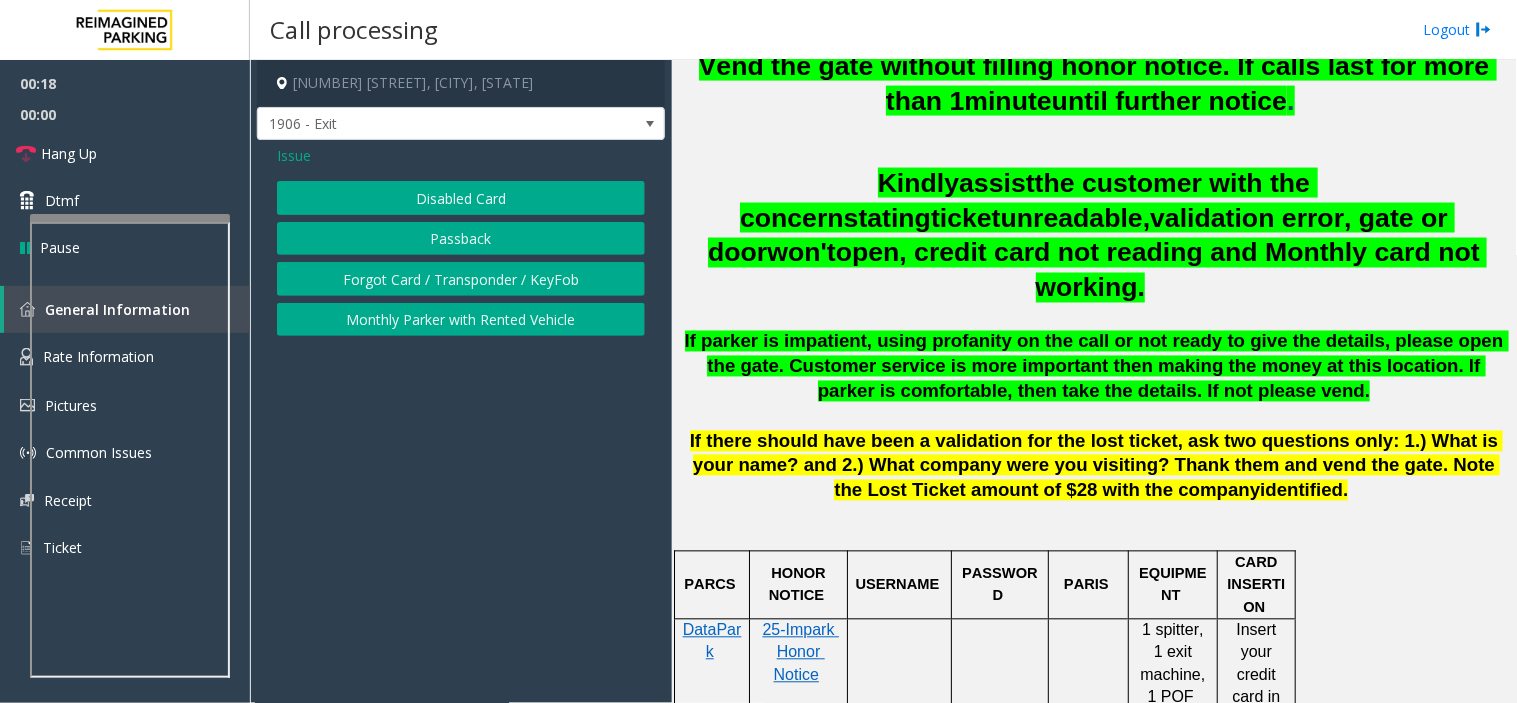 click on "Disabled Card" 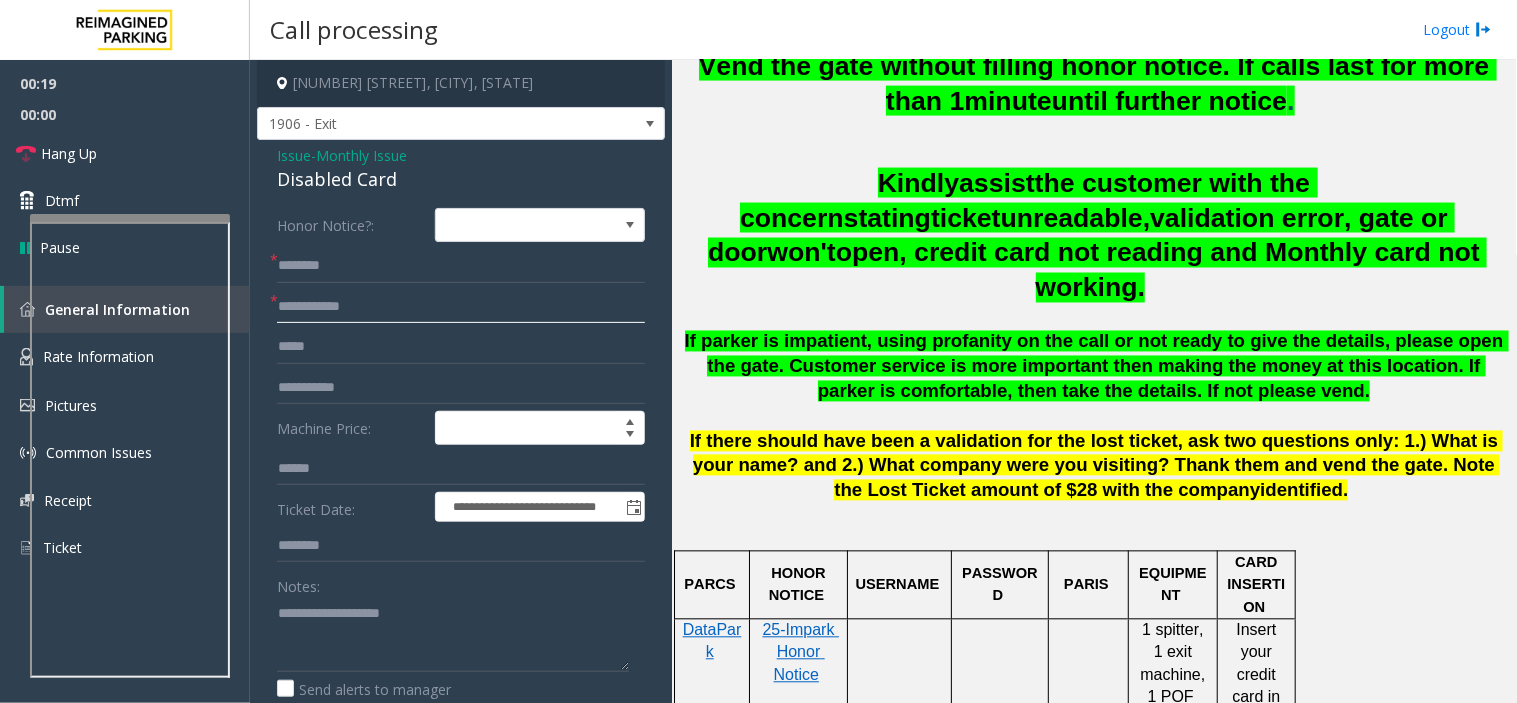 click on "**********" 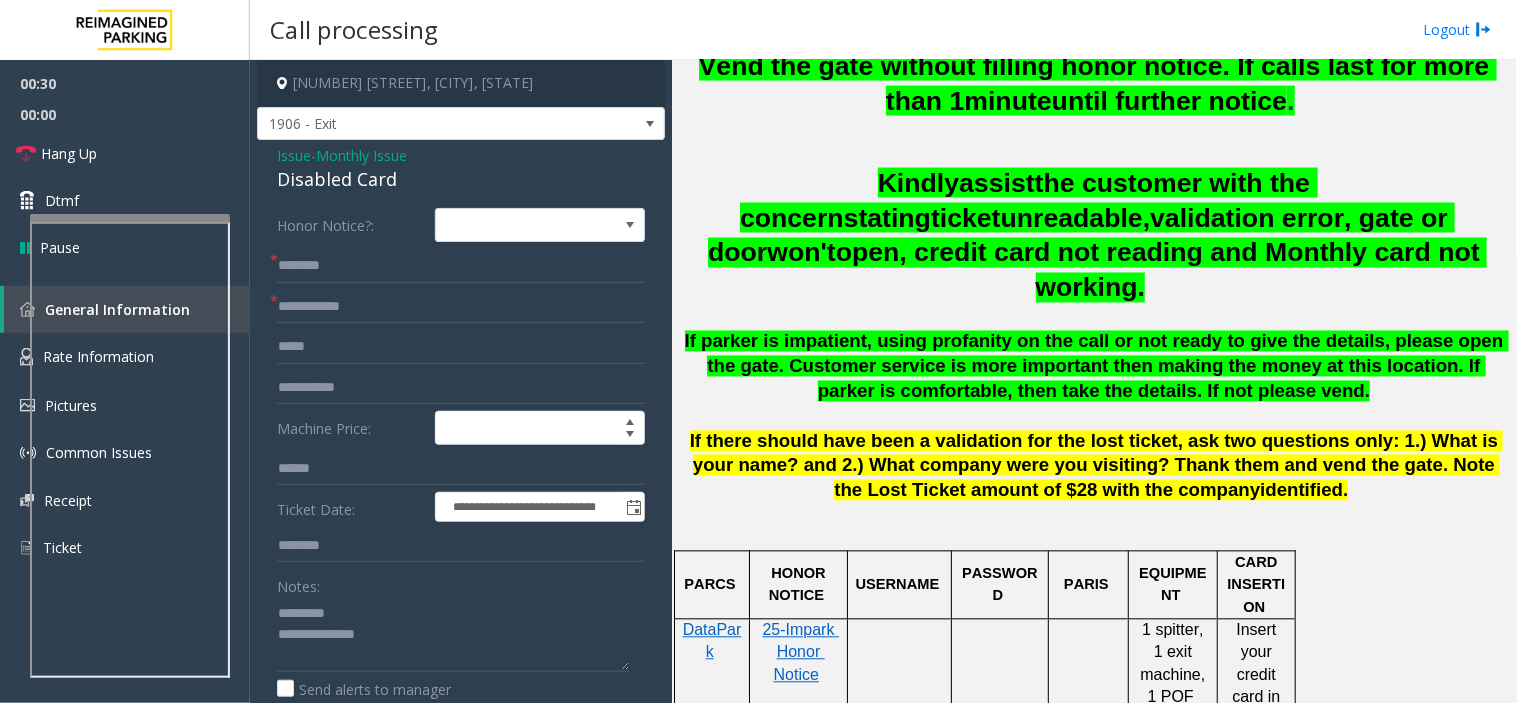 click on "Disabled Card" 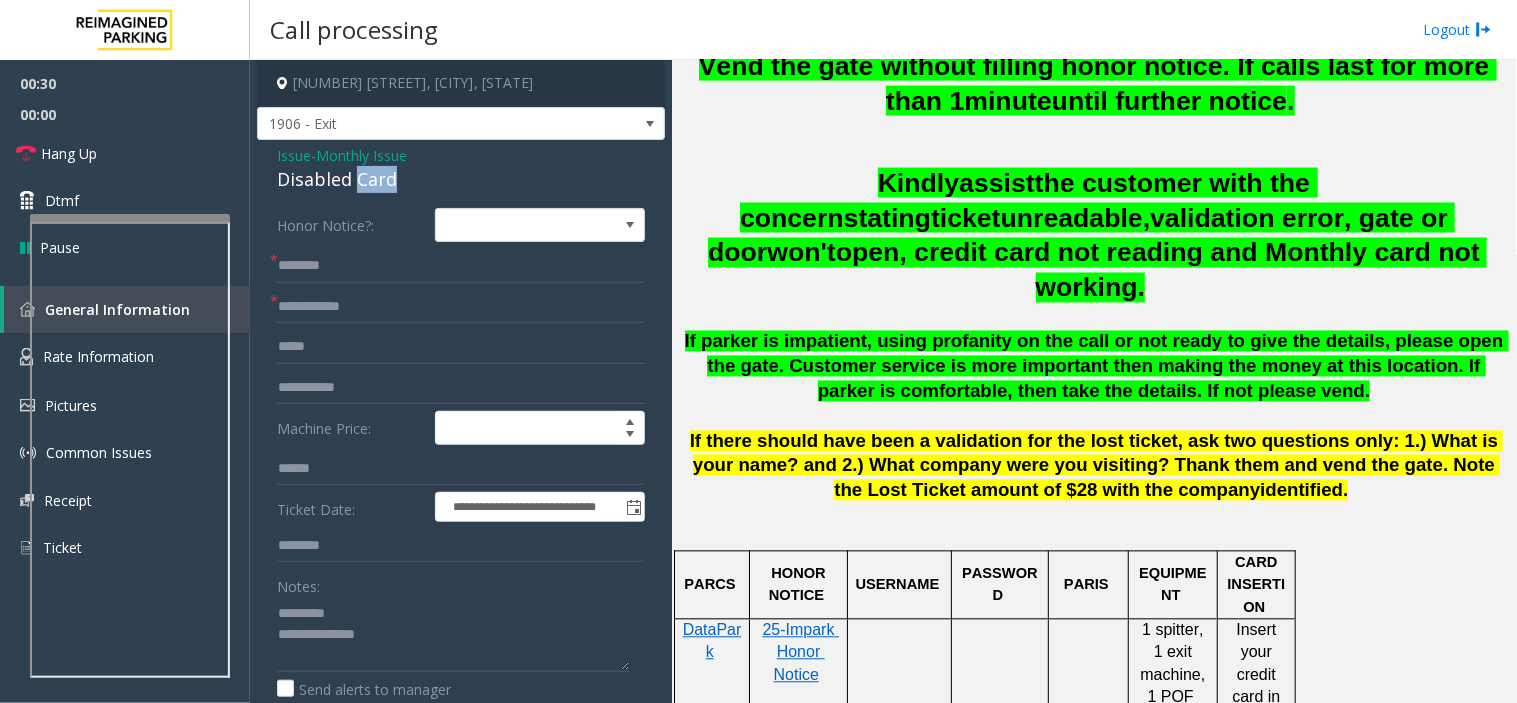 click on "Disabled Card" 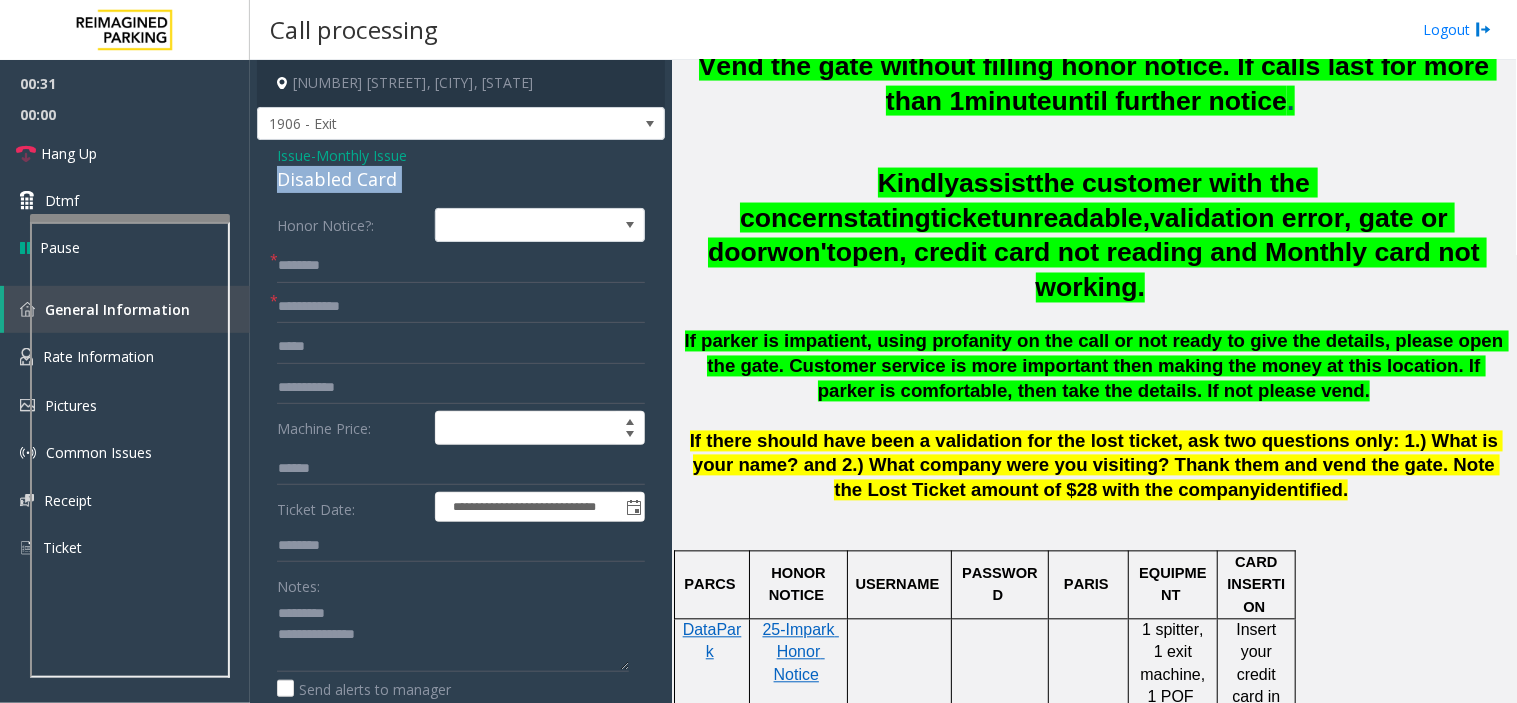 click on "Disabled Card" 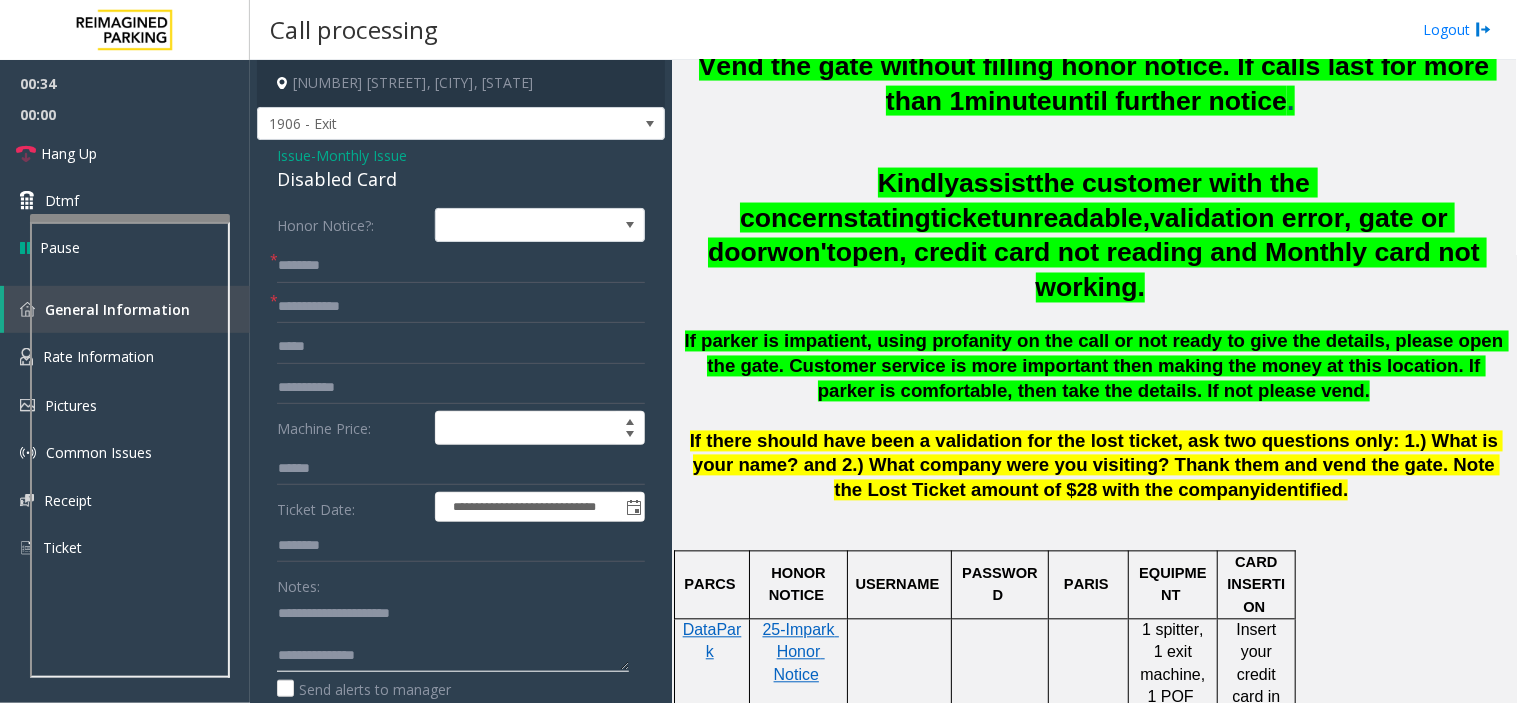 type on "**********" 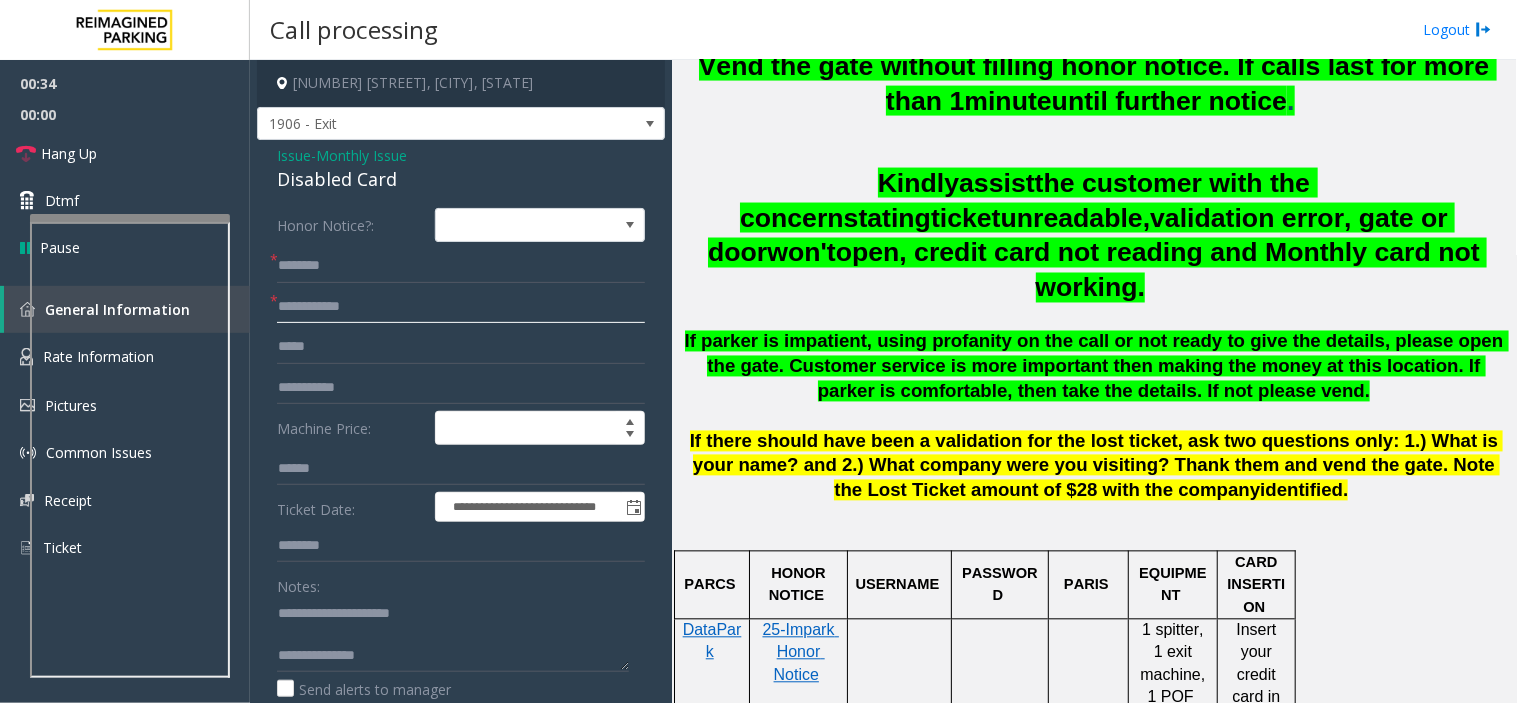 click 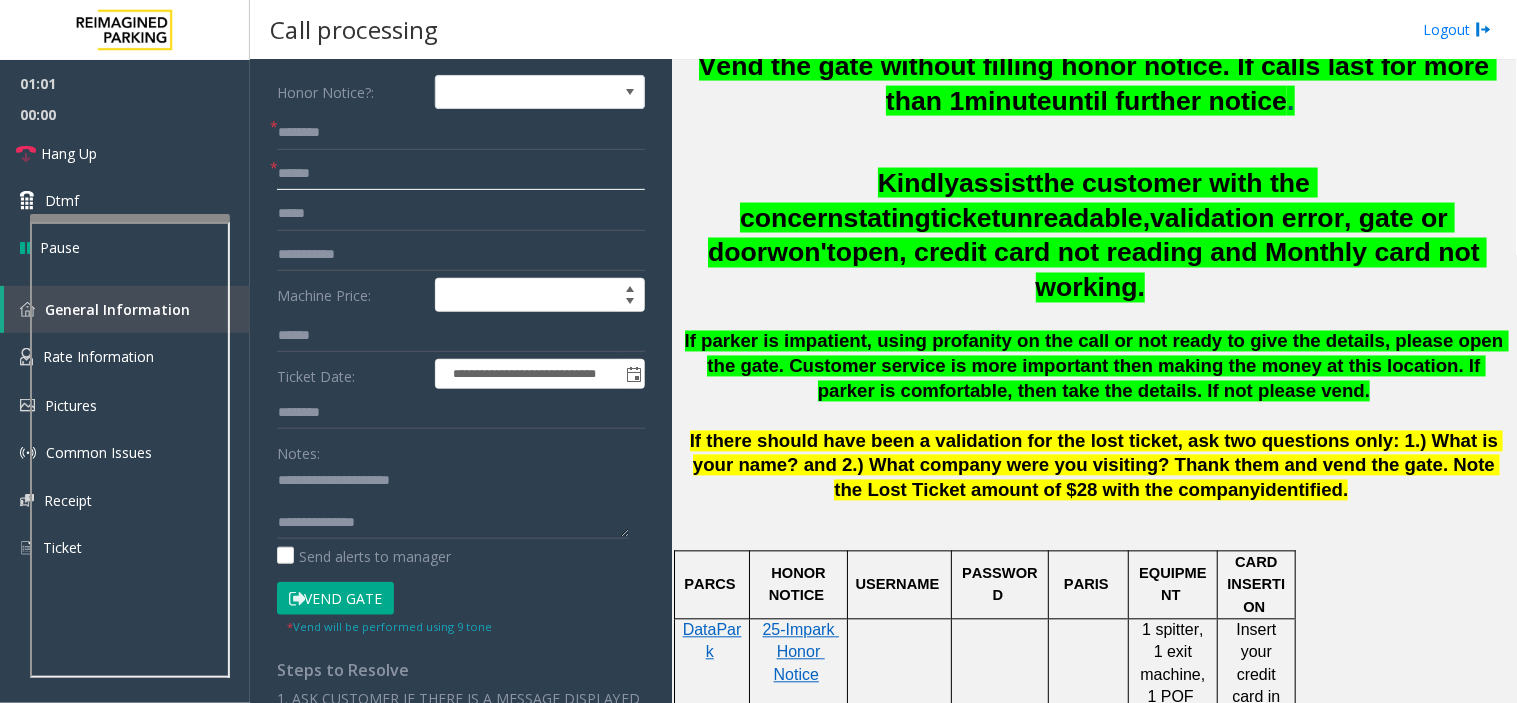 scroll, scrollTop: 0, scrollLeft: 0, axis: both 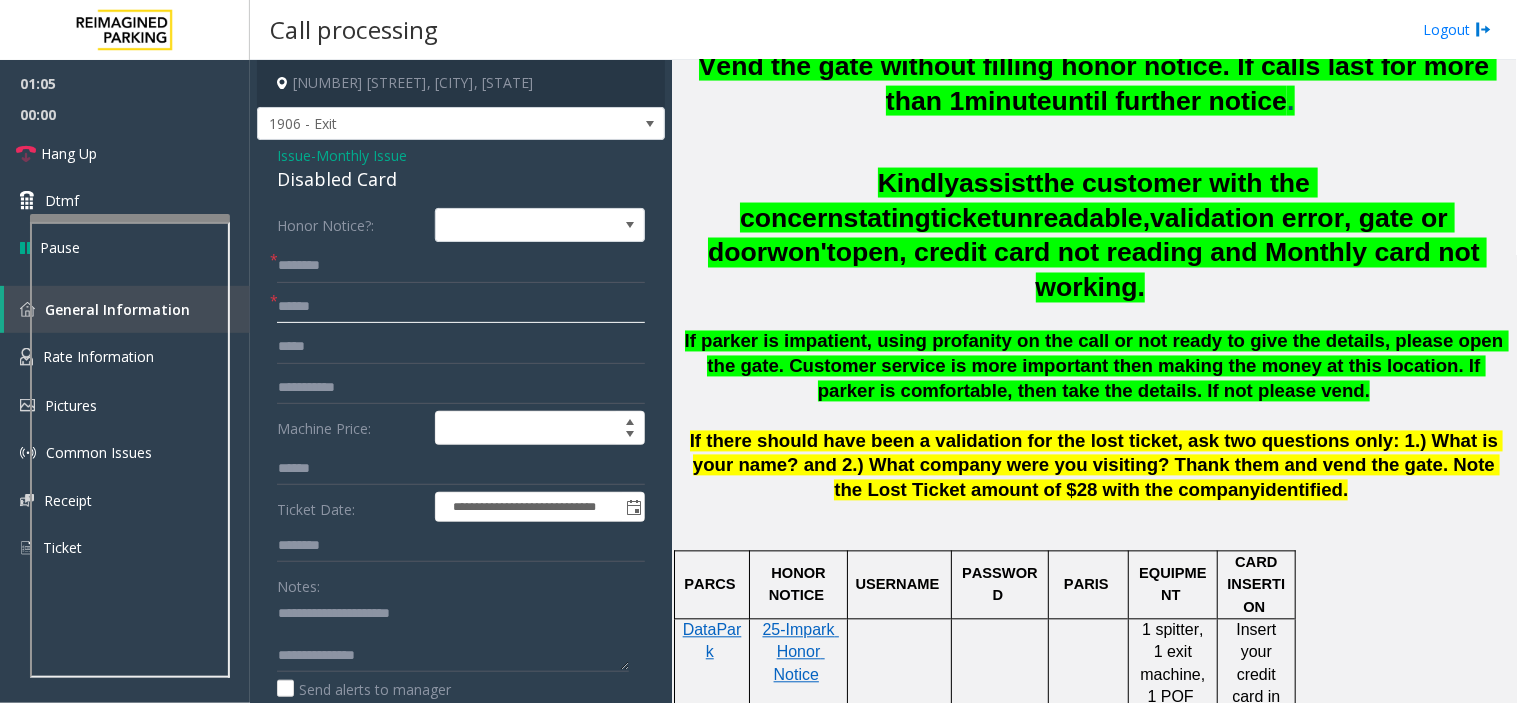 click on "******" 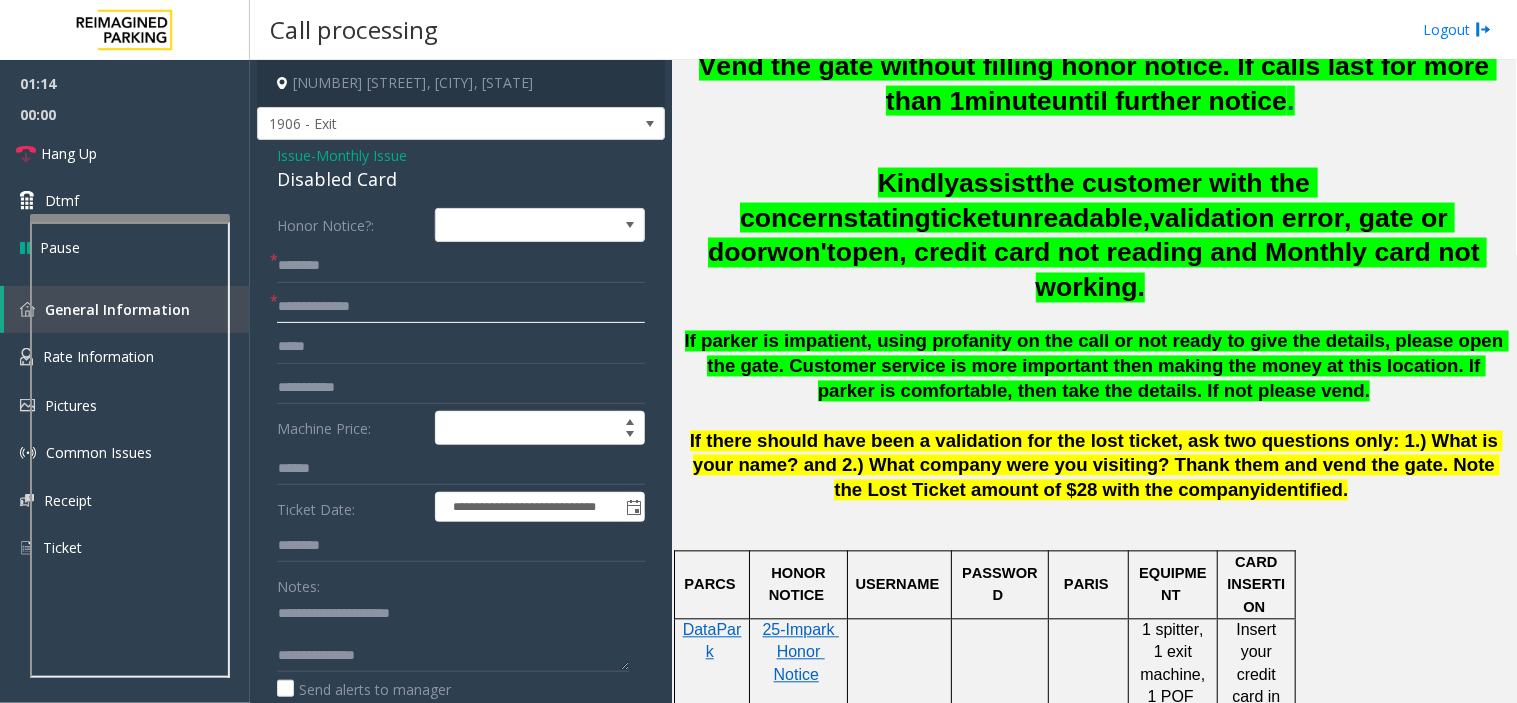 drag, startPoint x: 332, startPoint y: 302, endPoint x: 252, endPoint y: 315, distance: 81.04937 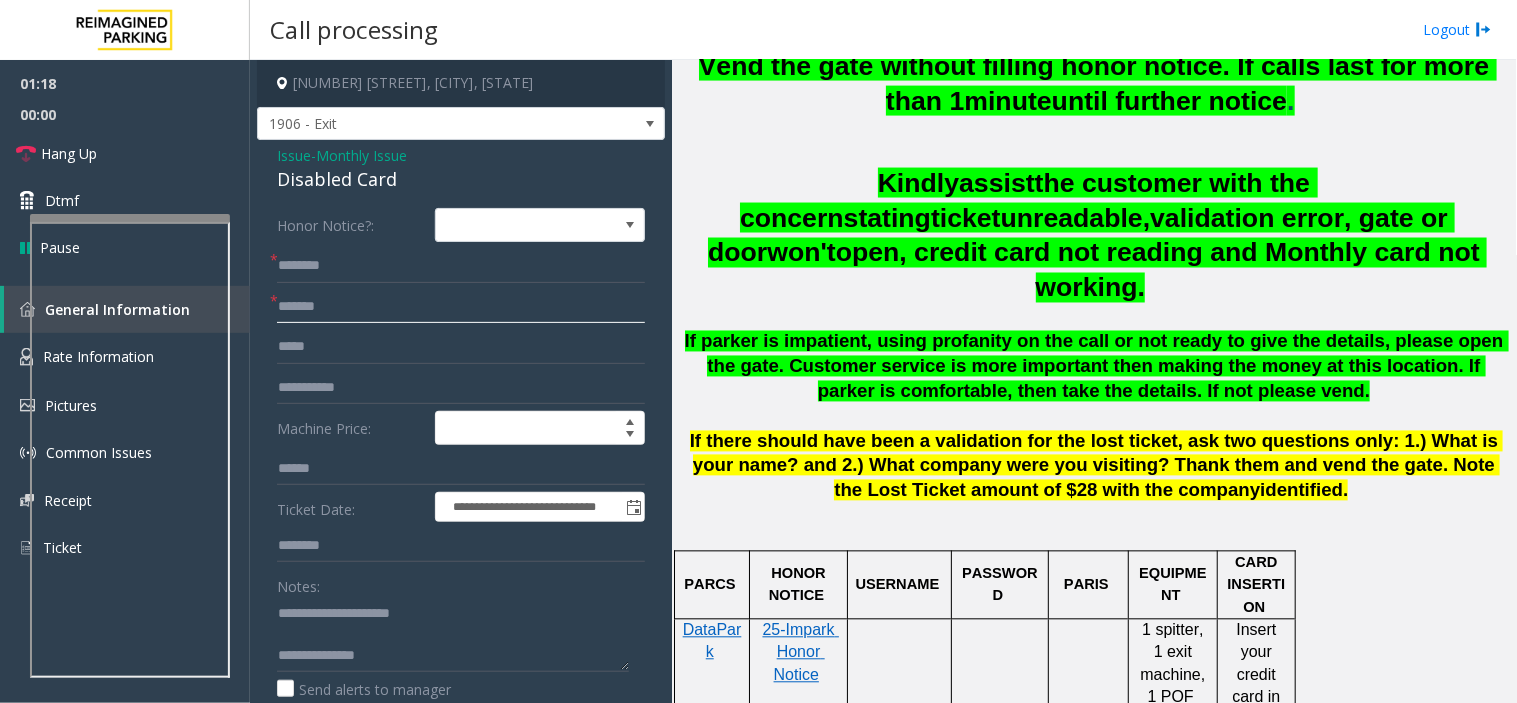 type on "******" 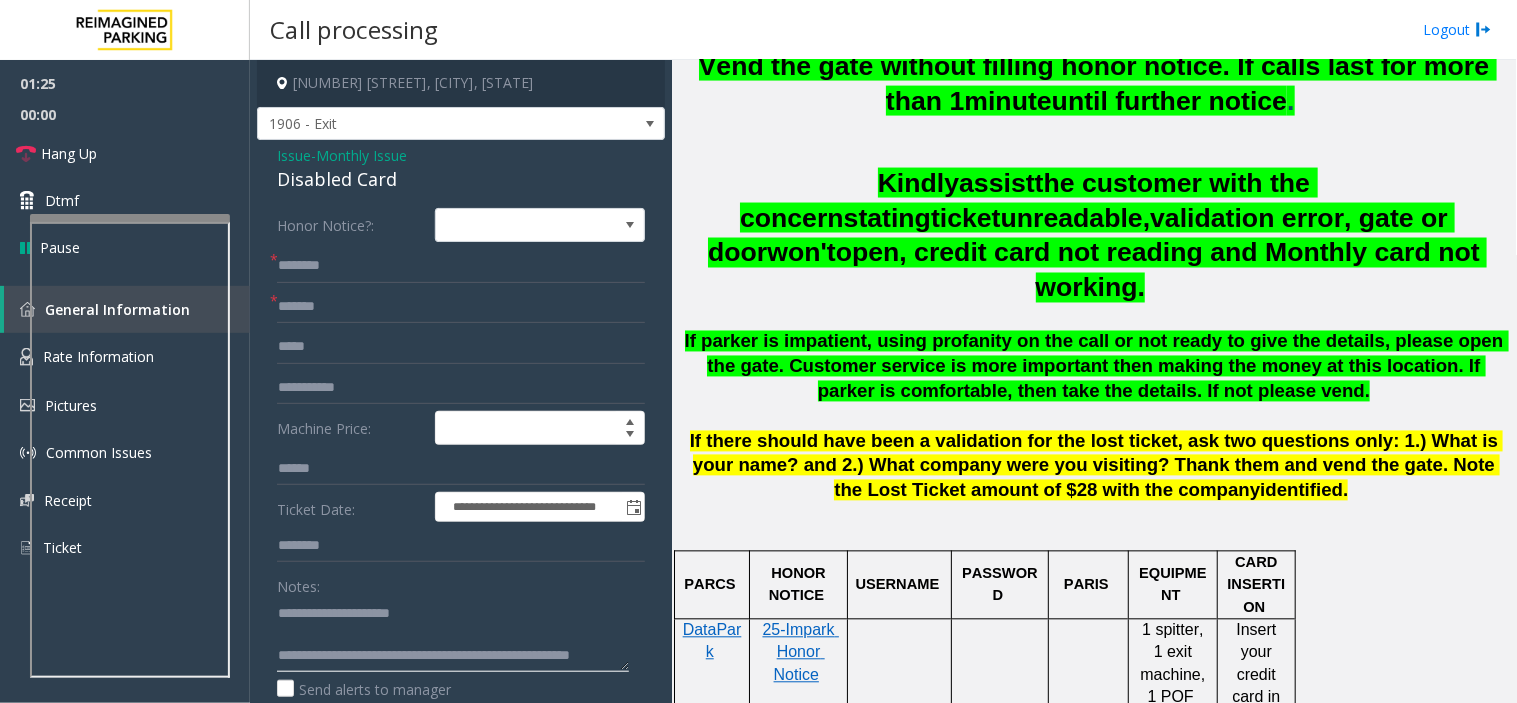 type on "**********" 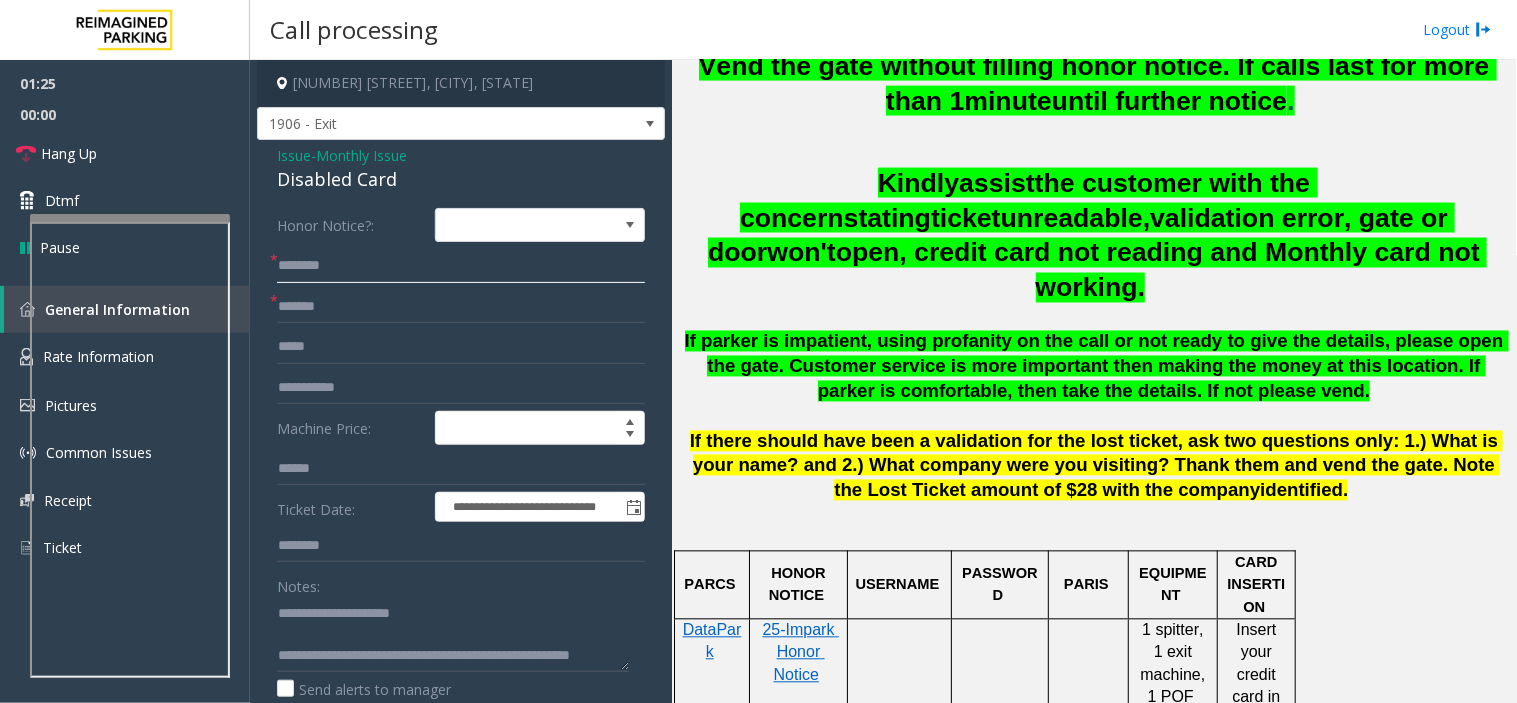 click 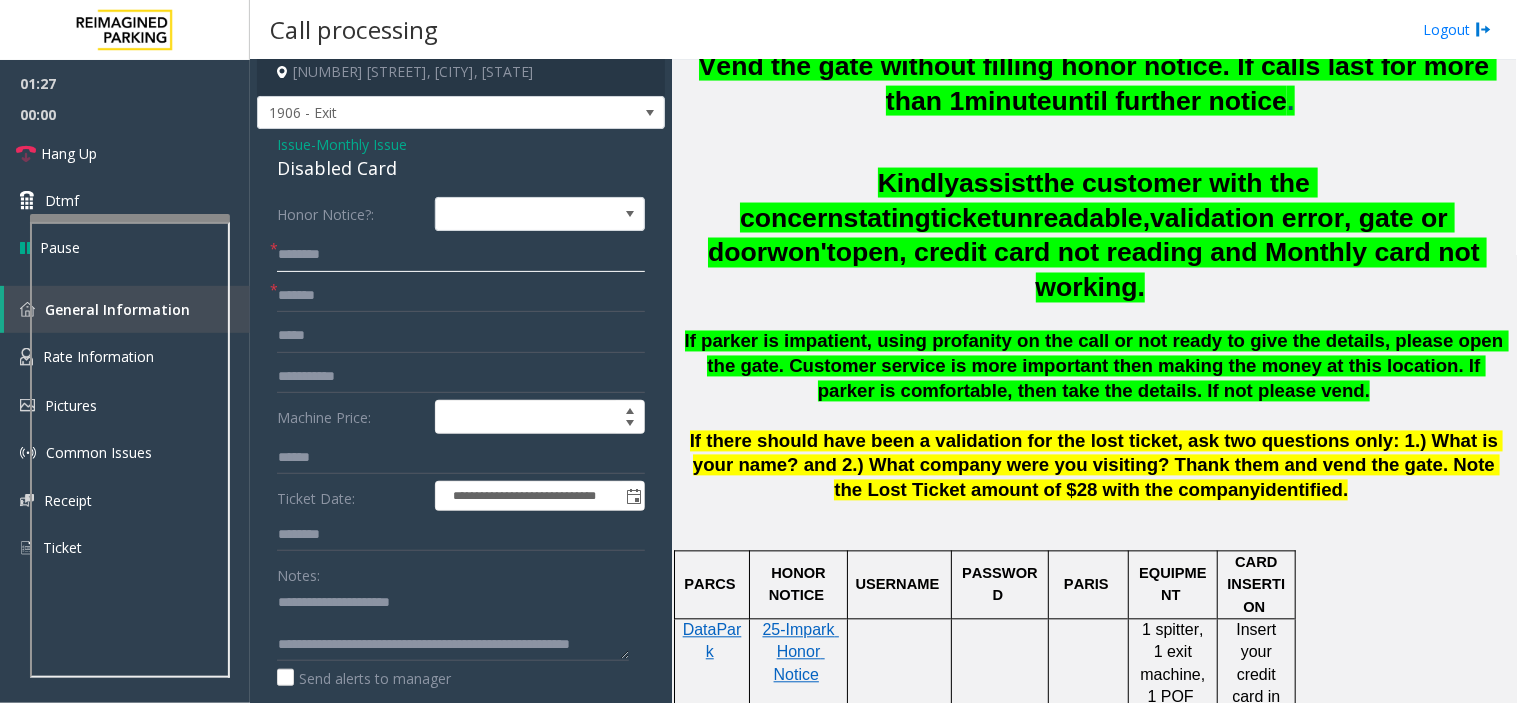 scroll, scrollTop: 0, scrollLeft: 0, axis: both 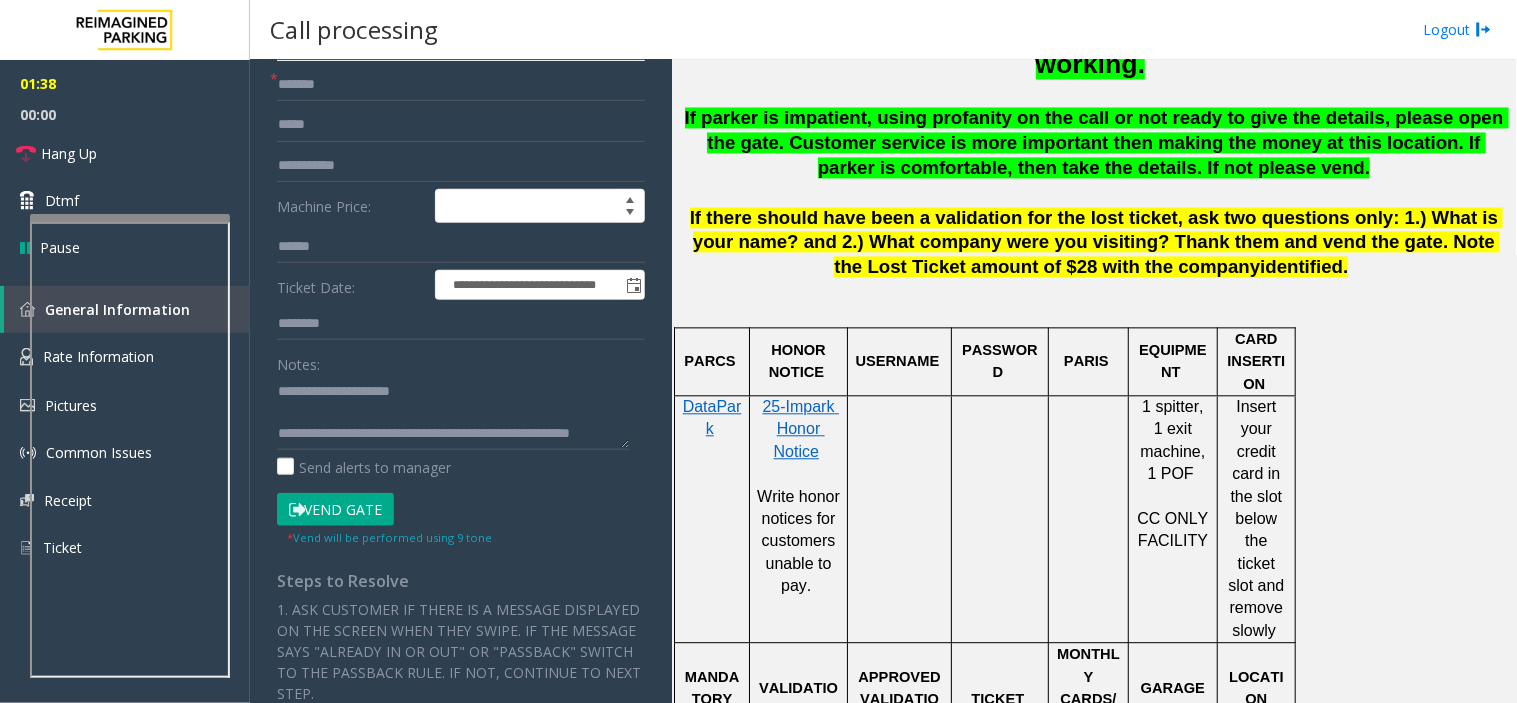 type on "***" 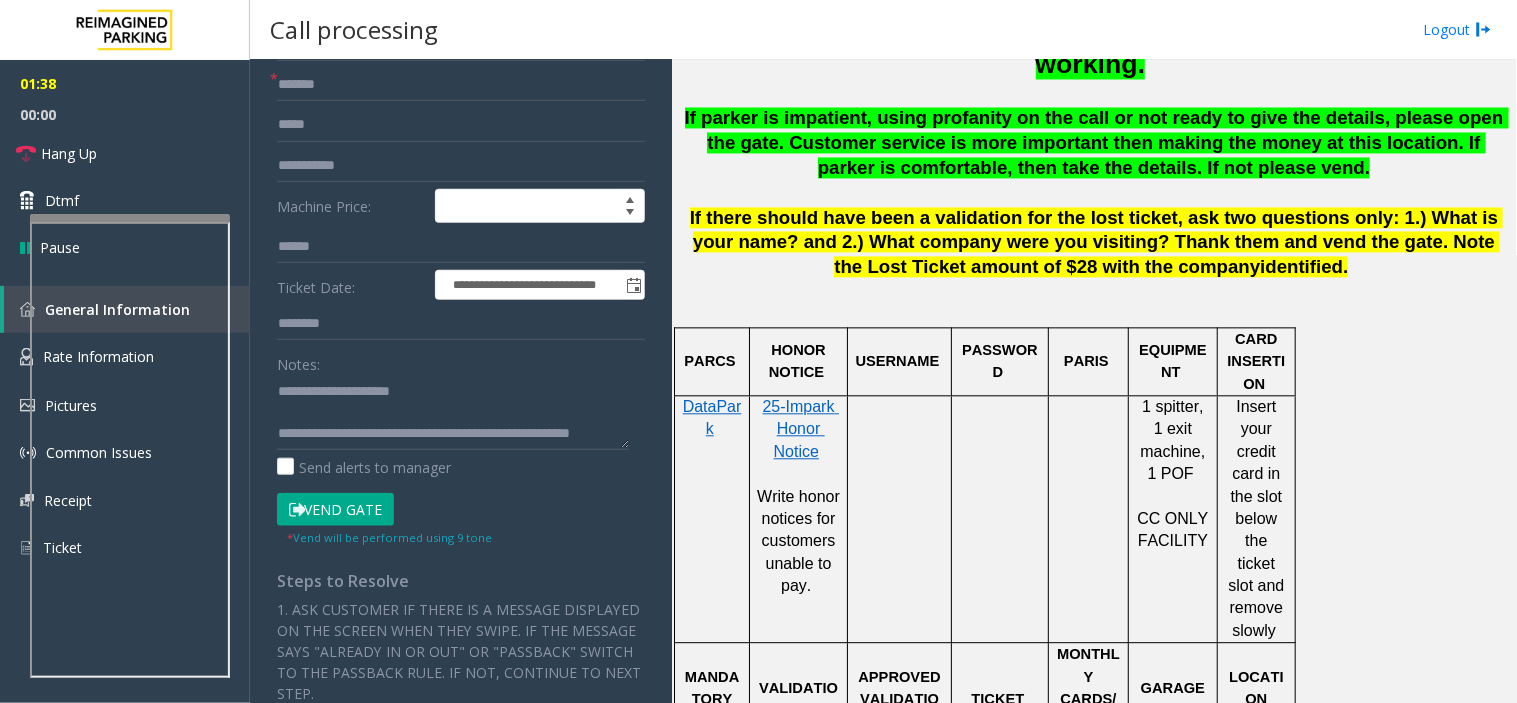 click on "Vend Gate" 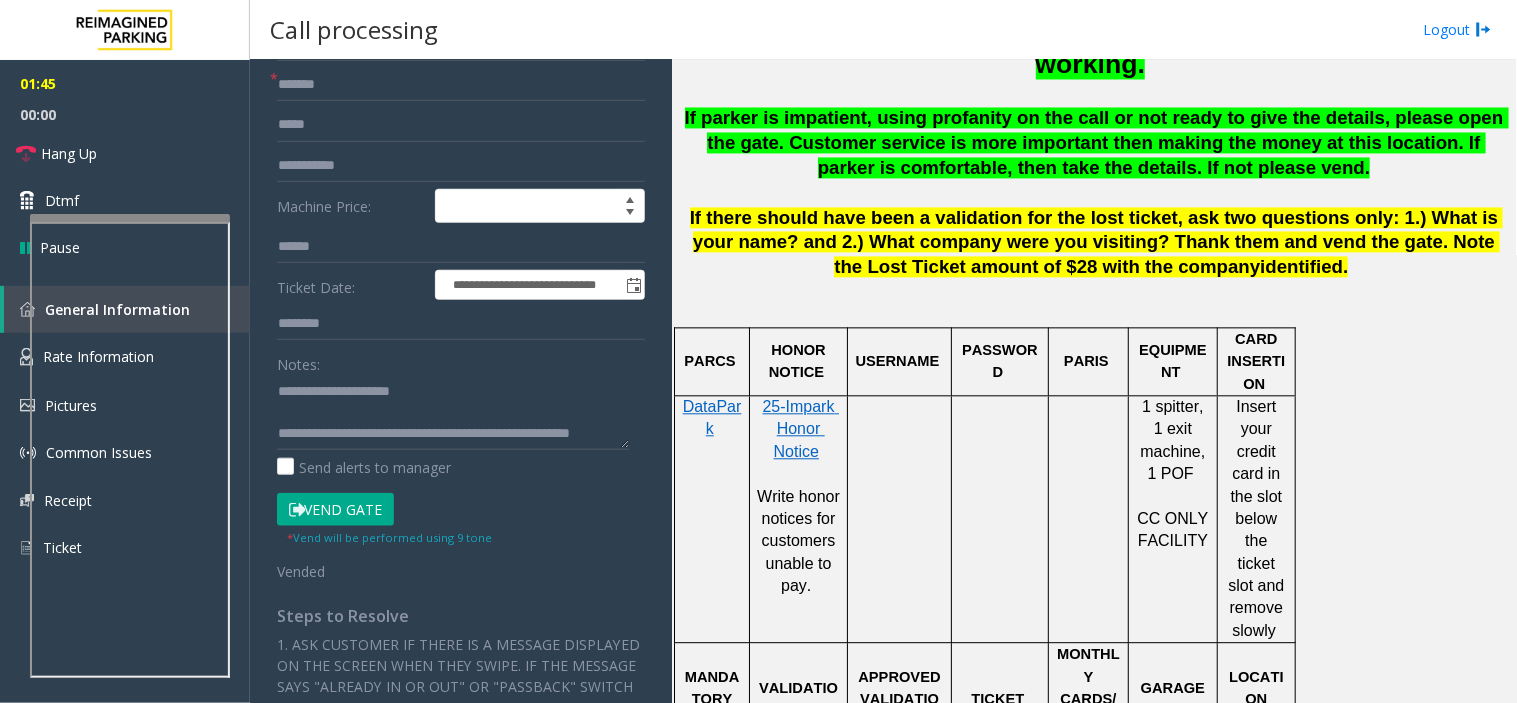 scroll, scrollTop: 21, scrollLeft: 0, axis: vertical 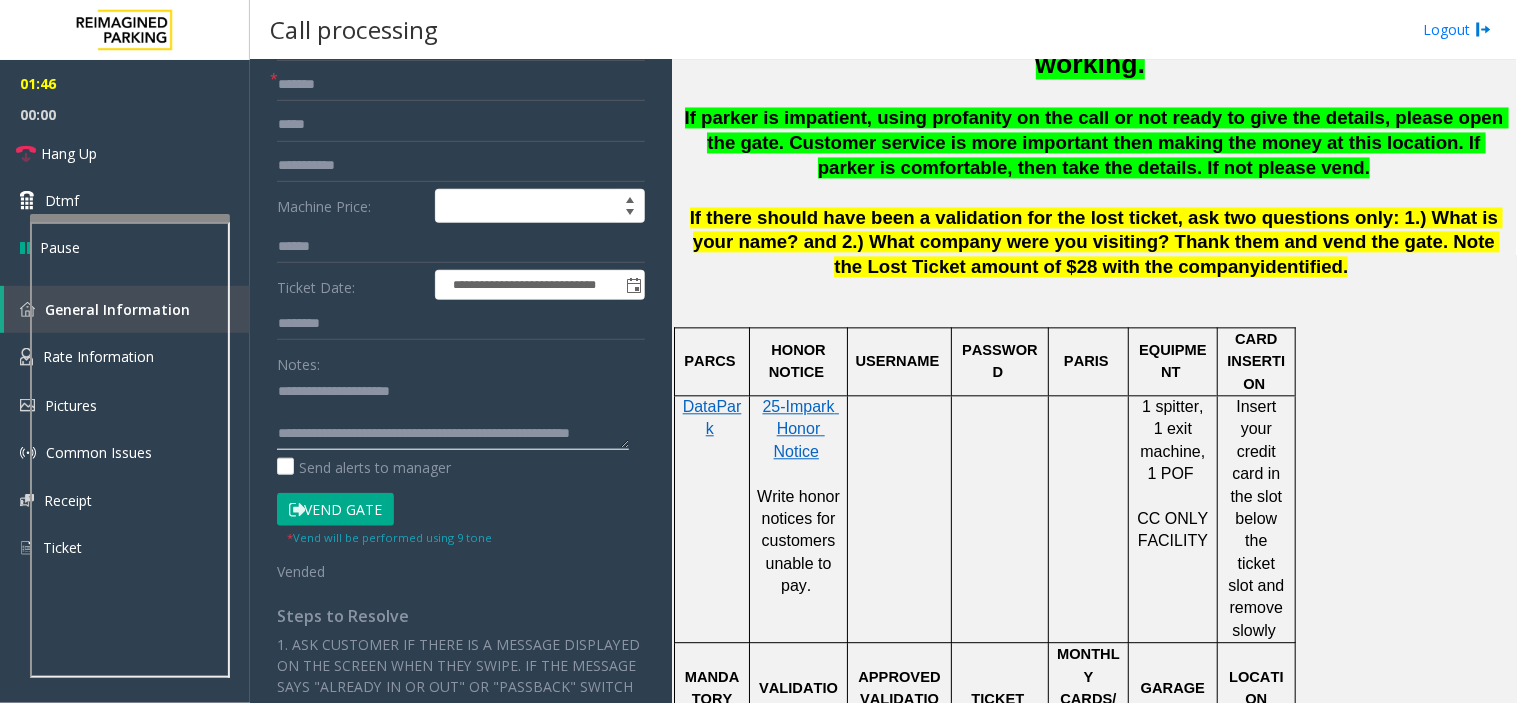 click 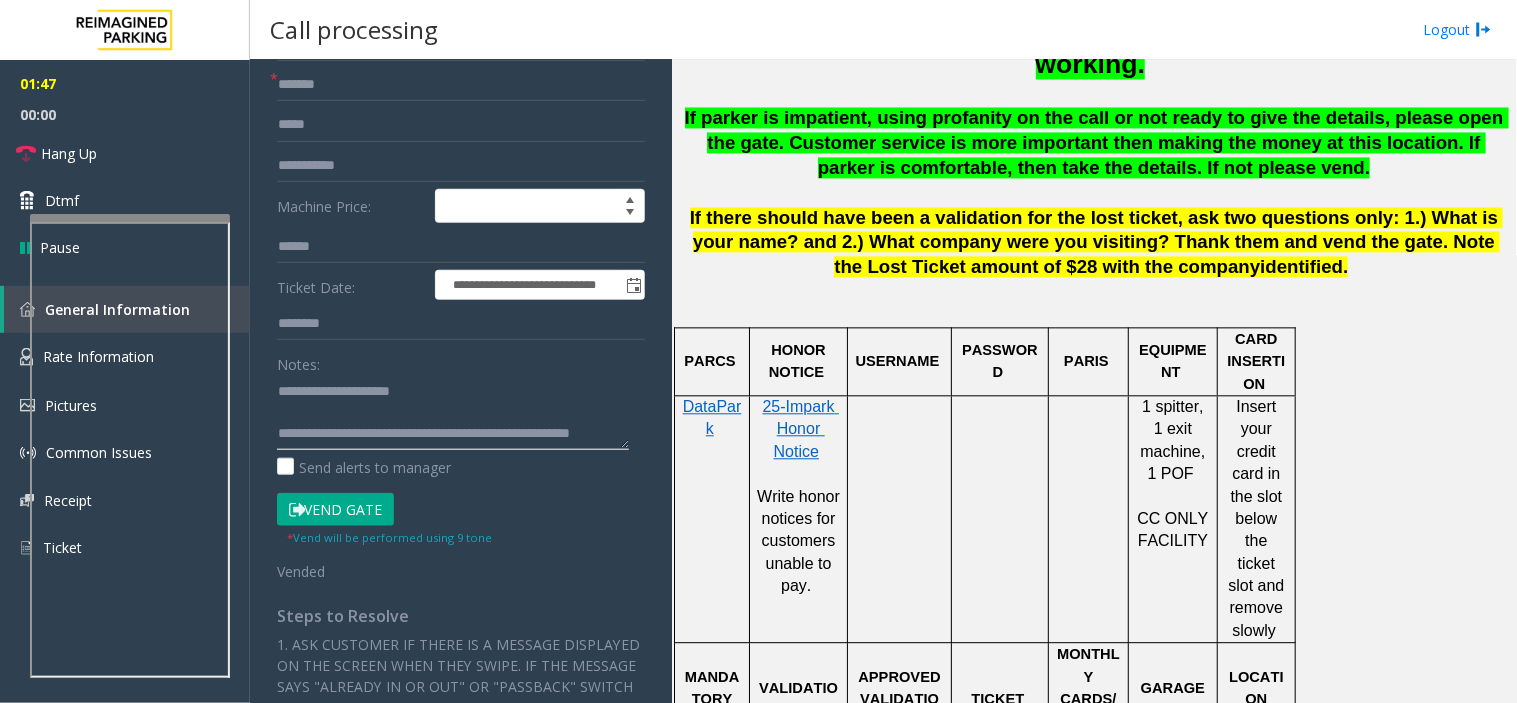 click 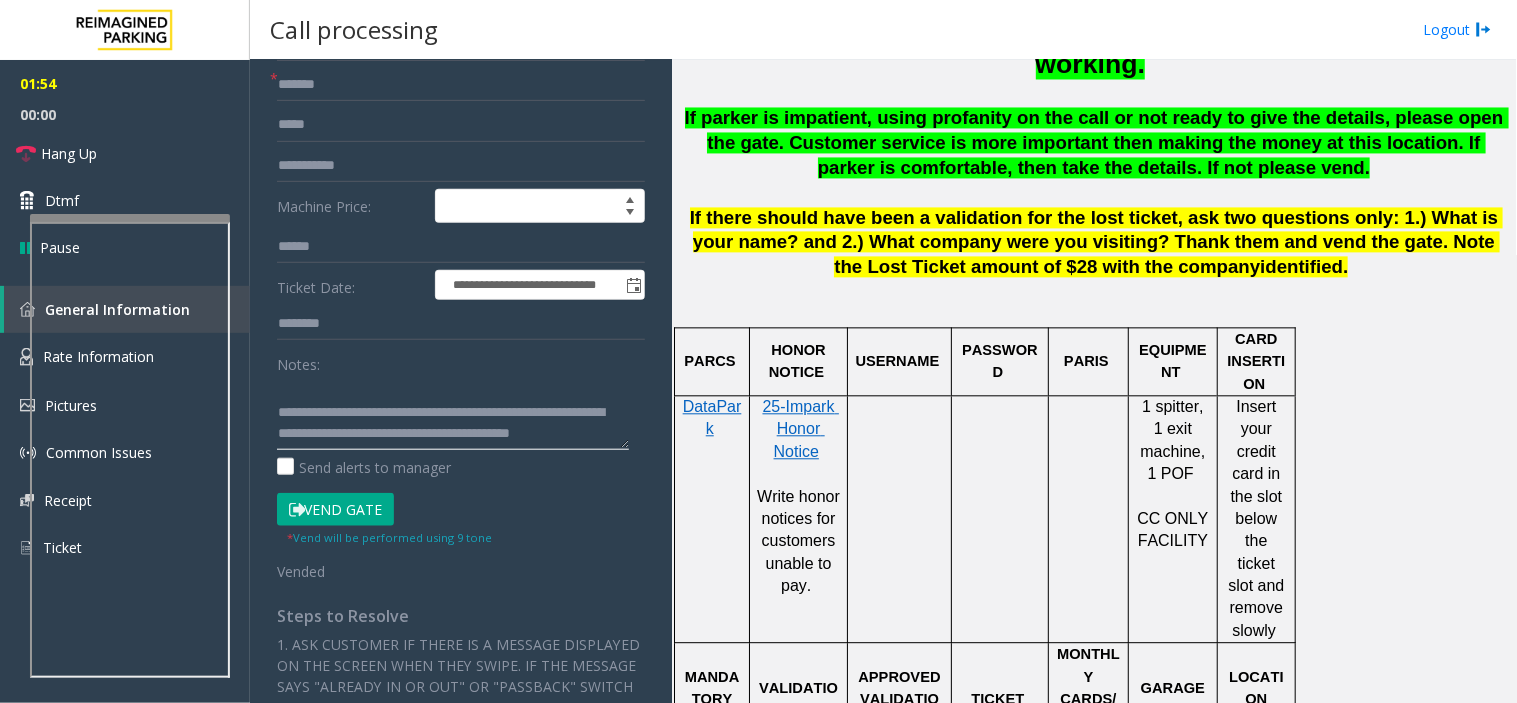 scroll, scrollTop: 0, scrollLeft: 0, axis: both 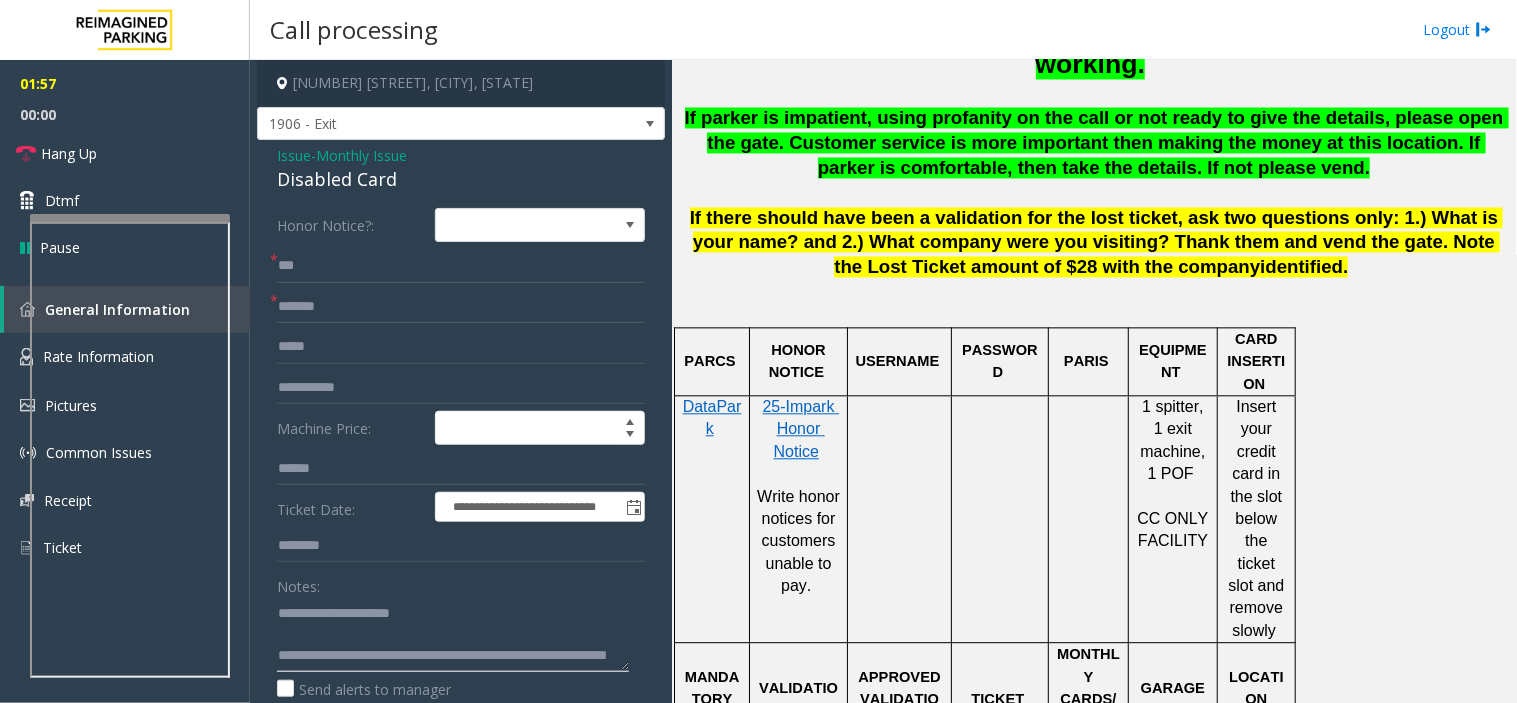 type on "**********" 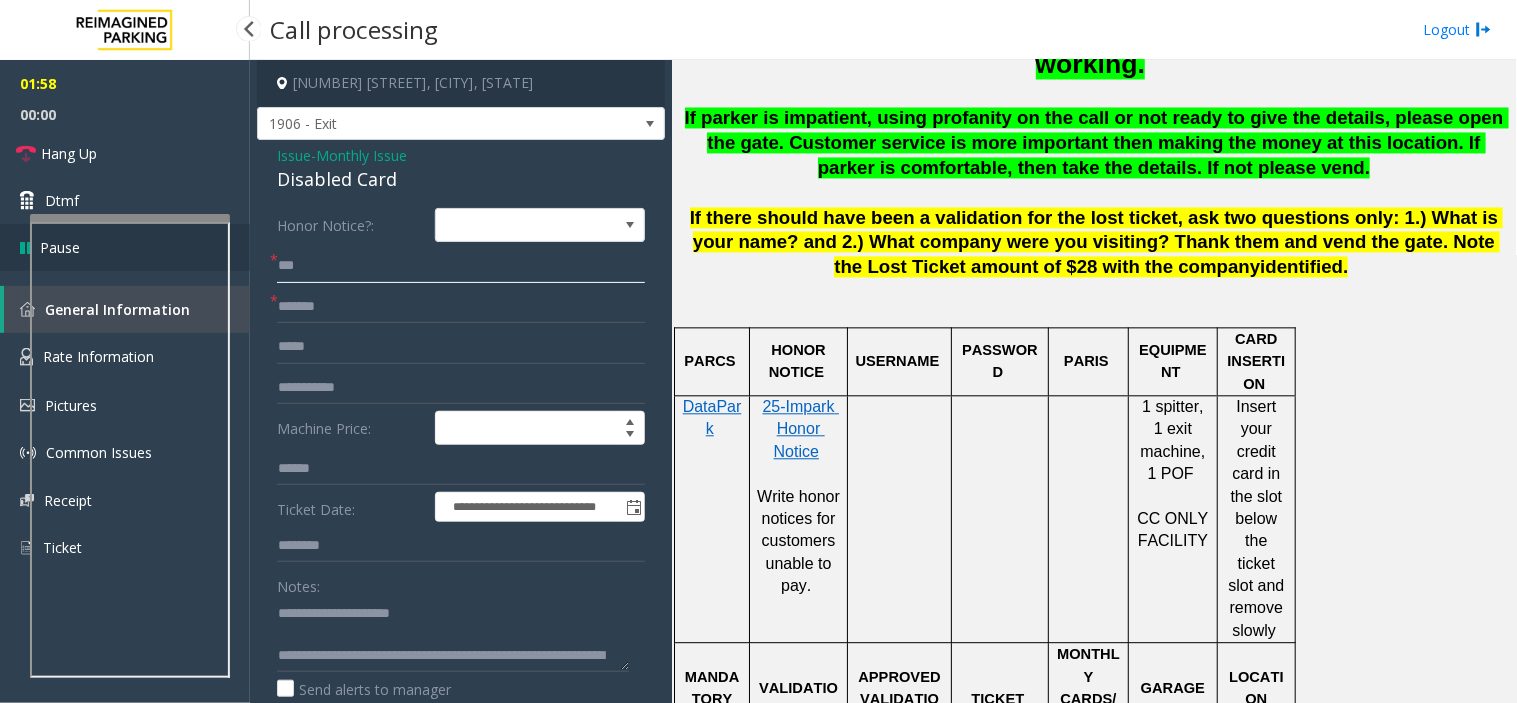drag, startPoint x: 382, startPoint y: 265, endPoint x: 244, endPoint y: 268, distance: 138.03261 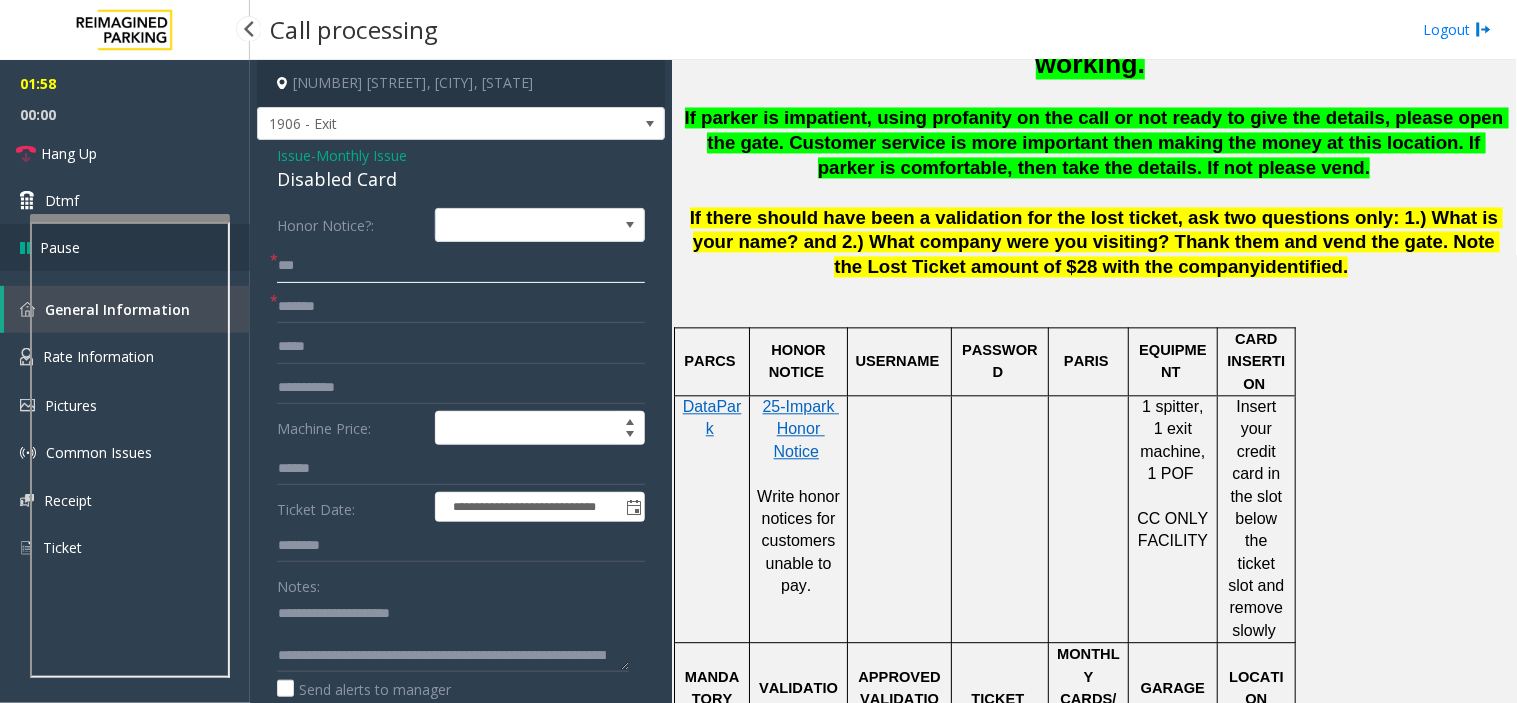 click on "**********" at bounding box center [758, 351] 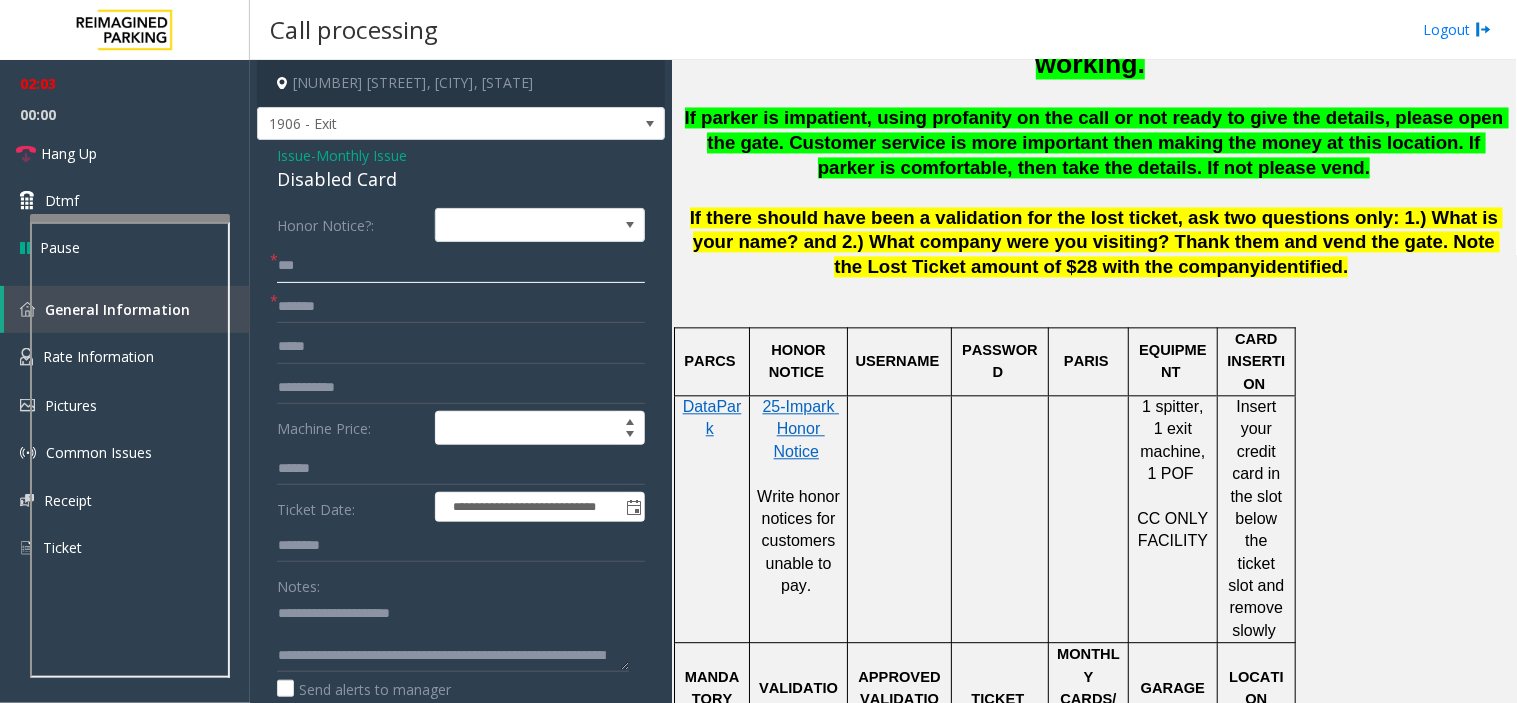 click on "***" 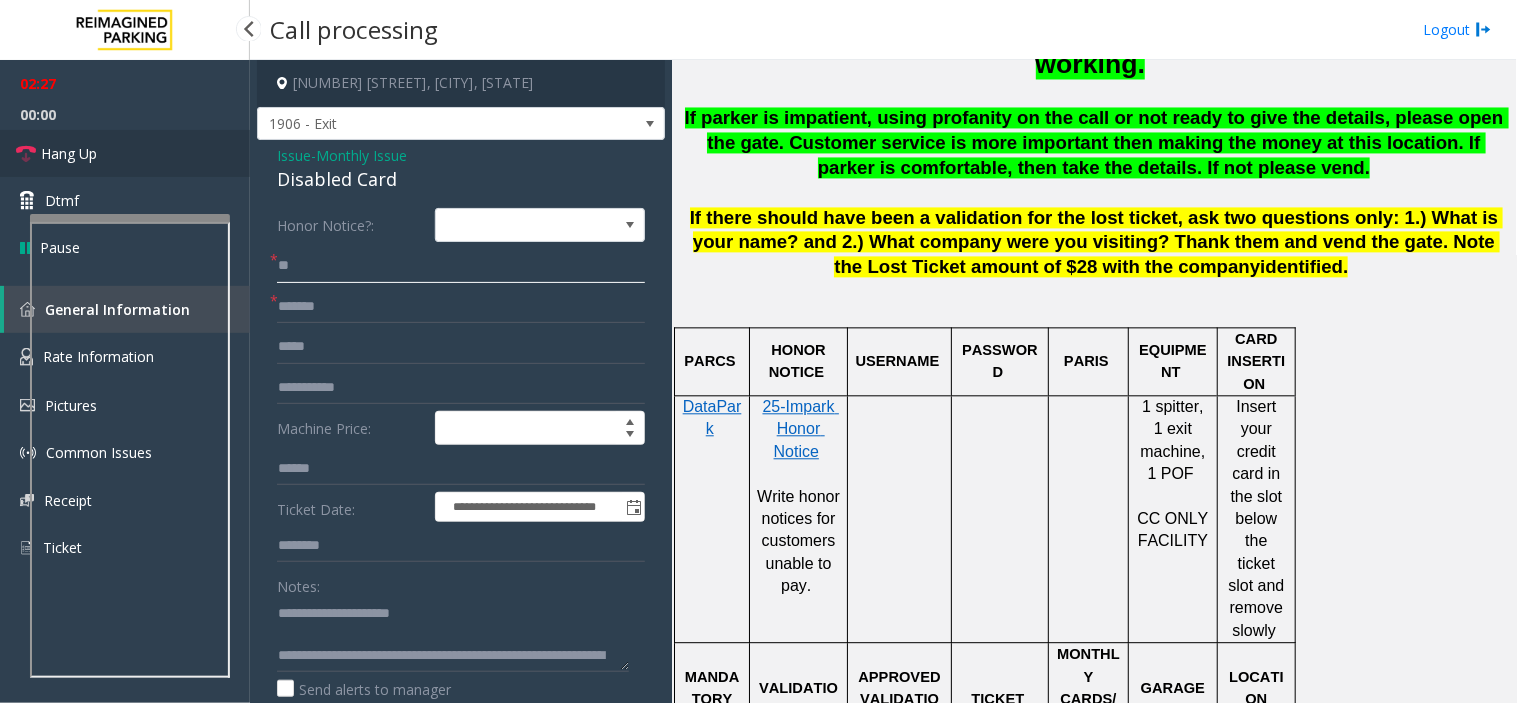 type on "**" 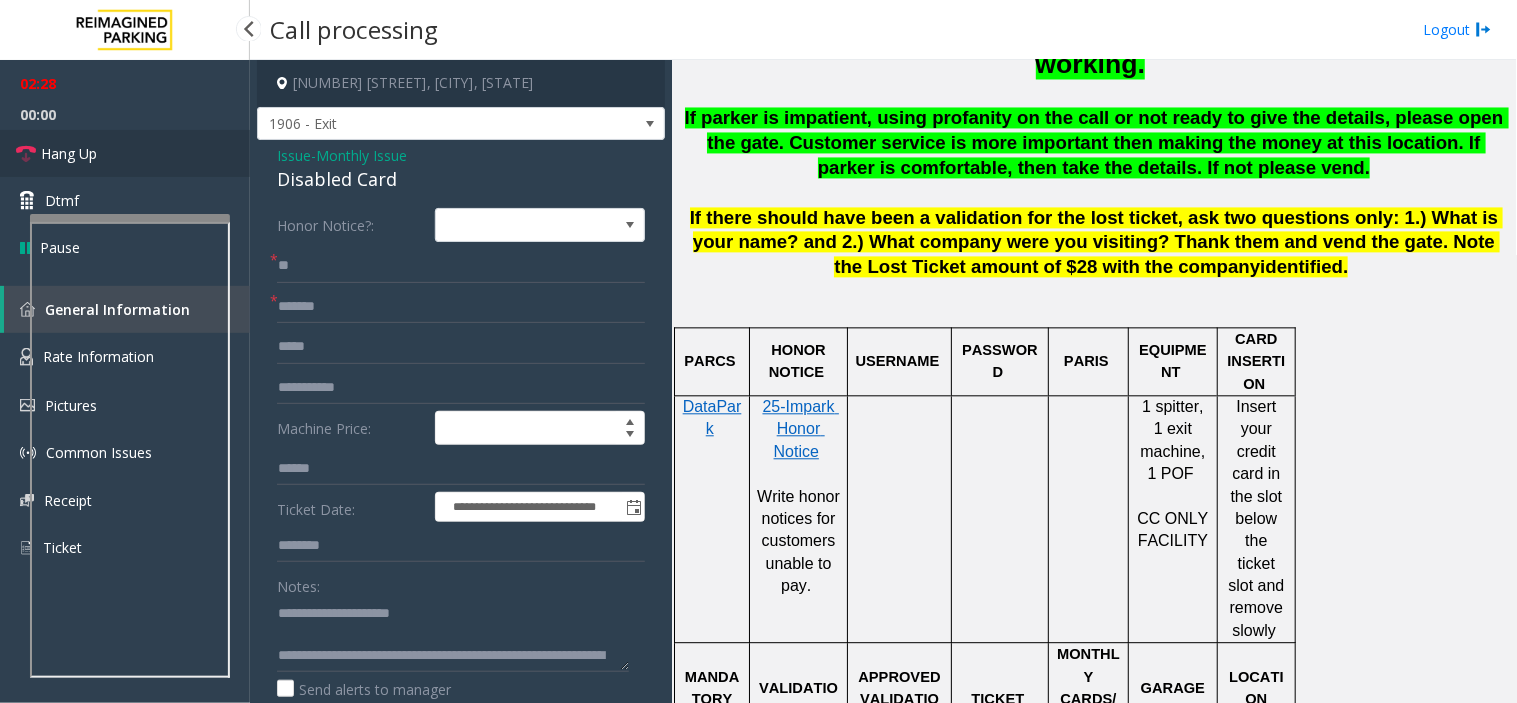 click on "Hang Up" at bounding box center [125, 153] 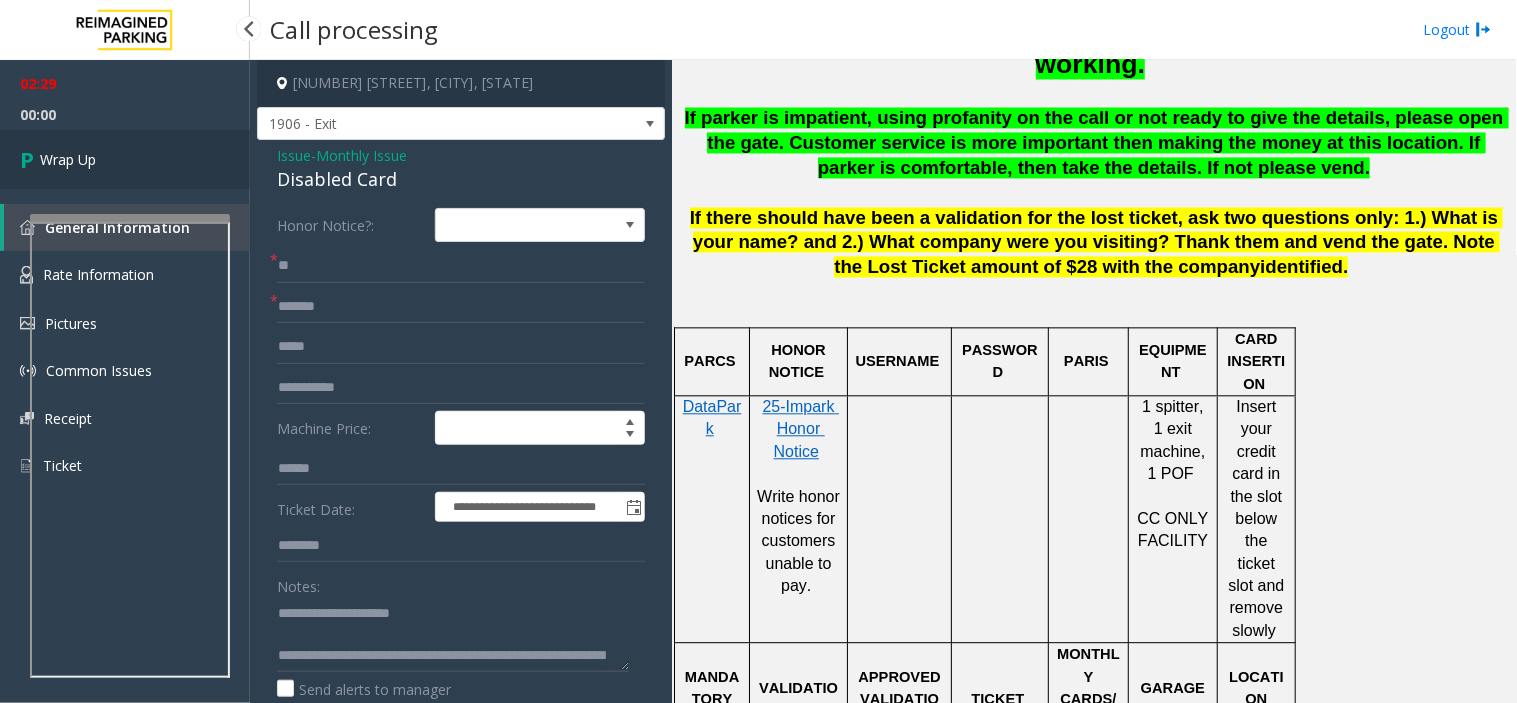 click on "Wrap Up" at bounding box center (125, 159) 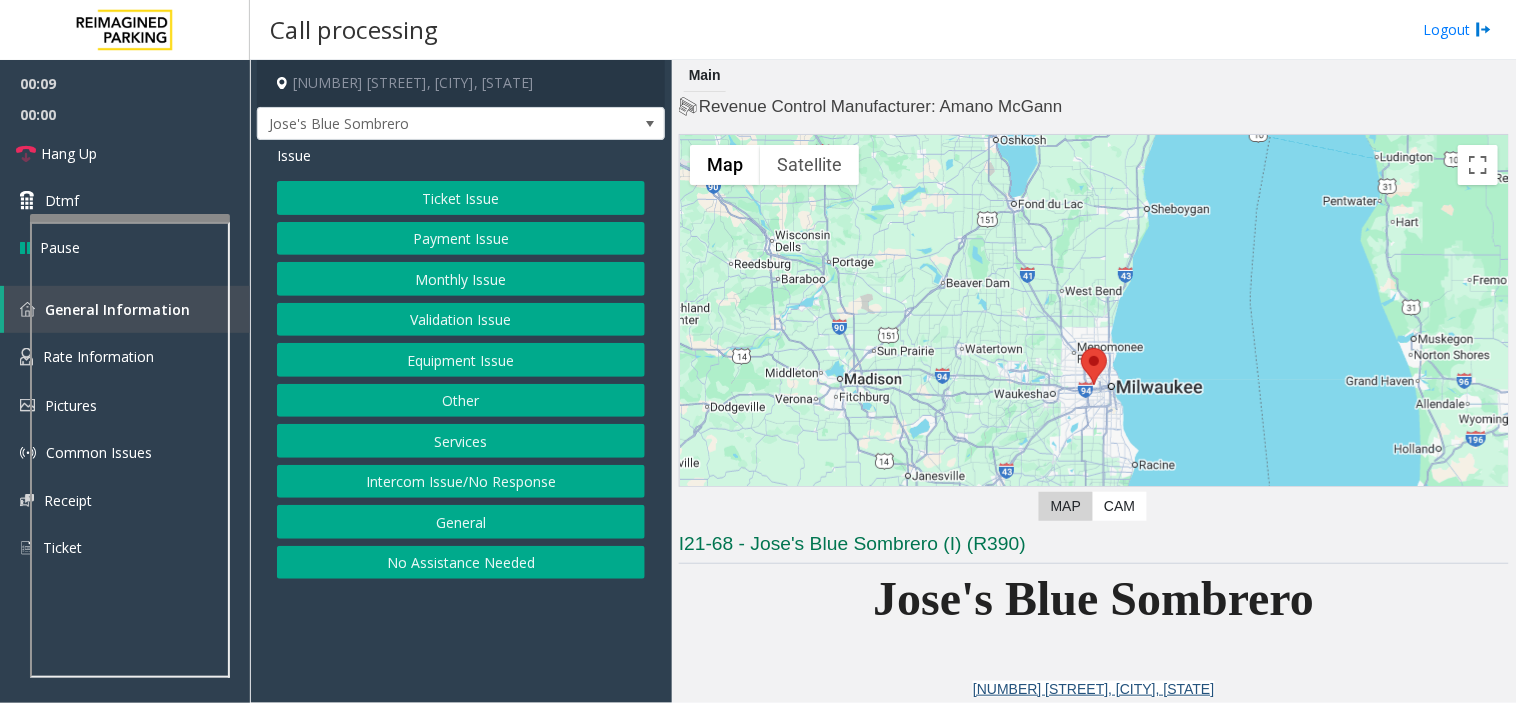 click on "Intercom Issue/No Response" 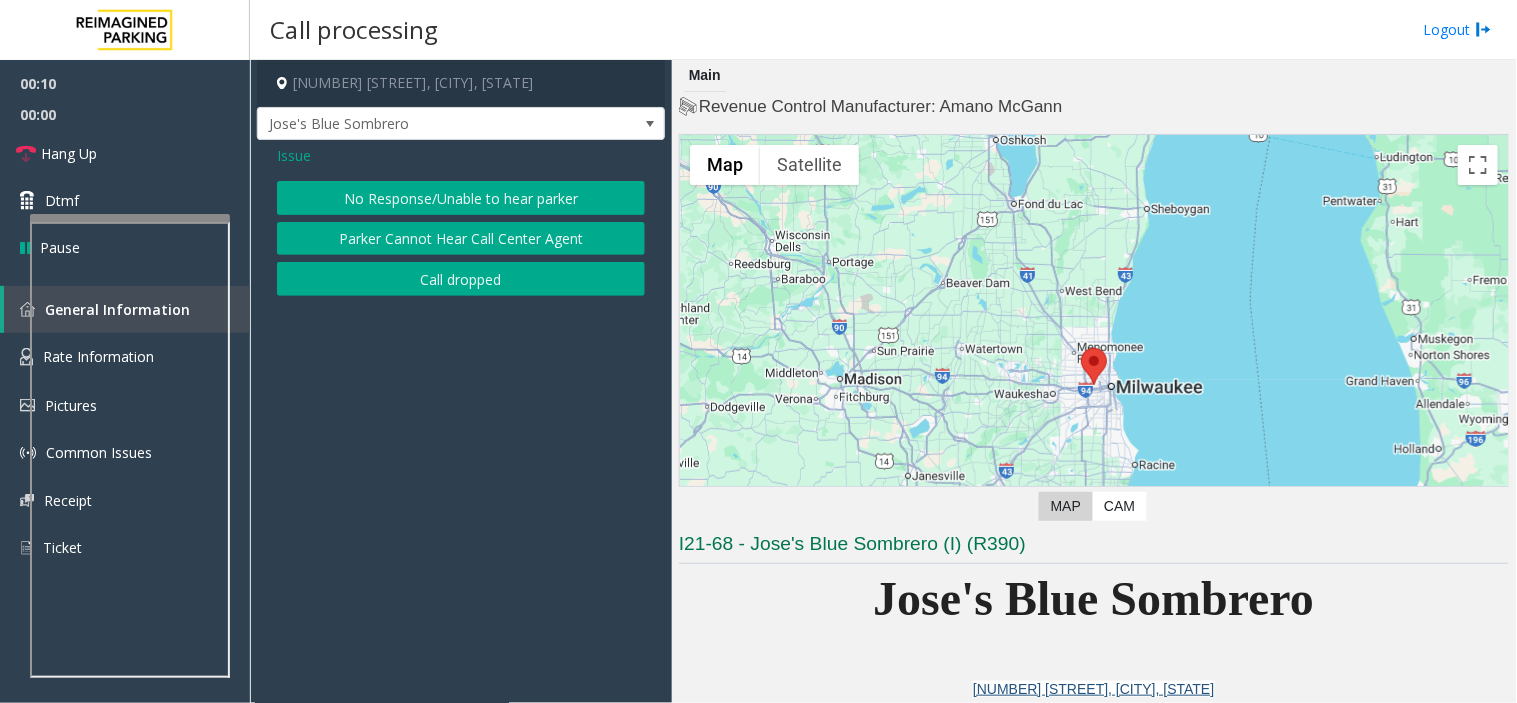 click on "No Response/Unable to hear parker" 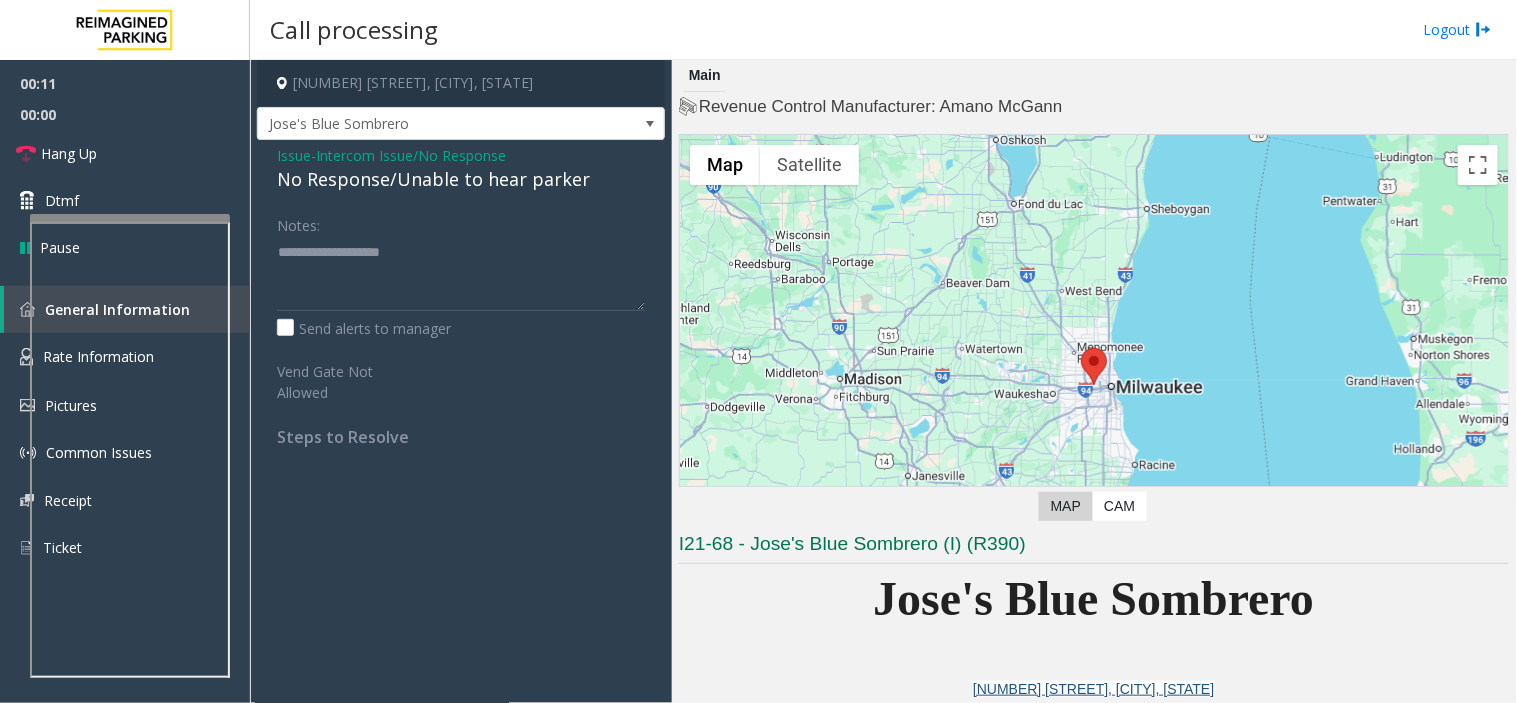 click on "No Response/Unable to hear parker" 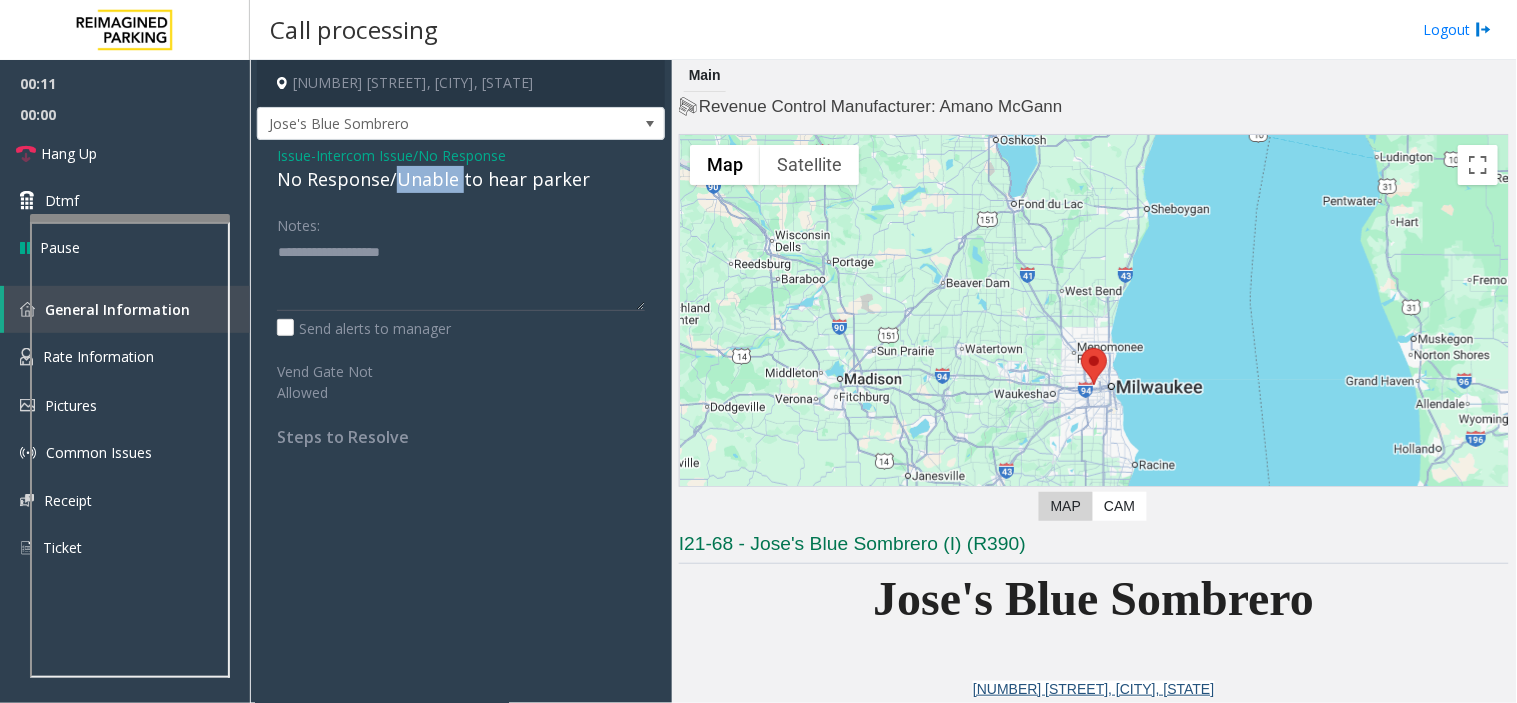 click on "No Response/Unable to hear parker" 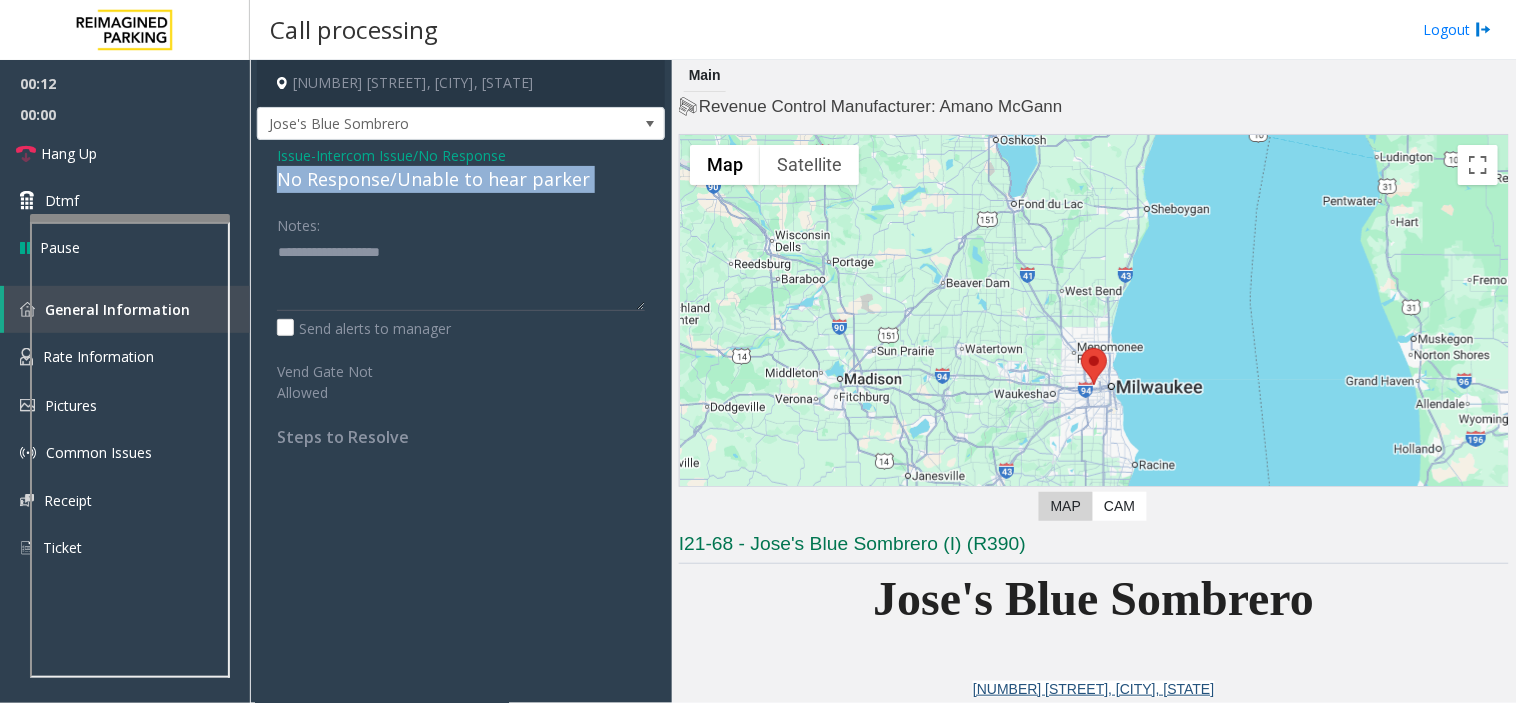 click on "No Response/Unable to hear parker" 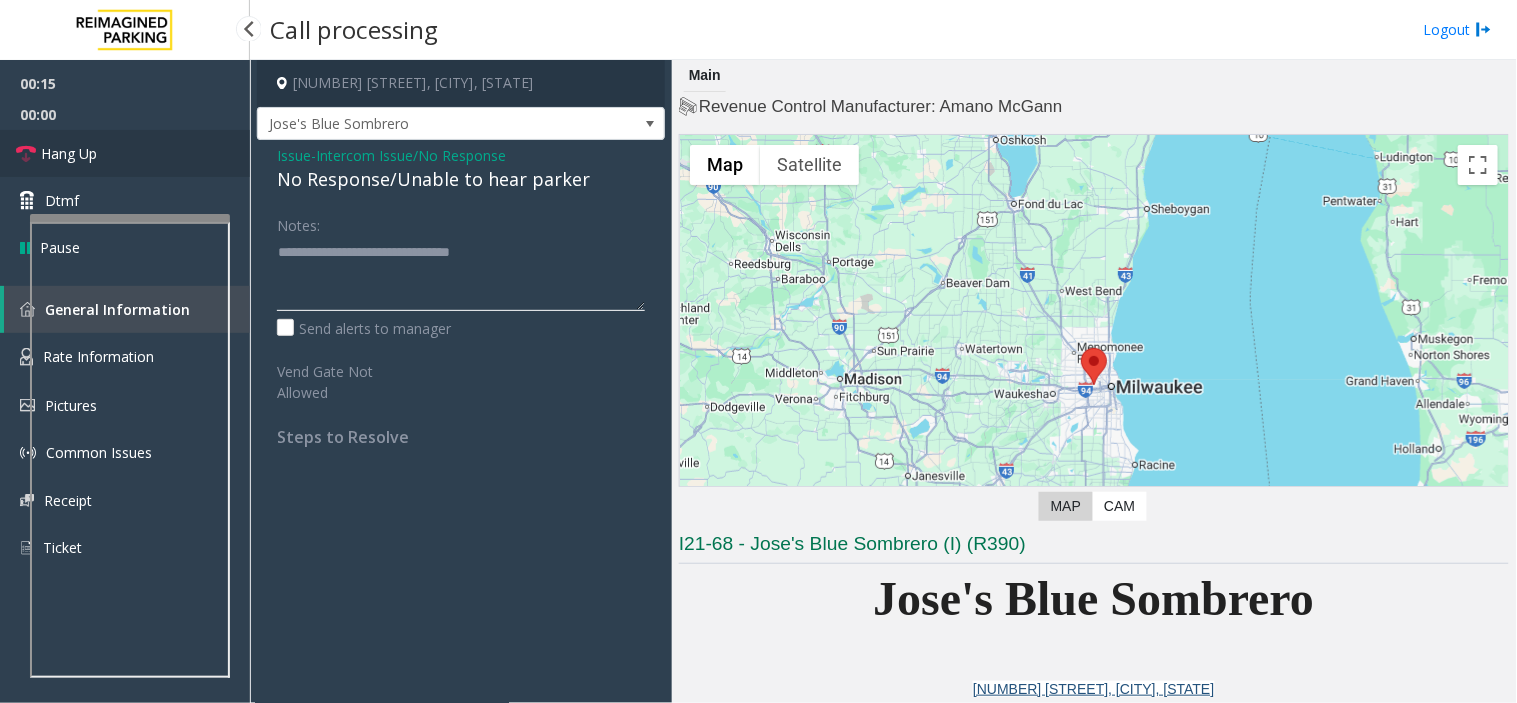 type on "**********" 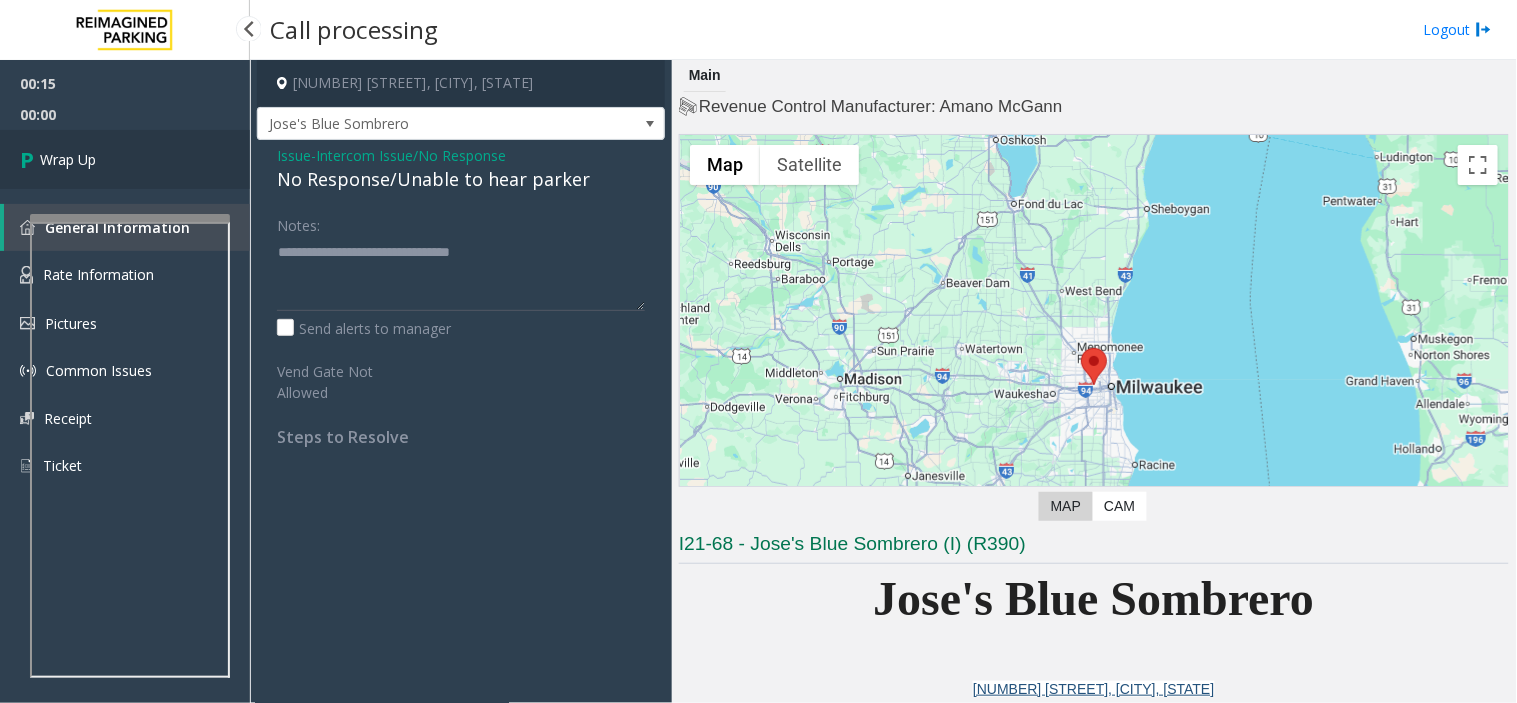 click on "Wrap Up" at bounding box center (125, 159) 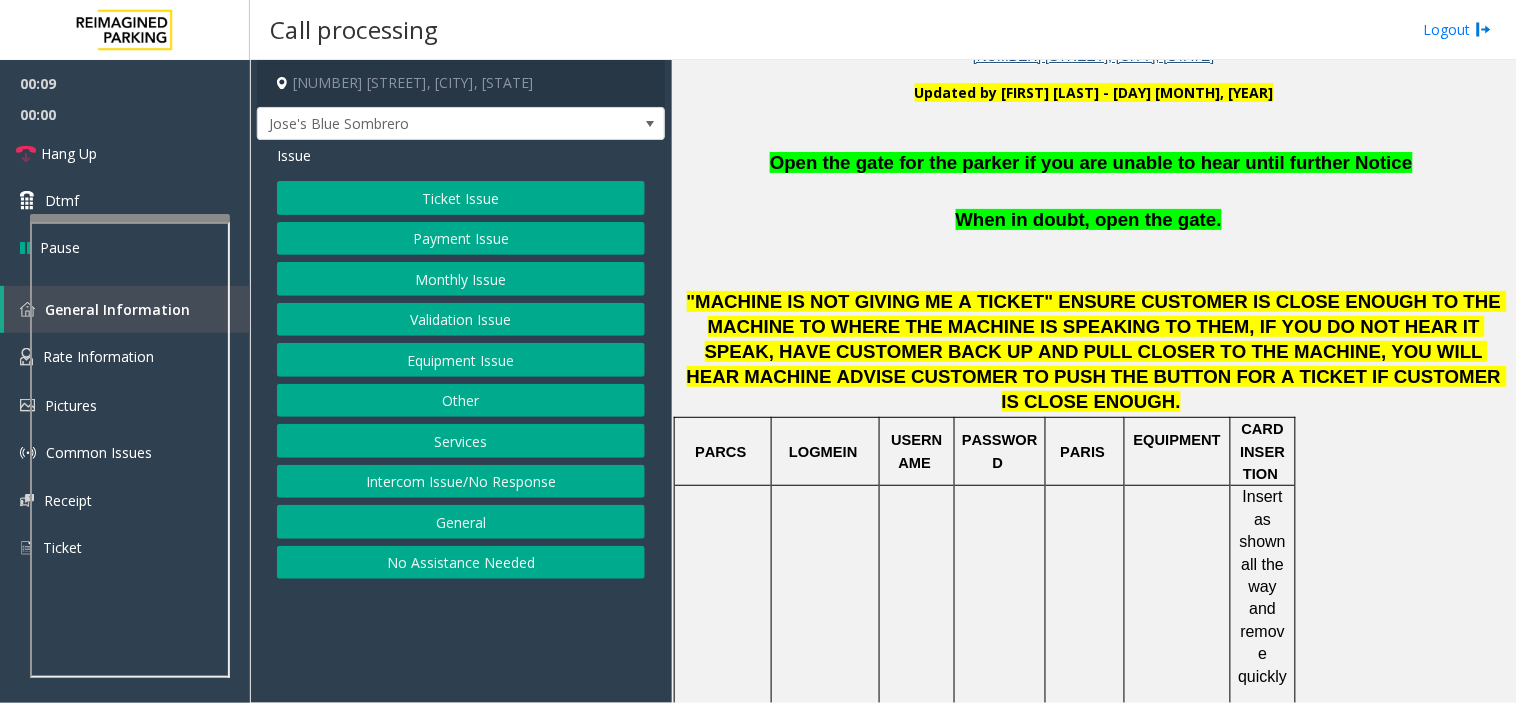 scroll, scrollTop: 666, scrollLeft: 0, axis: vertical 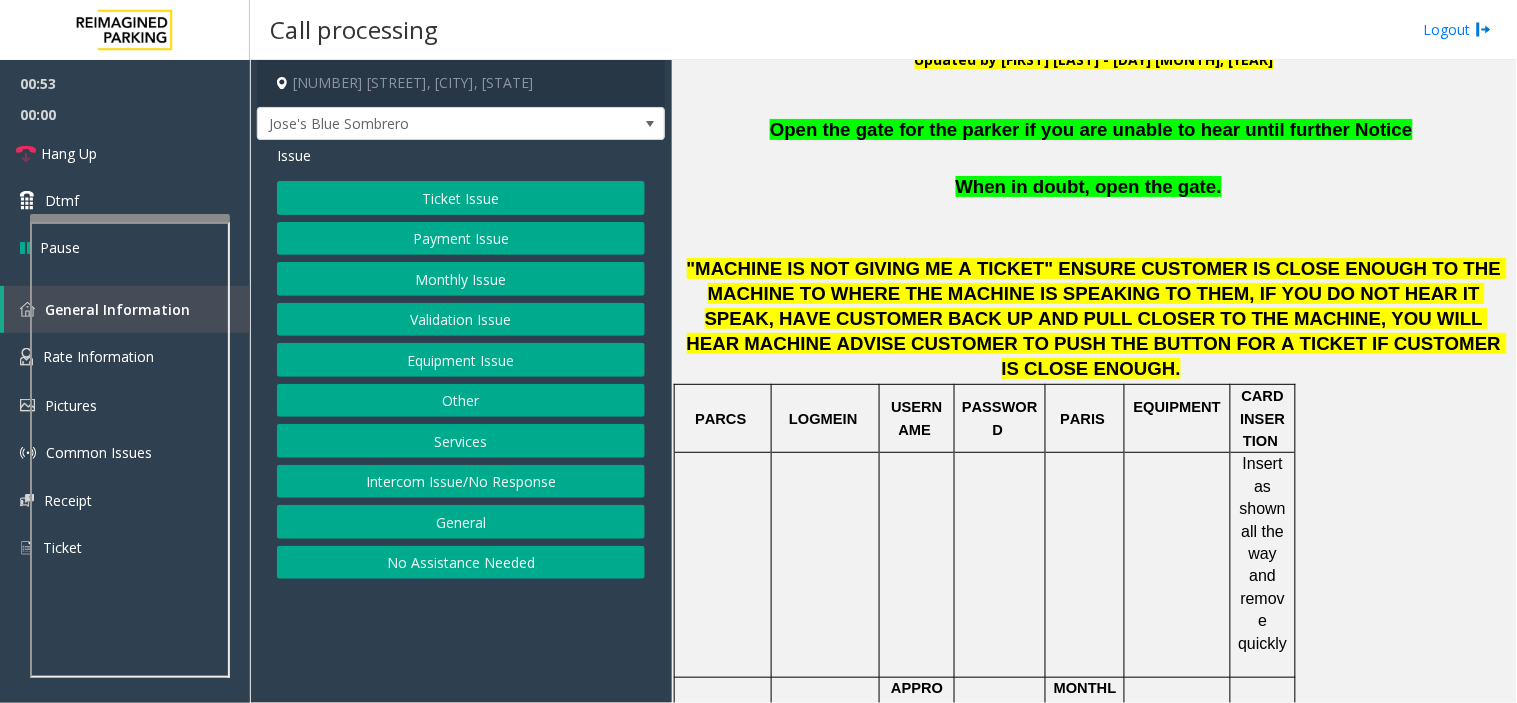 click on "Payment Issue" 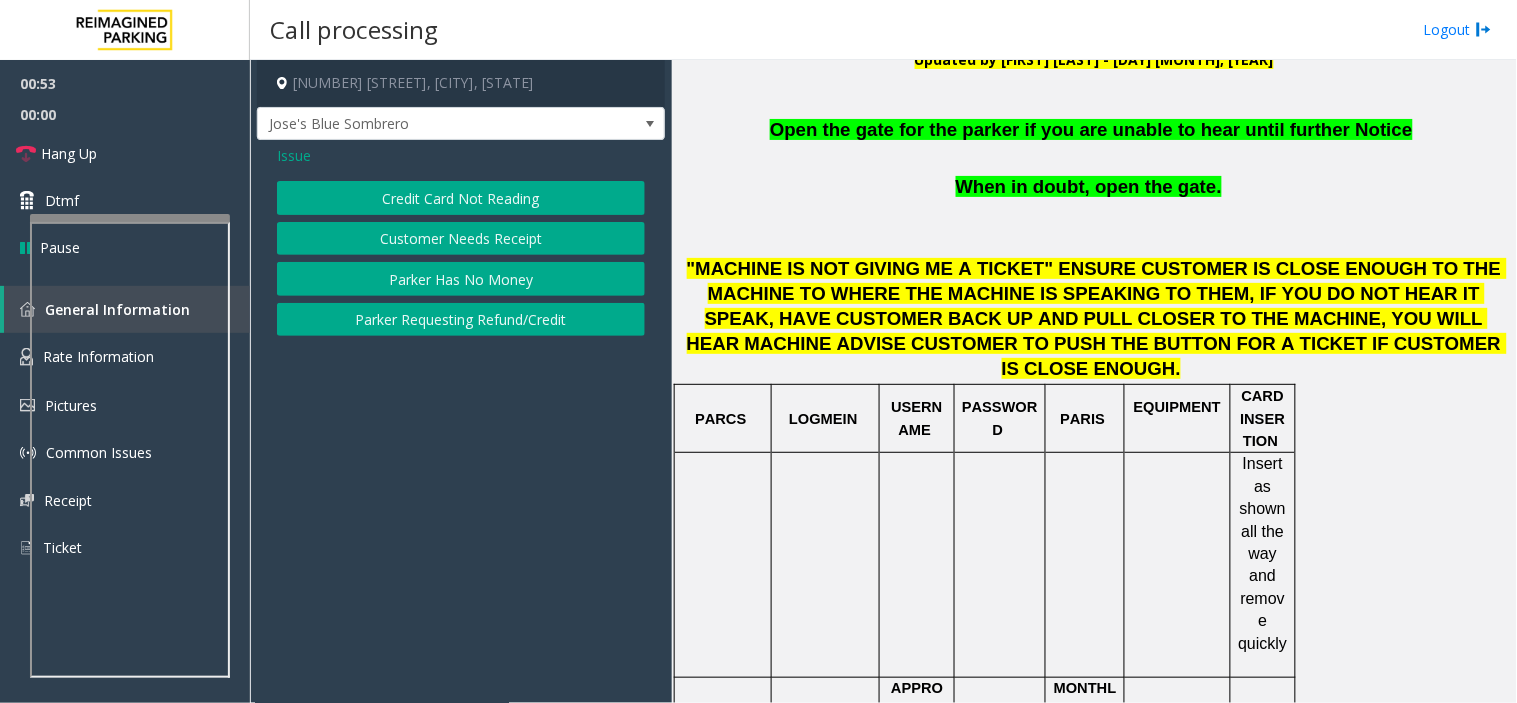 click on "Credit Card Not Reading" 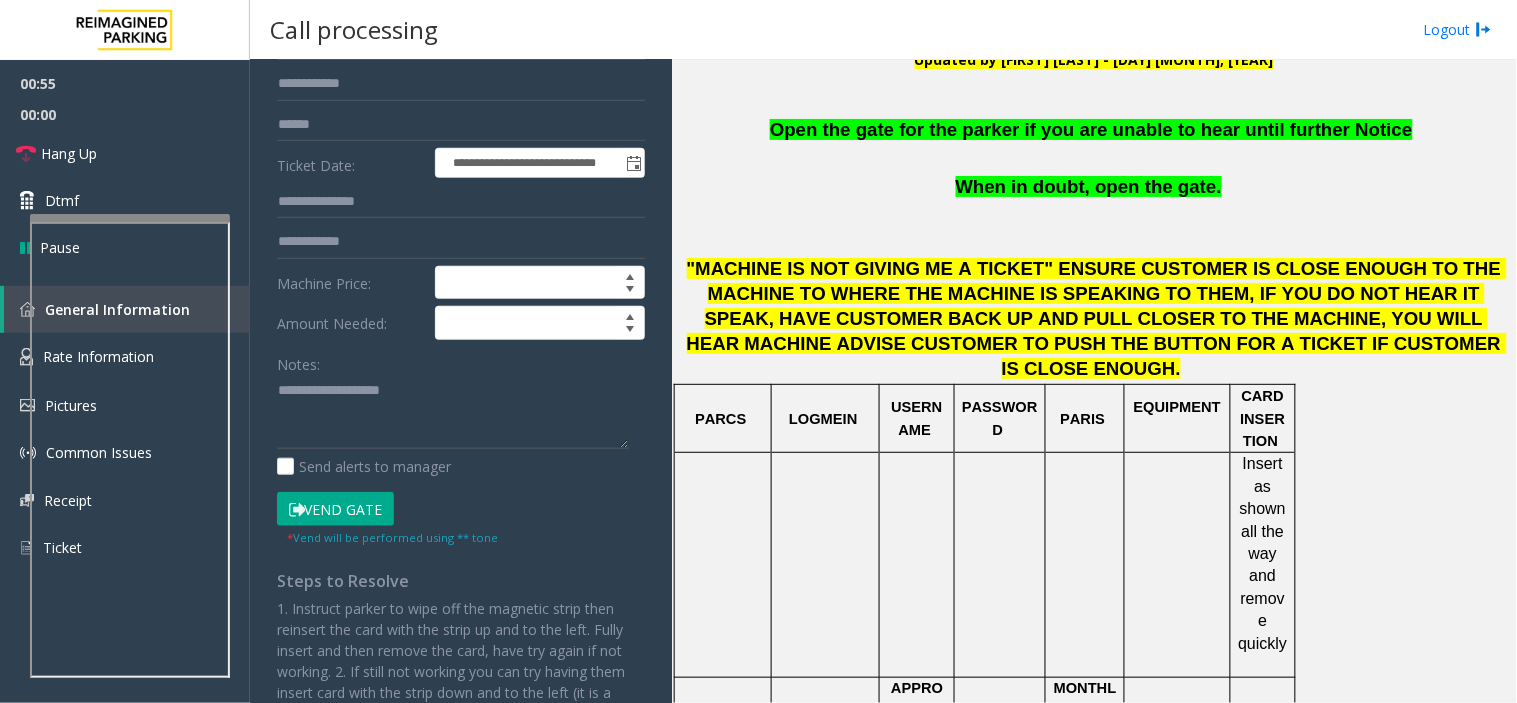 click on "Vend Gate" 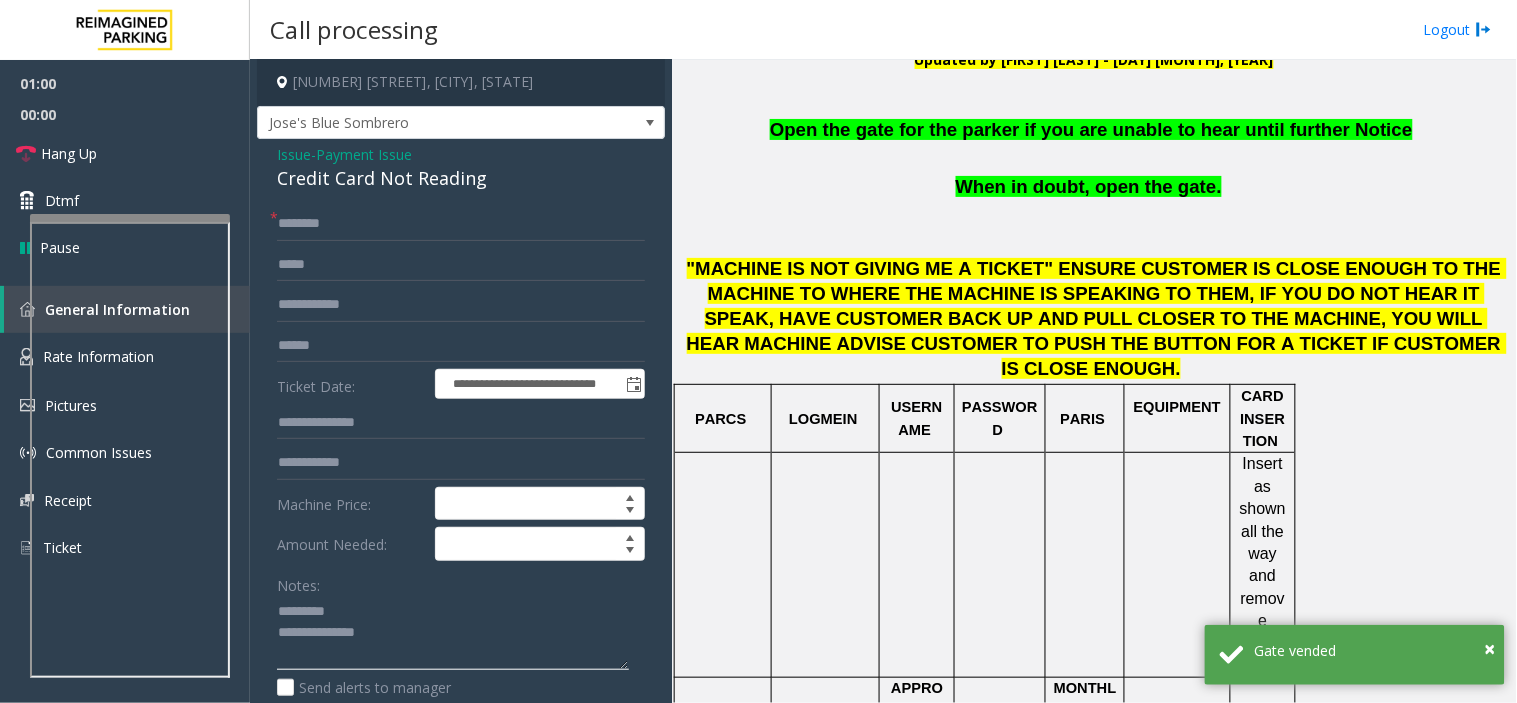 scroll, scrollTop: 0, scrollLeft: 0, axis: both 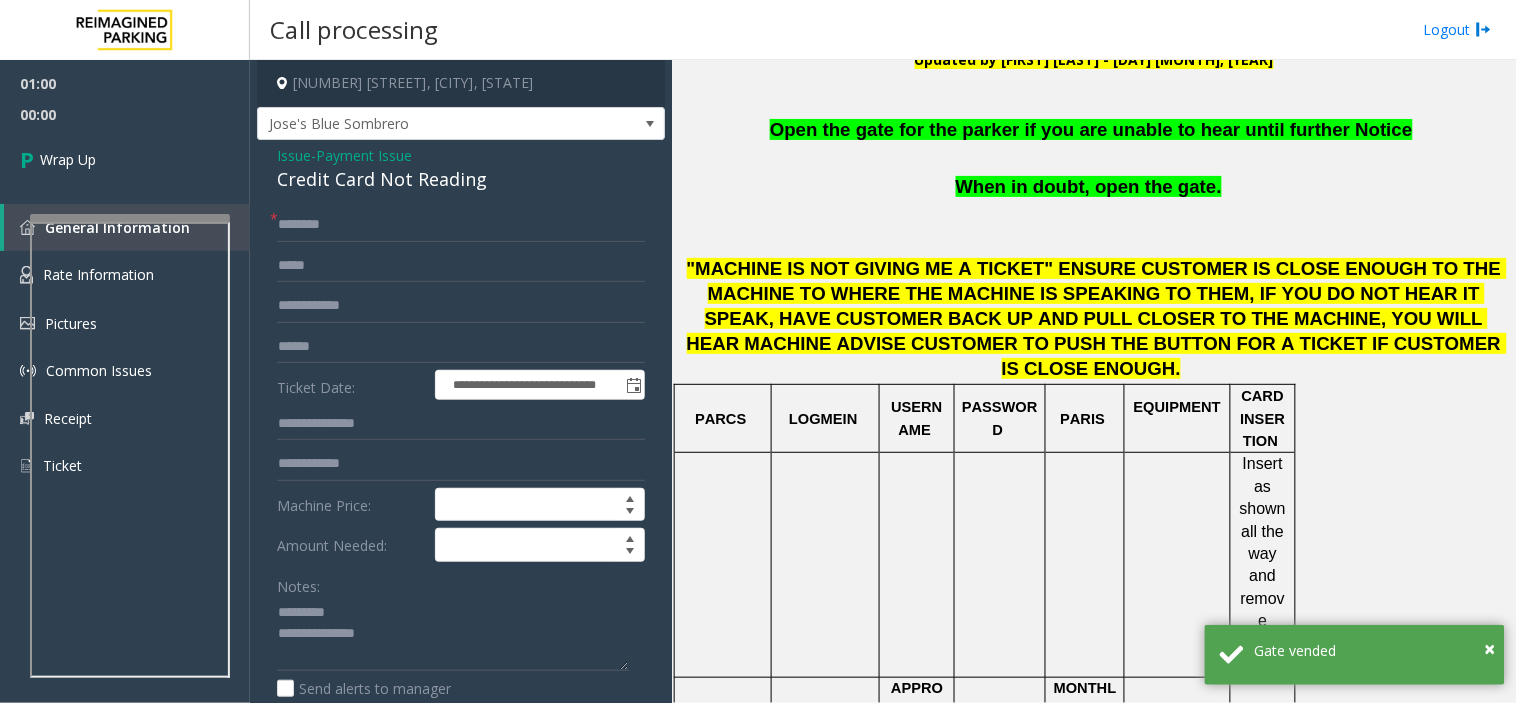 click on "Credit Card Not Reading" 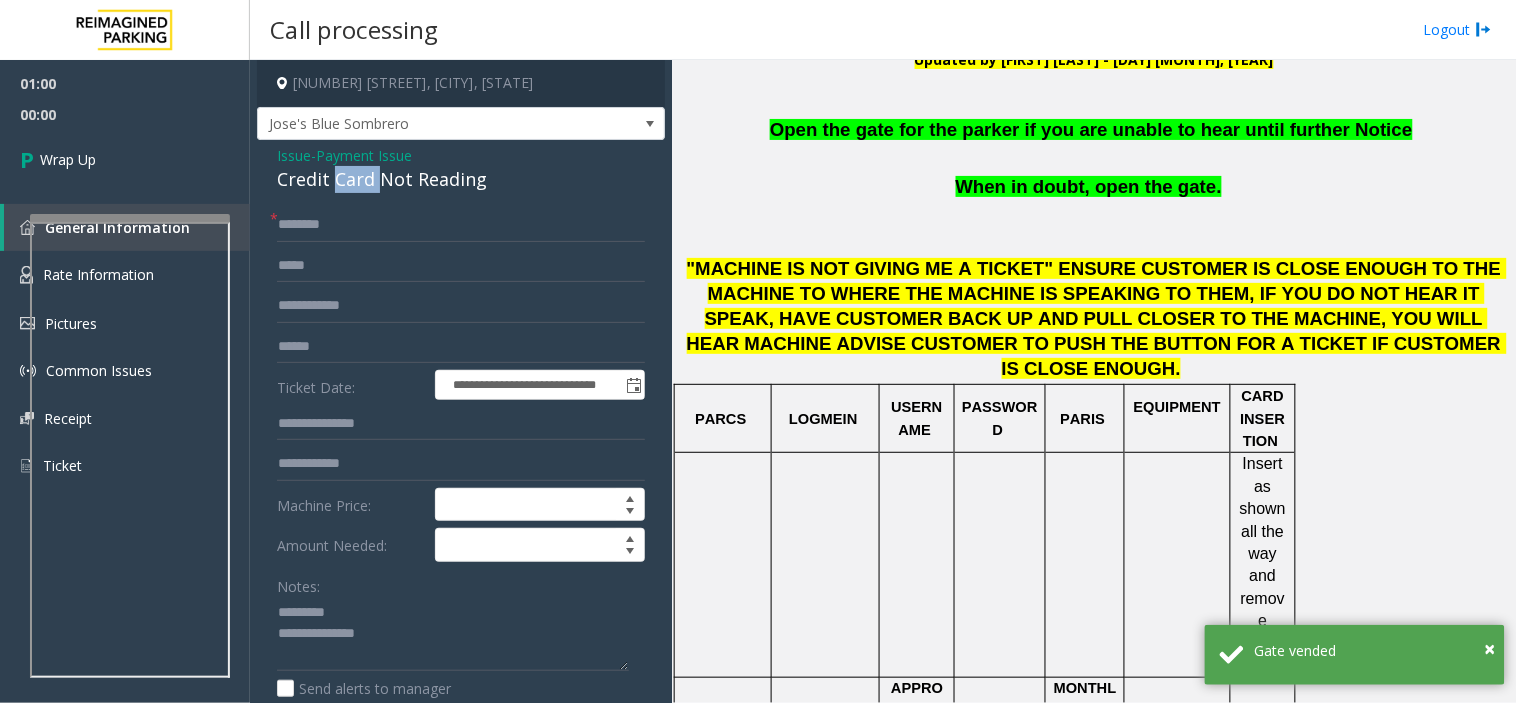 click on "Credit Card Not Reading" 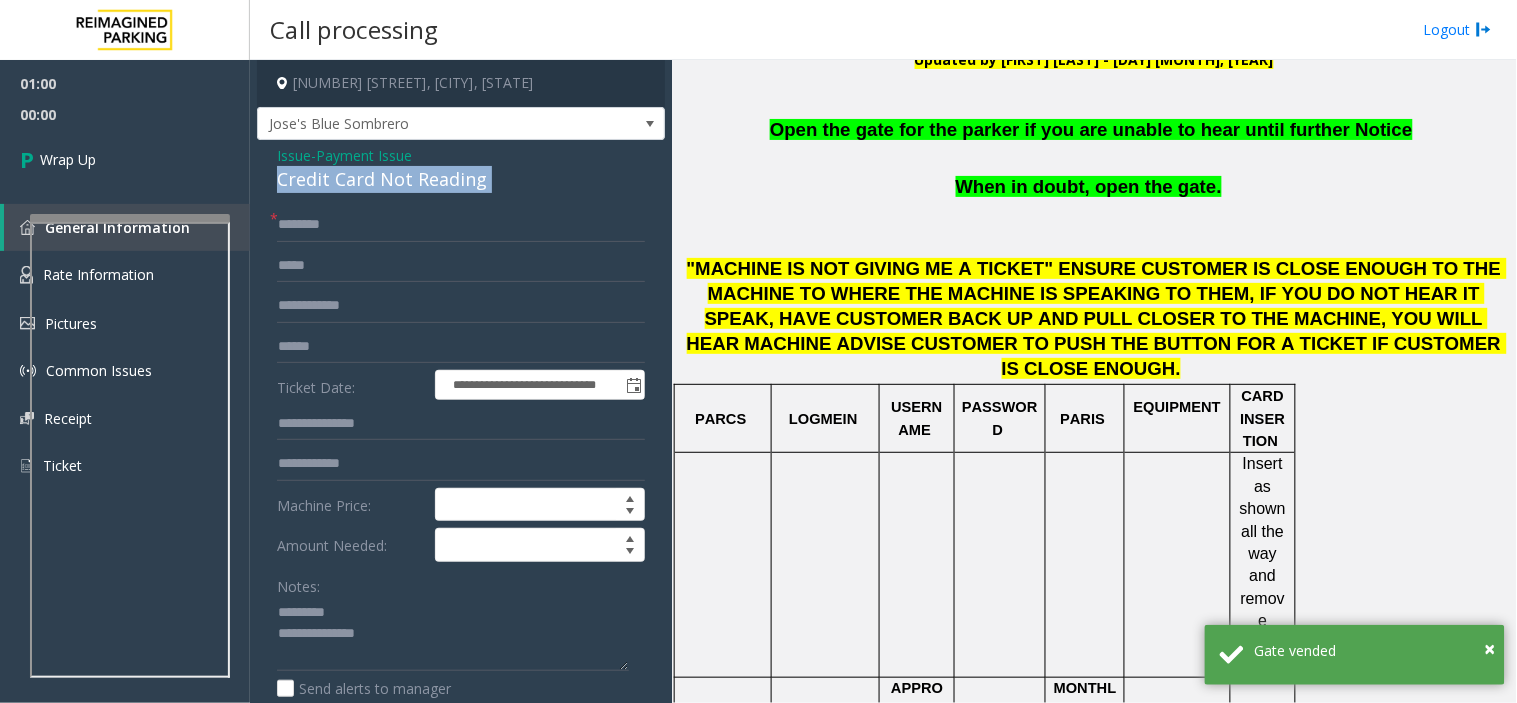 click on "Credit Card Not Reading" 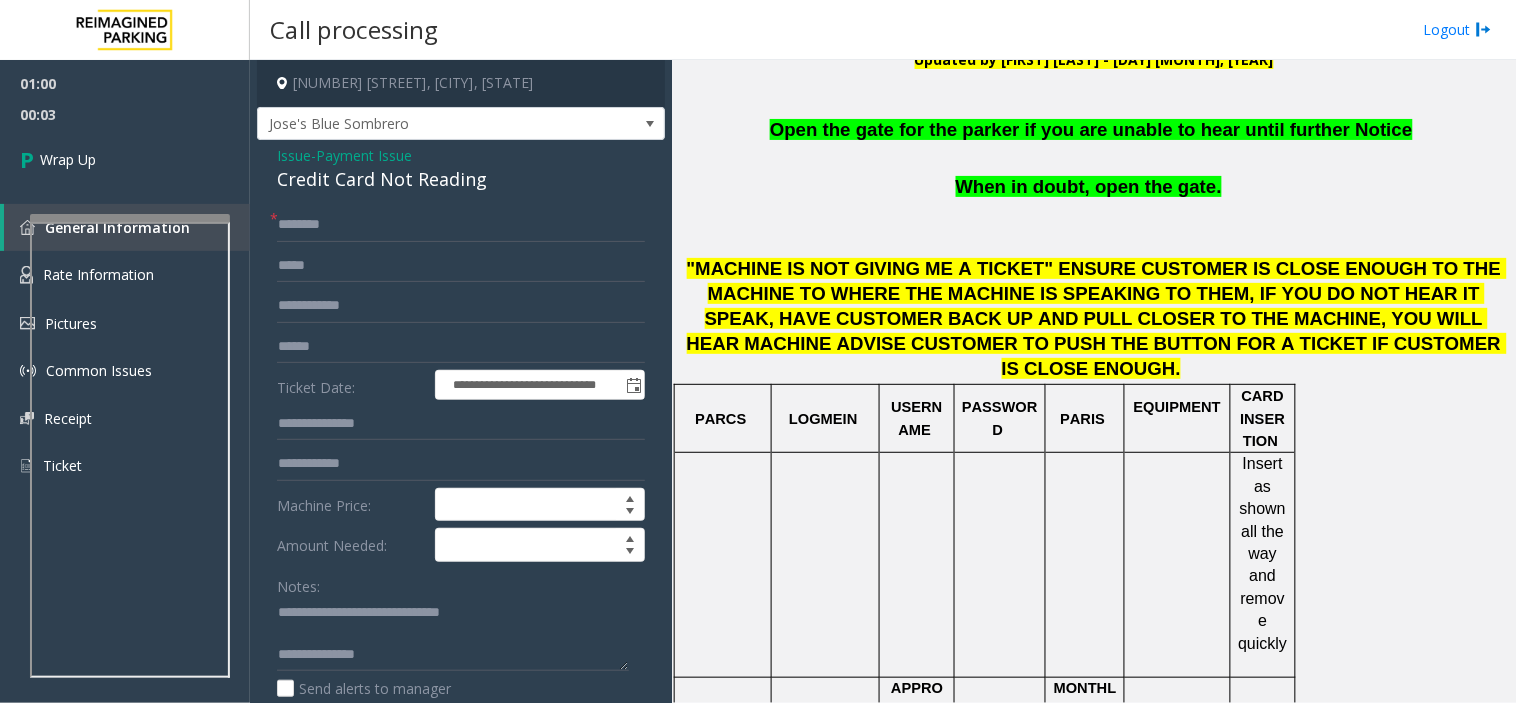 click on "Open the gate for the parker if you are unable to hear until further Notice" 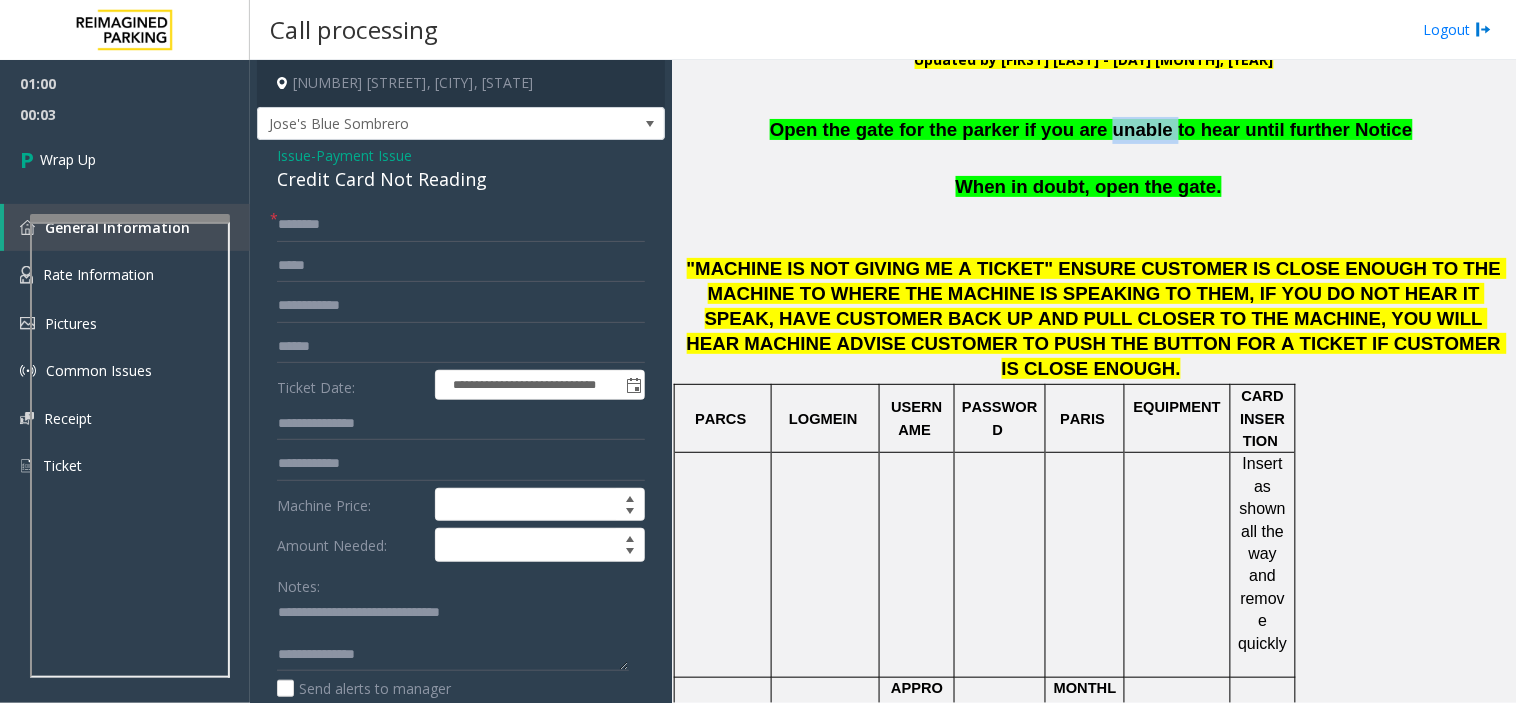 click on "Open the gate for the parker if you are unable to hear until further Notice" 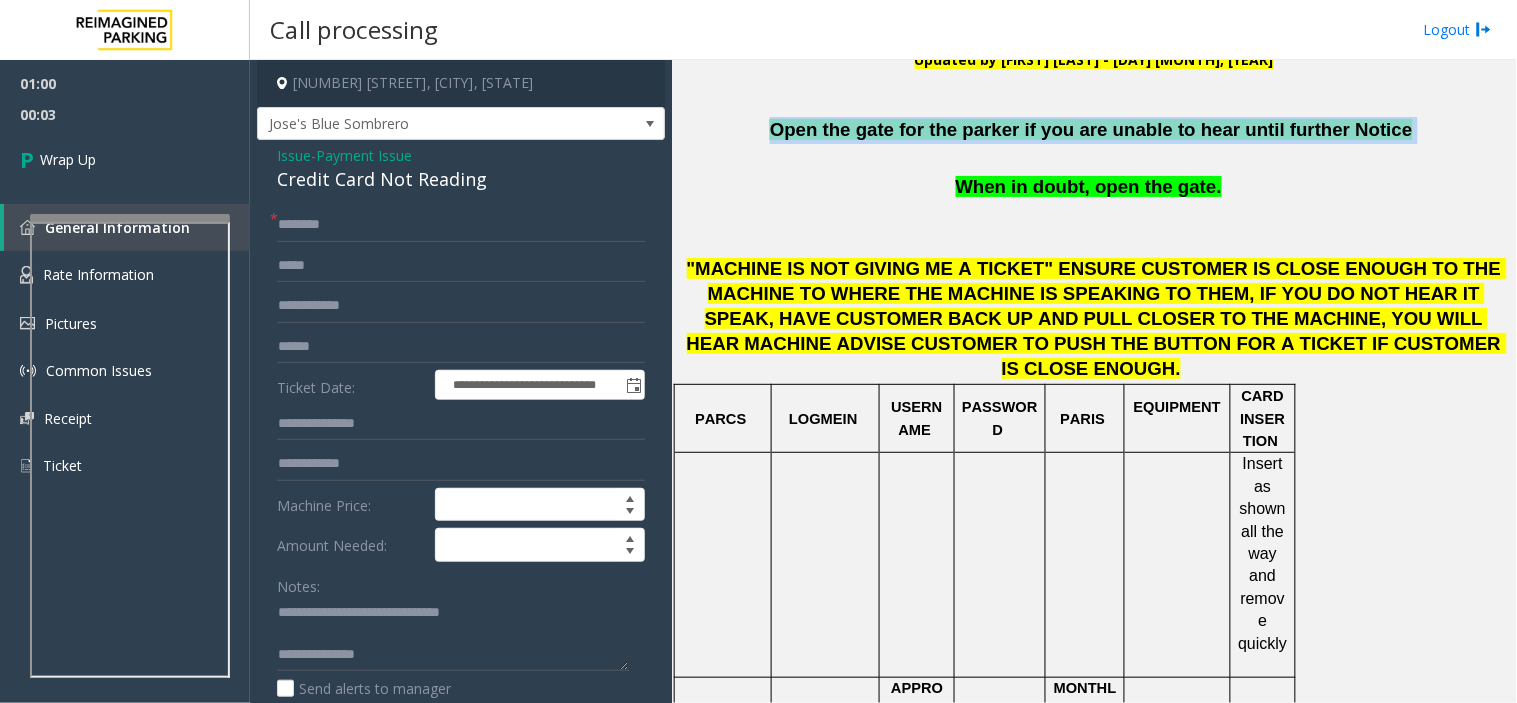 click on "Open the gate for the parker if you are unable to hear until further Notice" 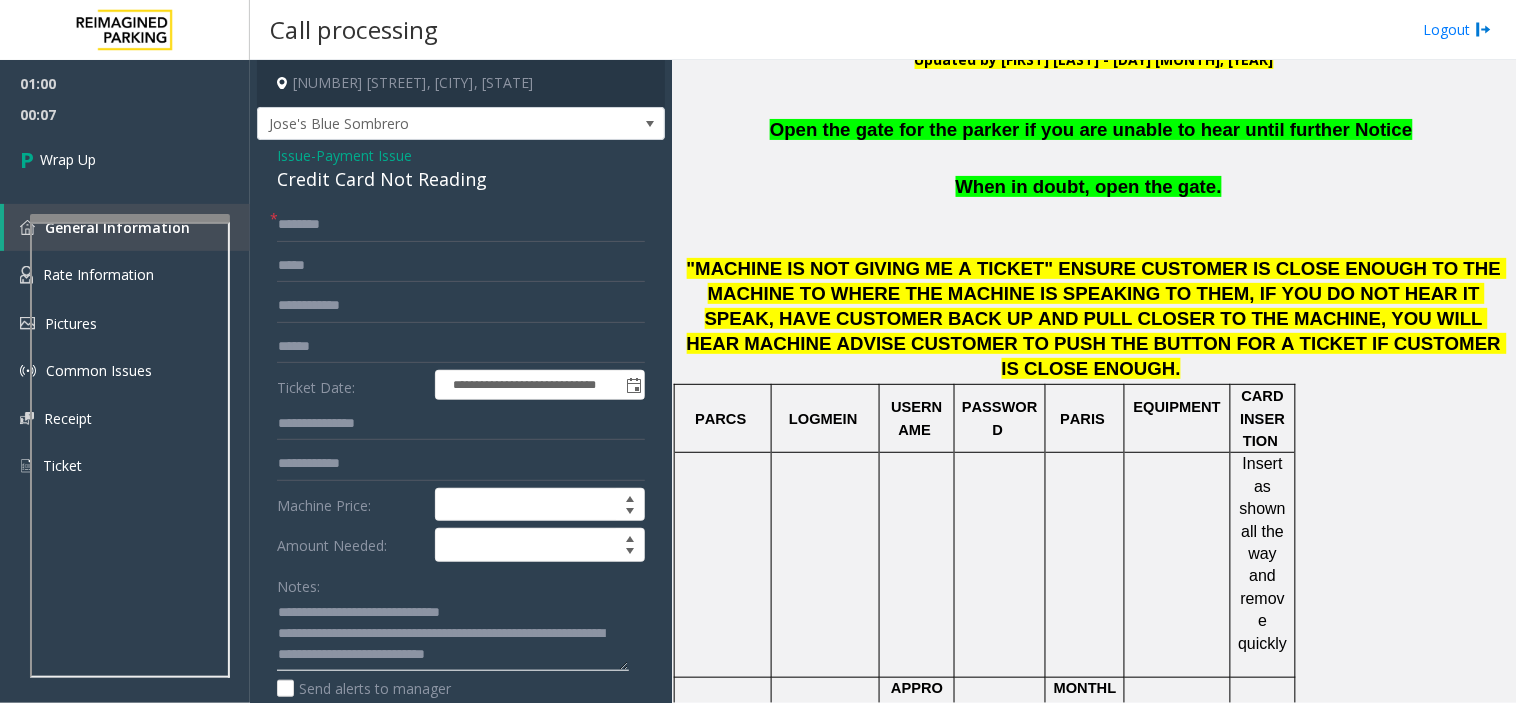 scroll, scrollTop: 0, scrollLeft: 0, axis: both 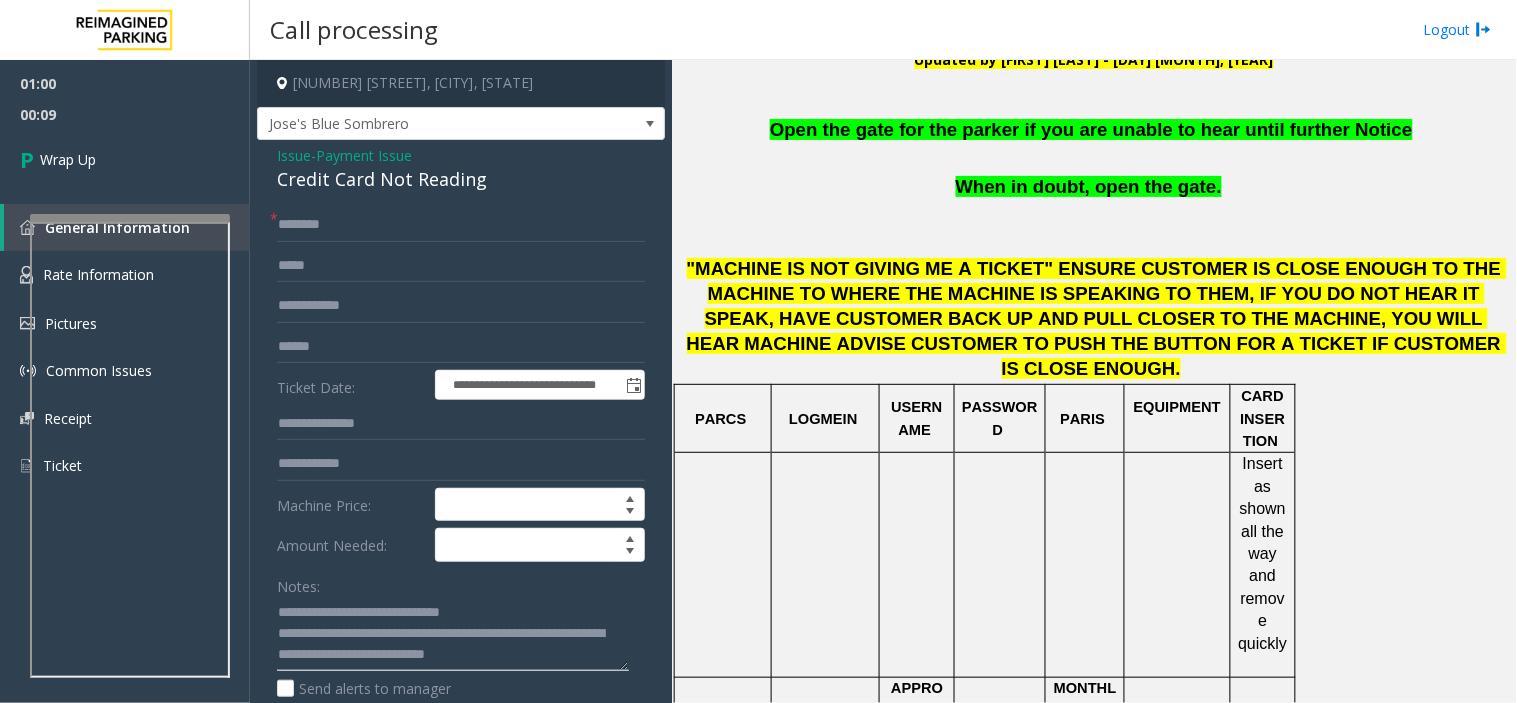 type on "**********" 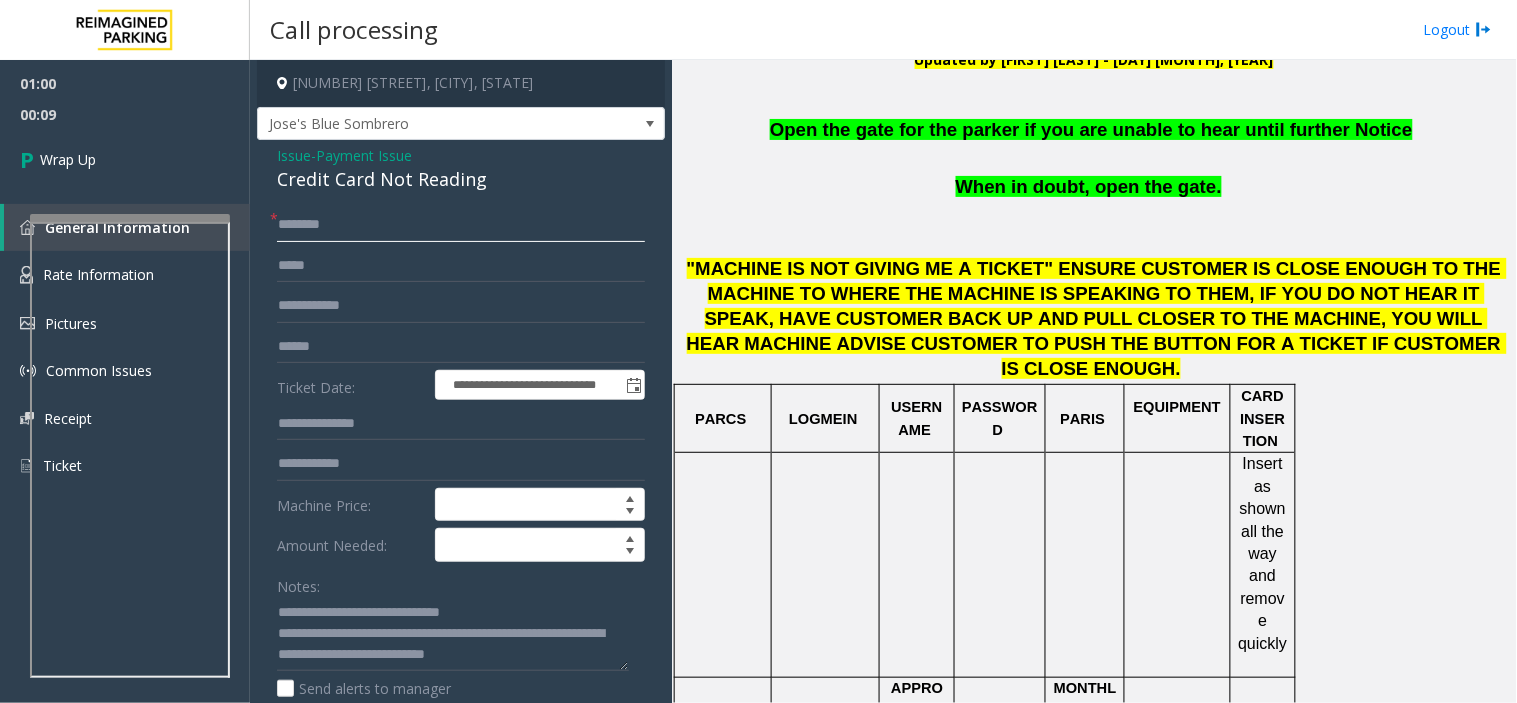 click 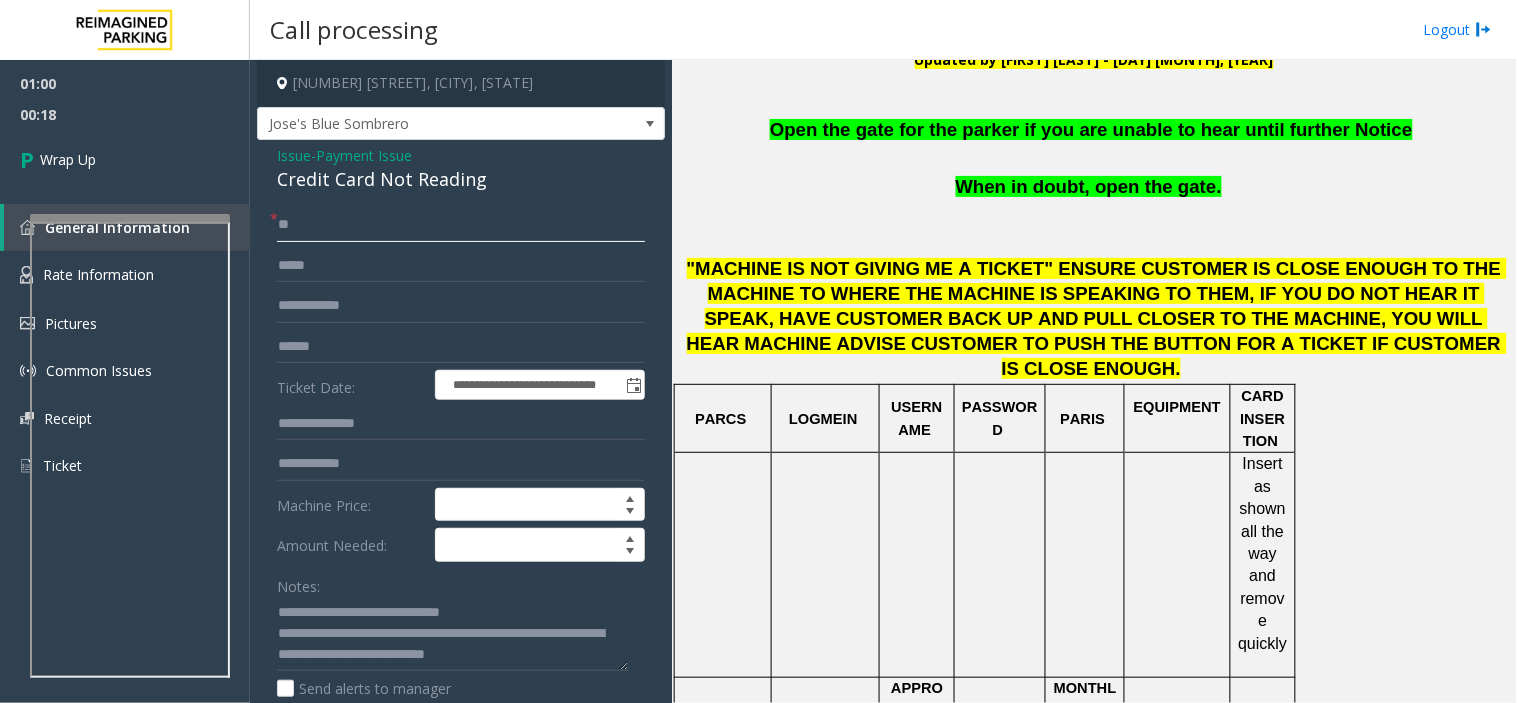 type on "**" 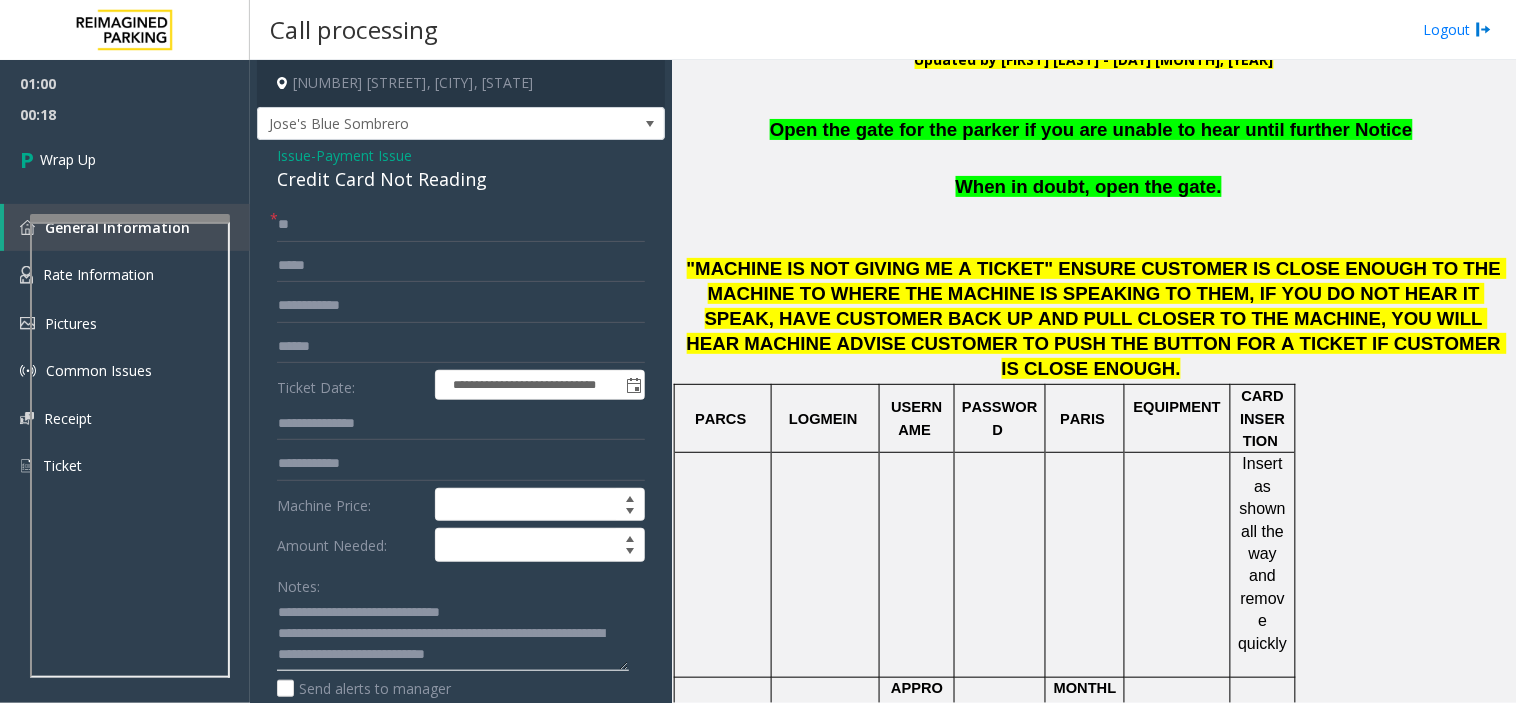 click 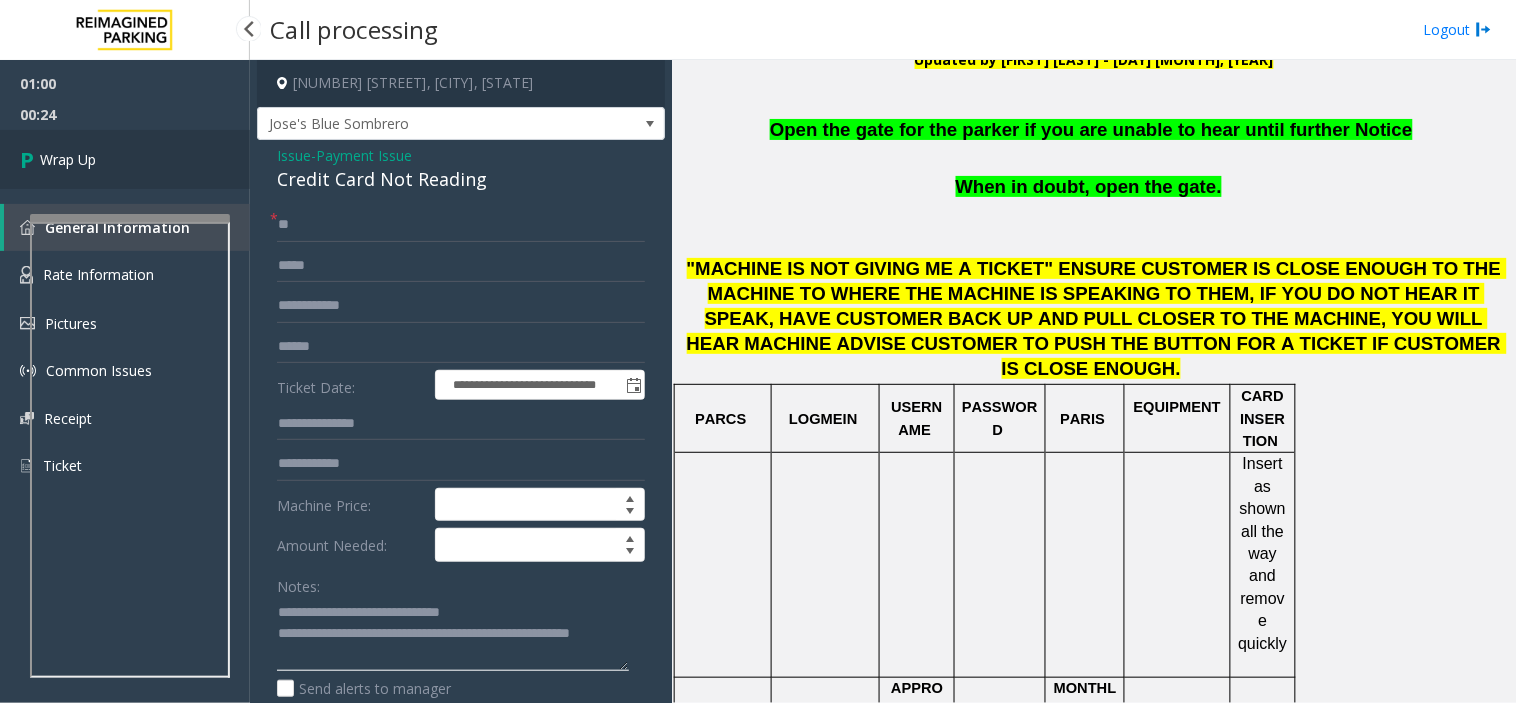 type on "**********" 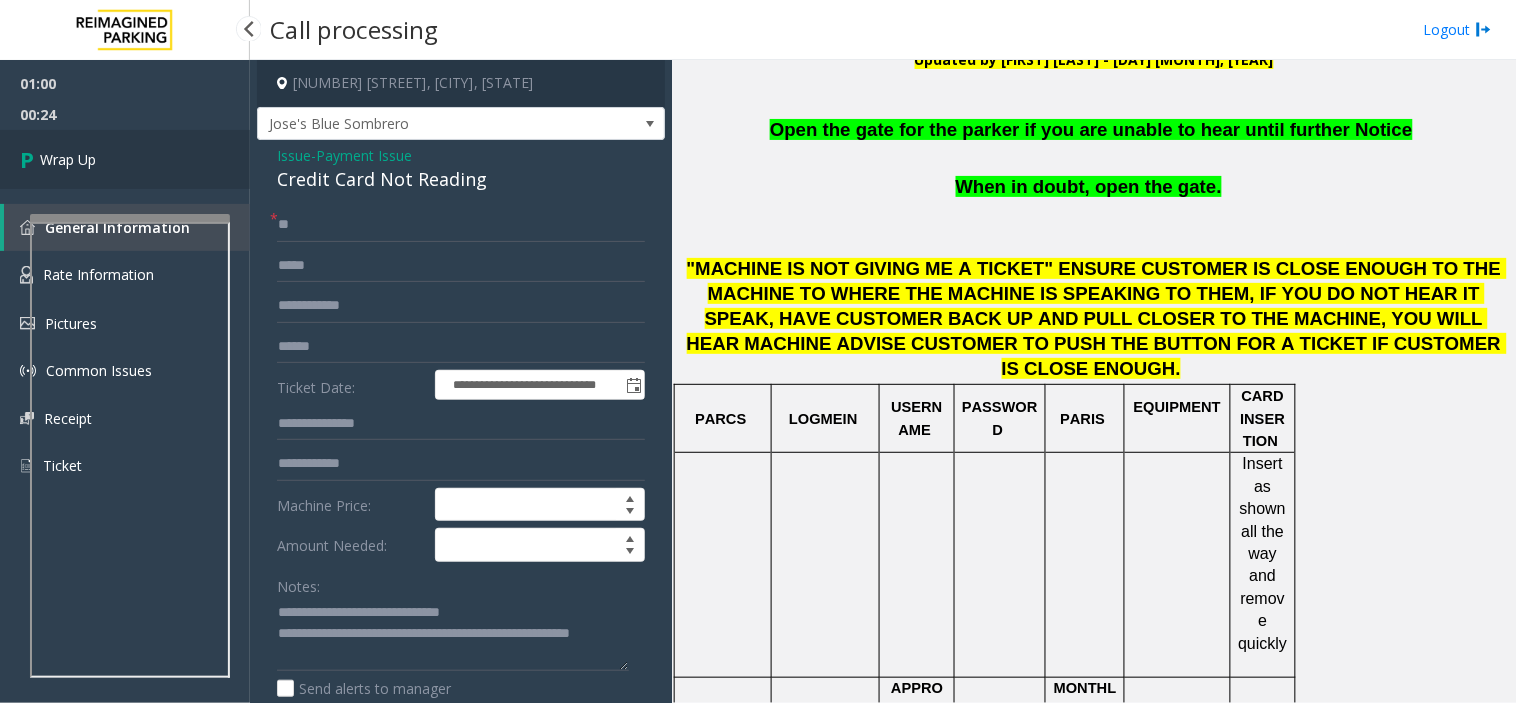 click on "Wrap Up" at bounding box center [125, 159] 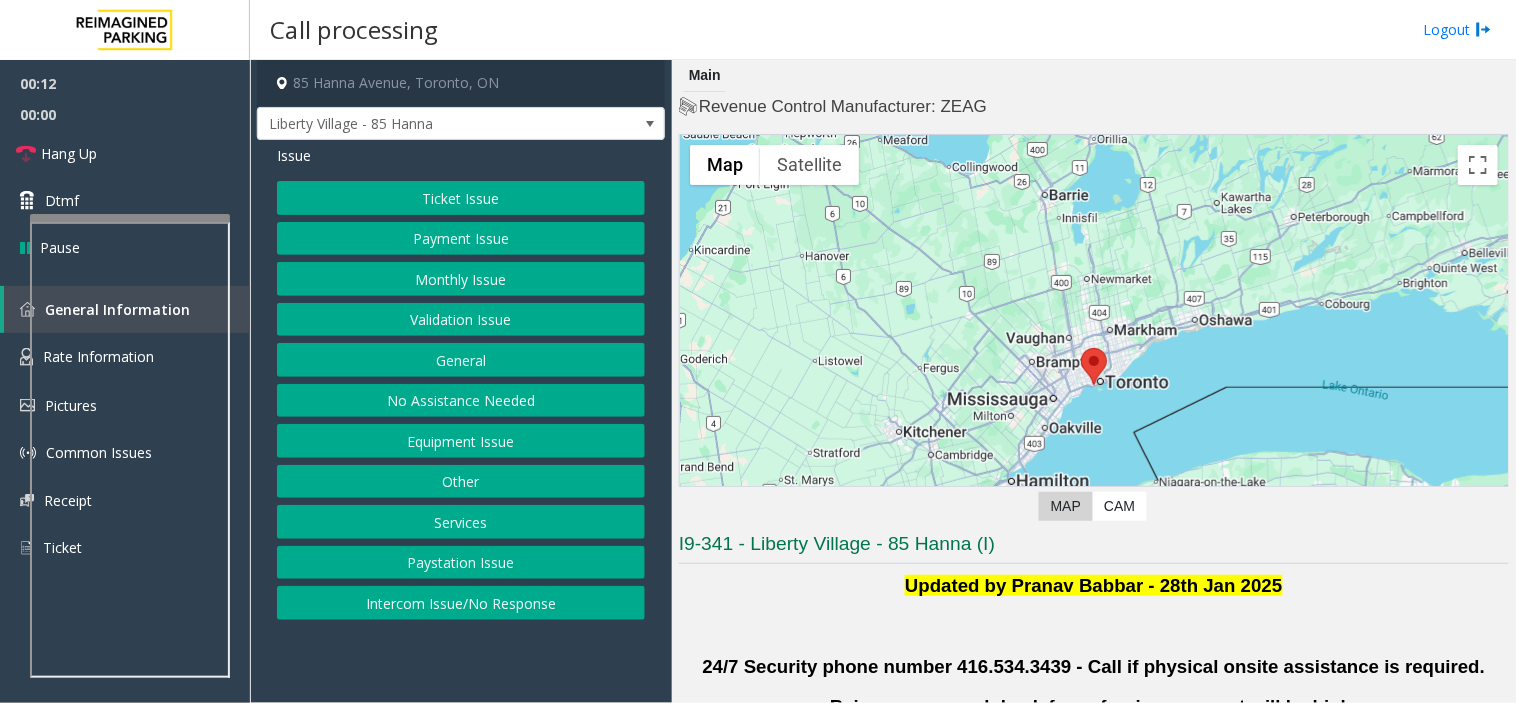 click on "Intercom Issue/No Response" 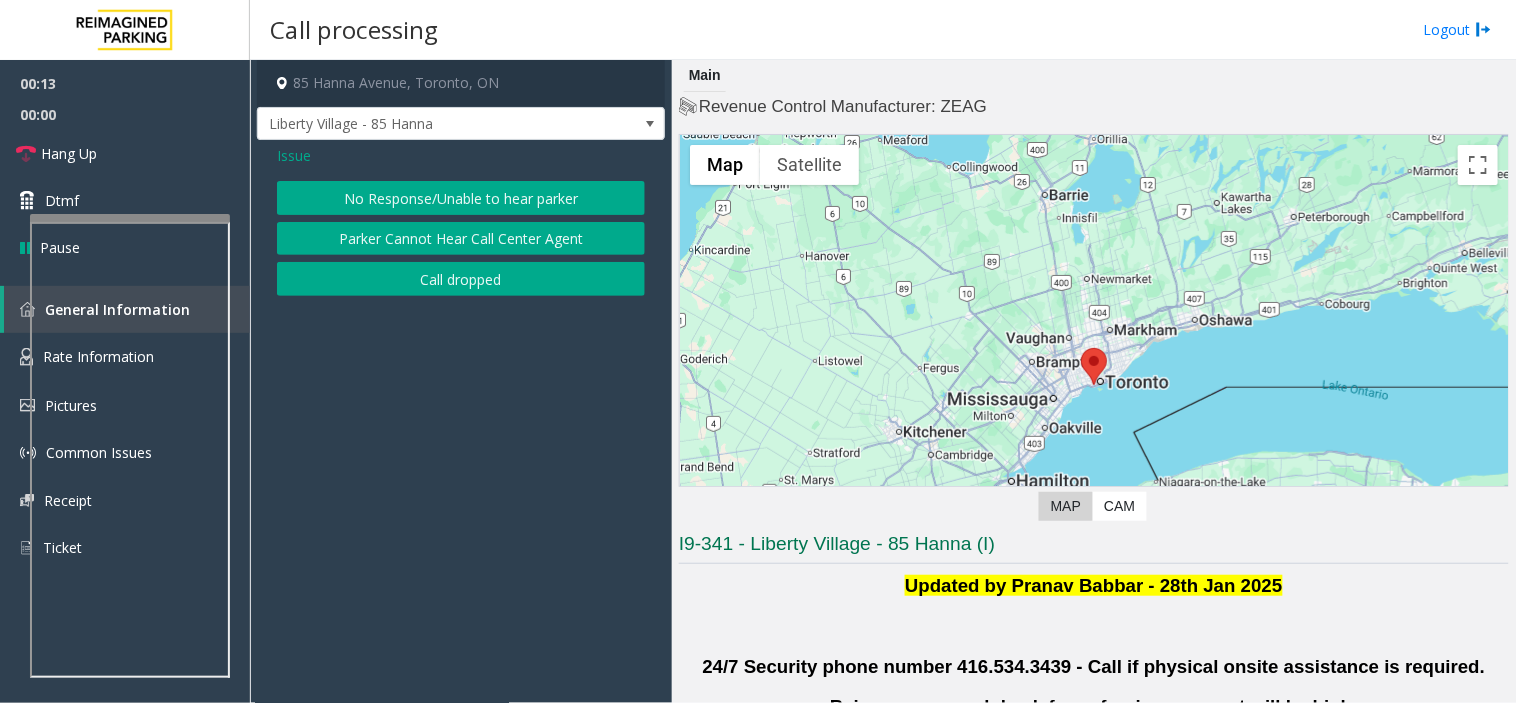 click on "No Response/Unable to hear parker" 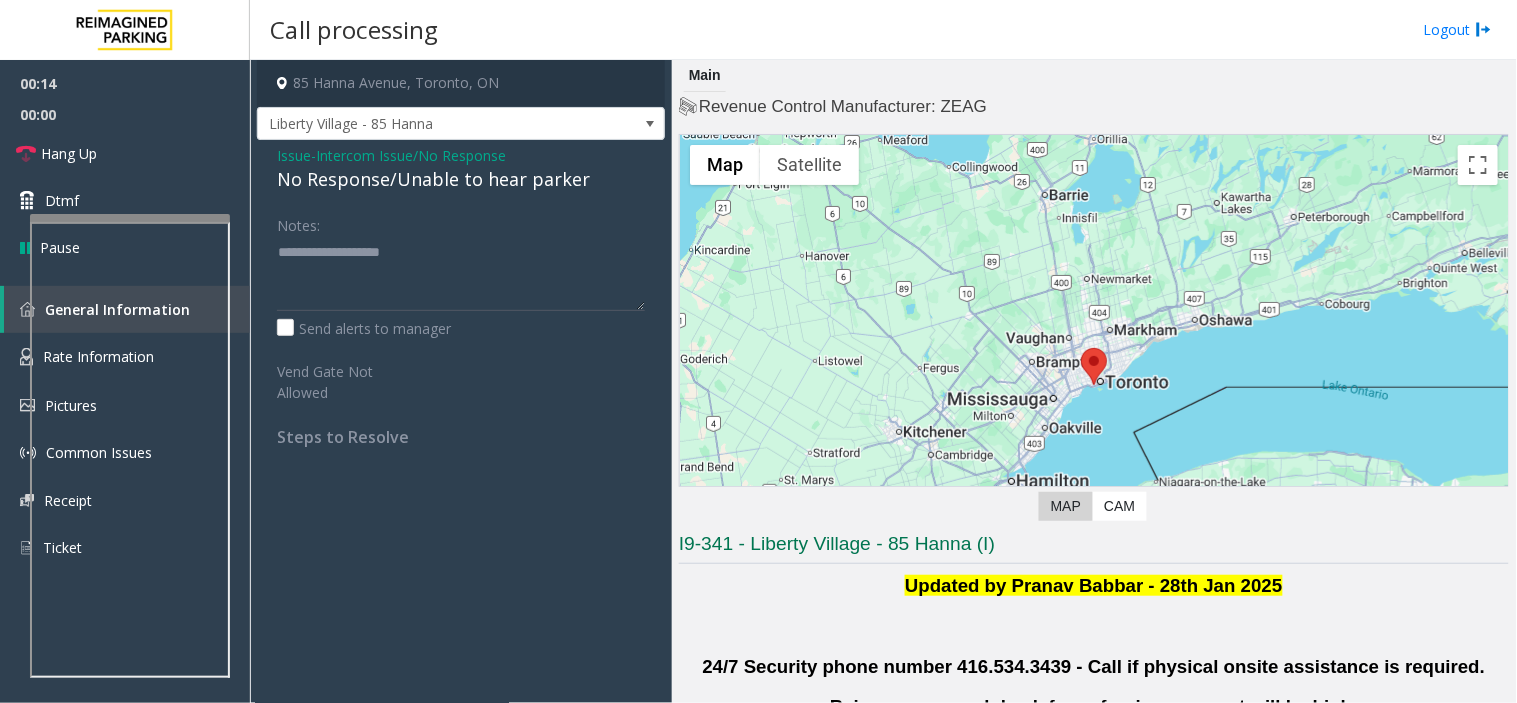 click on "No Response/Unable to hear parker" 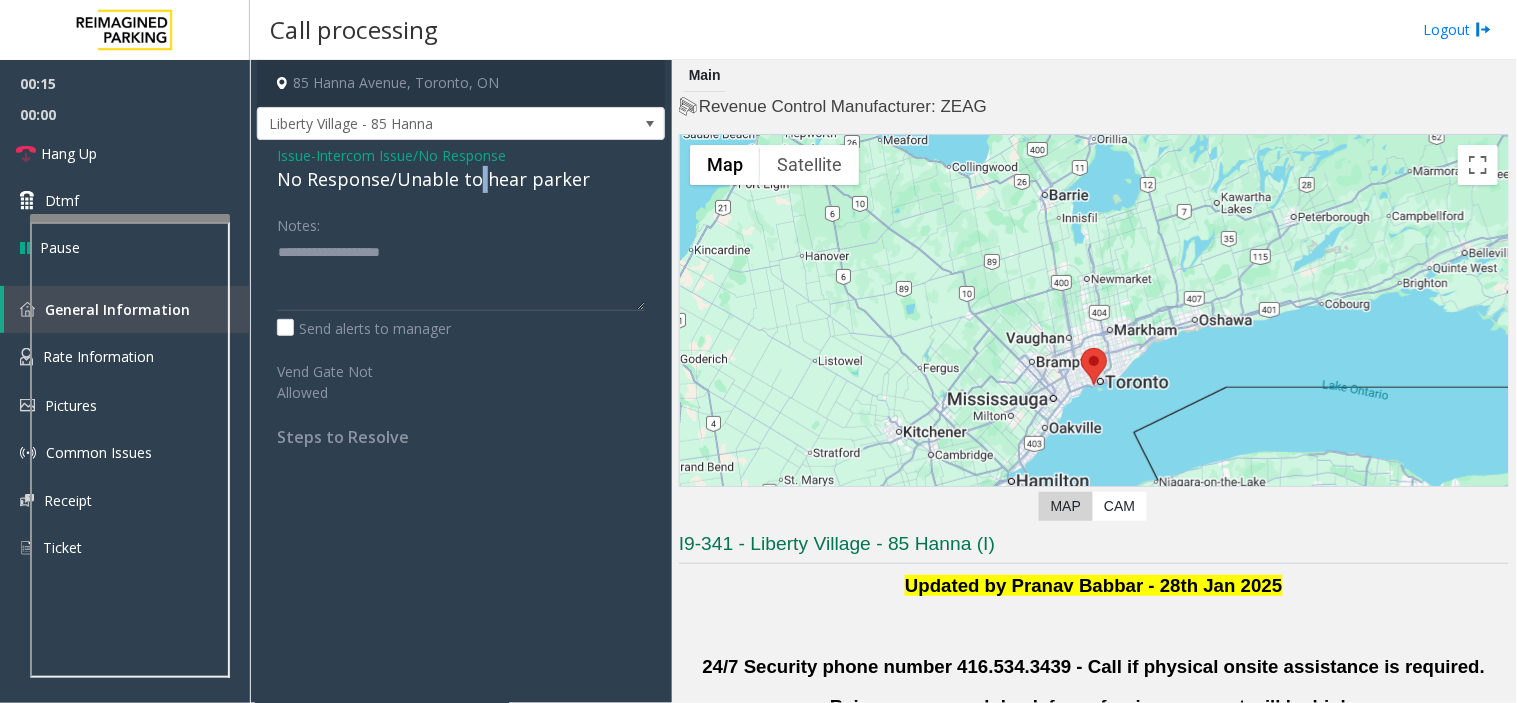 click on "No Response/Unable to hear parker" 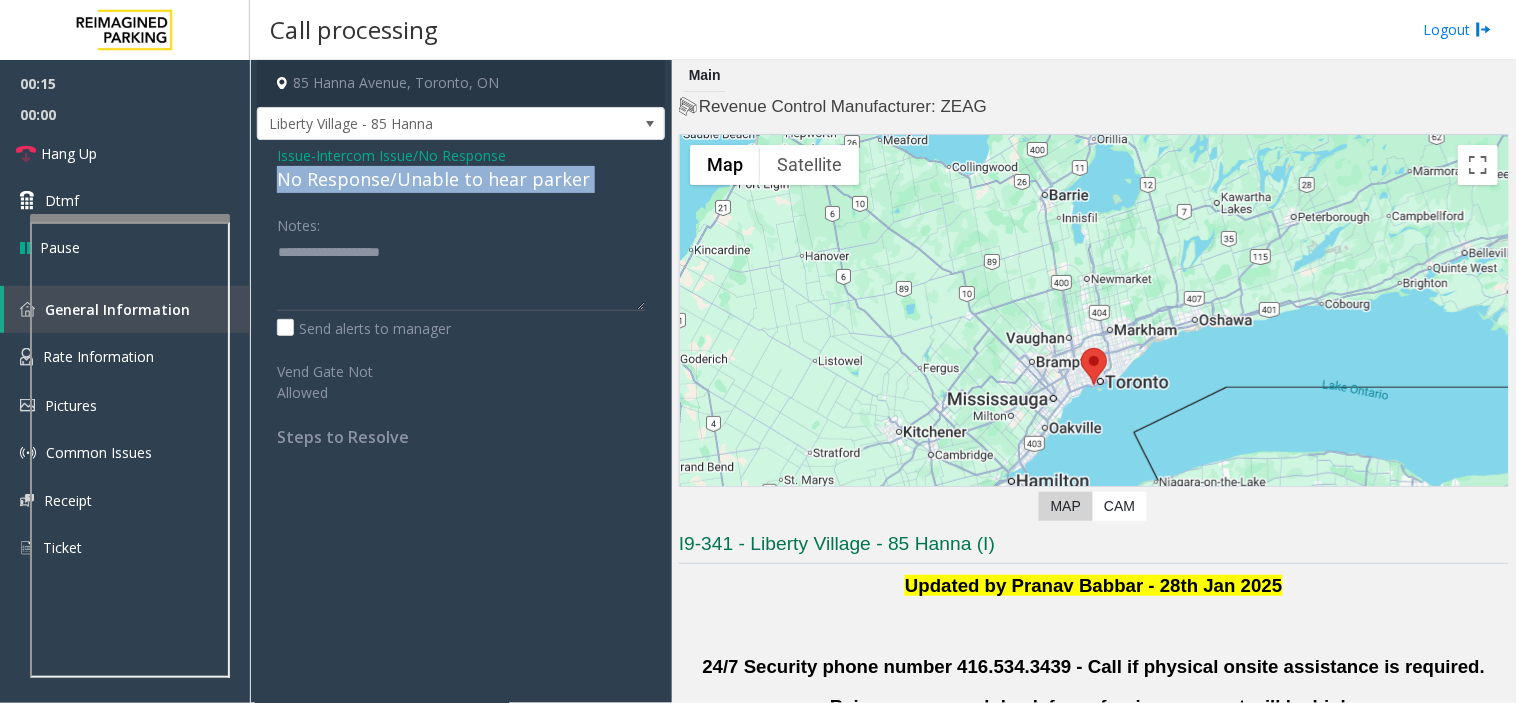click on "No Response/Unable to hear parker" 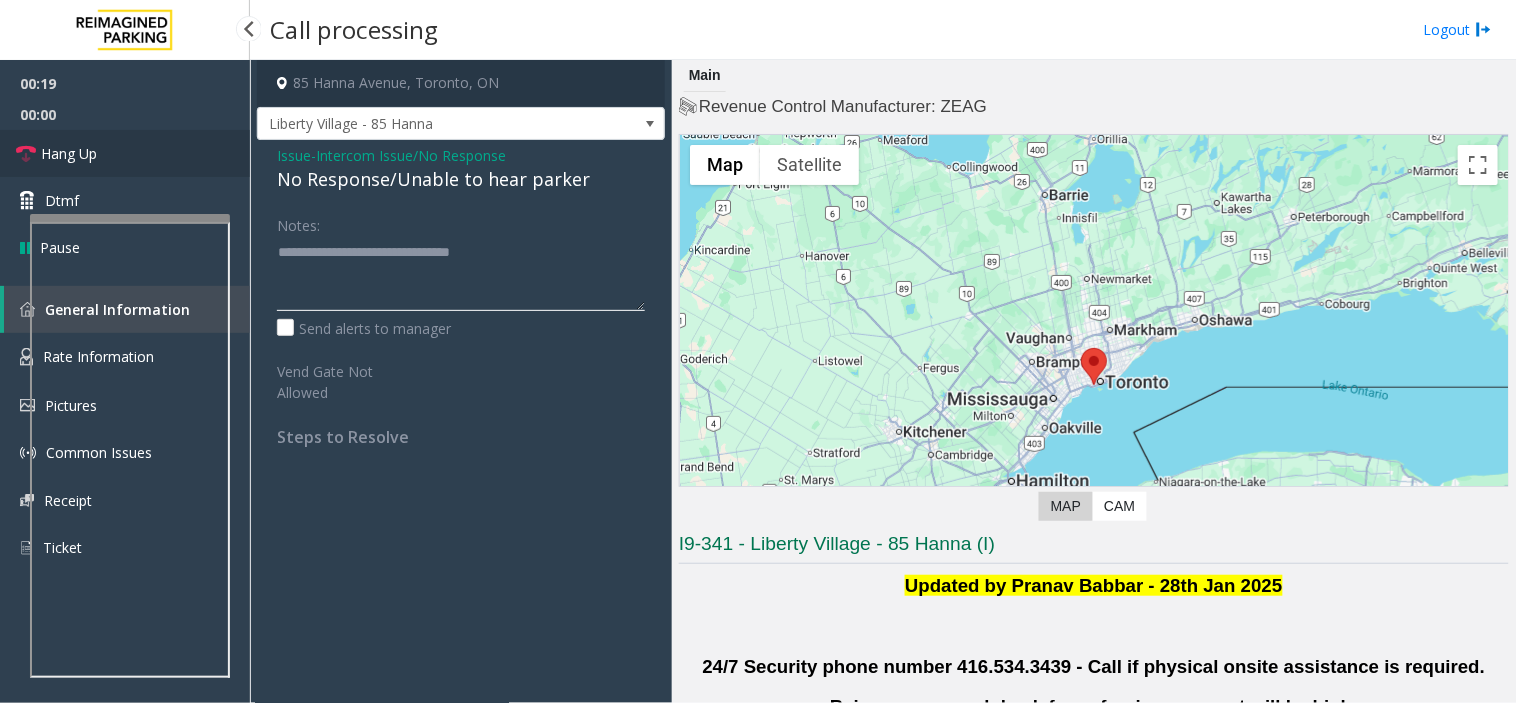 type on "**********" 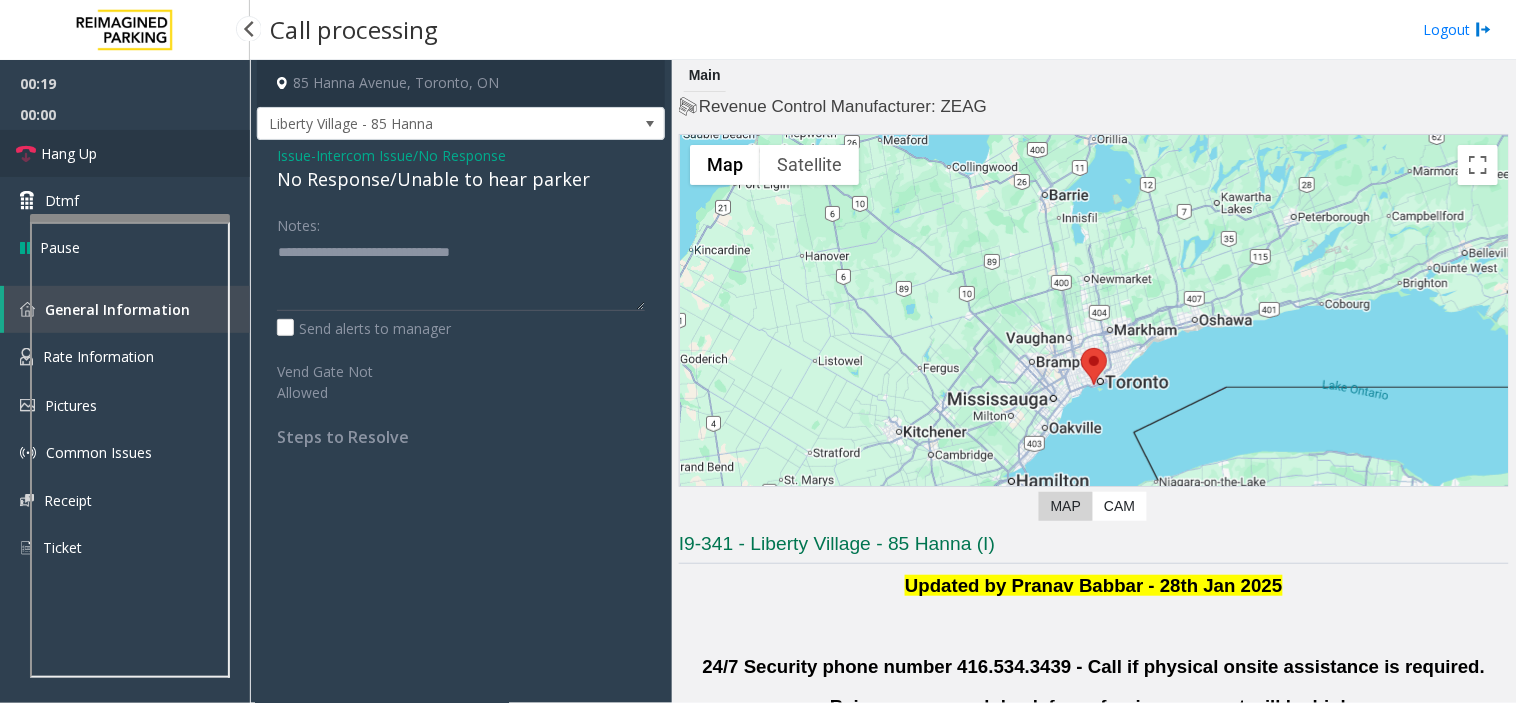 click on "Hang Up" at bounding box center [125, 153] 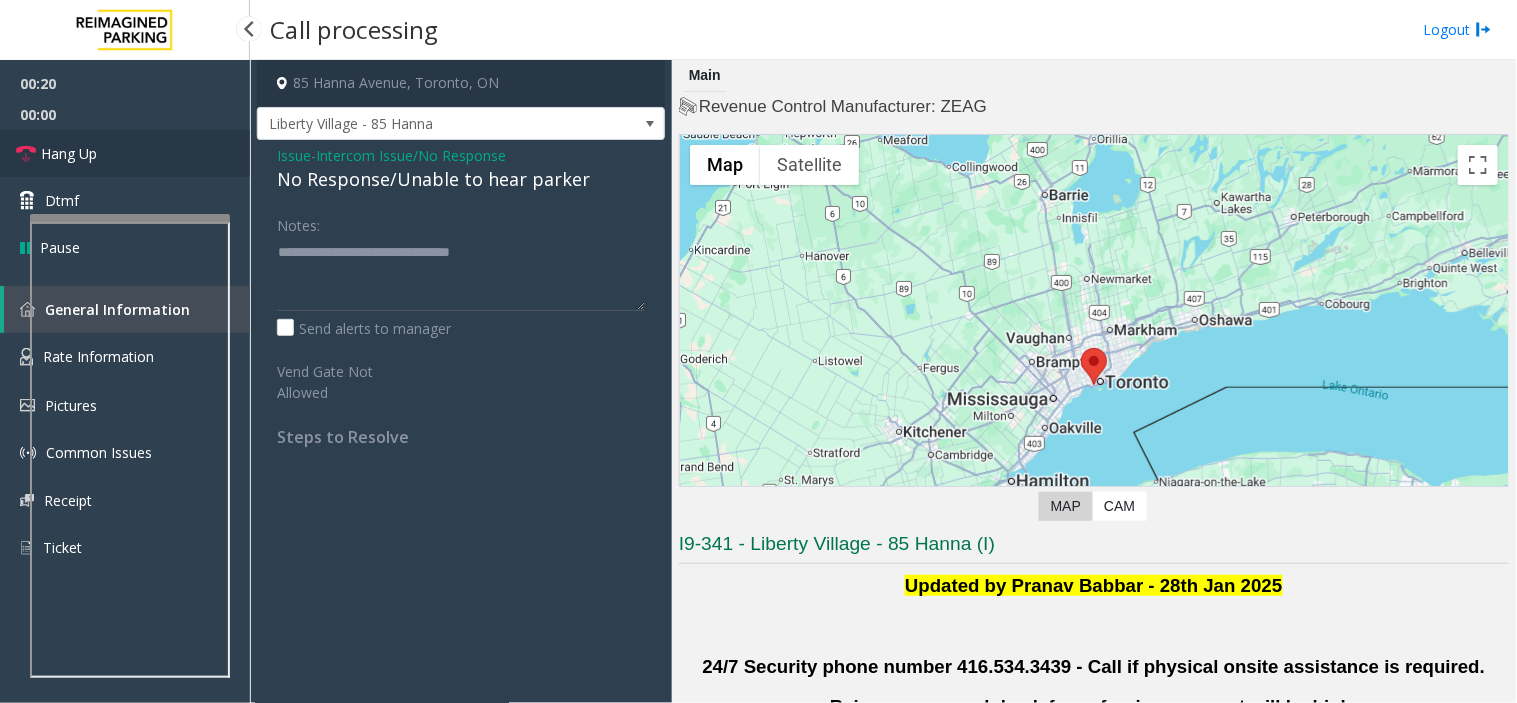 click on "Hang Up" at bounding box center [125, 153] 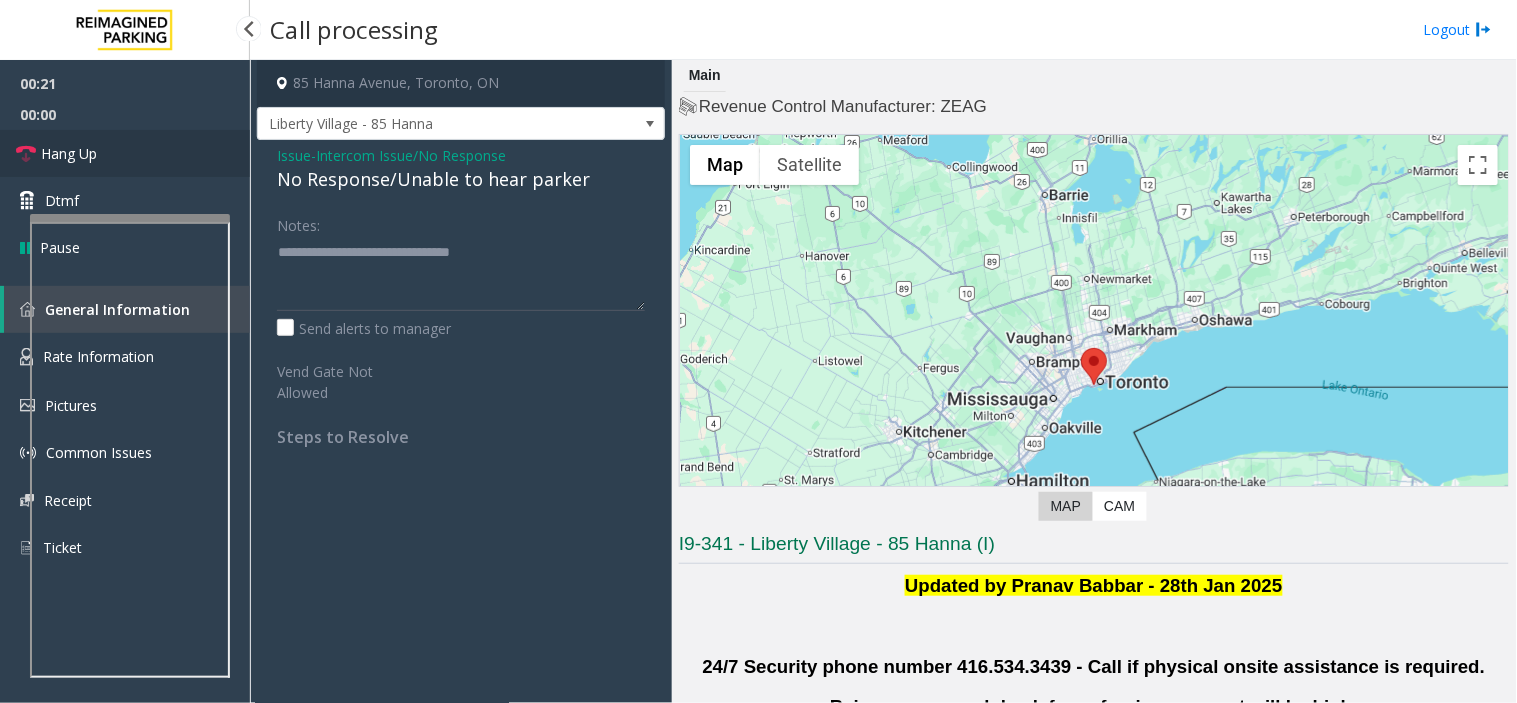 click on "Hang Up" at bounding box center (125, 153) 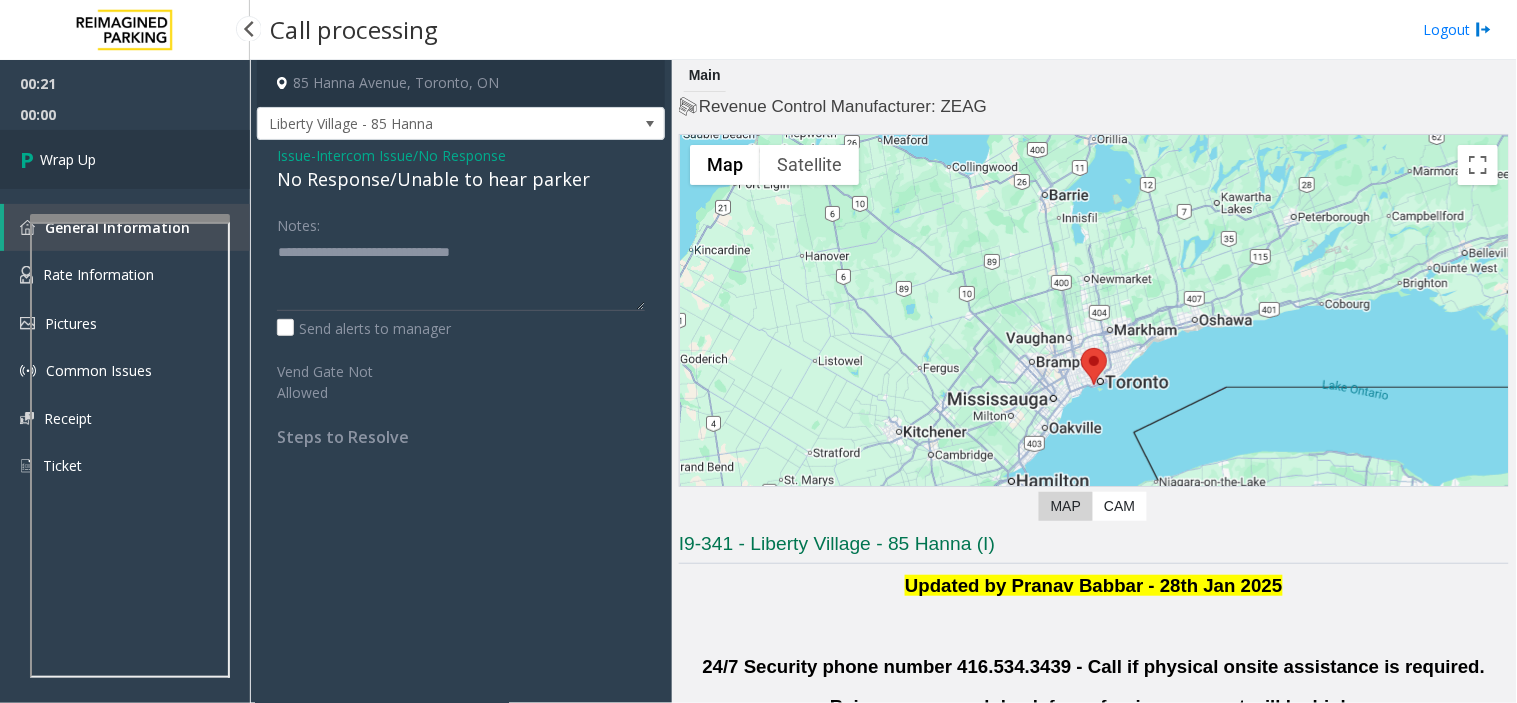 click on "Wrap Up" at bounding box center (125, 159) 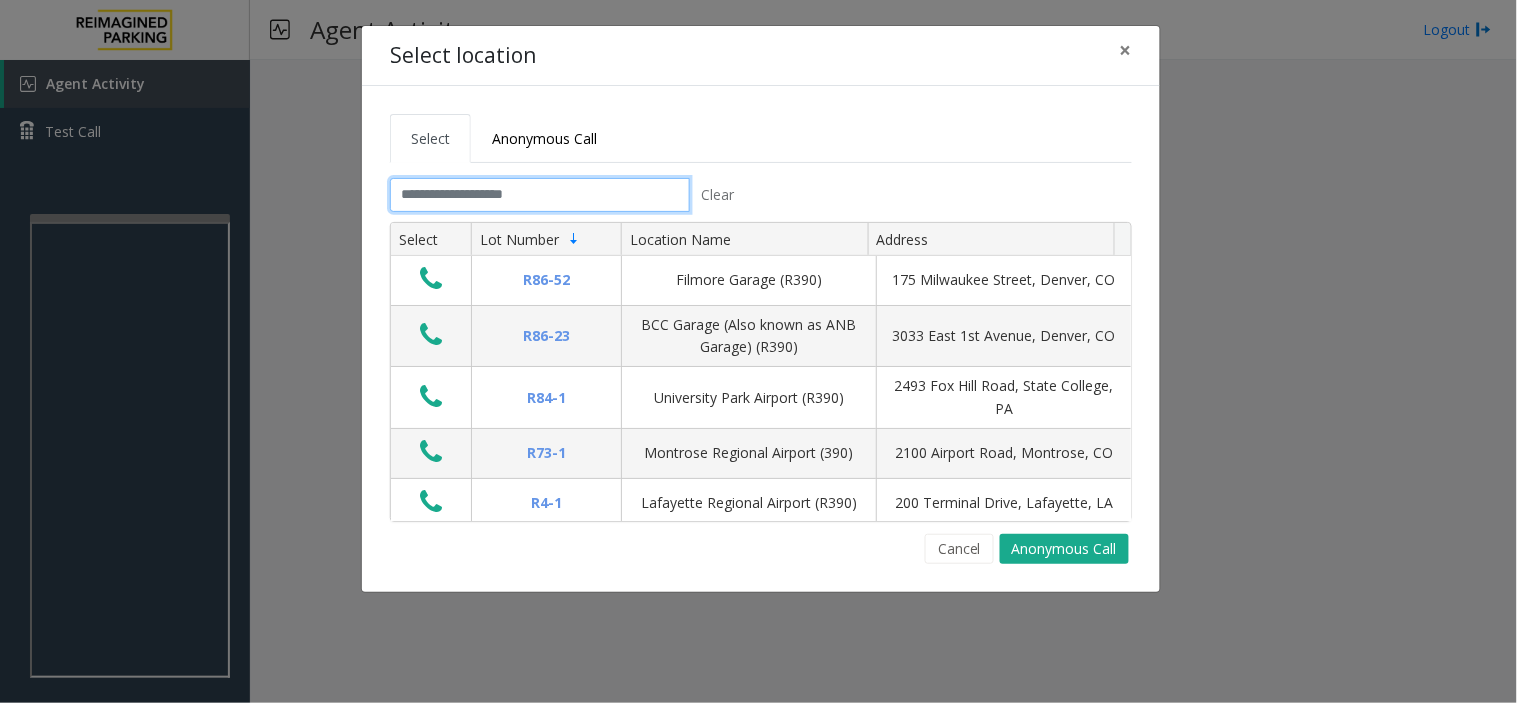 click 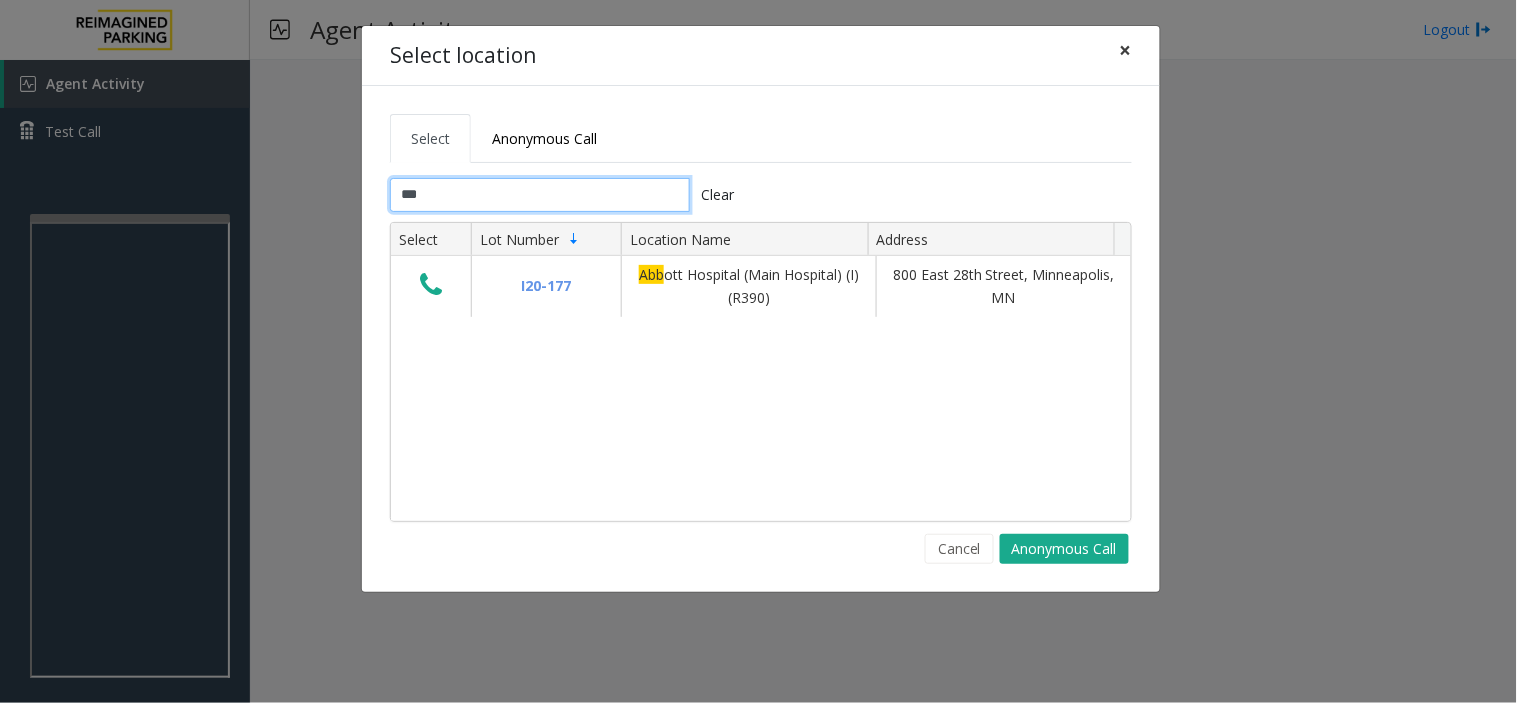 type on "***" 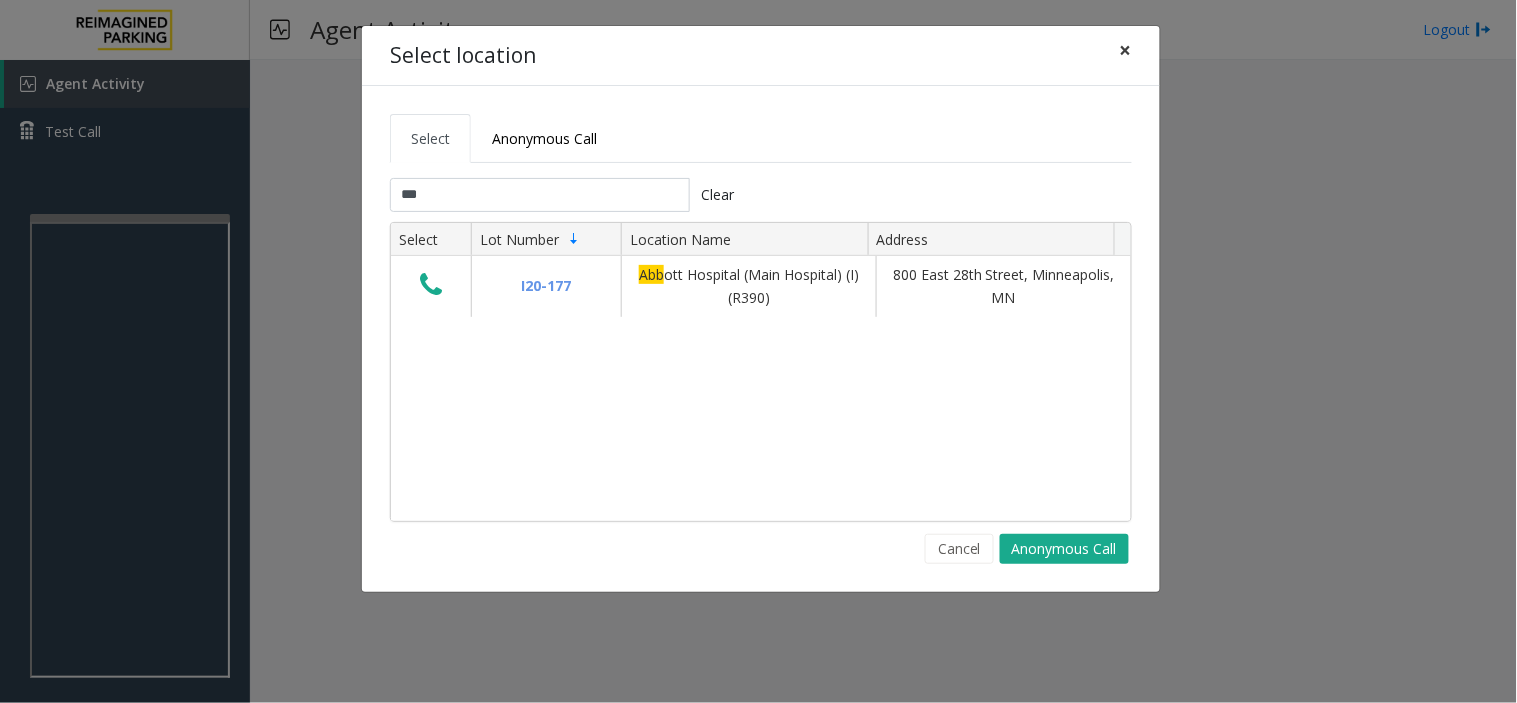 click on "×" 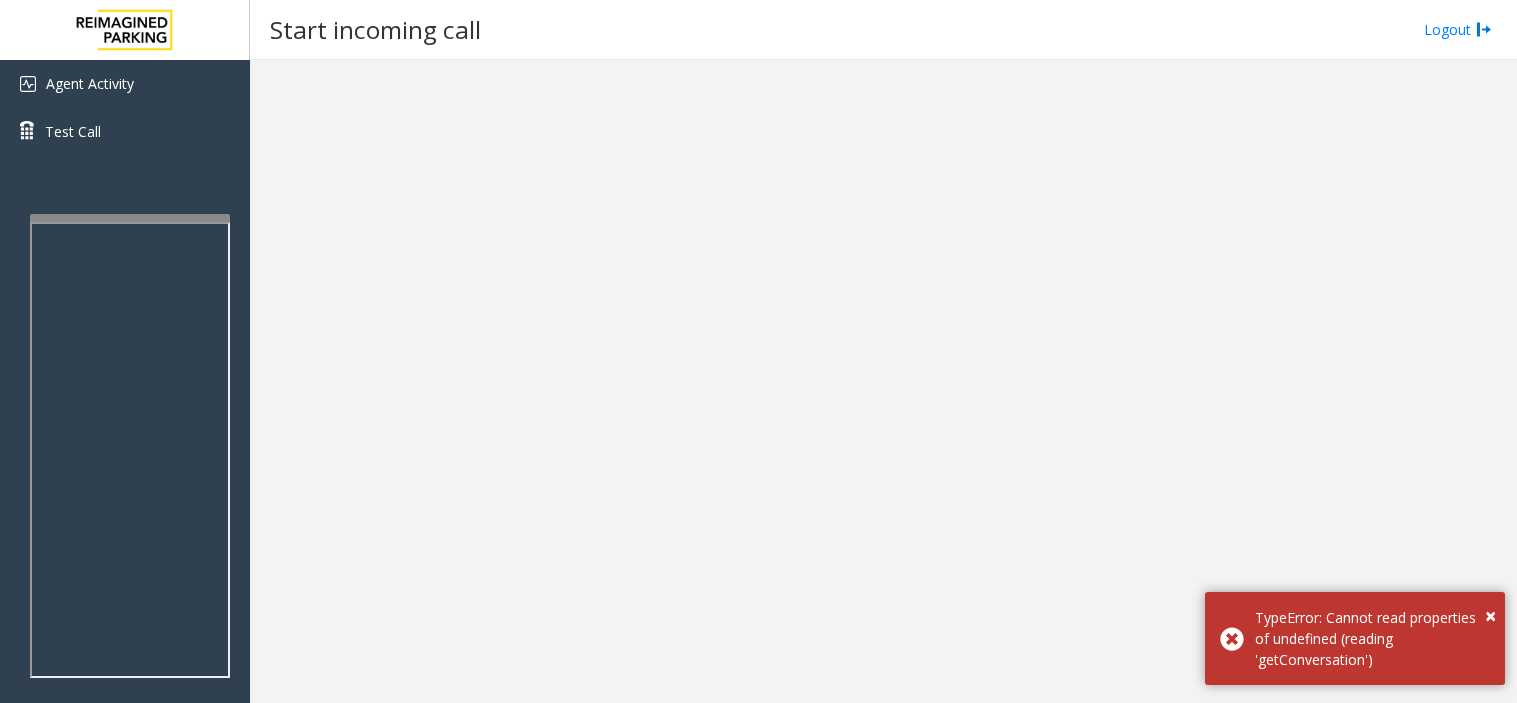 scroll, scrollTop: 0, scrollLeft: 0, axis: both 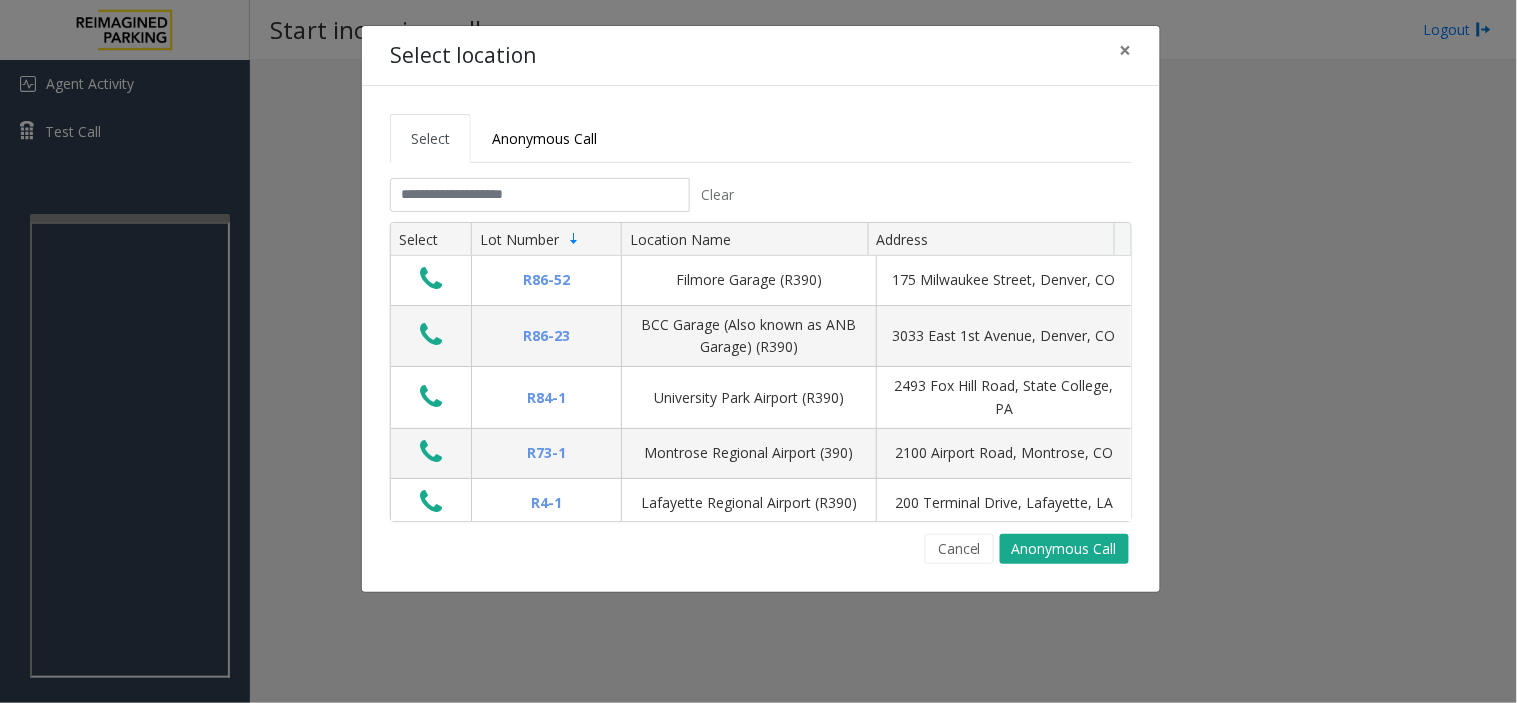 click on "Select location ×" 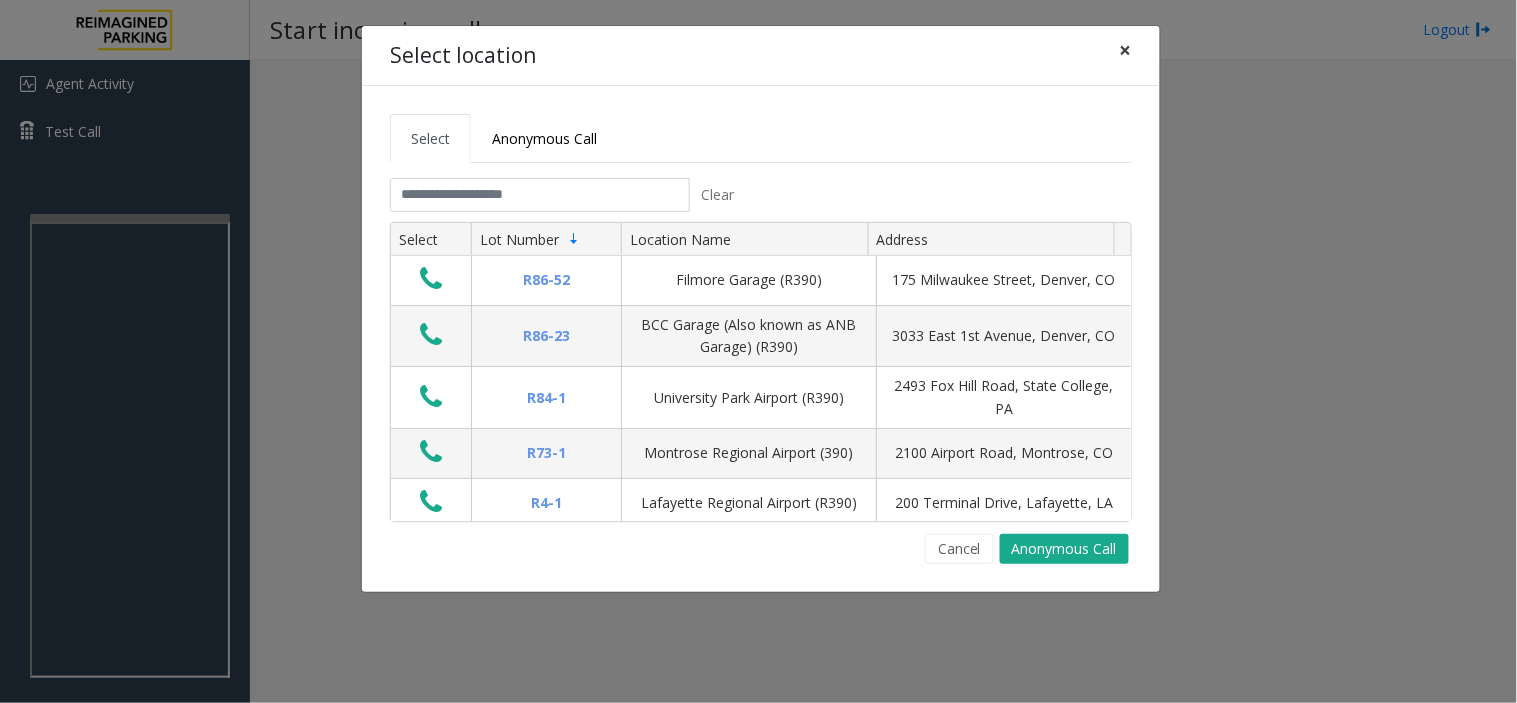drag, startPoint x: 1128, startPoint y: 61, endPoint x: 1104, endPoint y: 72, distance: 26.400757 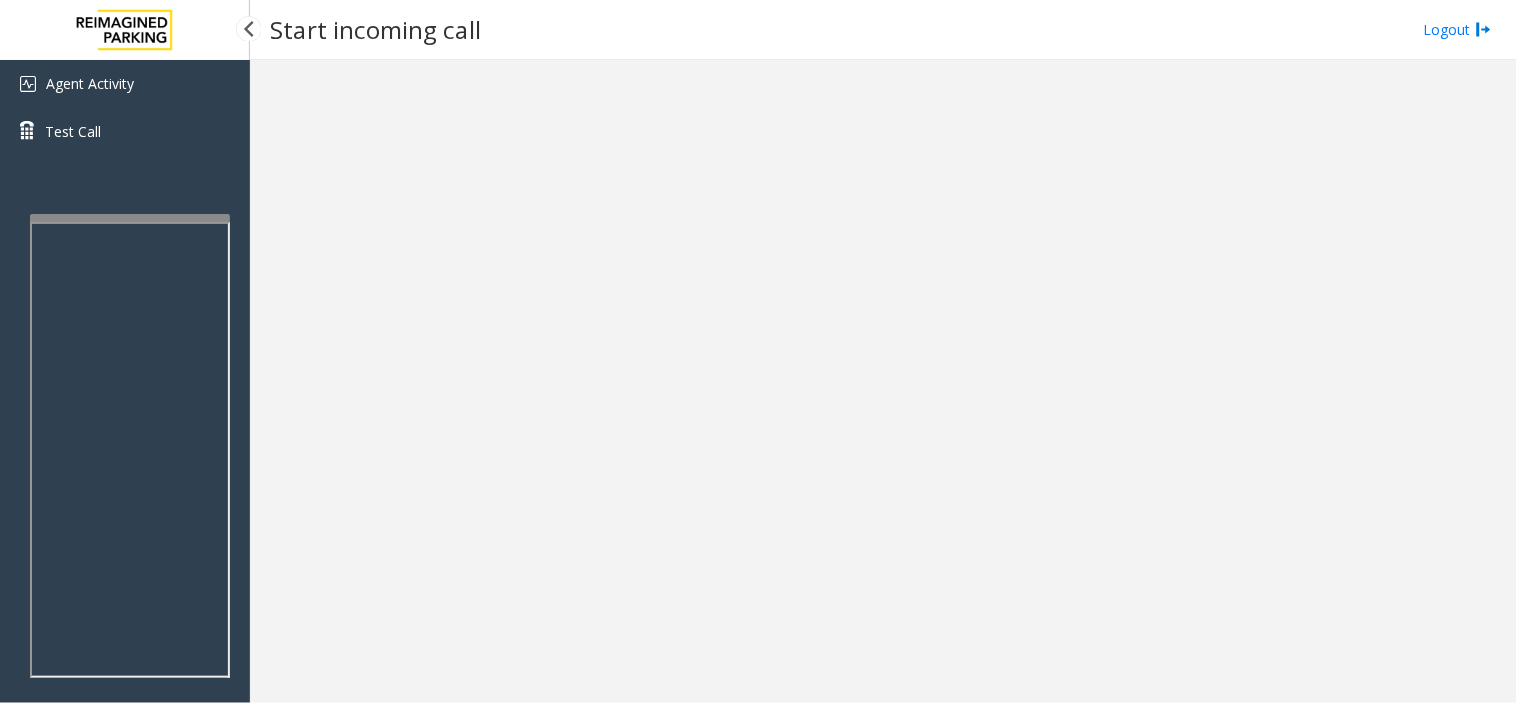 click on "Agent Activity Test Call" at bounding box center (125, 411) 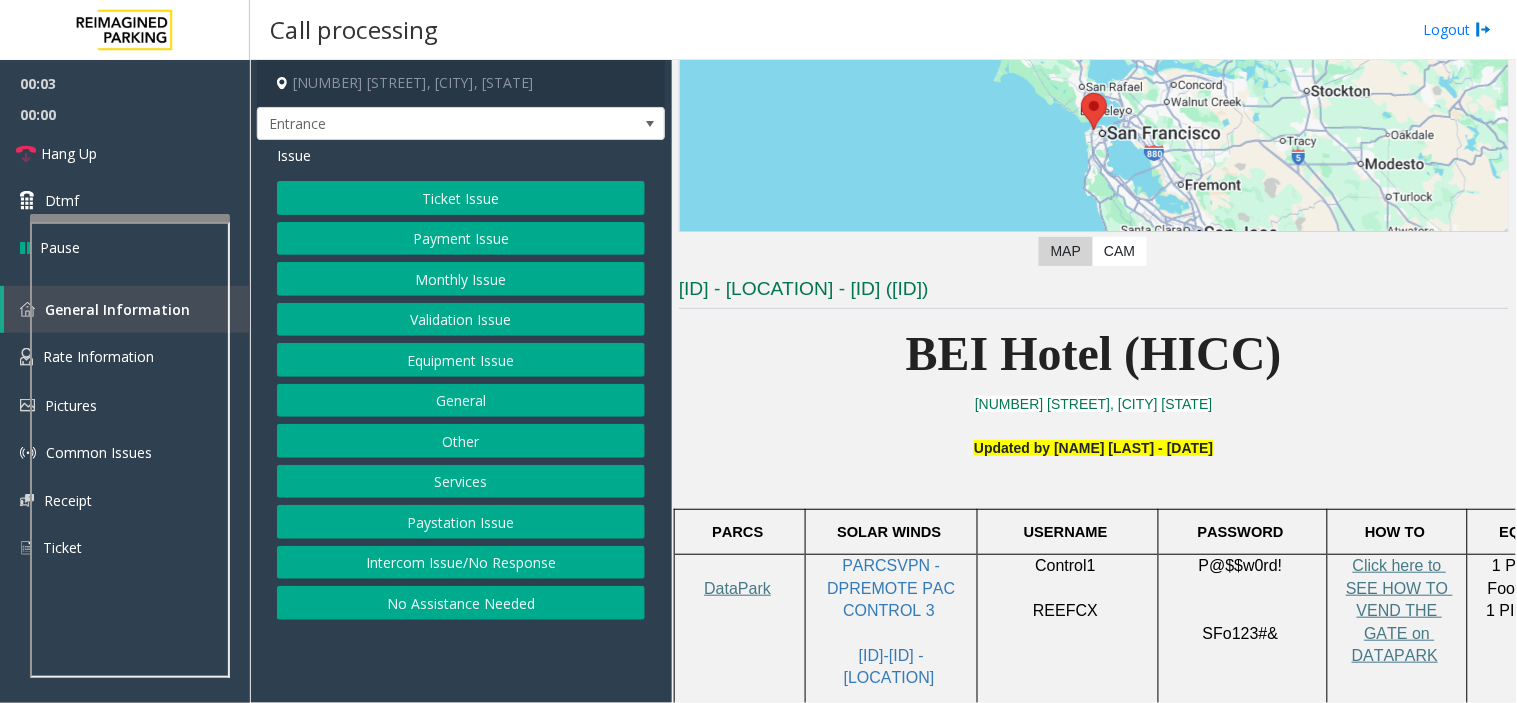scroll, scrollTop: 222, scrollLeft: 0, axis: vertical 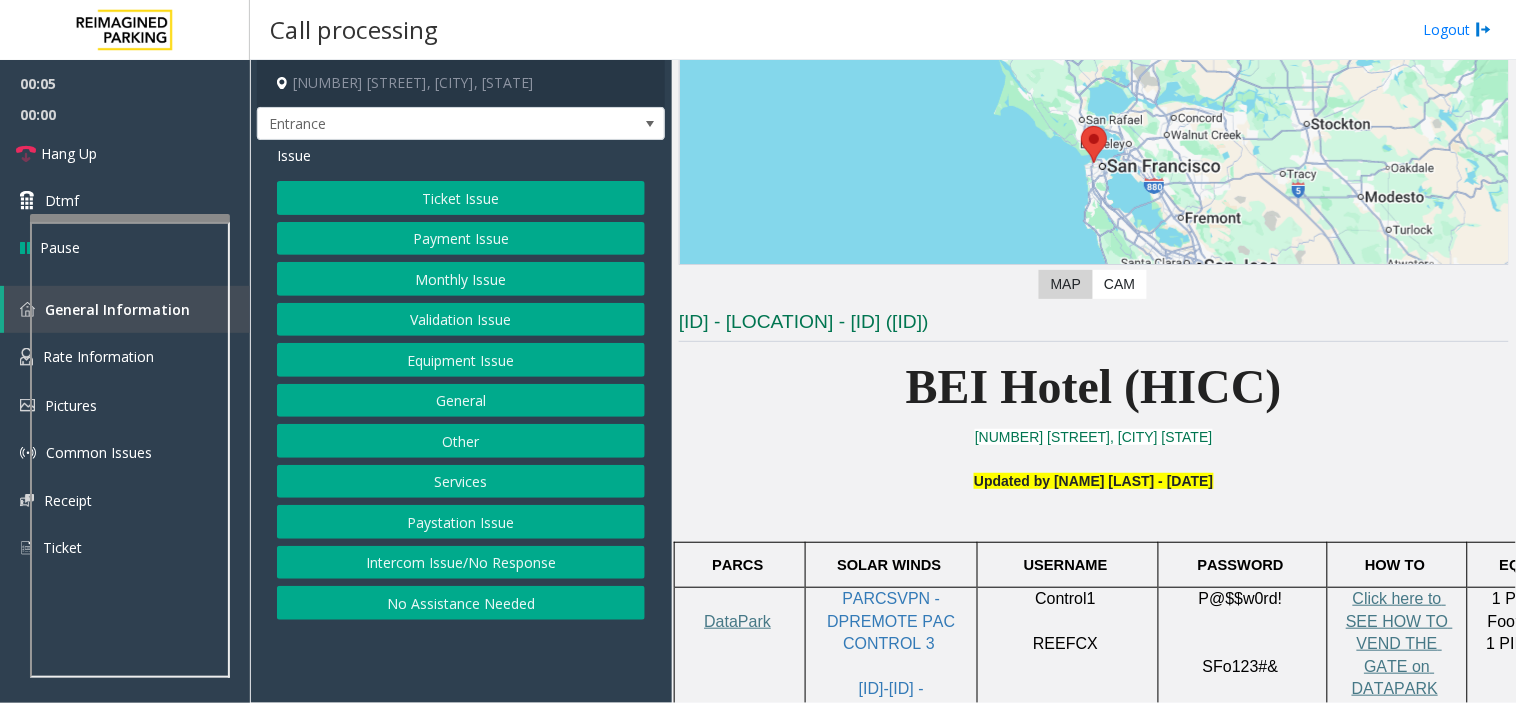 click on "Intercom Issue/No Response" 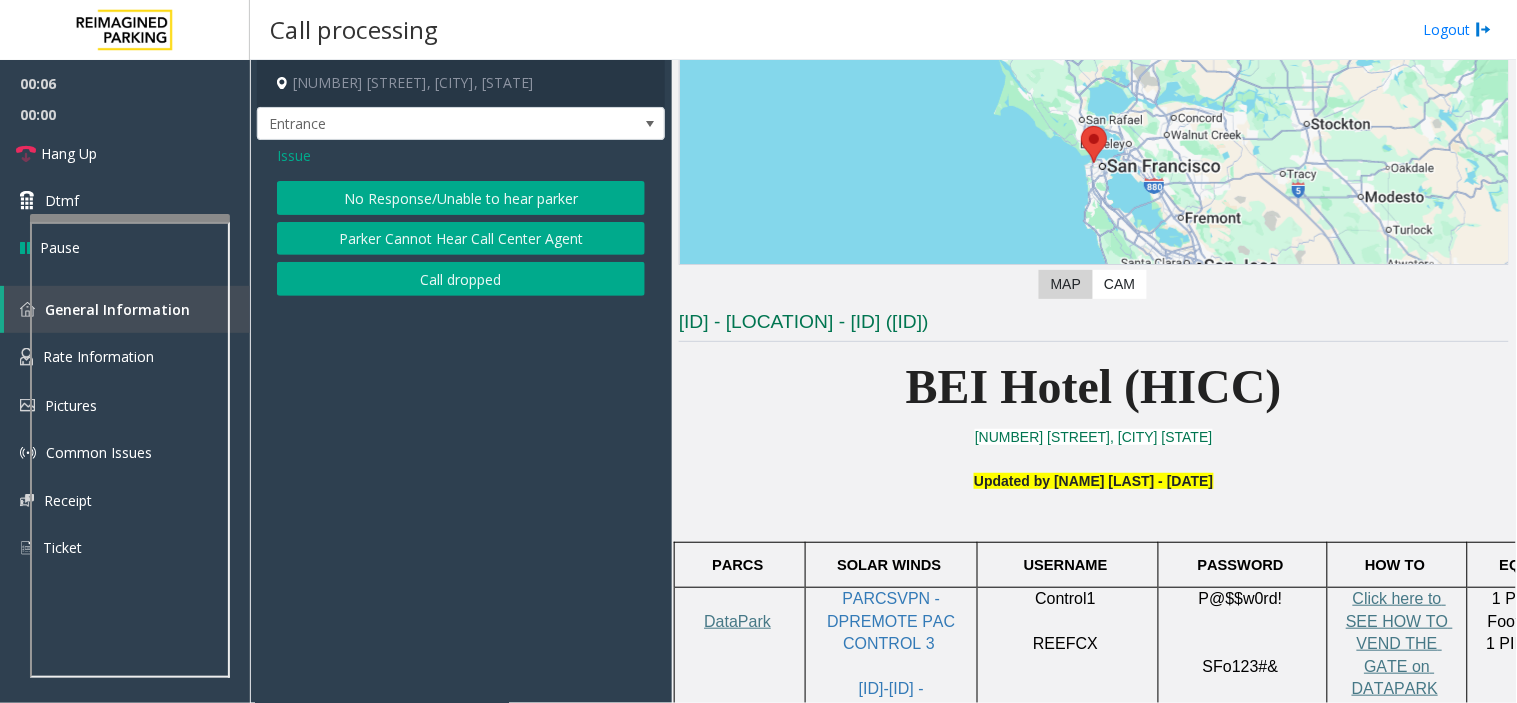 click on "No Response/Unable to hear parker" 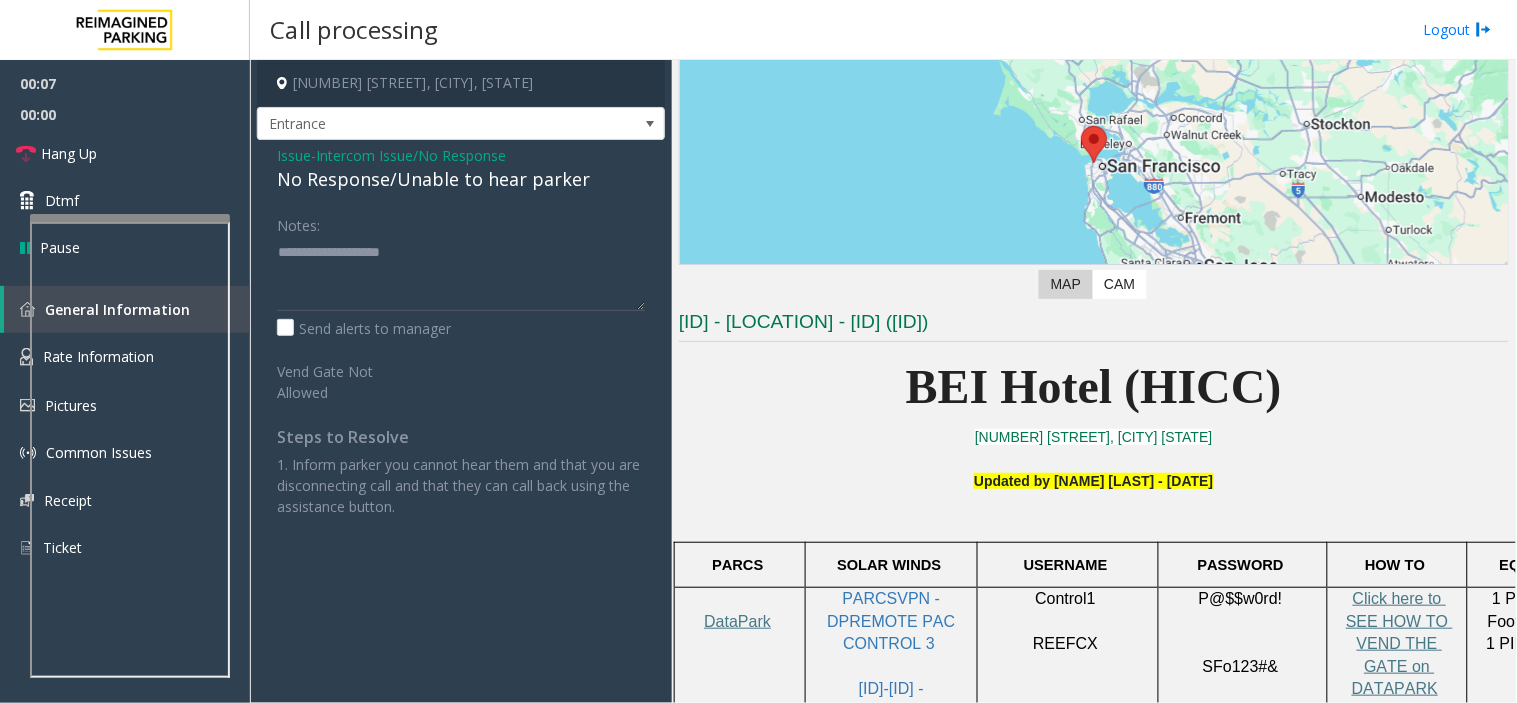 click on "No Response/Unable to hear parker" 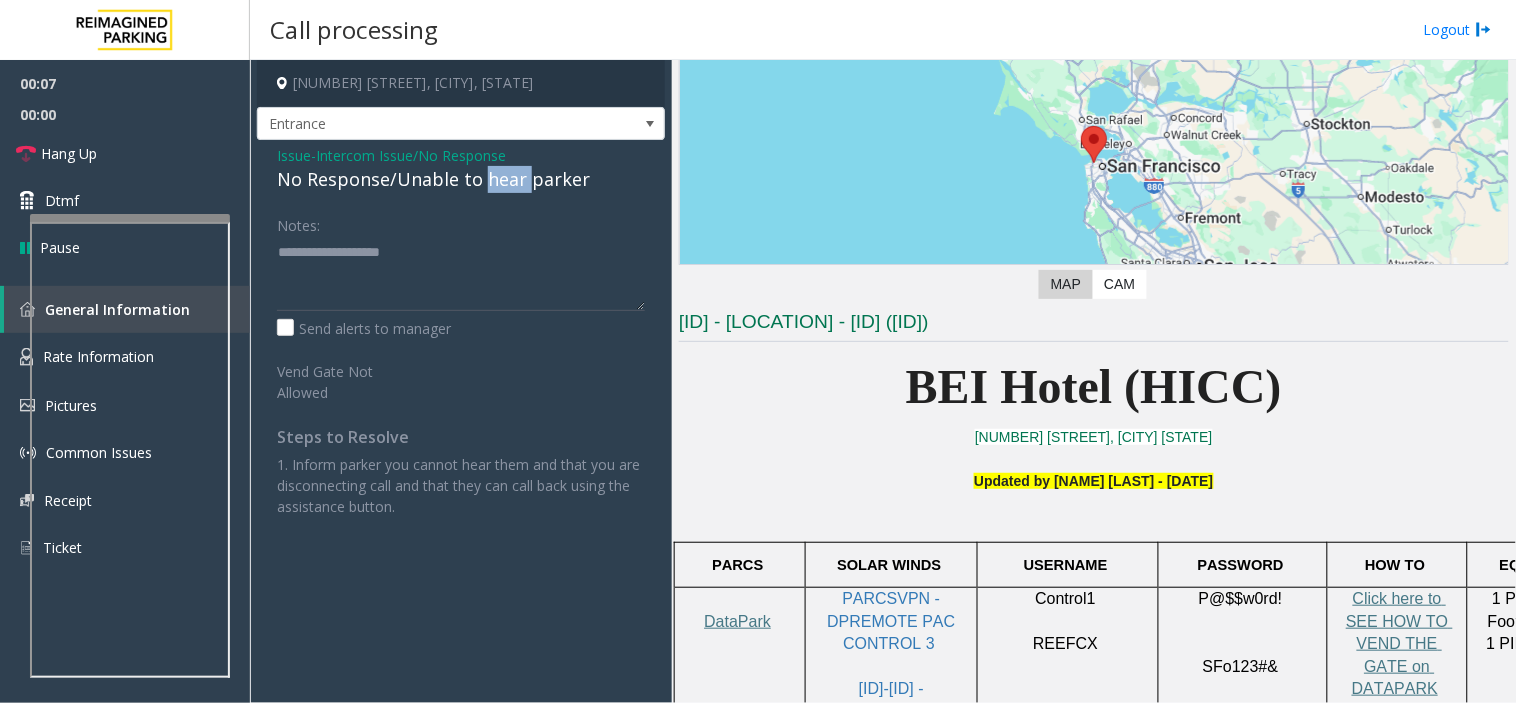 click on "No Response/Unable to hear parker" 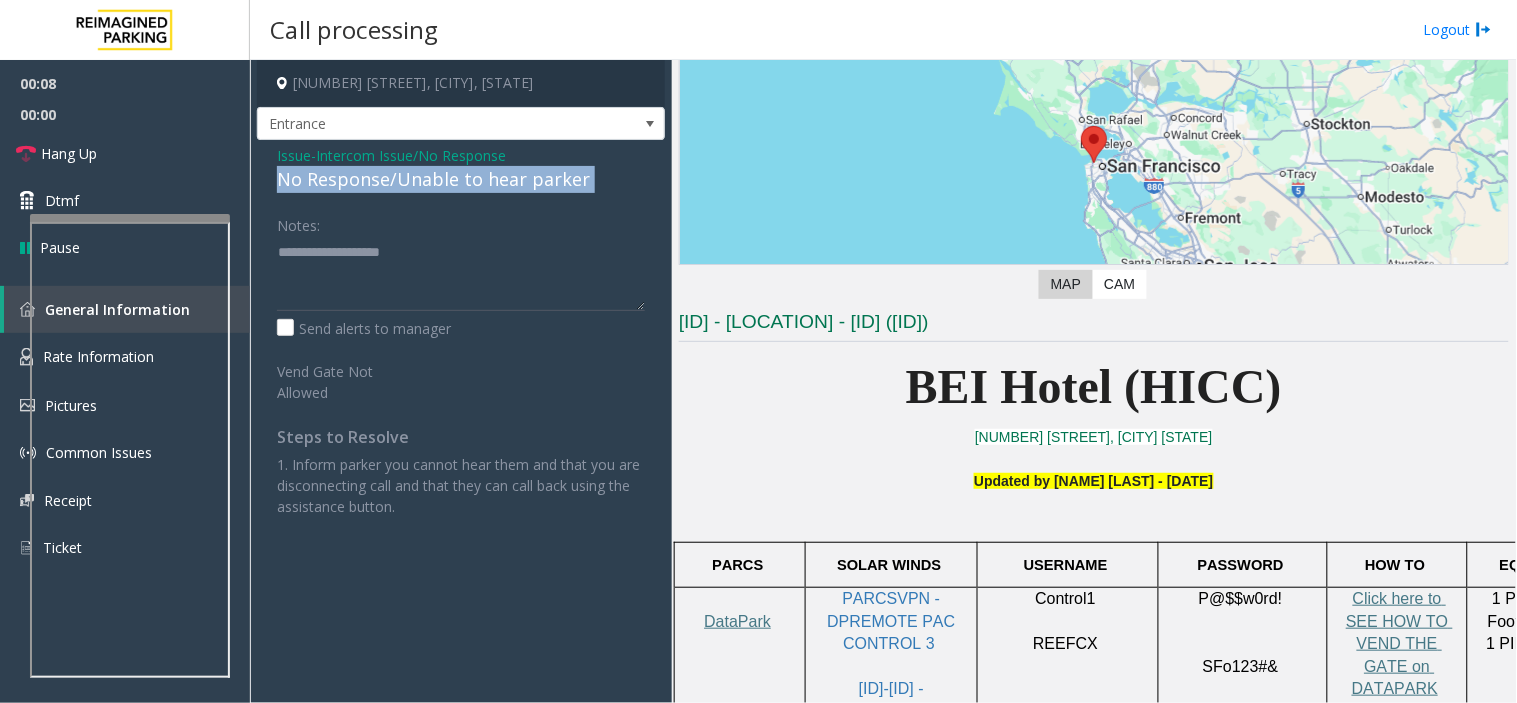click on "No Response/Unable to hear parker" 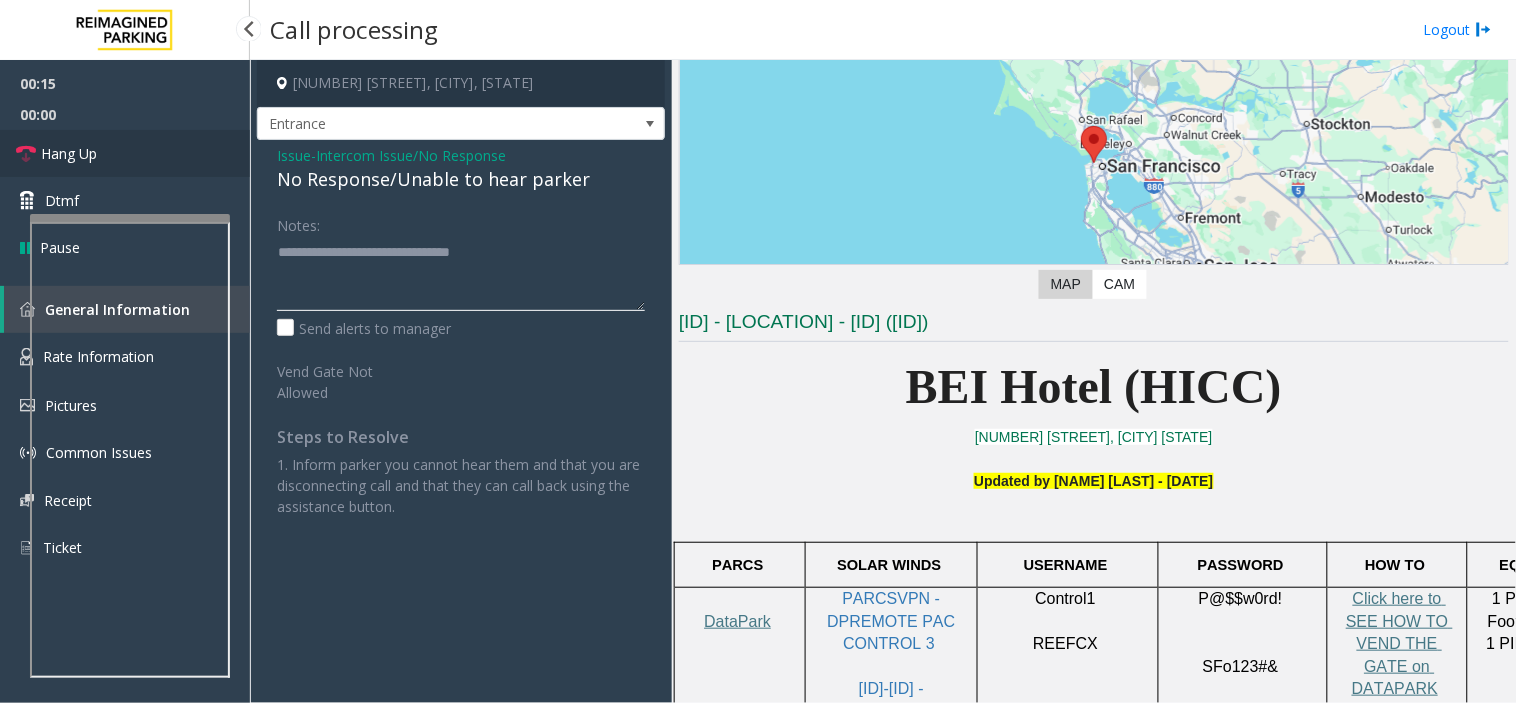 type on "**********" 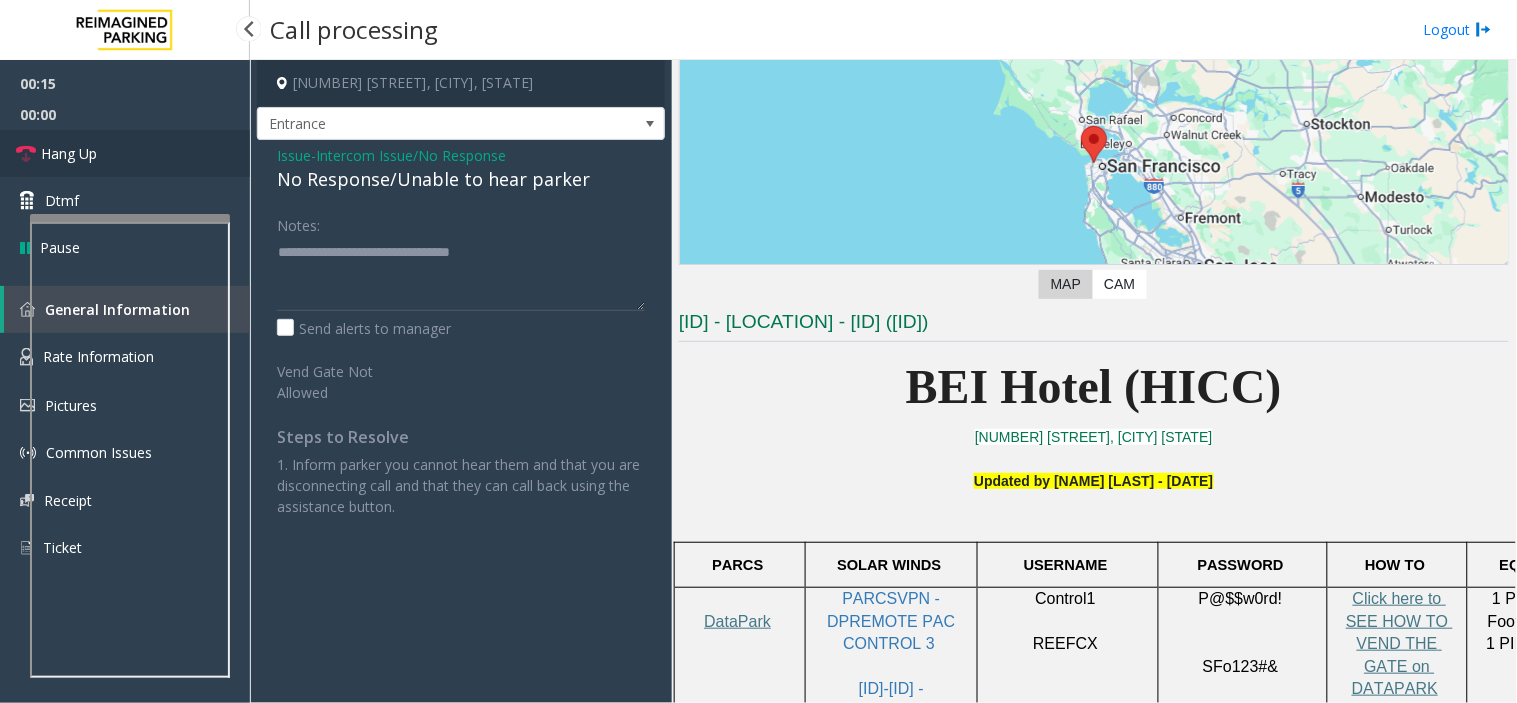 click on "Hang Up" at bounding box center [125, 153] 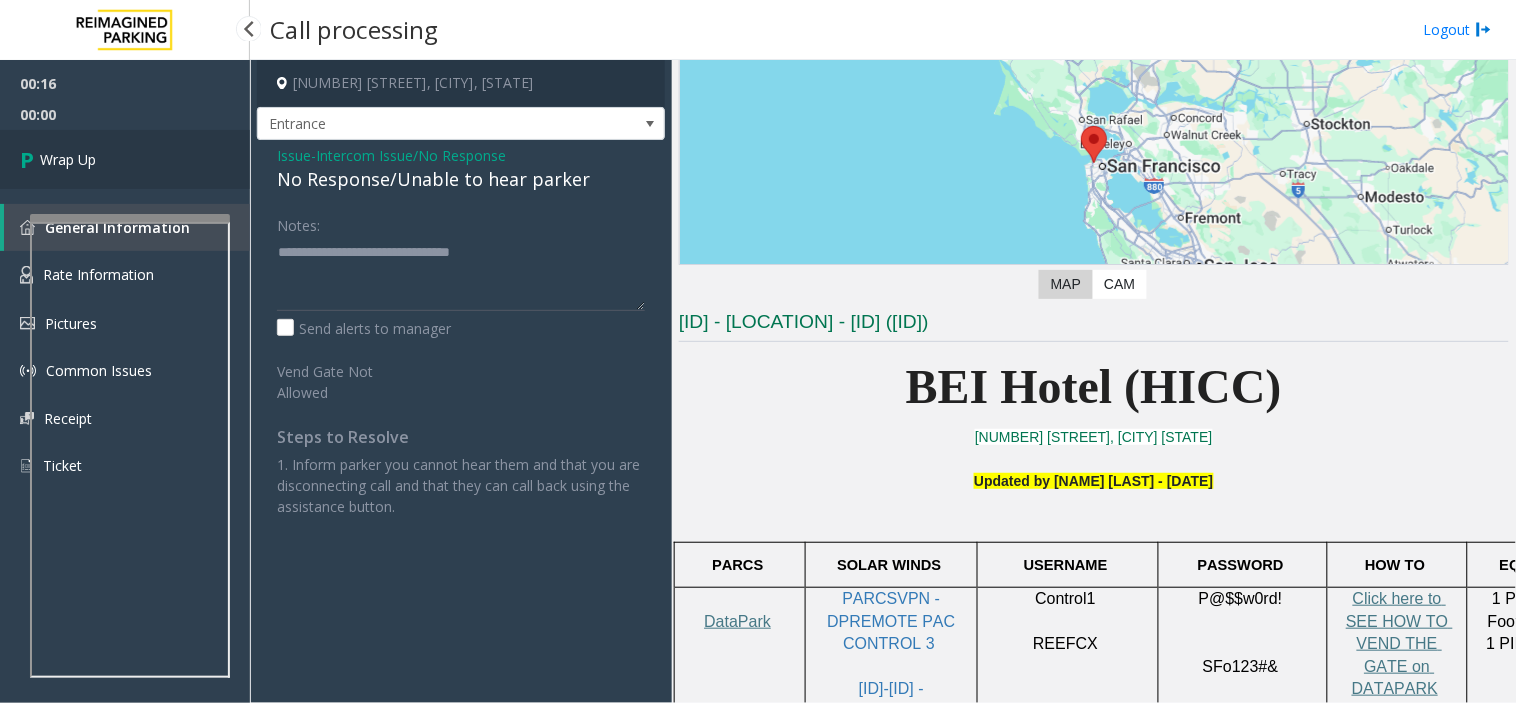 click on "Wrap Up" at bounding box center [125, 159] 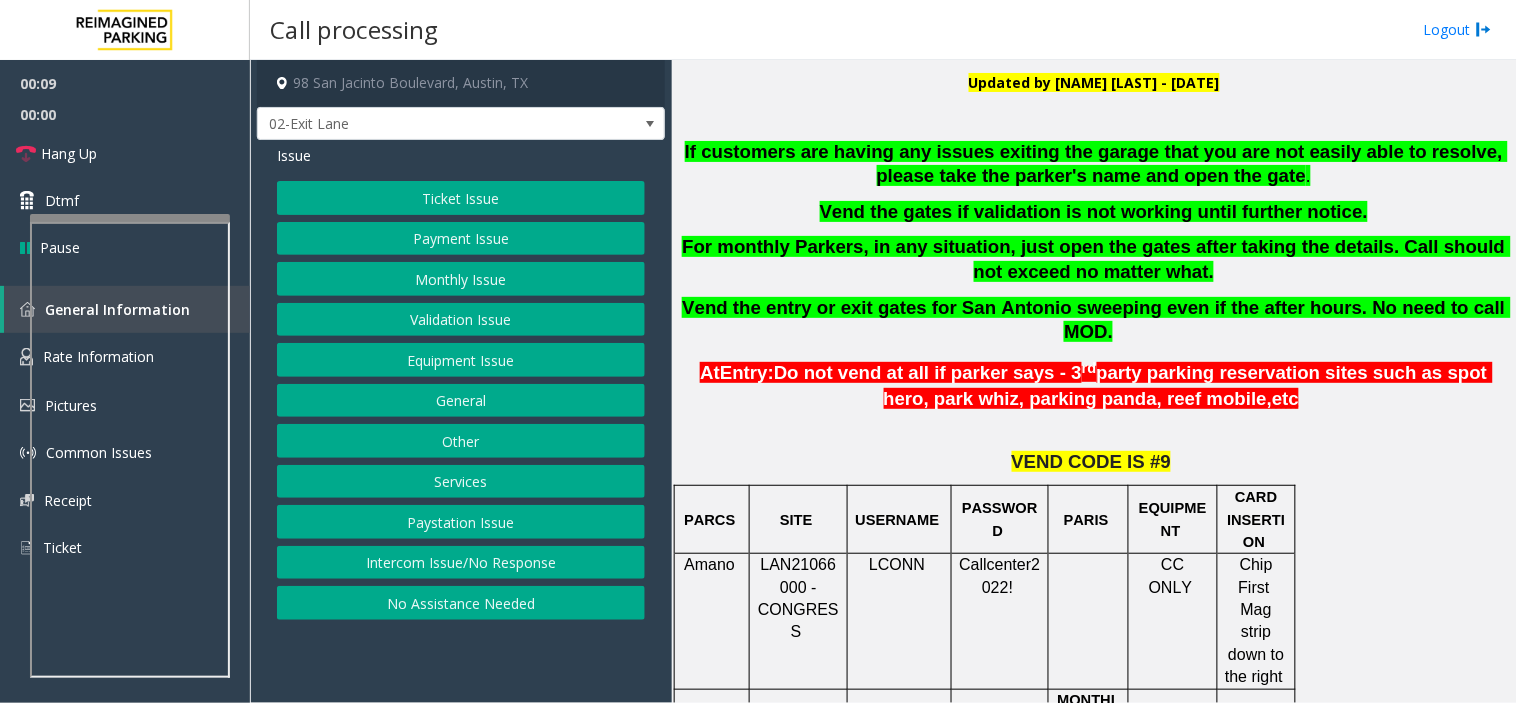 scroll, scrollTop: 555, scrollLeft: 0, axis: vertical 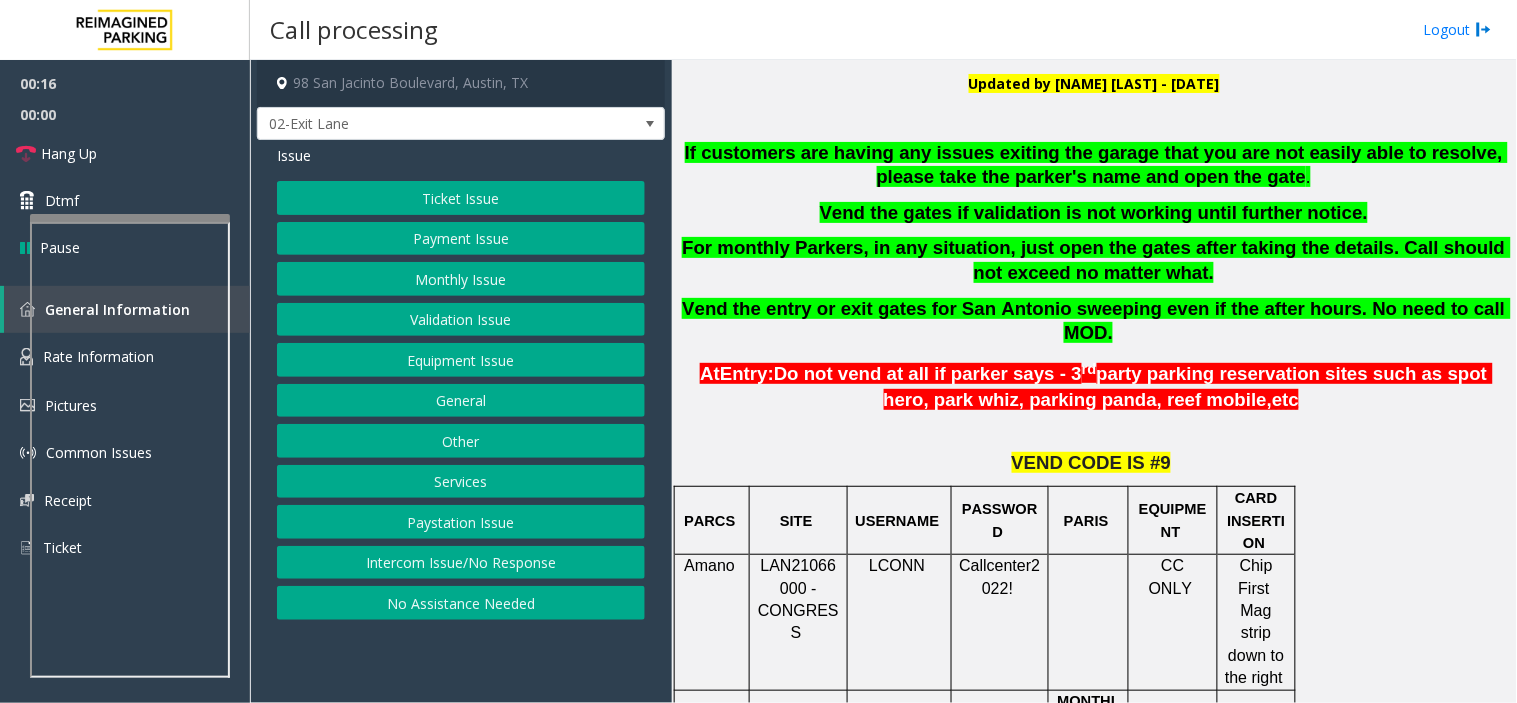 click on "Monthly Issue" 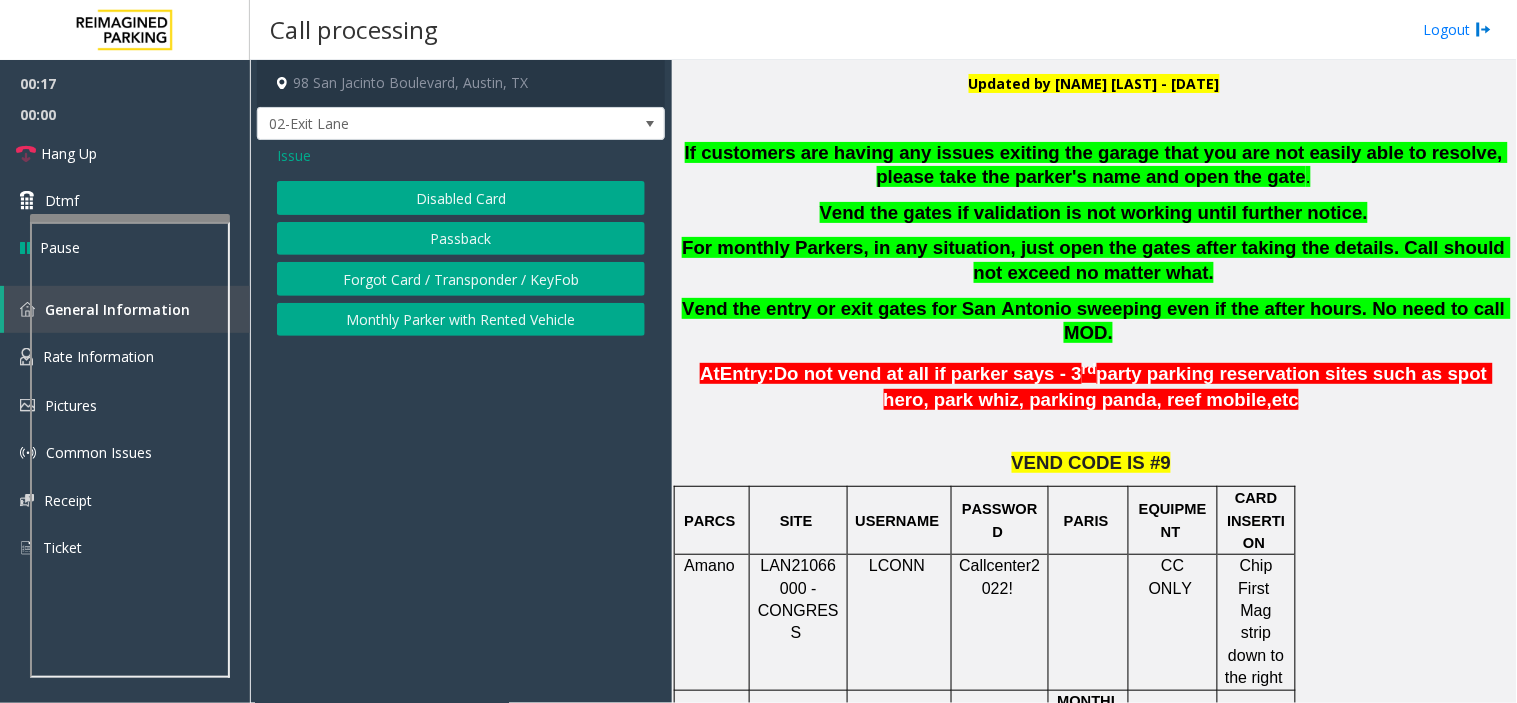 click on "Disabled Card" 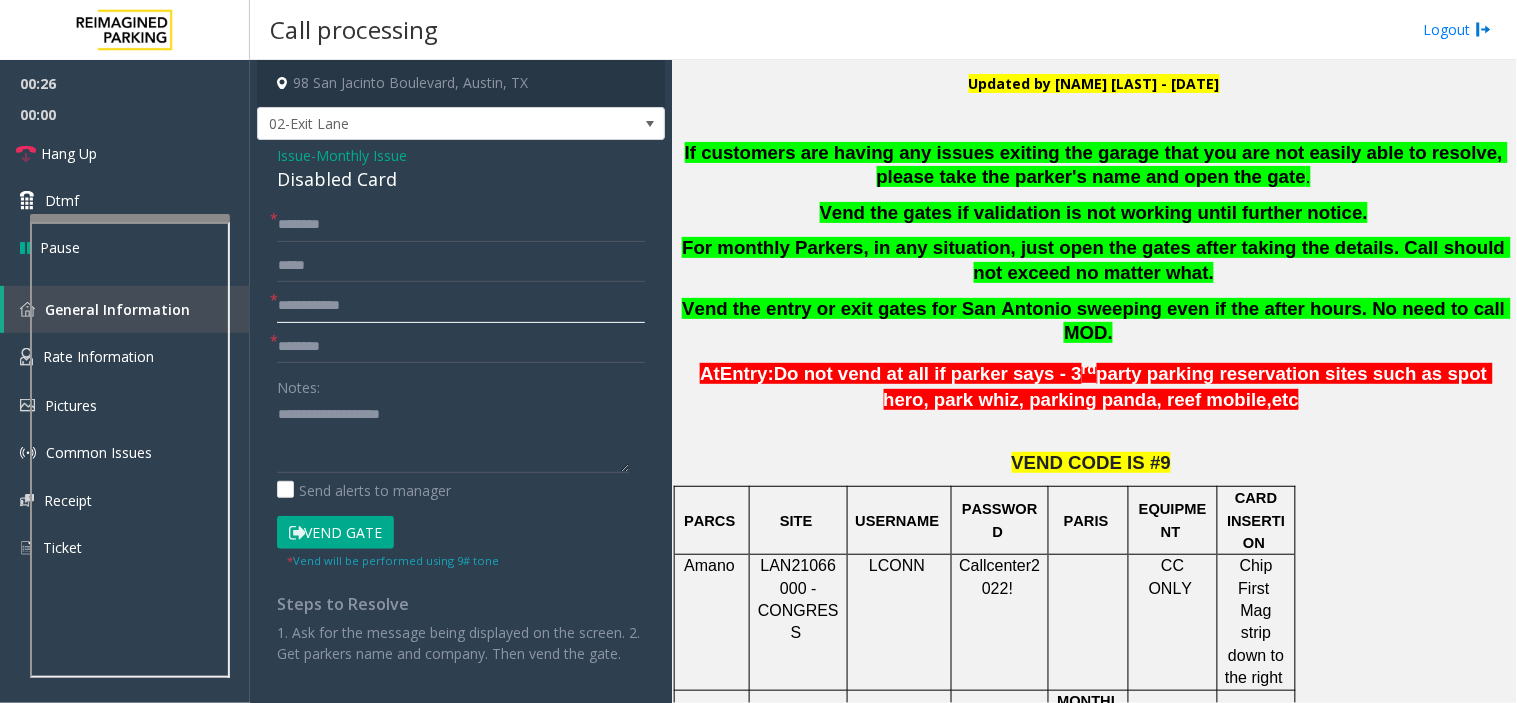 drag, startPoint x: 518, startPoint y: 315, endPoint x: 651, endPoint y: 252, distance: 147.16656 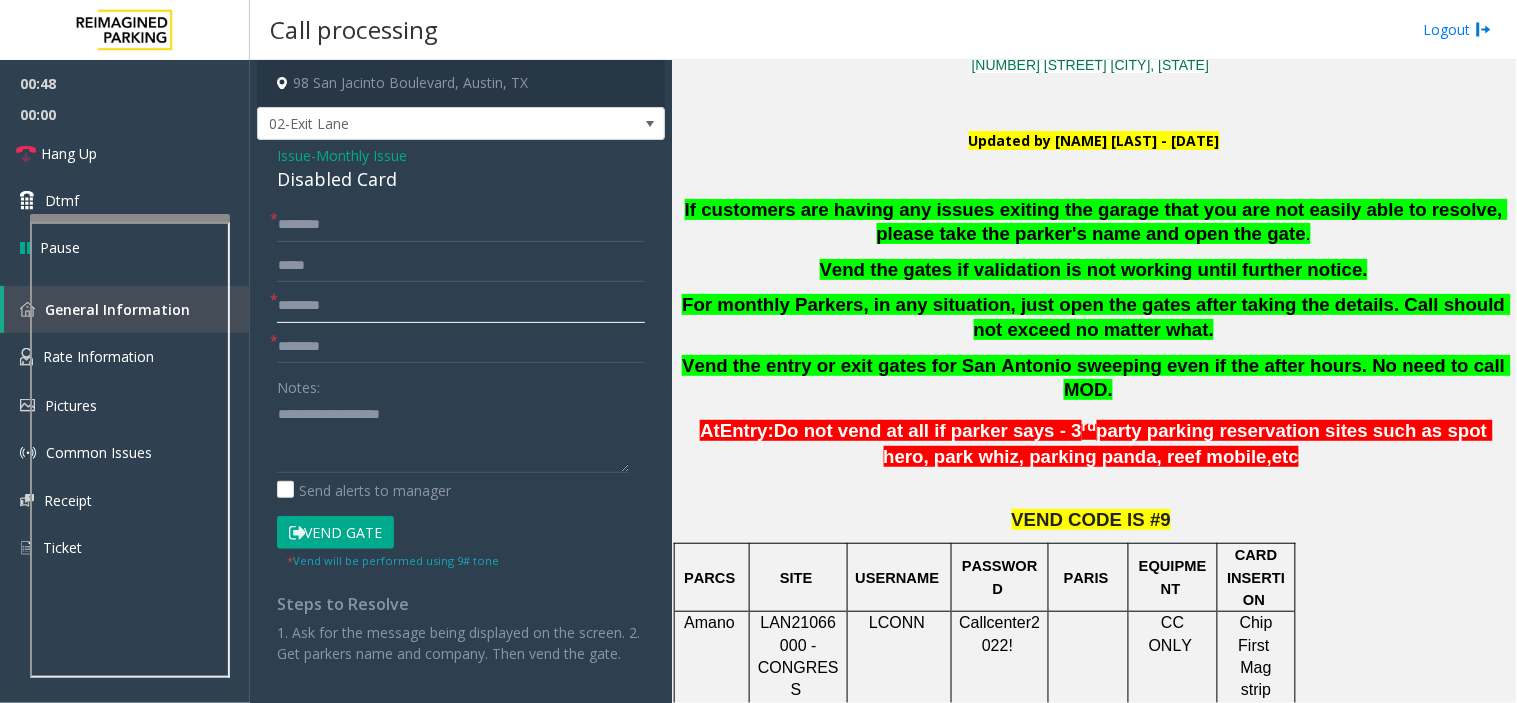 scroll, scrollTop: 444, scrollLeft: 0, axis: vertical 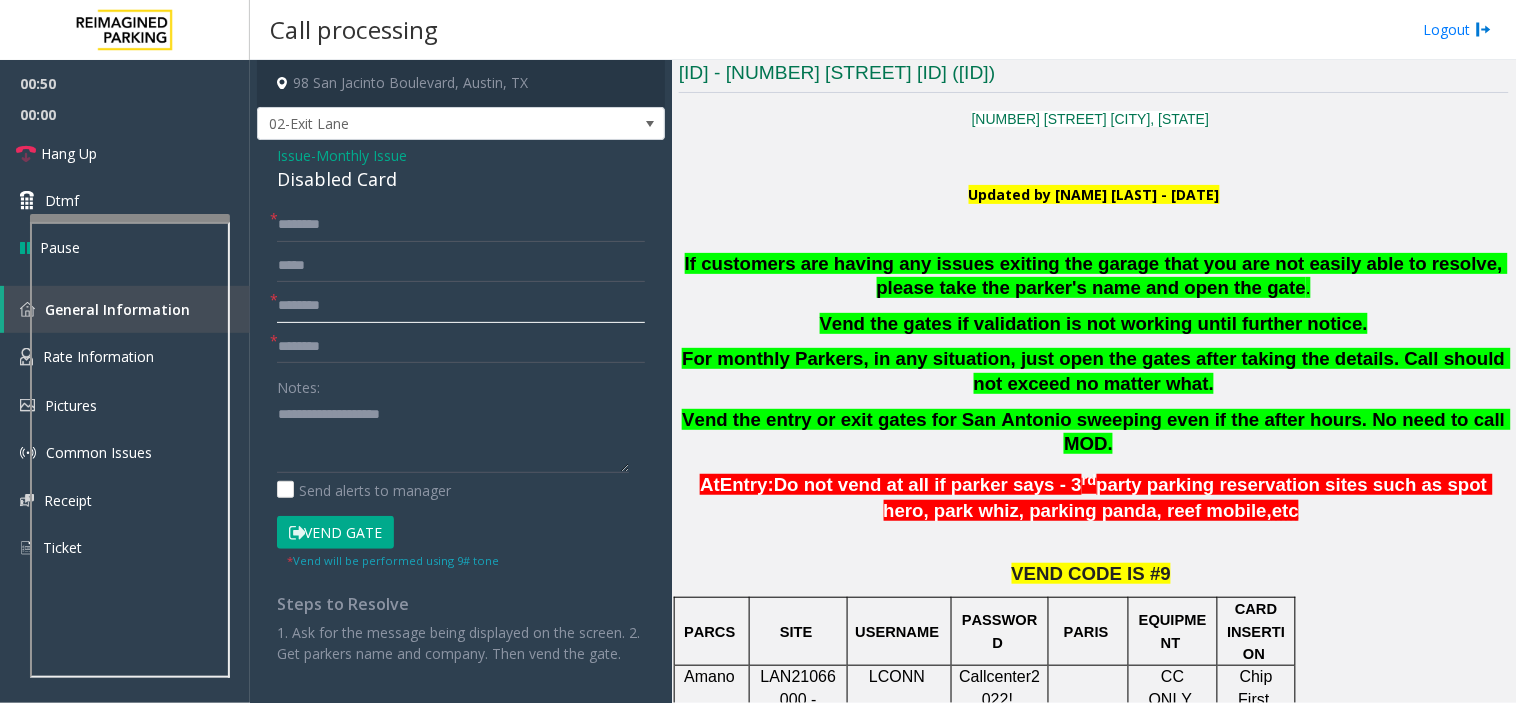 type on "********" 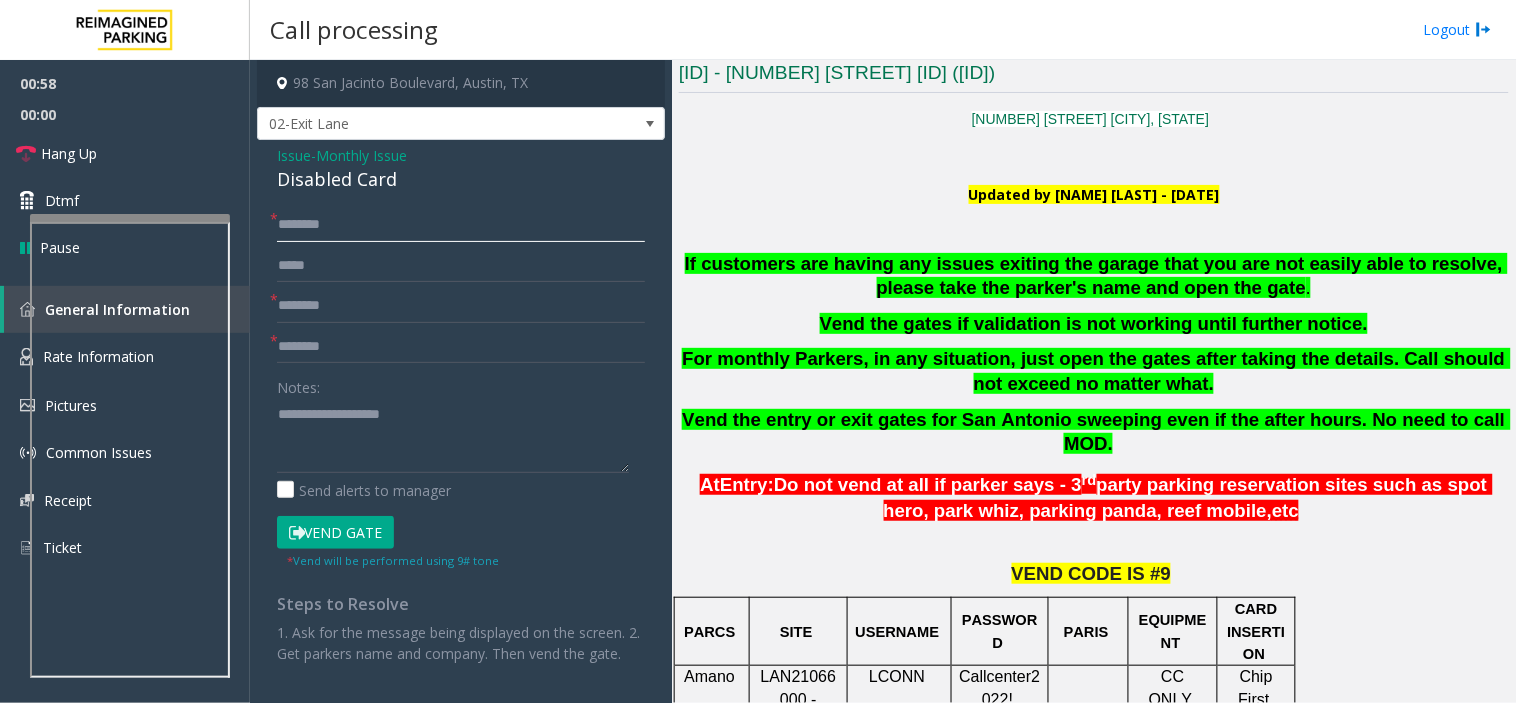 click 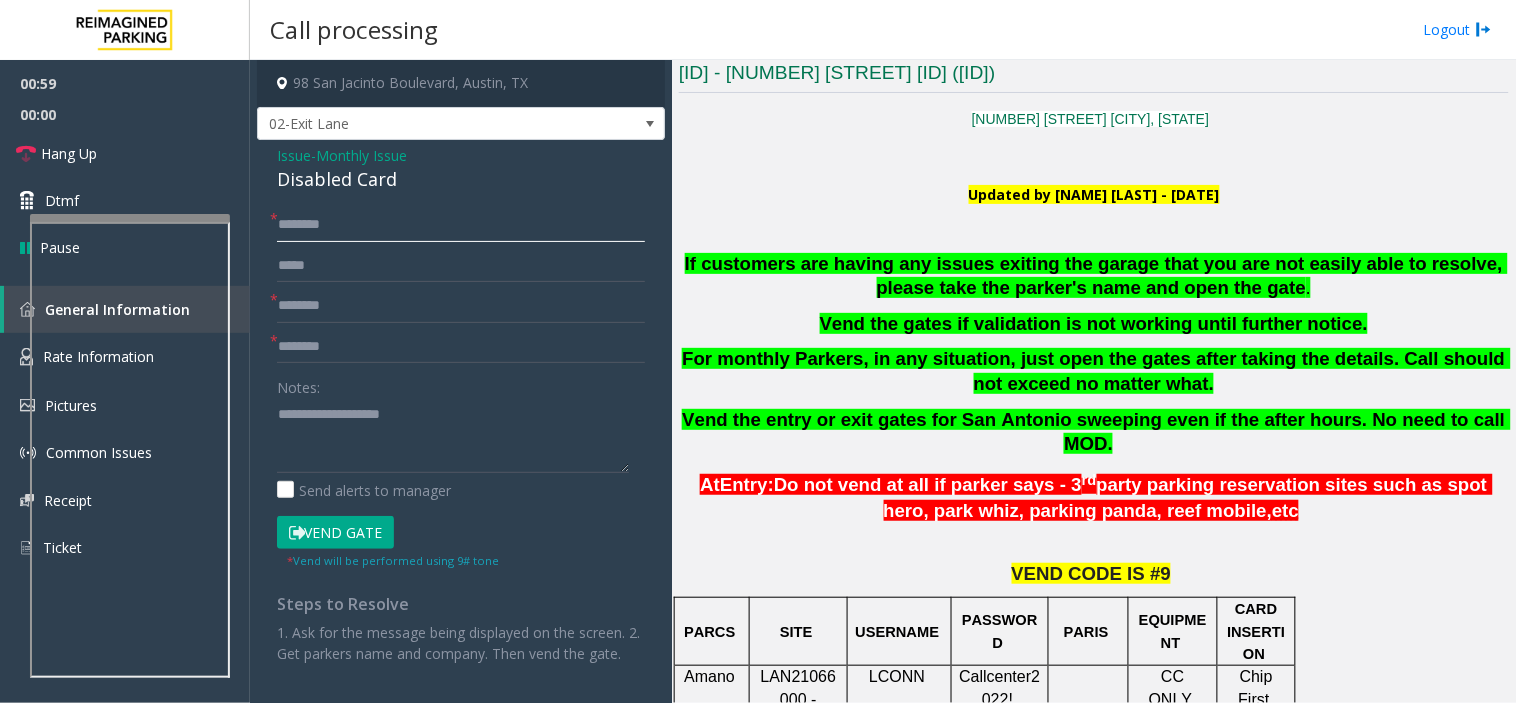 click 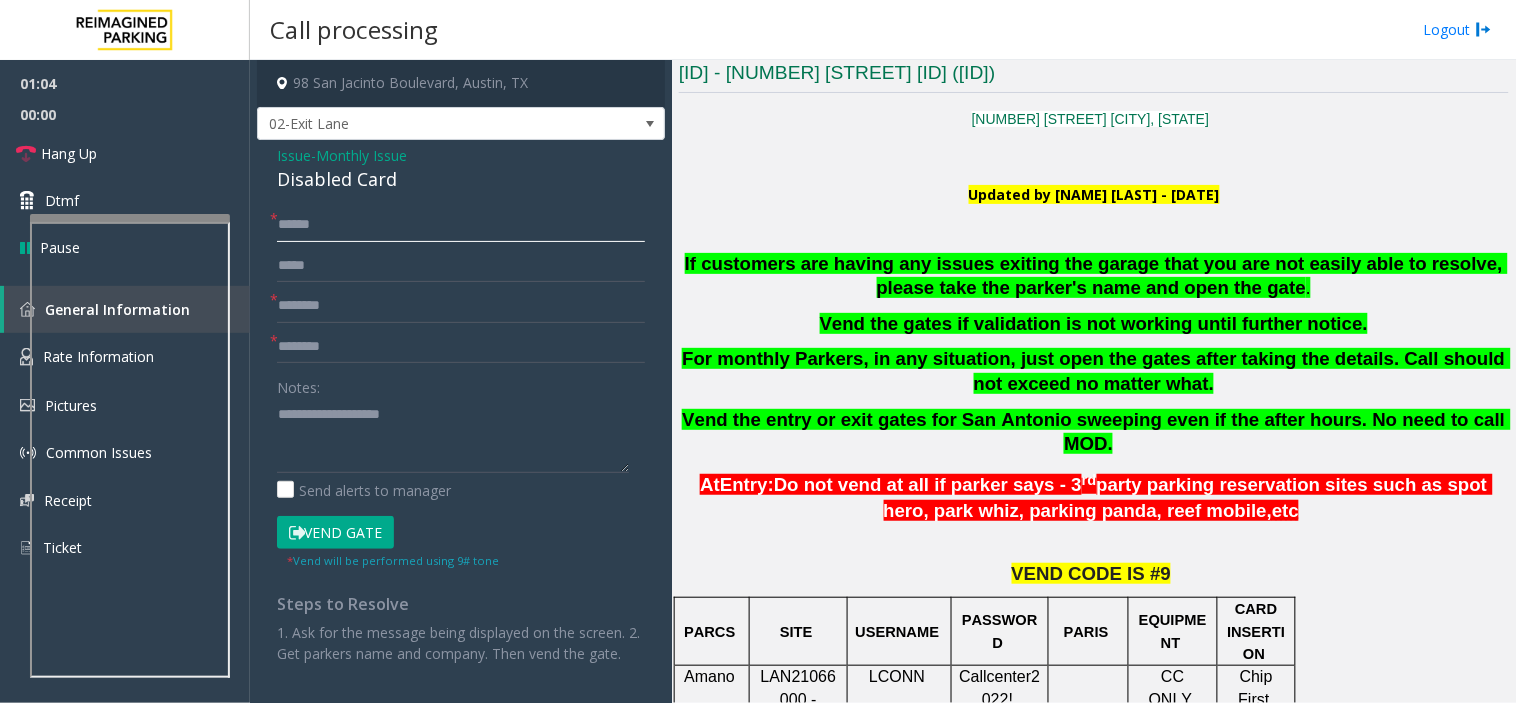 type on "*****" 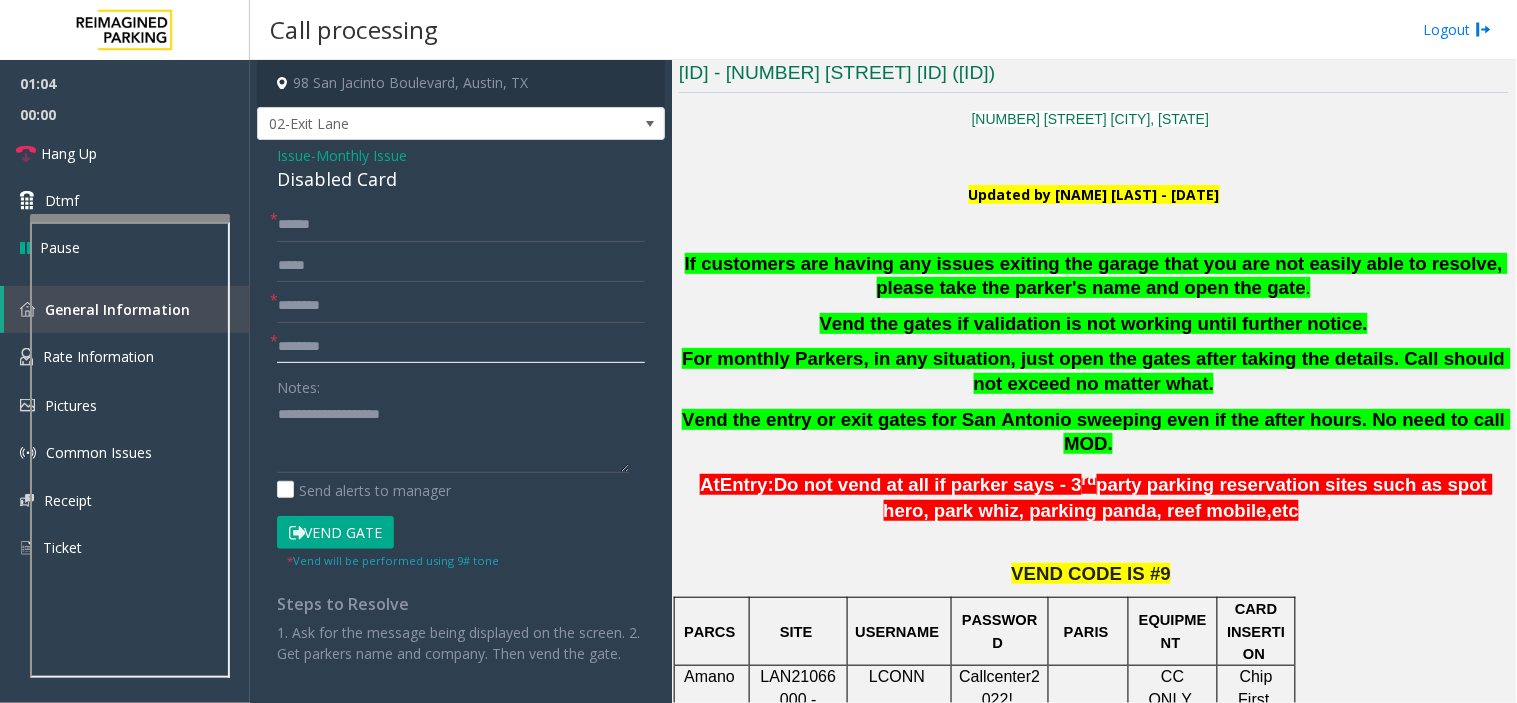 click 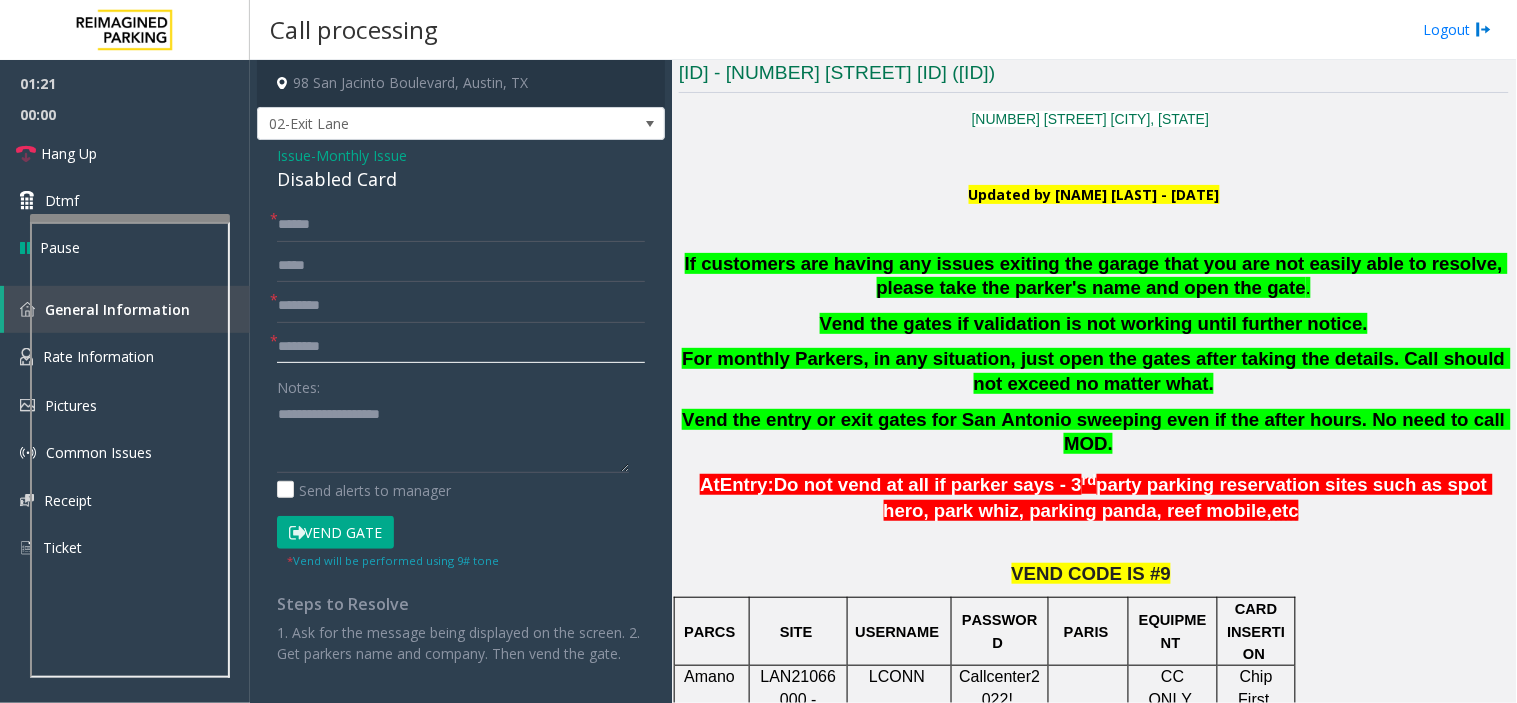 type on "*******" 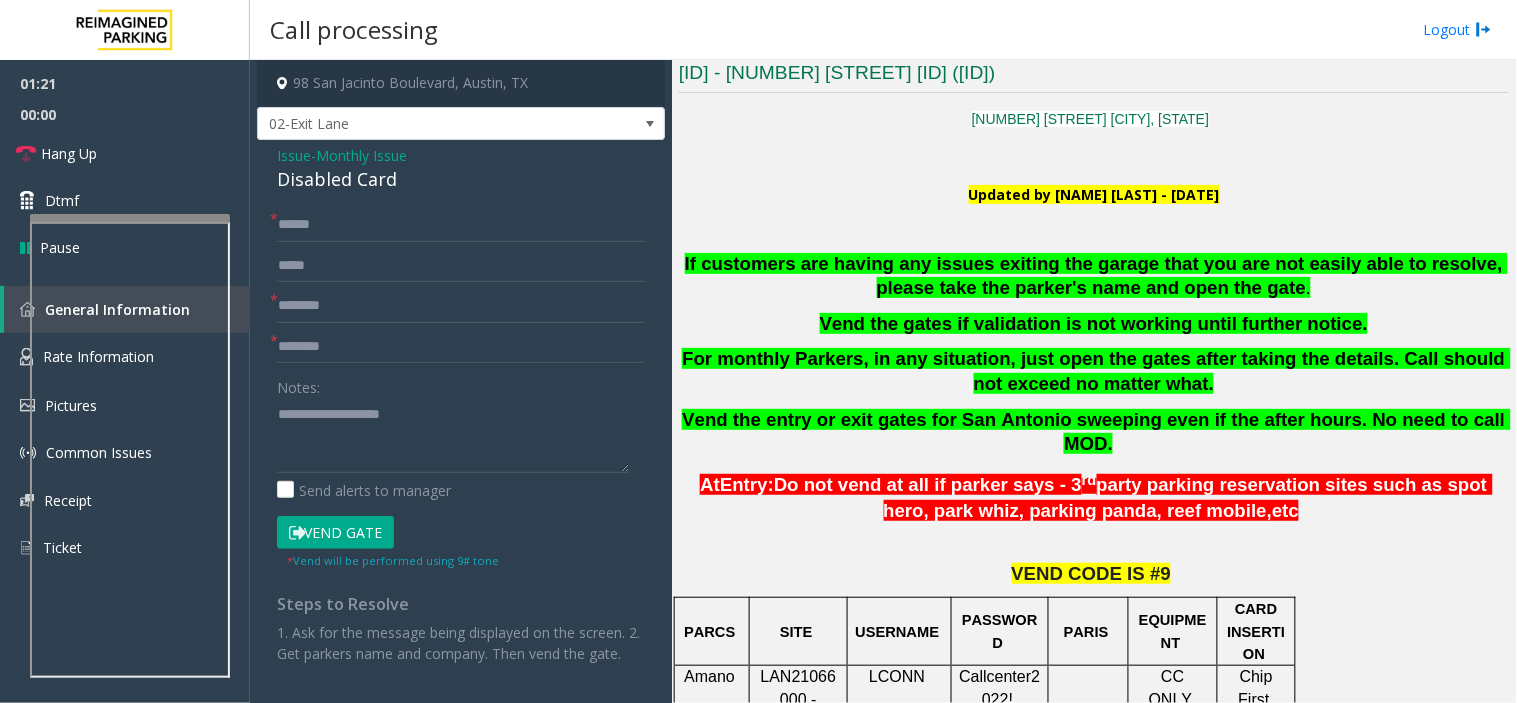 drag, startPoint x: 316, startPoint y: 338, endPoint x: 302, endPoint y: 368, distance: 33.105892 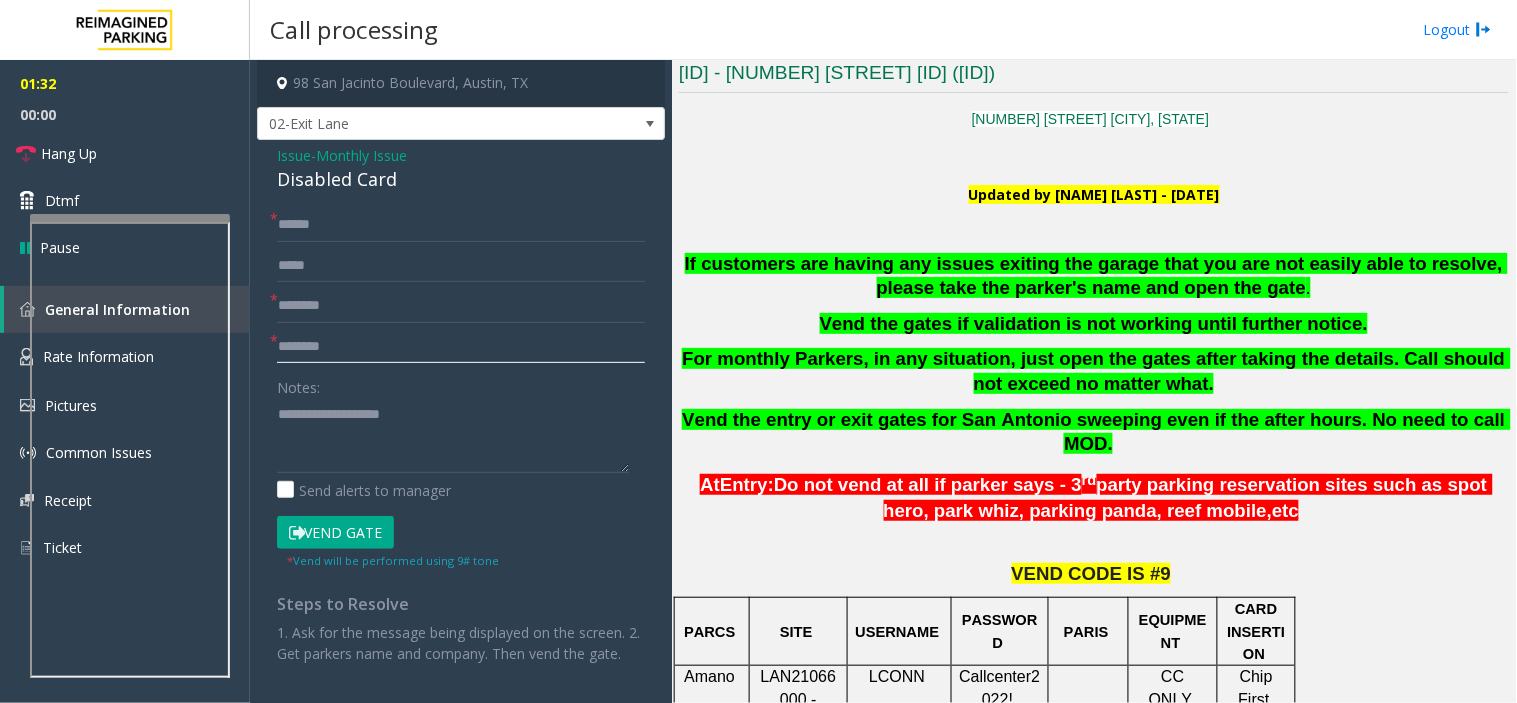 click on "*******" 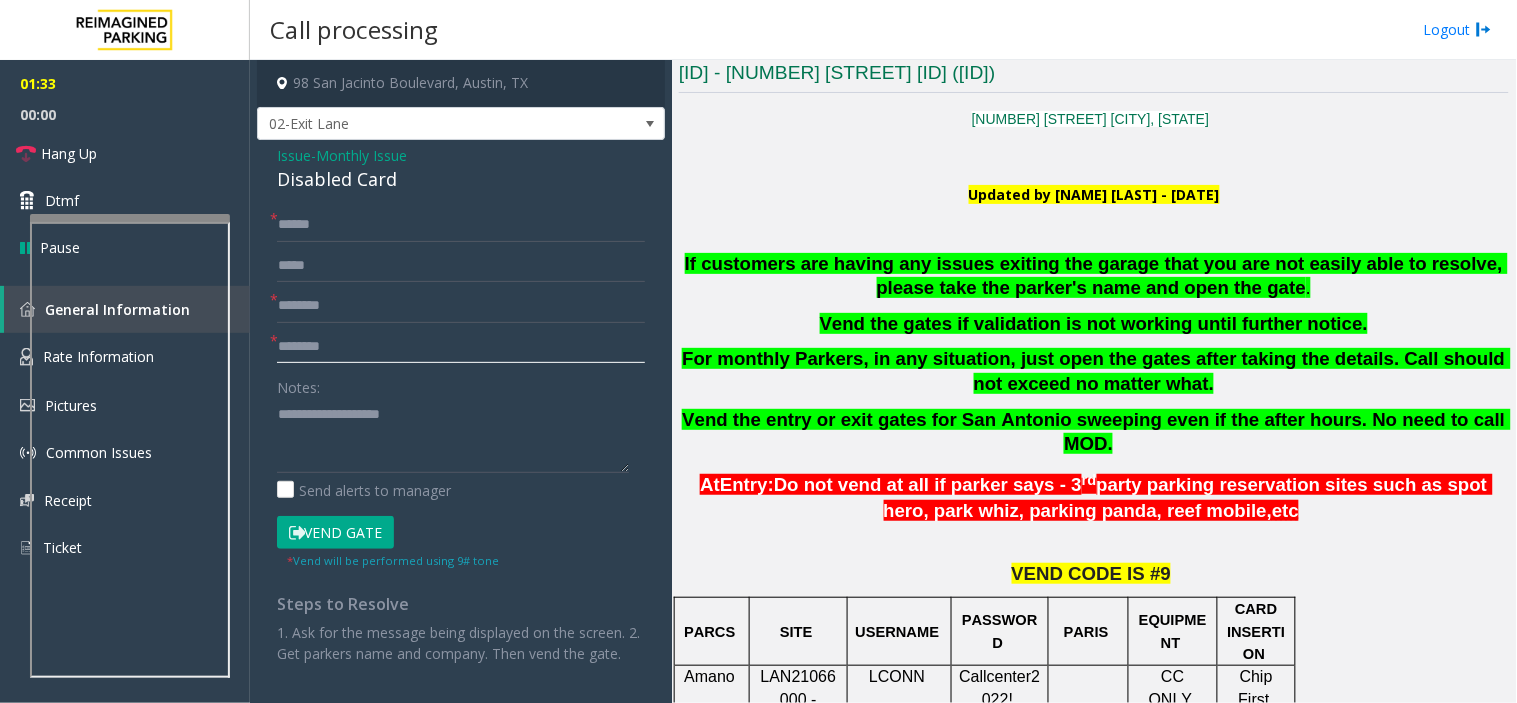 click on "*******" 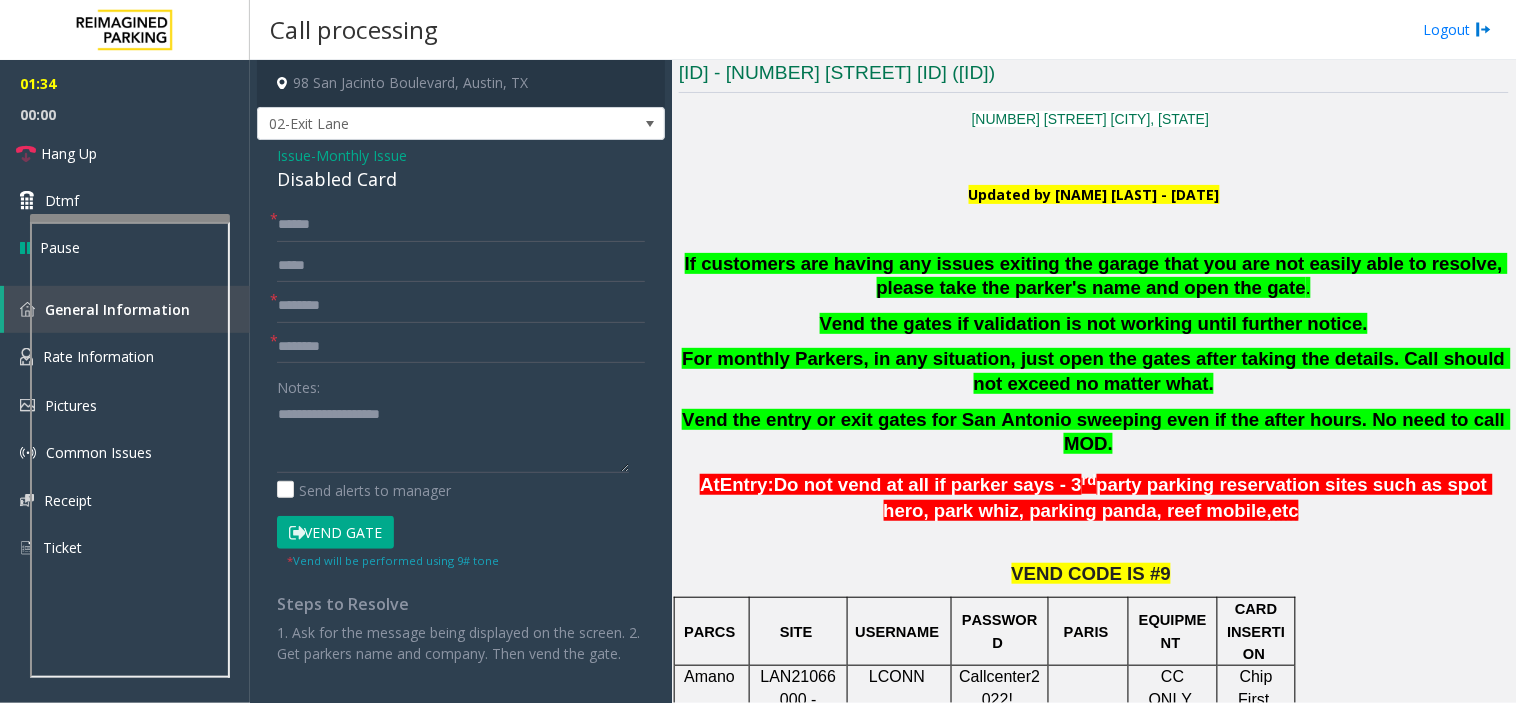 click on "Vend Gate" 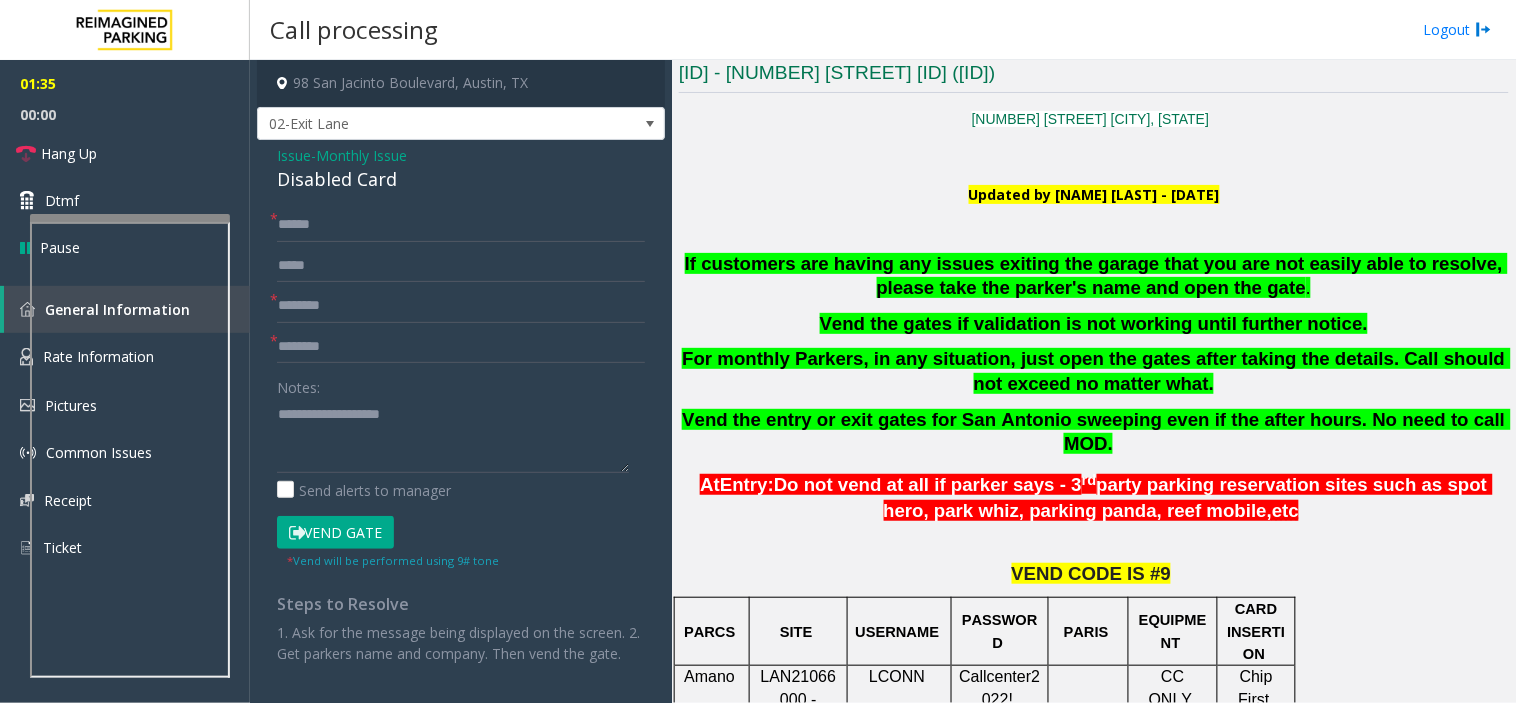type 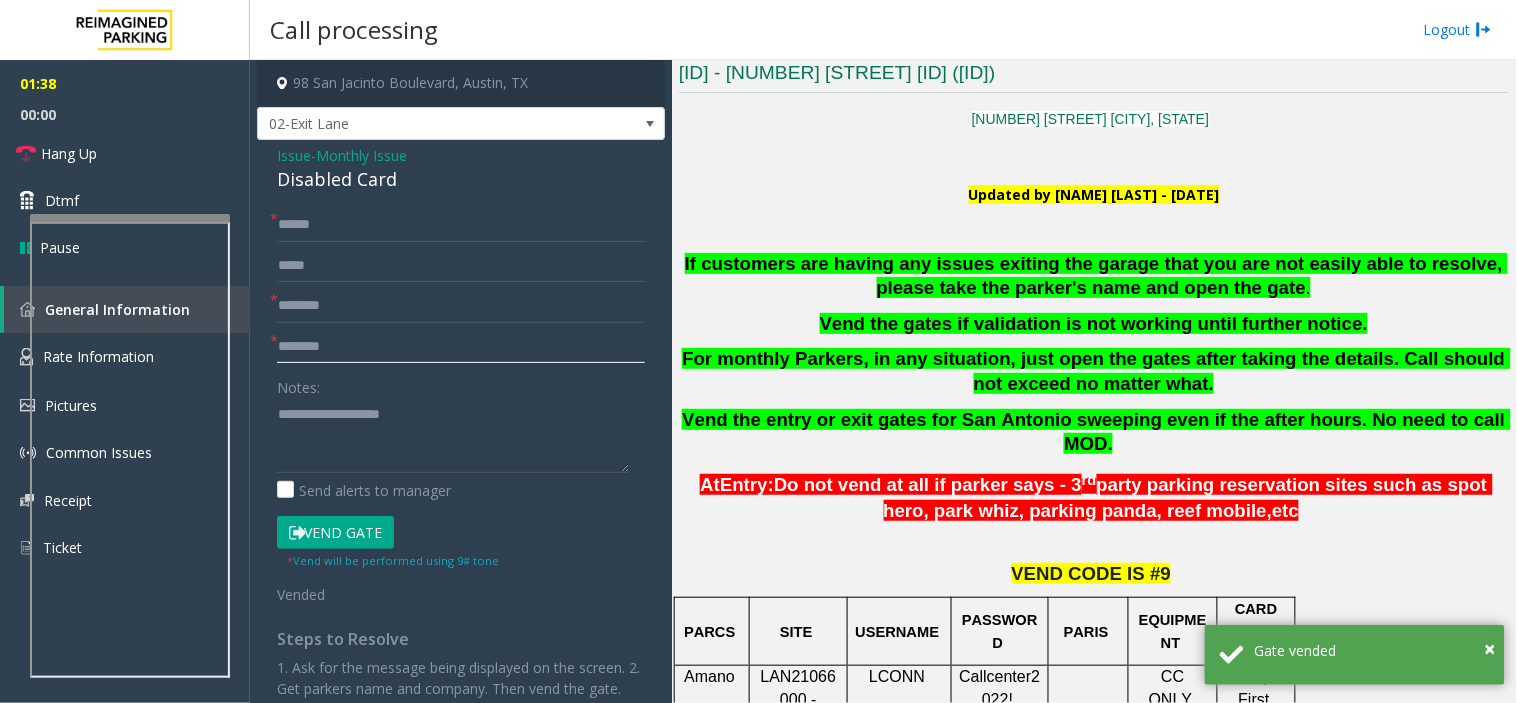 click on "*******" 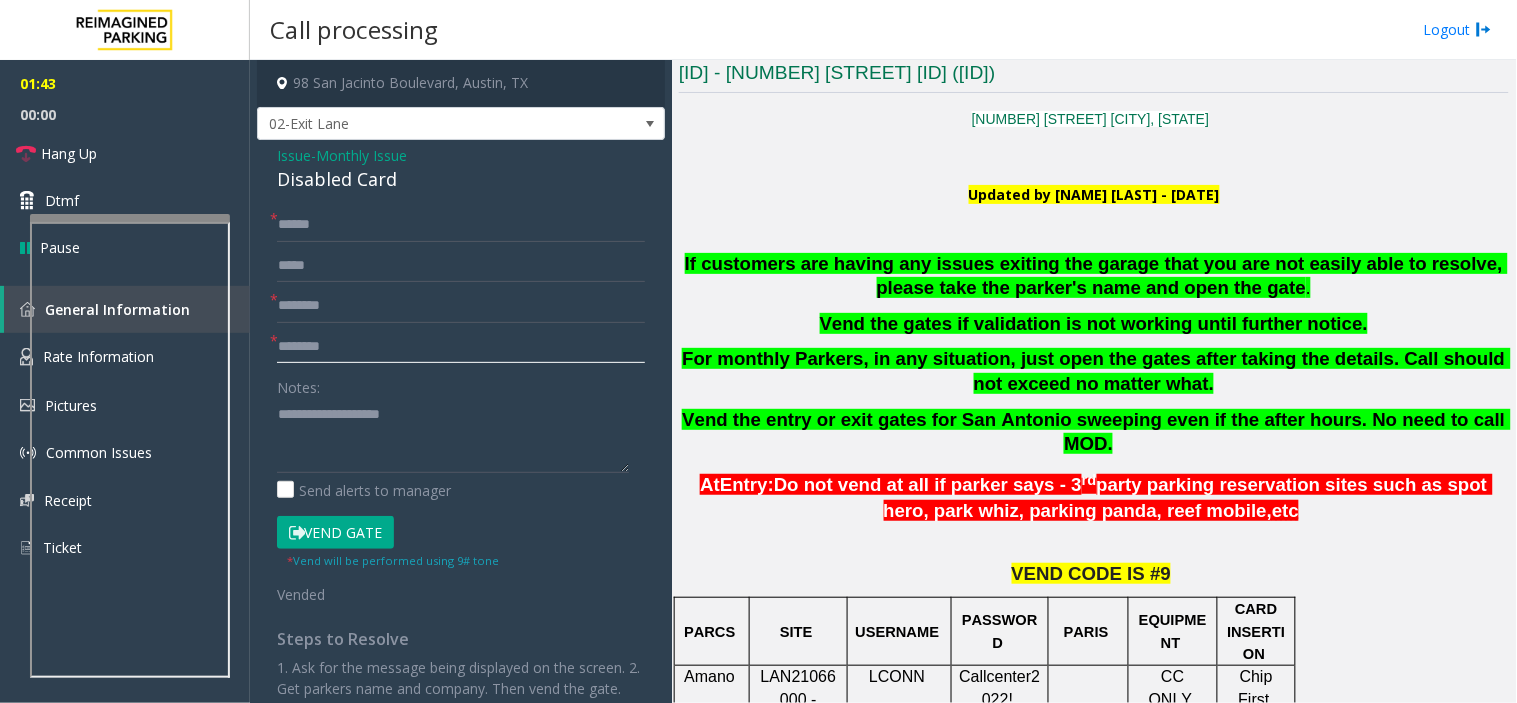 click on "********" 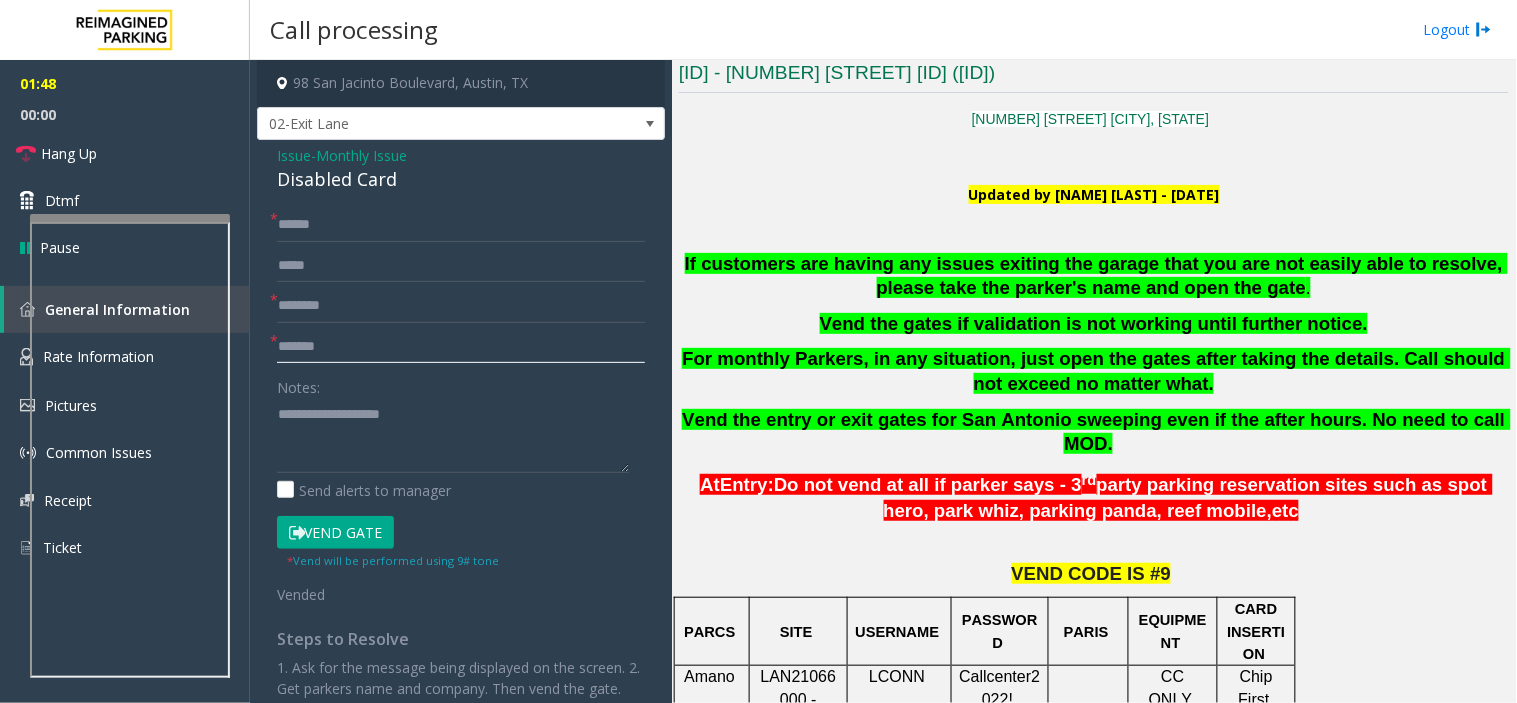 type on "*******" 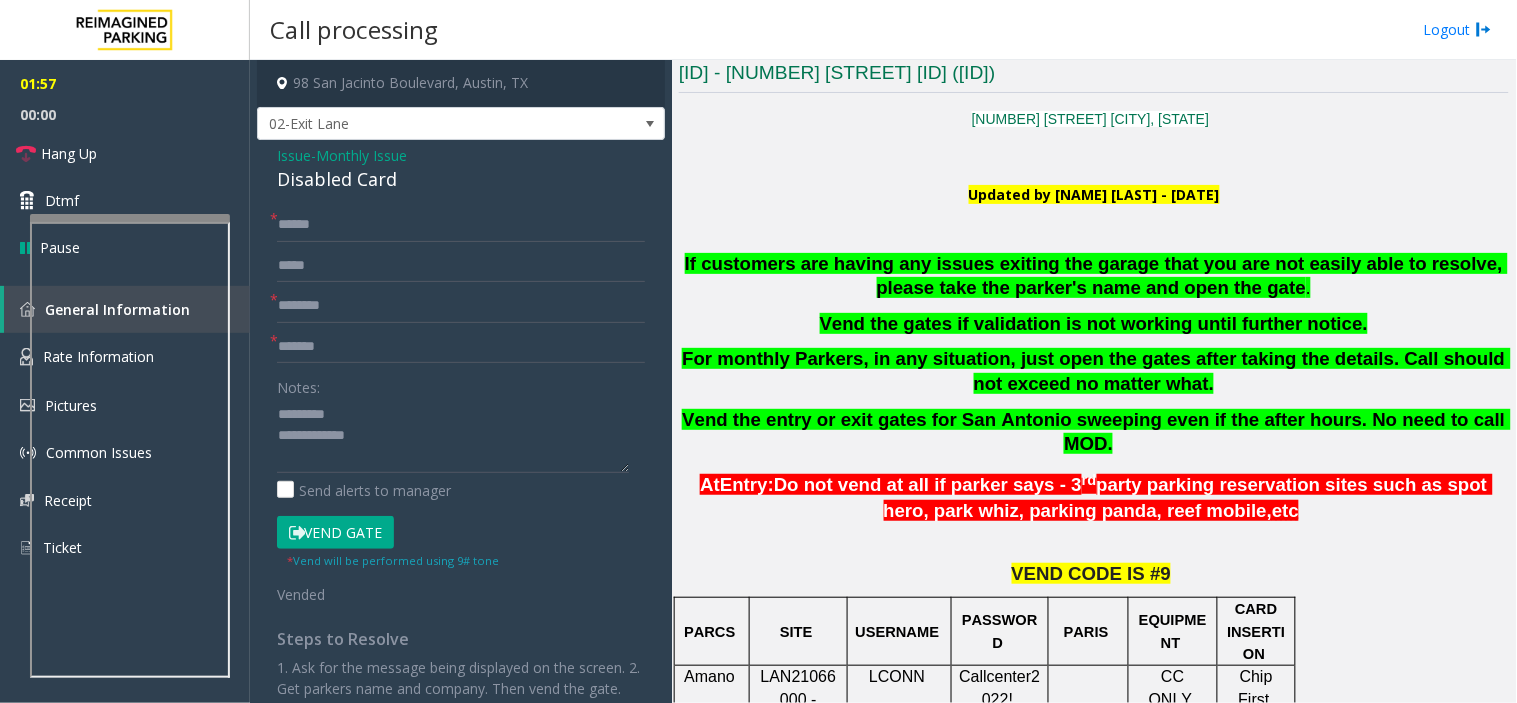 click on "Disabled Card" 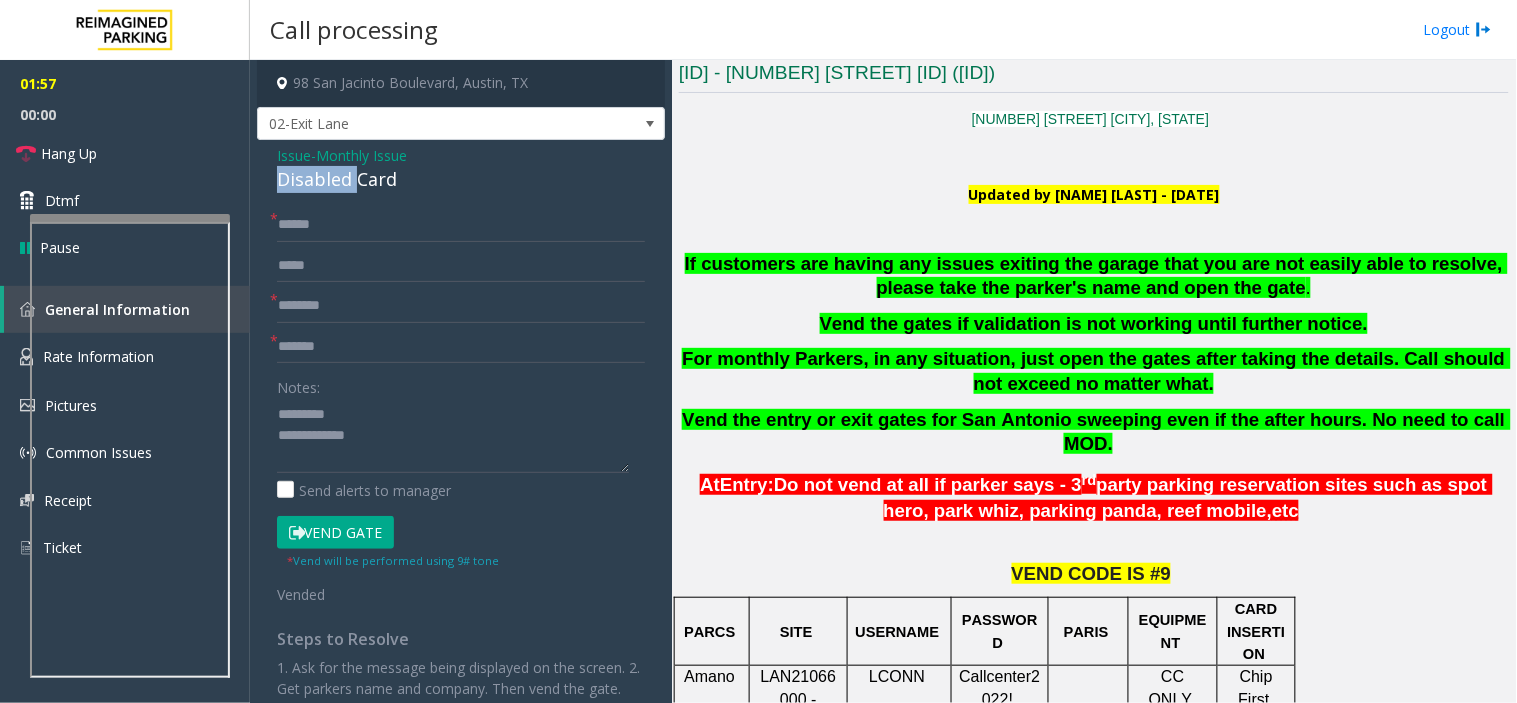 click on "Disabled Card" 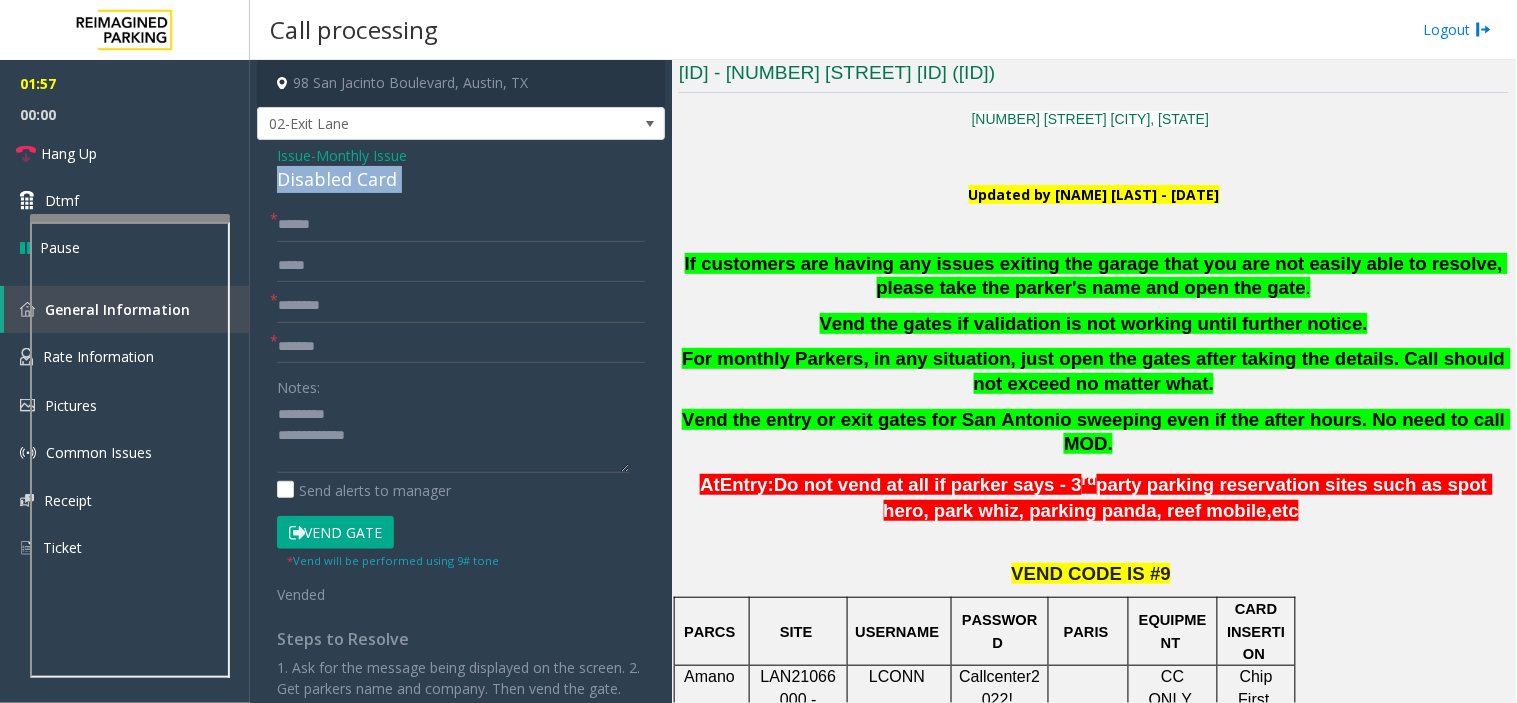 click on "Disabled Card" 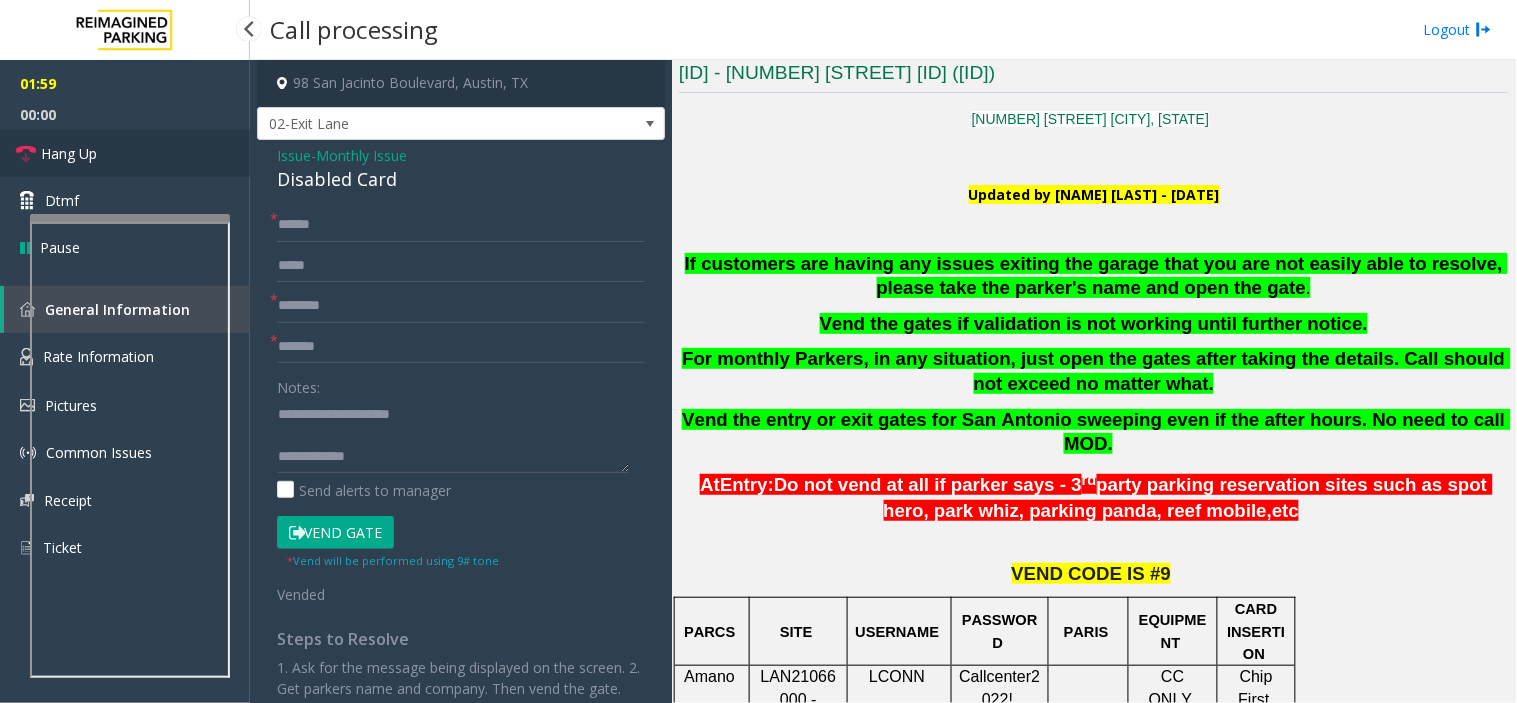 drag, startPoint x: 76, startPoint y: 152, endPoint x: 94, endPoint y: 162, distance: 20.59126 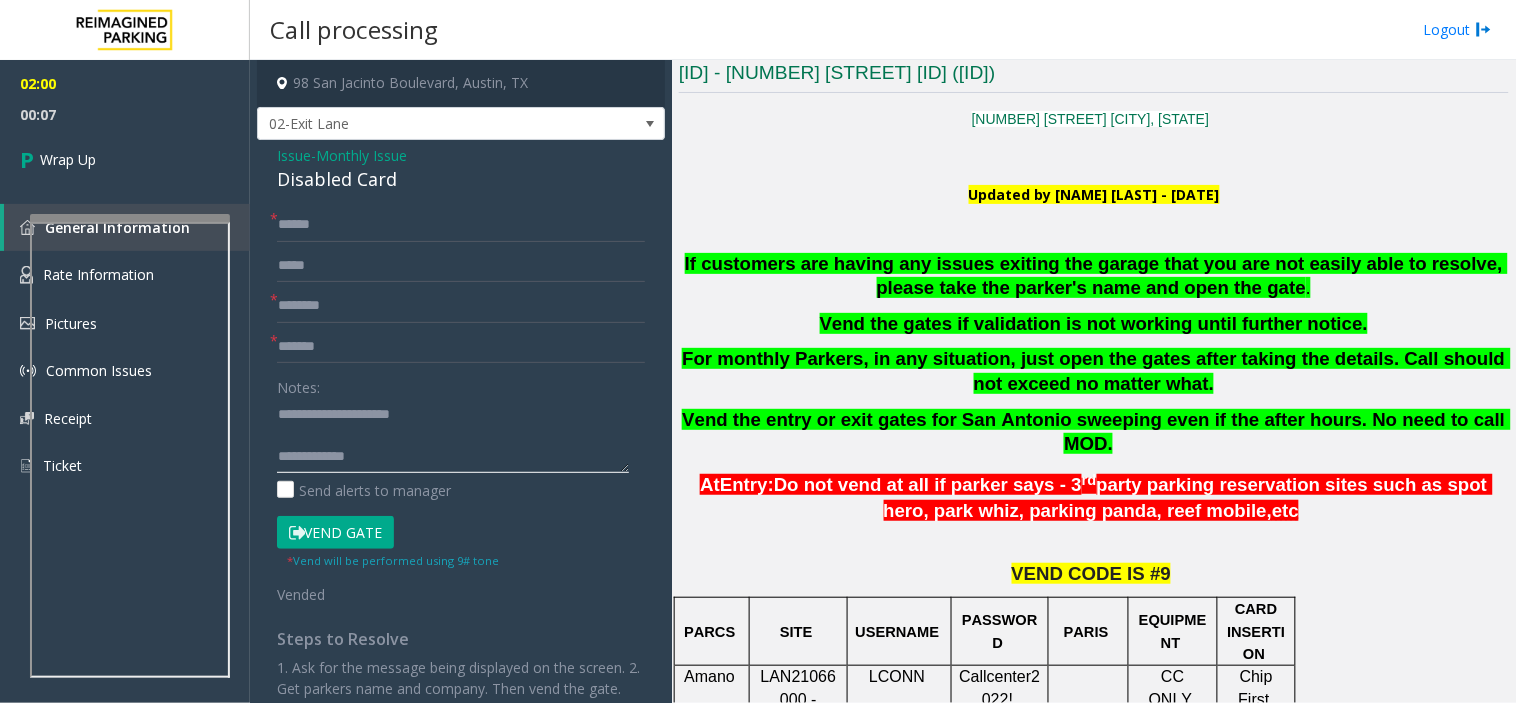 click 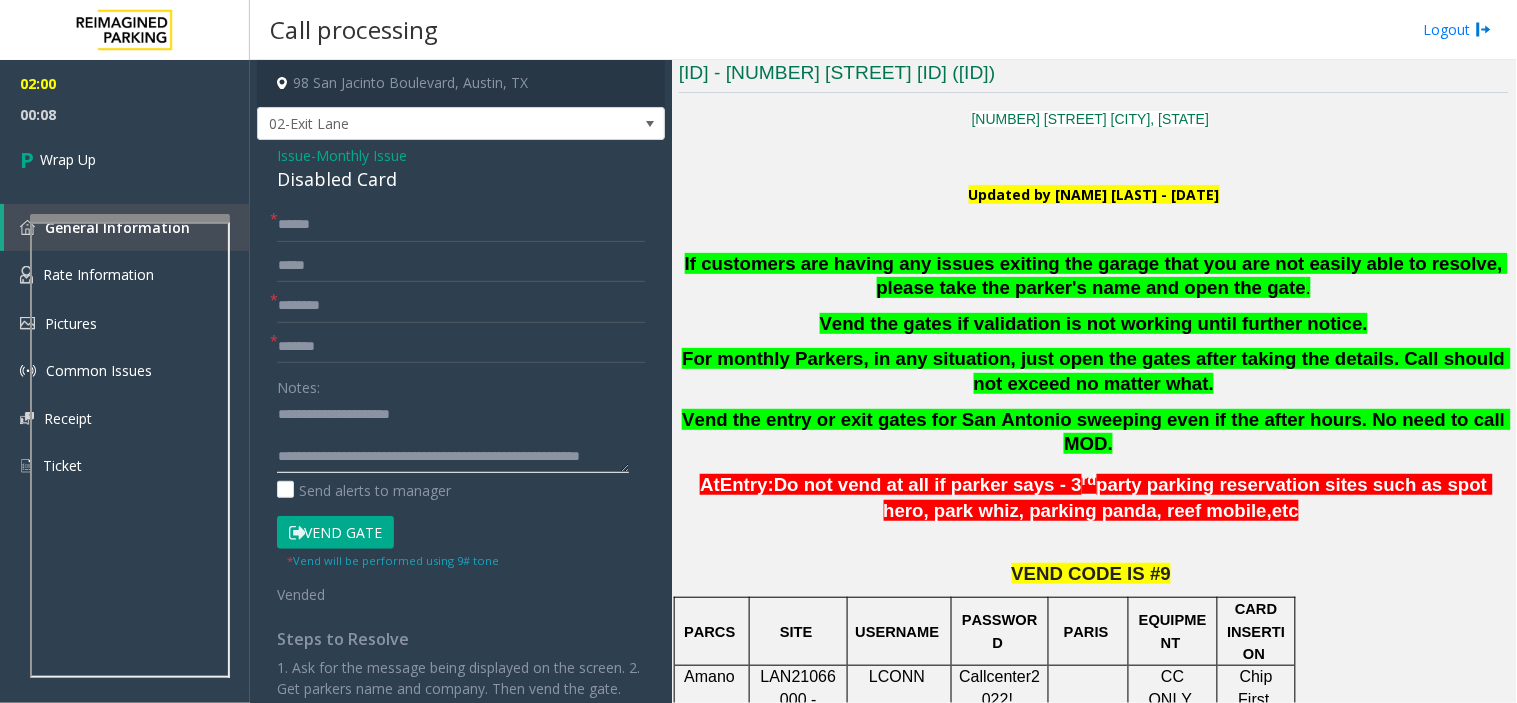 scroll, scrollTop: 13, scrollLeft: 0, axis: vertical 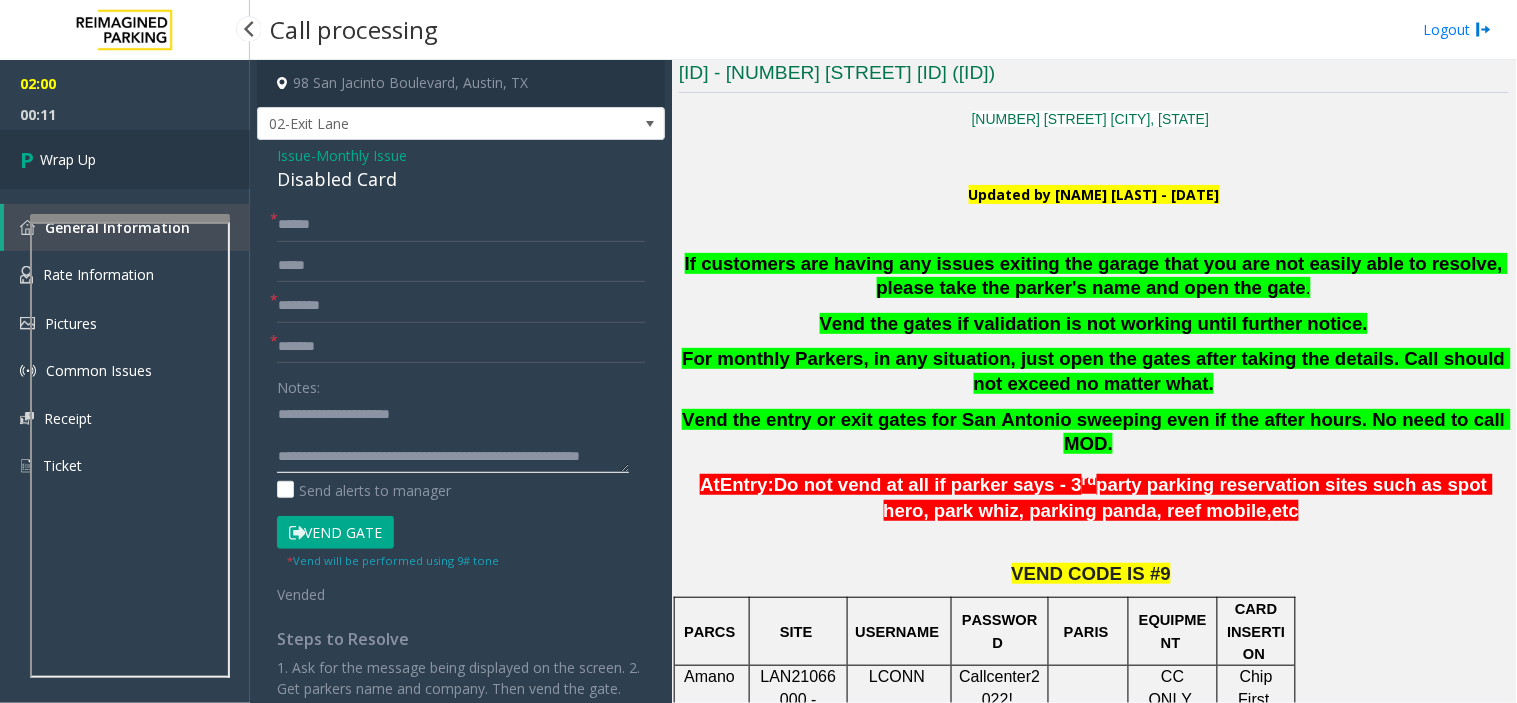 type on "**********" 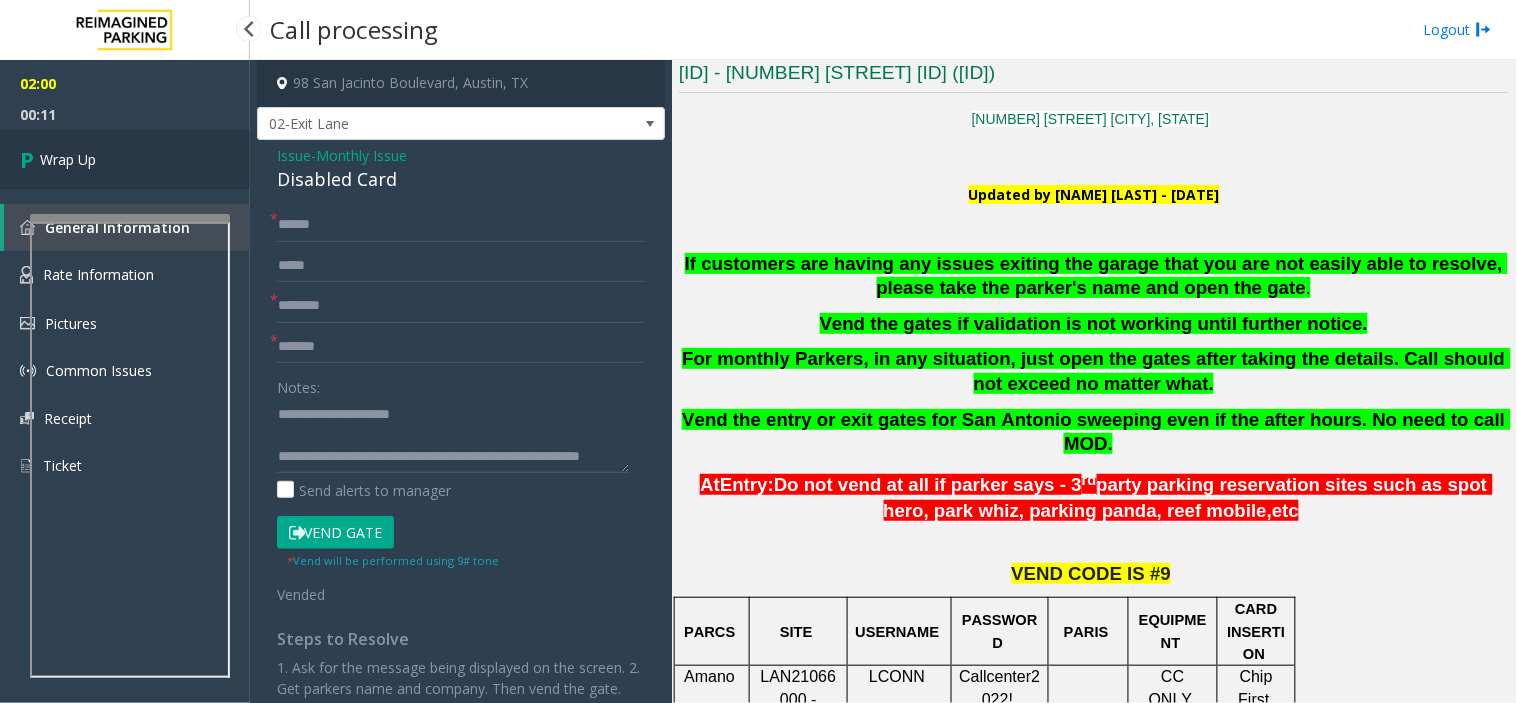 click on "Wrap Up" at bounding box center [125, 159] 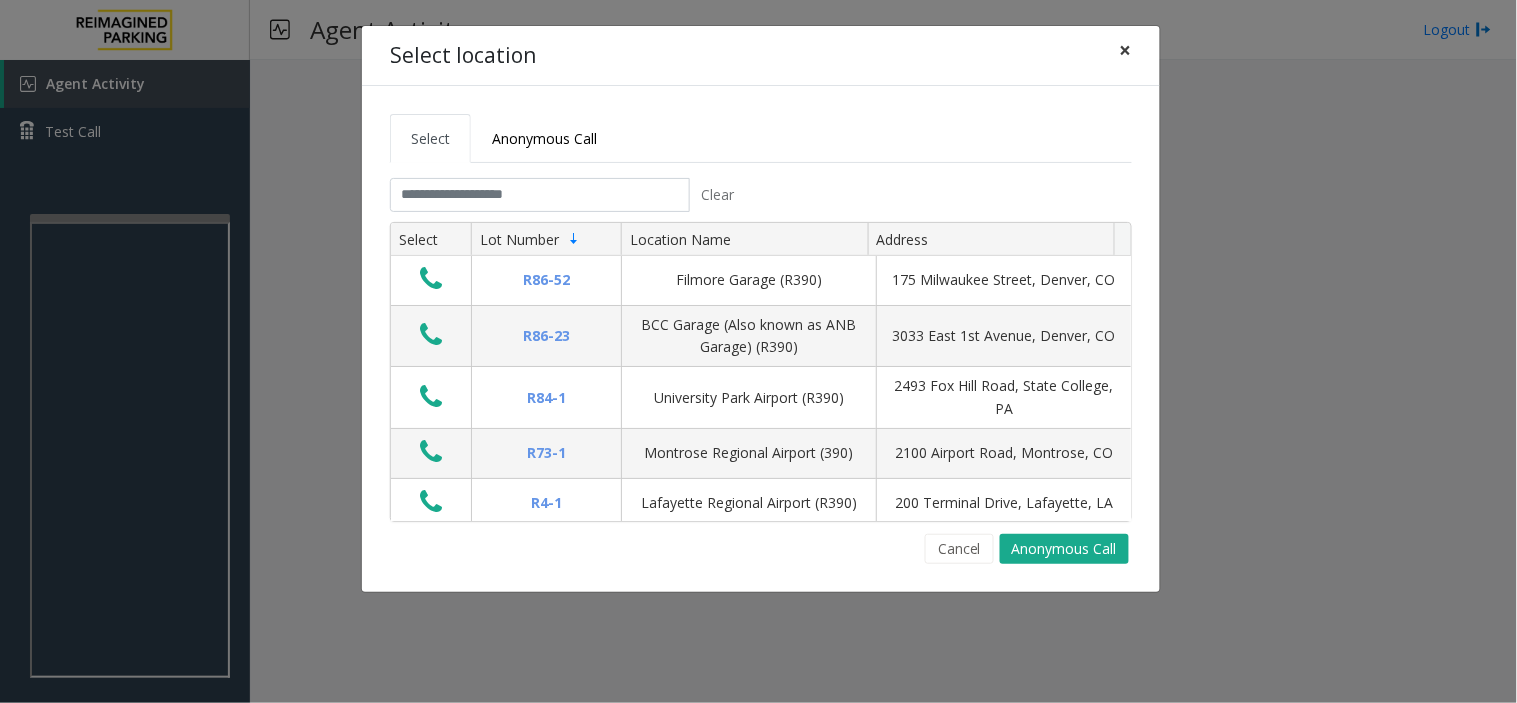 click on "×" 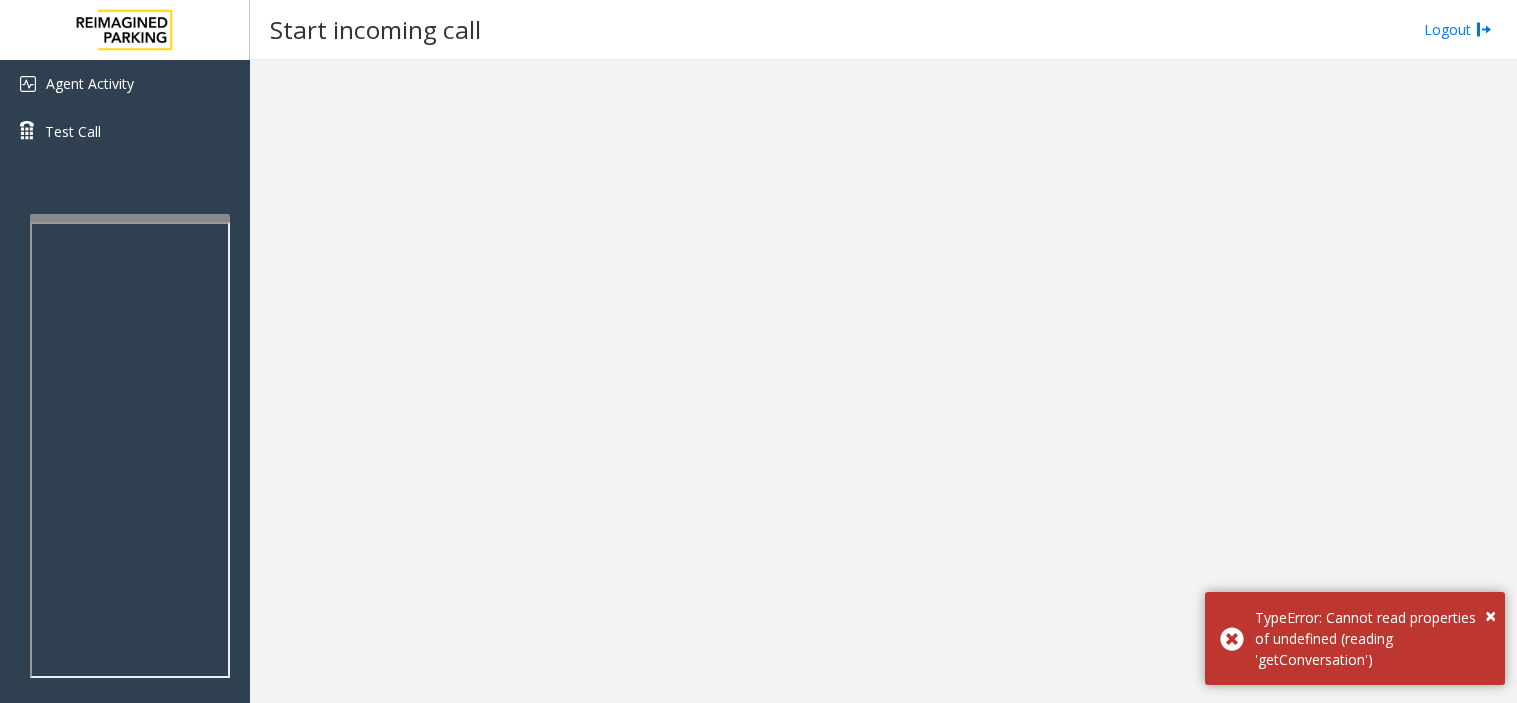 scroll, scrollTop: 0, scrollLeft: 0, axis: both 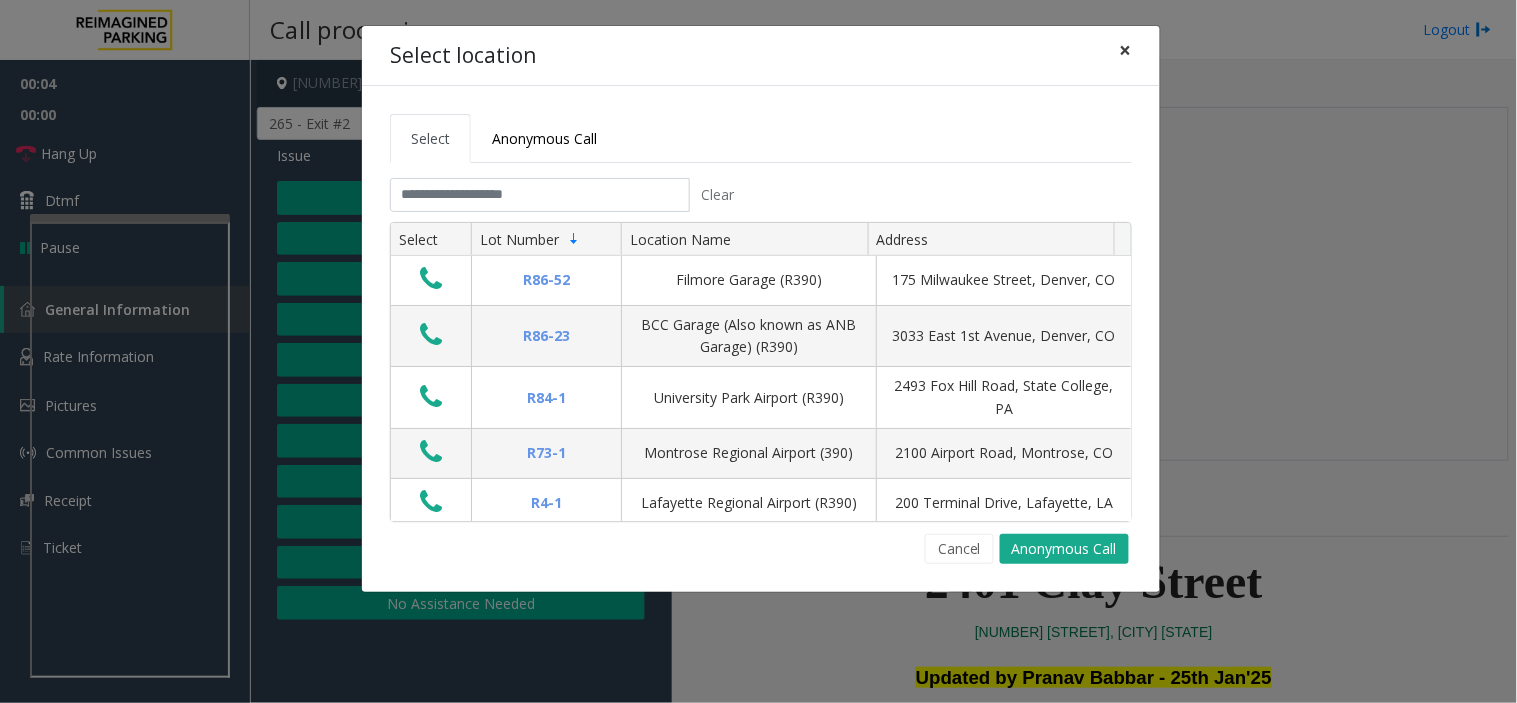 click on "×" 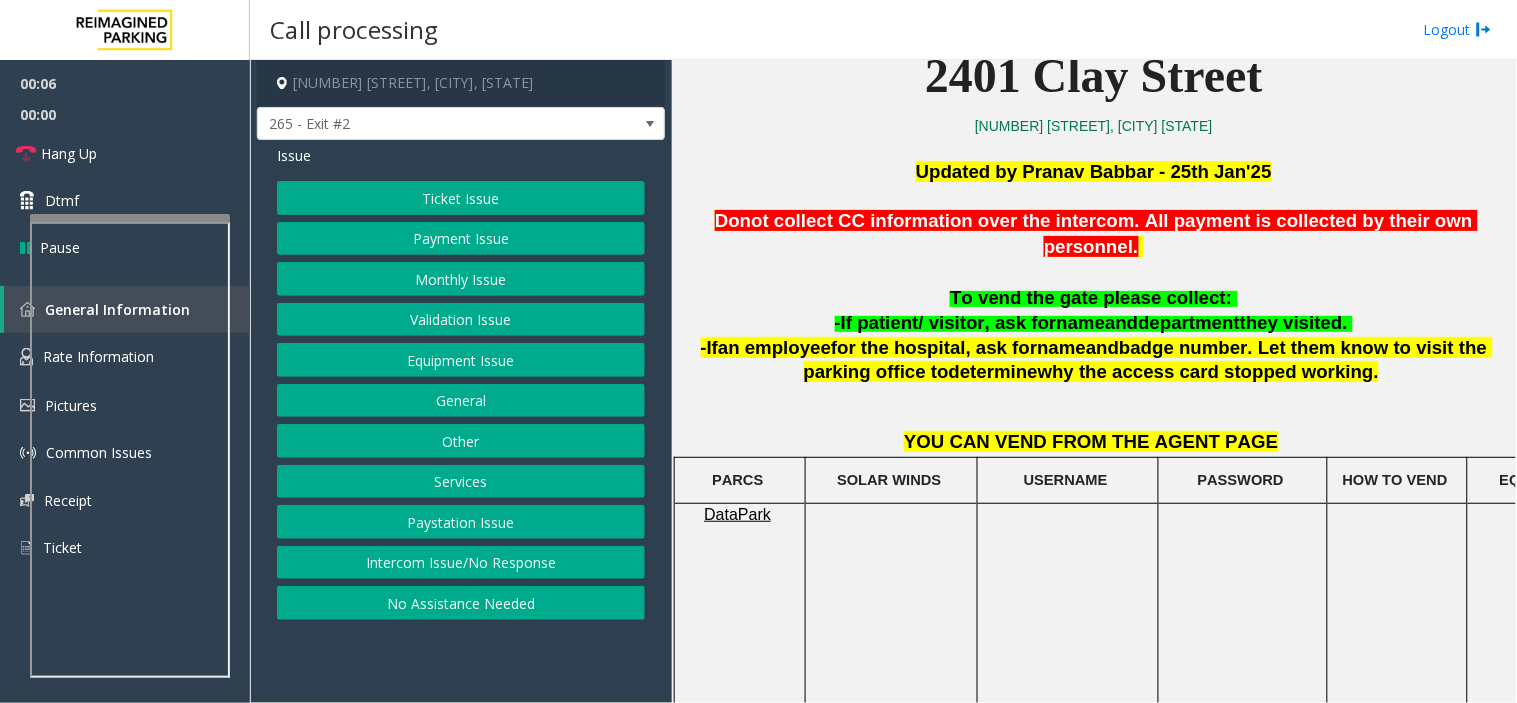 scroll, scrollTop: 555, scrollLeft: 0, axis: vertical 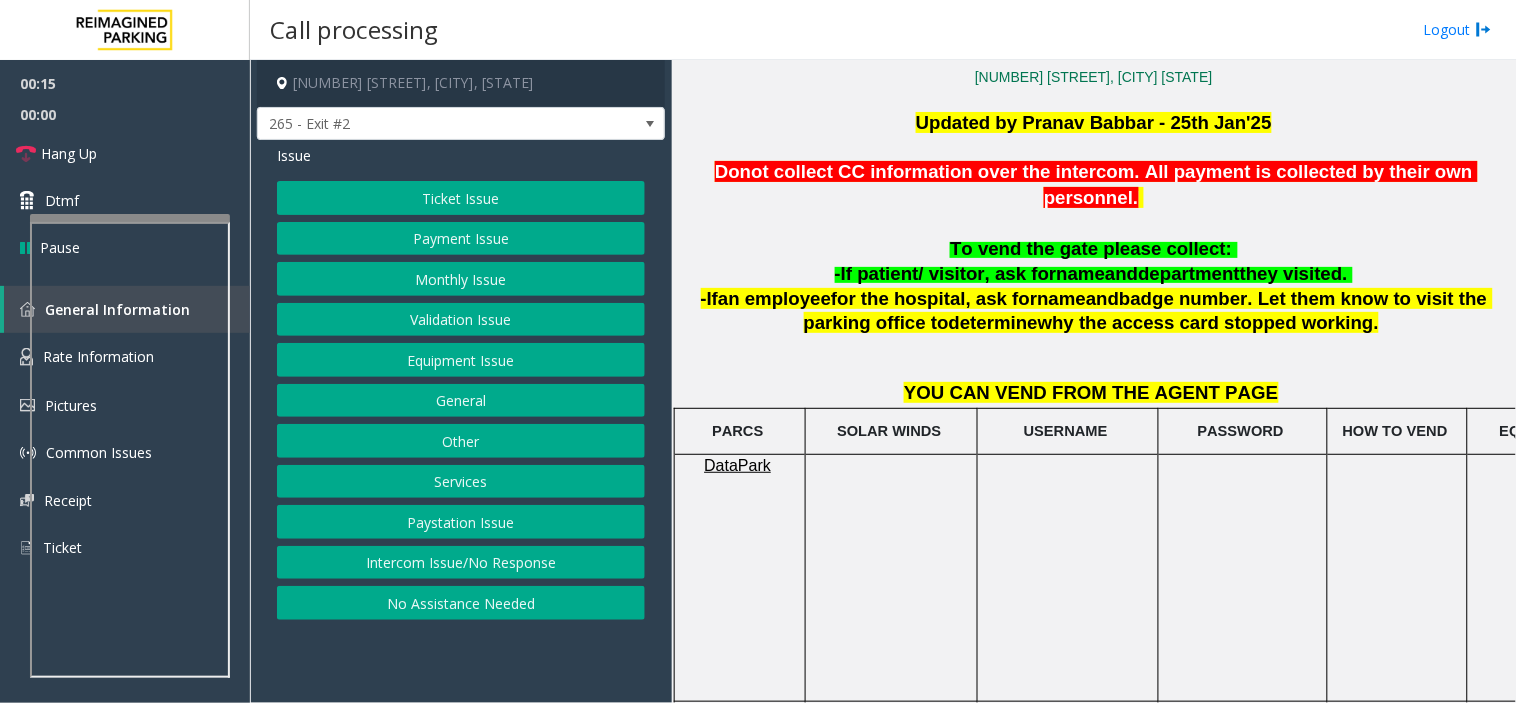 click on "Issue  Ticket Issue   Payment Issue   Monthly Issue   Validation Issue   Equipment Issue   General   Other   Services   Paystation Issue   Intercom Issue/No Response   No Assistance Needed" 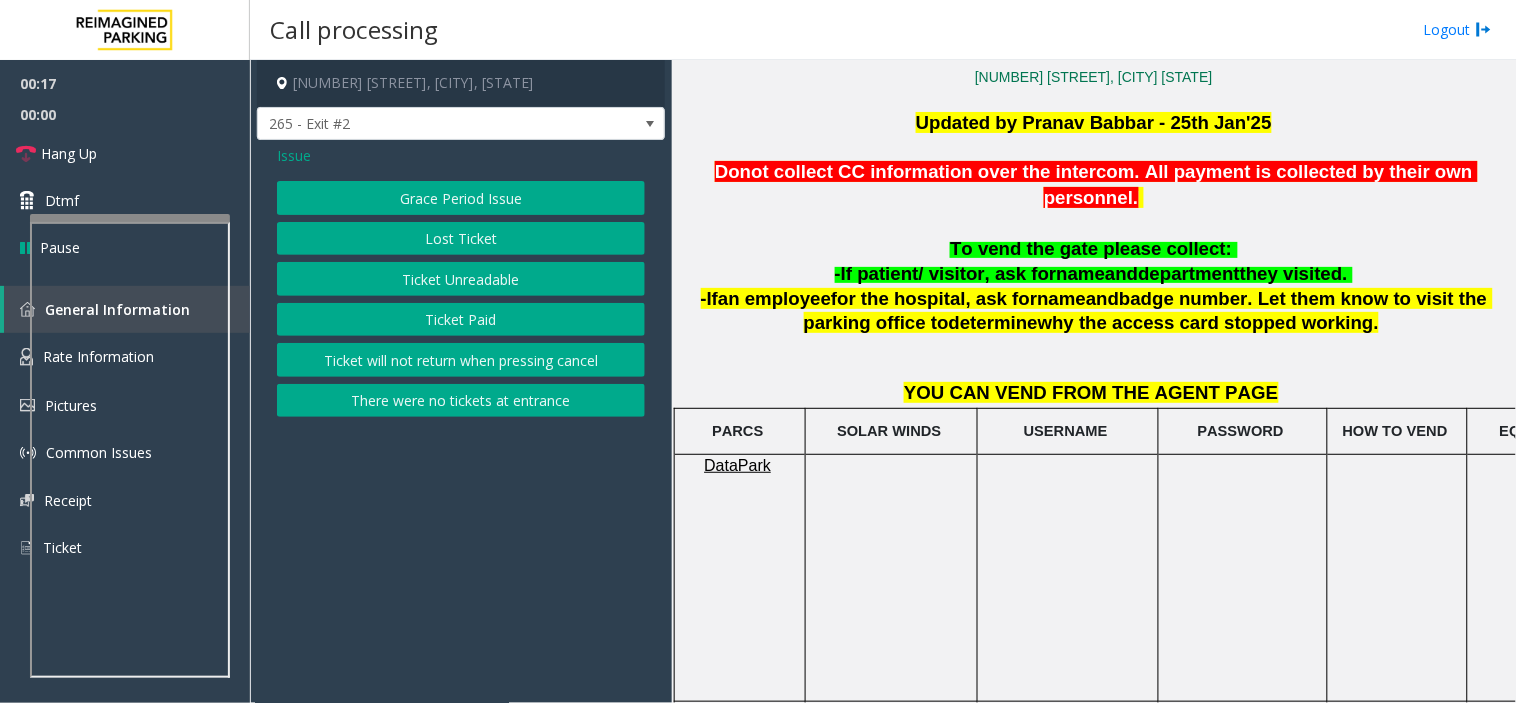 click on "Ticket Paid" 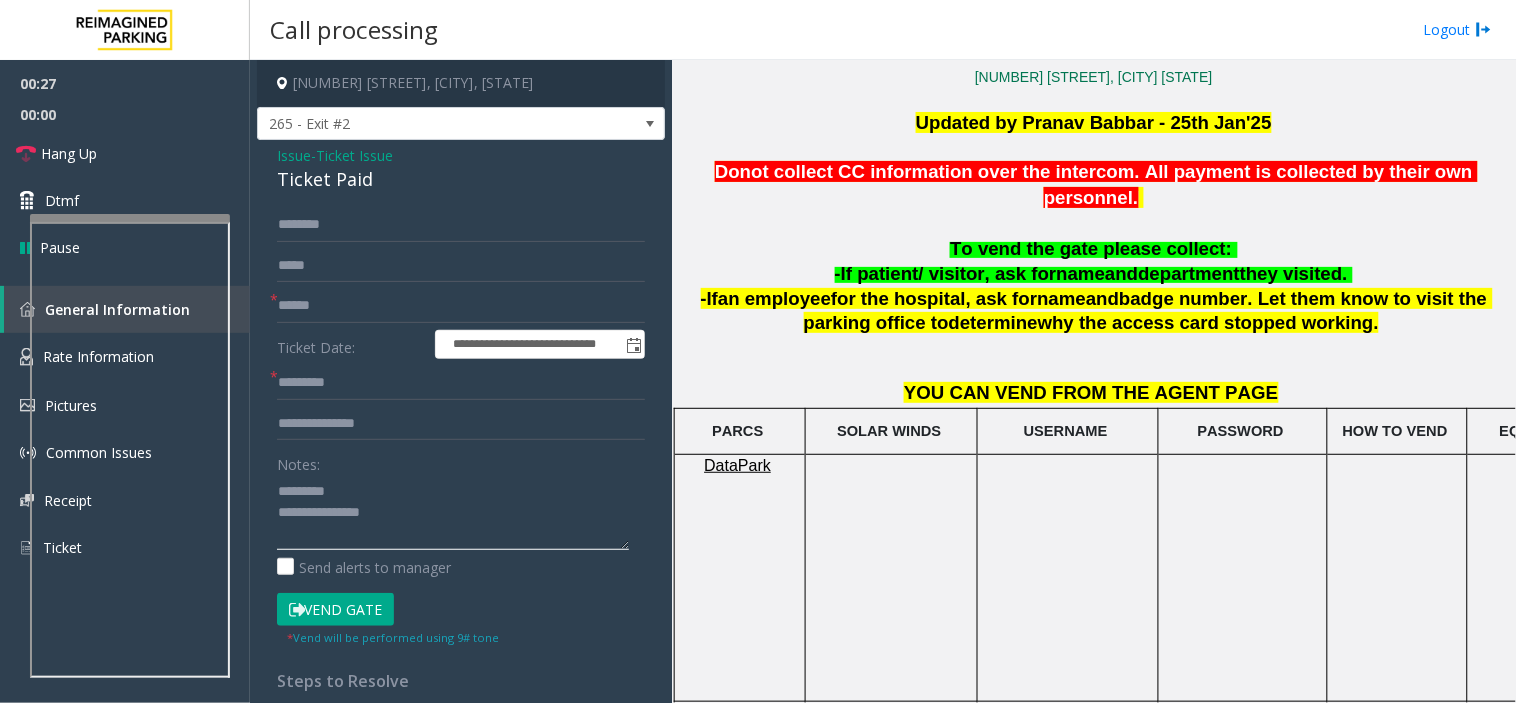 click 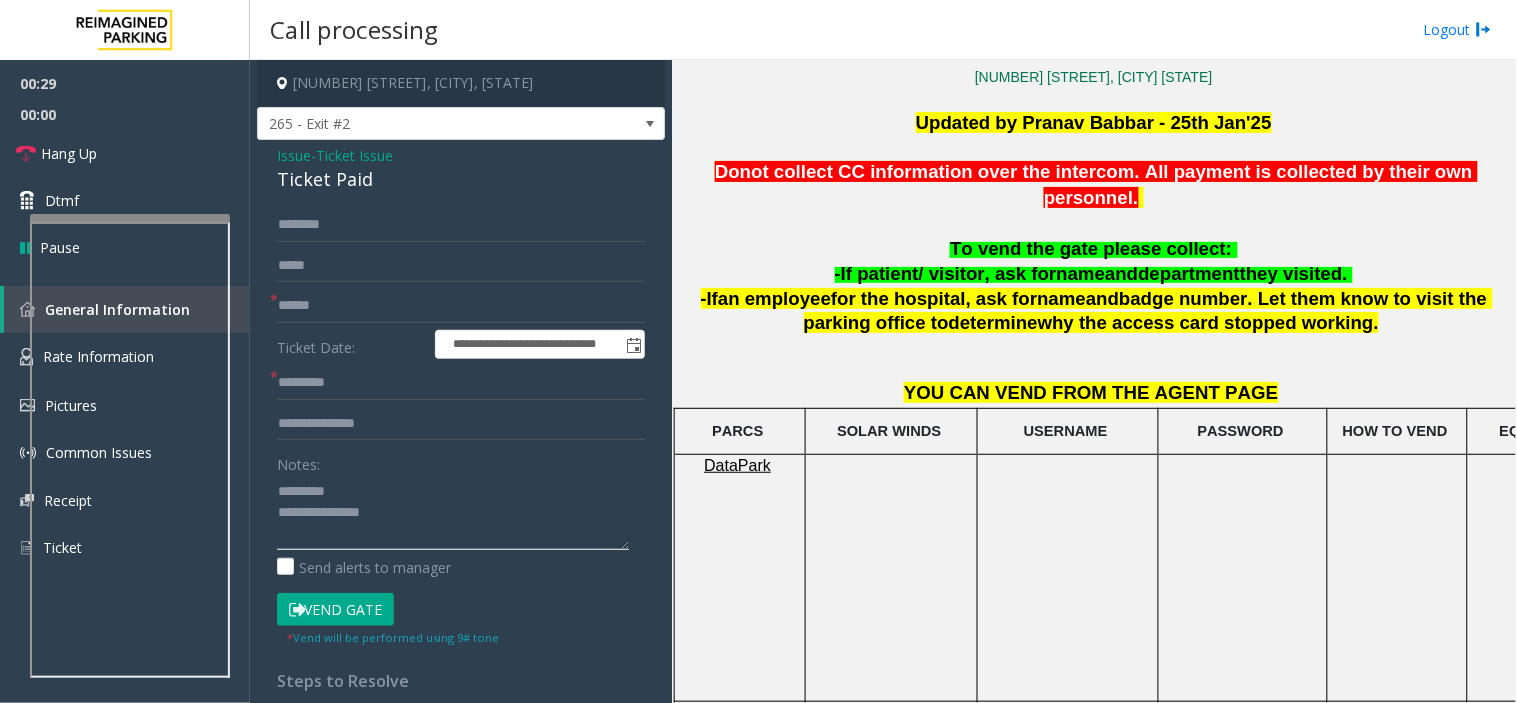 click 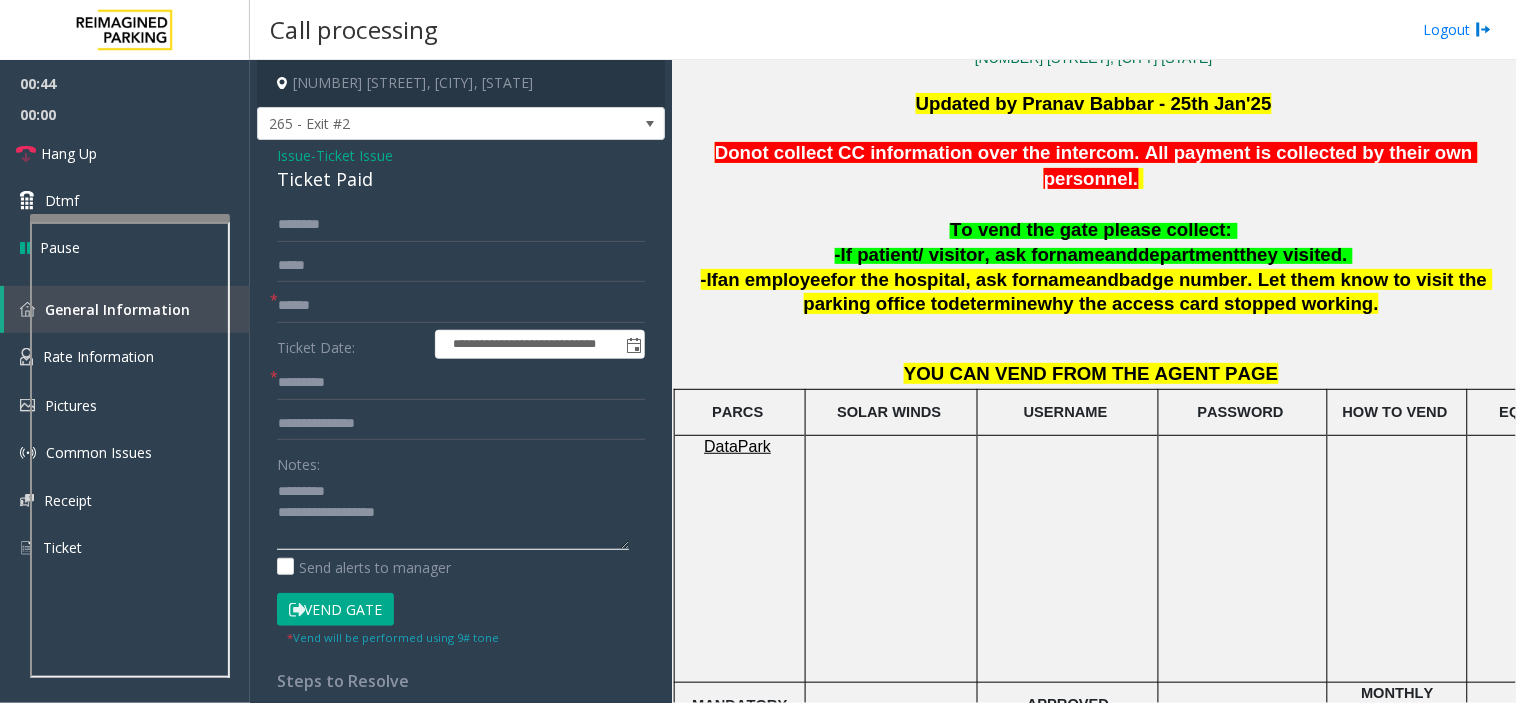 scroll, scrollTop: 555, scrollLeft: 0, axis: vertical 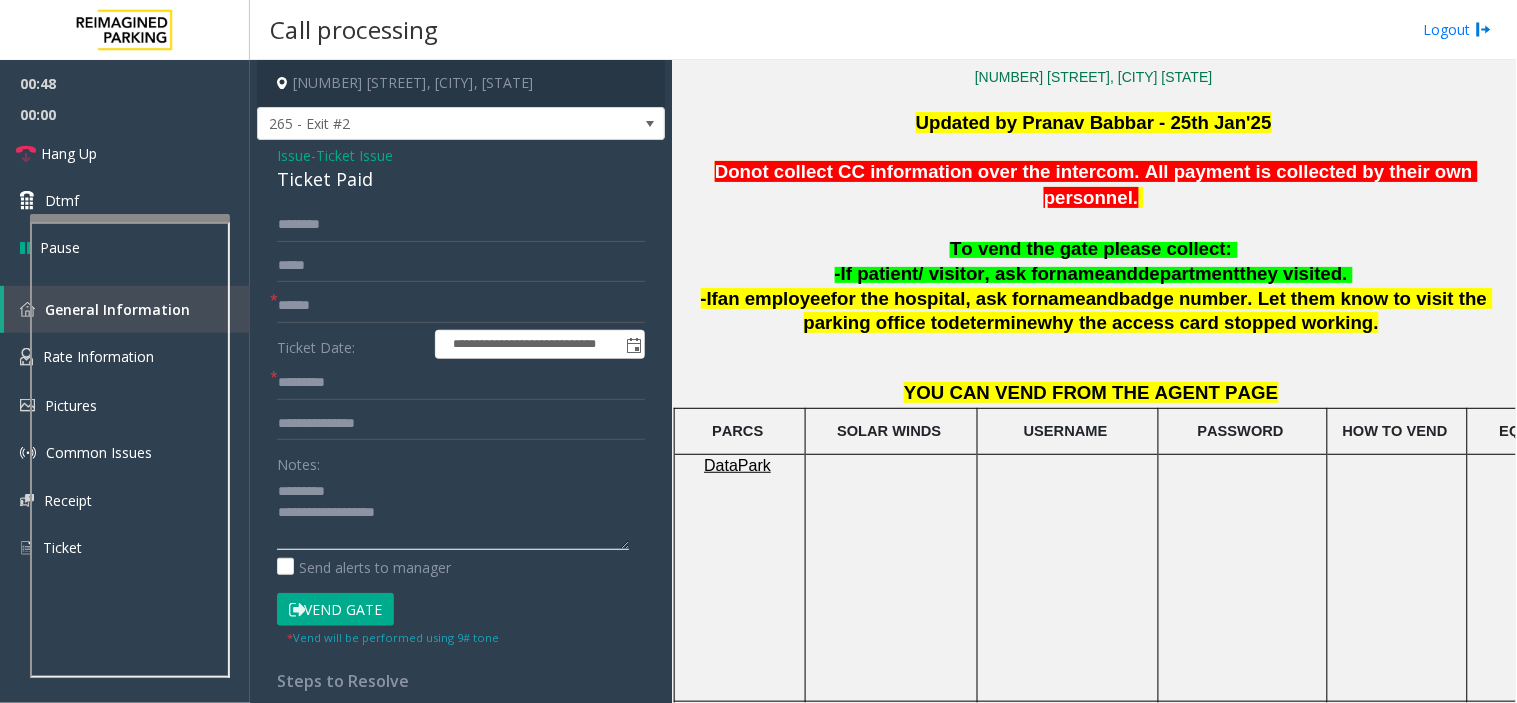 type on "**********" 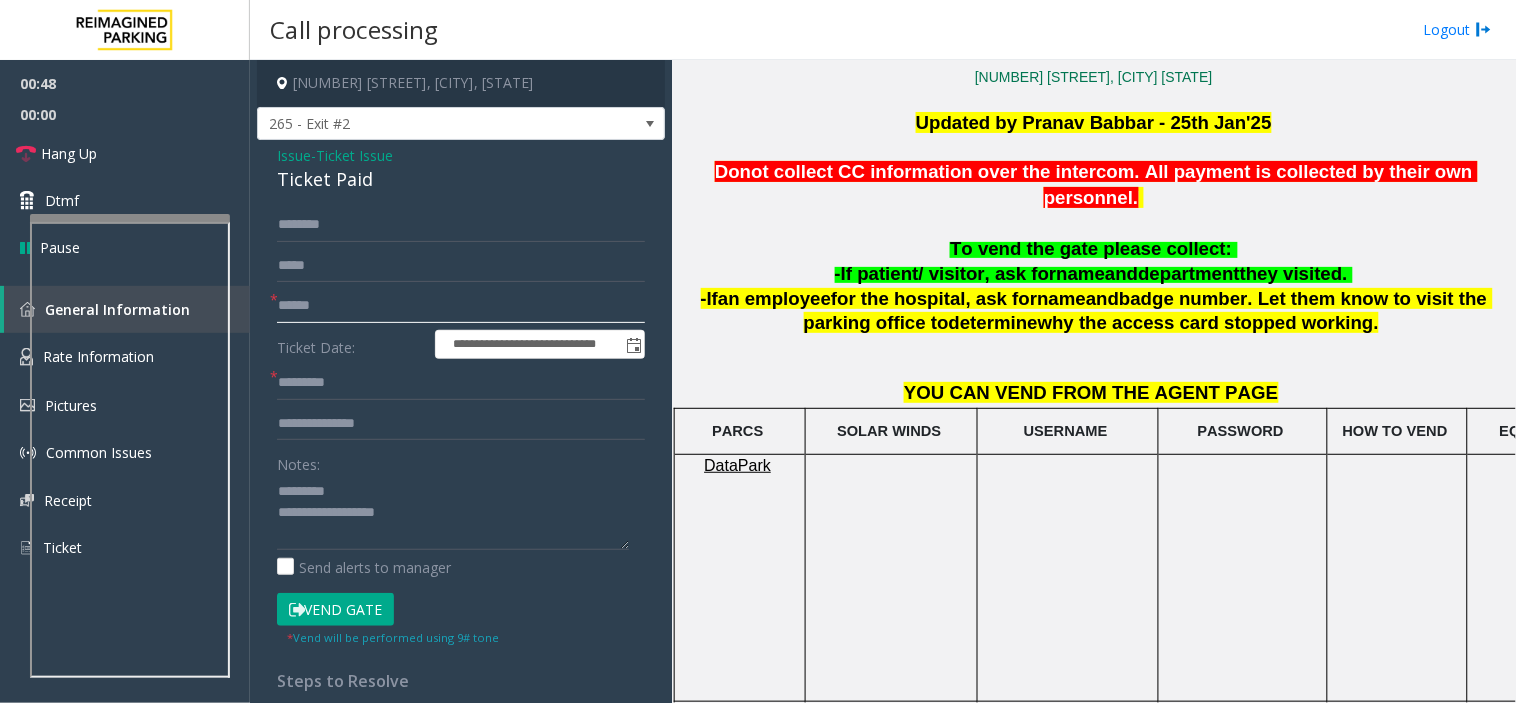 click 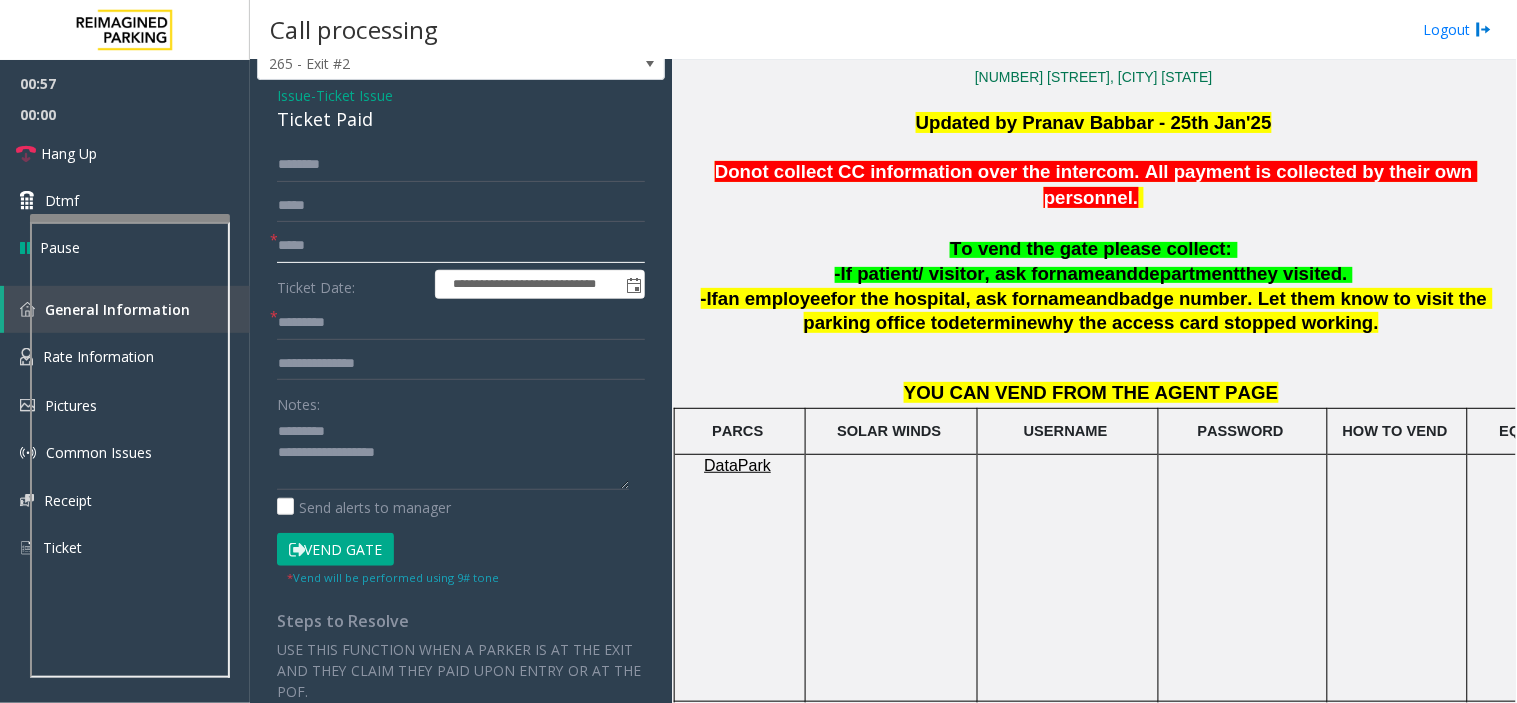 scroll, scrollTop: 111, scrollLeft: 0, axis: vertical 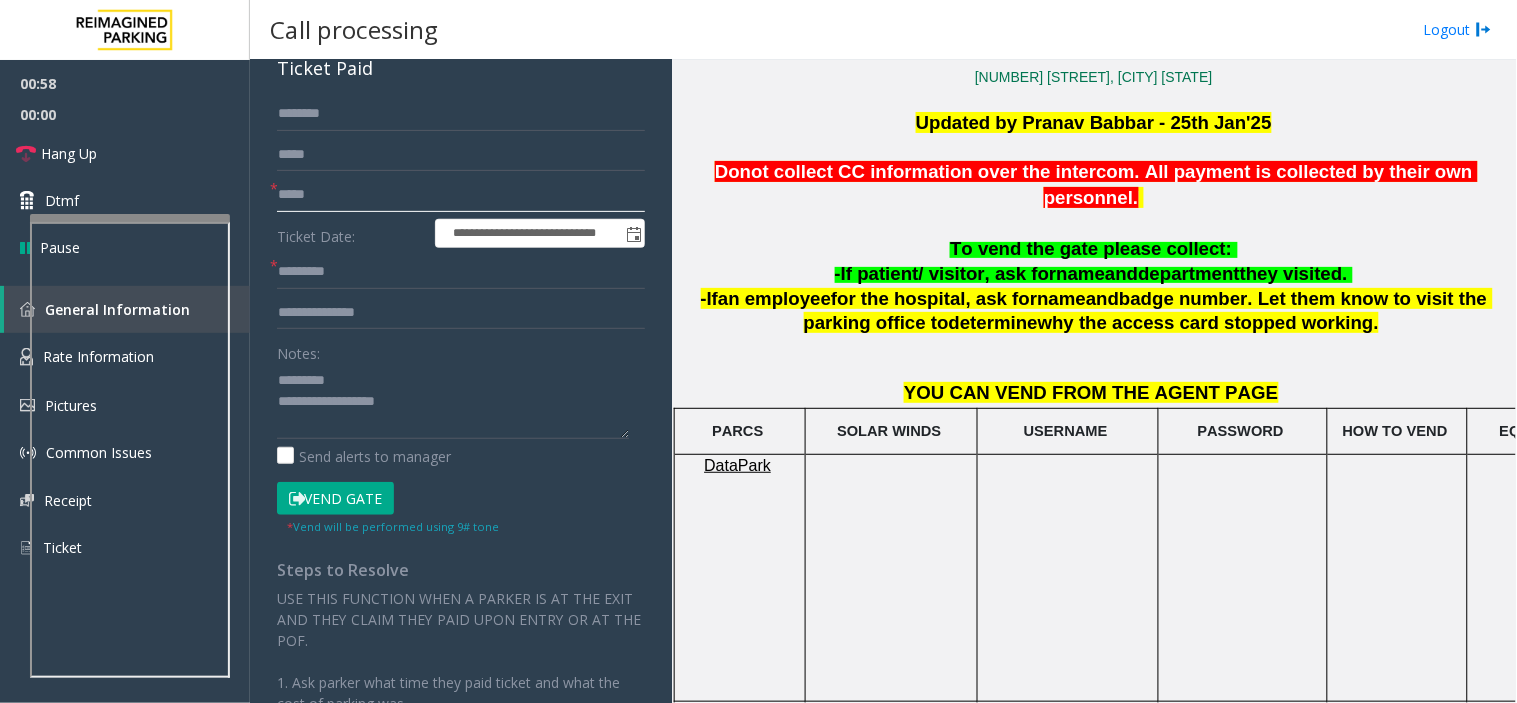type on "*****" 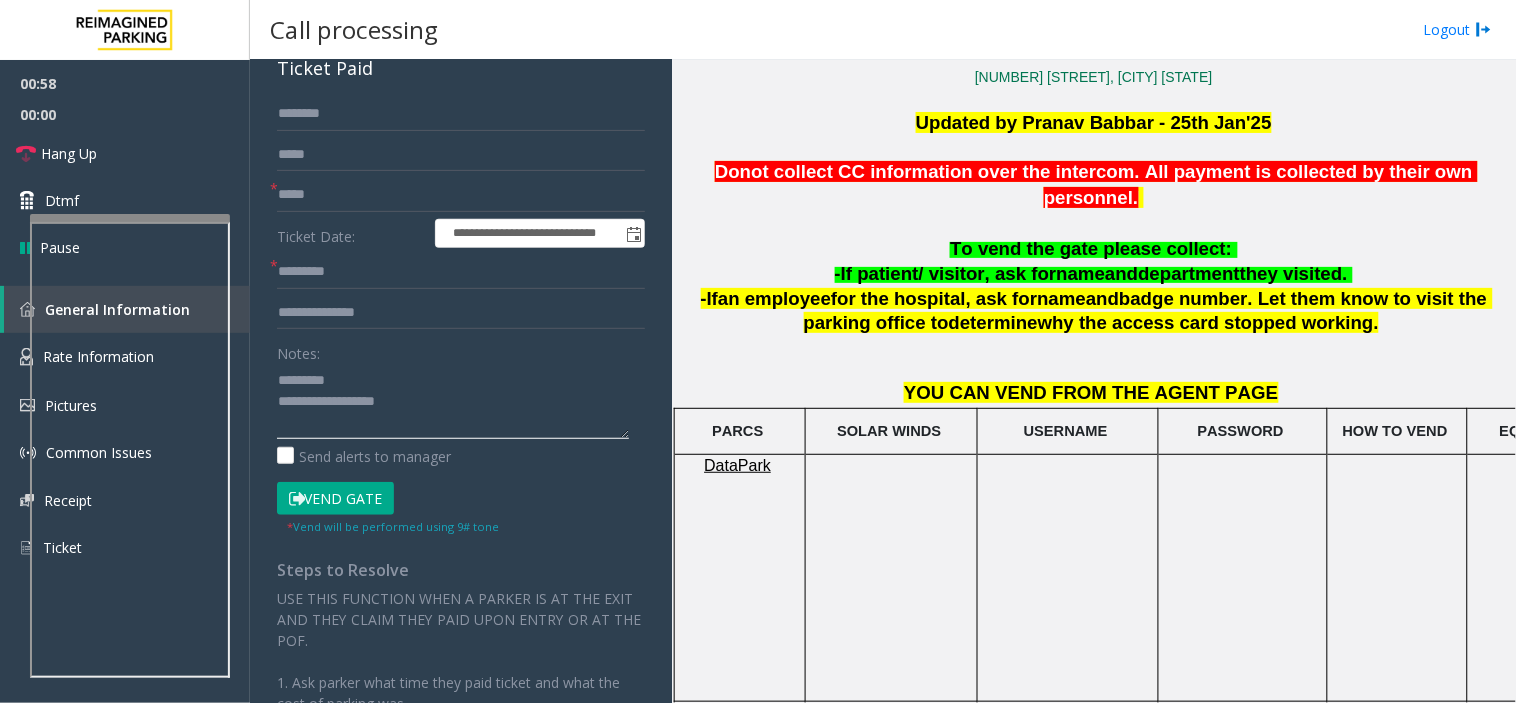 click 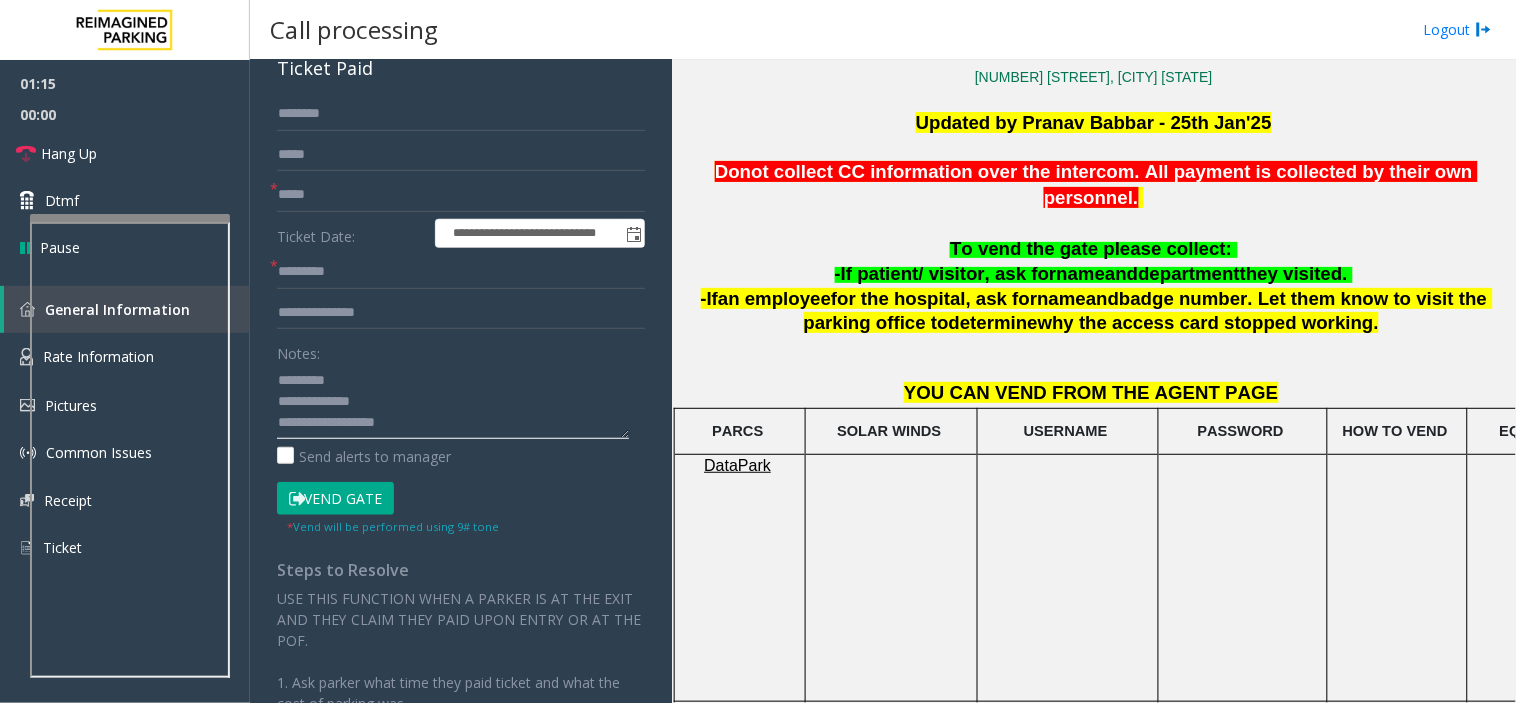 click 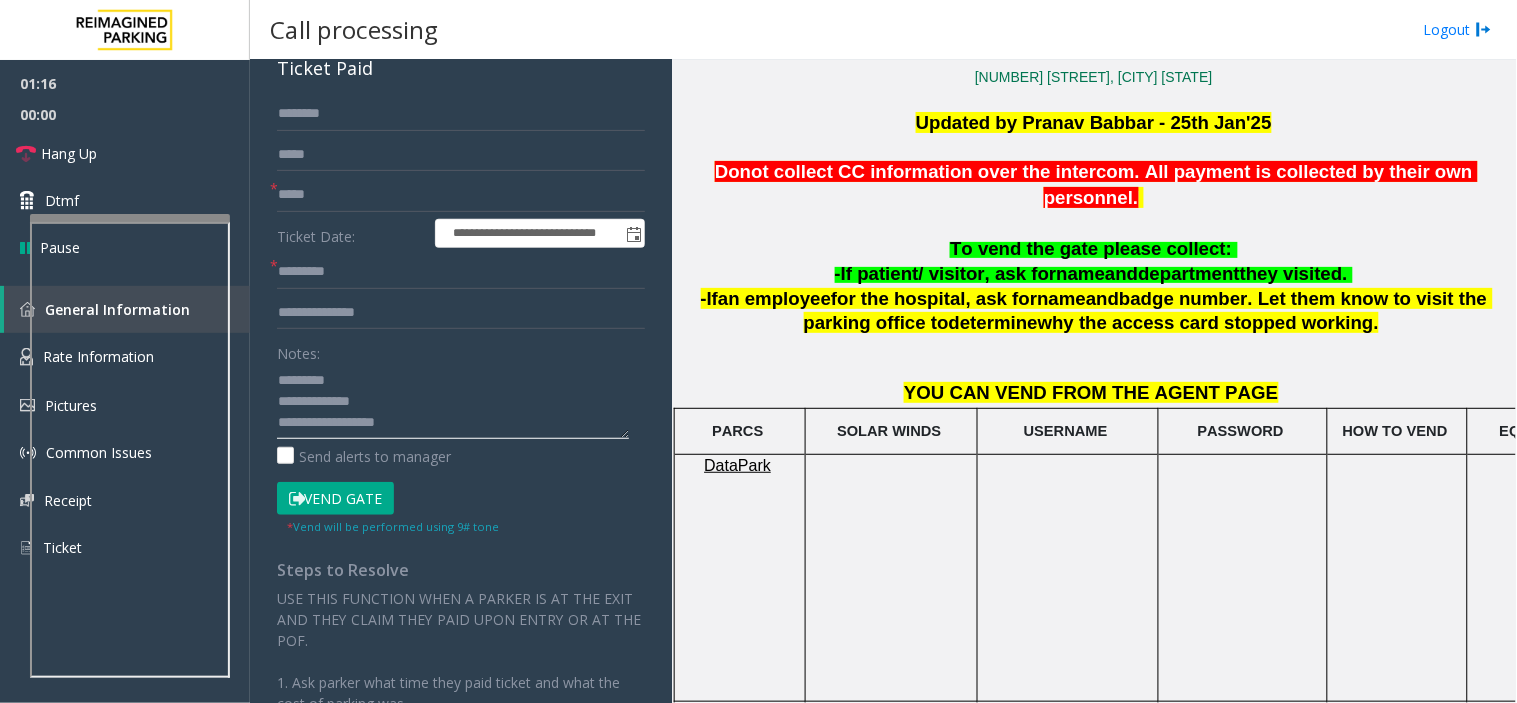 click 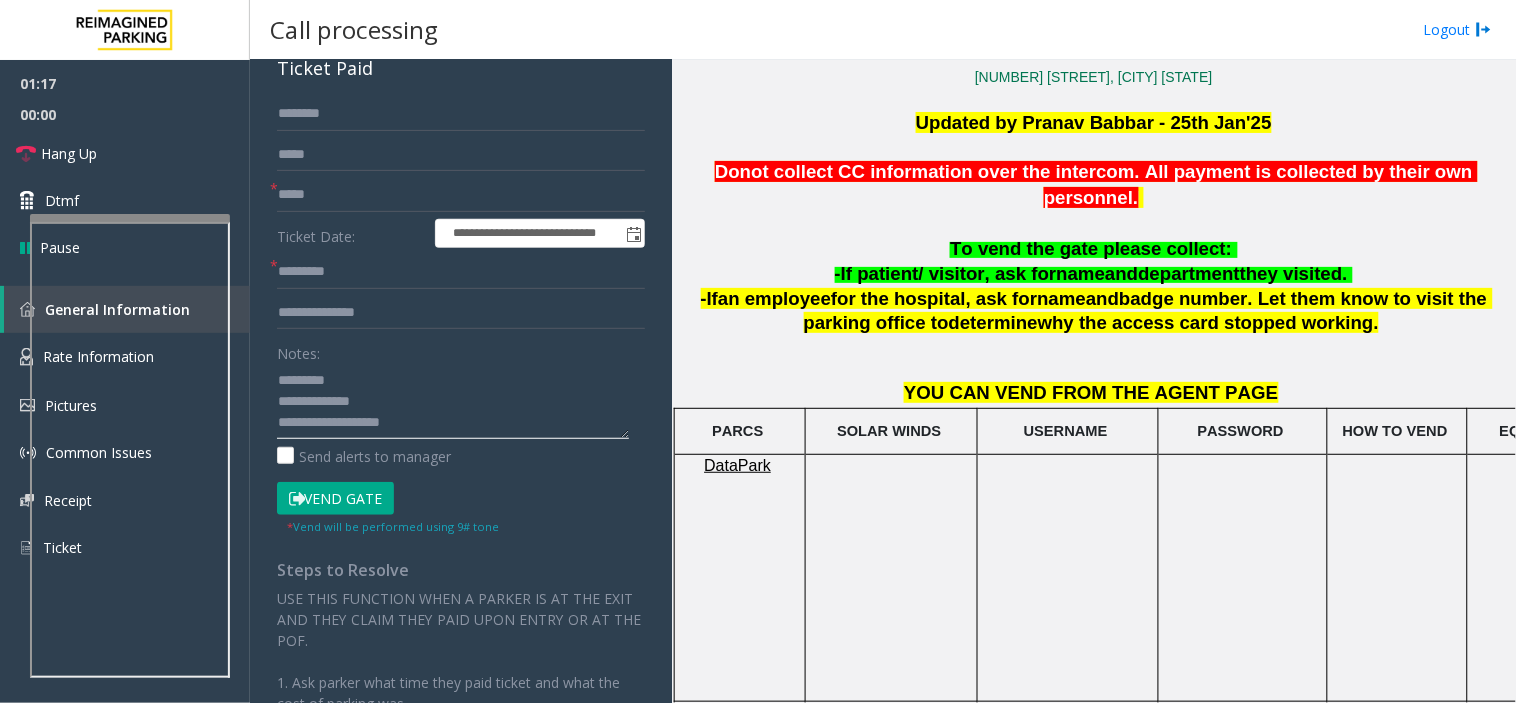 scroll, scrollTop: 14, scrollLeft: 0, axis: vertical 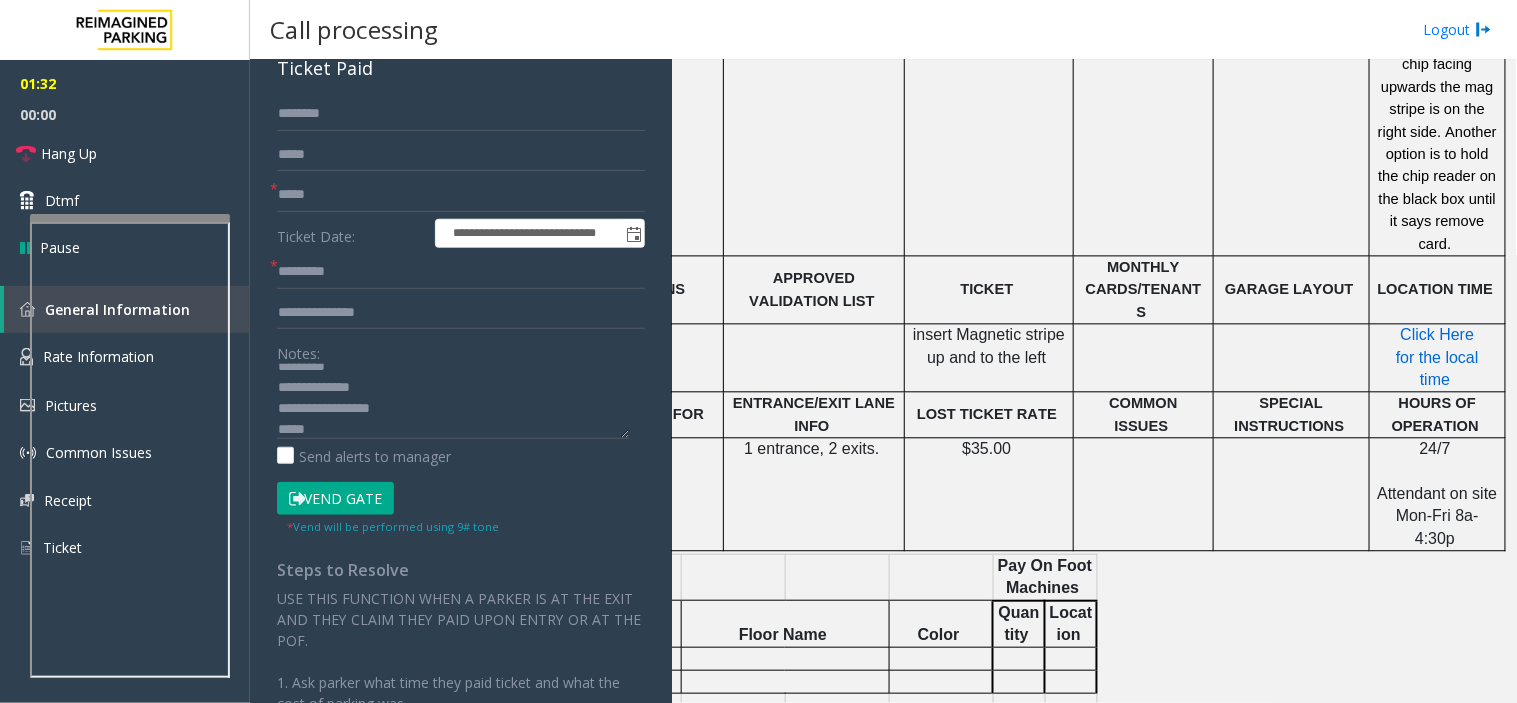 click on "Click Here for the local time" 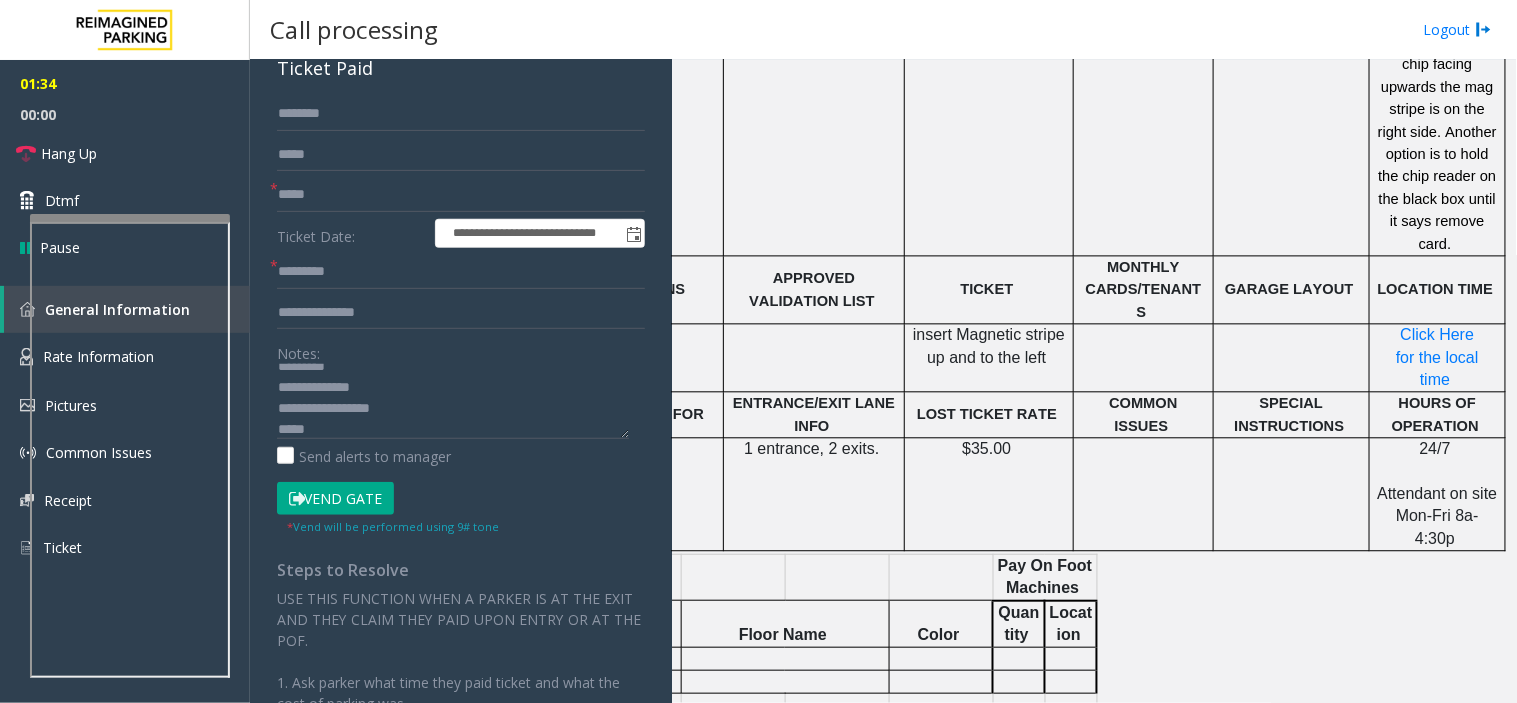 click on "Vend Gate" 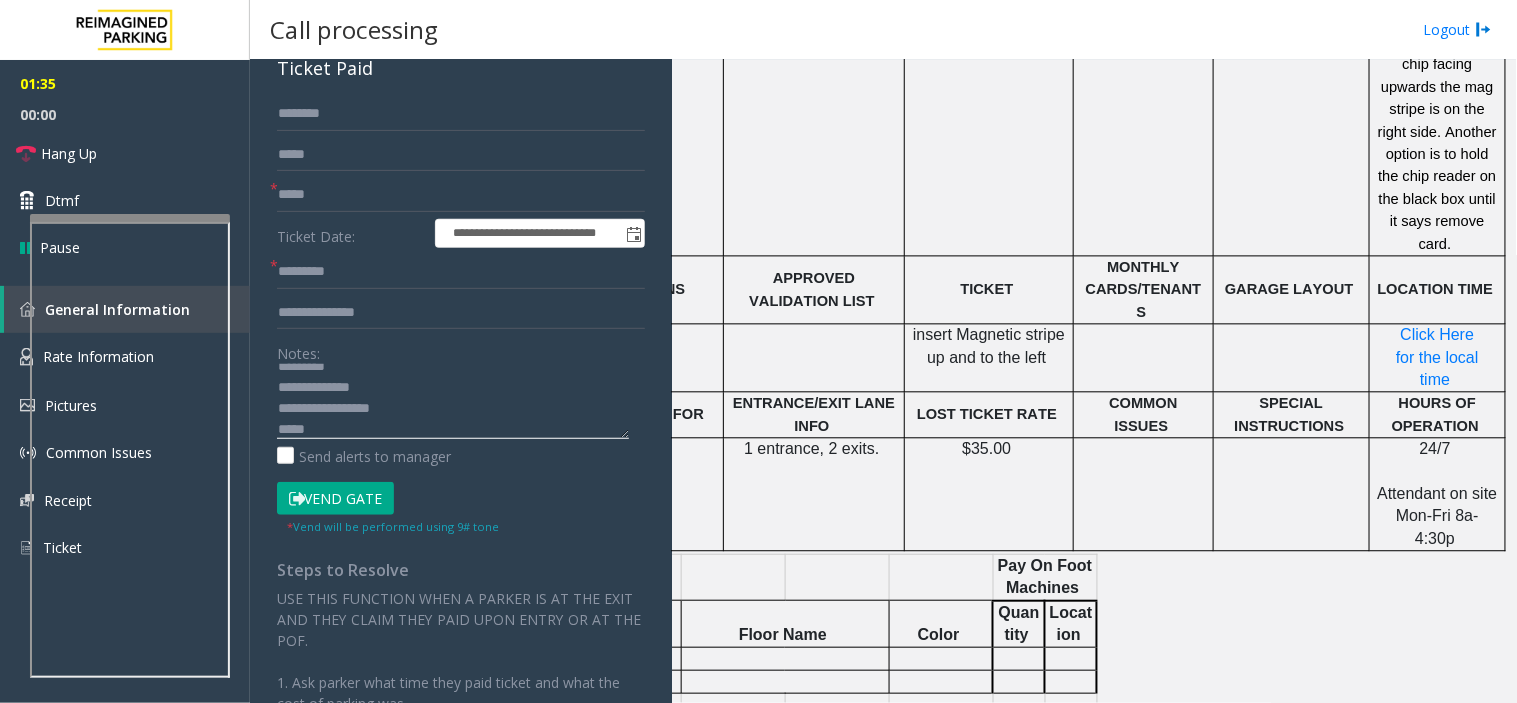 drag, startPoint x: 351, startPoint y: 432, endPoint x: 297, endPoint y: 433, distance: 54.00926 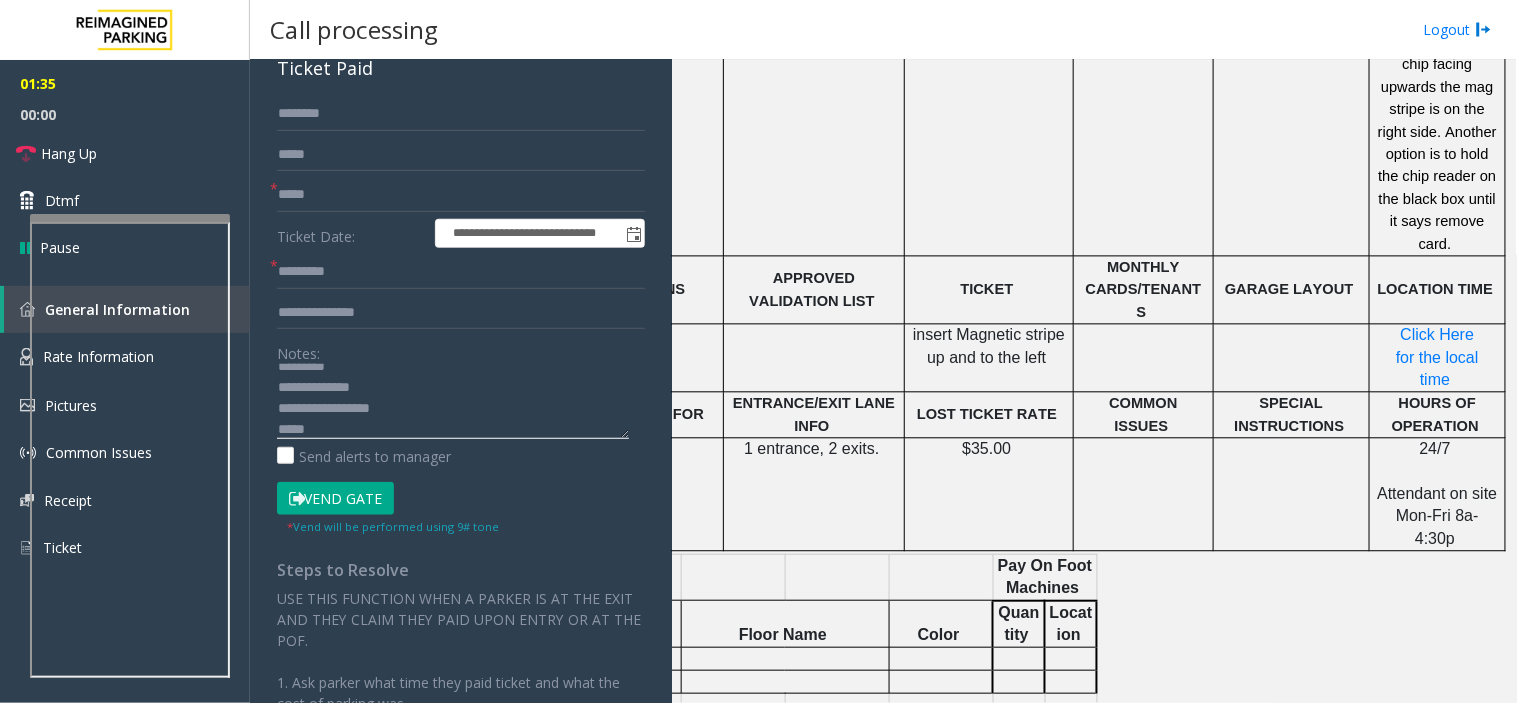 click 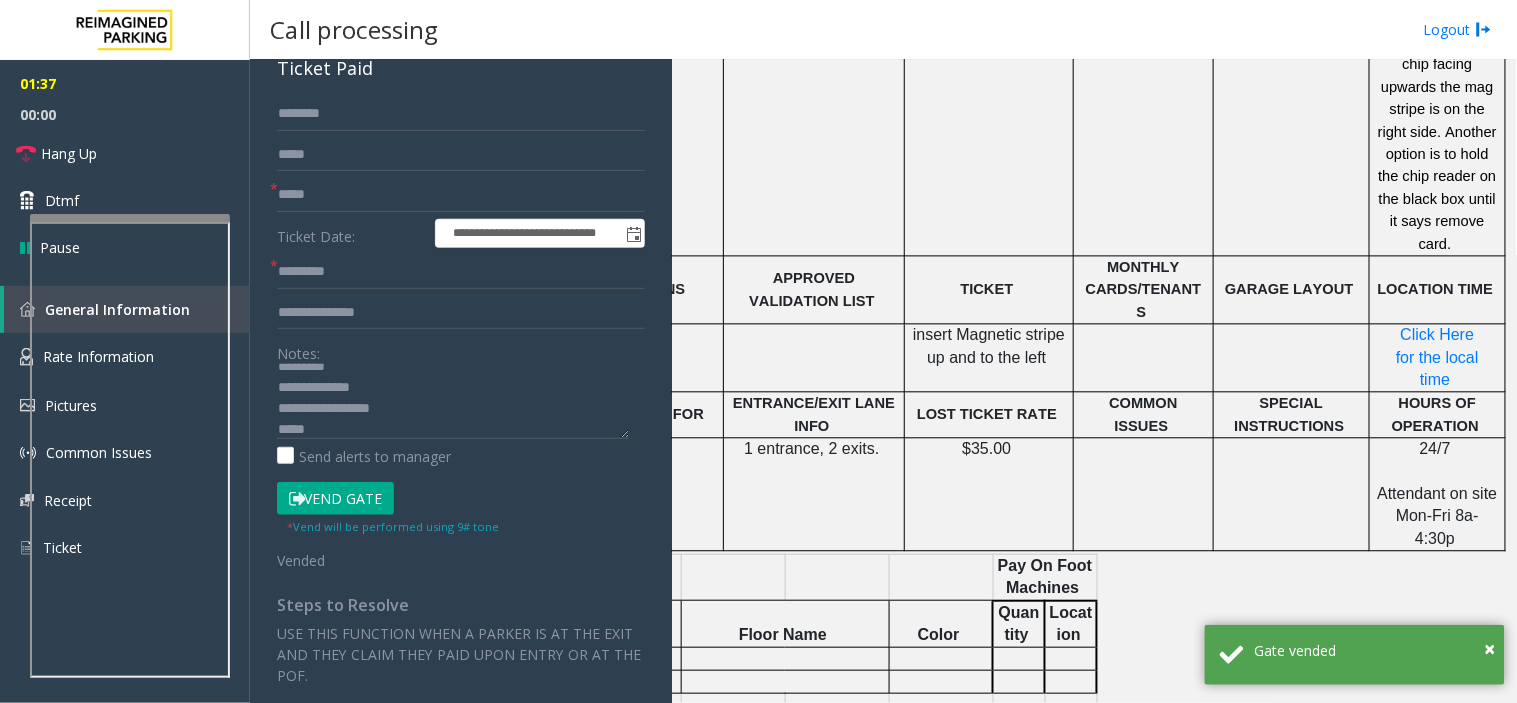 click on "**********" 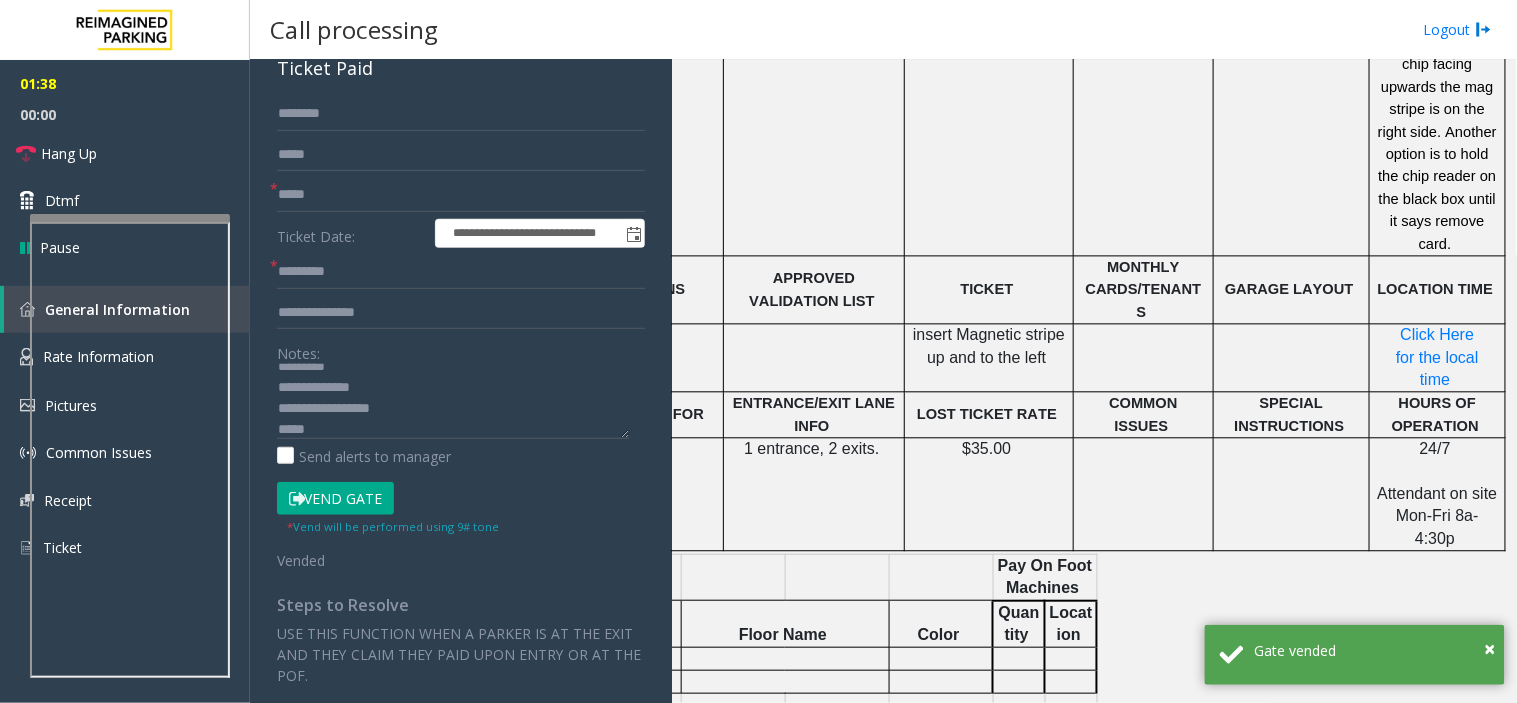 click on "**********" 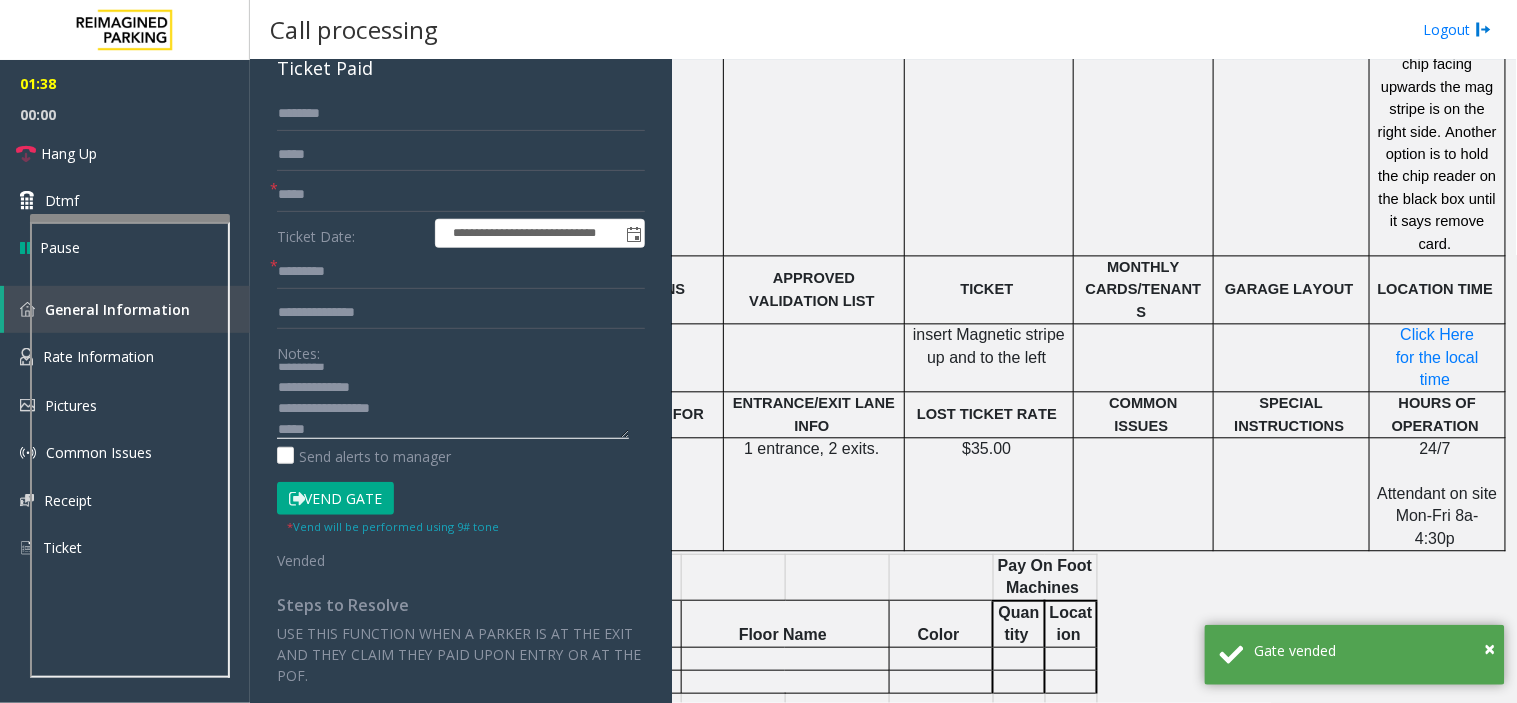 click 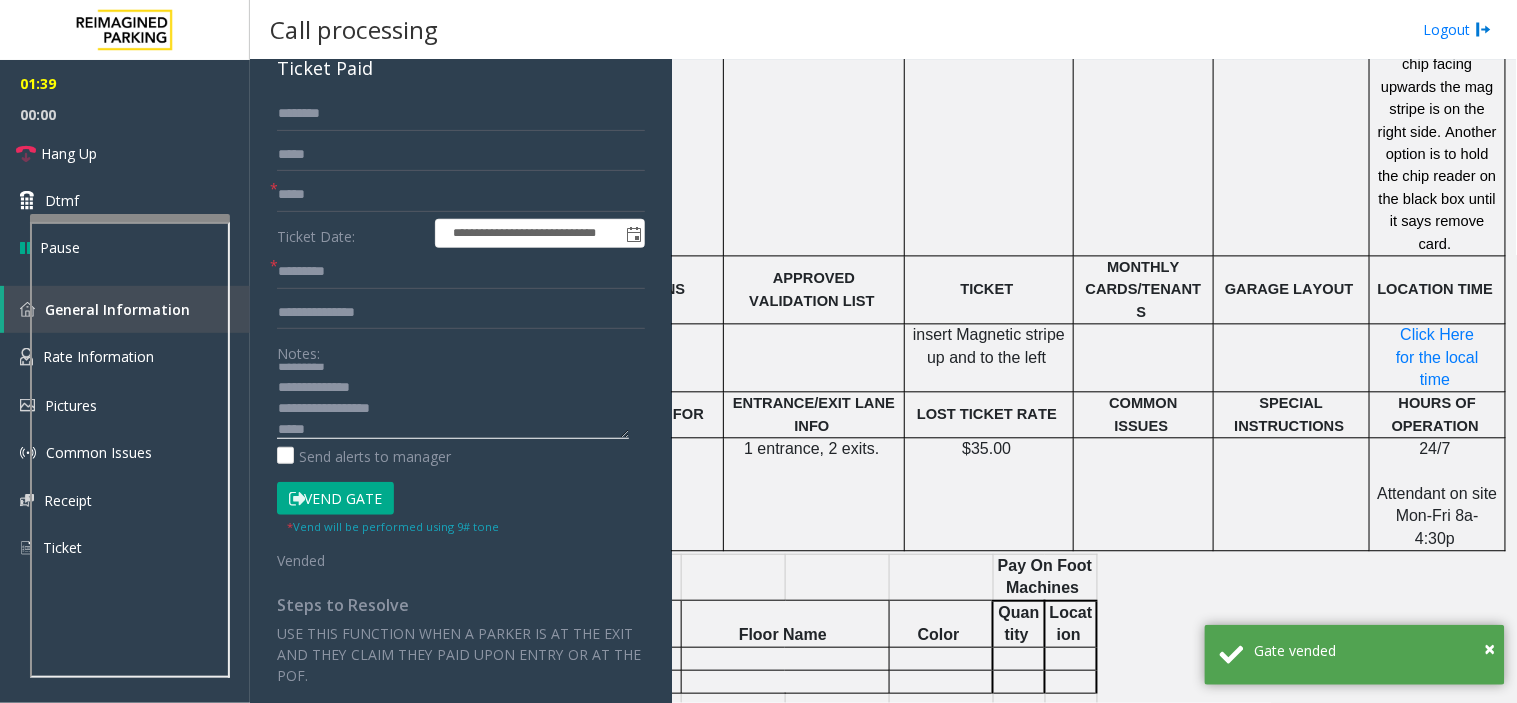 paste on "**********" 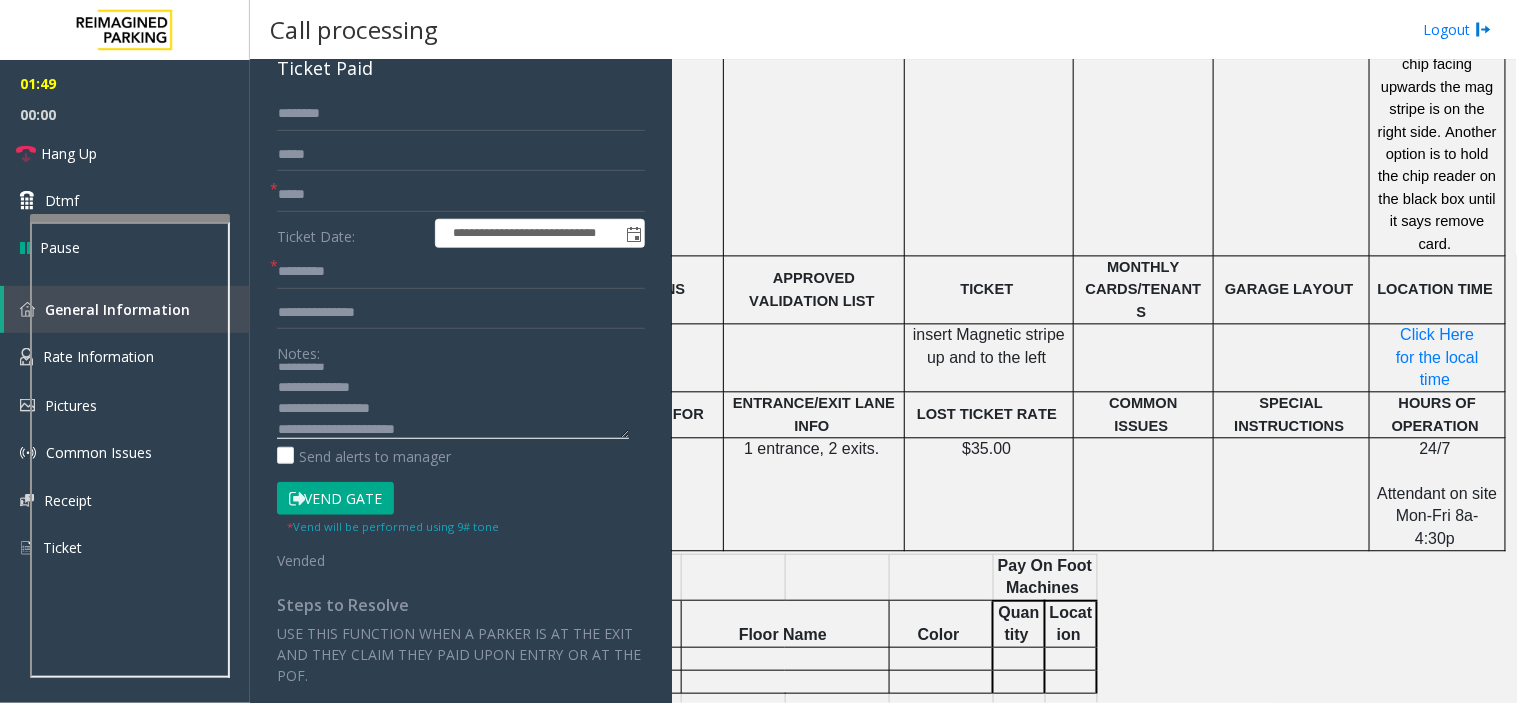 click 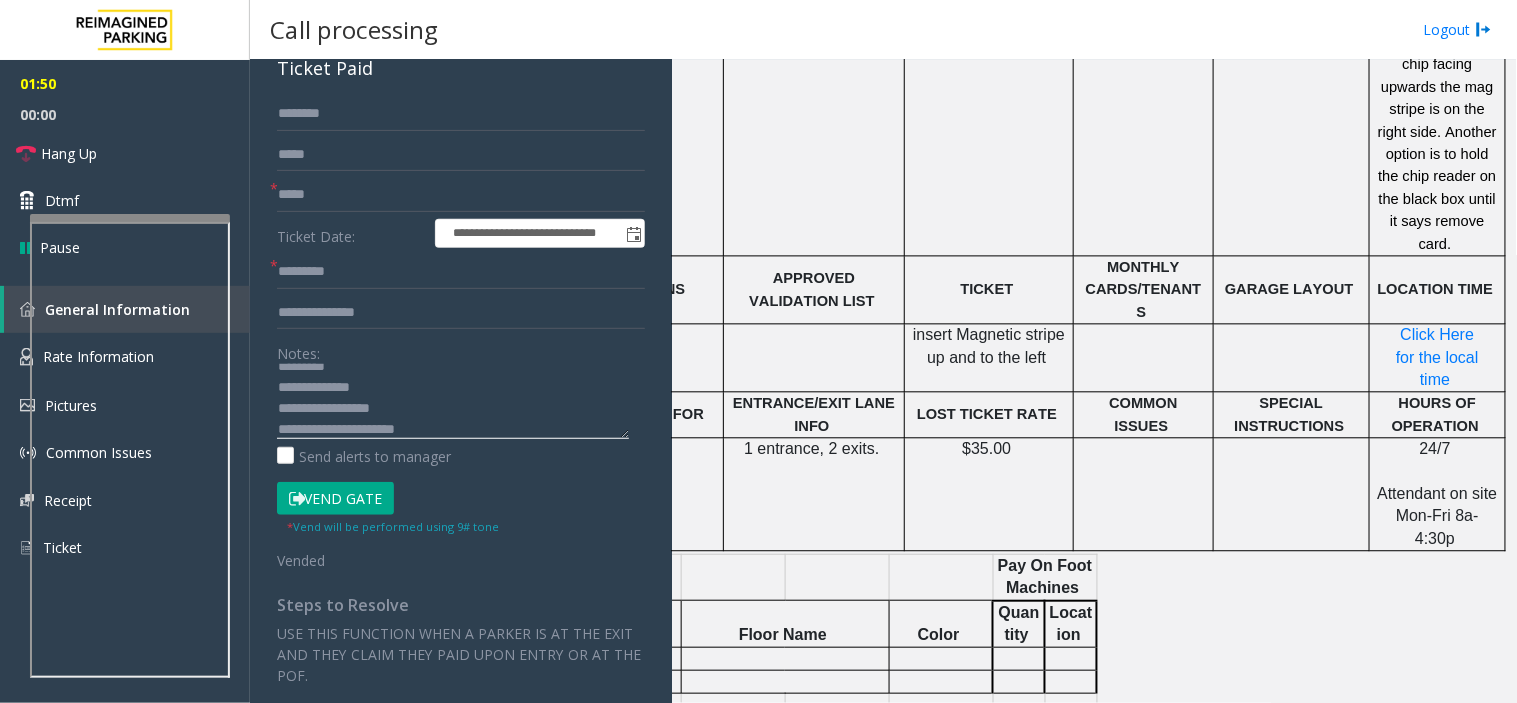 paste on "**********" 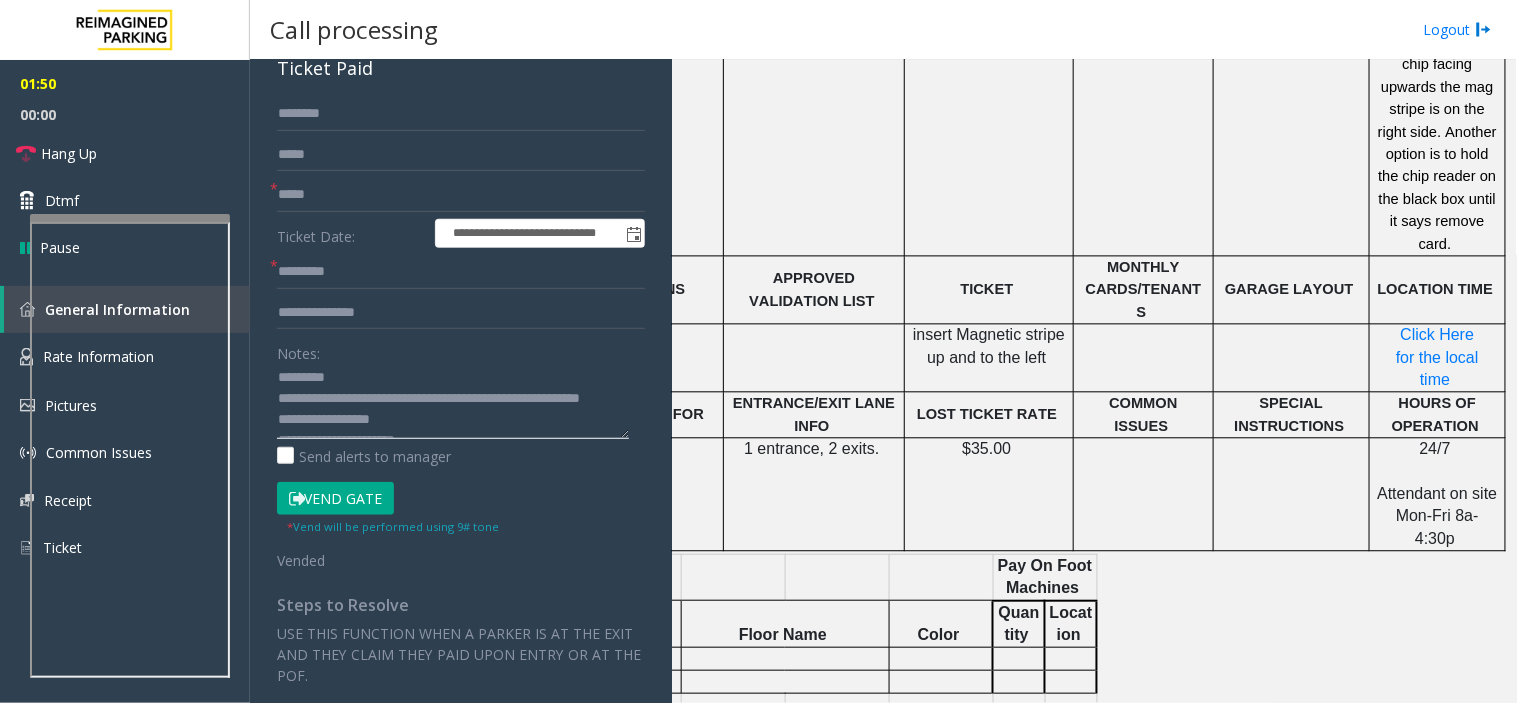 scroll, scrollTop: 0, scrollLeft: 0, axis: both 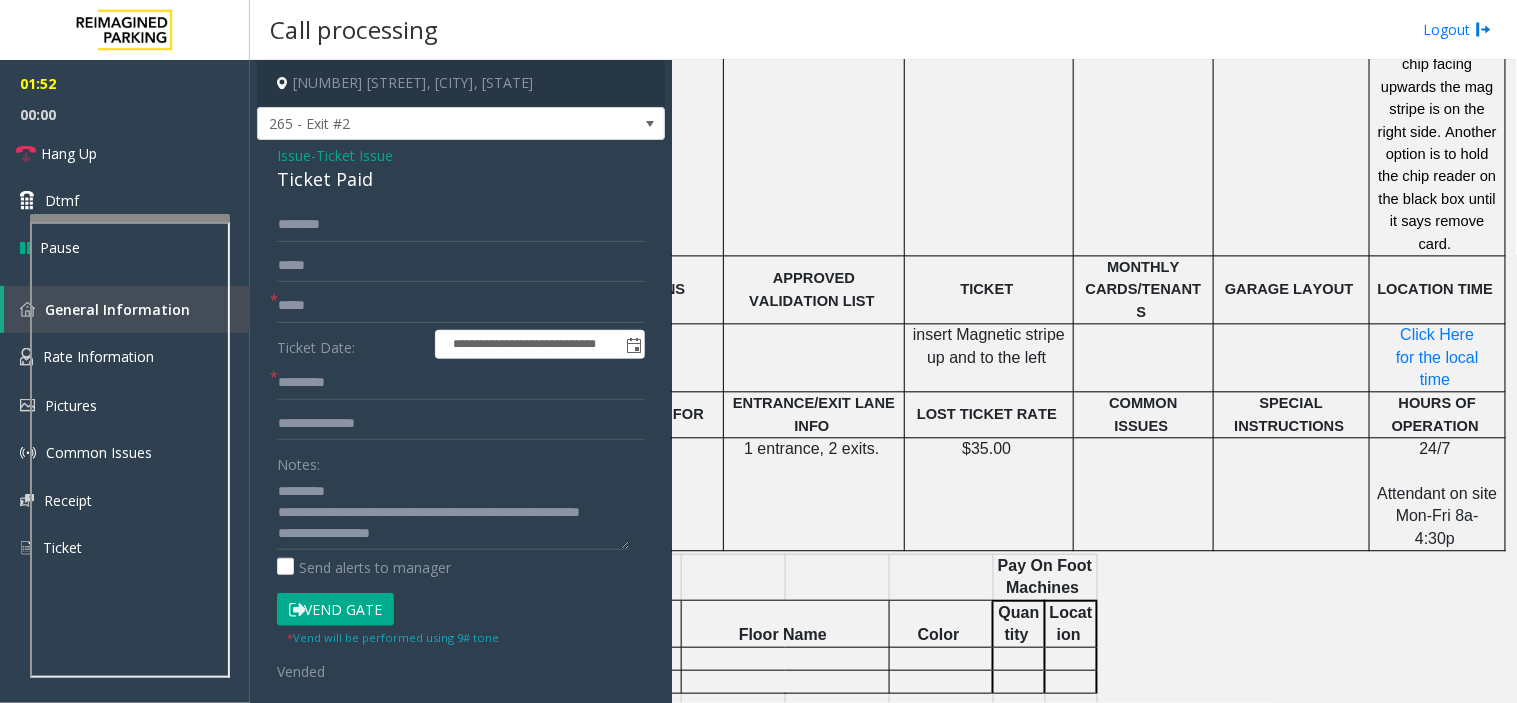 click on "Ticket Paid" 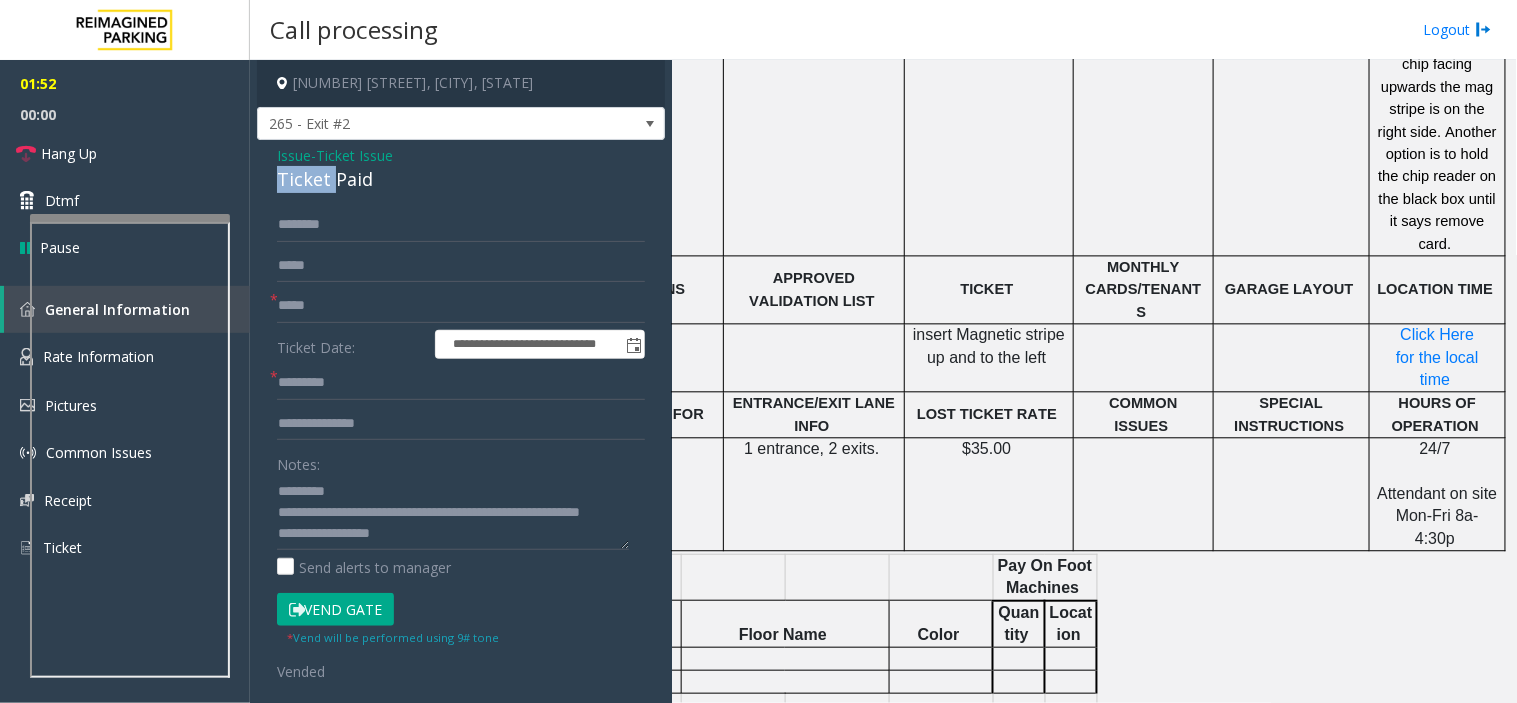 click on "Ticket Paid" 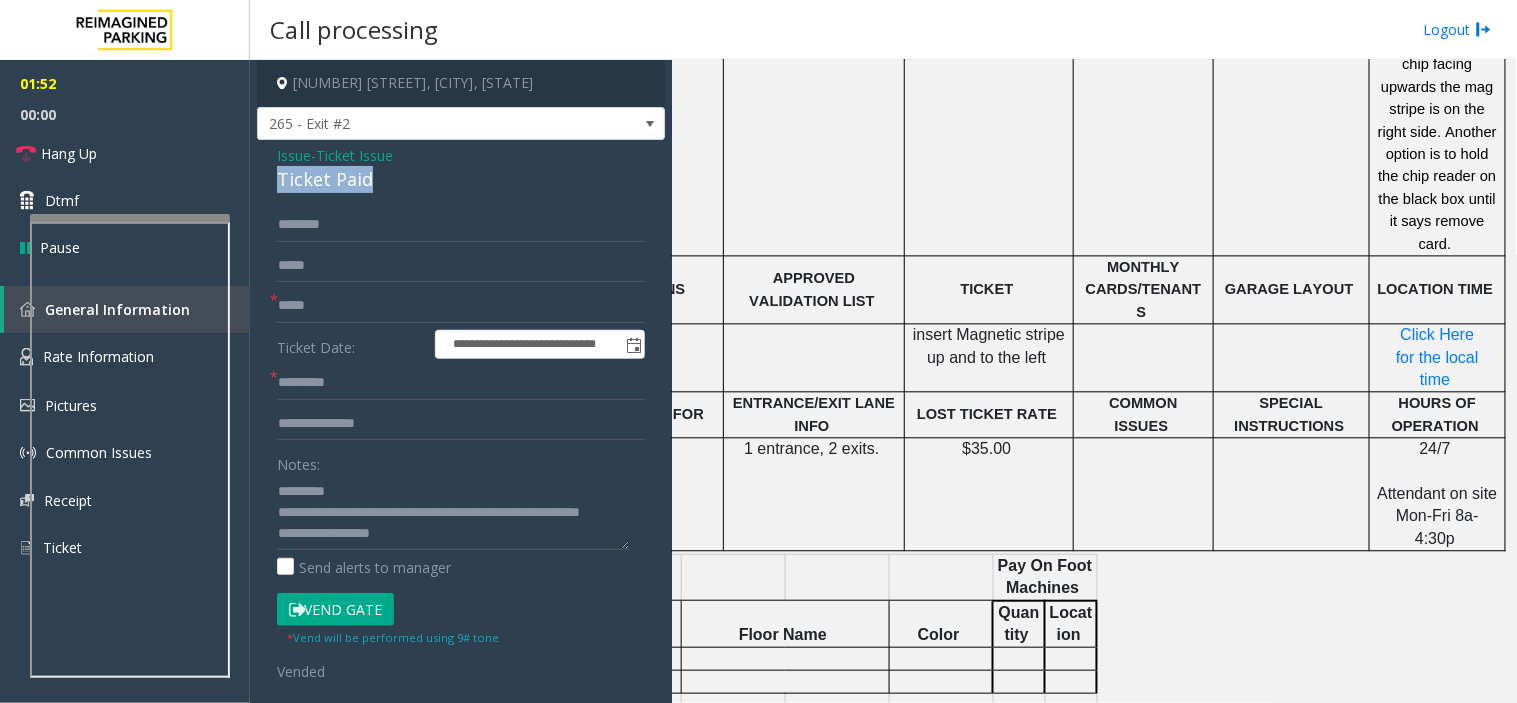click on "Ticket Paid" 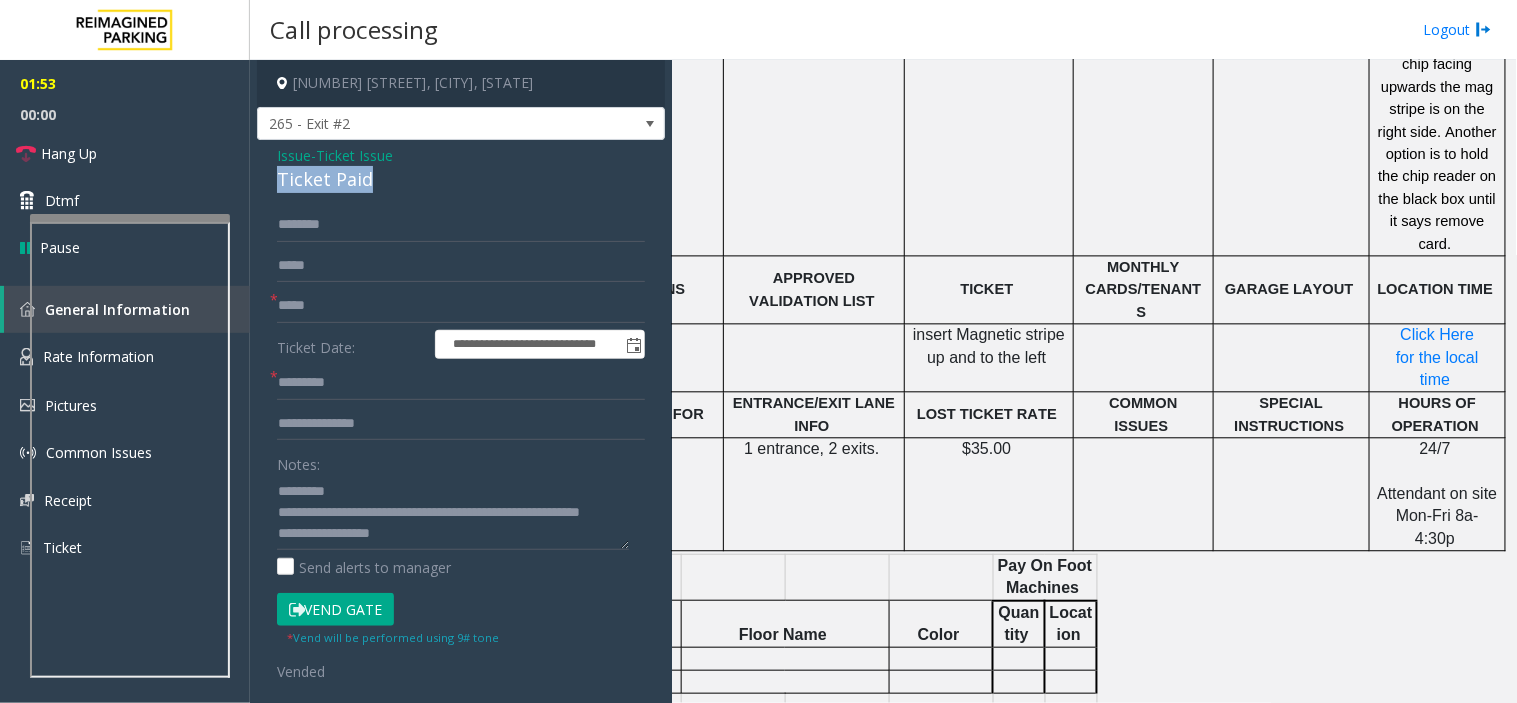 copy on "Ticket Paid" 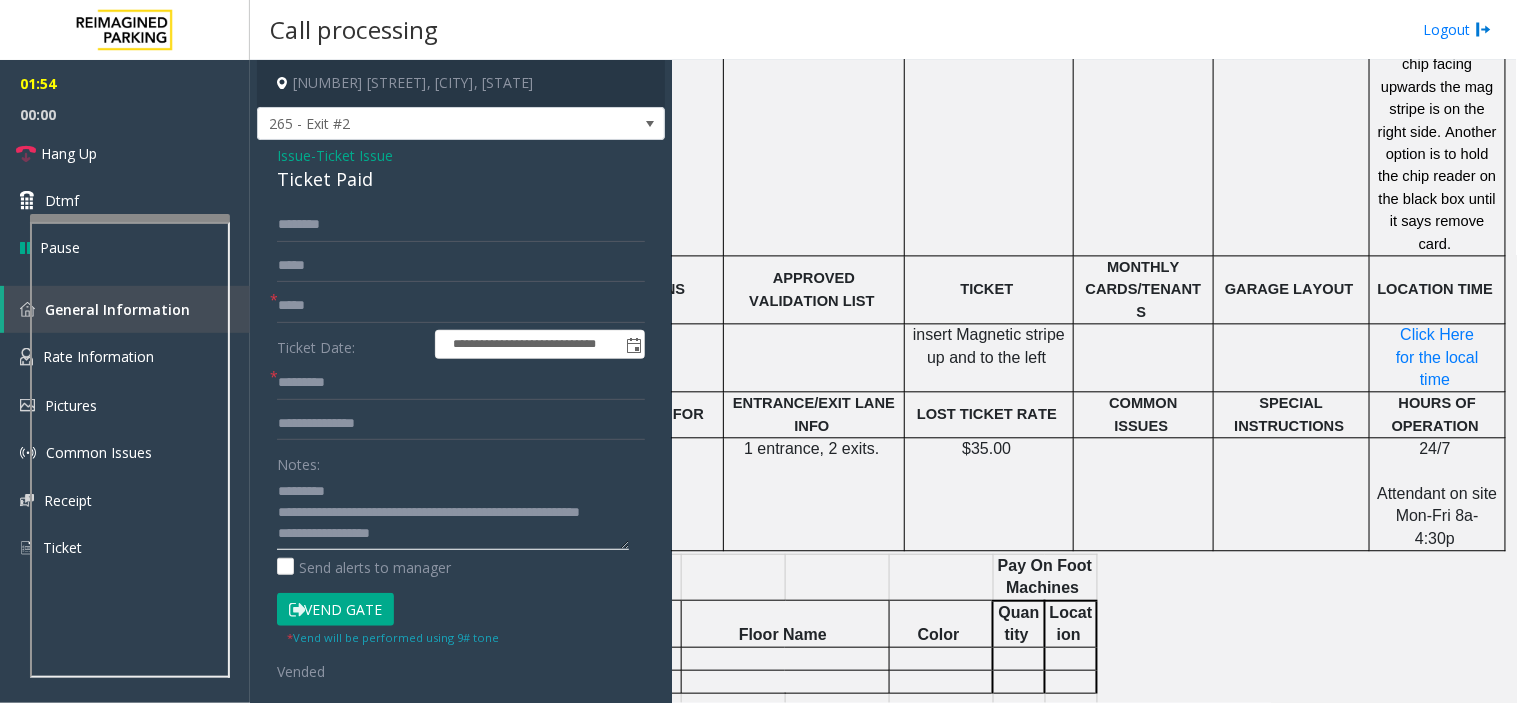 click 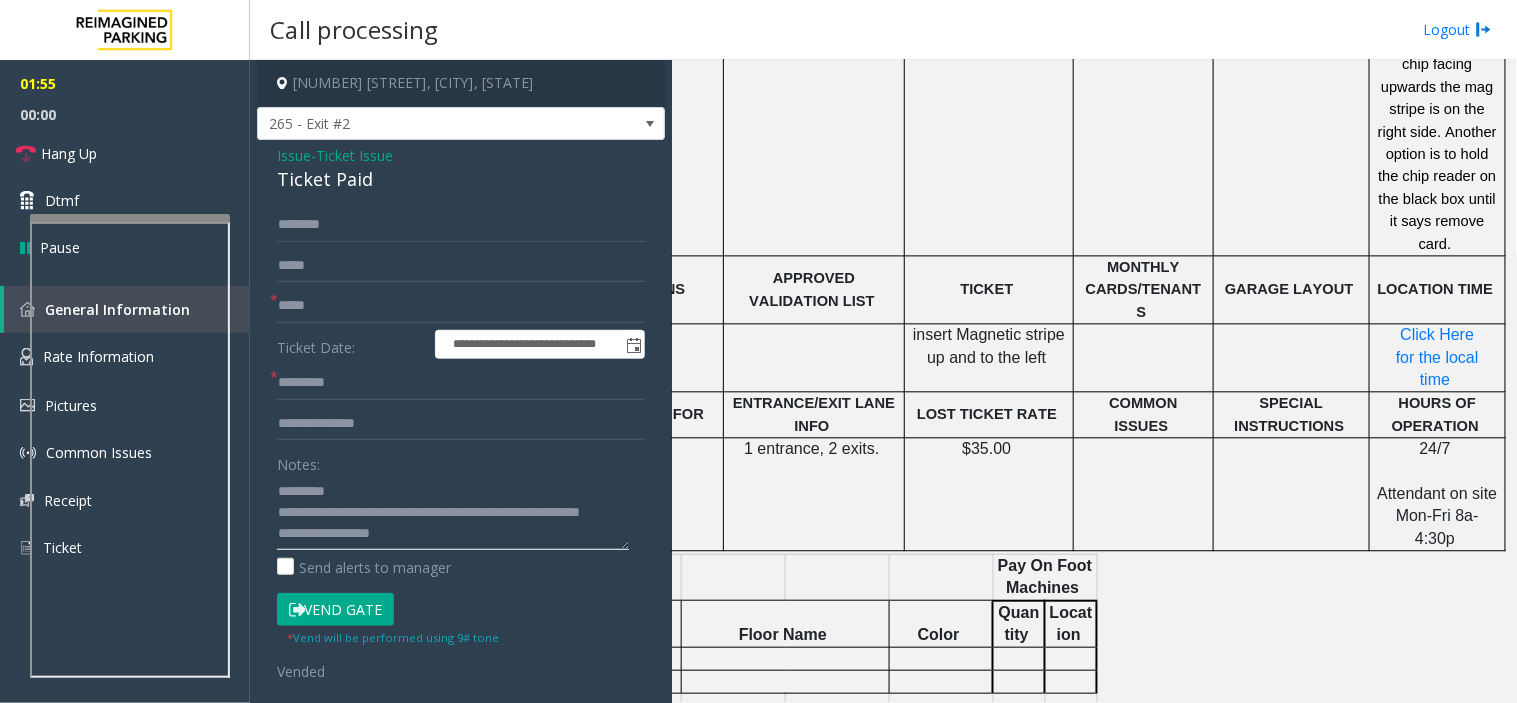 paste on "**********" 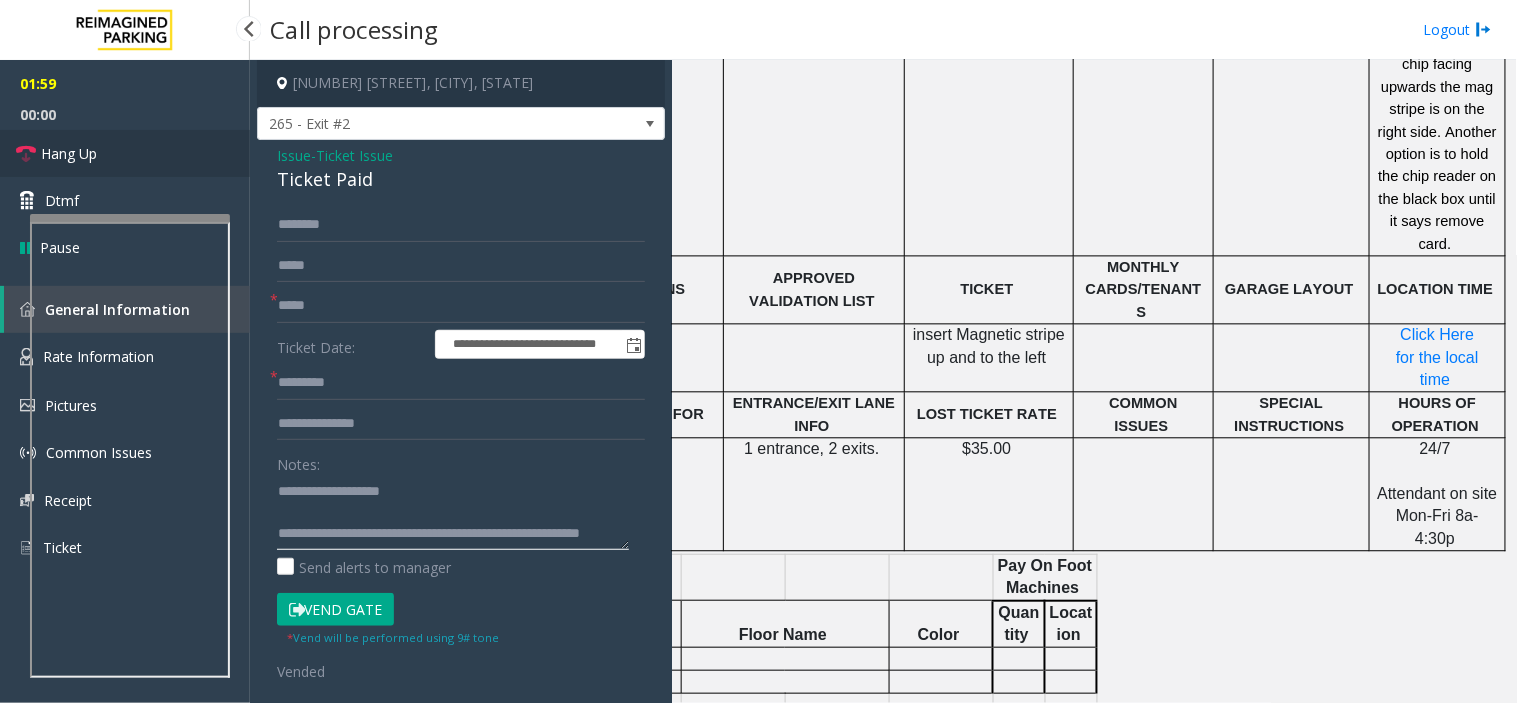 type on "**********" 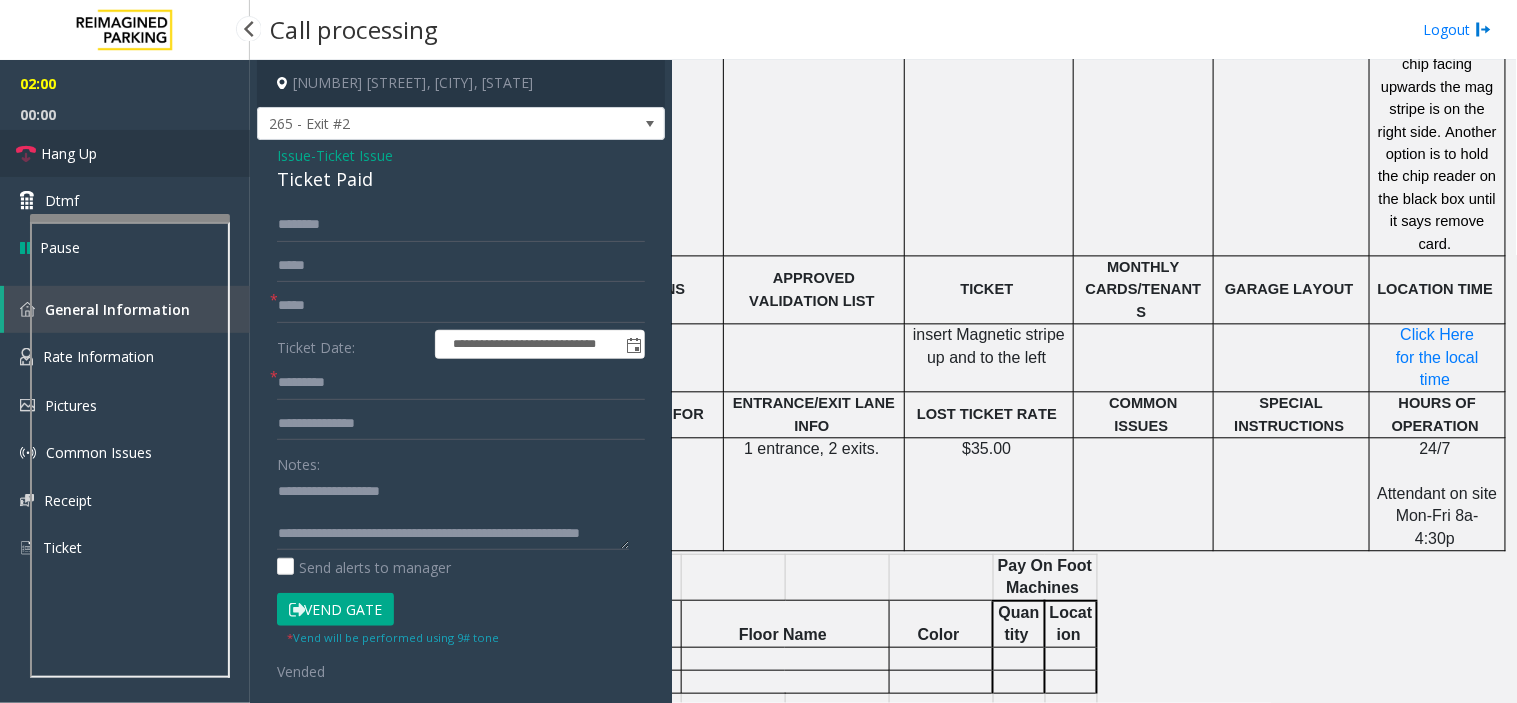 click on "Hang Up" at bounding box center [125, 153] 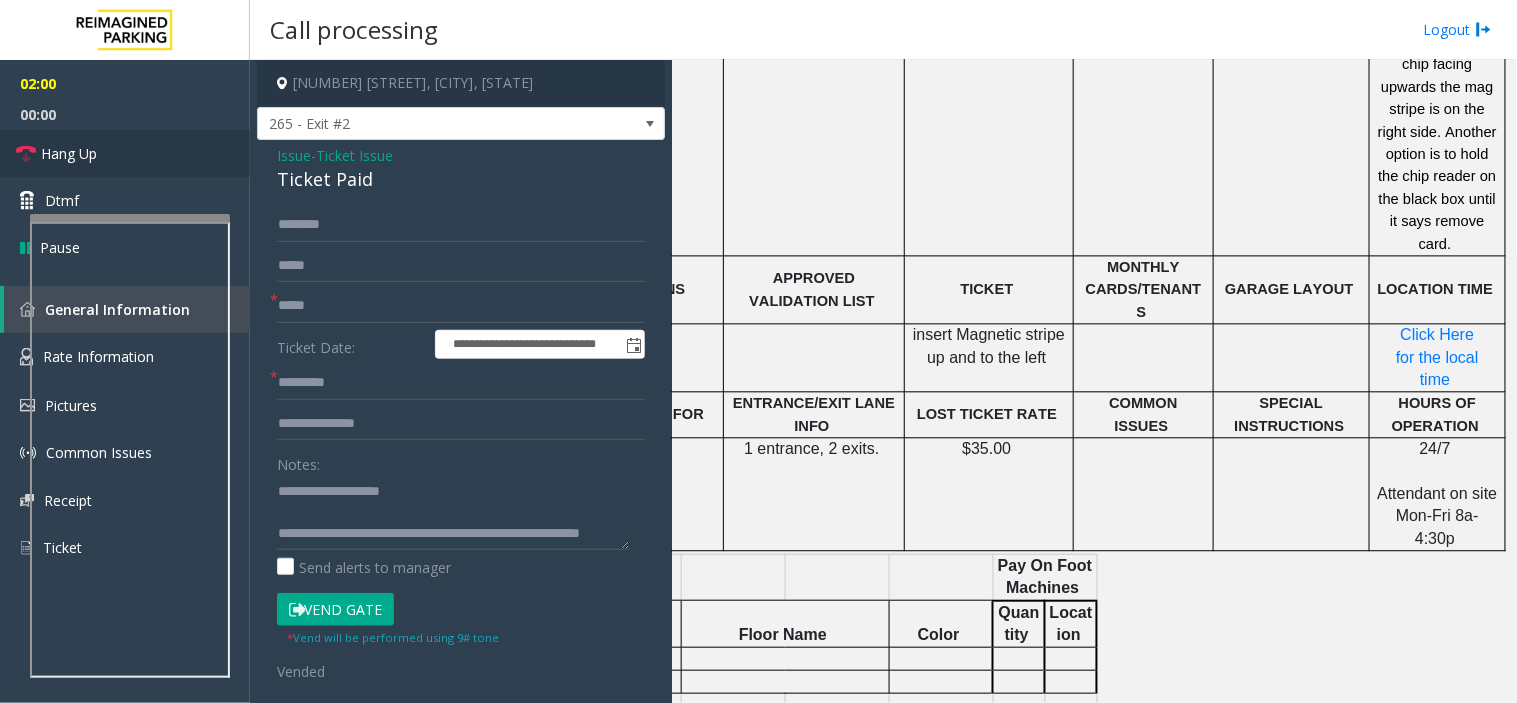 scroll, scrollTop: 111, scrollLeft: 0, axis: vertical 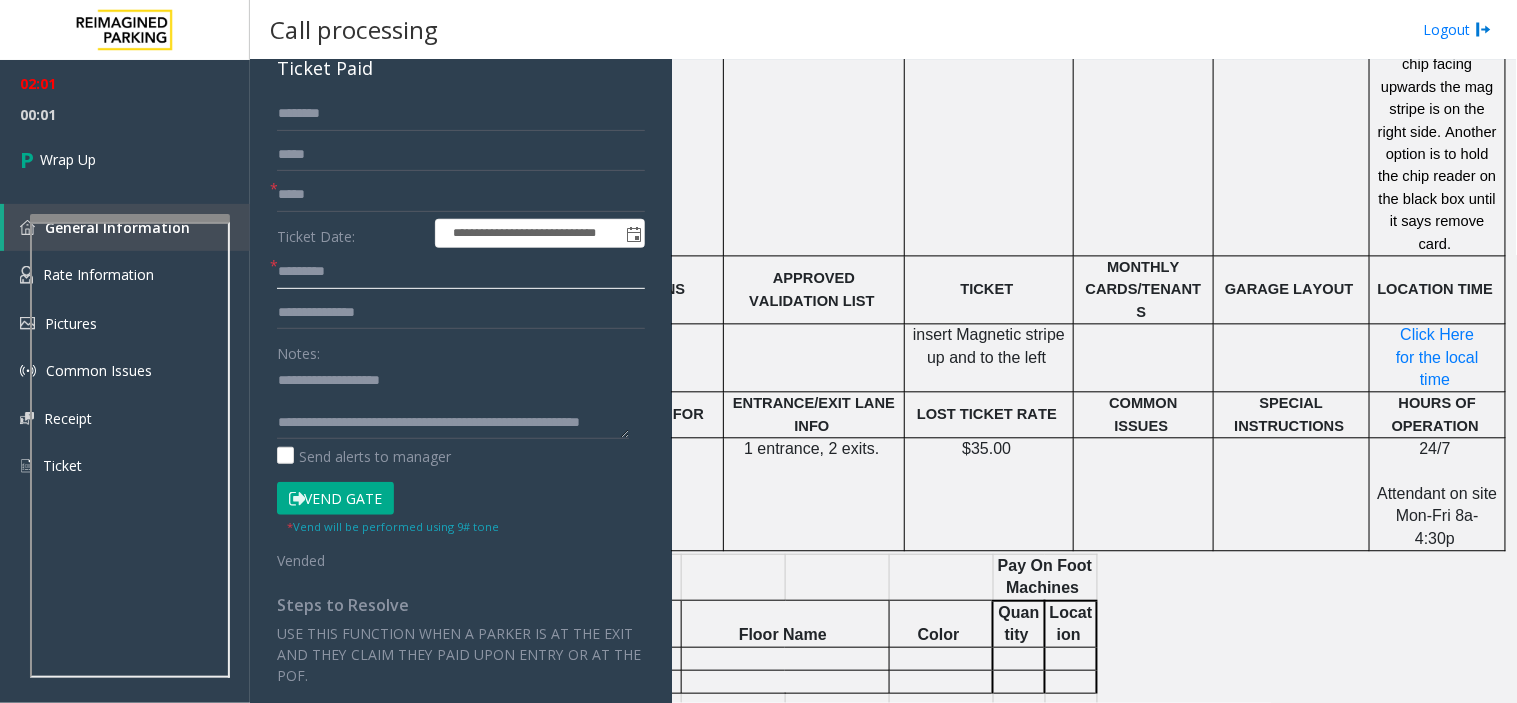 click 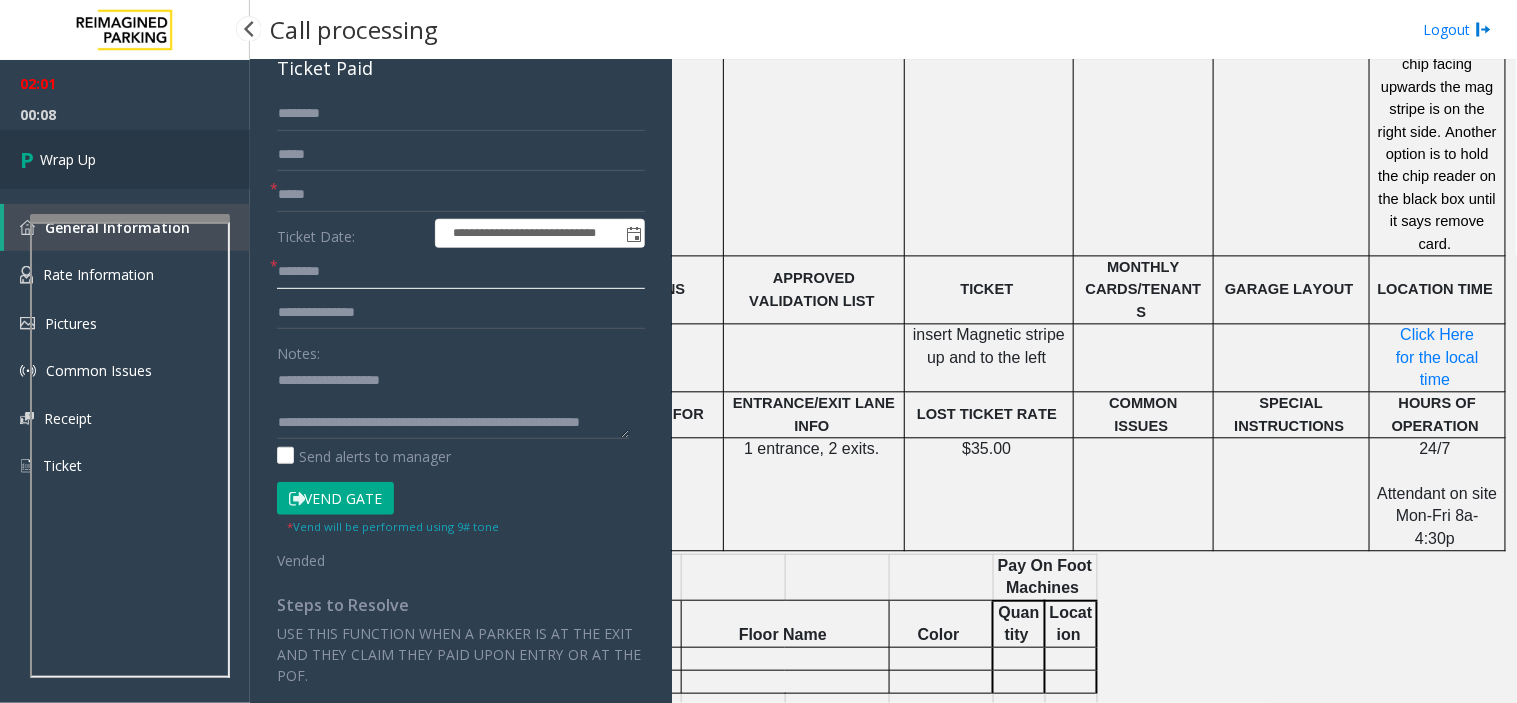 type on "*******" 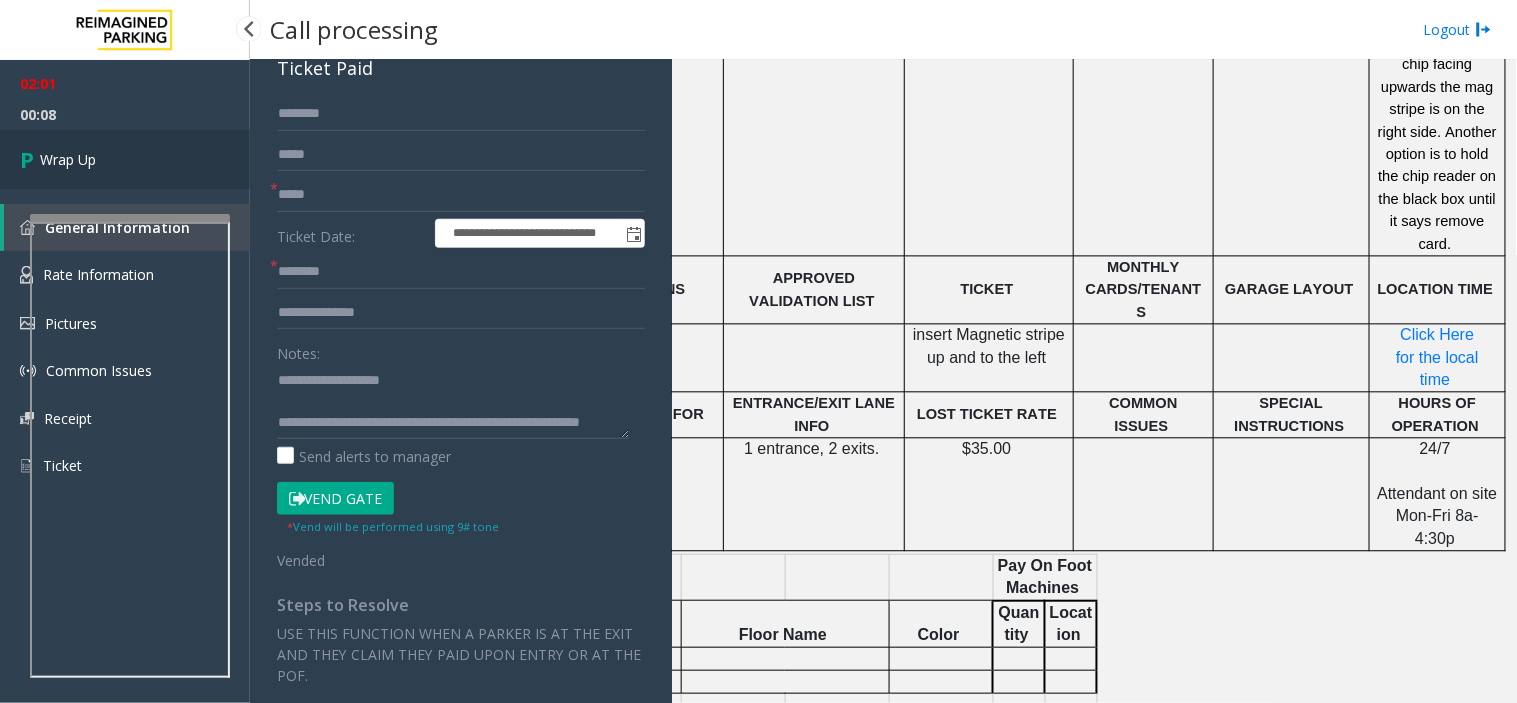 click on "Wrap Up" at bounding box center [125, 159] 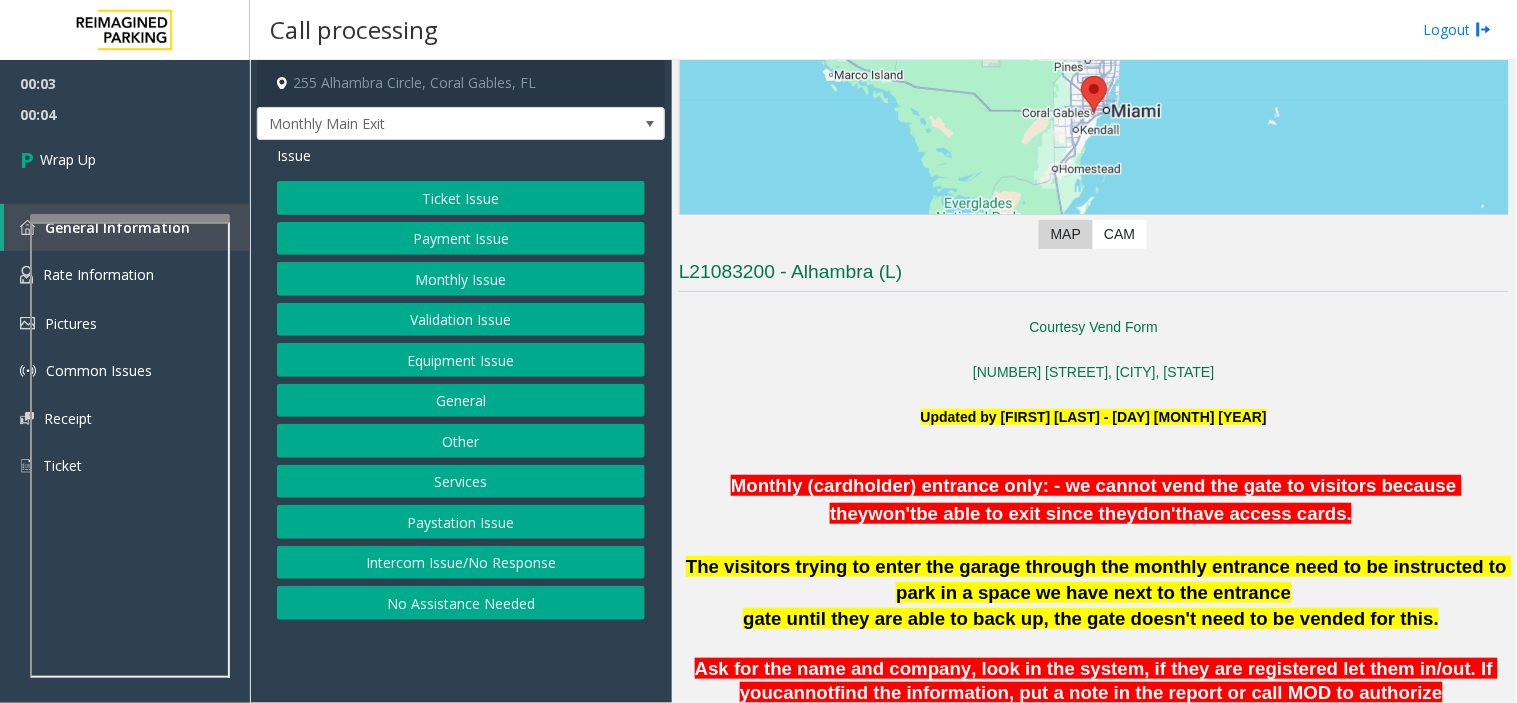 scroll, scrollTop: 333, scrollLeft: 0, axis: vertical 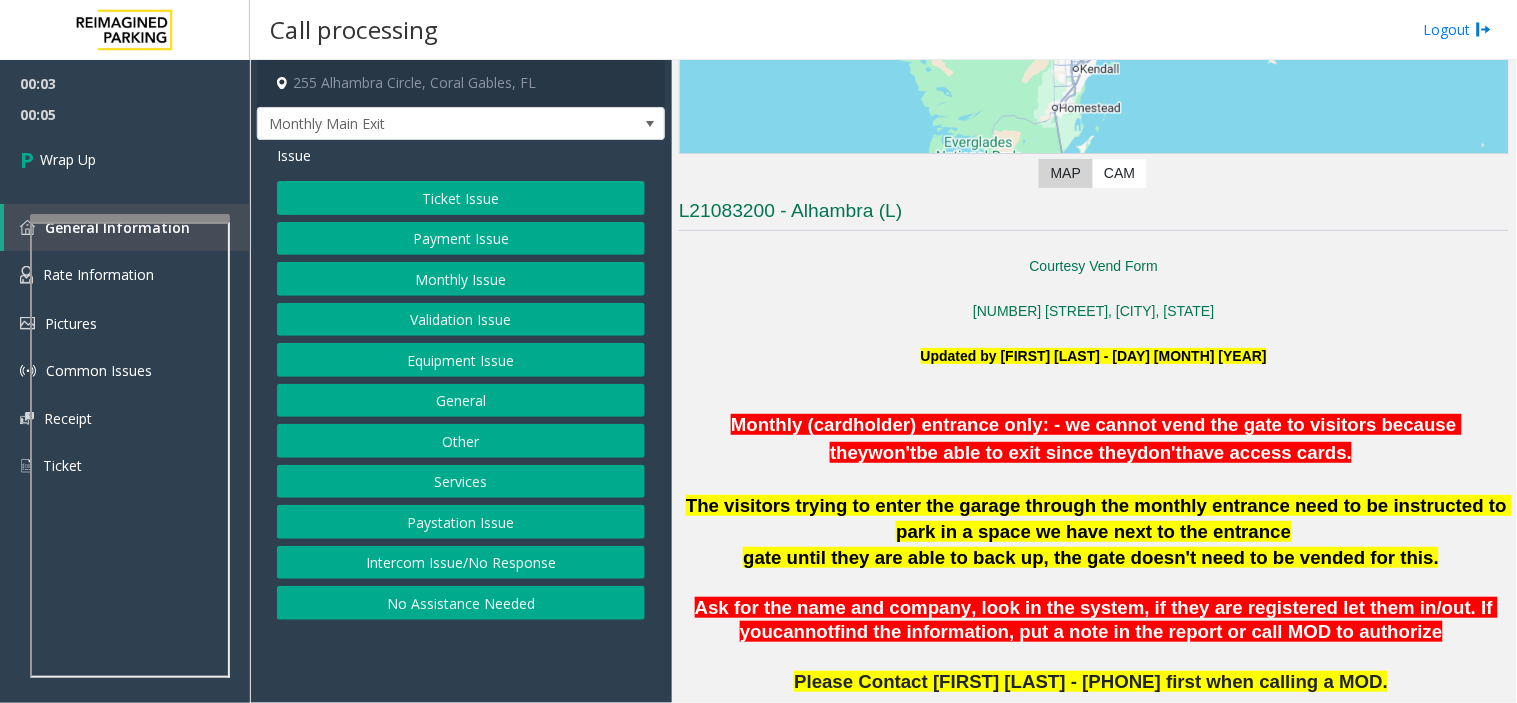 click on "Intercom Issue/No Response" 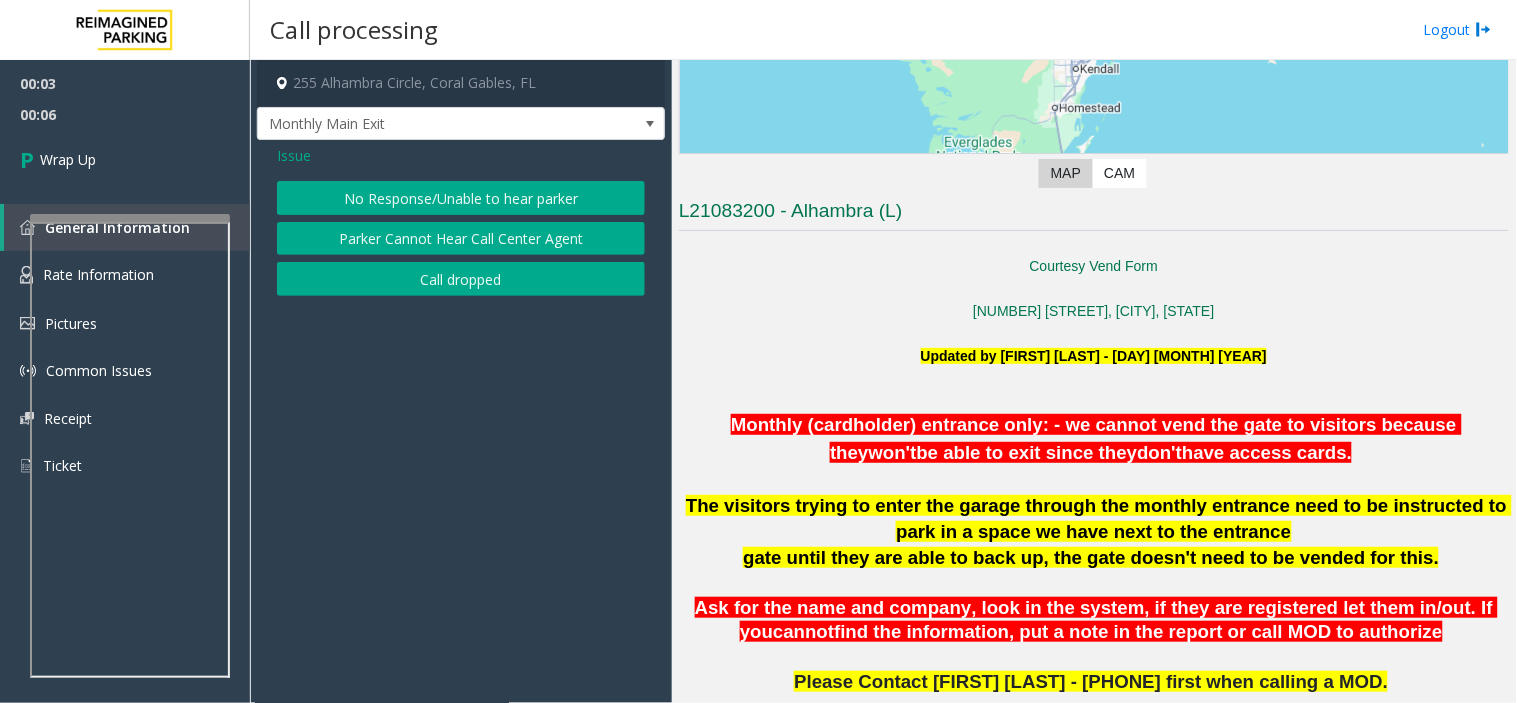 click on "Call dropped" 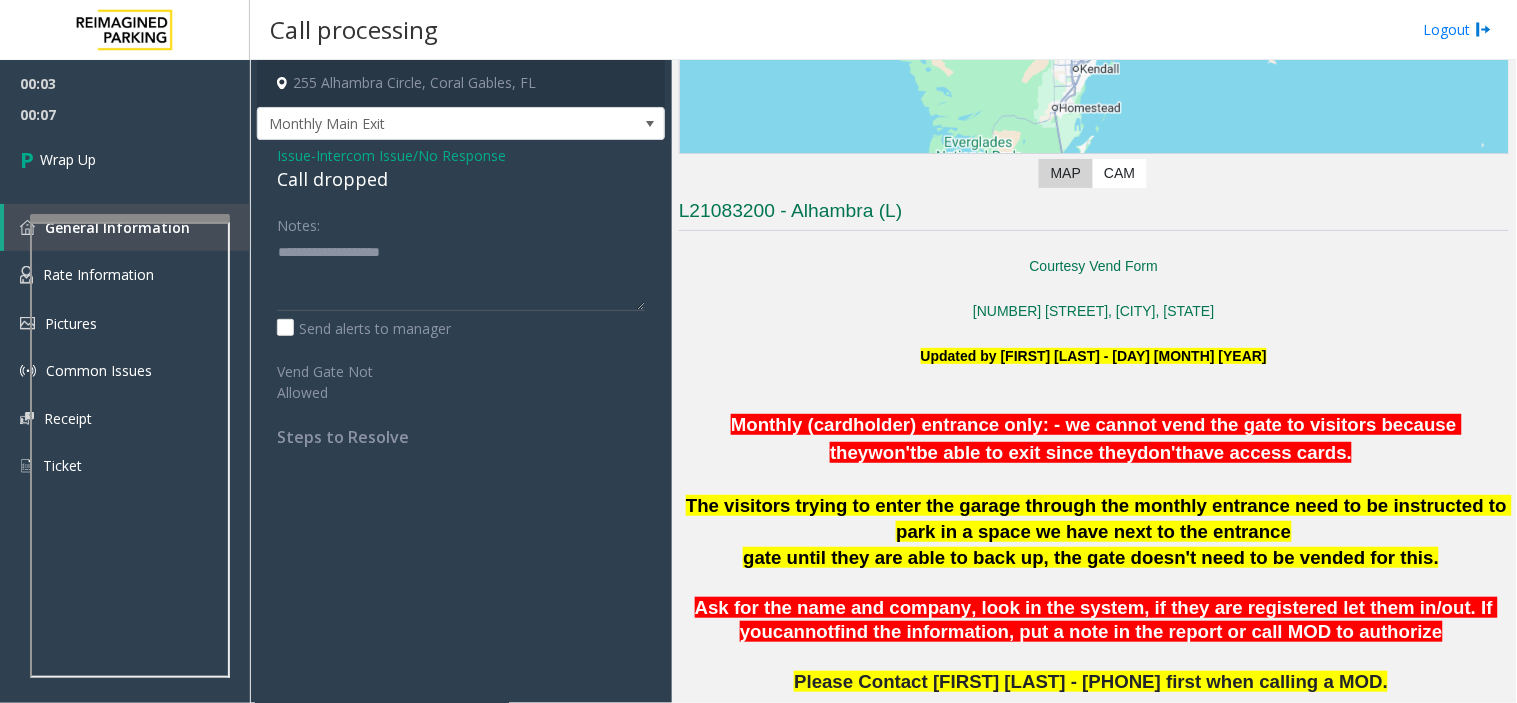 click on "Call dropped" 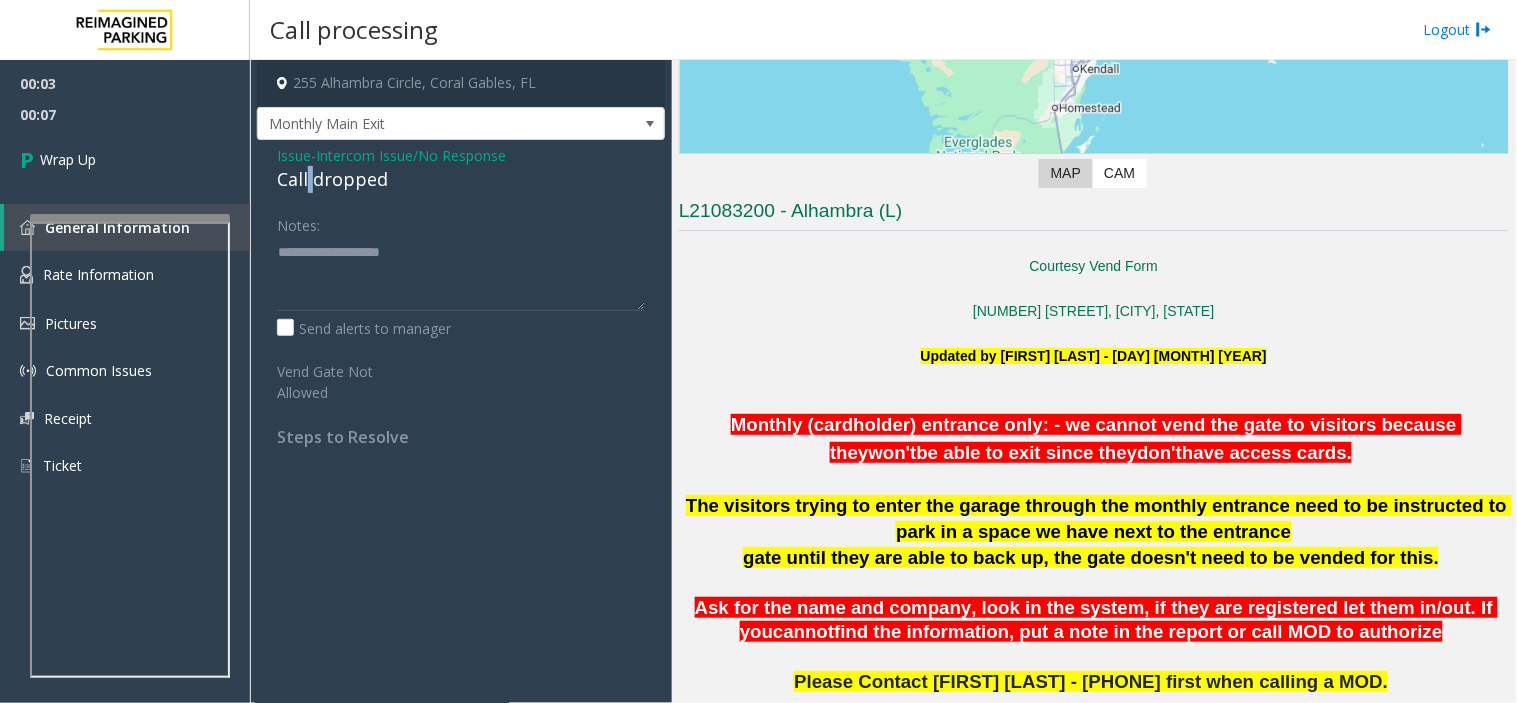 click on "Call dropped" 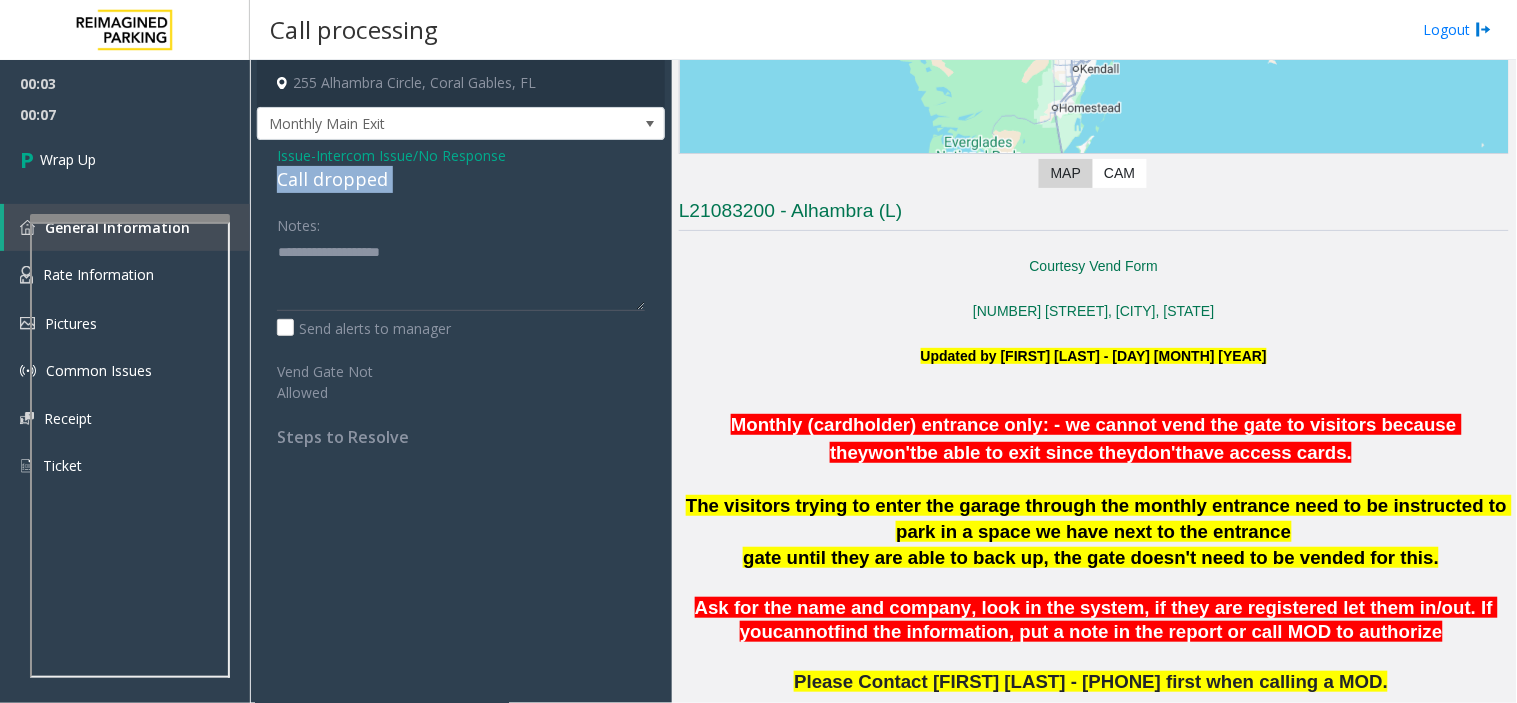 click on "Call dropped" 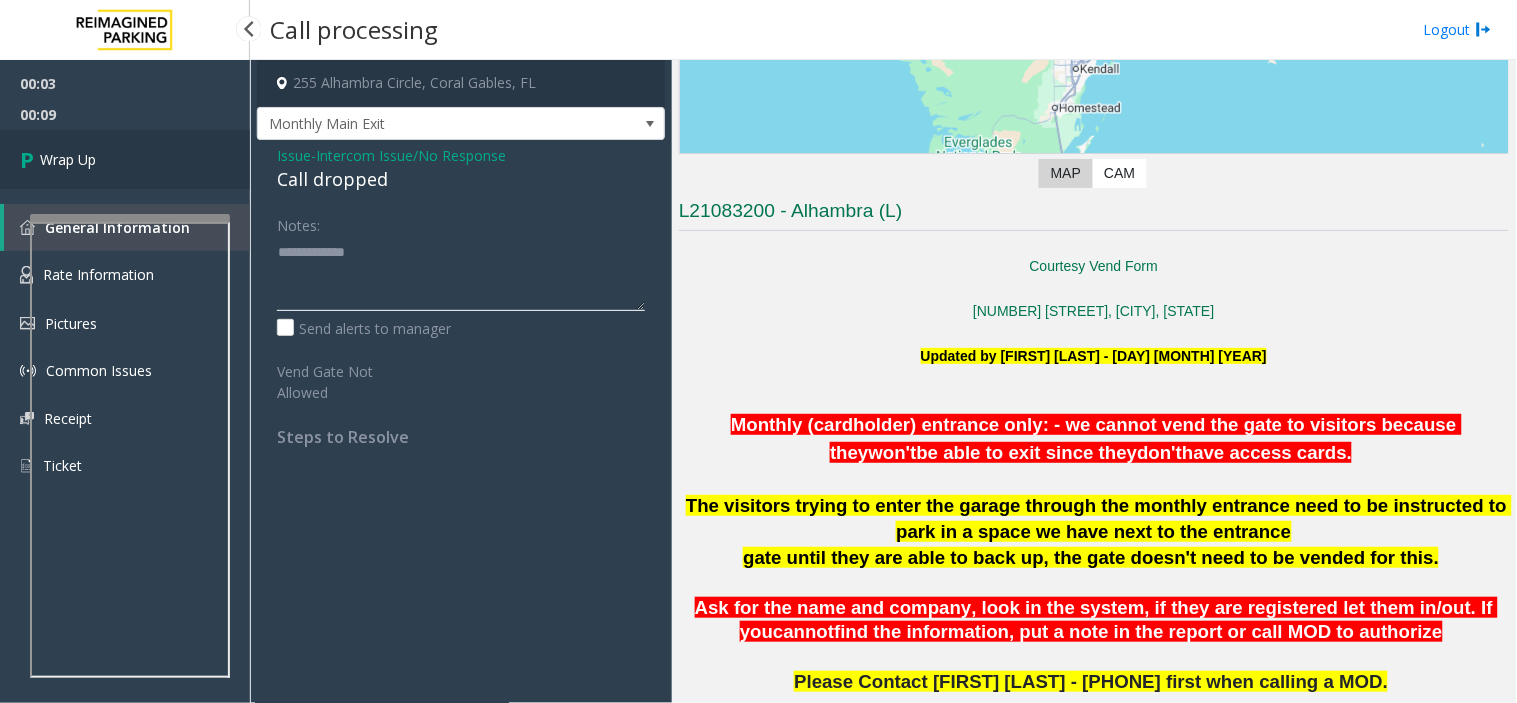 type on "**********" 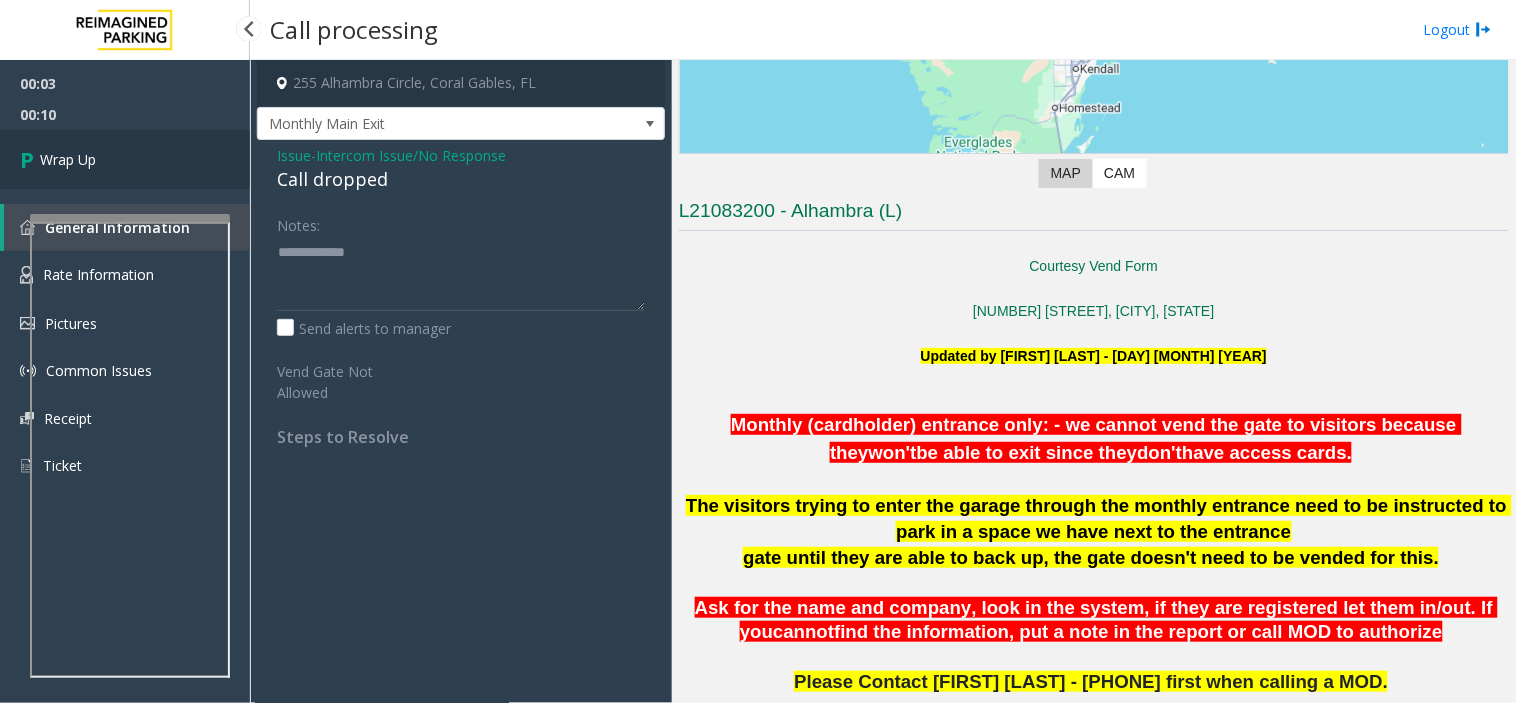 click on "Wrap Up" at bounding box center (125, 159) 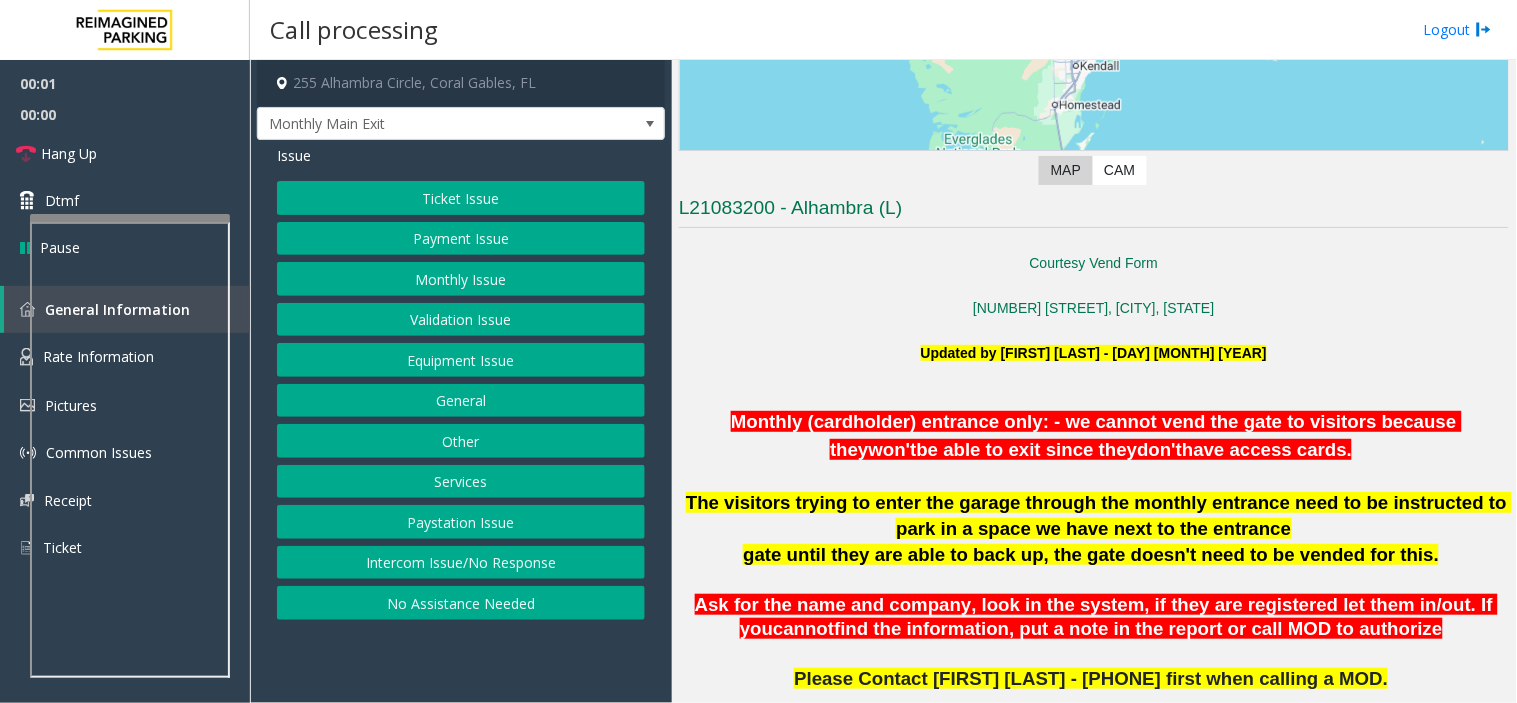 scroll, scrollTop: 444, scrollLeft: 0, axis: vertical 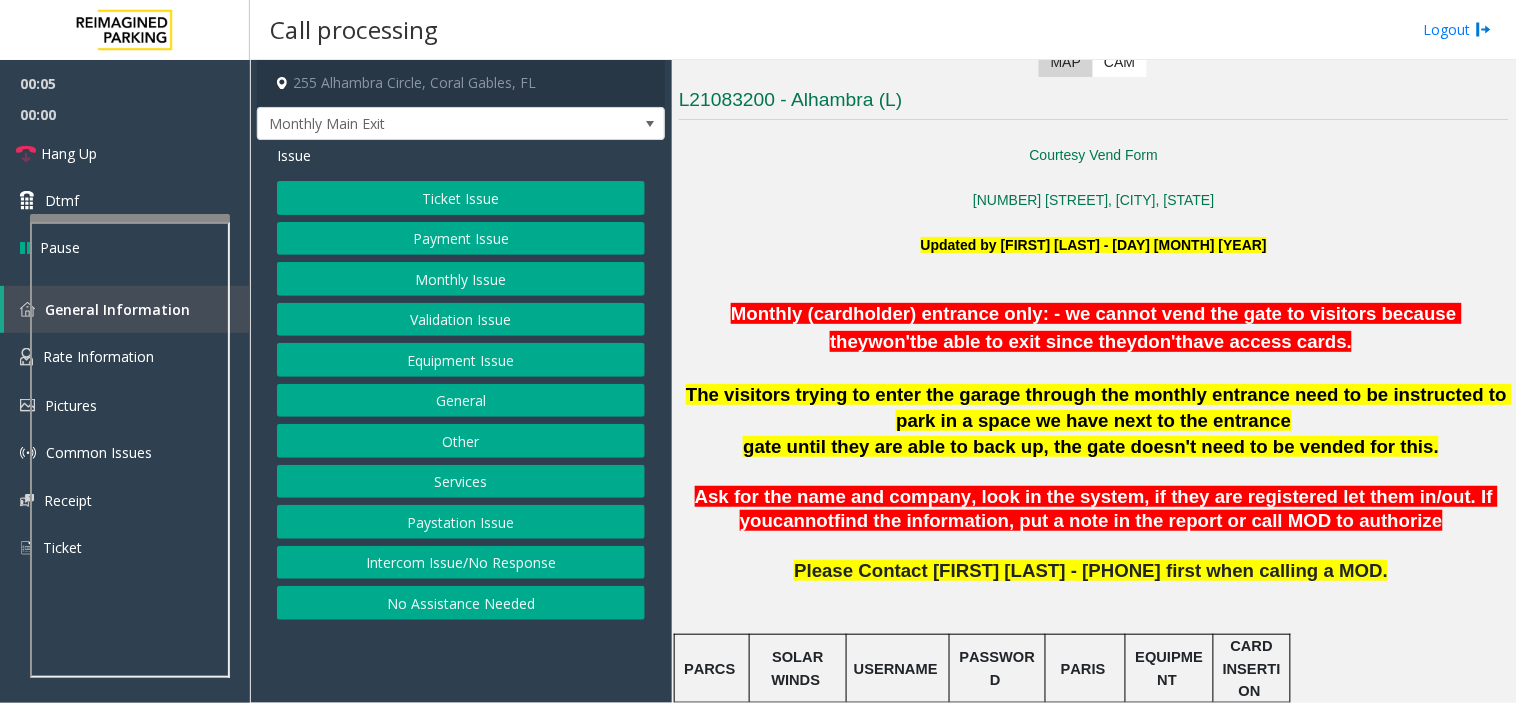 click on "Intercom Issue/No Response" 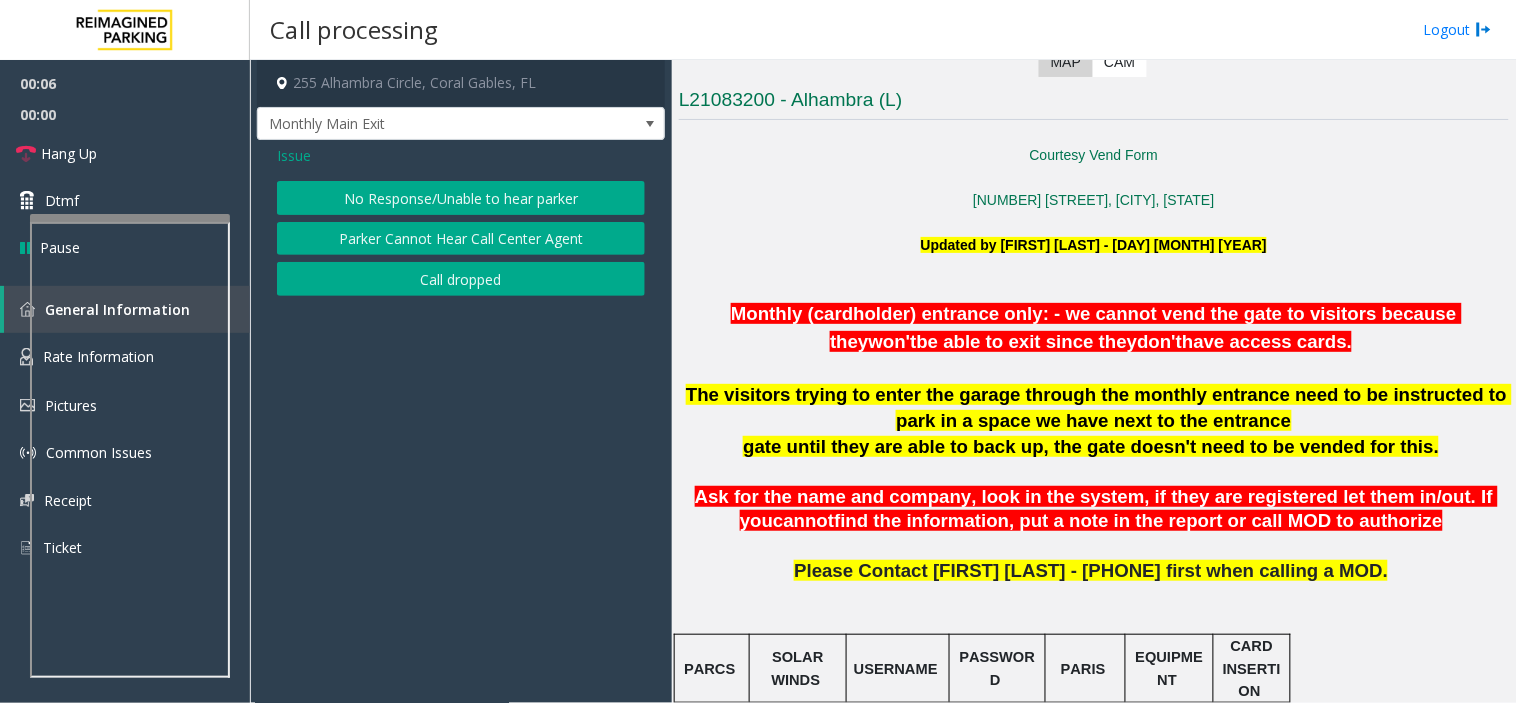 click on "No Response/Unable to hear parker" 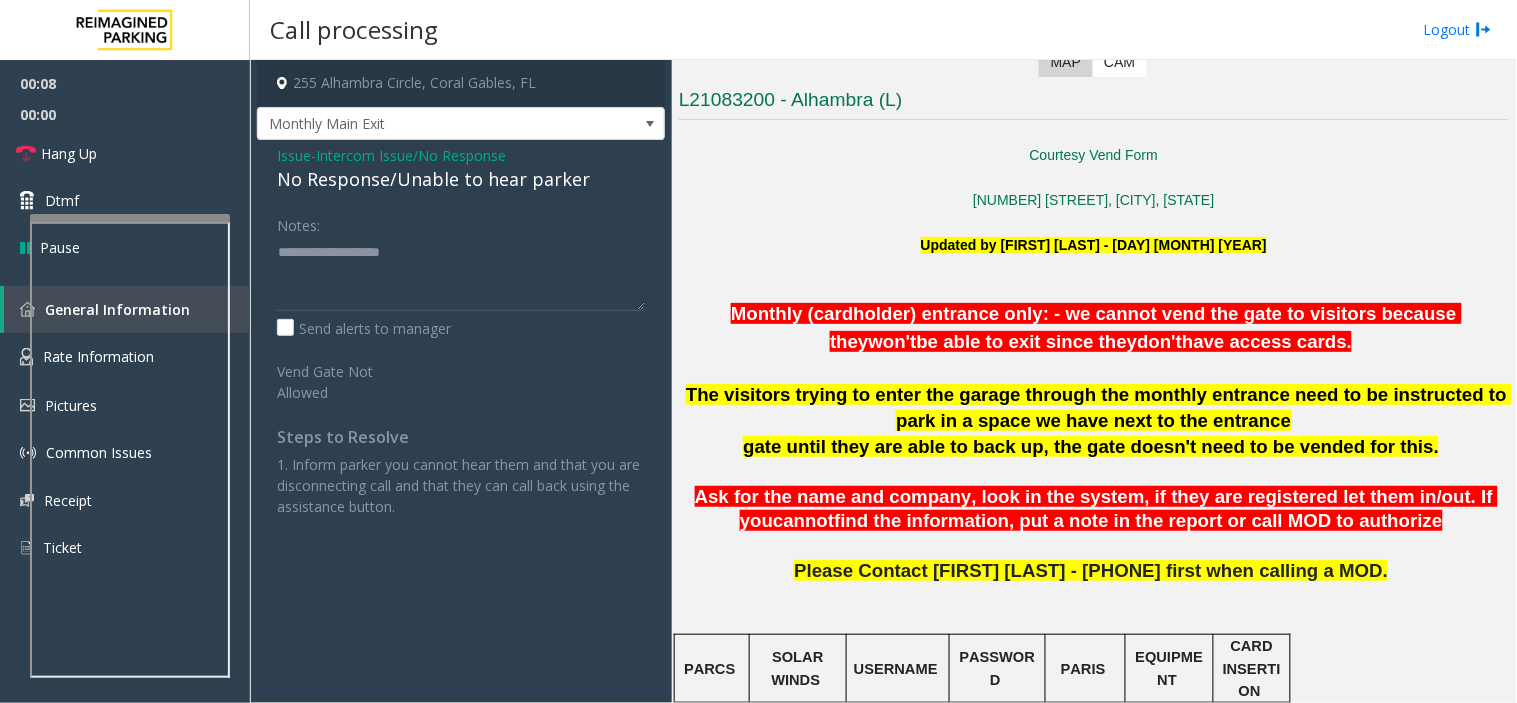 click on "No Response/Unable to hear parker" 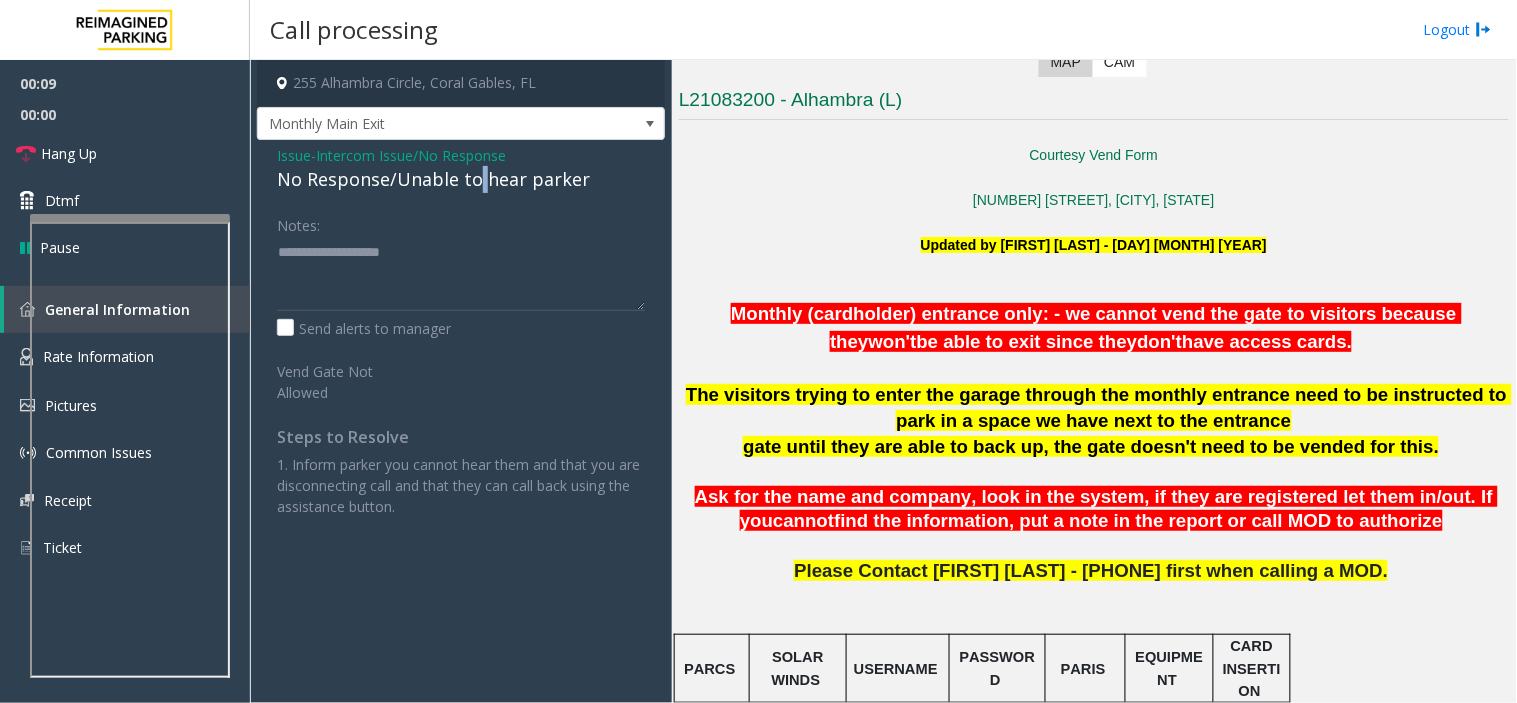 click on "No Response/Unable to hear parker" 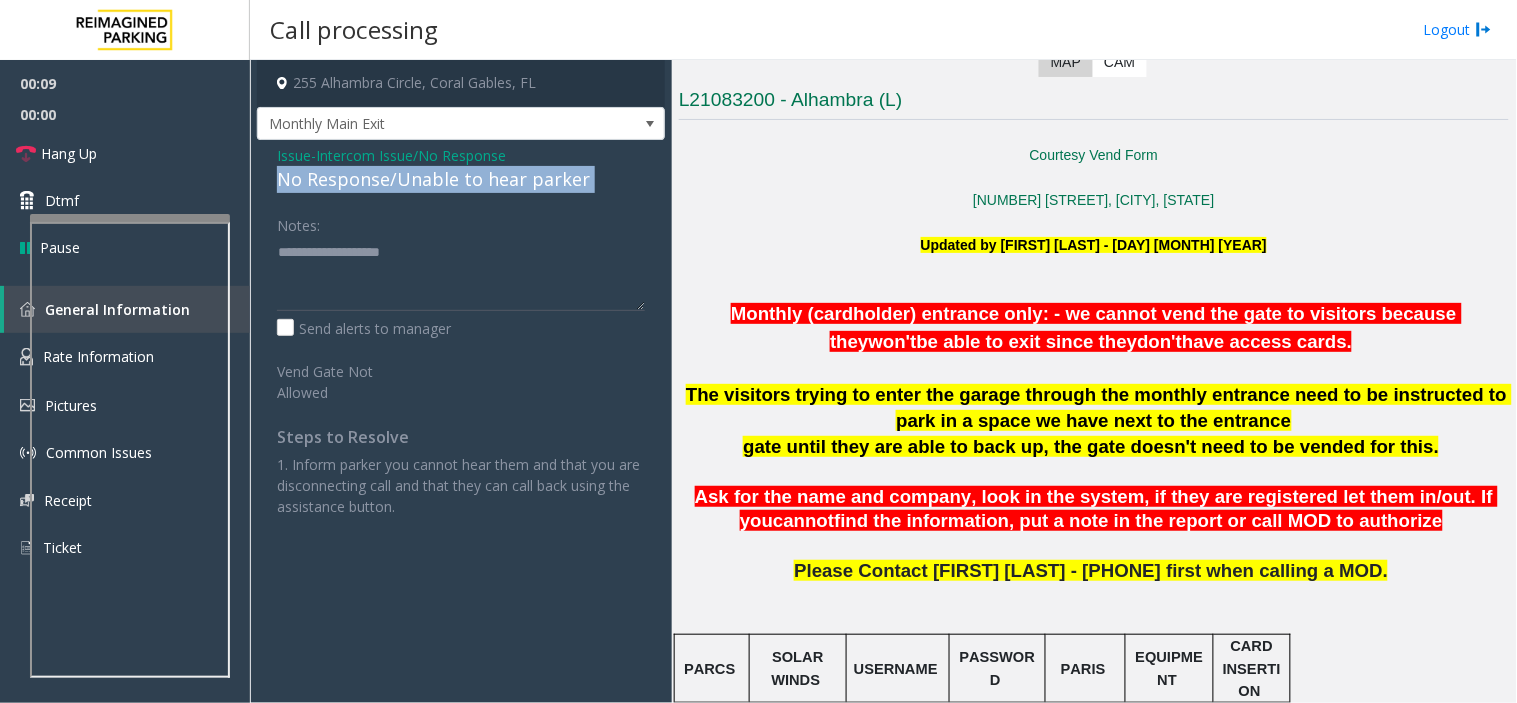 click on "No Response/Unable to hear parker" 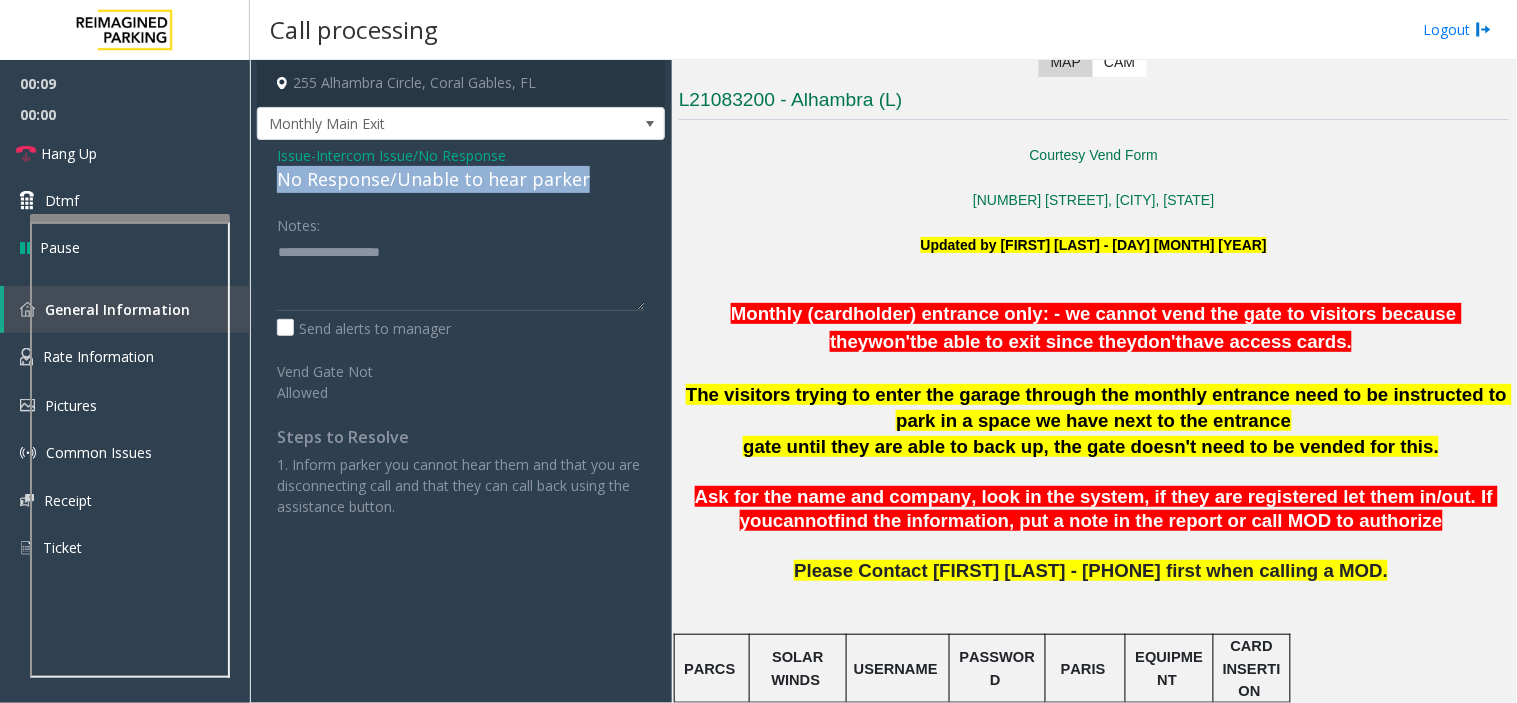 drag, startPoint x: 472, startPoint y: 177, endPoint x: 507, endPoint y: 292, distance: 120.20815 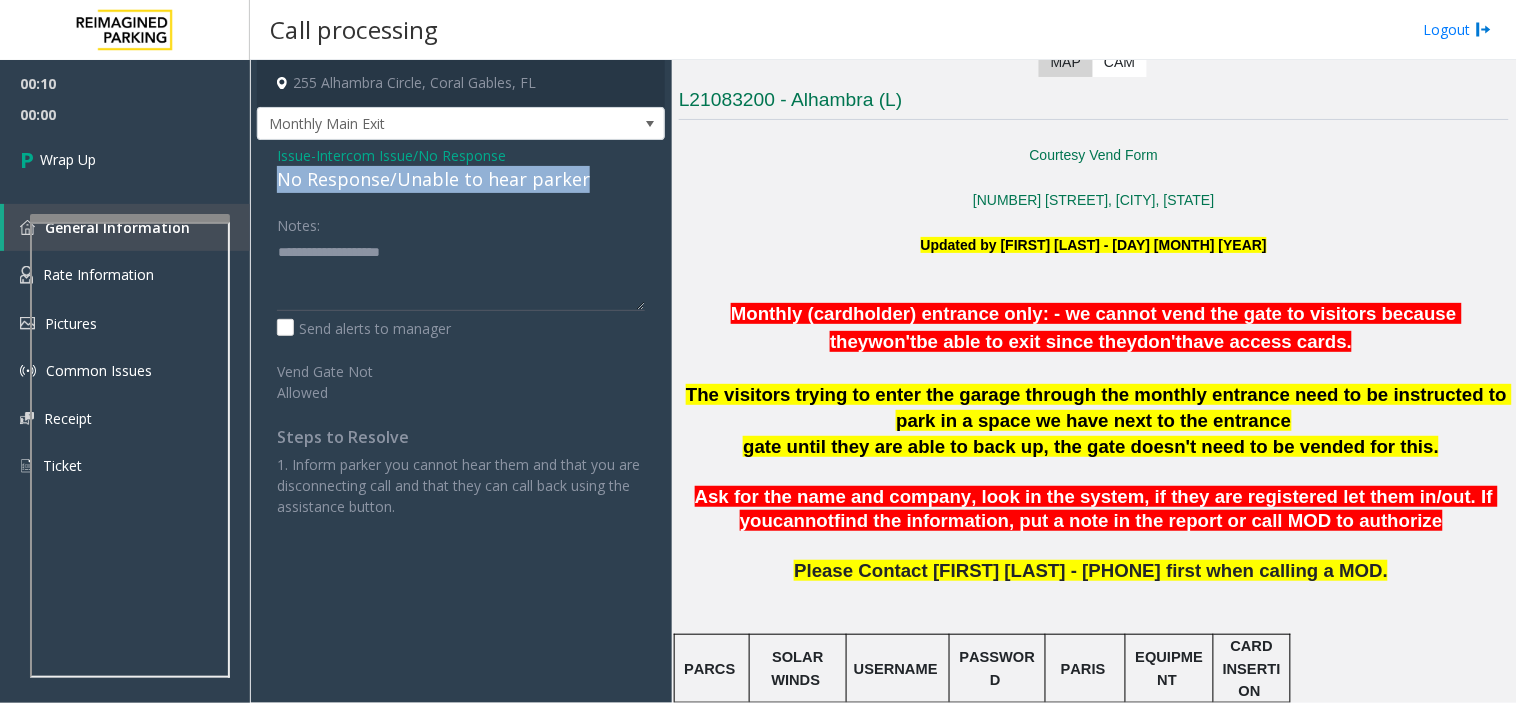 click on "No Response/Unable to hear parker" 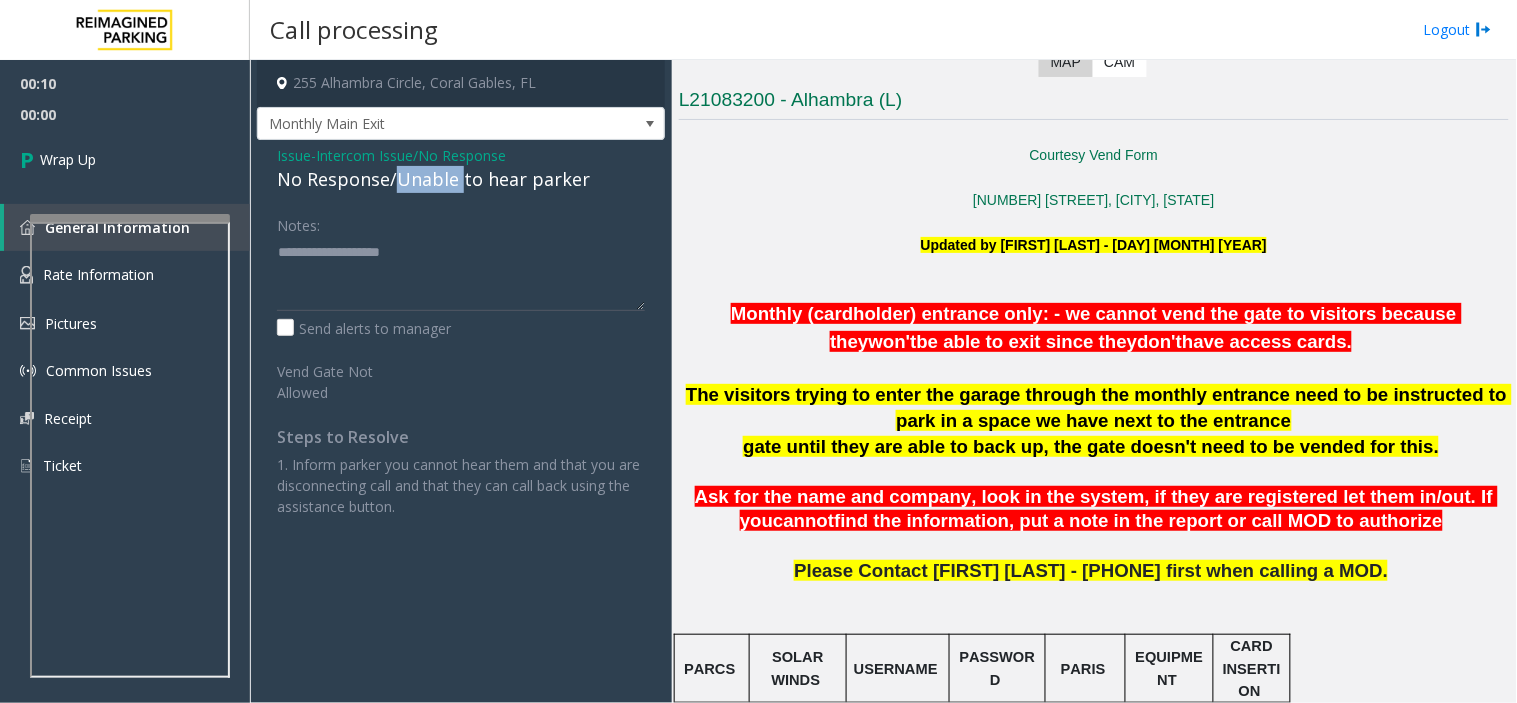 click on "No Response/Unable to hear parker" 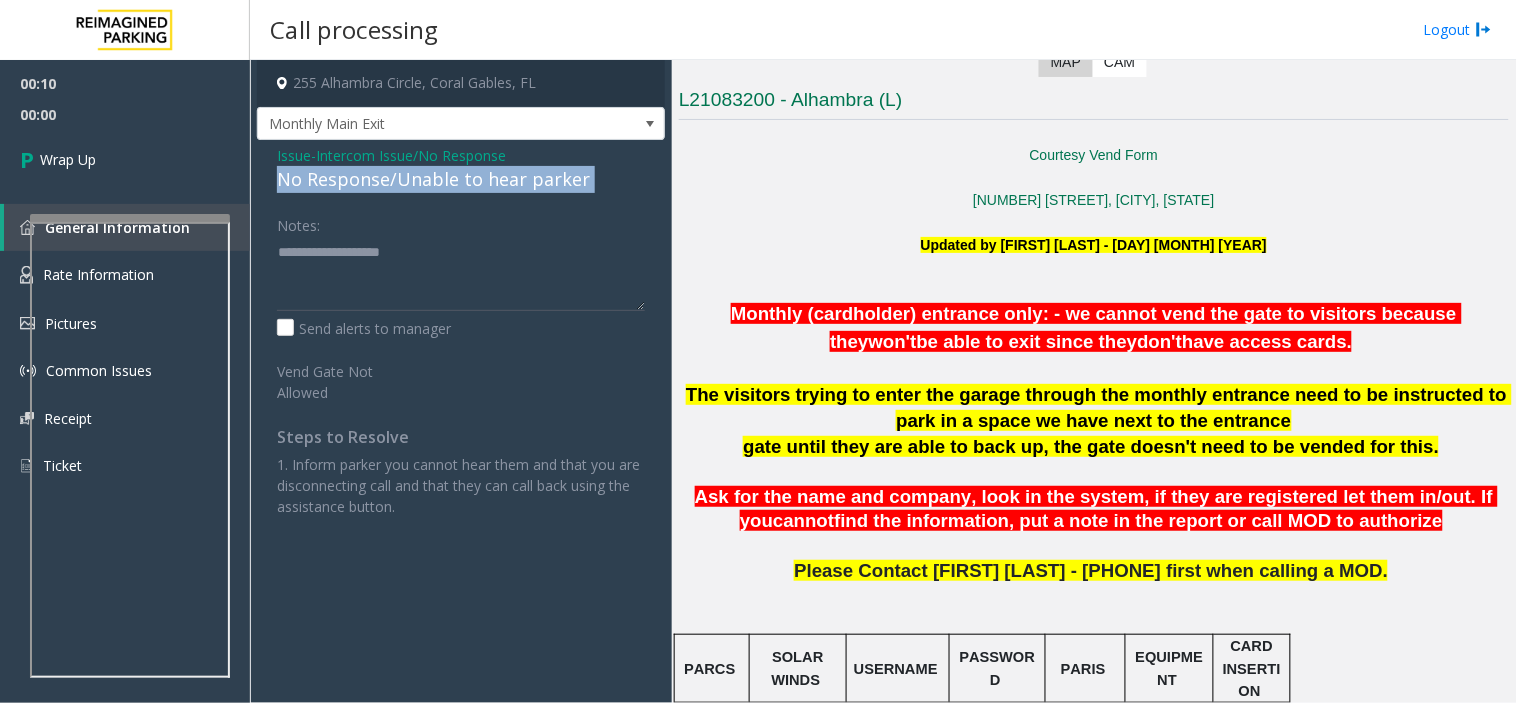click on "No Response/Unable to hear parker" 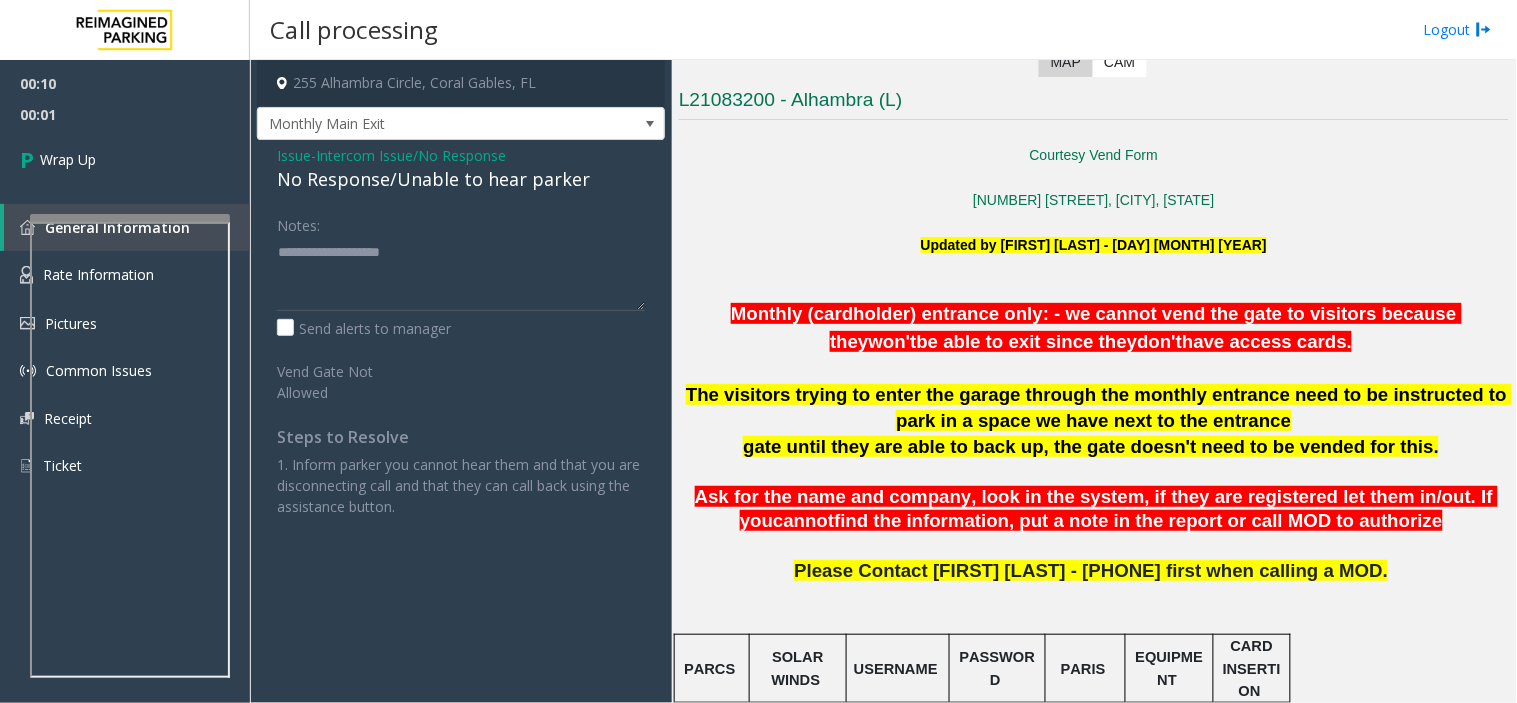 click on "Intercom Issue/No Response" 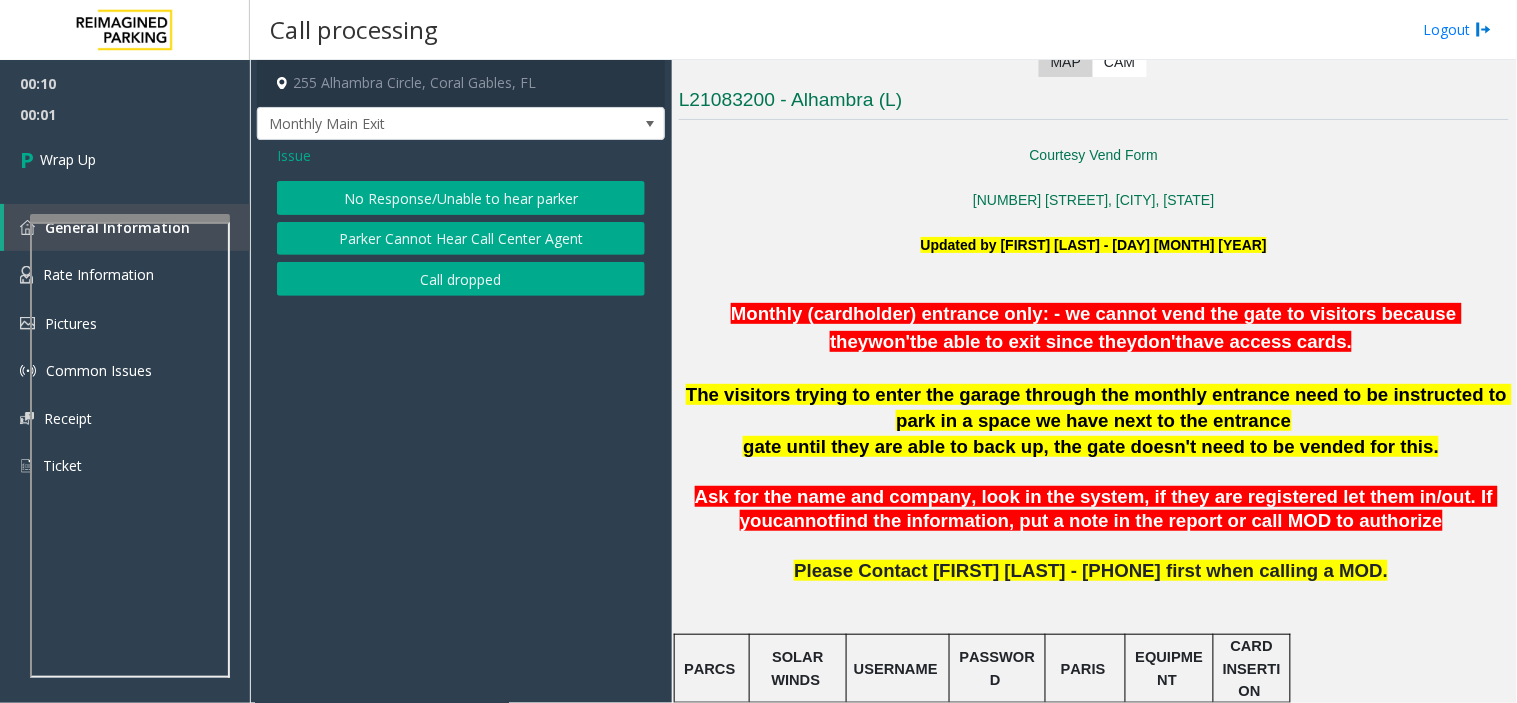 click on "Call dropped" 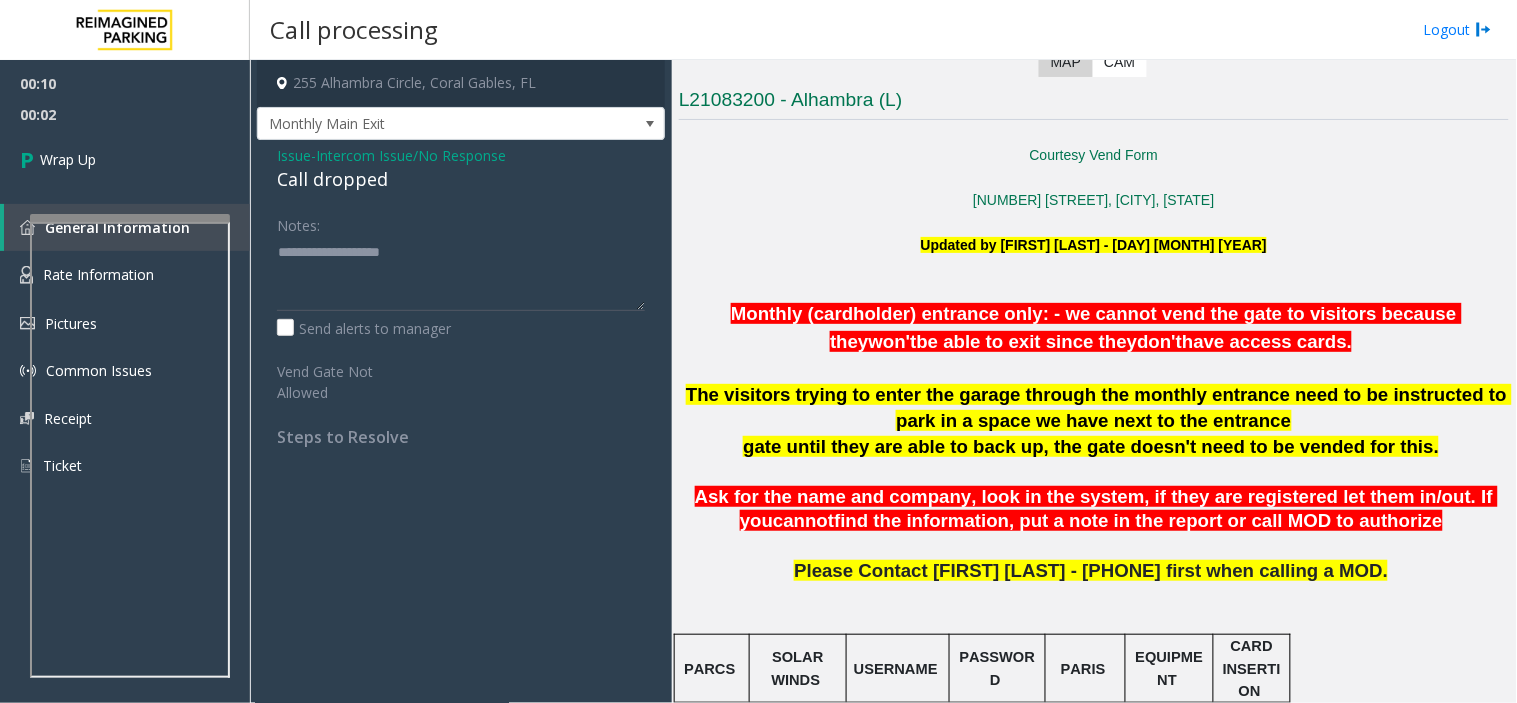 click on "Call dropped" 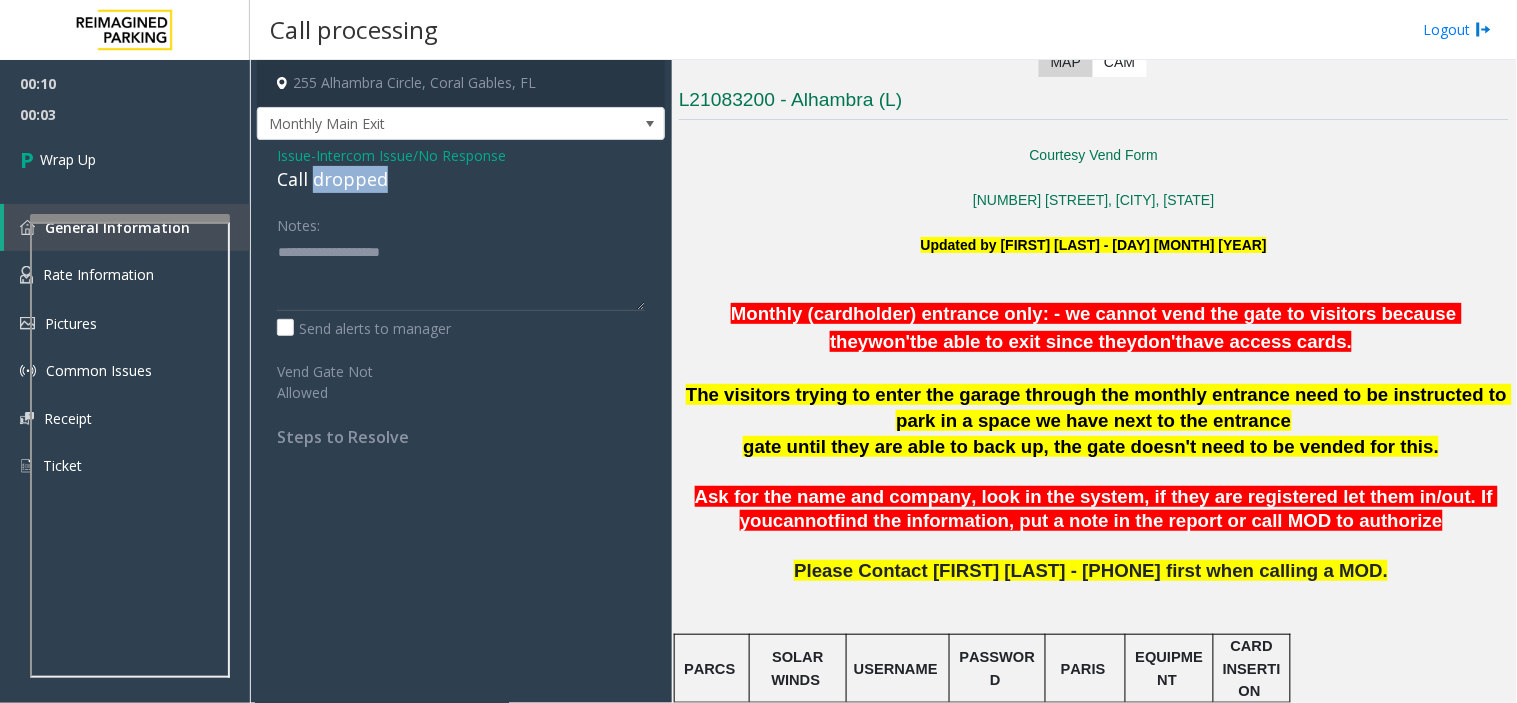 click on "Call dropped" 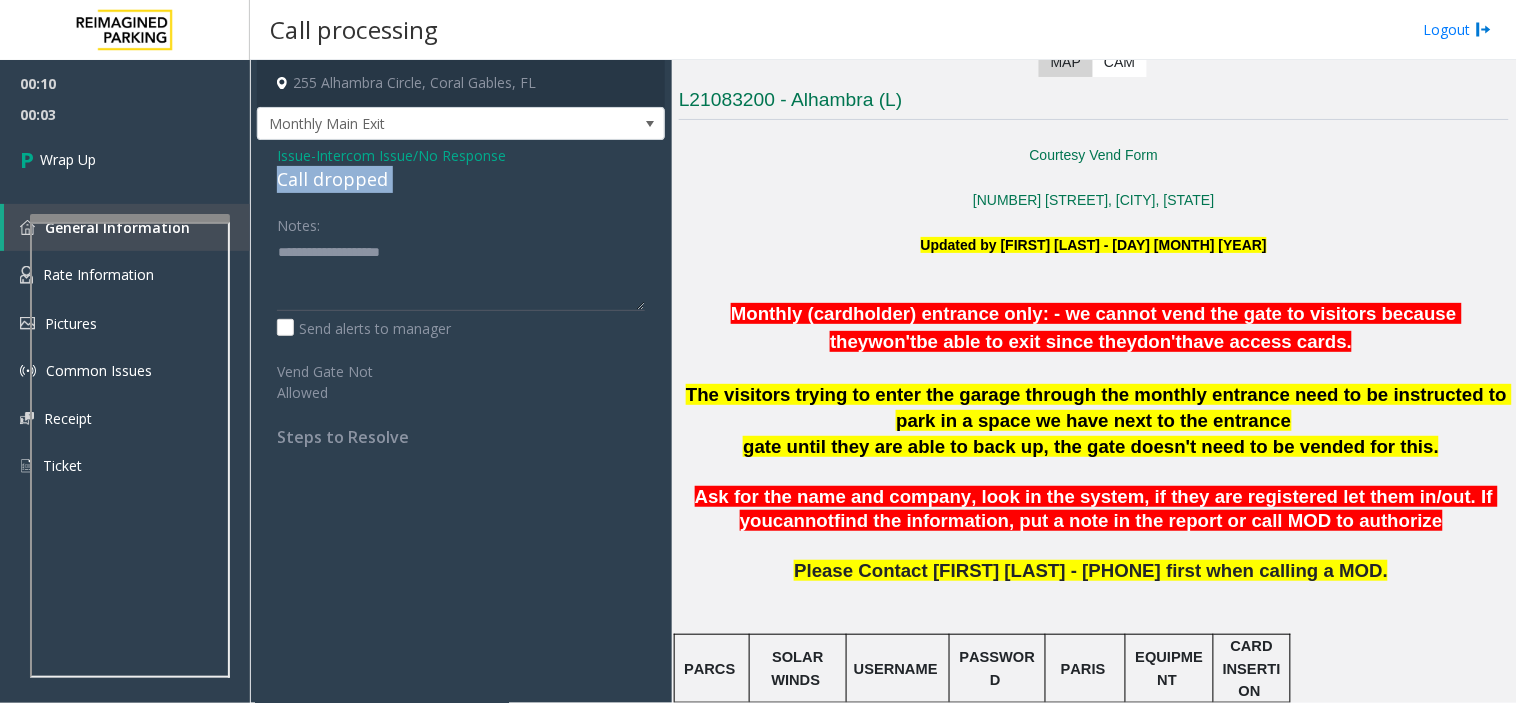 click on "Call dropped" 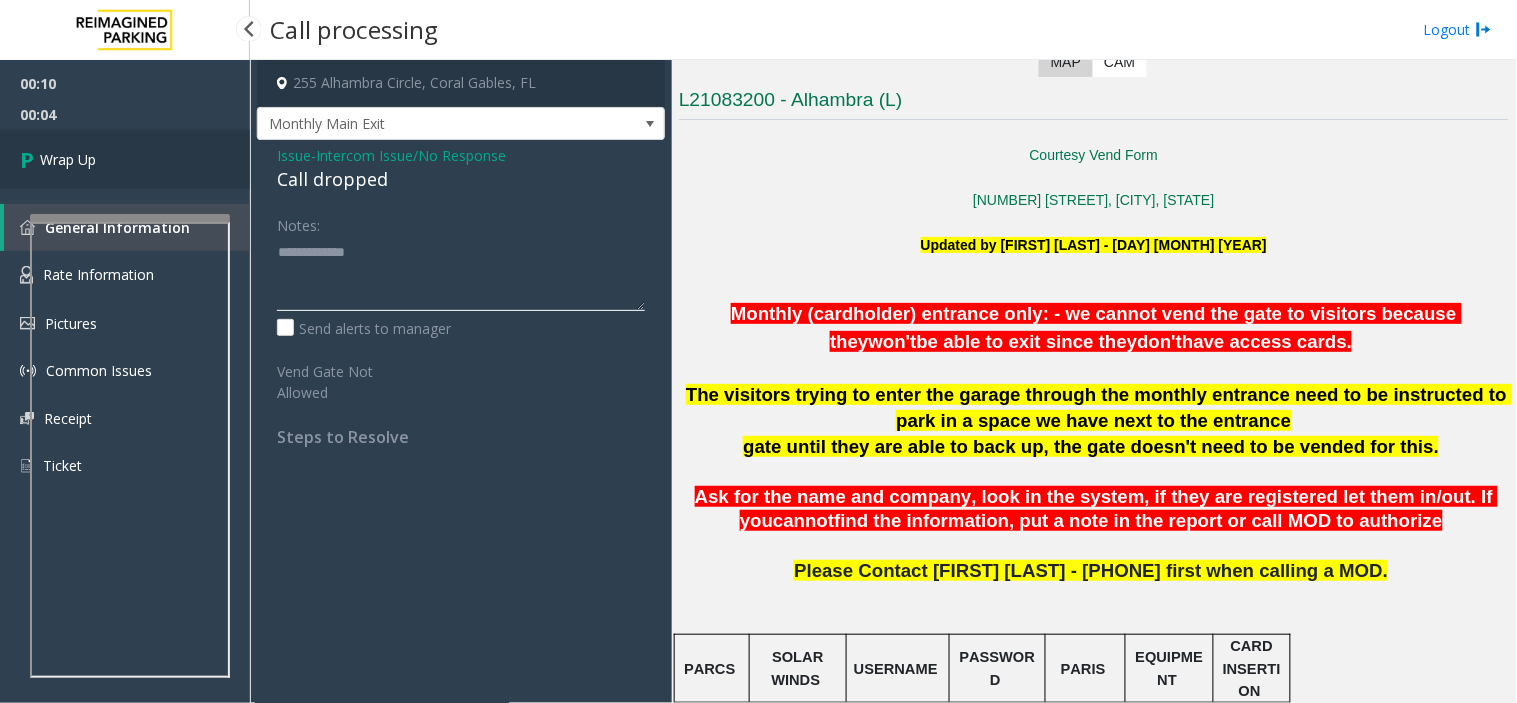 type on "**********" 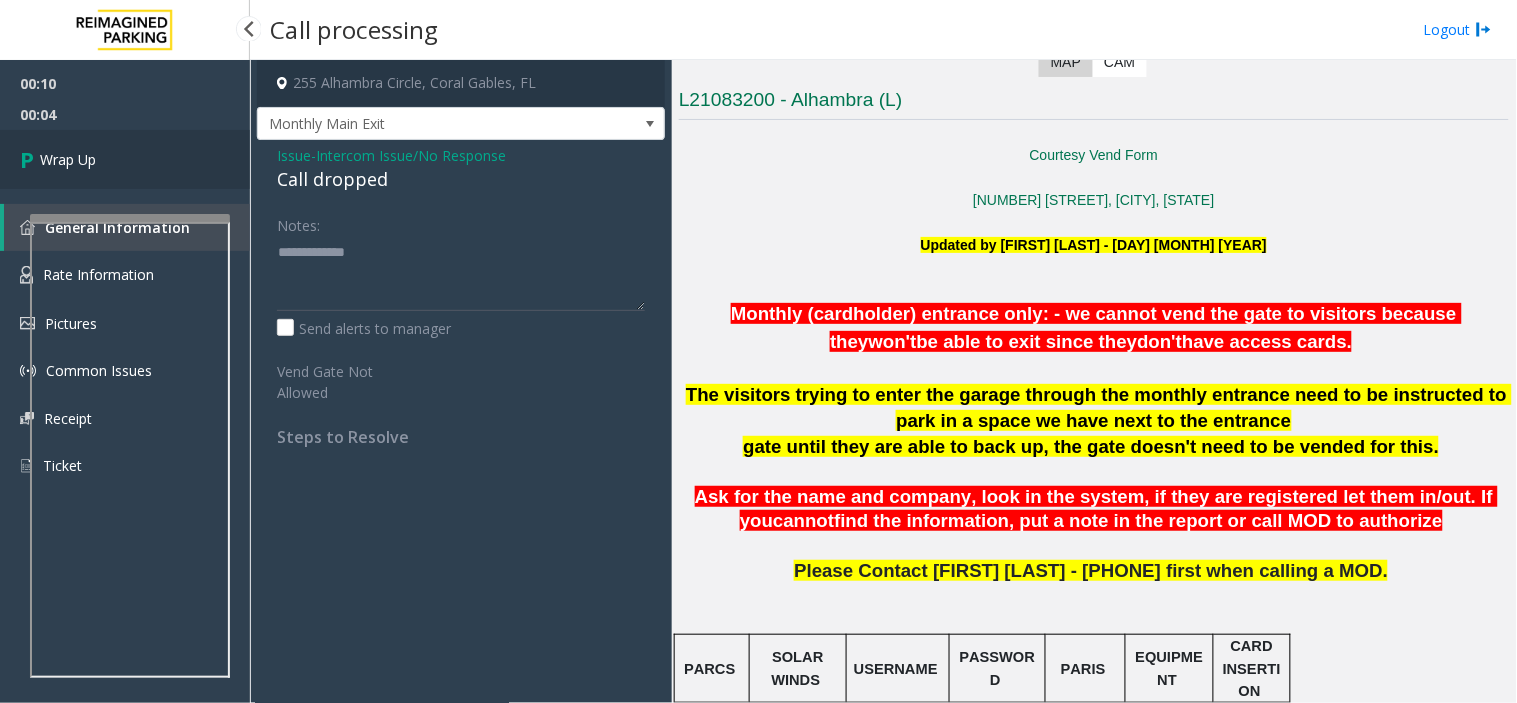 click on "Wrap Up" at bounding box center [125, 159] 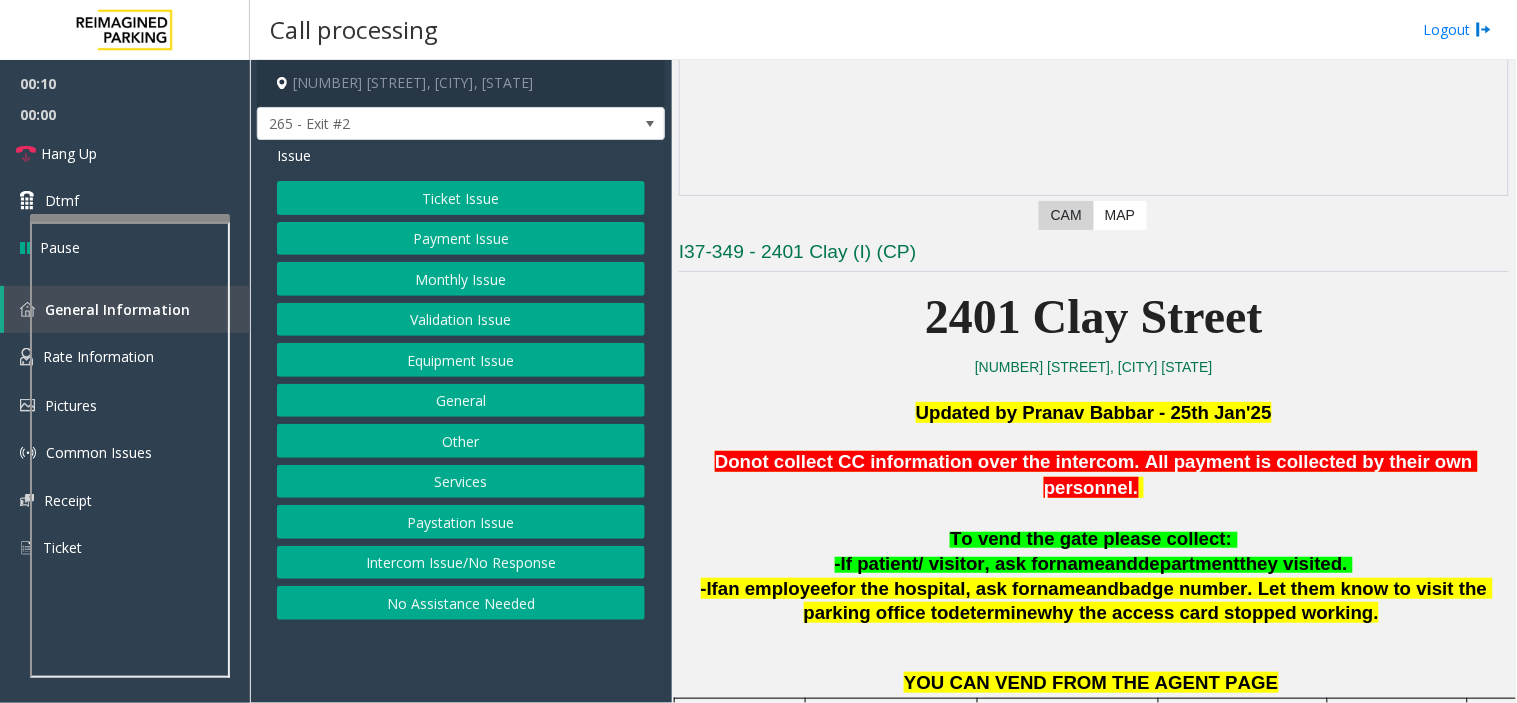 scroll, scrollTop: 222, scrollLeft: 0, axis: vertical 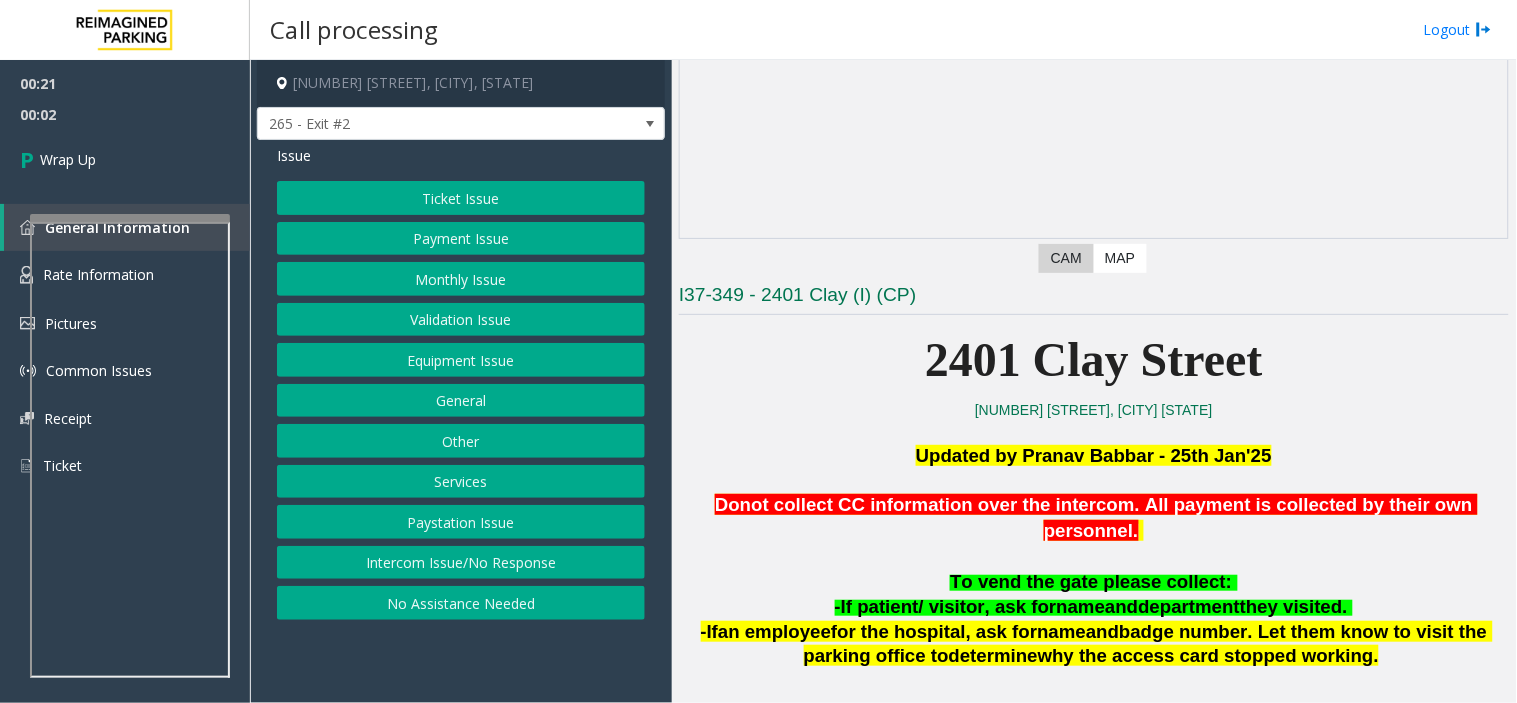 click on "Equipment Issue" 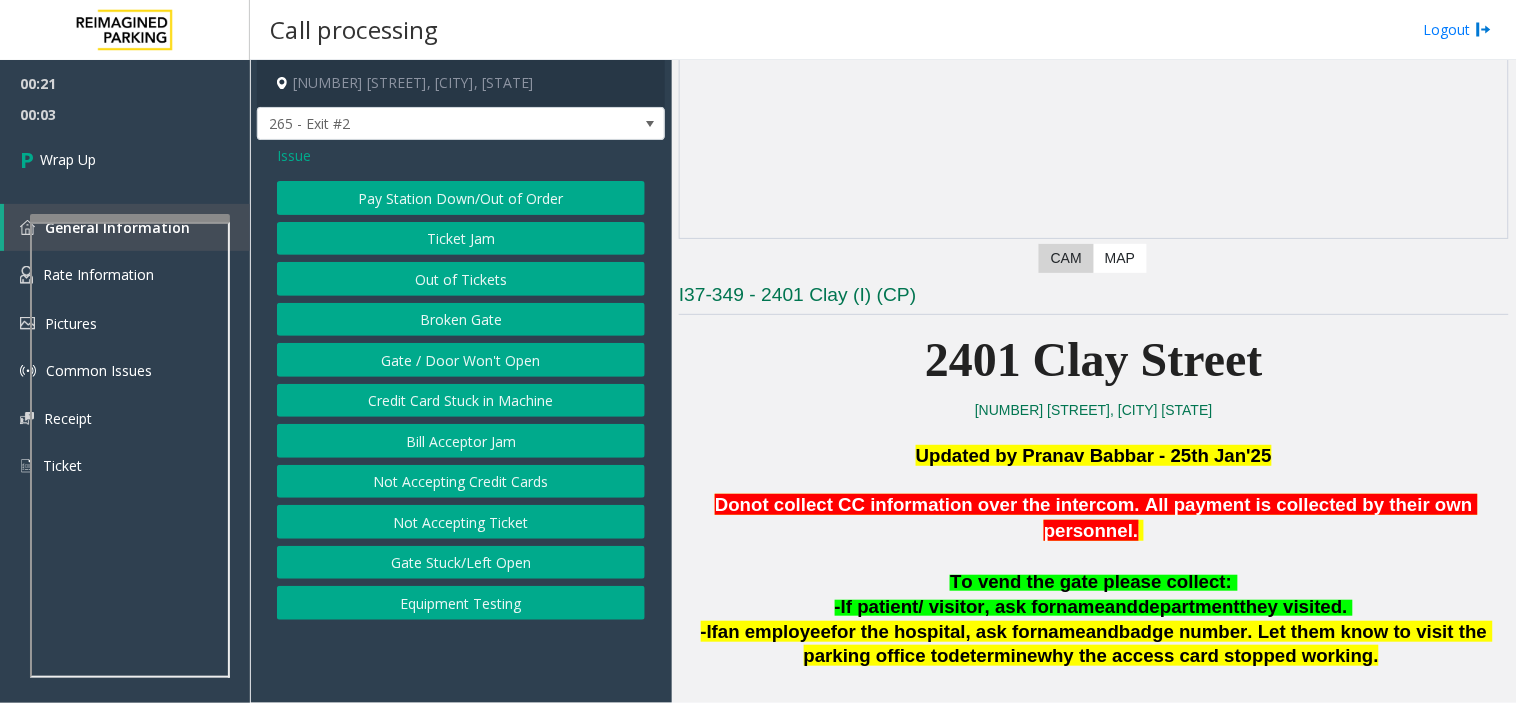 click on "Gate / Door Won't Open" 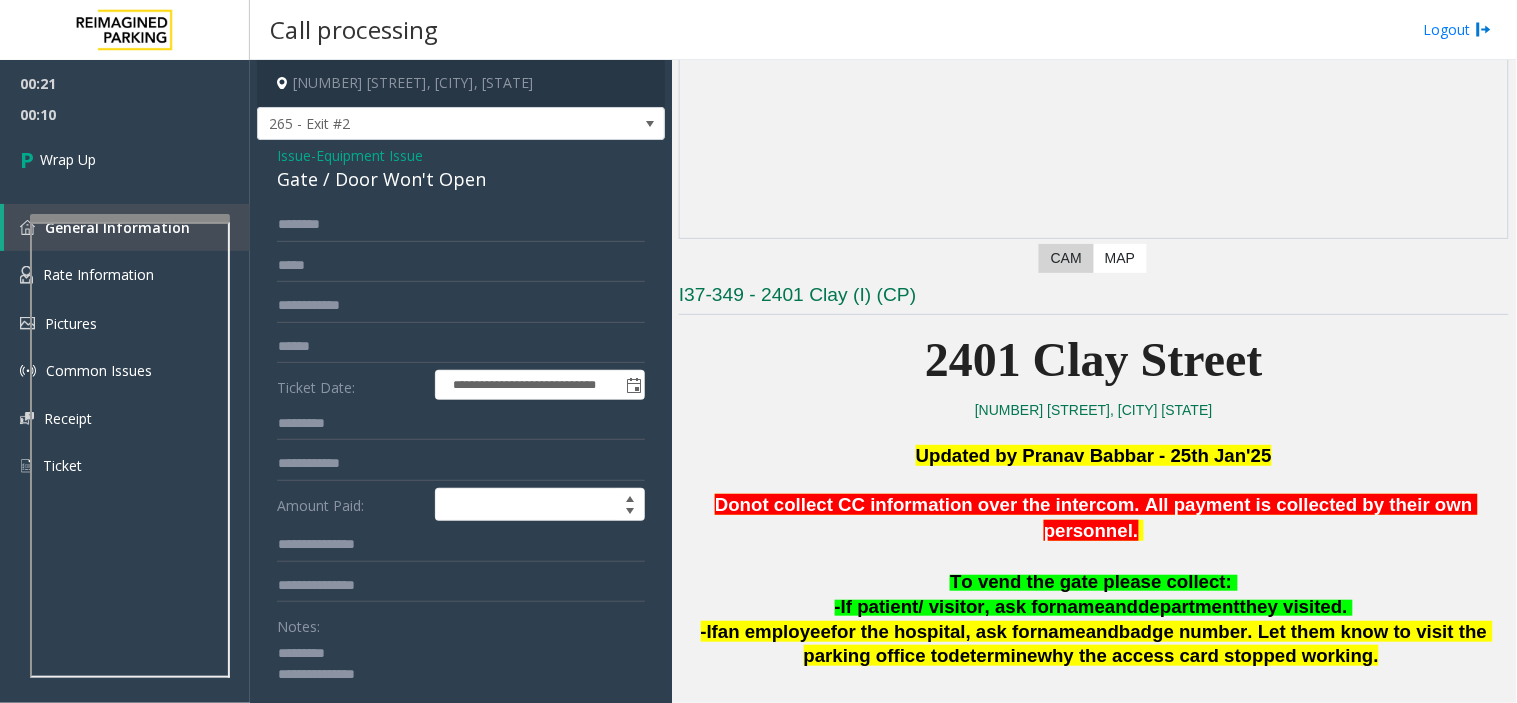 click on "Gate / Door Won't Open" 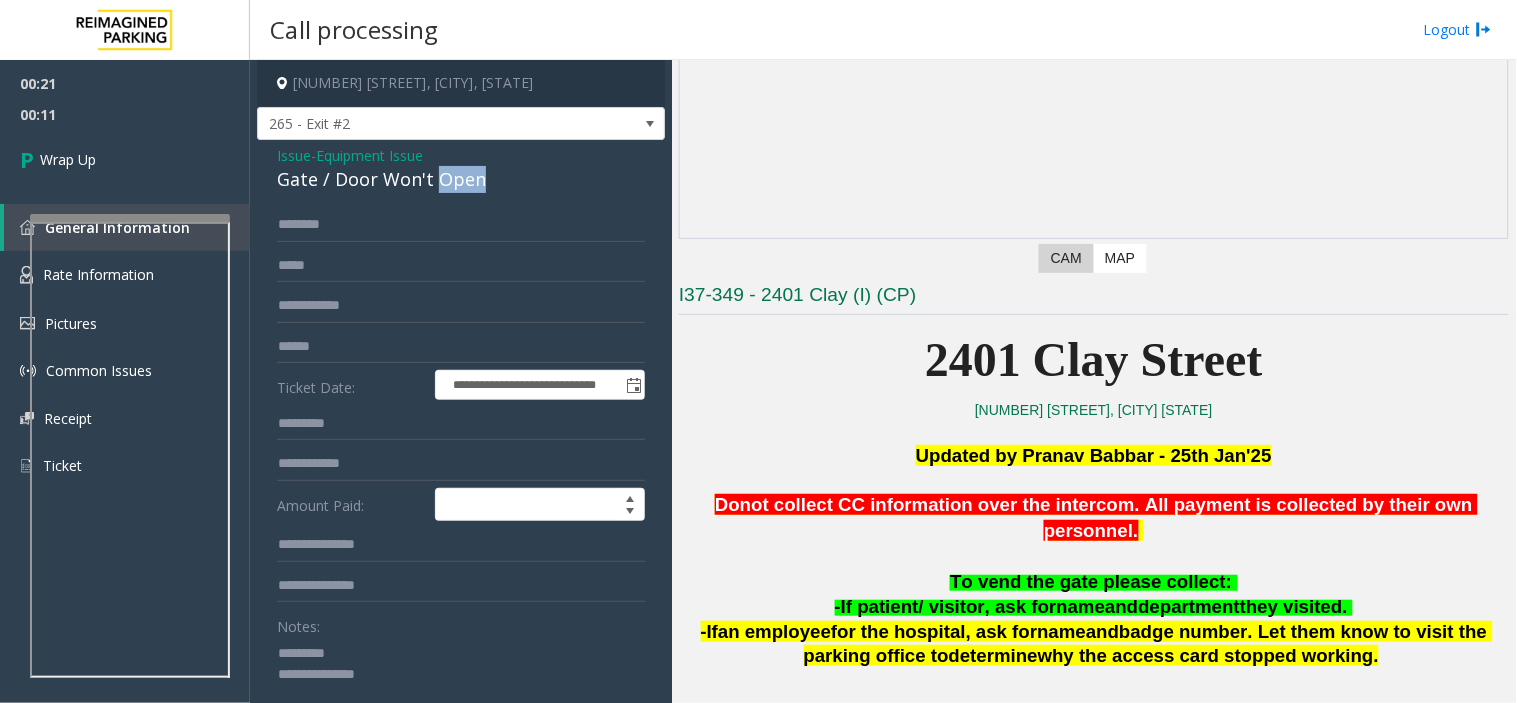 click on "Gate / Door Won't Open" 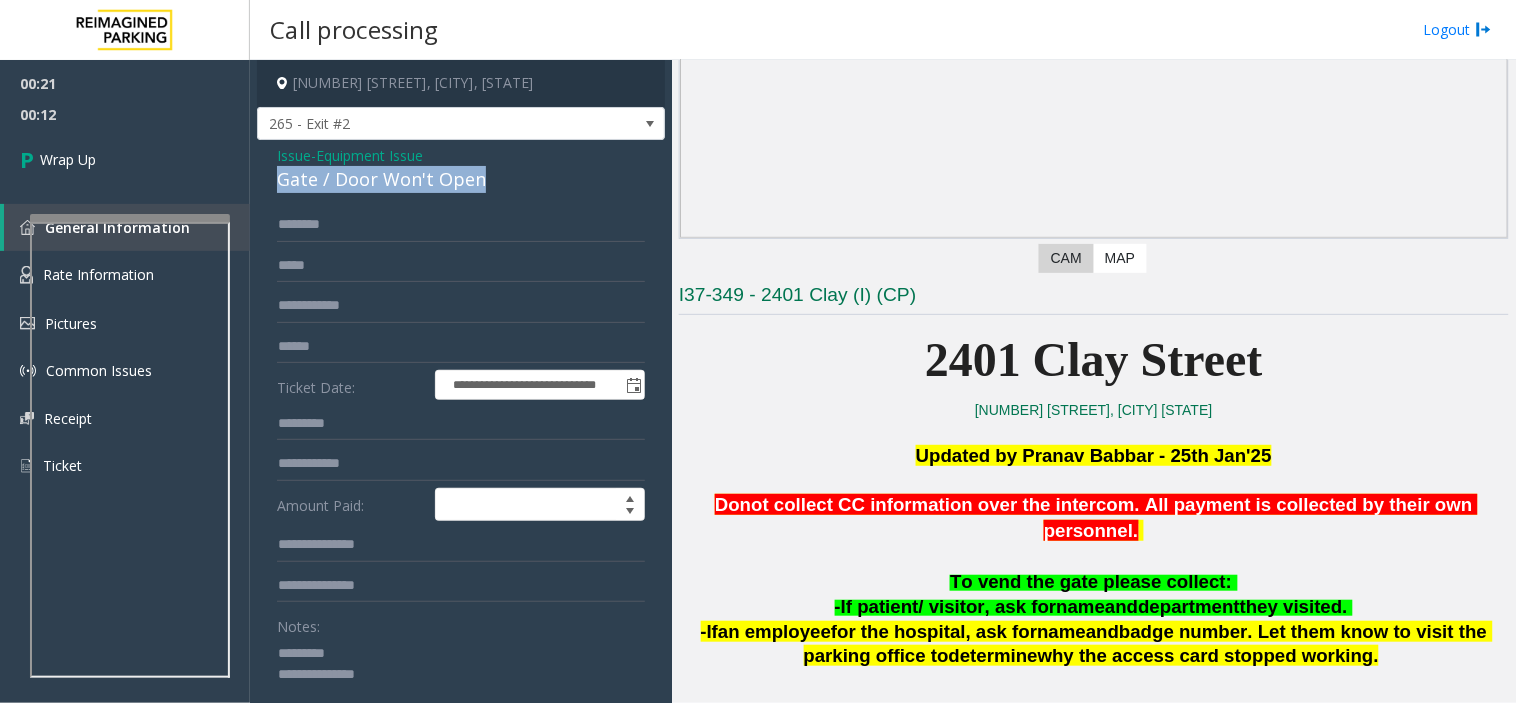 click on "Gate / Door Won't Open" 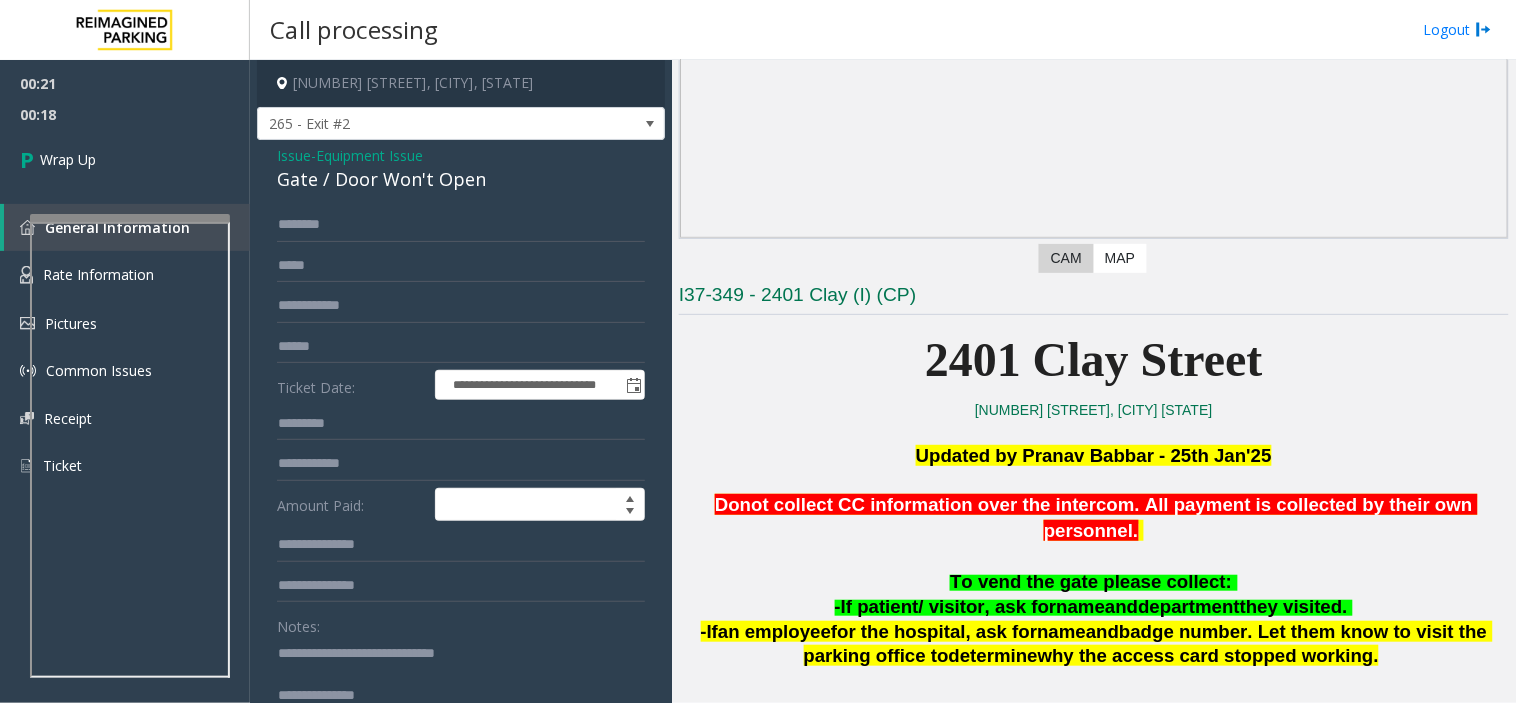 type on "**********" 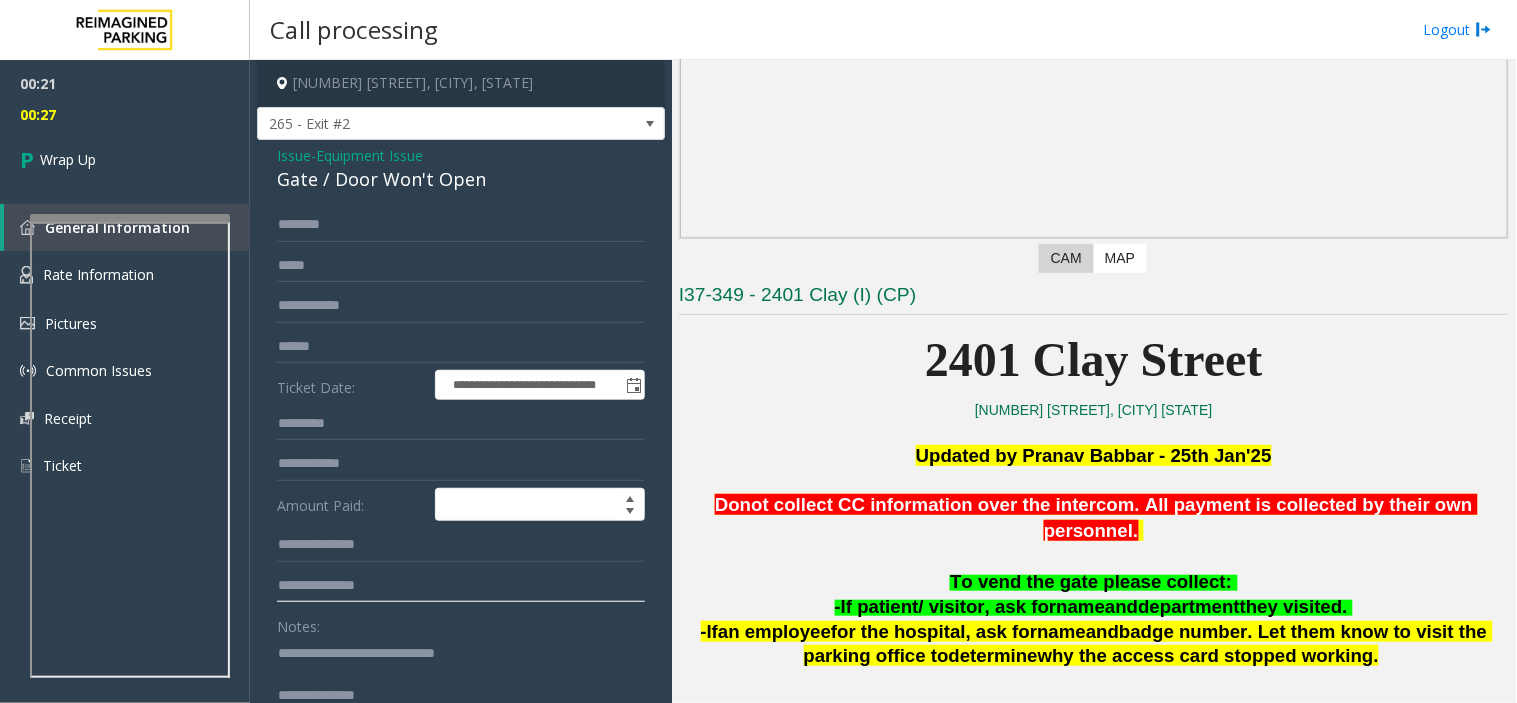 type on "**********" 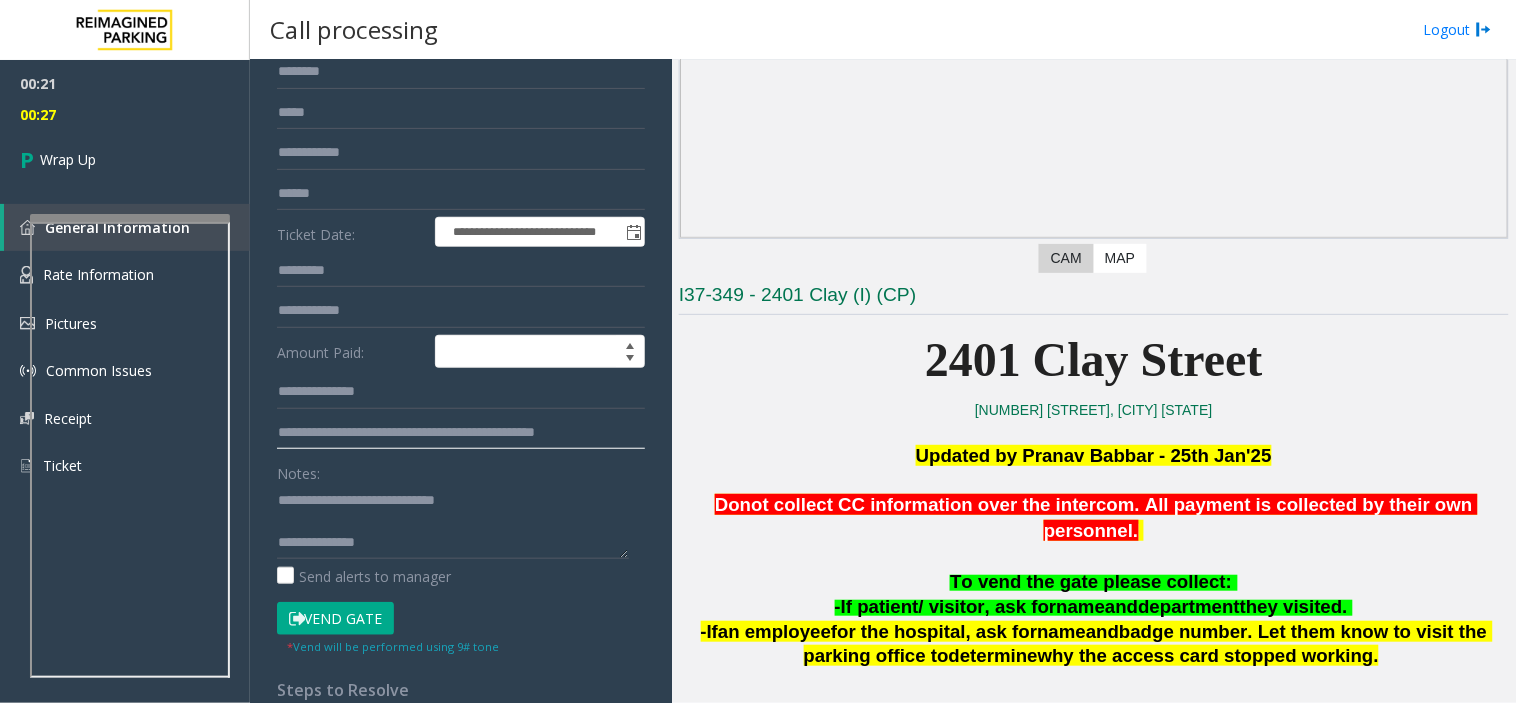 scroll, scrollTop: 222, scrollLeft: 0, axis: vertical 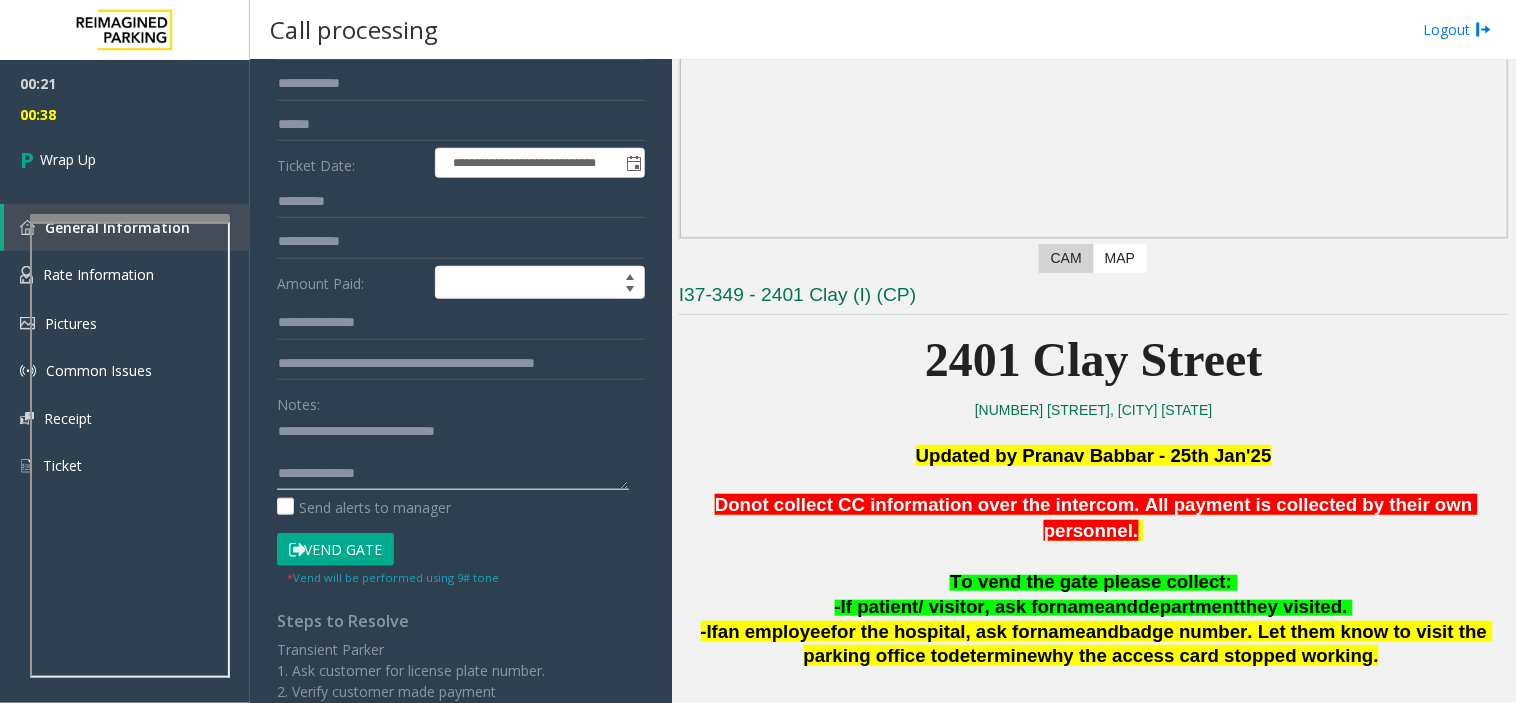type 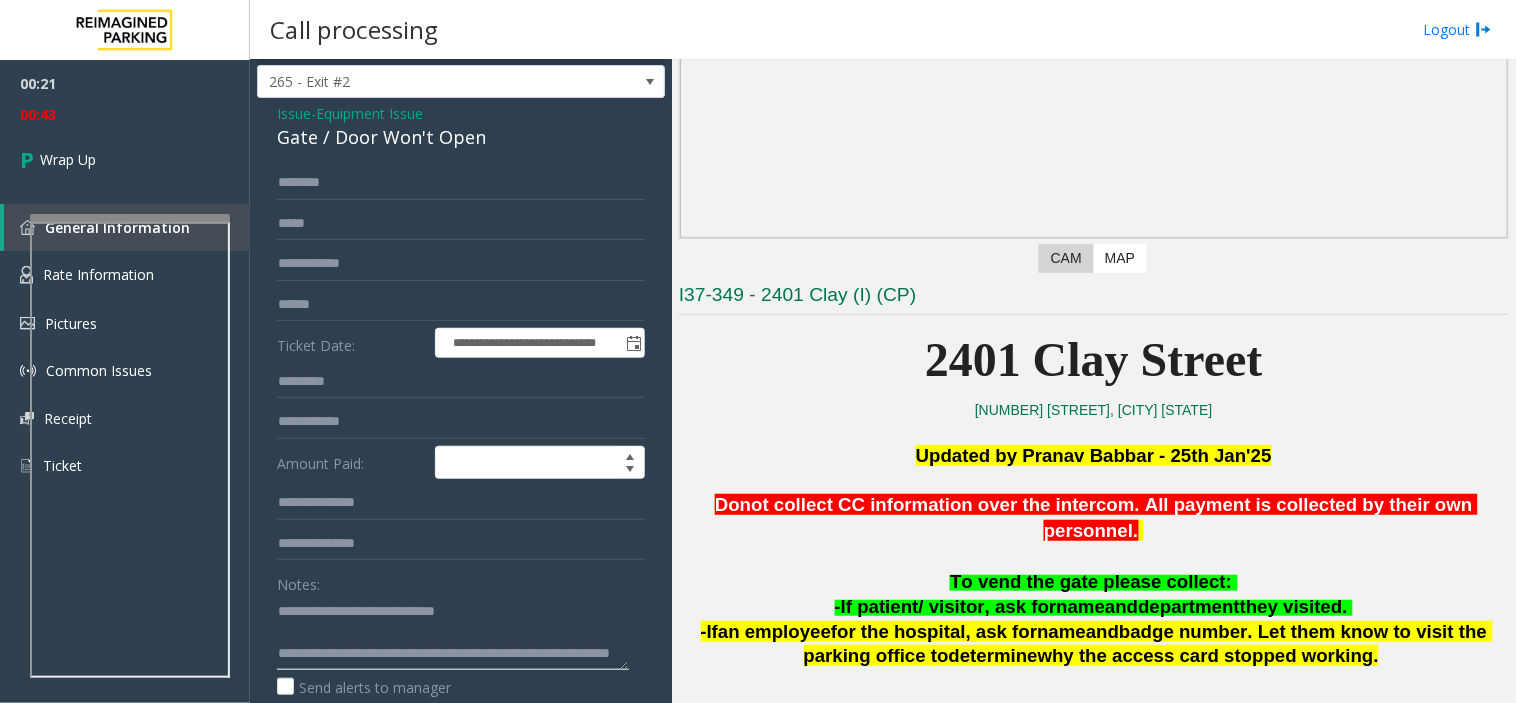scroll, scrollTop: 0, scrollLeft: 0, axis: both 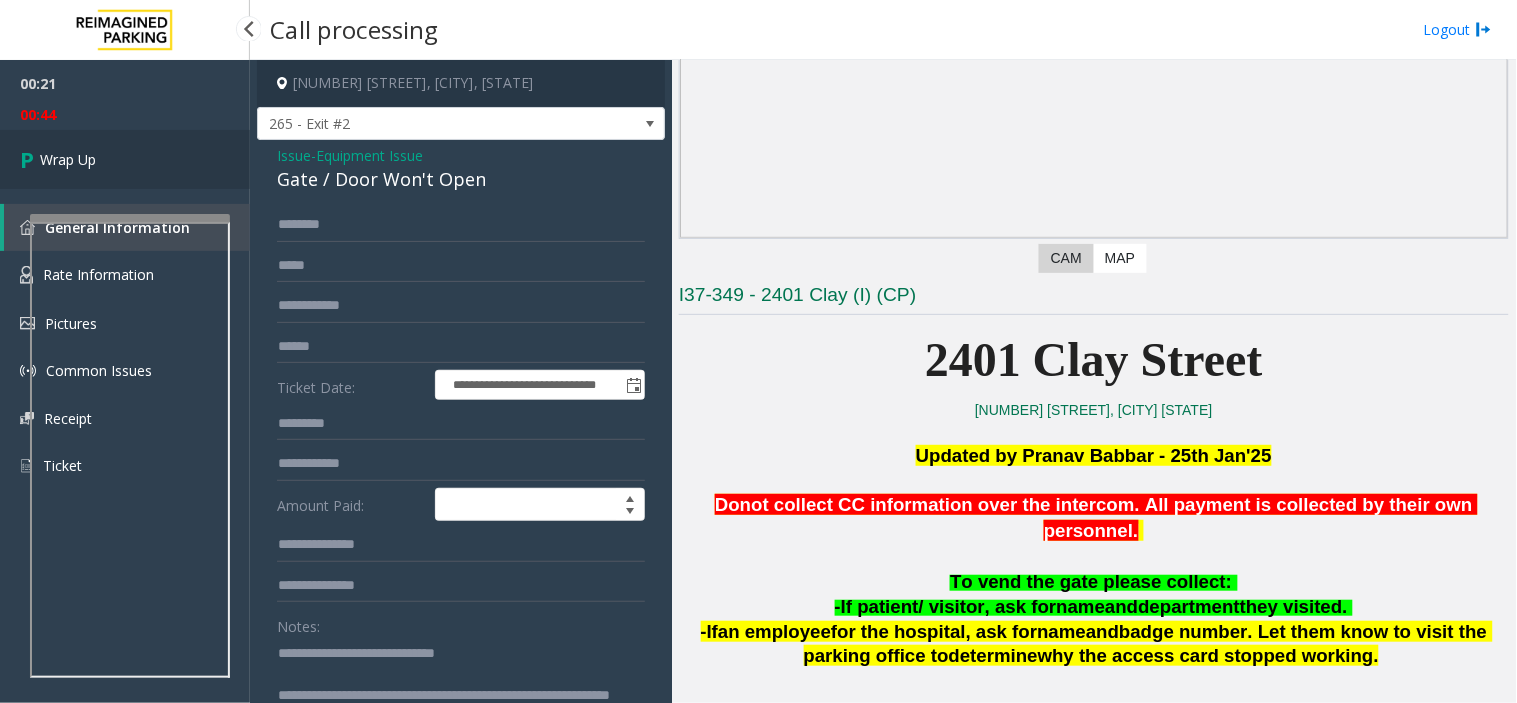 type on "**********" 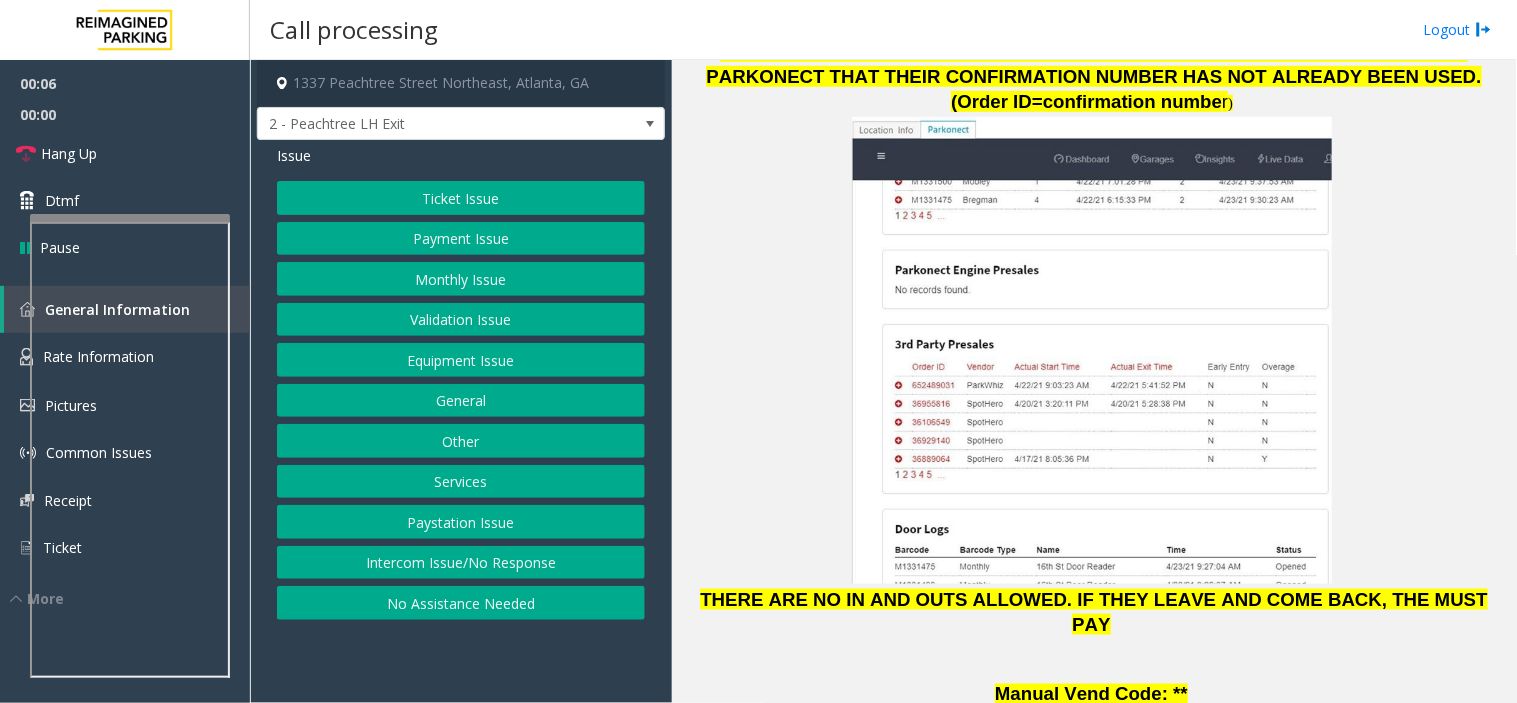 scroll, scrollTop: 2444, scrollLeft: 0, axis: vertical 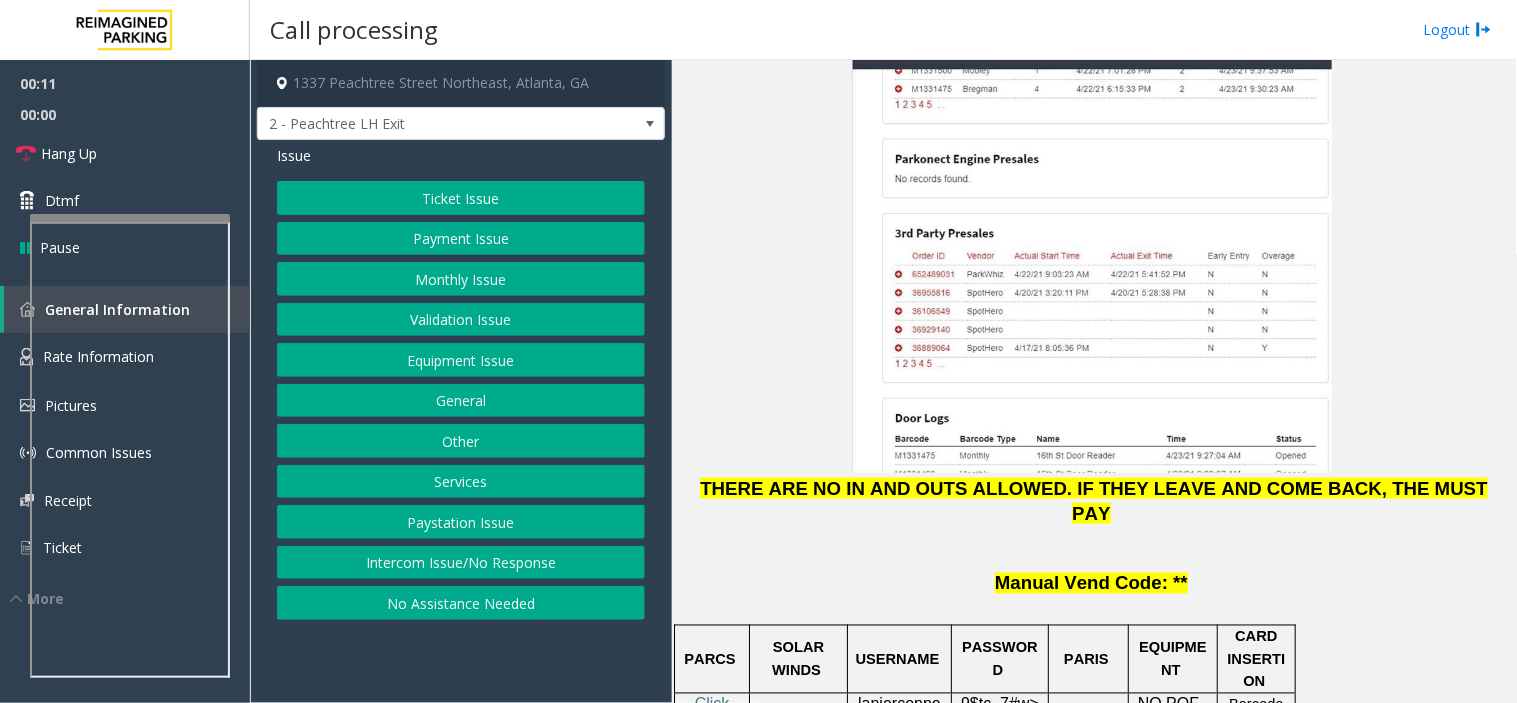 click on "Monthly Issue" 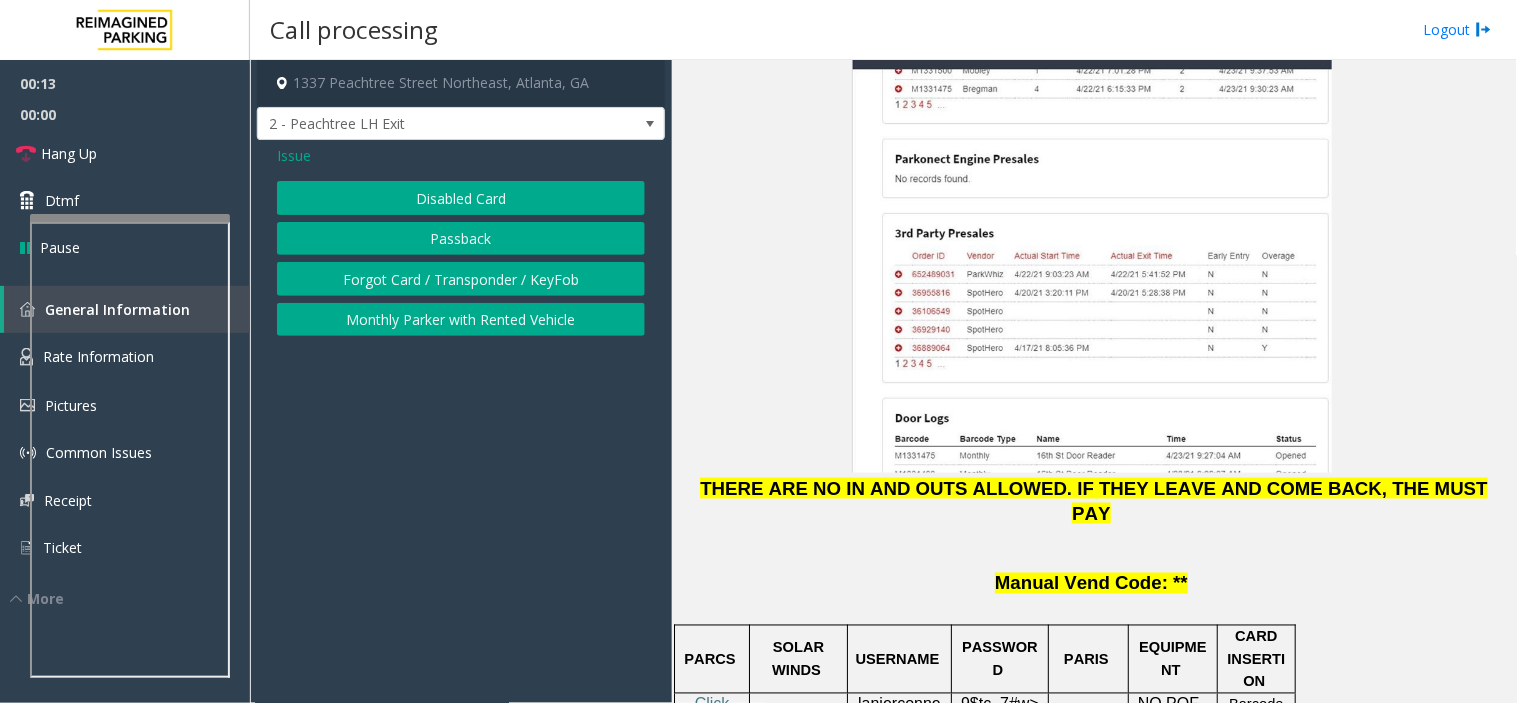 click on "Disabled Card" 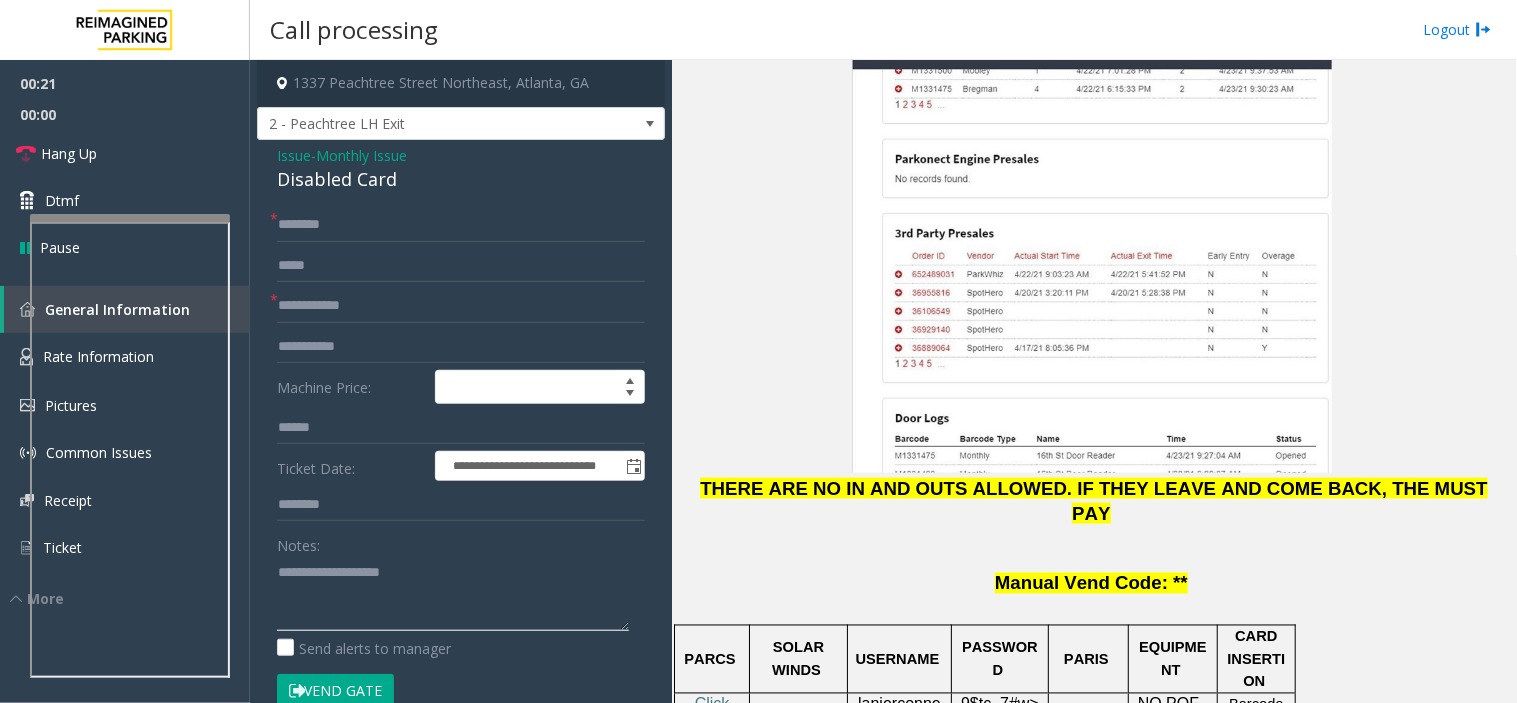drag, startPoint x: 412, startPoint y: 588, endPoint x: 413, endPoint y: 557, distance: 31.016125 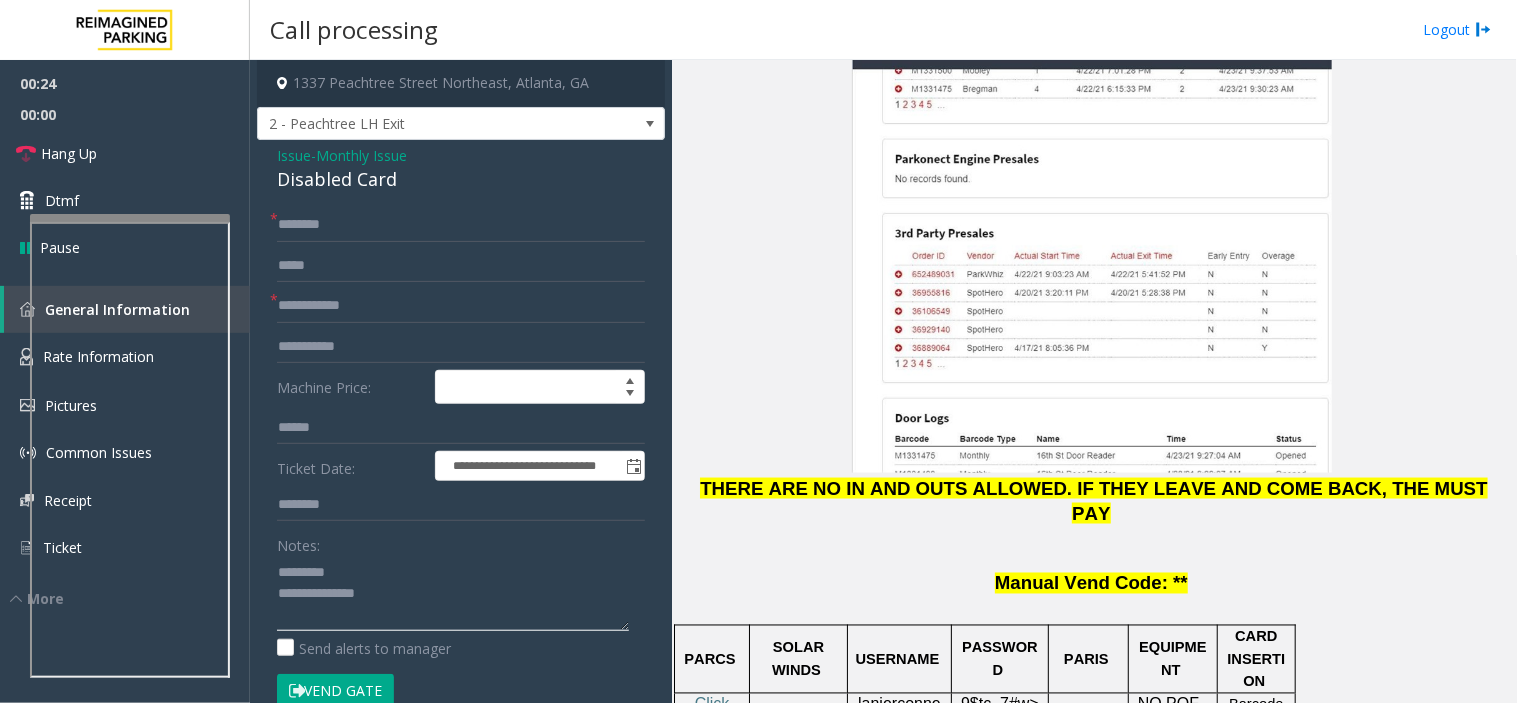 type on "**********" 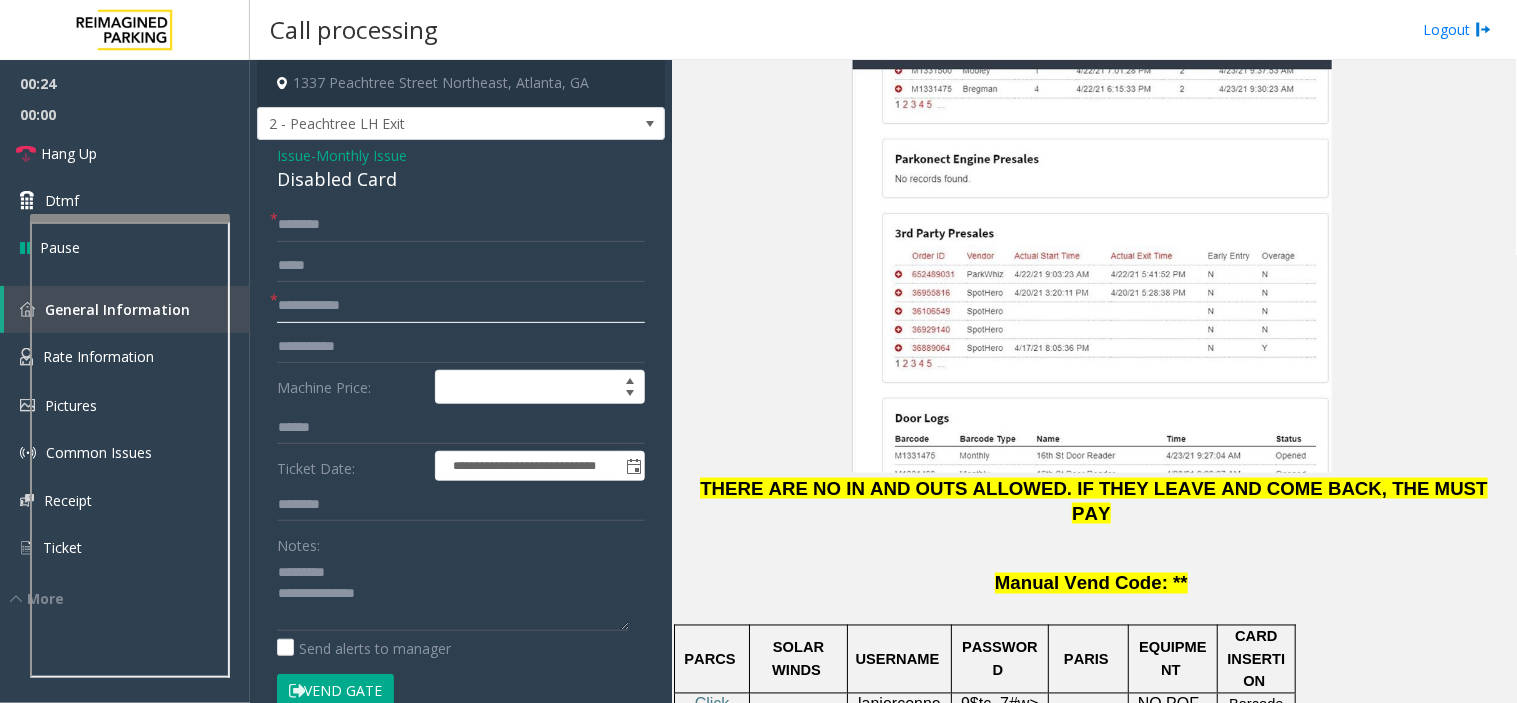 click 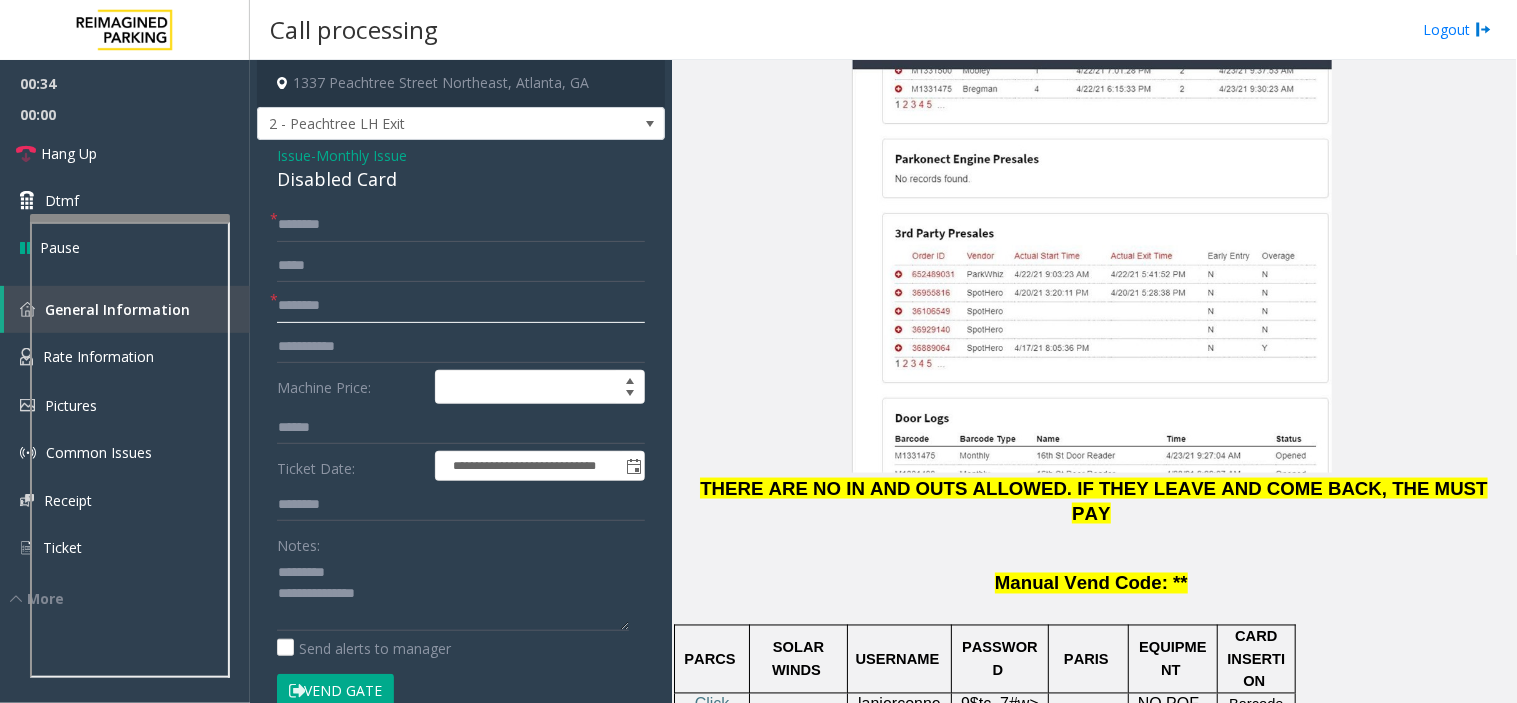 type on "********" 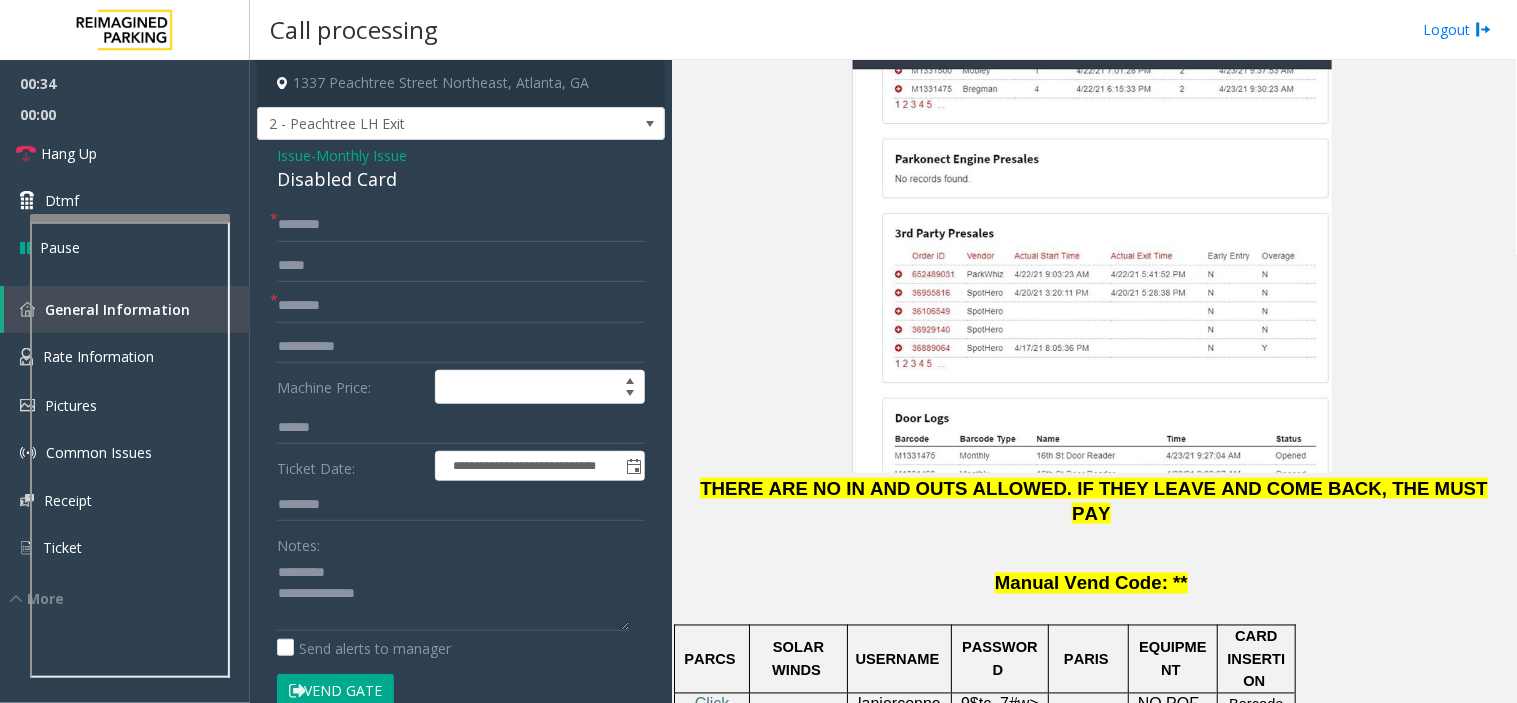 drag, startPoint x: 331, startPoint y: 148, endPoint x: 330, endPoint y: 175, distance: 27.018513 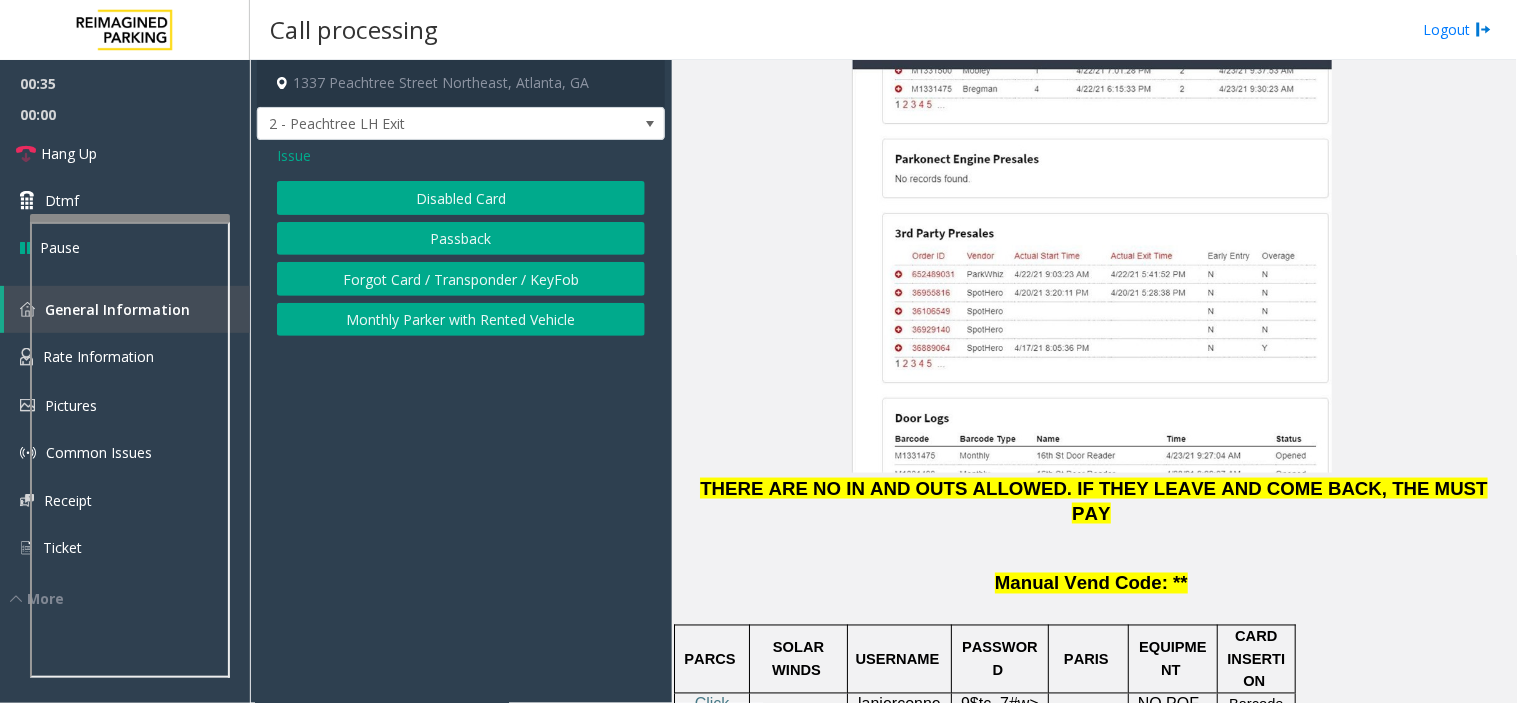drag, startPoint x: 413, startPoint y: 187, endPoint x: 322, endPoint y: 196, distance: 91.44397 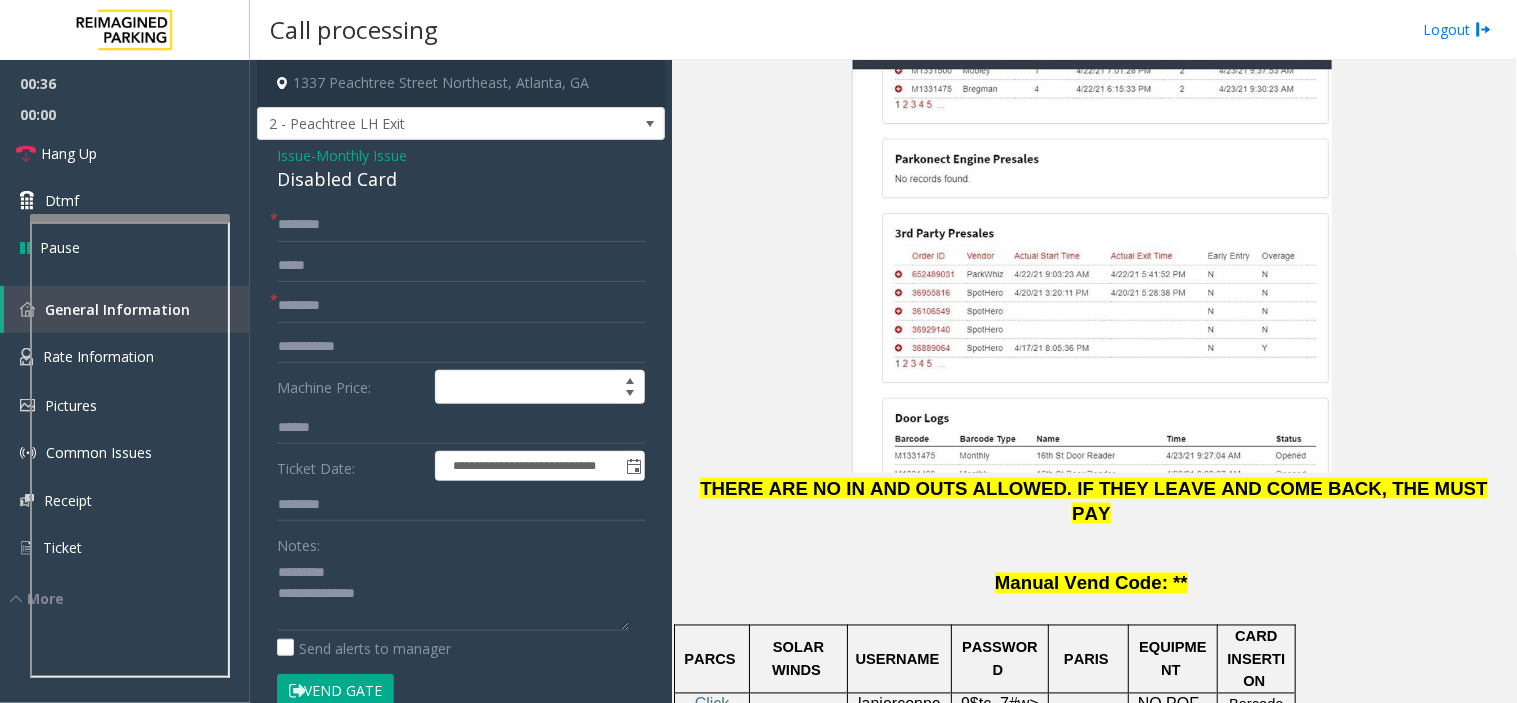 click on "Disabled Card" 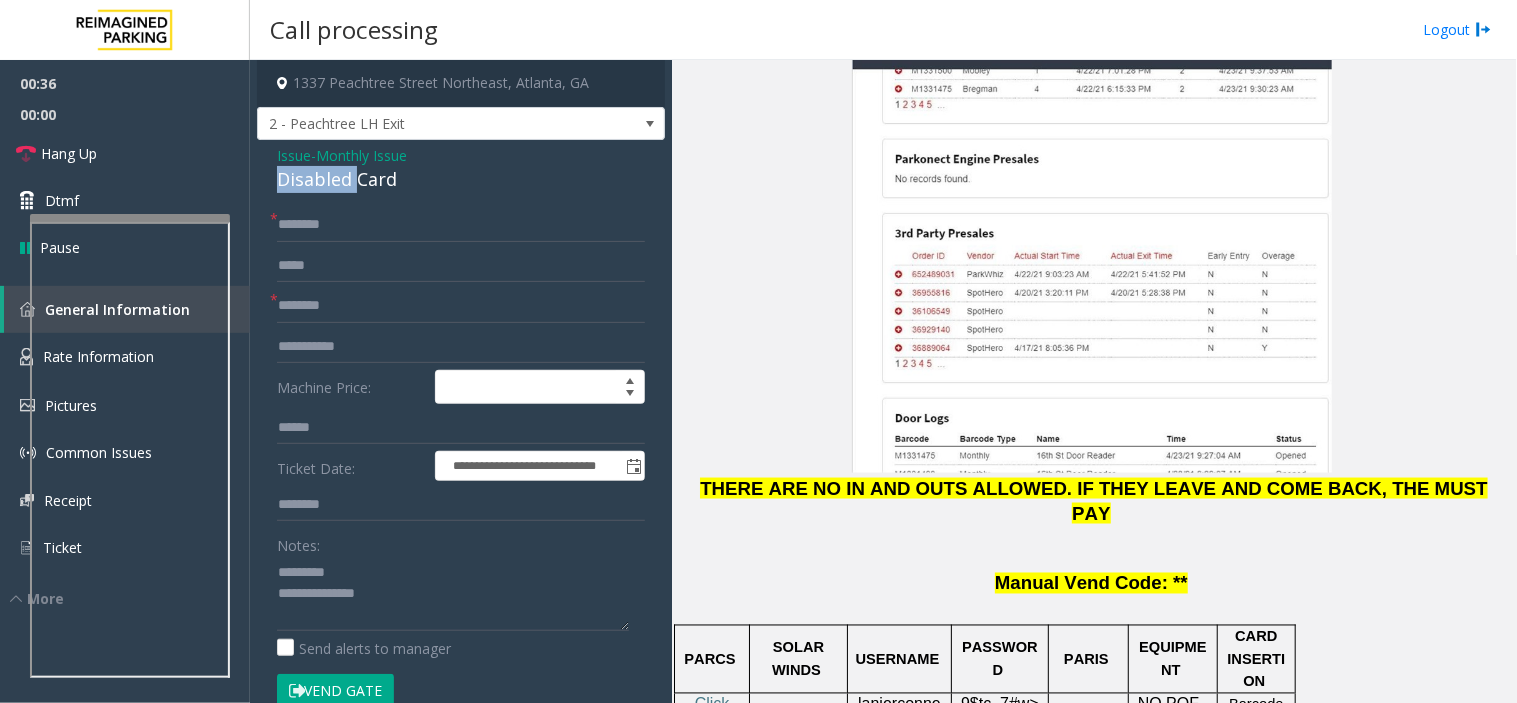 click on "Disabled Card" 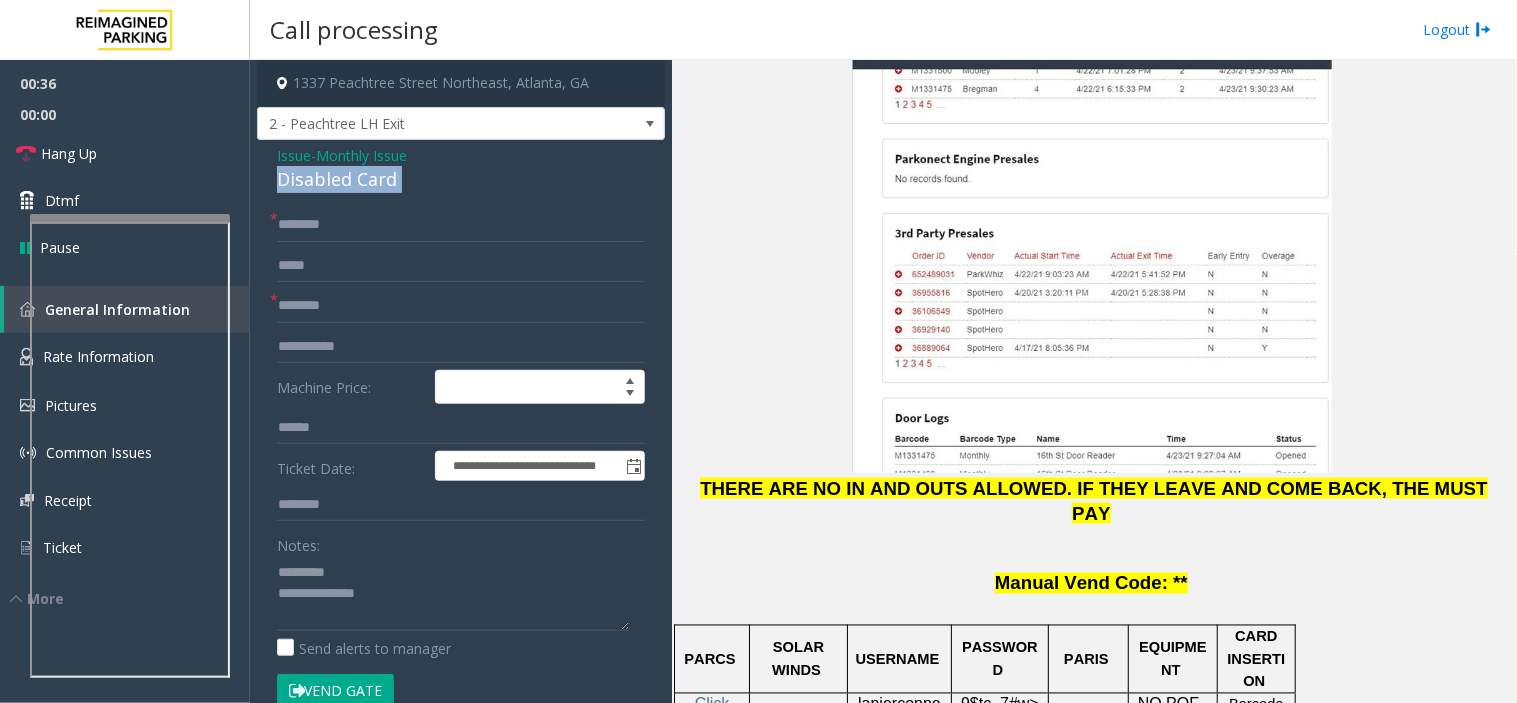 click on "Disabled Card" 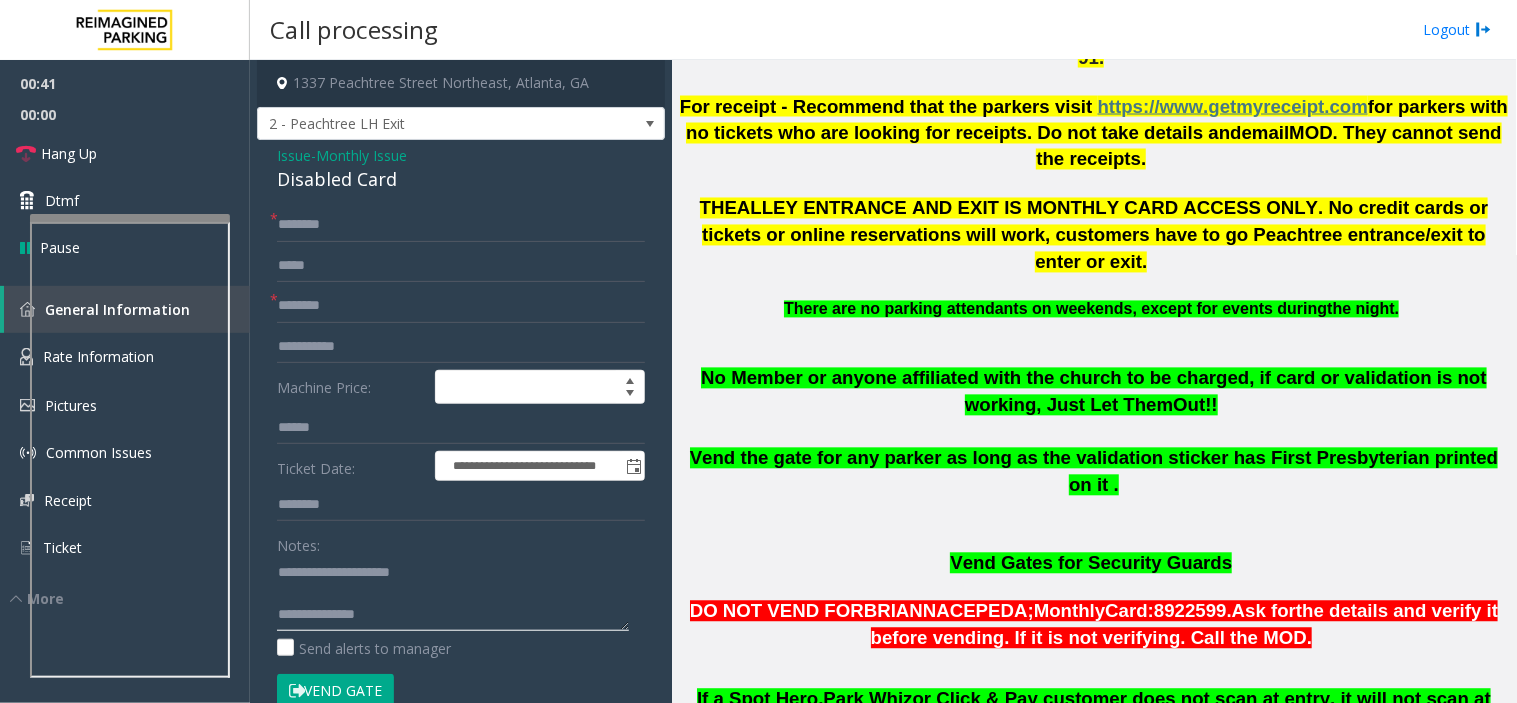 scroll, scrollTop: 1222, scrollLeft: 0, axis: vertical 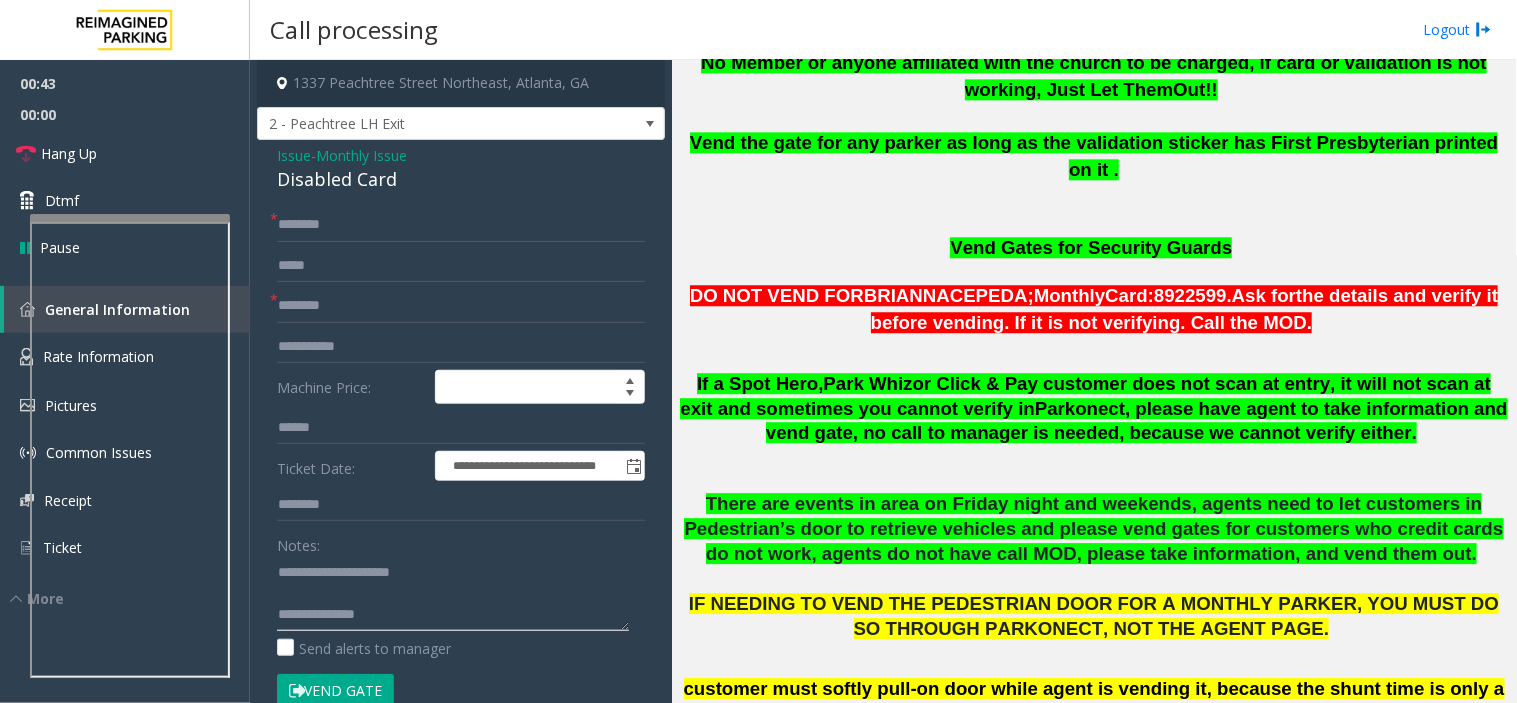 type on "**********" 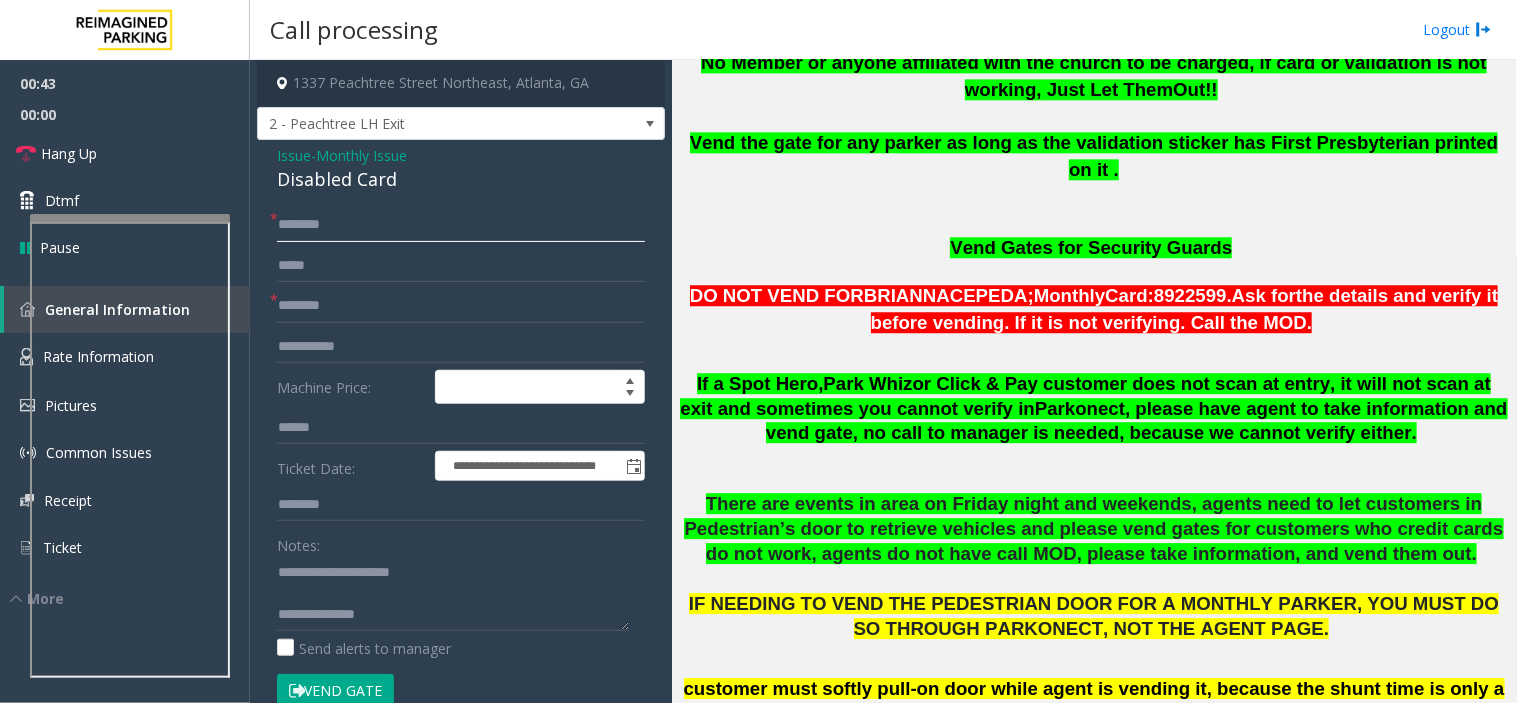 click 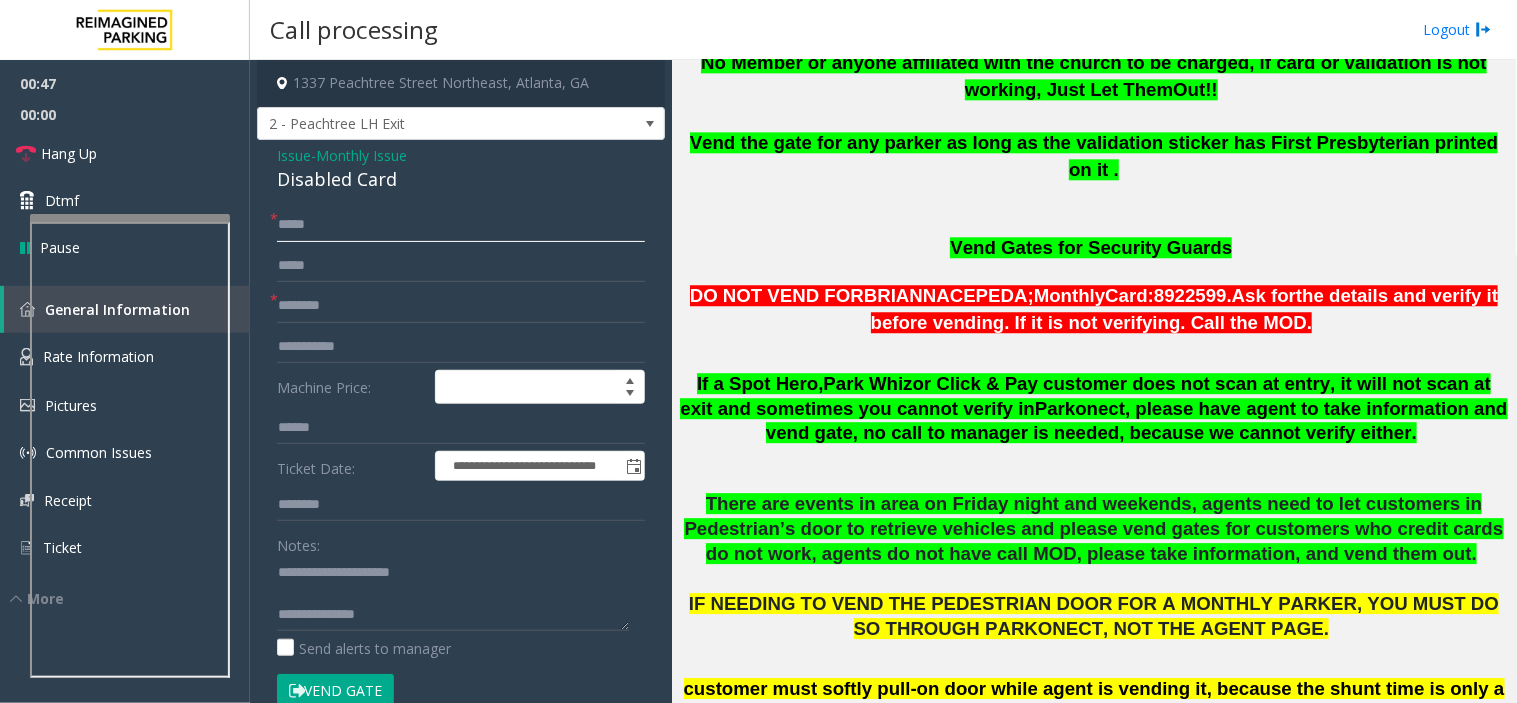 type on "*****" 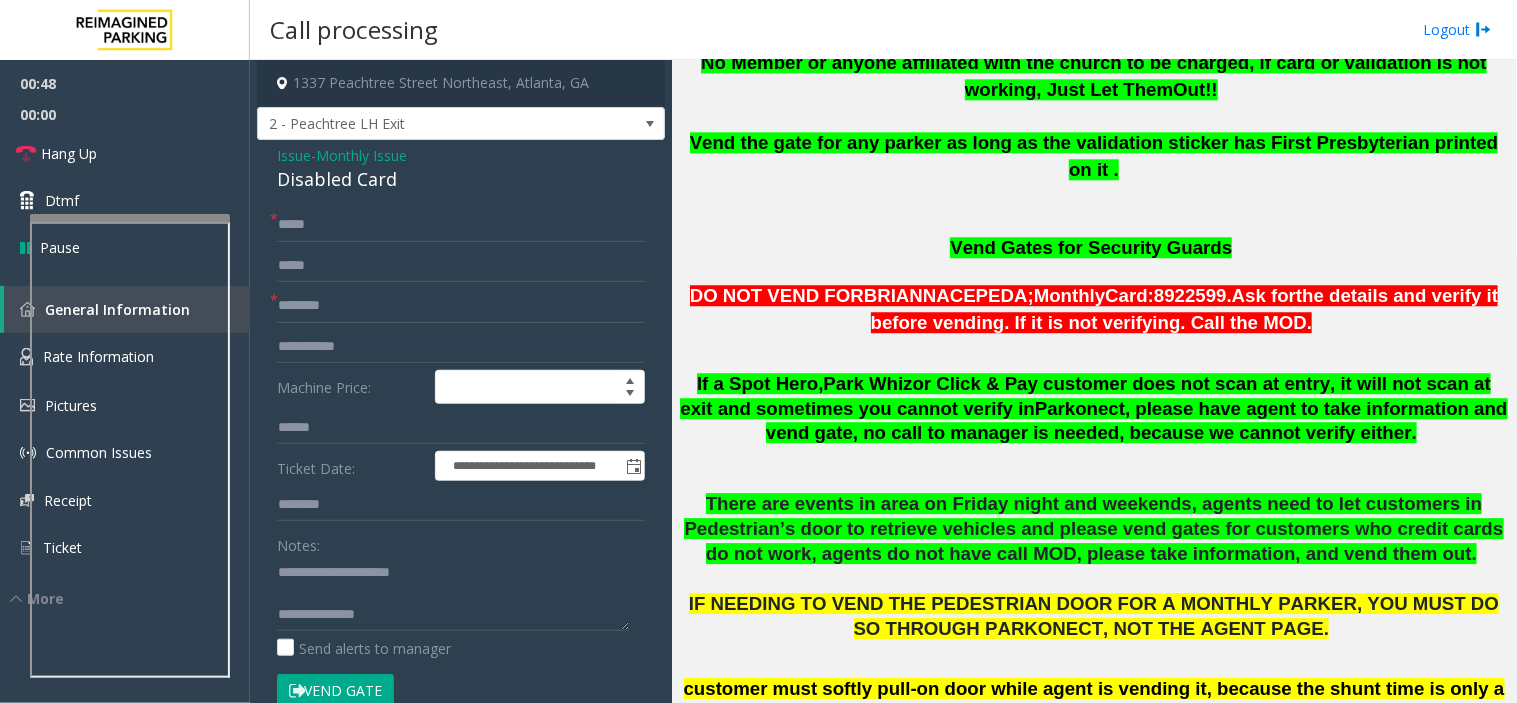 click on "Vend Gate" 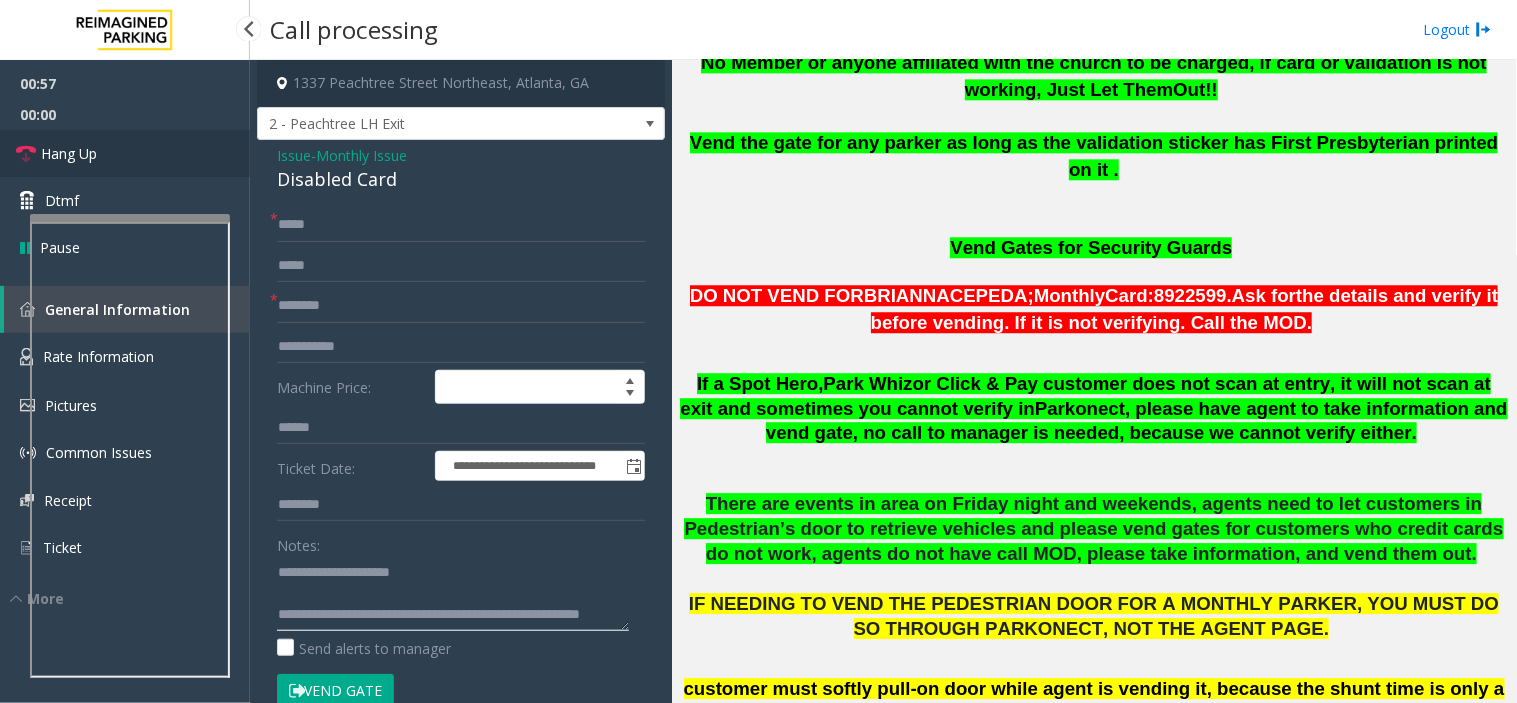 type on "**********" 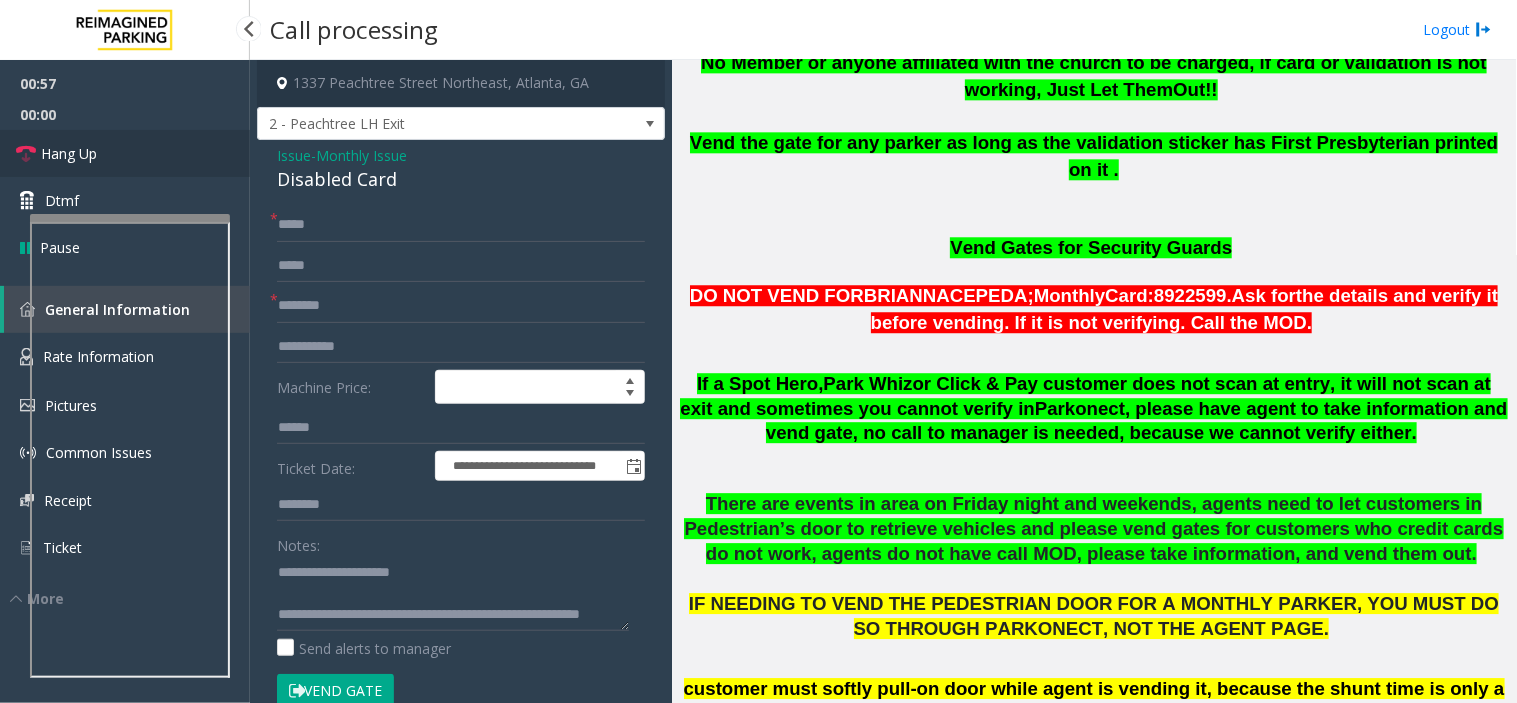 click on "Hang Up" at bounding box center (125, 153) 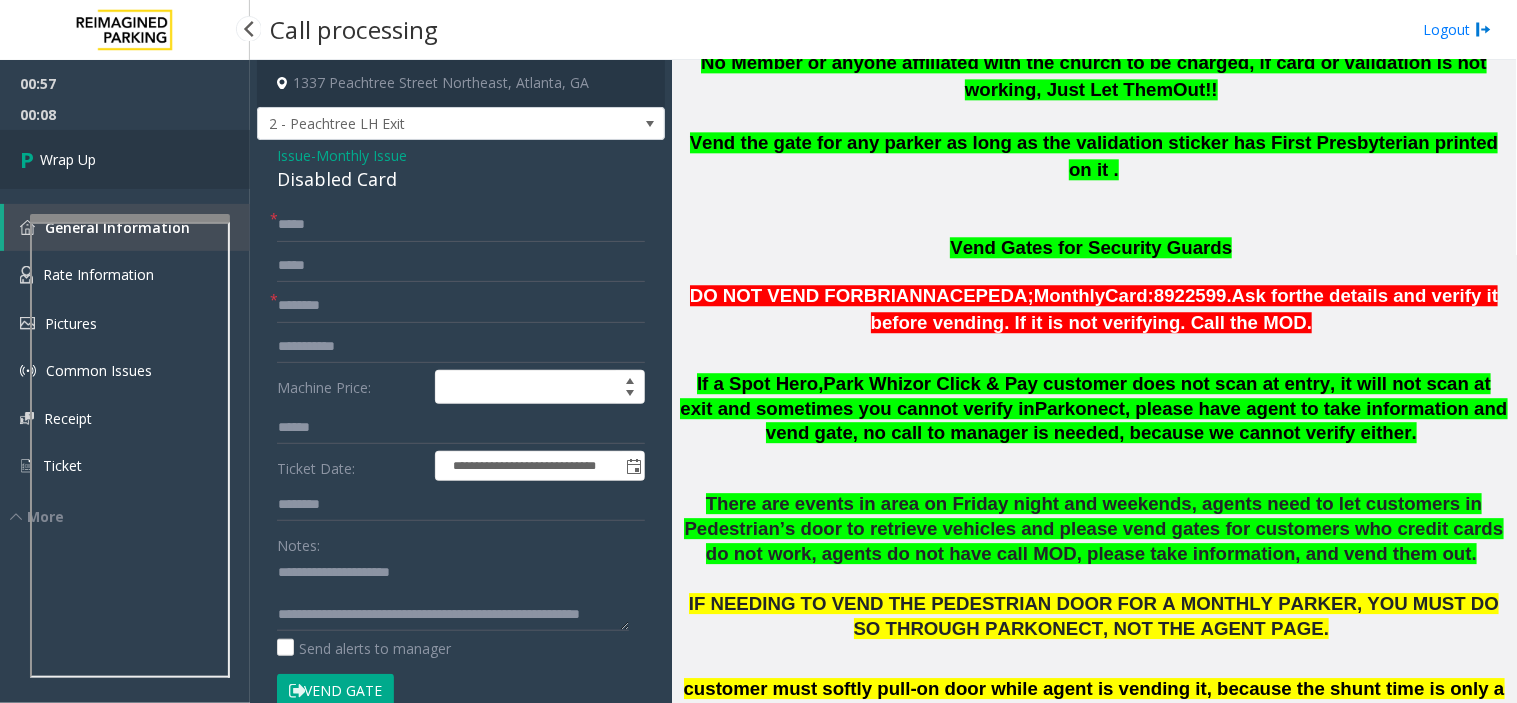 click on "Wrap Up" at bounding box center [125, 159] 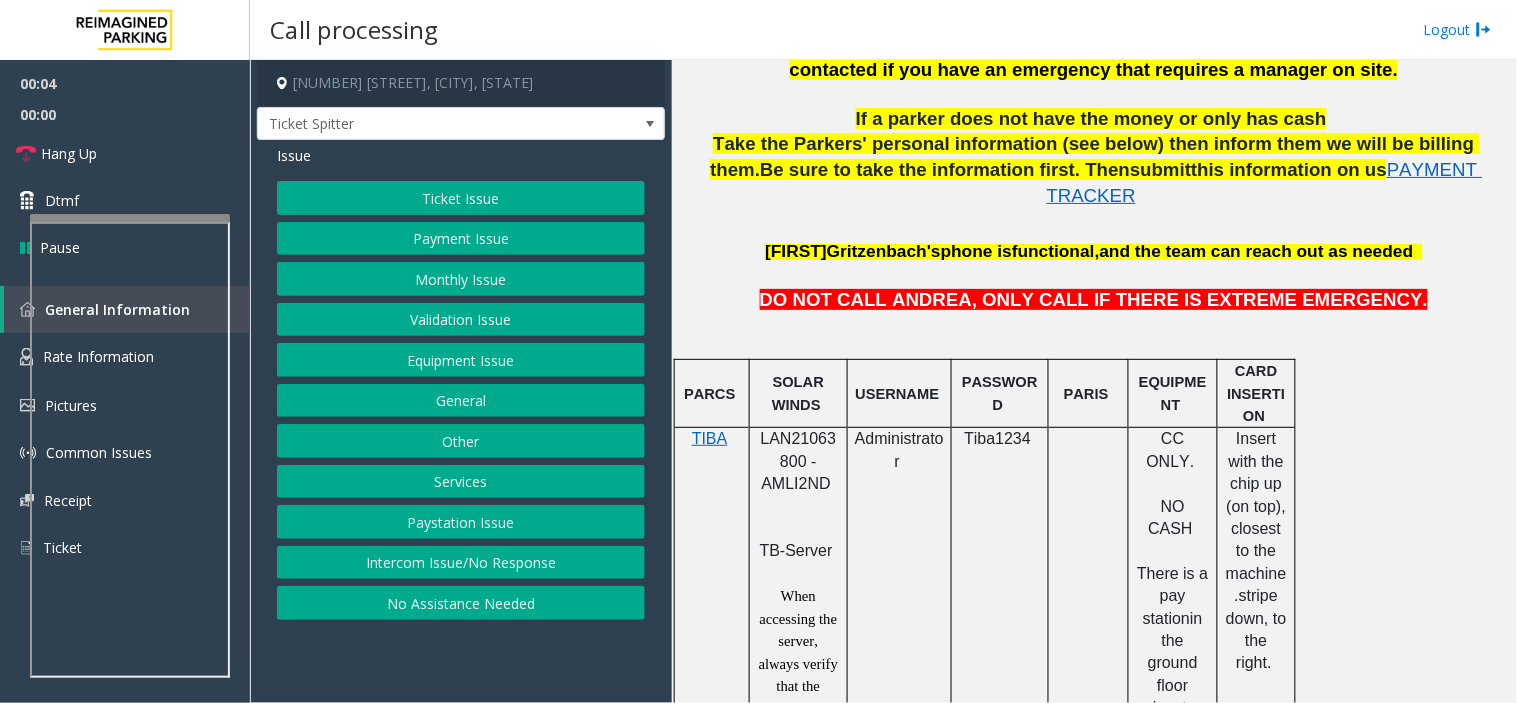 scroll, scrollTop: 1000, scrollLeft: 0, axis: vertical 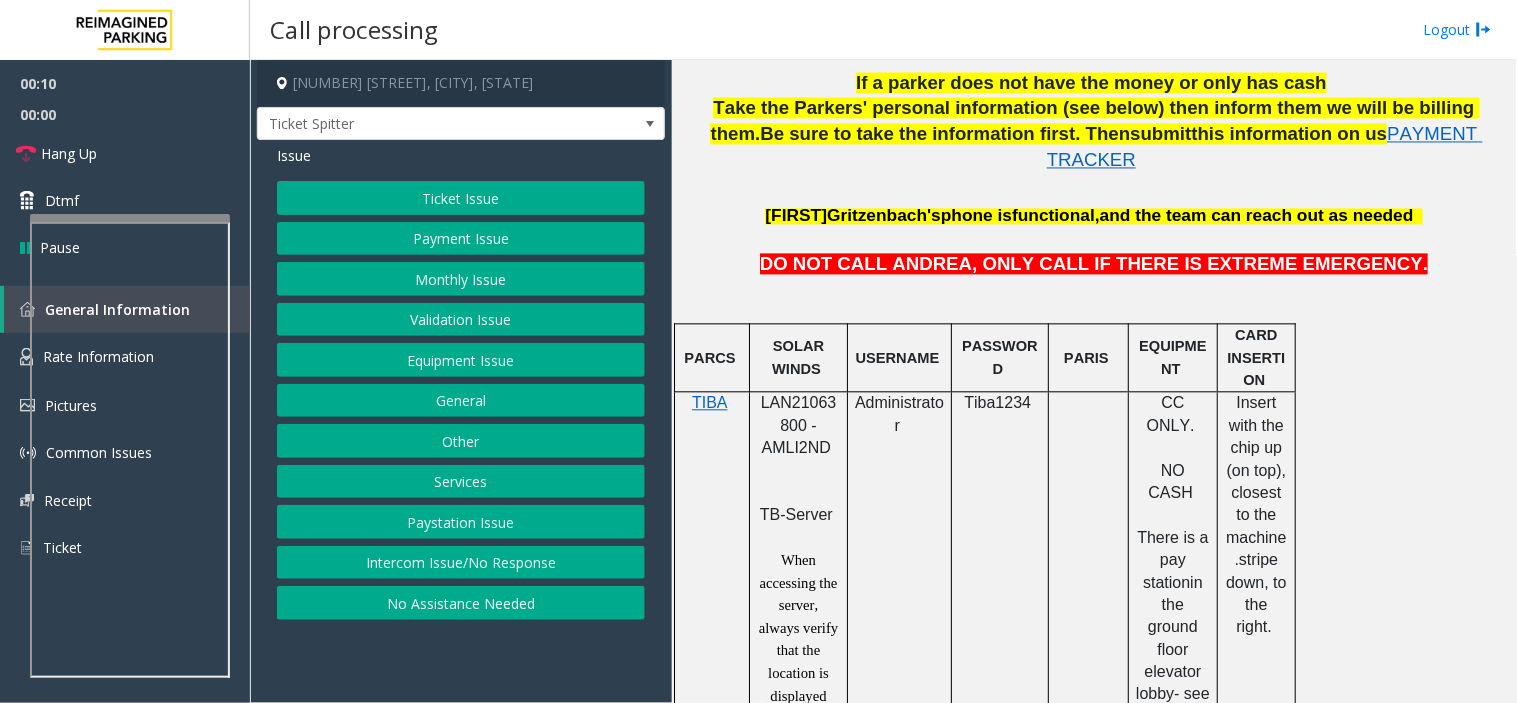 click on "Intercom Issue/No Response" 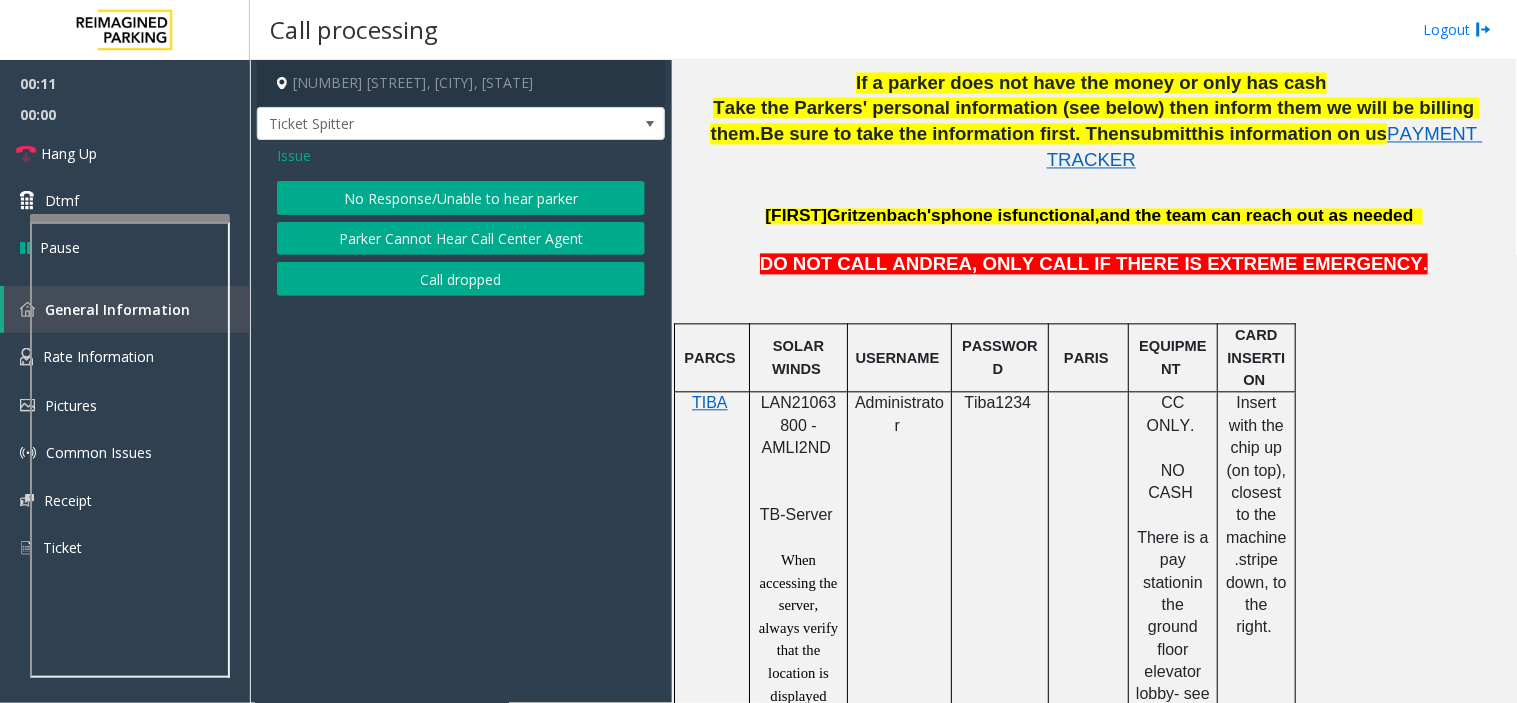 click on "No Response/Unable to hear parker" 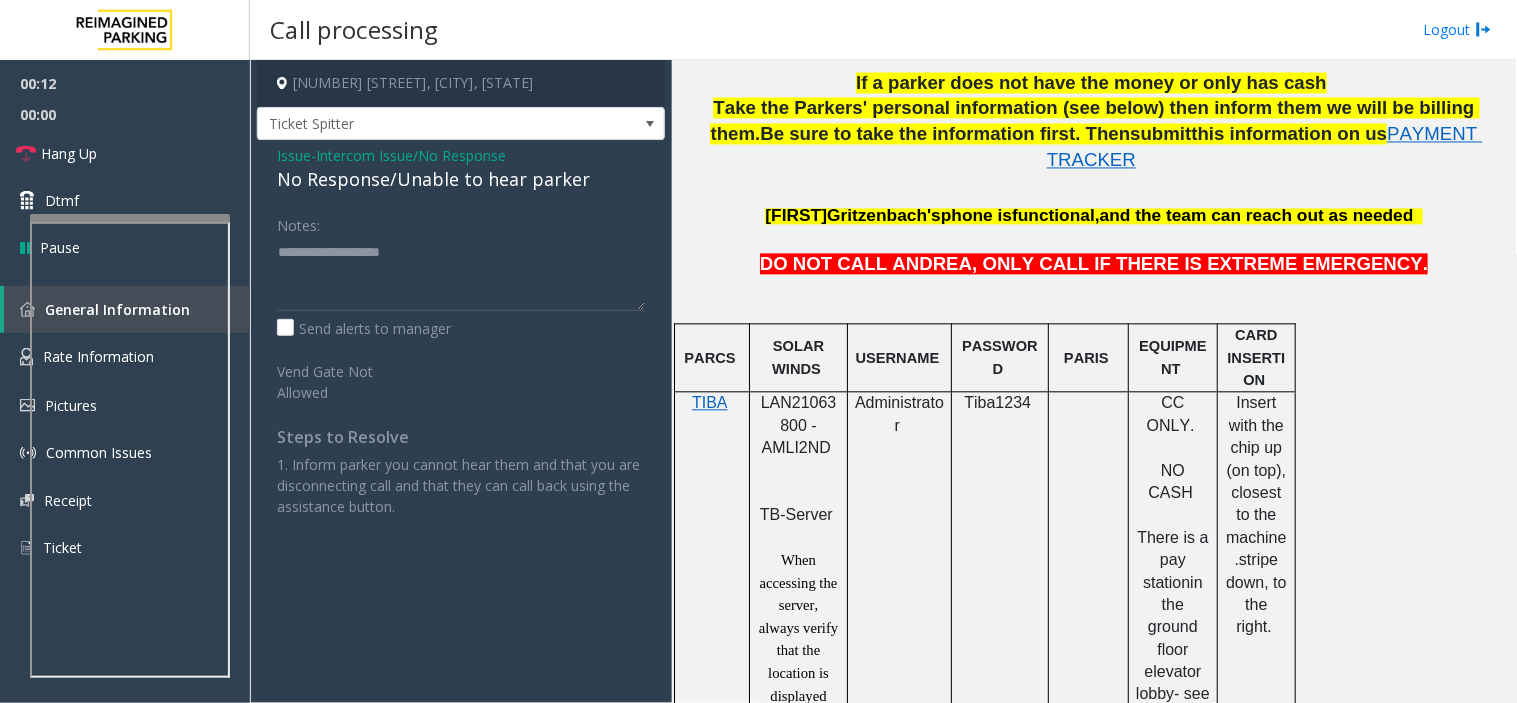 click on "No Response/Unable to hear parker" 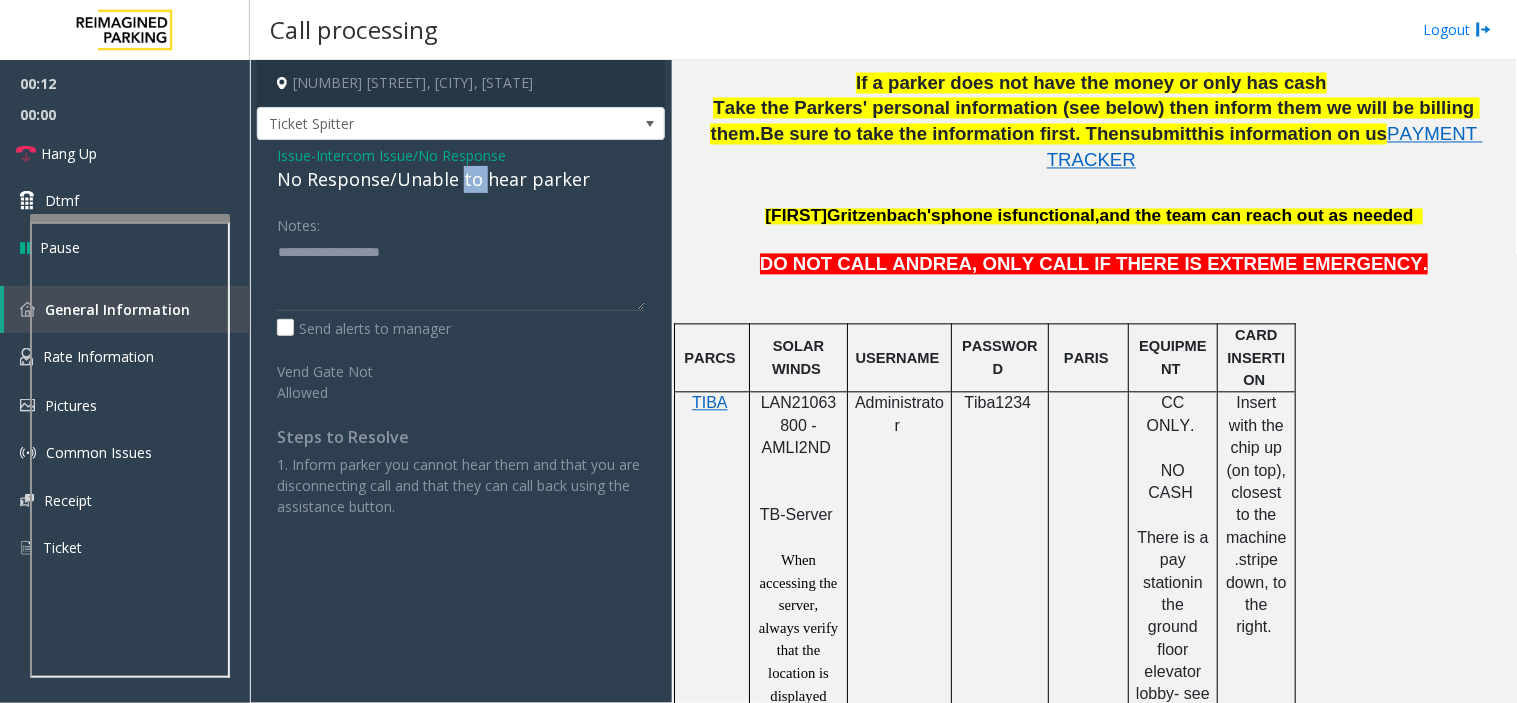 click on "No Response/Unable to hear parker" 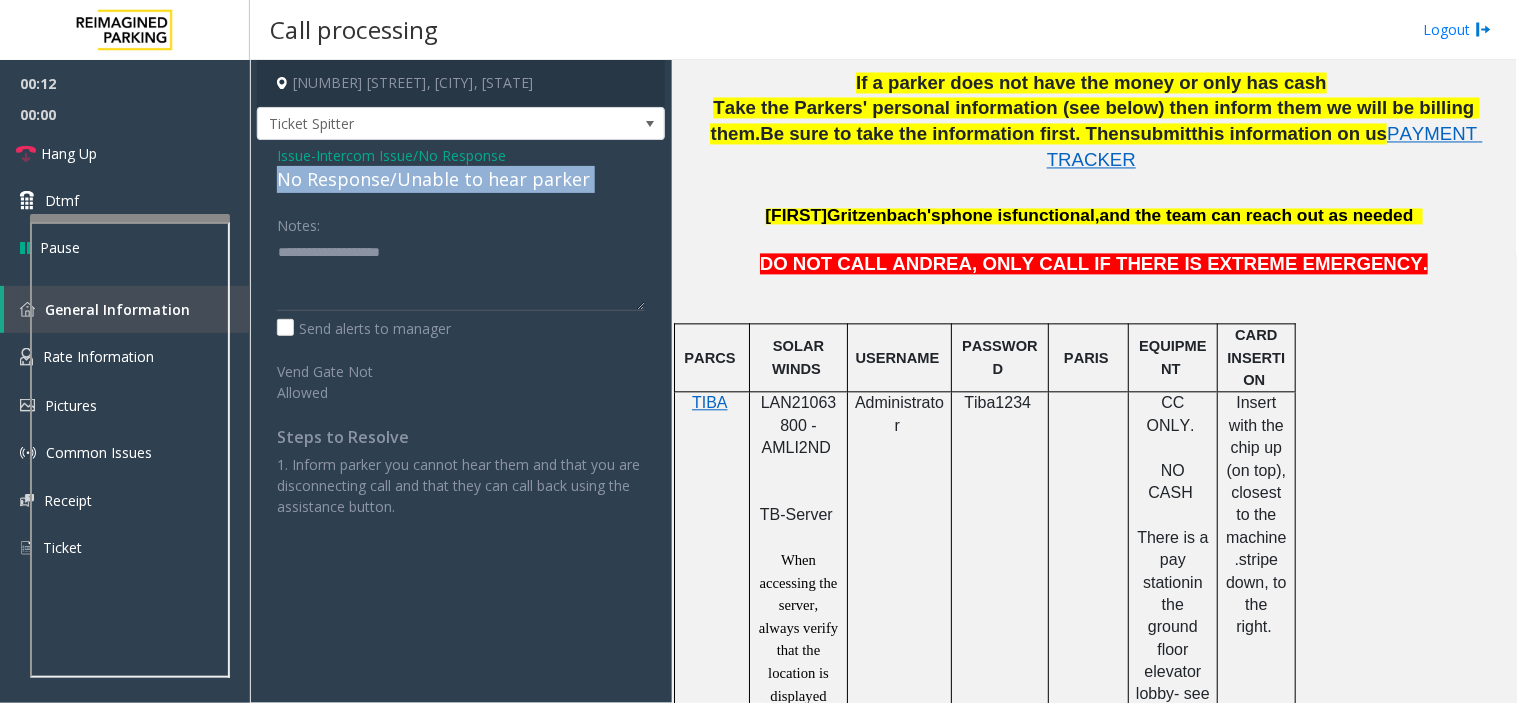 click on "No Response/Unable to hear parker" 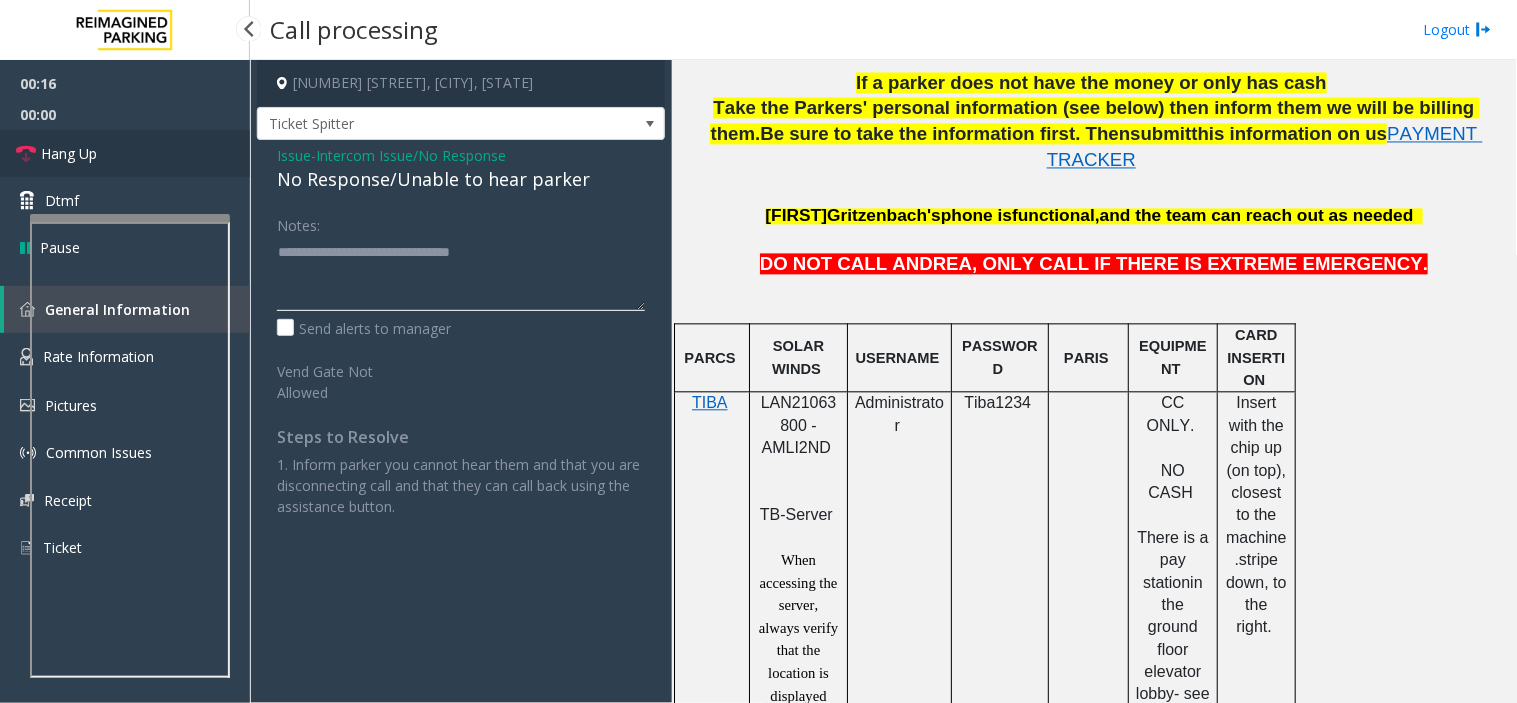 type on "**********" 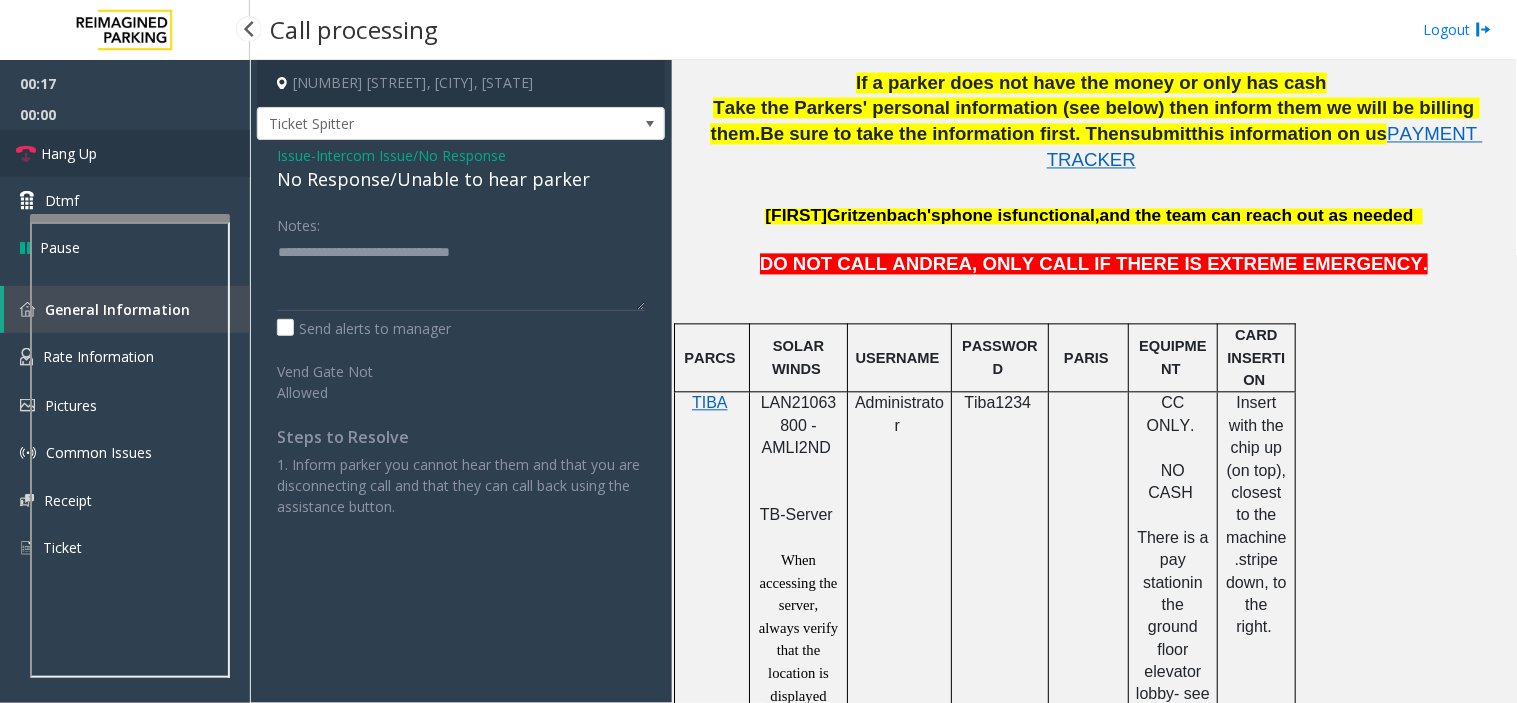 click on "Hang Up" at bounding box center (125, 153) 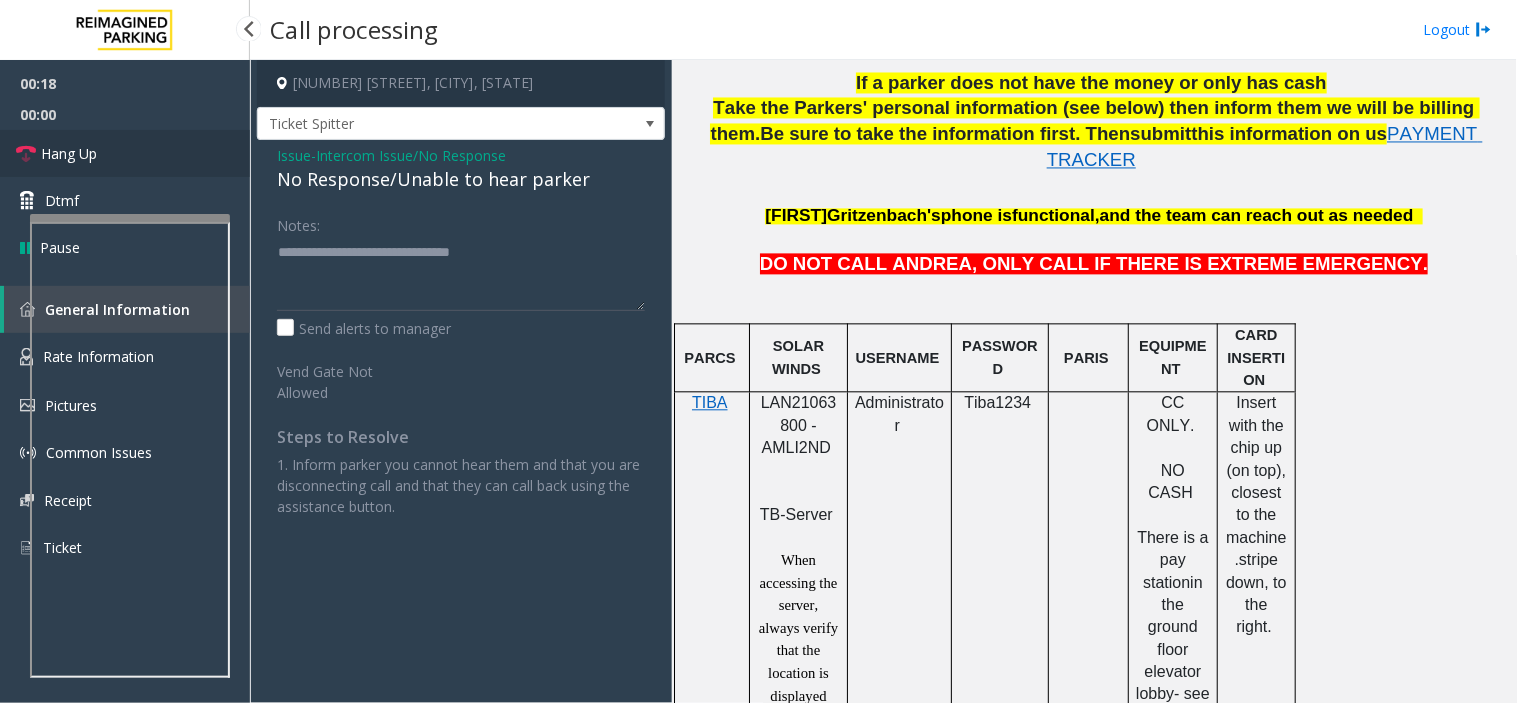 click on "Hang Up" at bounding box center (125, 153) 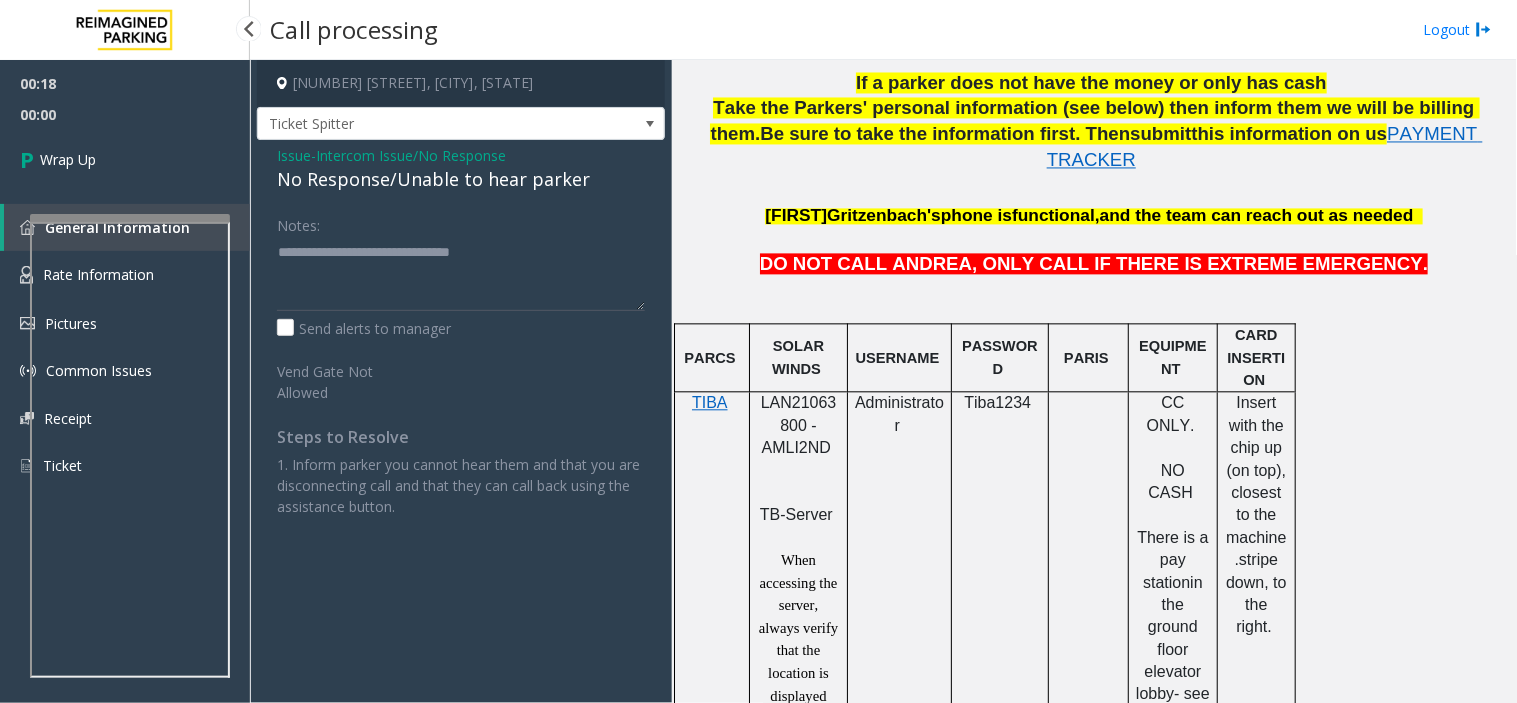 click on "Wrap Up" at bounding box center [125, 159] 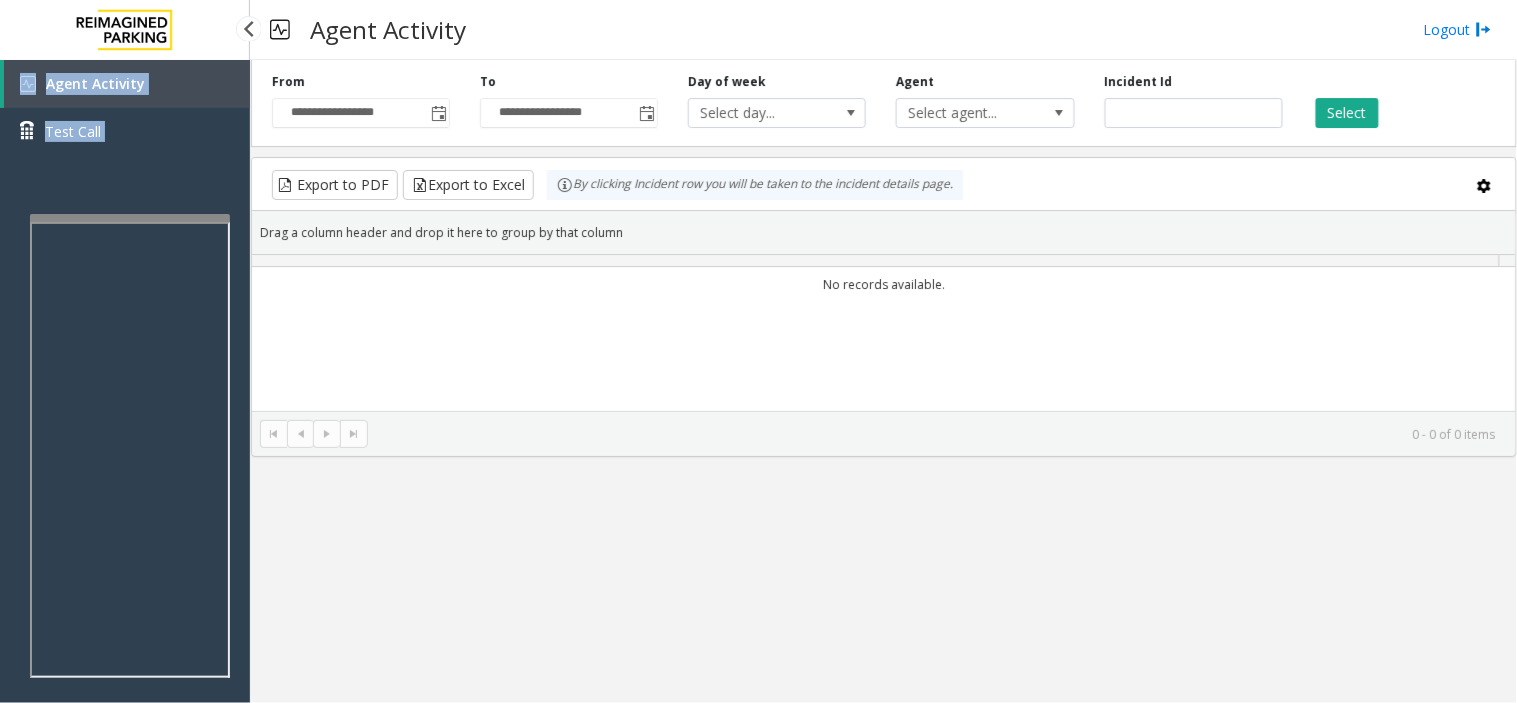click on "Agent Activity Test Call" at bounding box center (125, 115) 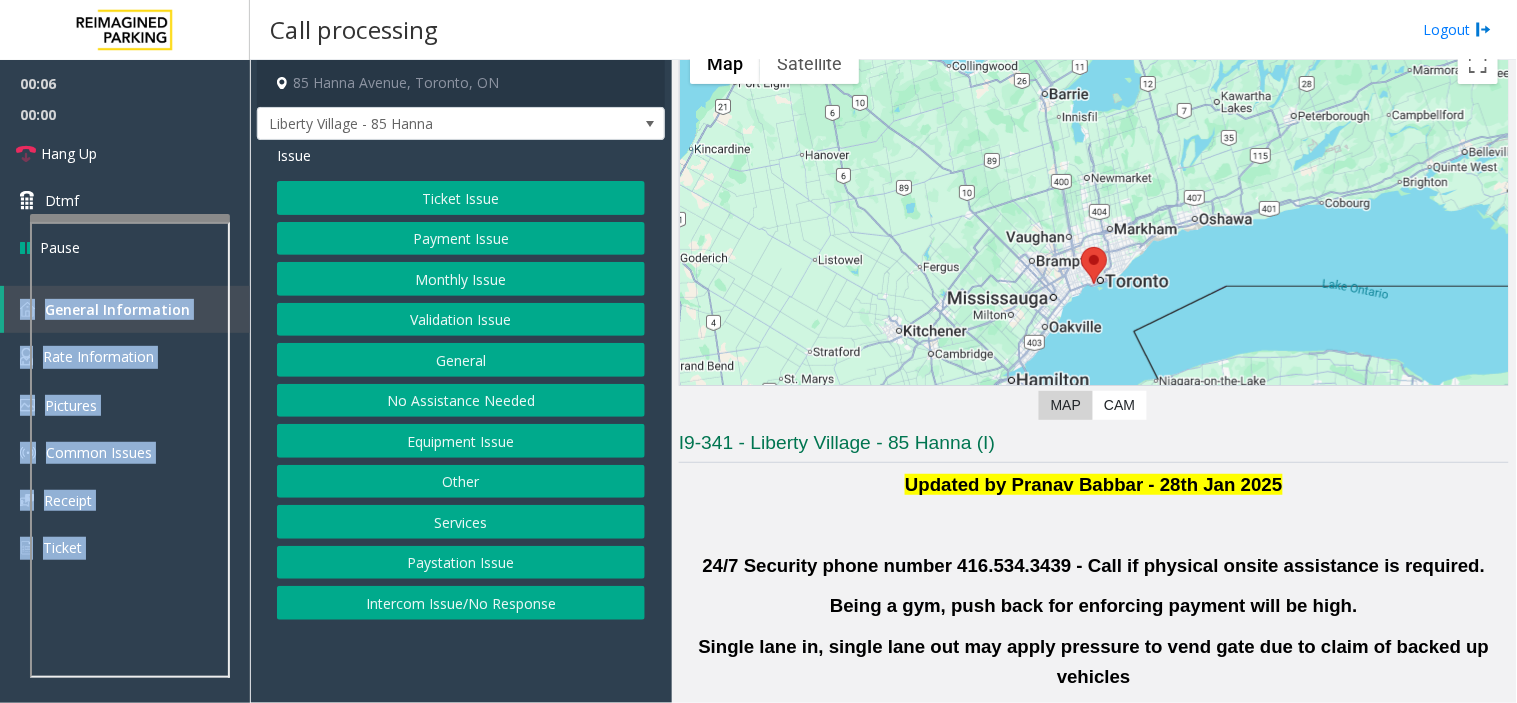 scroll, scrollTop: 222, scrollLeft: 0, axis: vertical 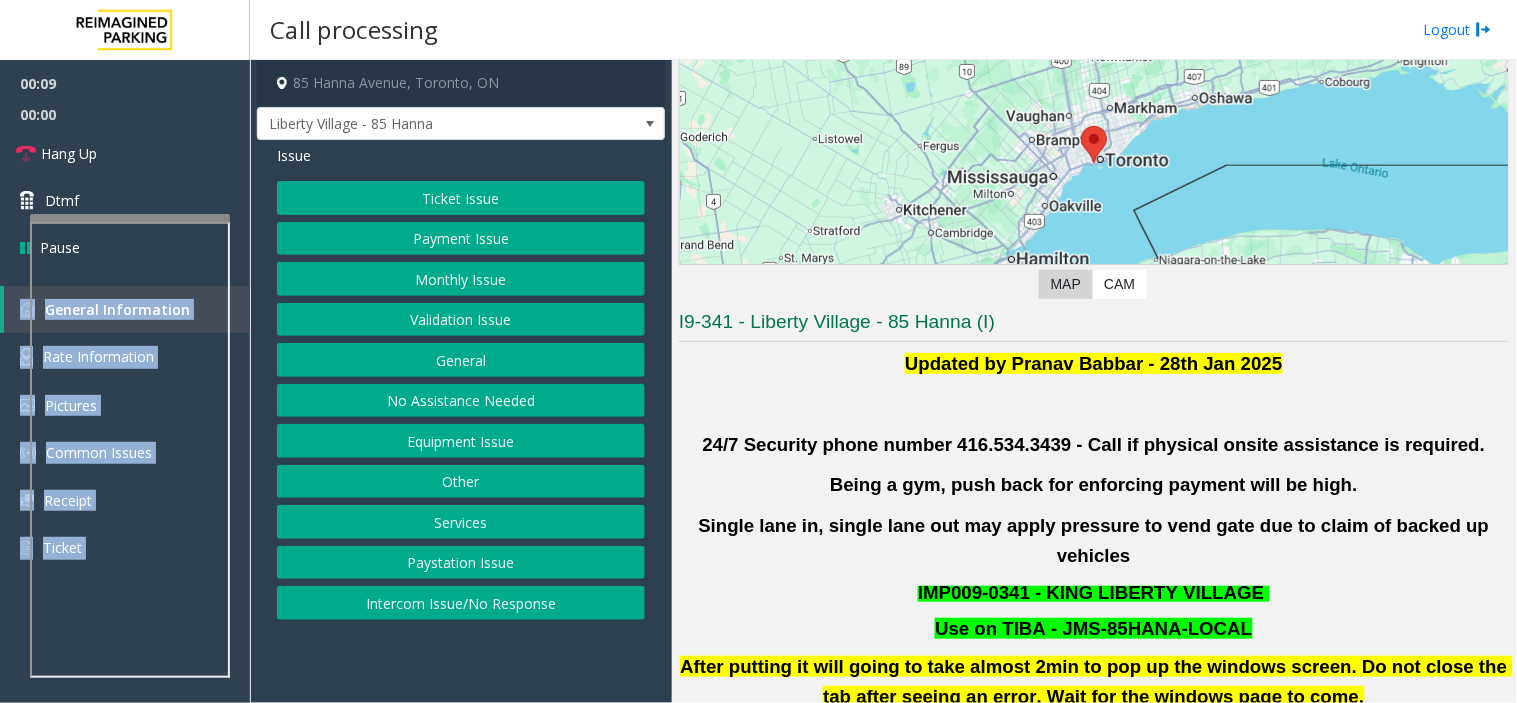 click on "Validation Issue" 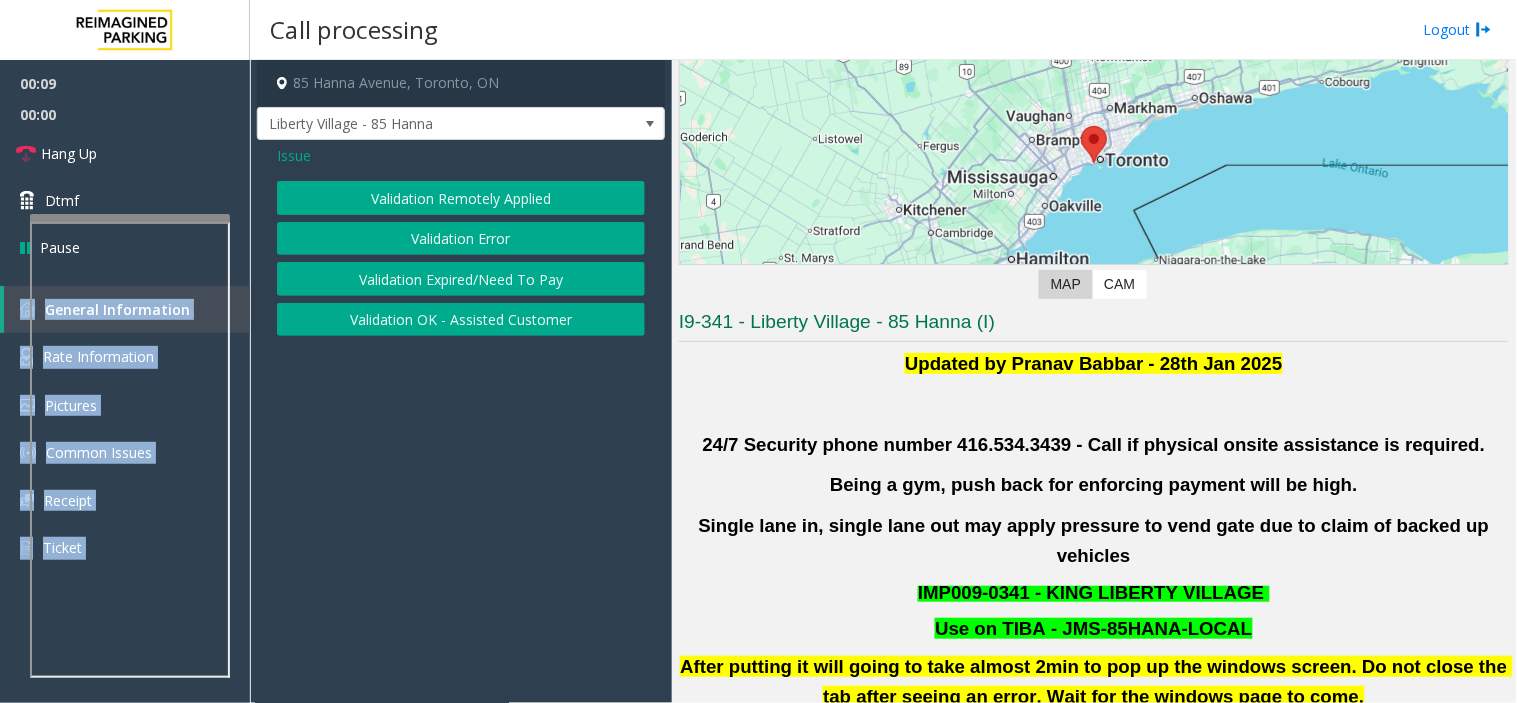 click on "Validation Error" 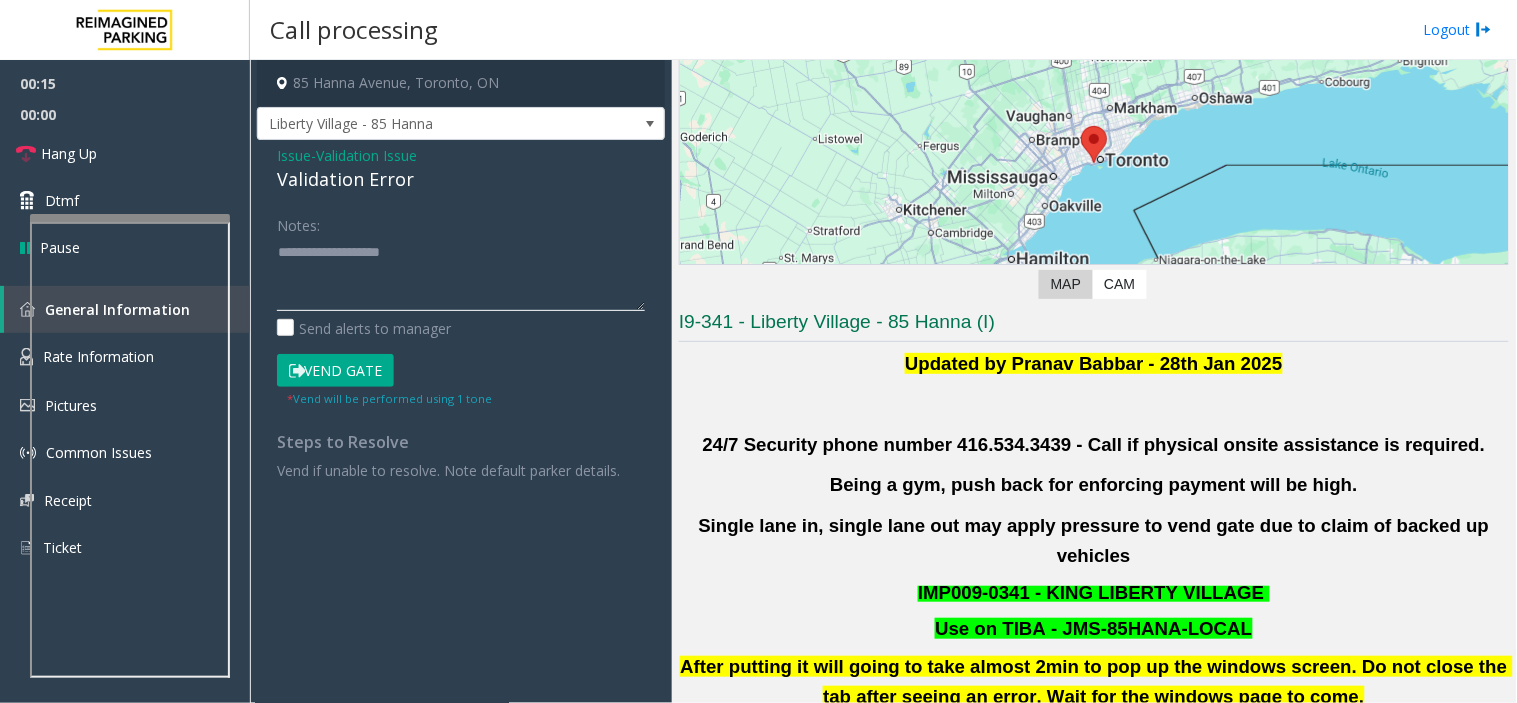 click 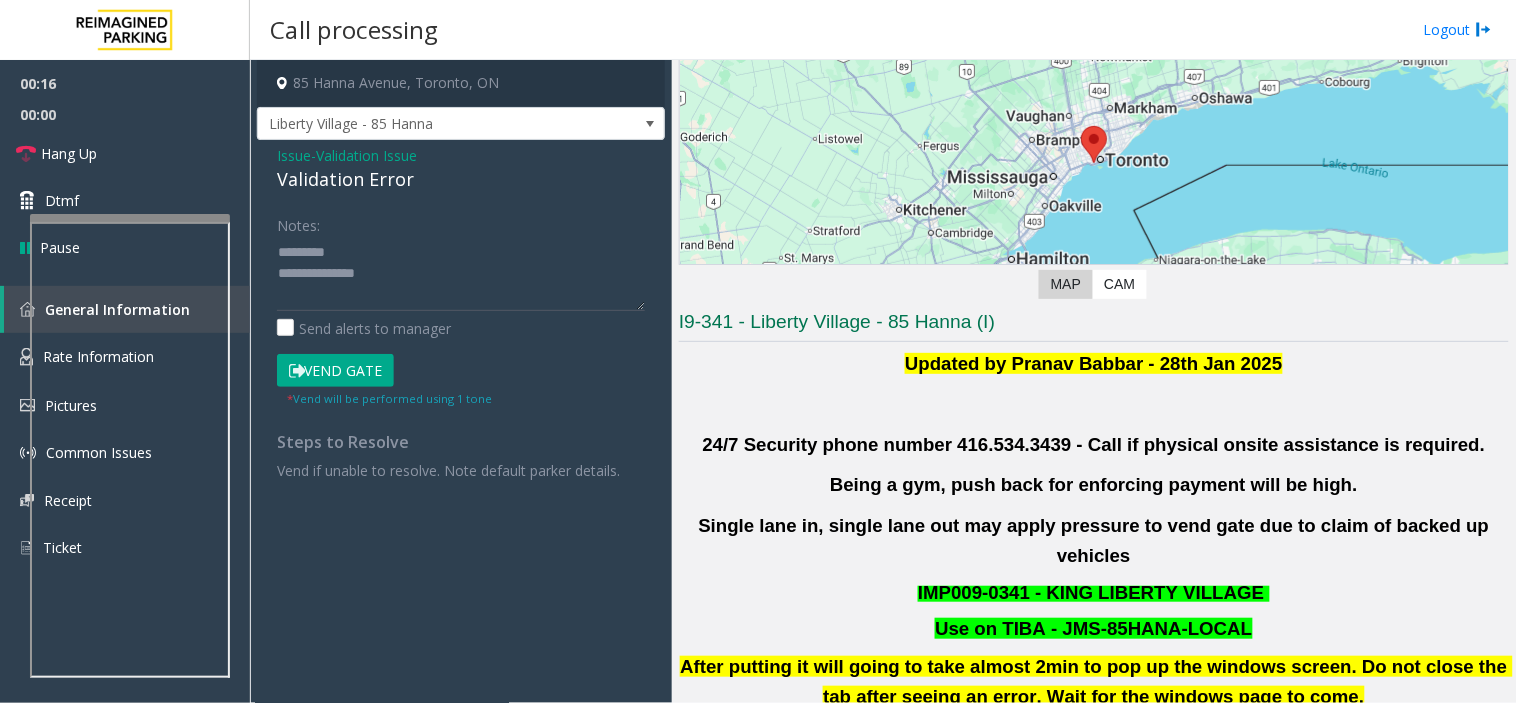 click on "Validation Error" 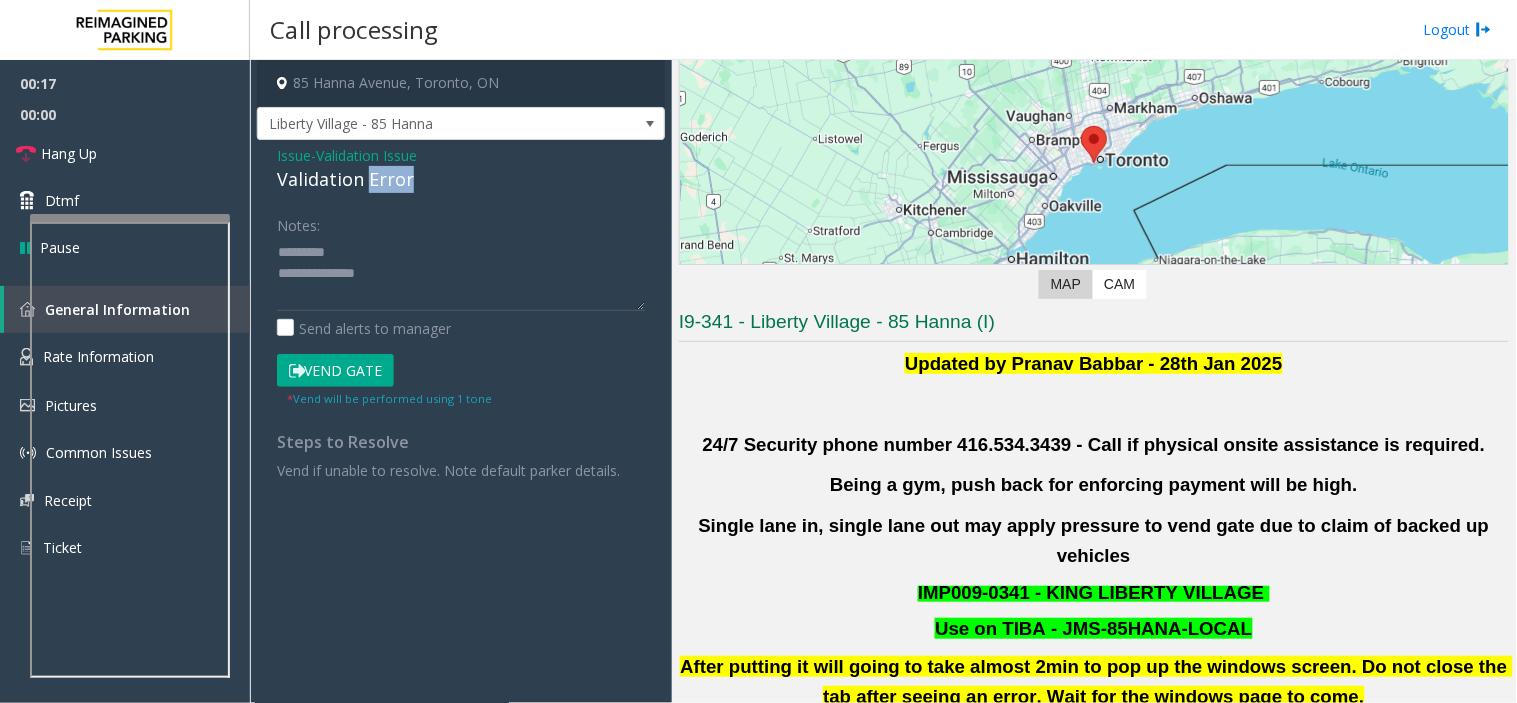 click on "Validation Error" 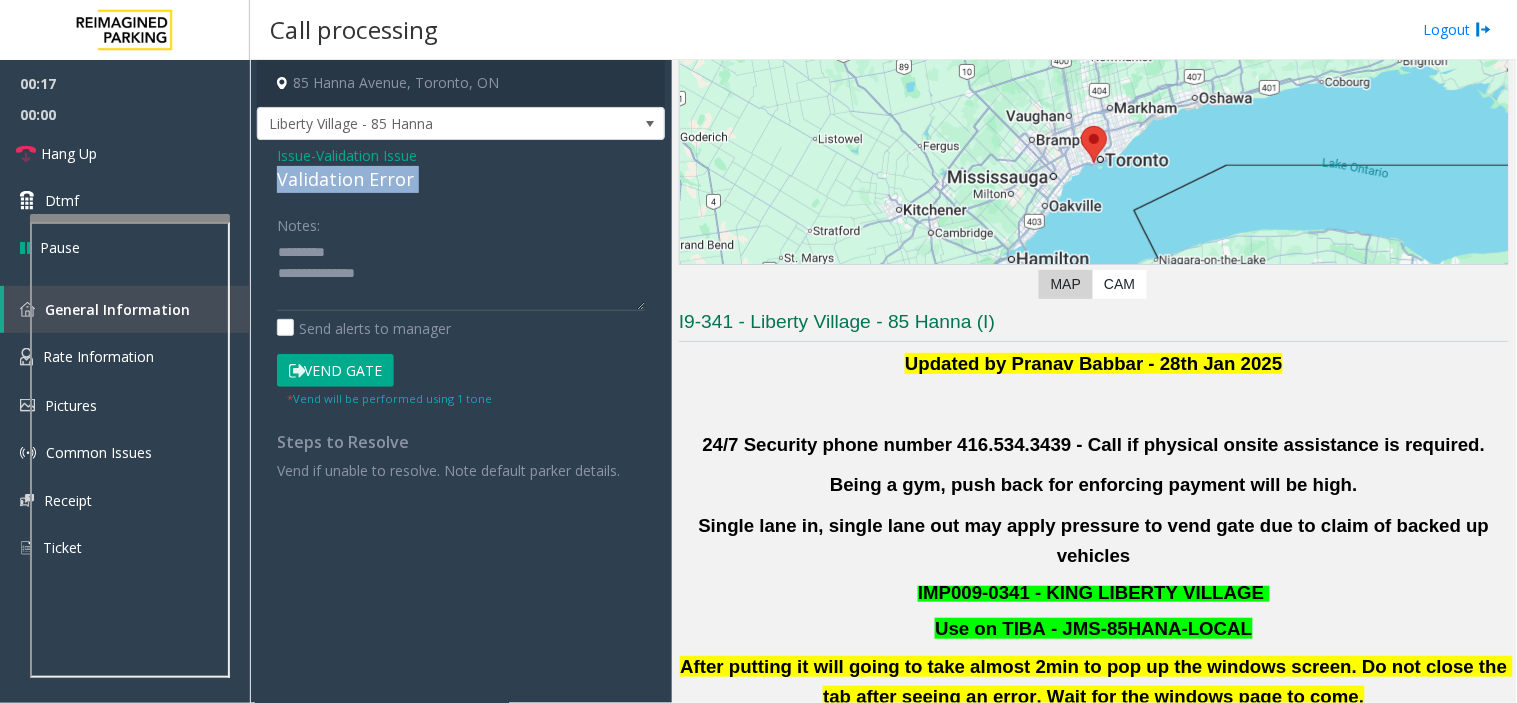 click on "Validation Error" 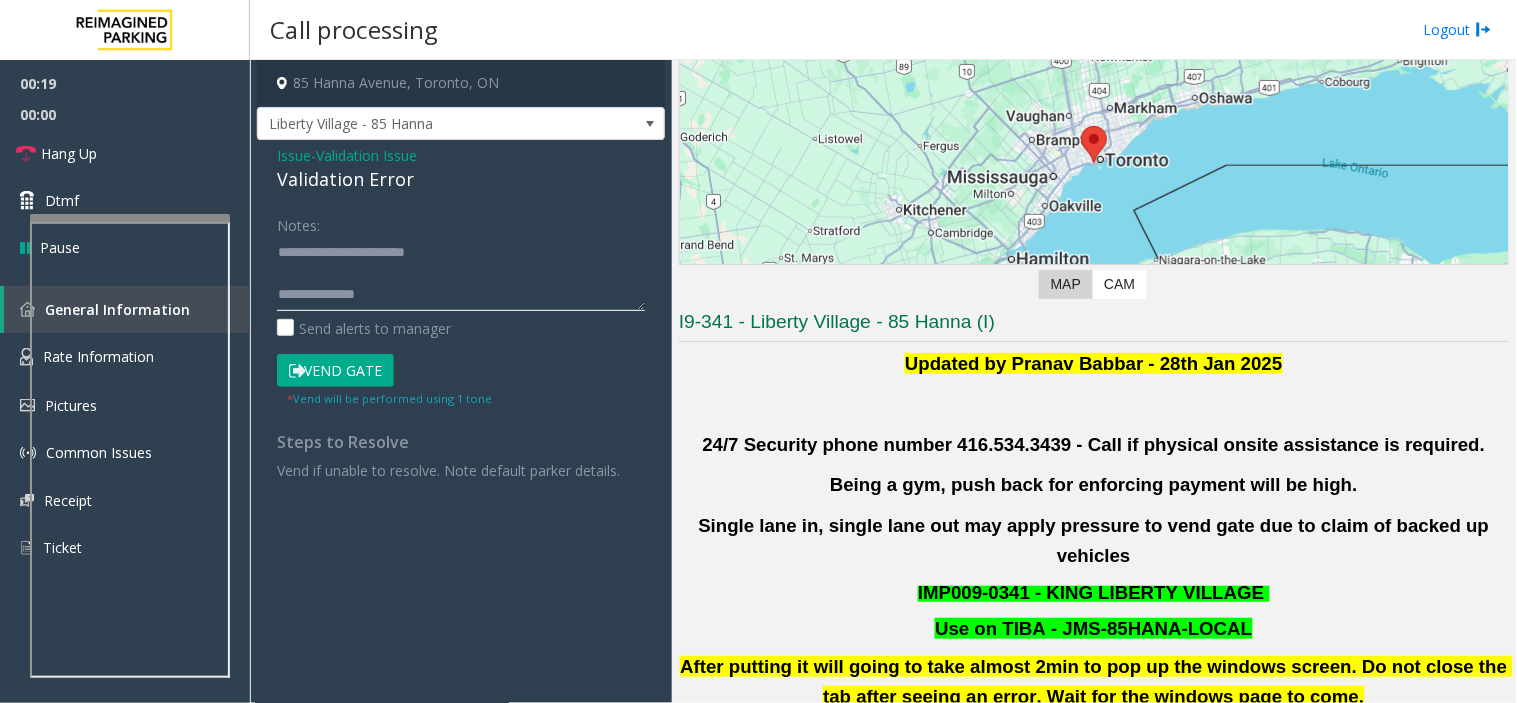click 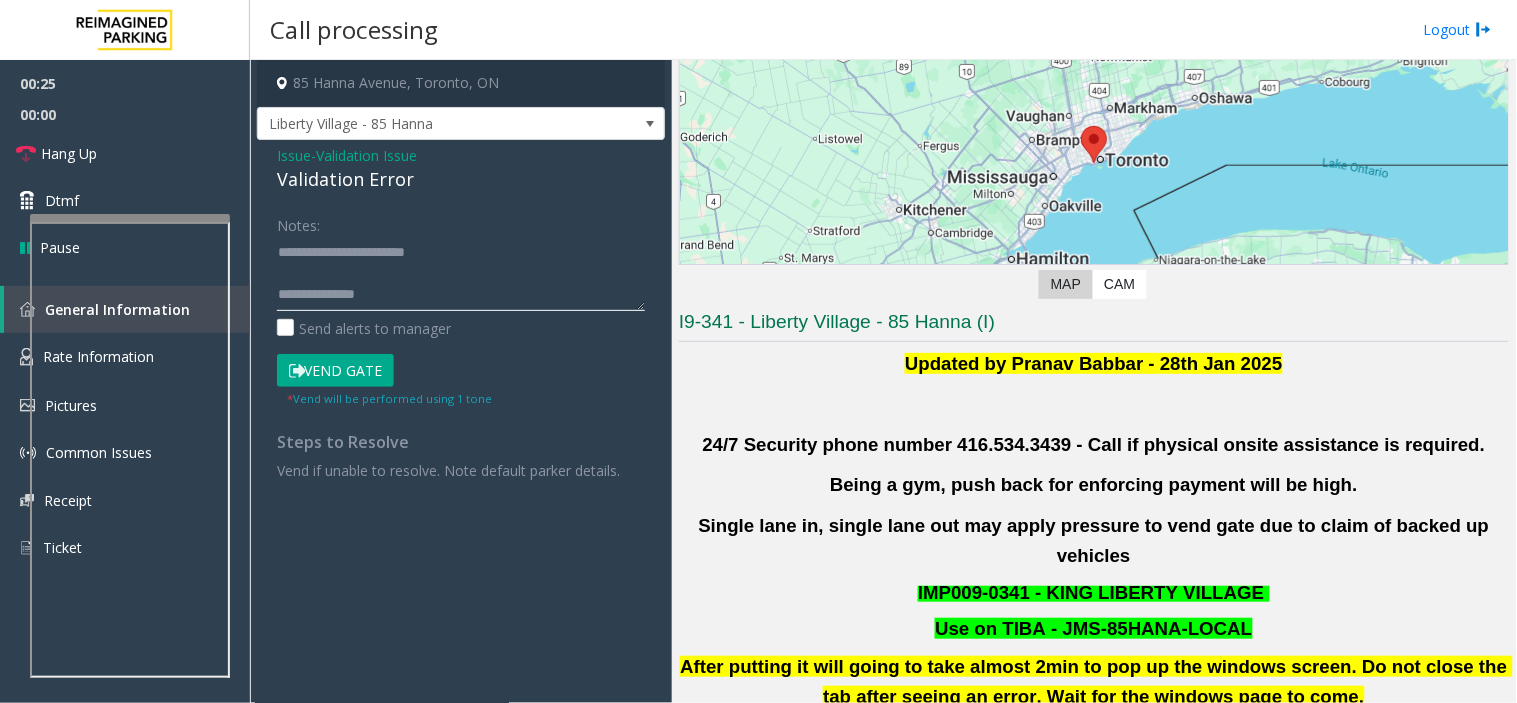 click 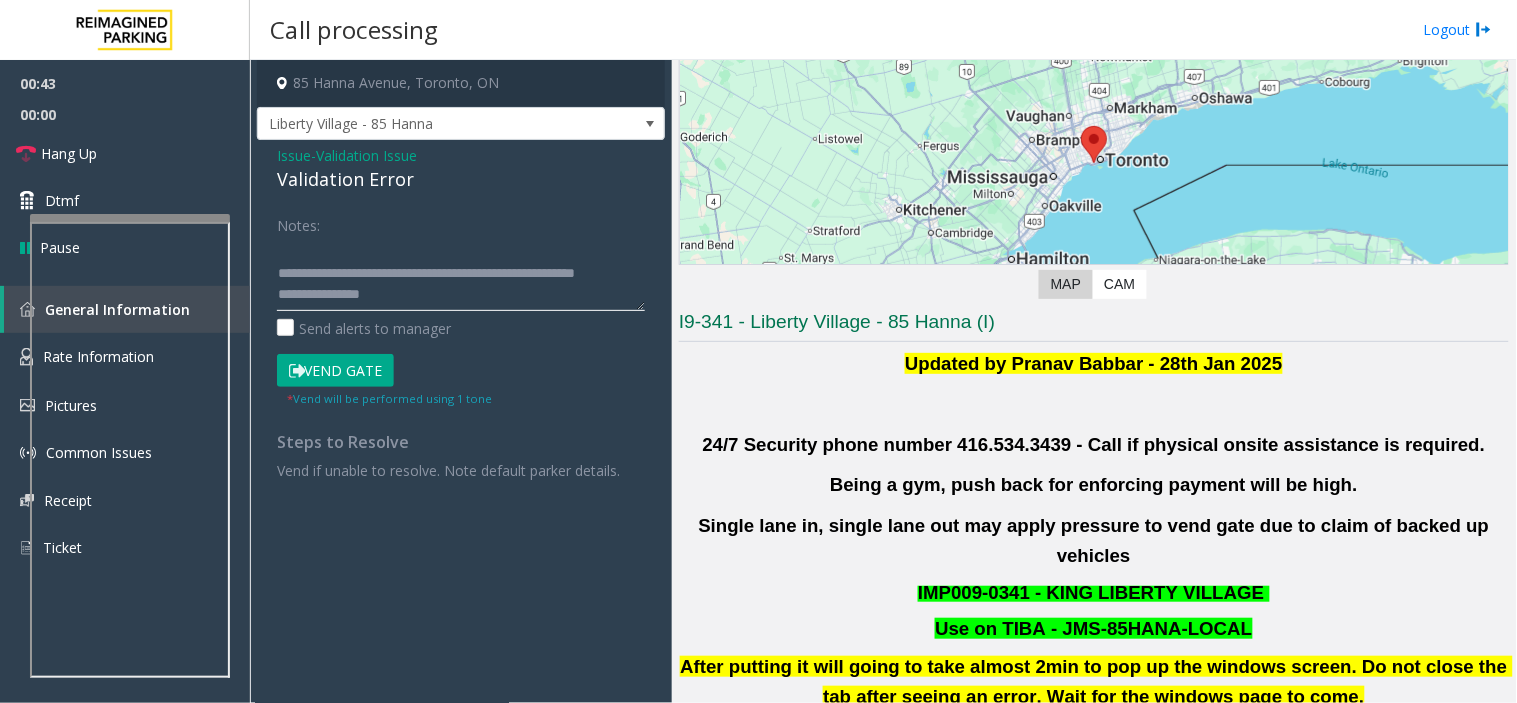 scroll, scrollTop: 55, scrollLeft: 0, axis: vertical 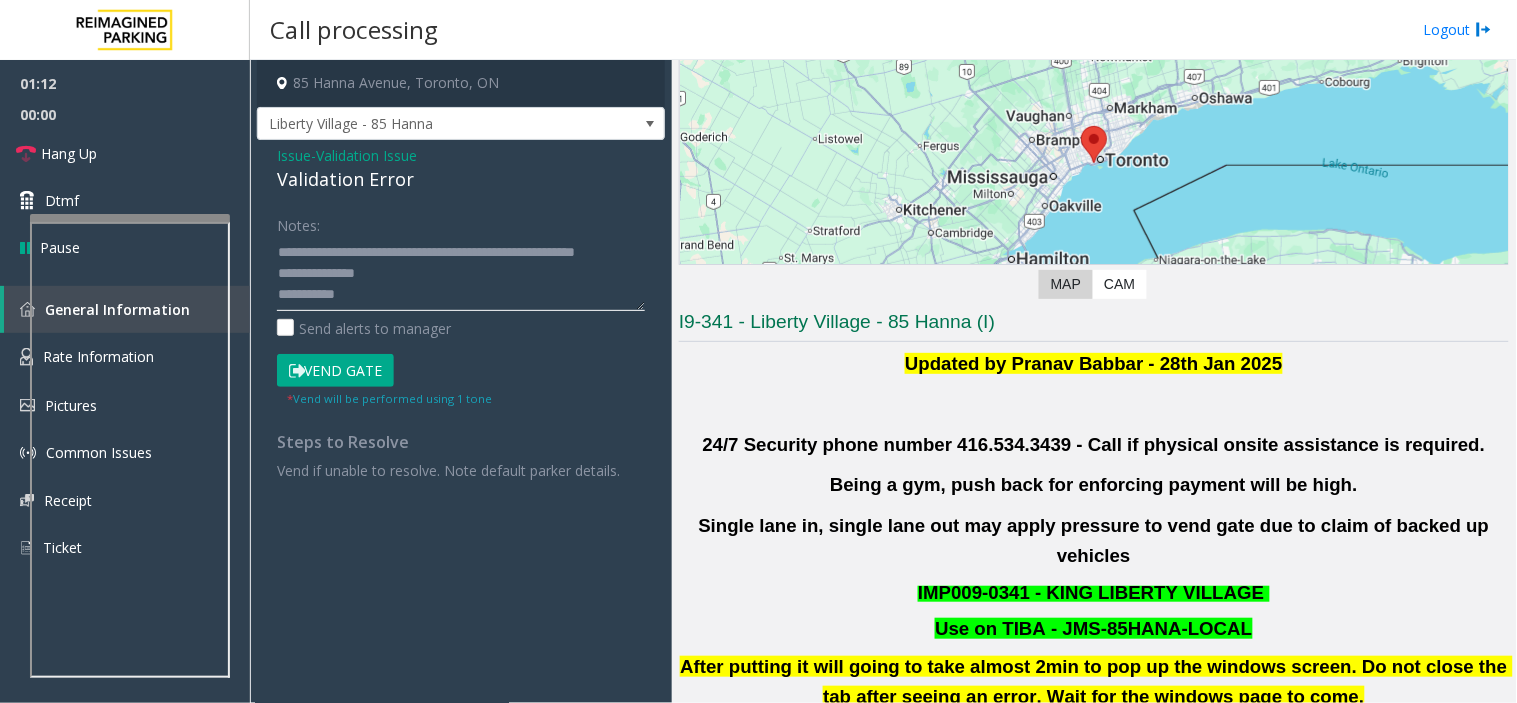 click 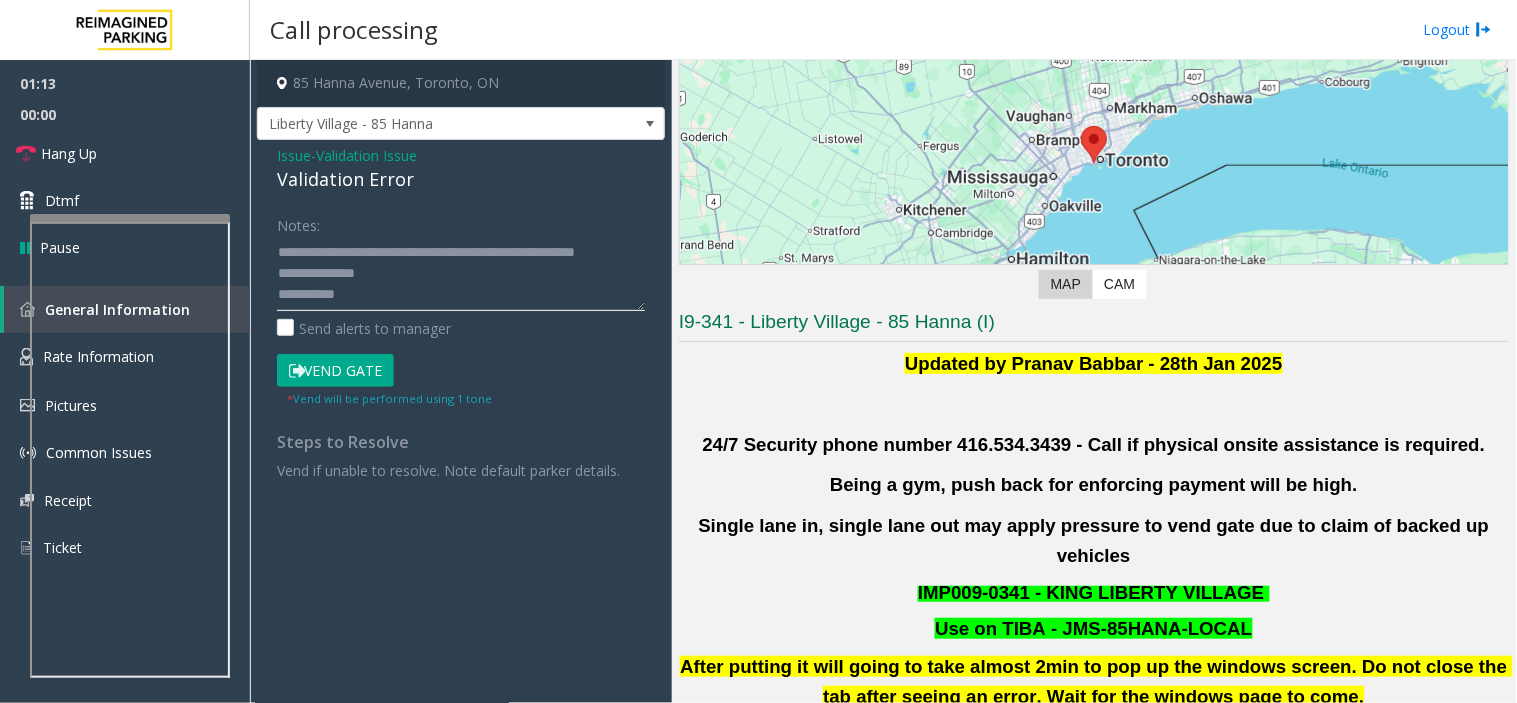 drag, startPoint x: 357, startPoint y: 306, endPoint x: 372, endPoint y: 306, distance: 15 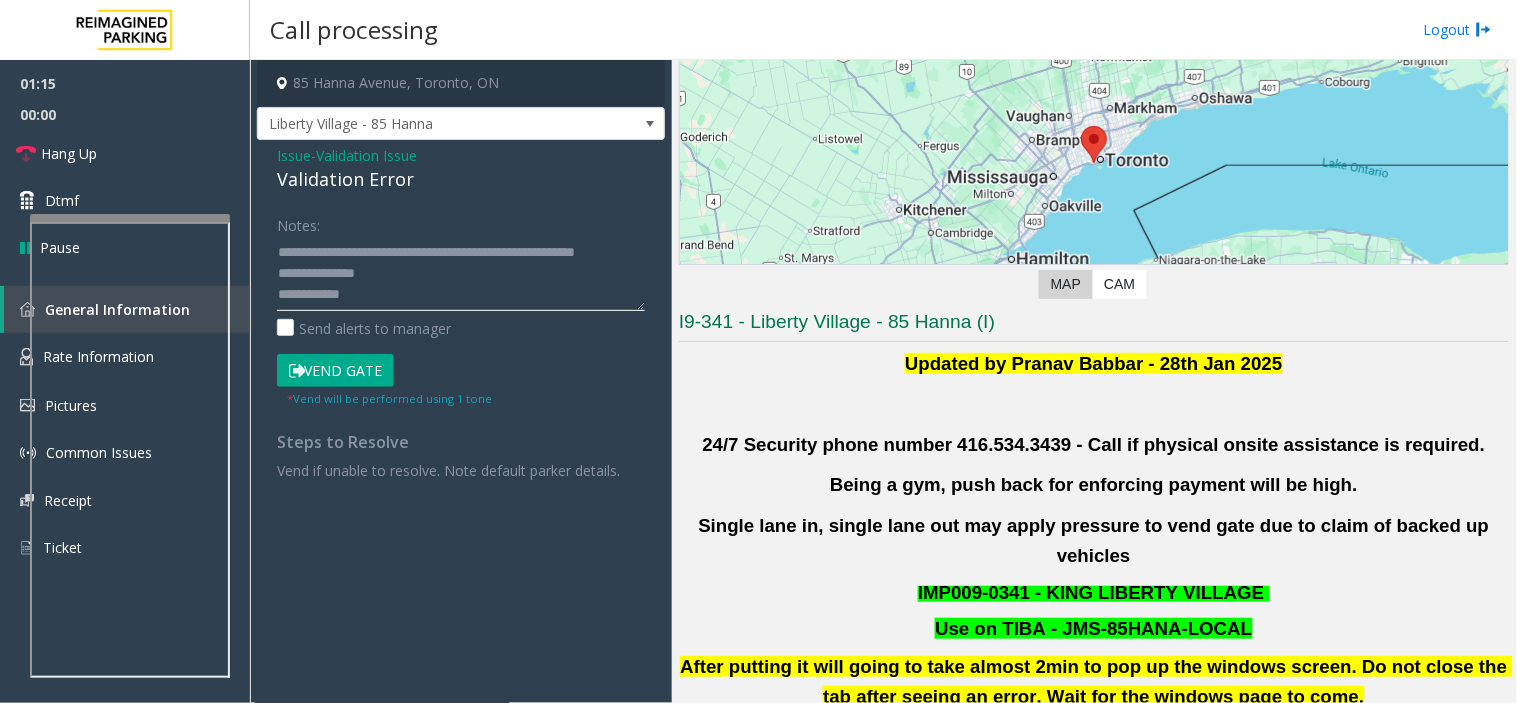 scroll, scrollTop: 76, scrollLeft: 0, axis: vertical 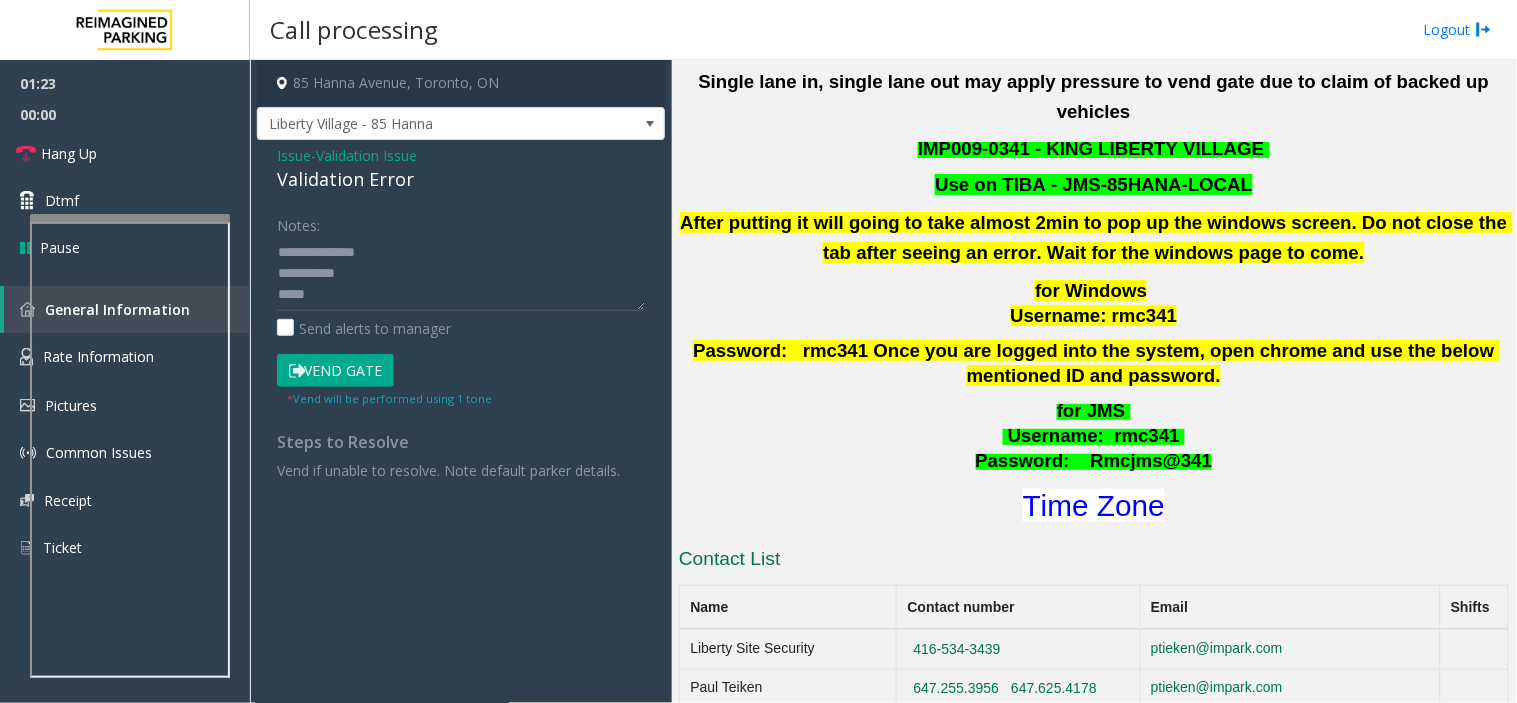 click on "Time Zone" 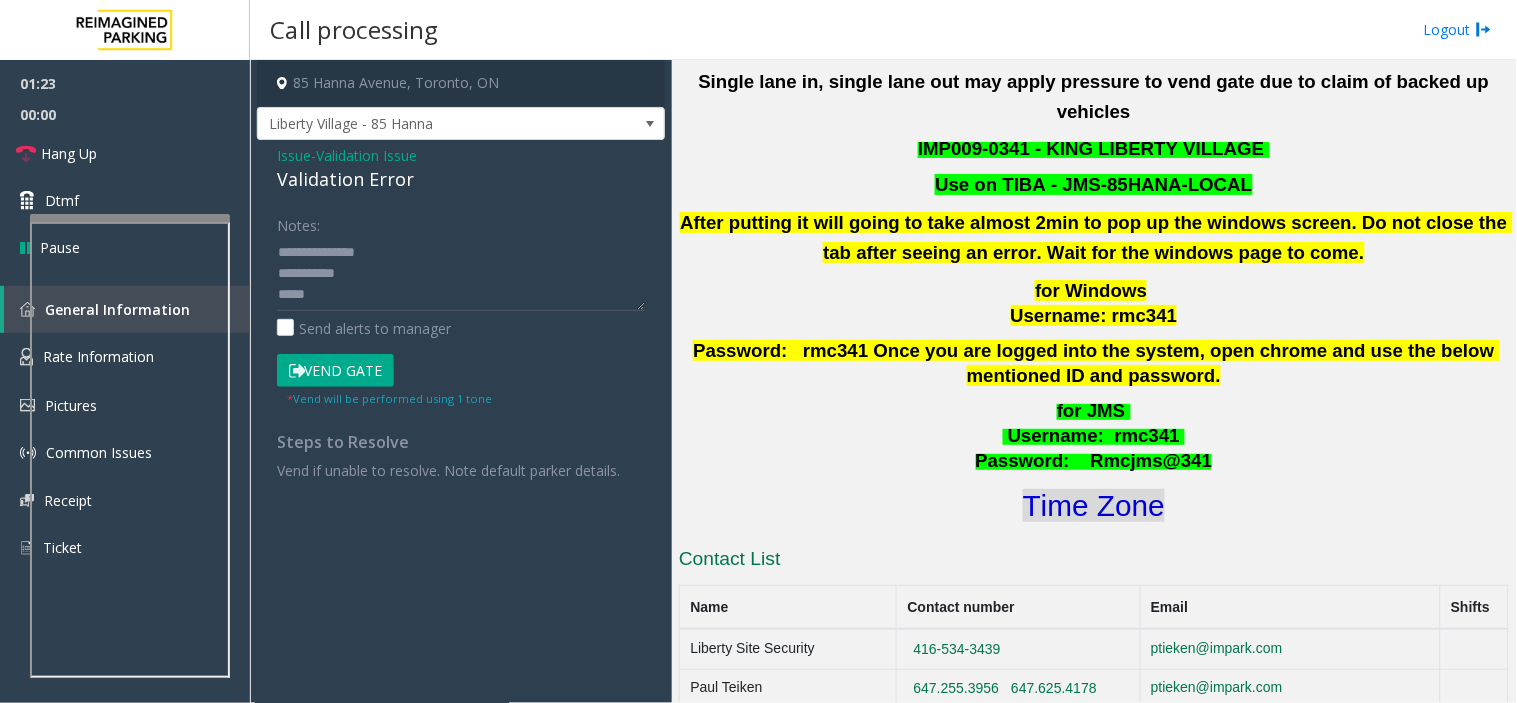 click on "Time Zone" 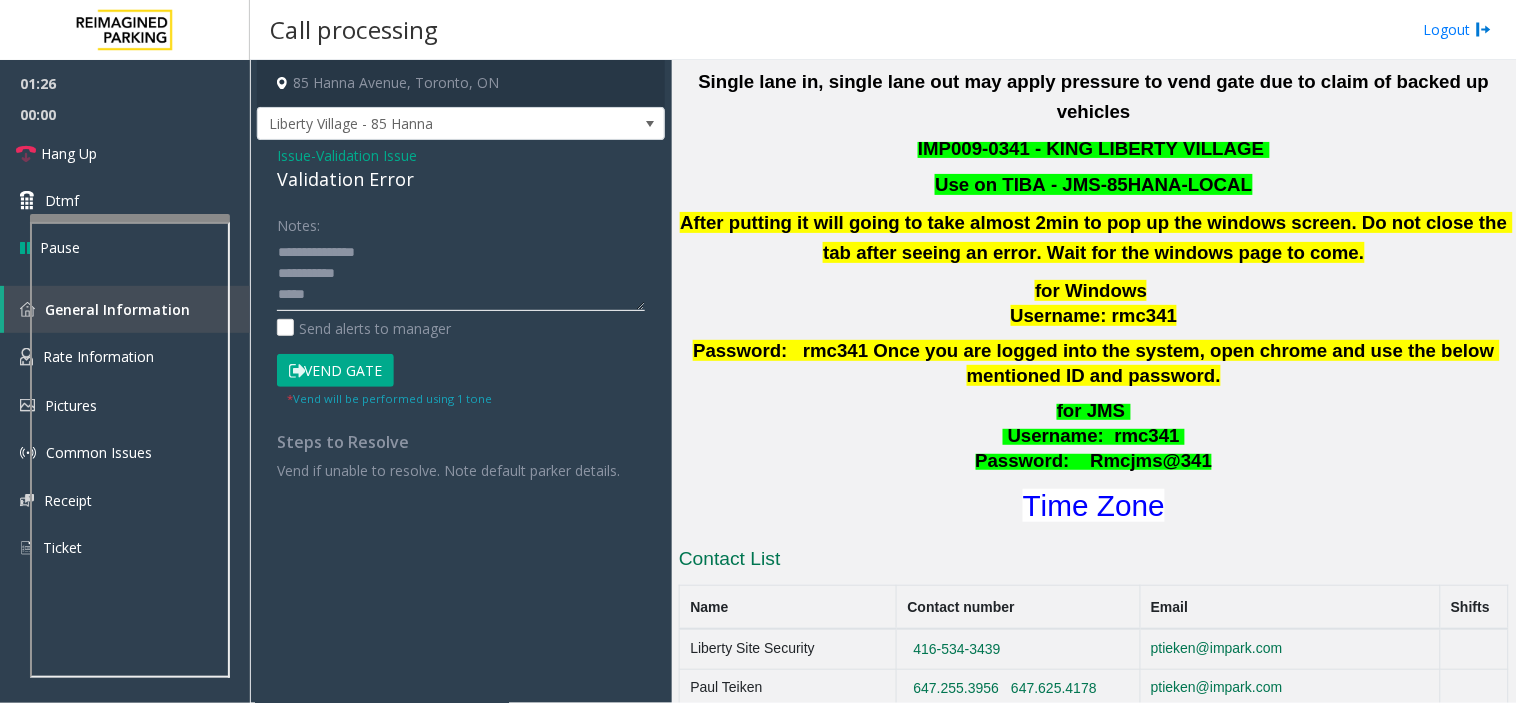 click 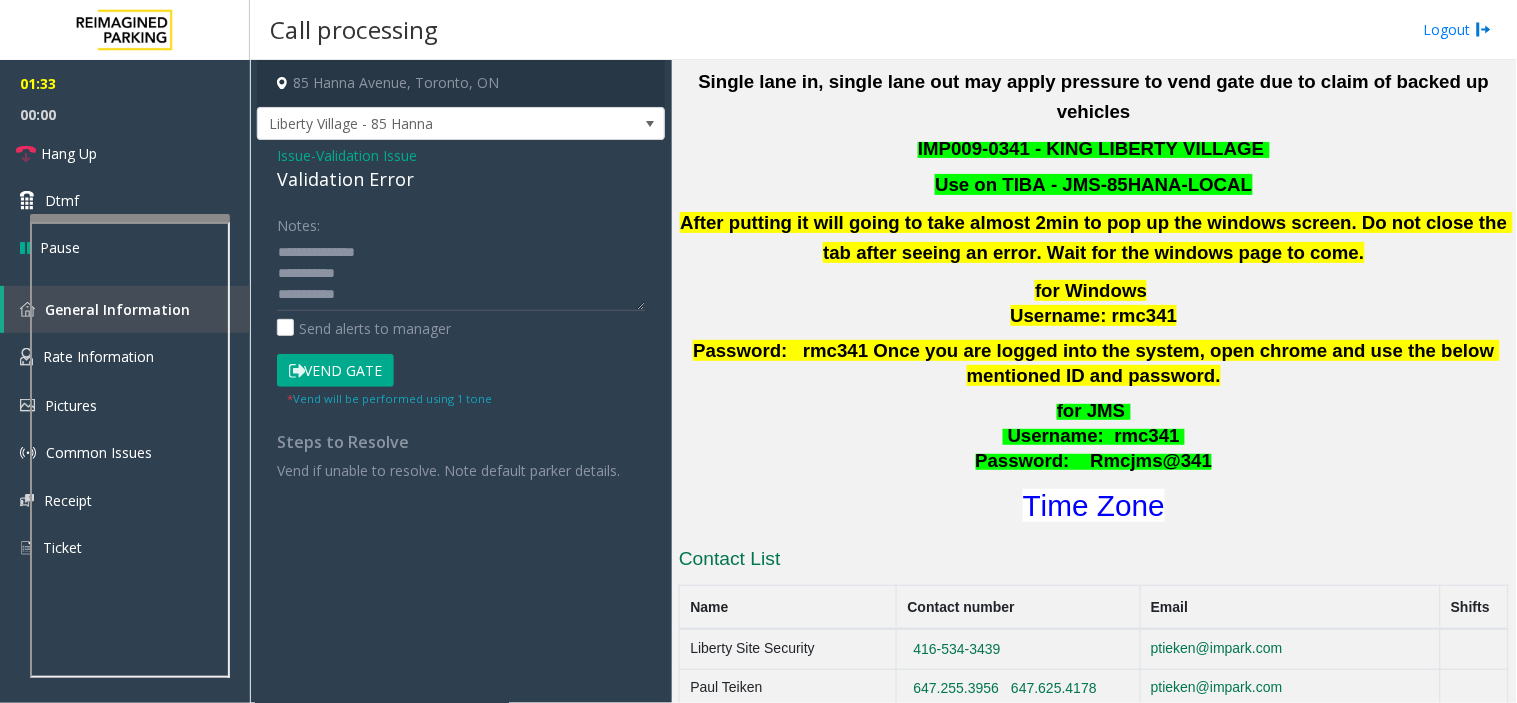 click on "Vend Gate" 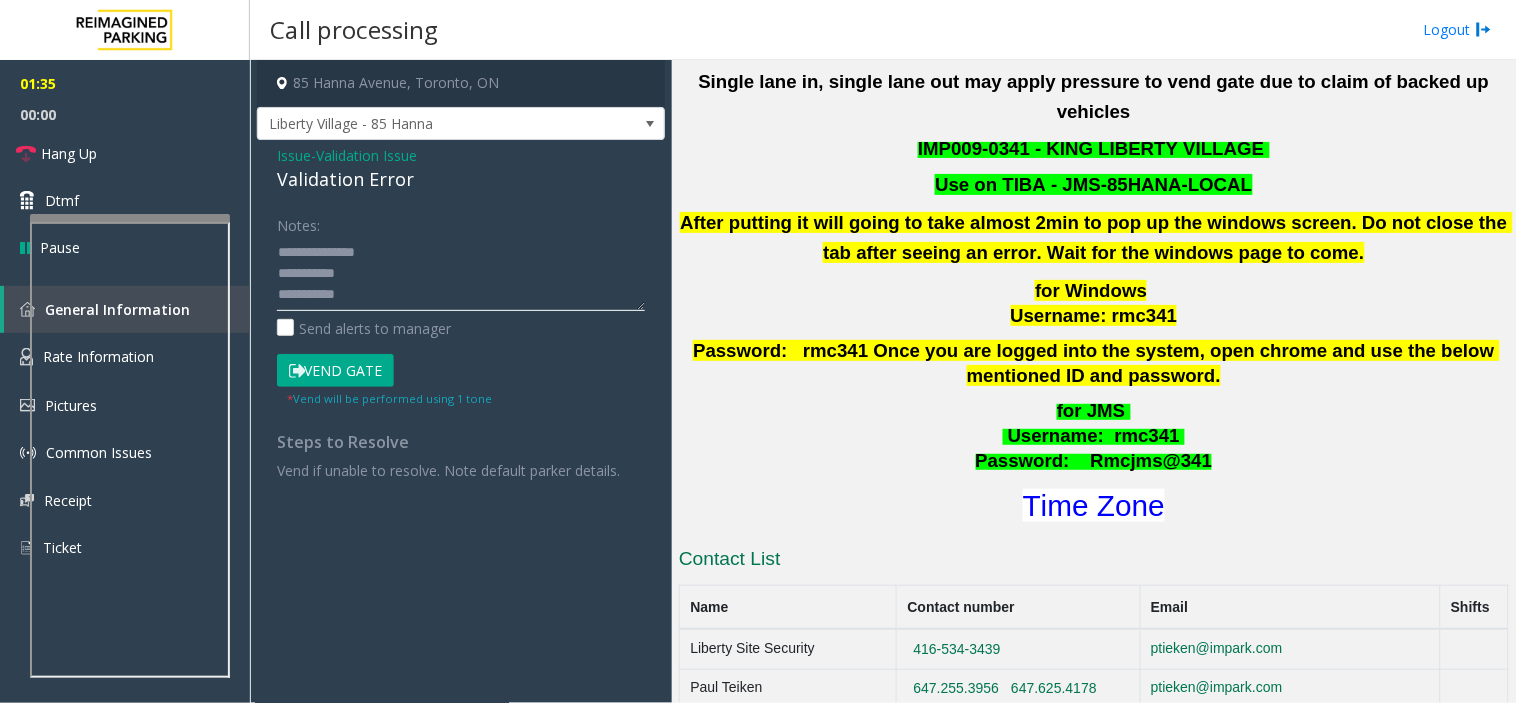 click 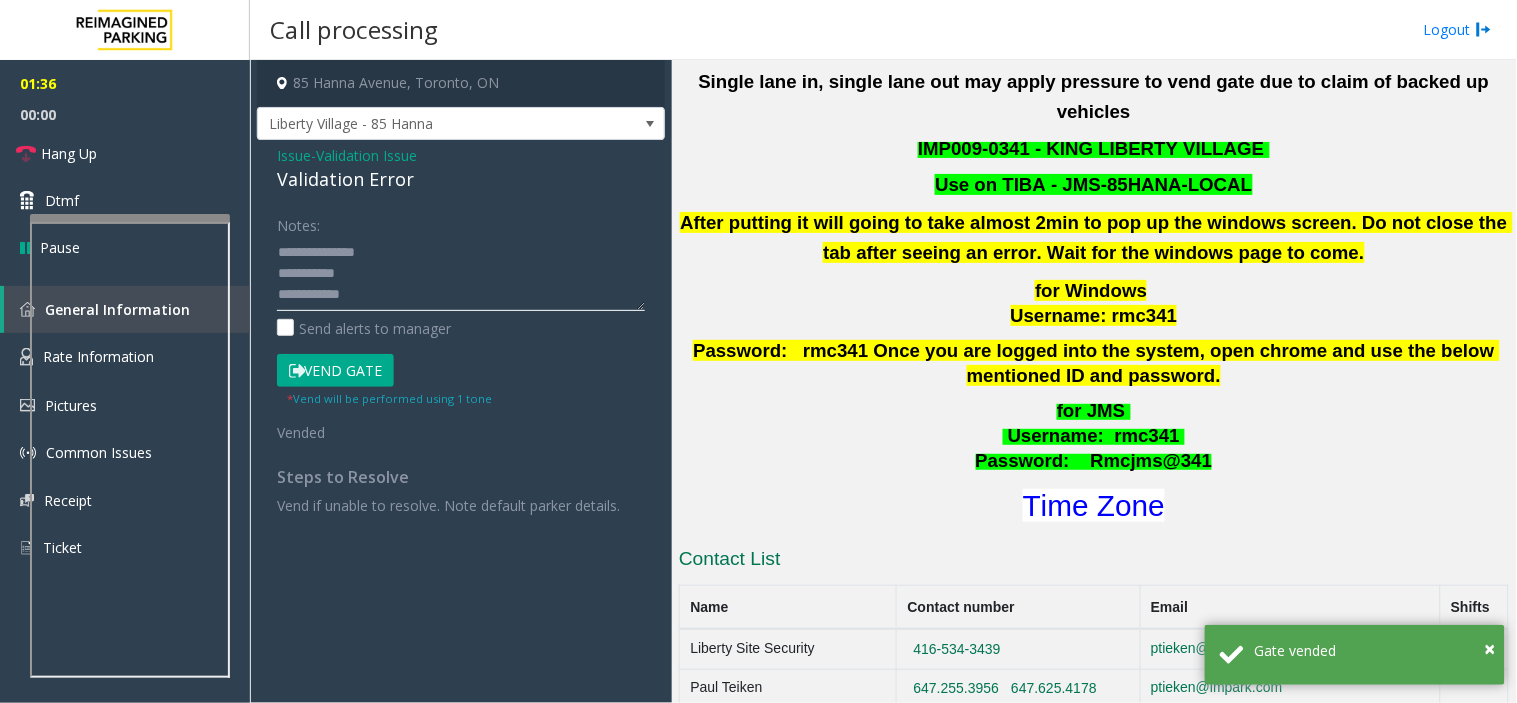 scroll, scrollTop: 97, scrollLeft: 0, axis: vertical 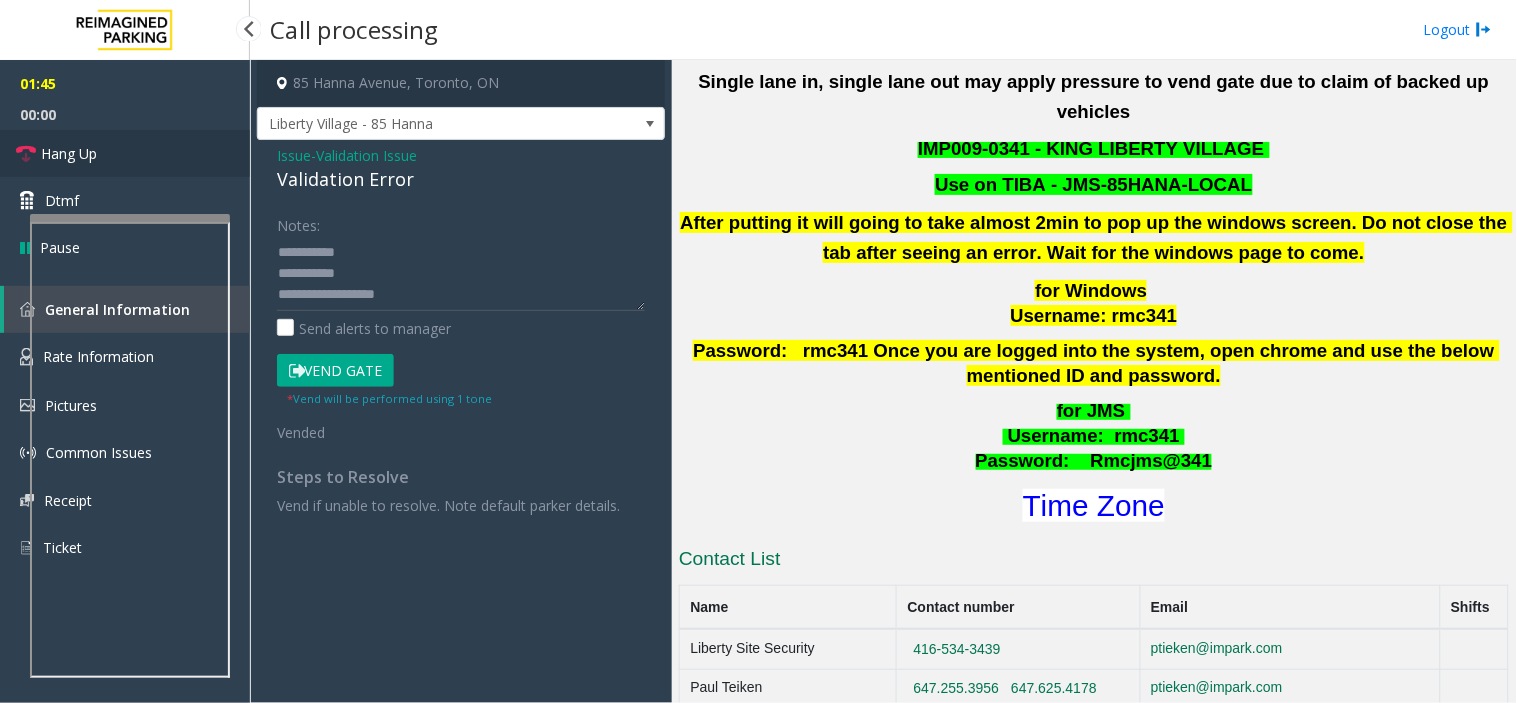 drag, startPoint x: 110, startPoint y: 157, endPoint x: 494, endPoint y: 262, distance: 398.0967 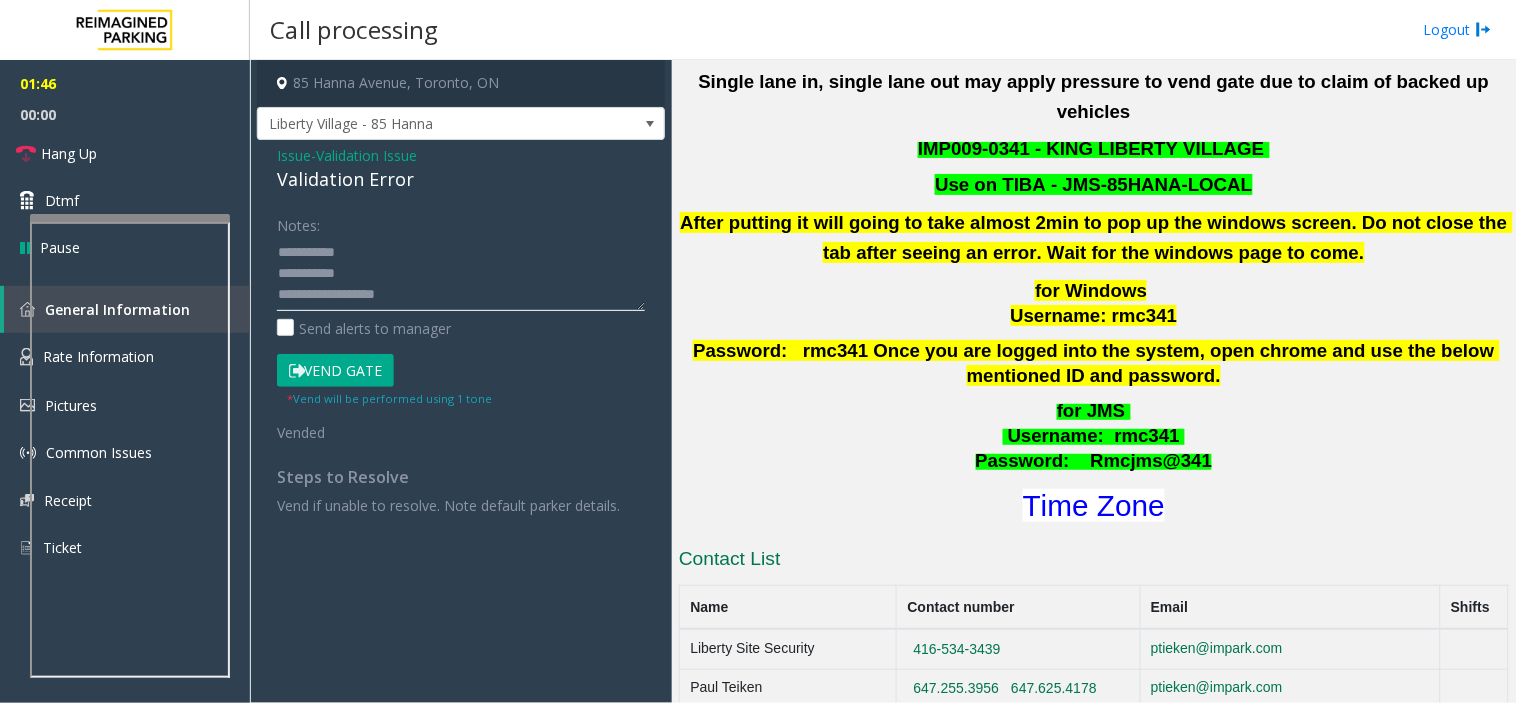 click 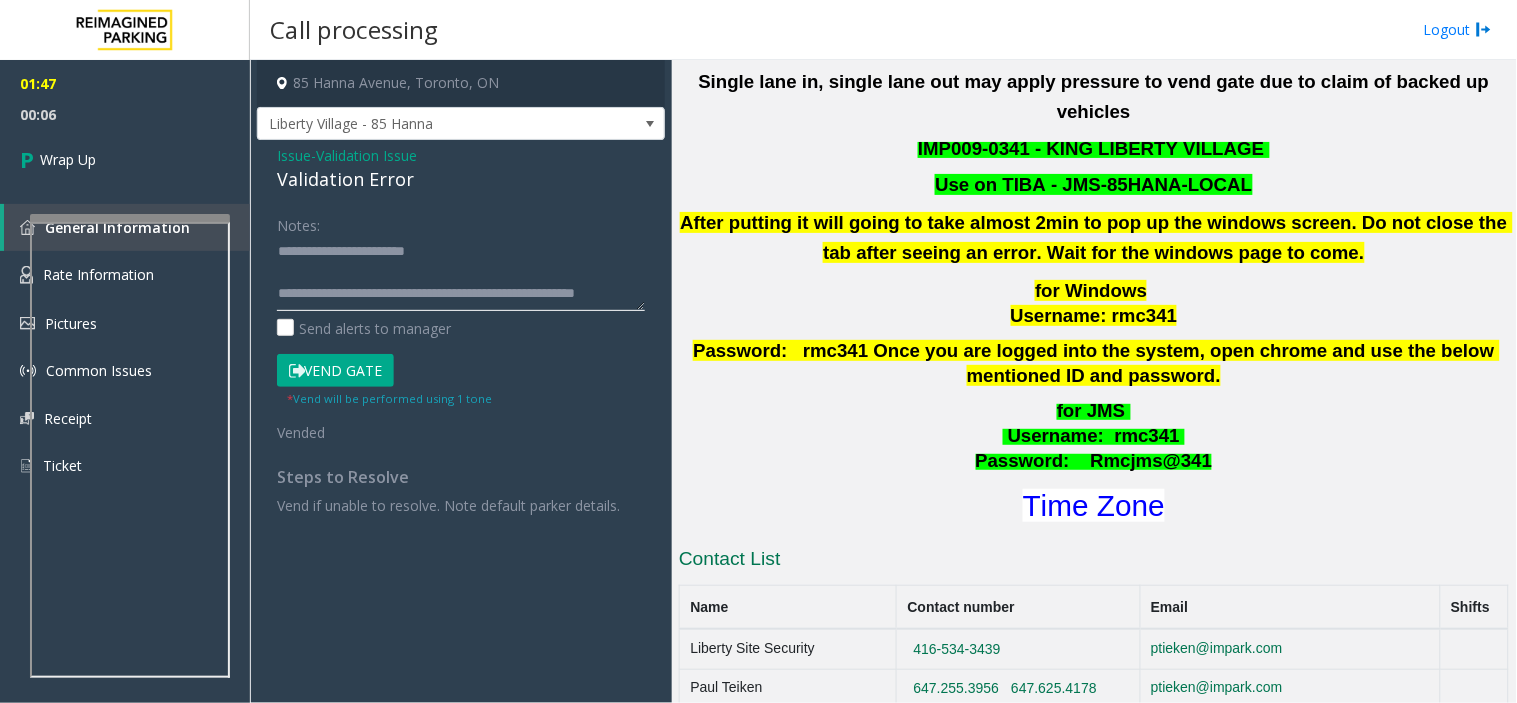 scroll, scrollTop: 0, scrollLeft: 0, axis: both 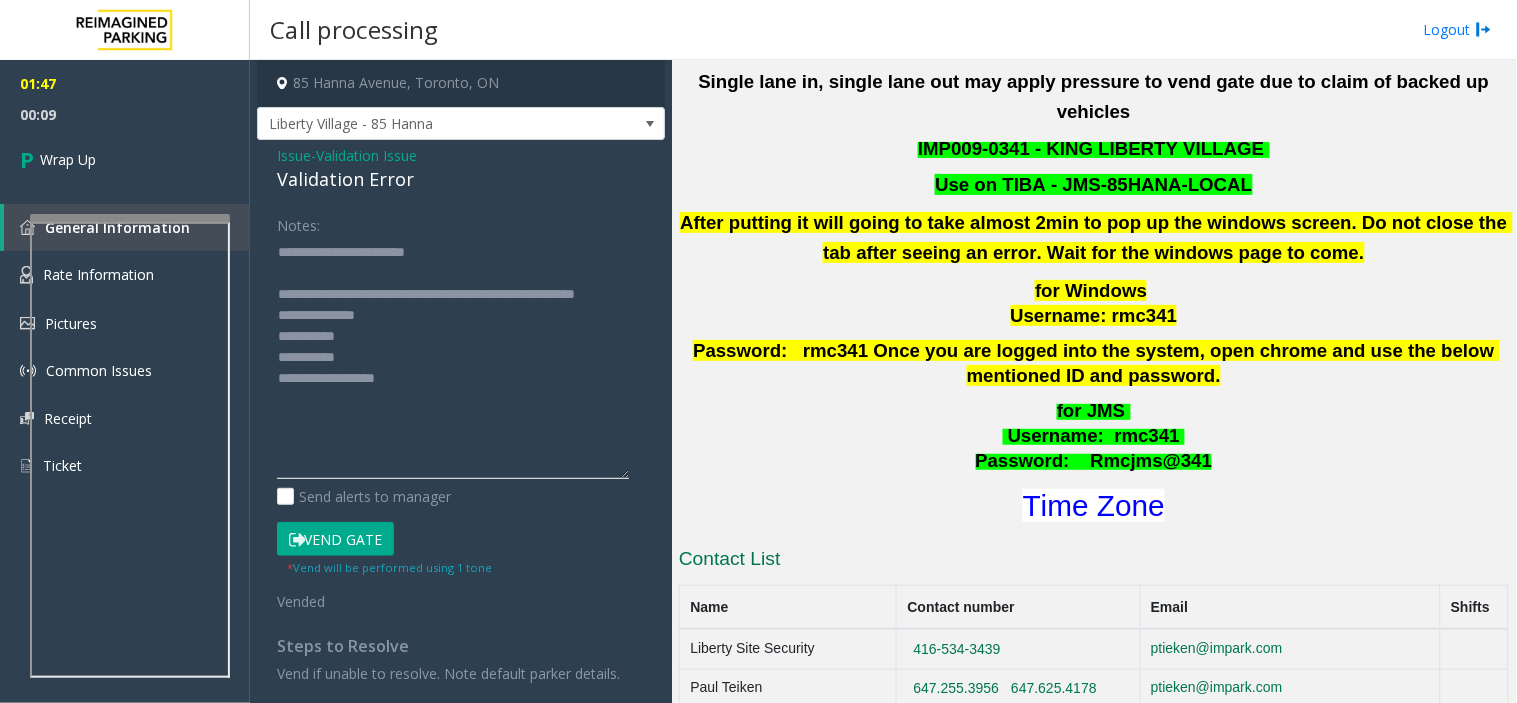 drag, startPoint x: 627, startPoint y: 304, endPoint x: 603, endPoint y: 465, distance: 162.77899 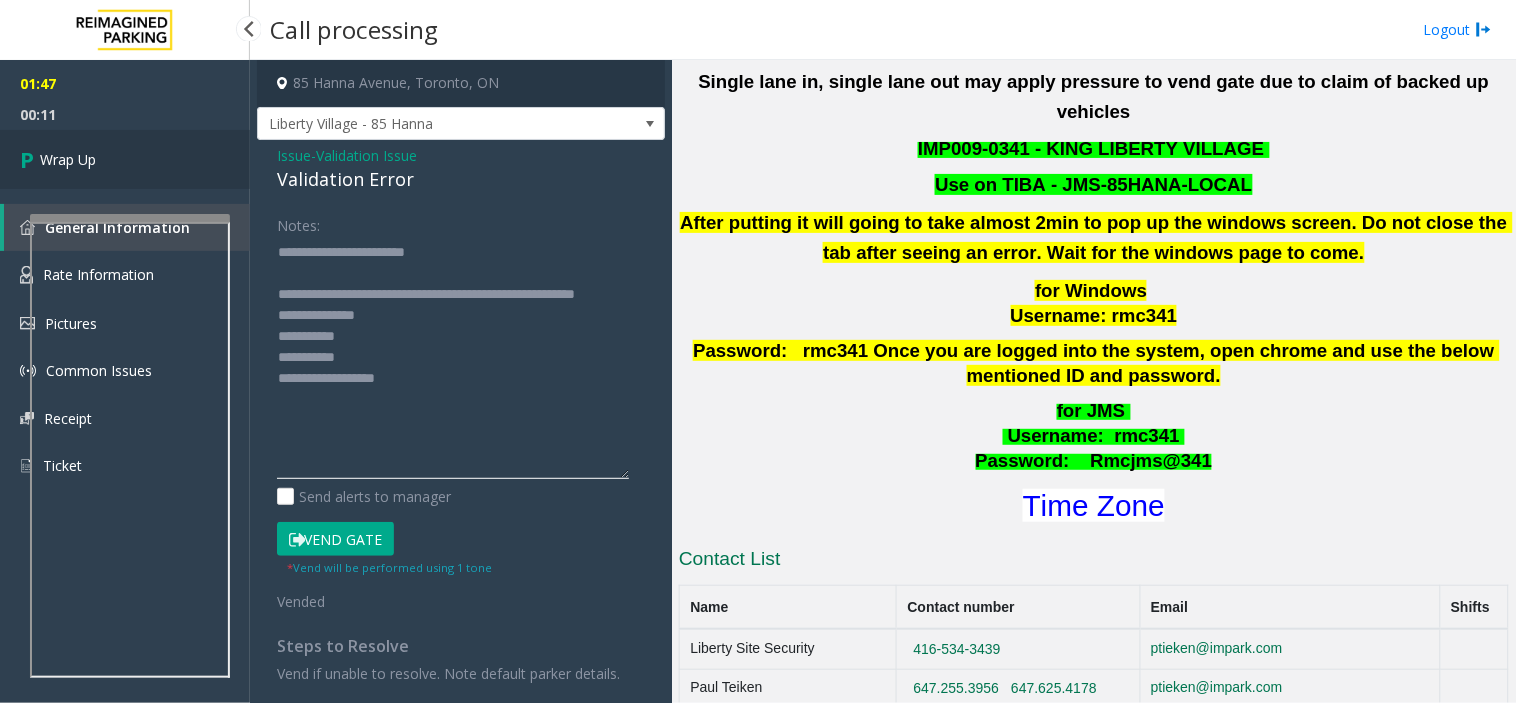 type on "**********" 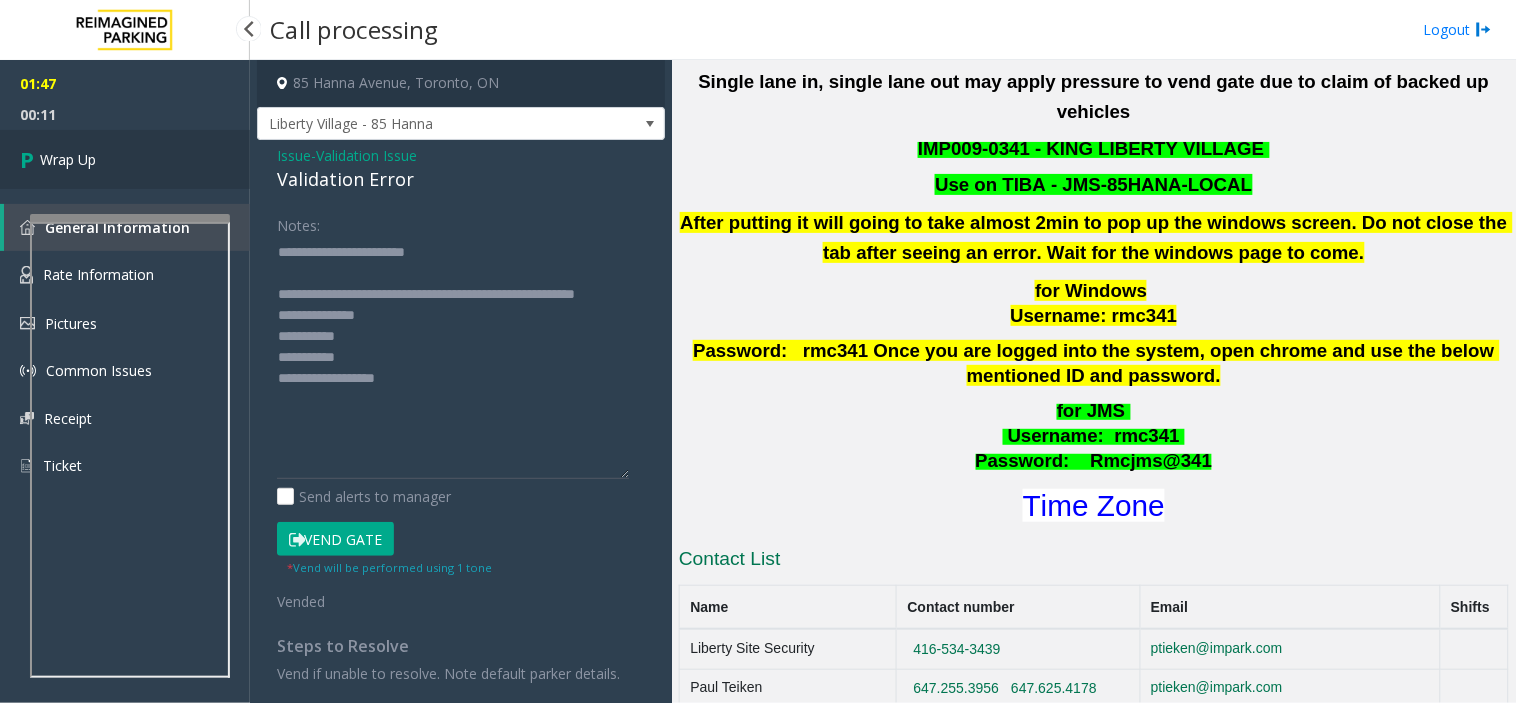 click on "Wrap Up" at bounding box center (125, 159) 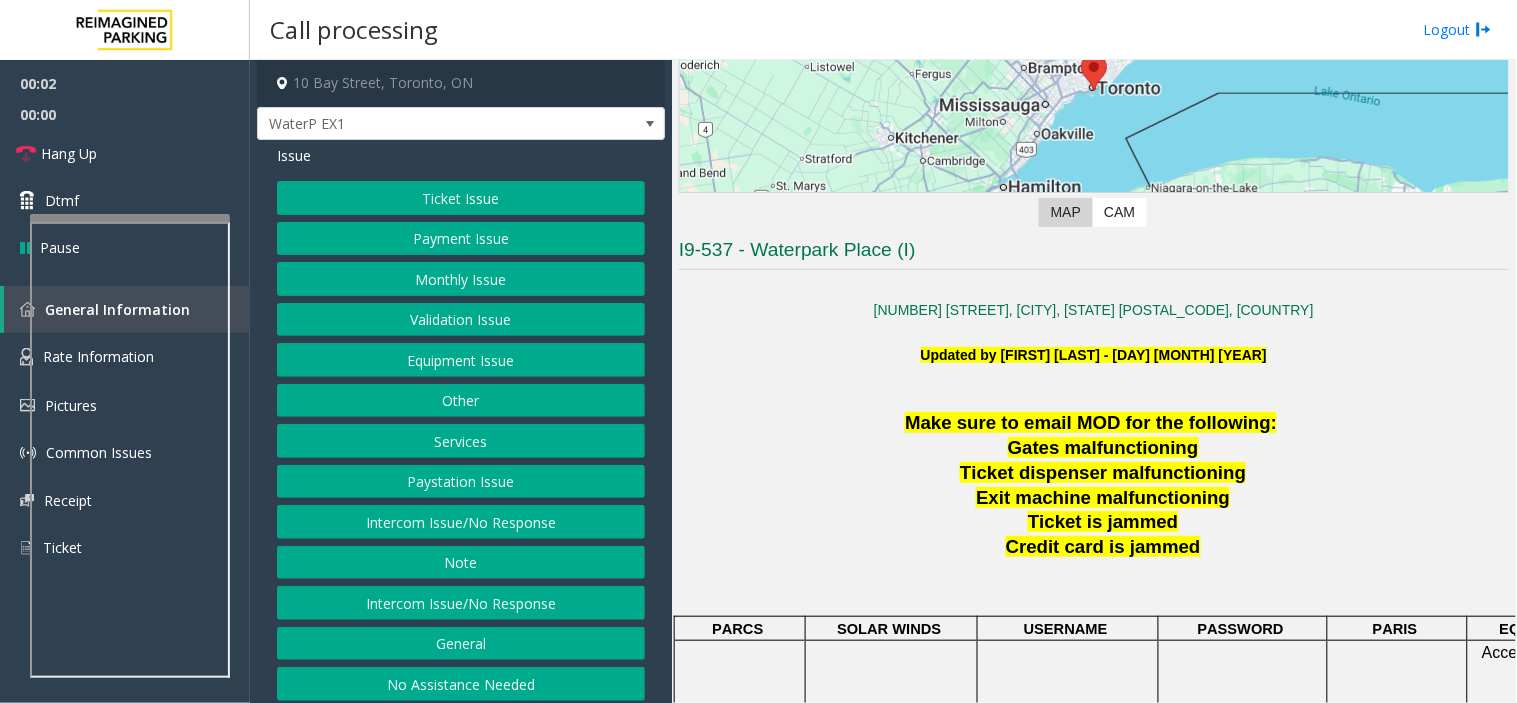 scroll, scrollTop: 333, scrollLeft: 0, axis: vertical 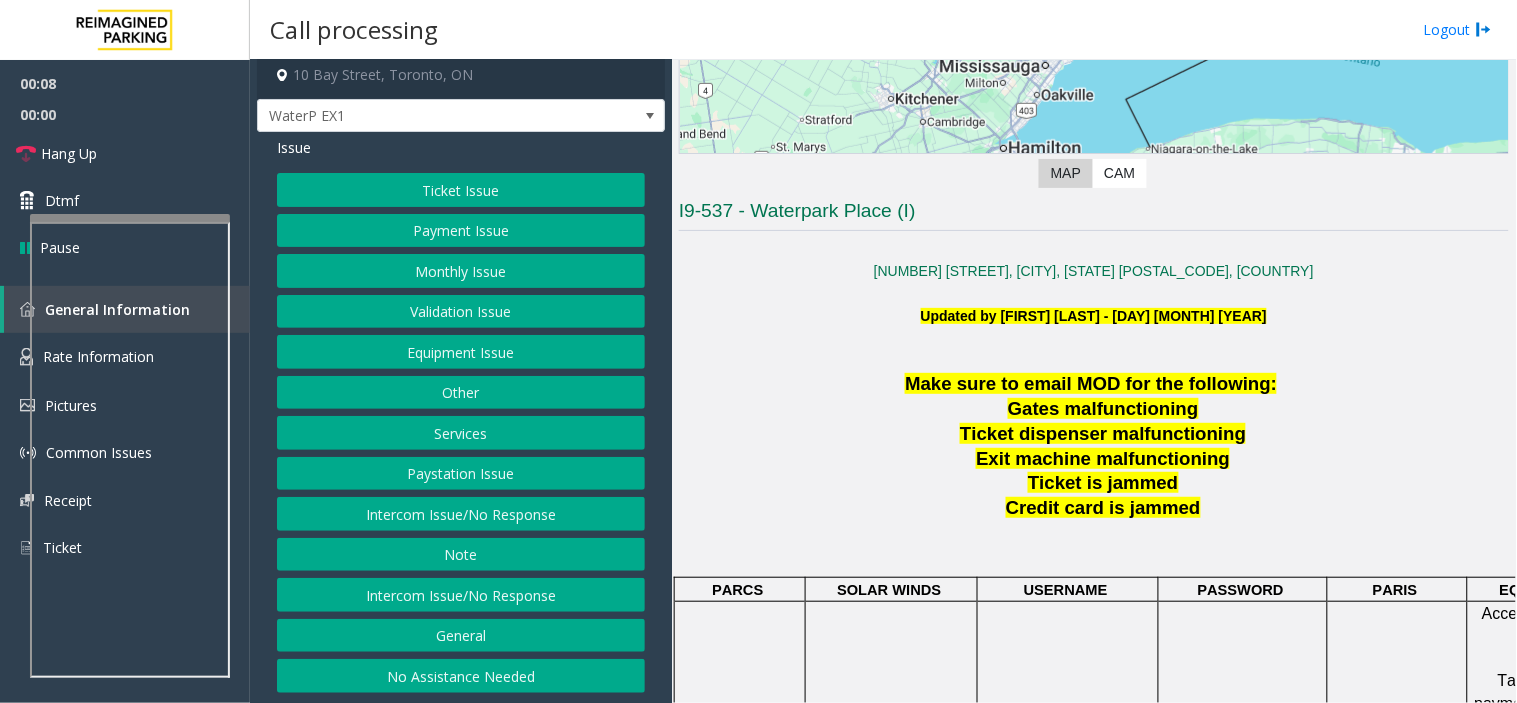 click on "Intercom Issue/No Response" 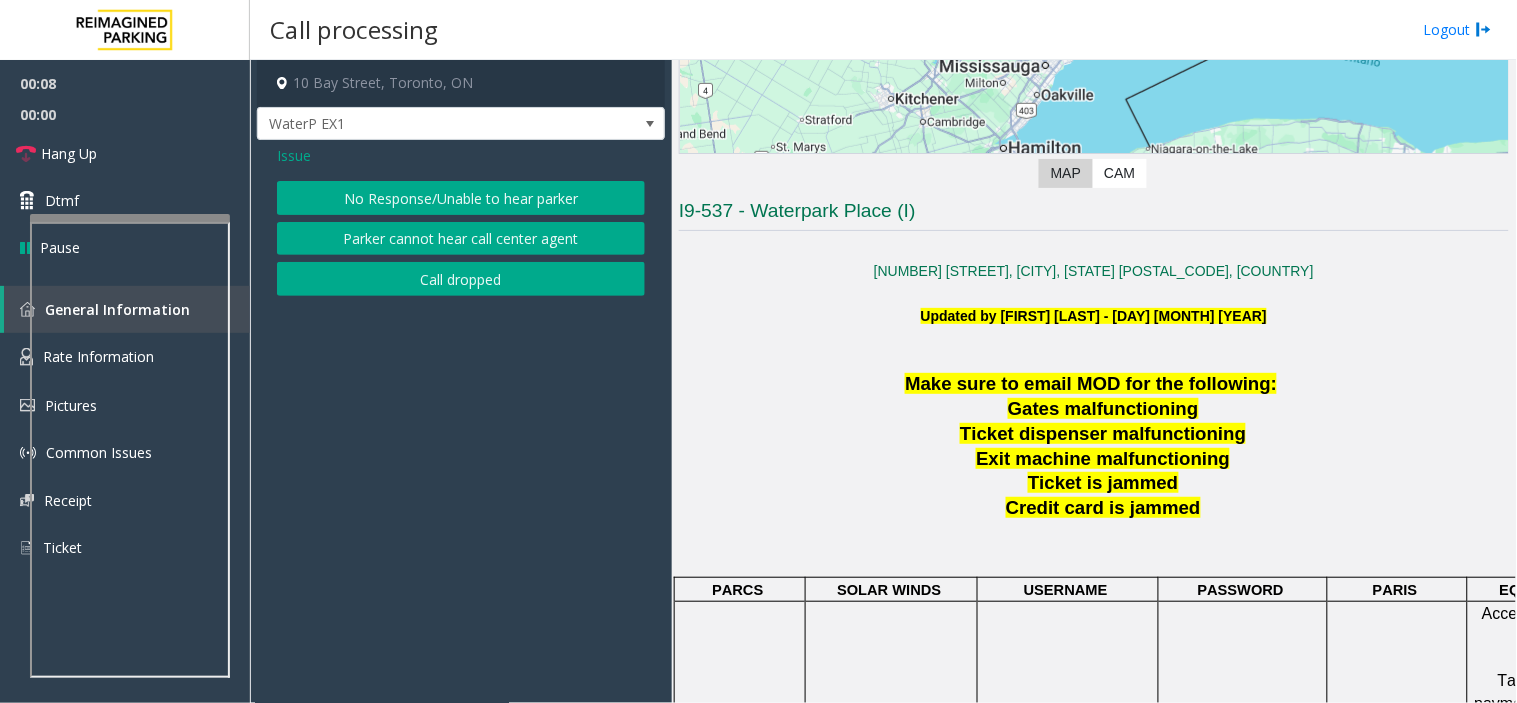 scroll, scrollTop: 0, scrollLeft: 0, axis: both 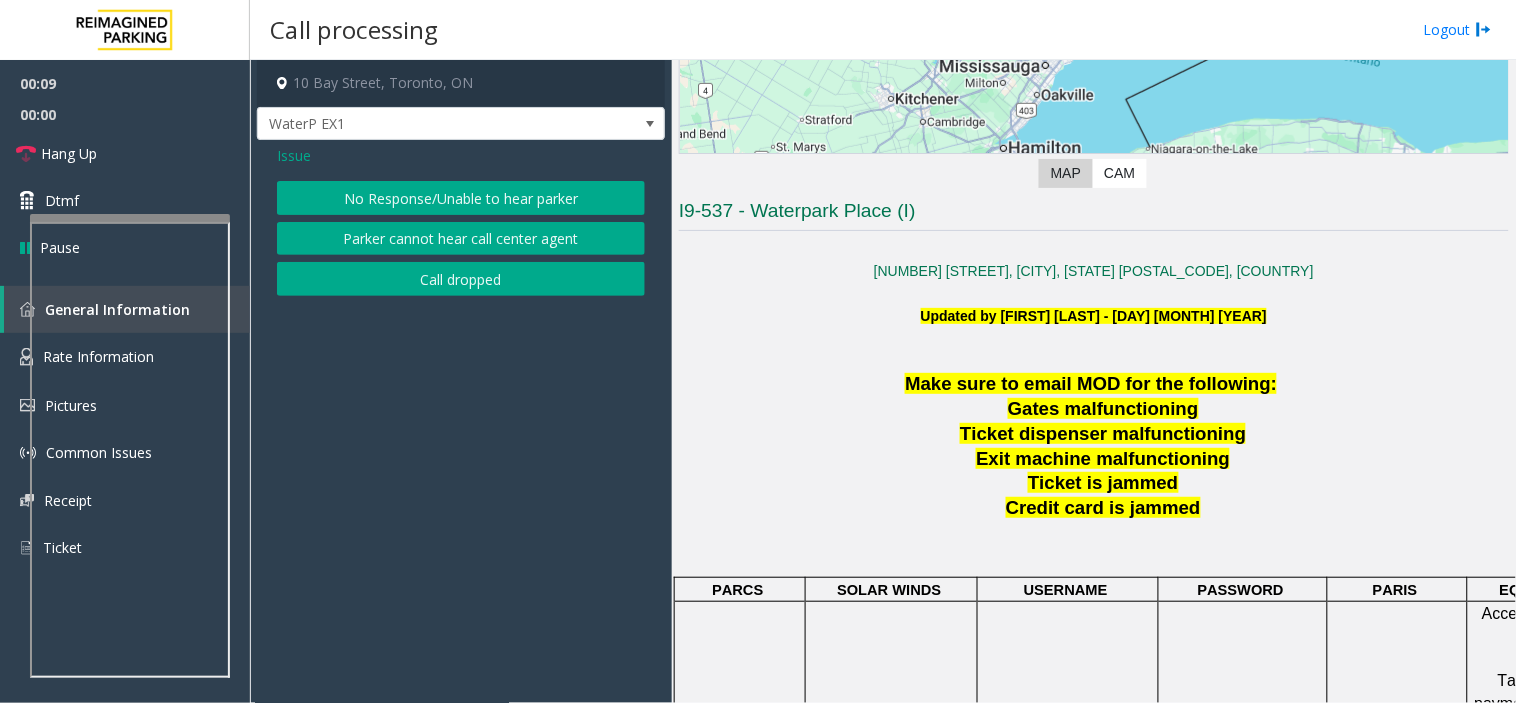 click on "No Response/Unable to hear parker" 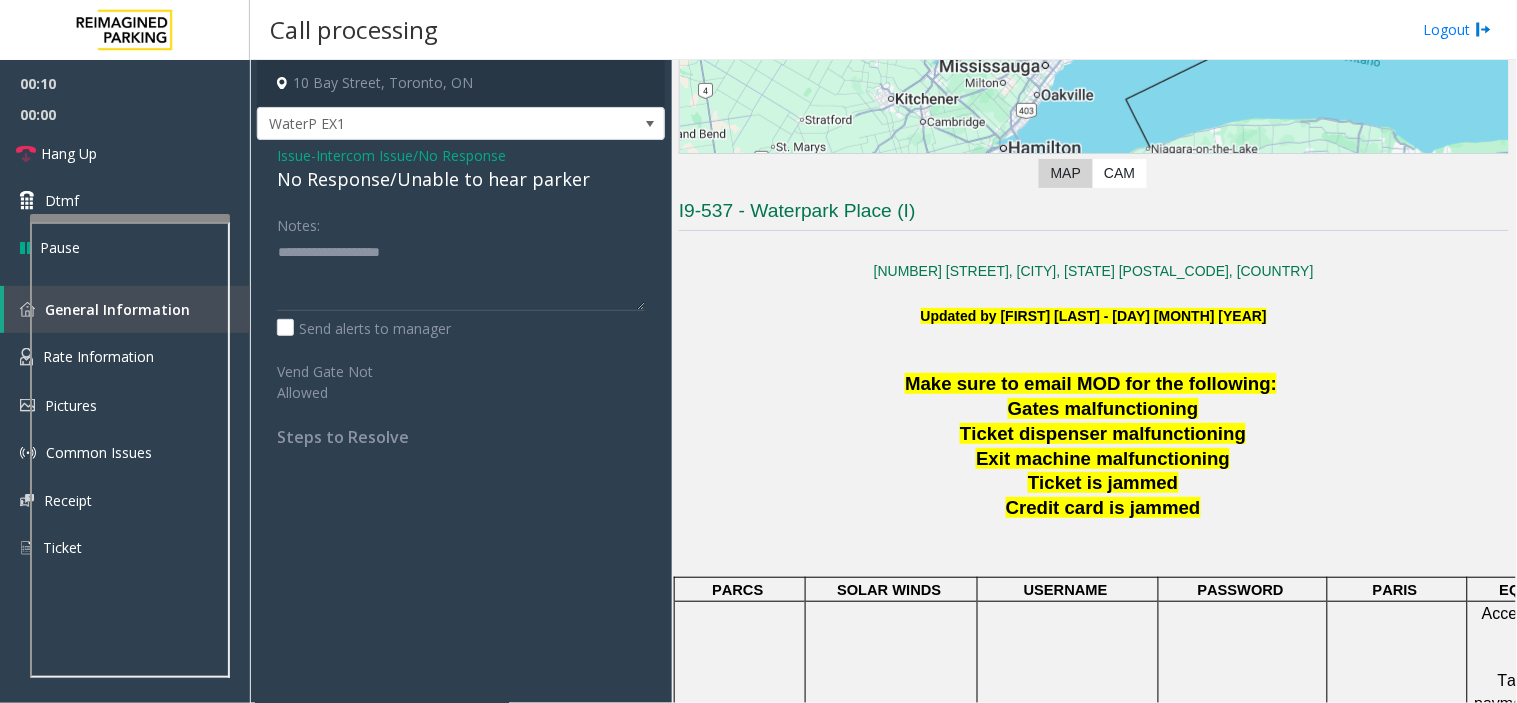 click on "No Response/Unable to hear parker" 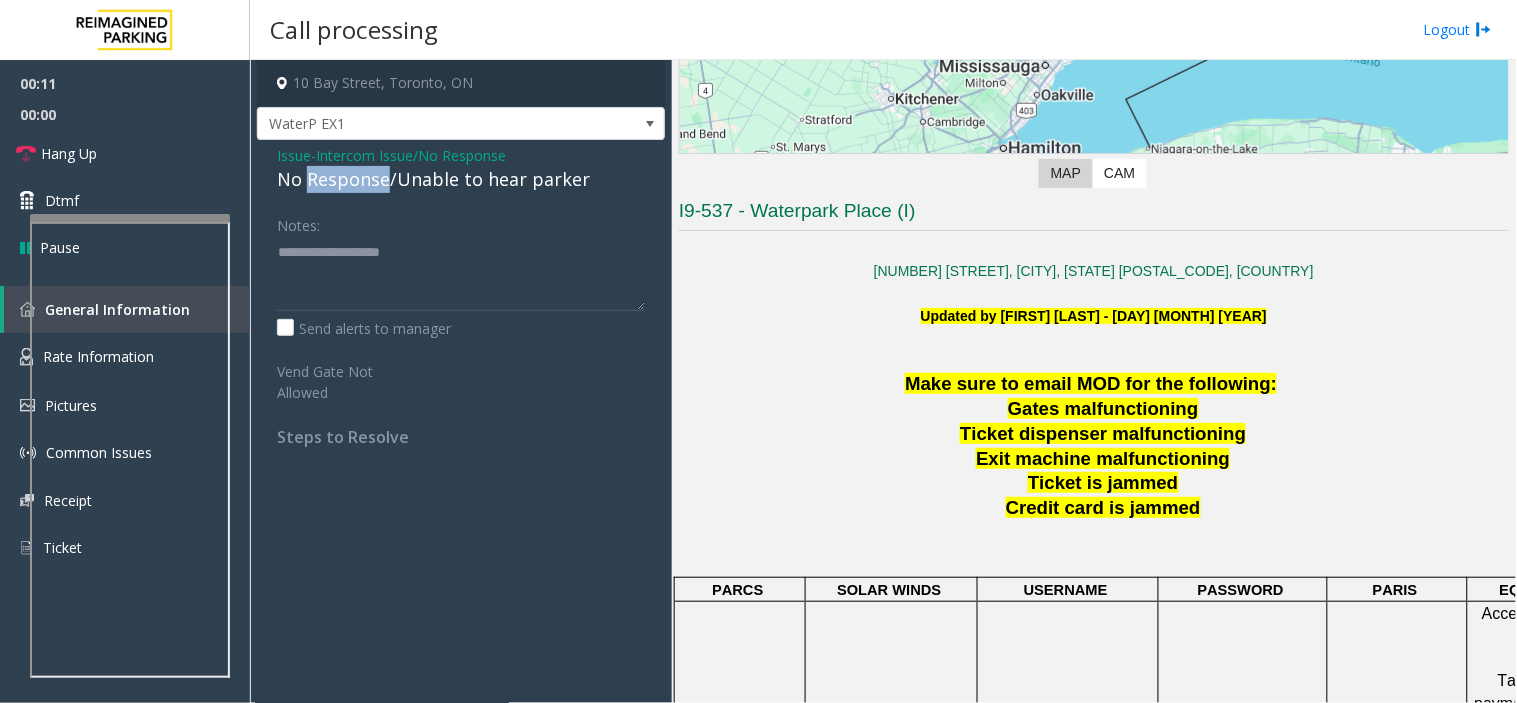 click on "No Response/Unable to hear parker" 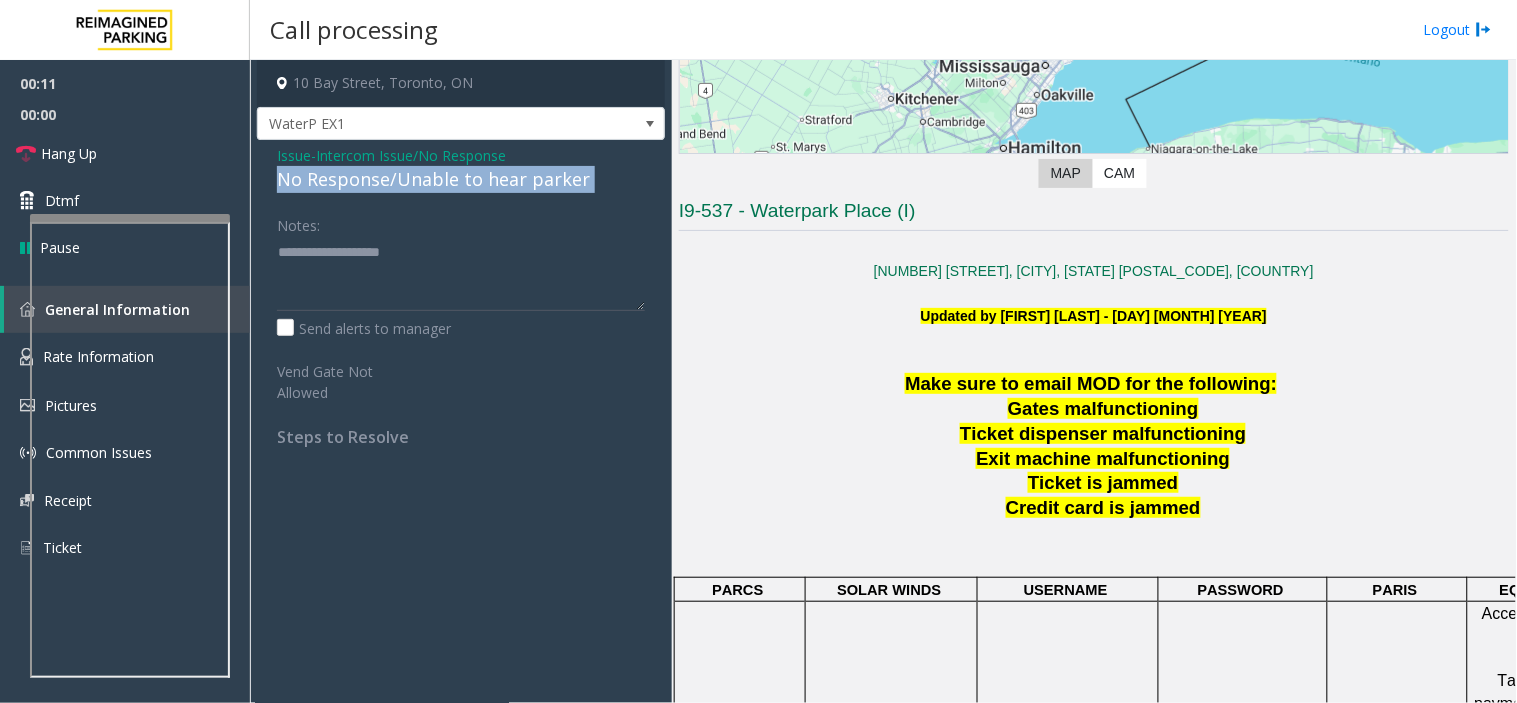 click on "No Response/Unable to hear parker" 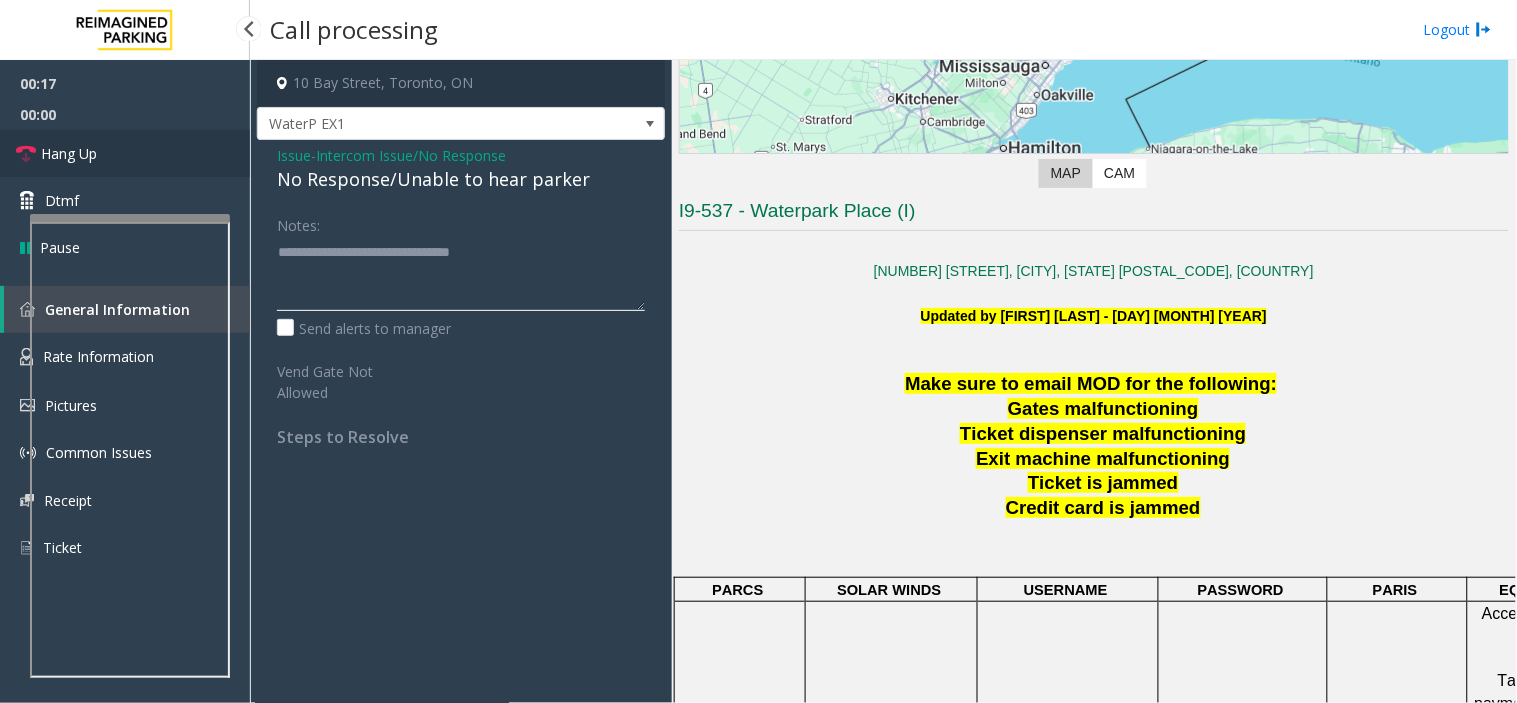 type on "**********" 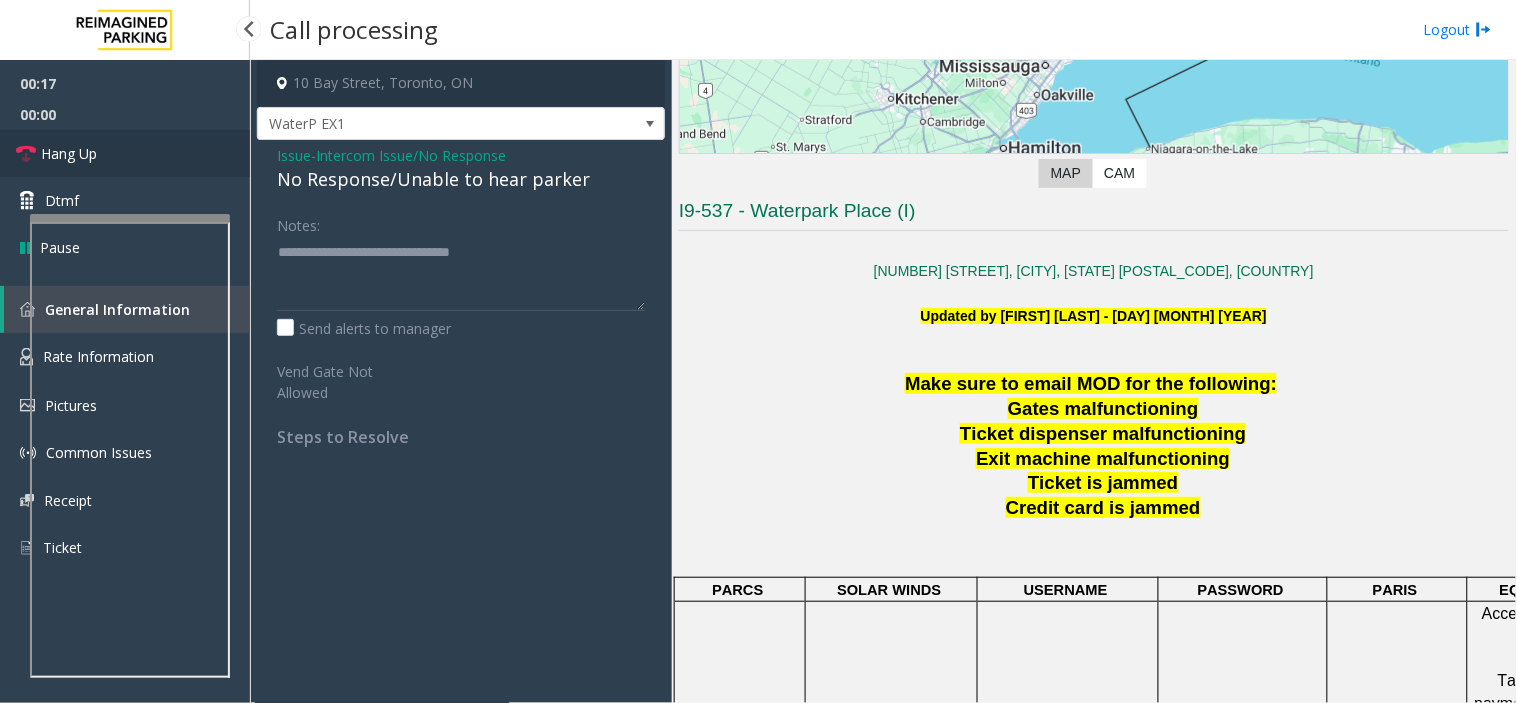 click on "Hang Up" at bounding box center (125, 153) 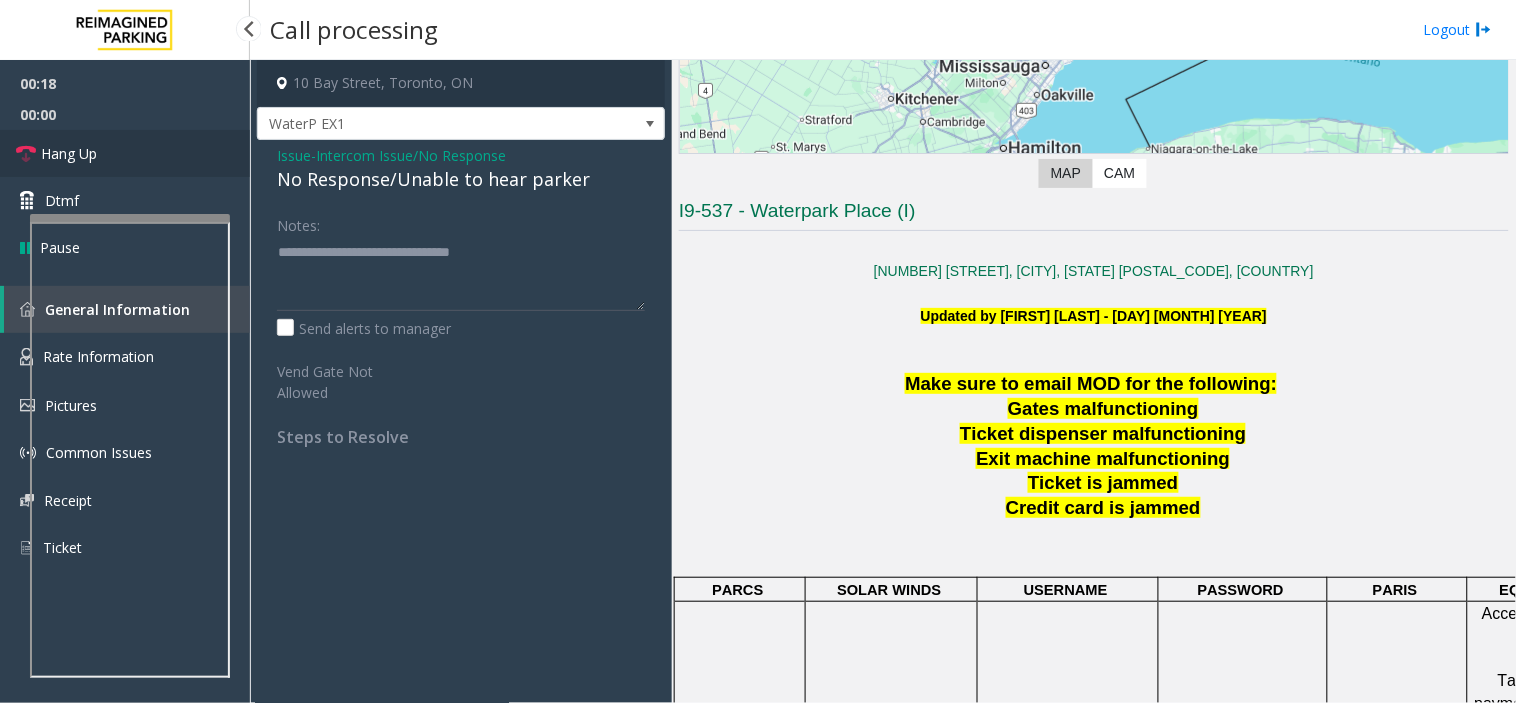 click on "Hang Up" at bounding box center [125, 153] 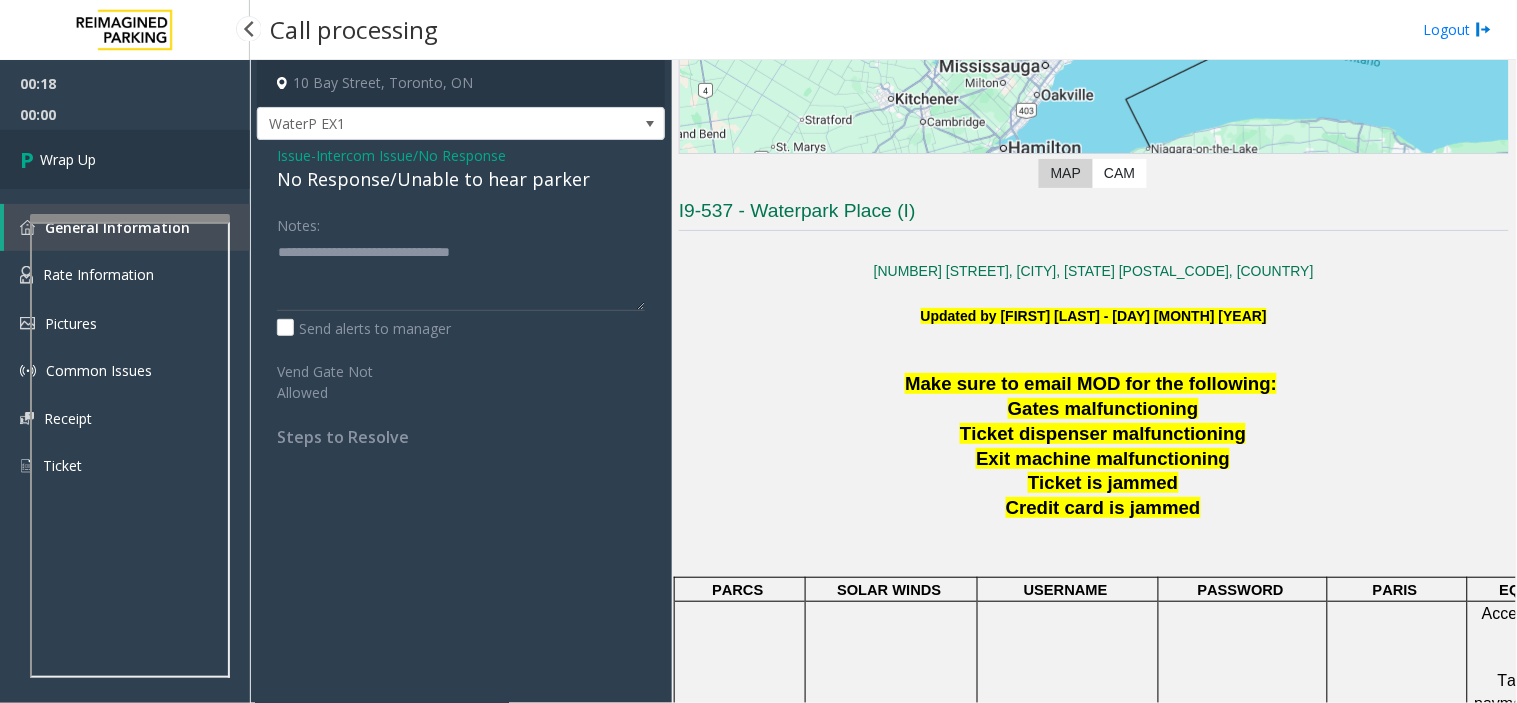 click on "Wrap Up" at bounding box center [125, 159] 